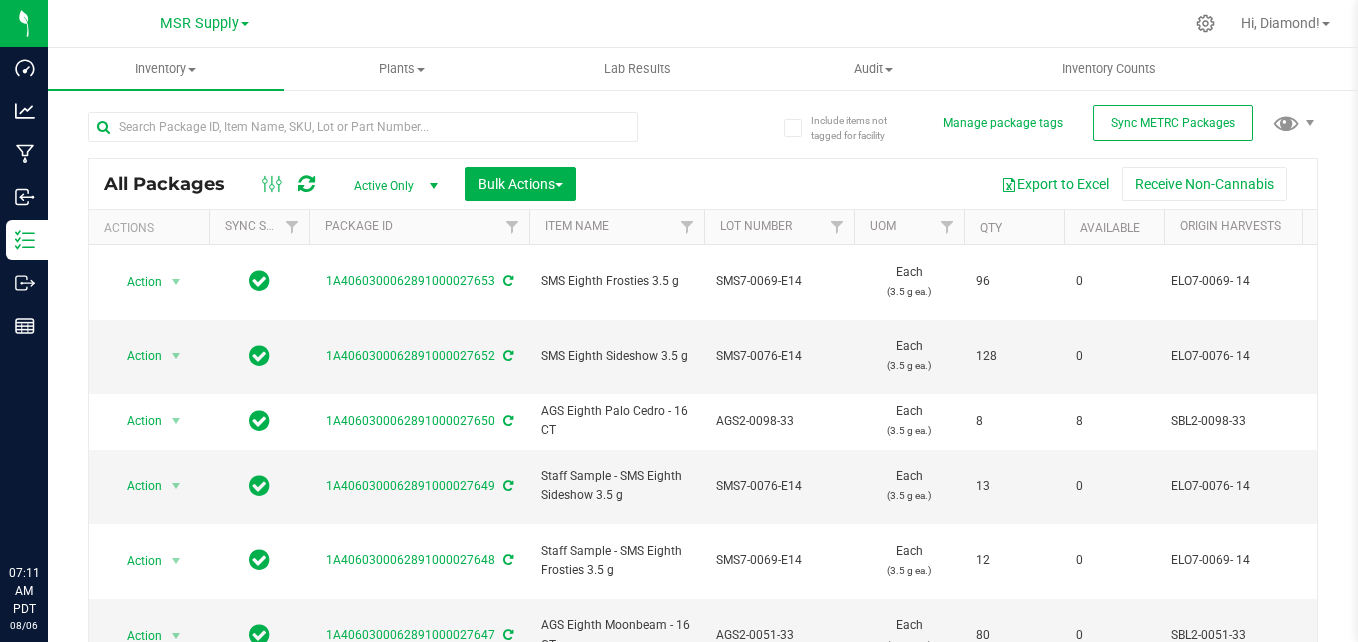 scroll, scrollTop: 0, scrollLeft: 0, axis: both 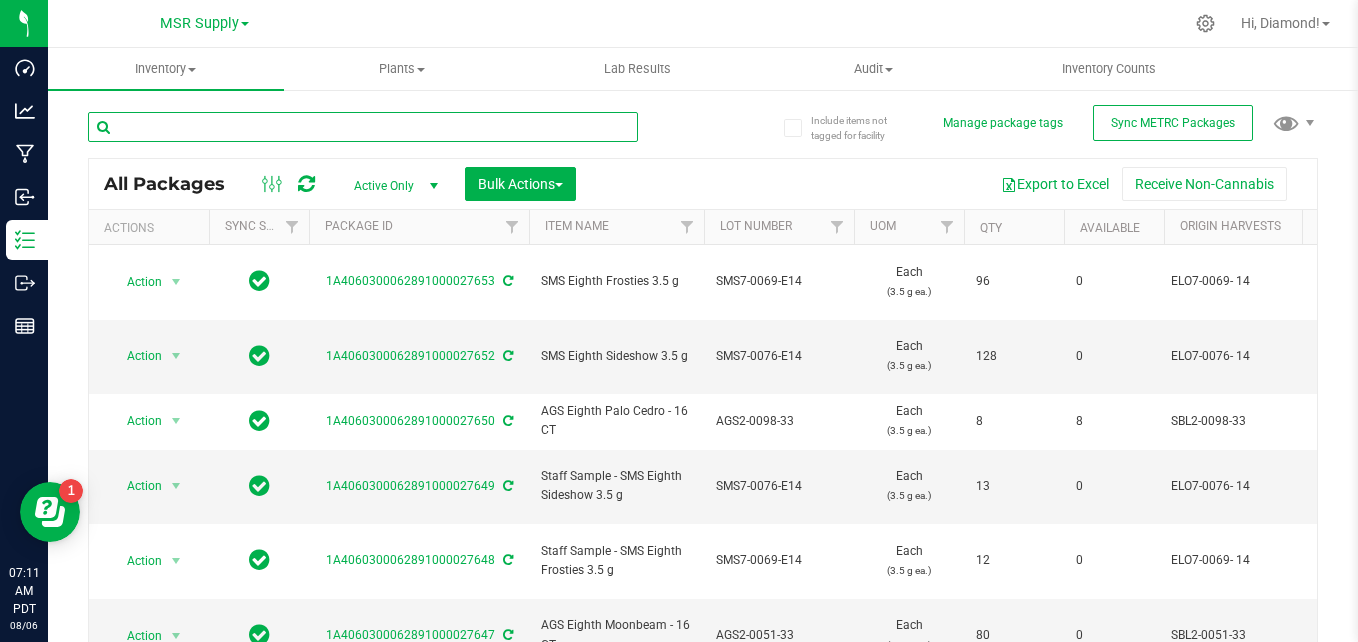 paste on "ELO4-0109-15" 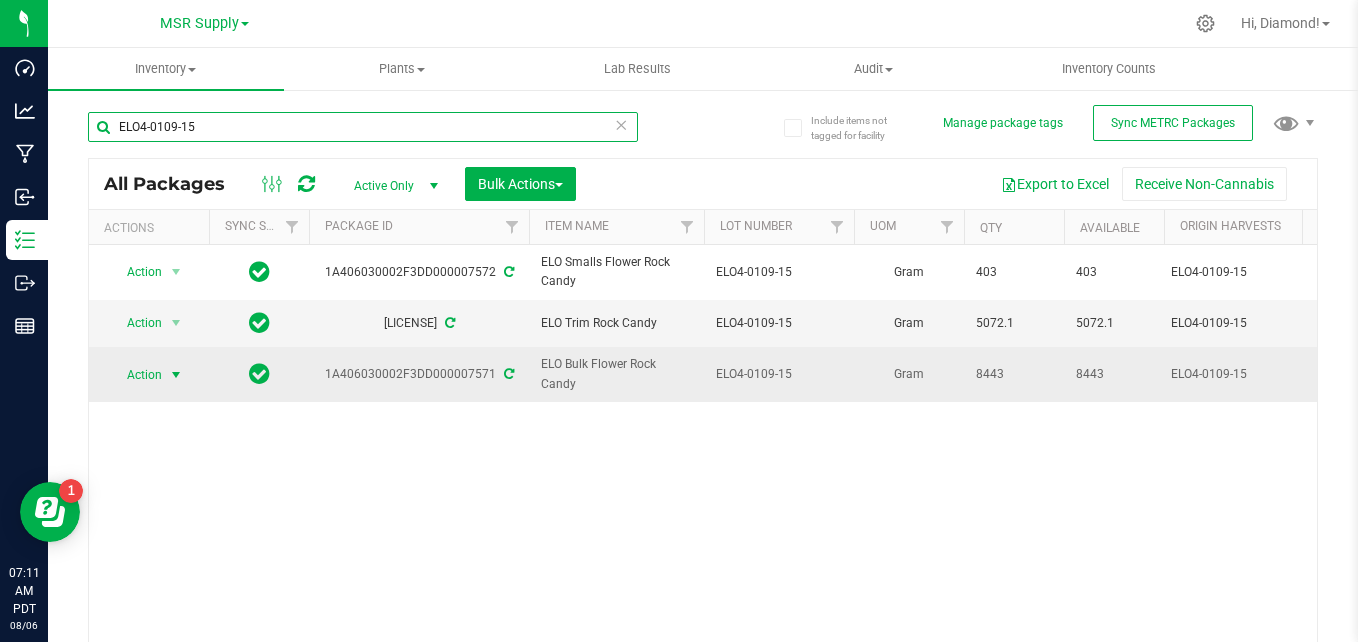 type on "ELO4-0109-15" 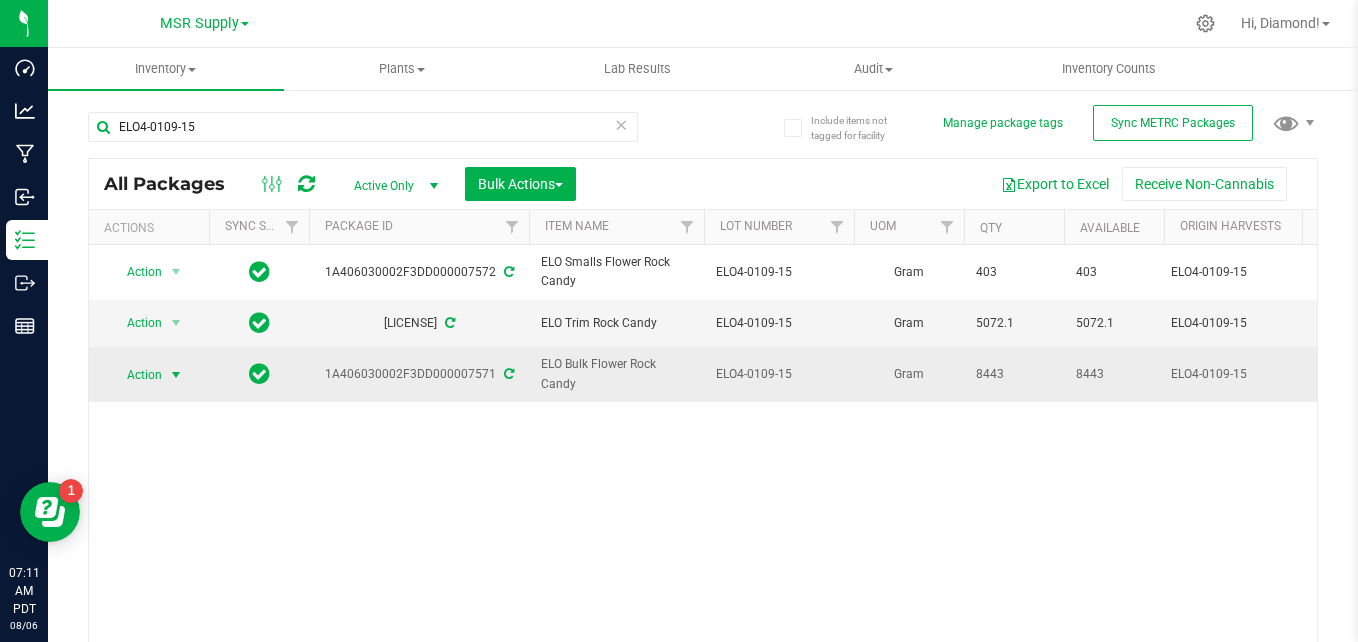 click on "Action" at bounding box center [136, 375] 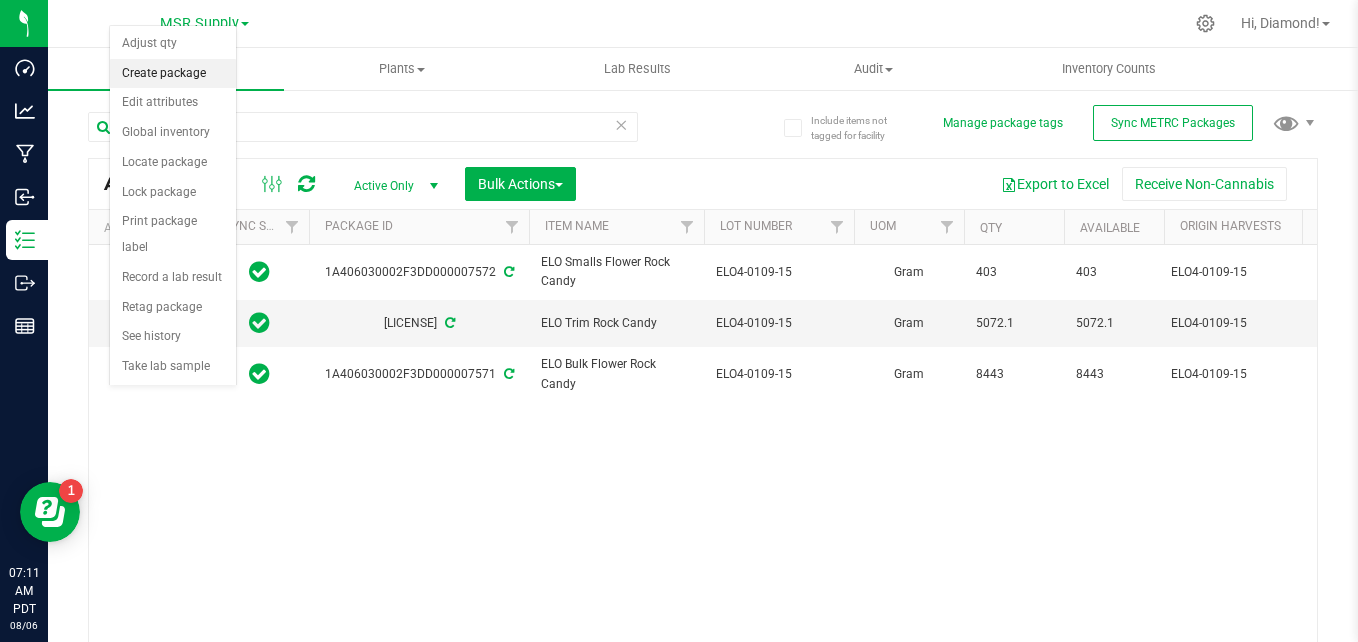 click on "Create package" at bounding box center [173, 74] 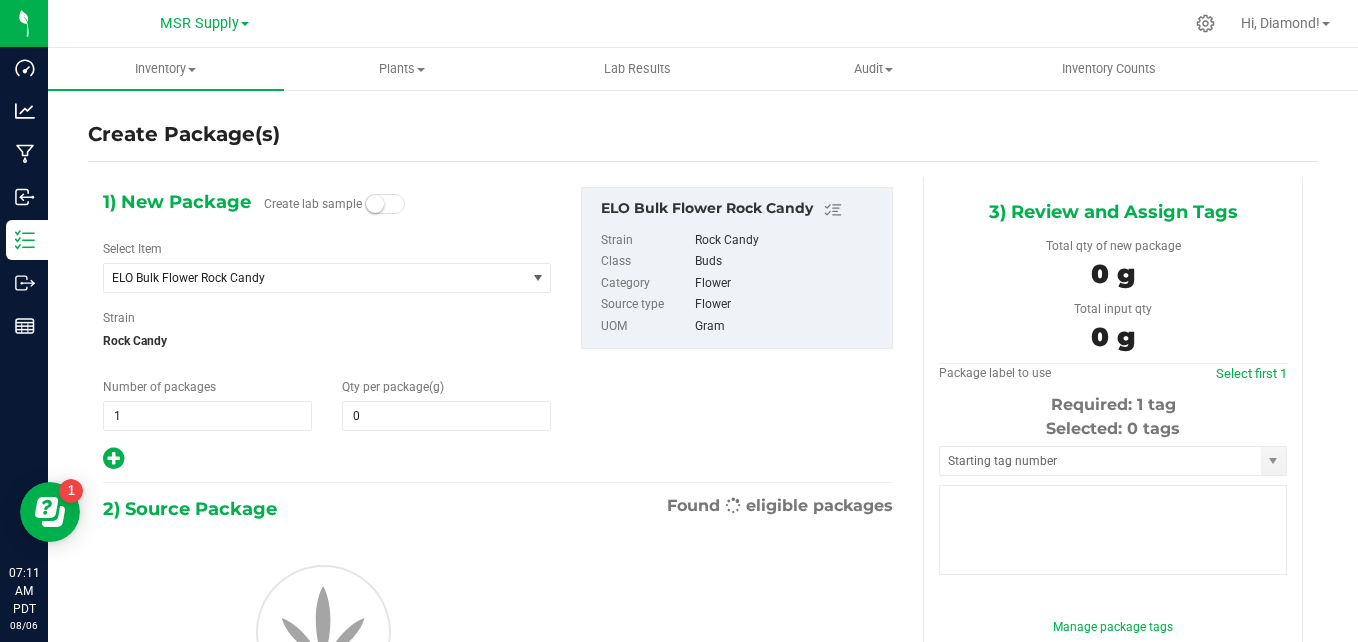type on "0.0000" 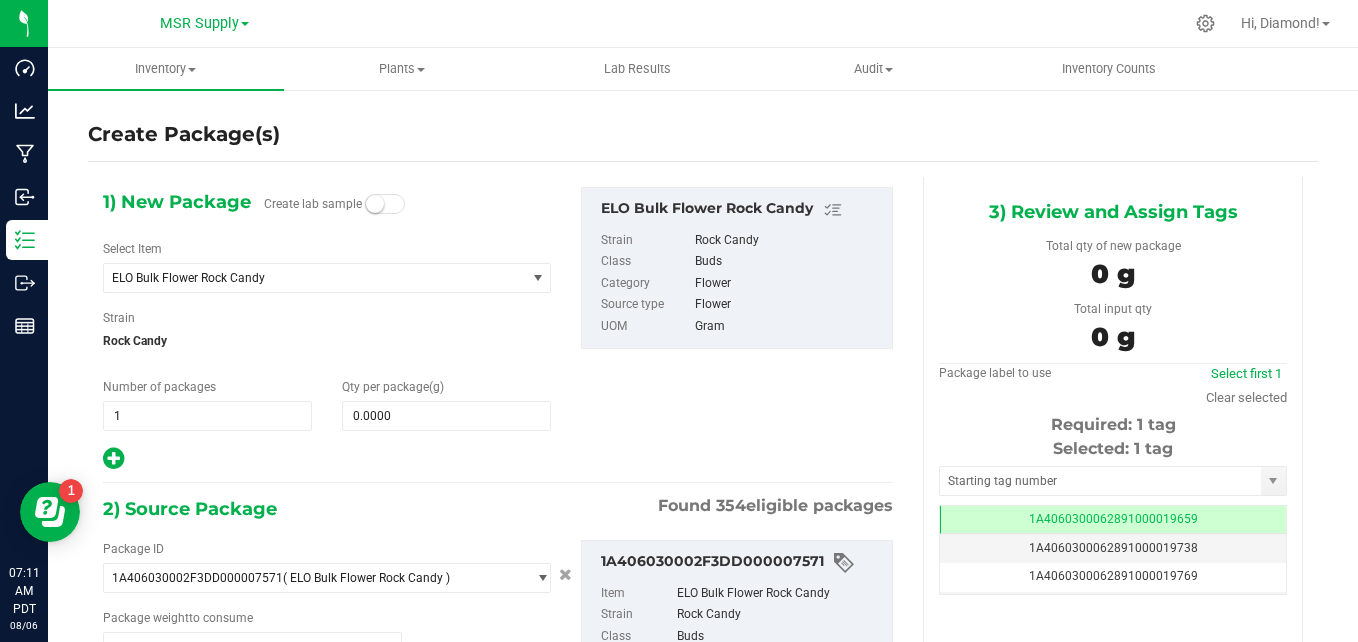 type on "0.0000 g" 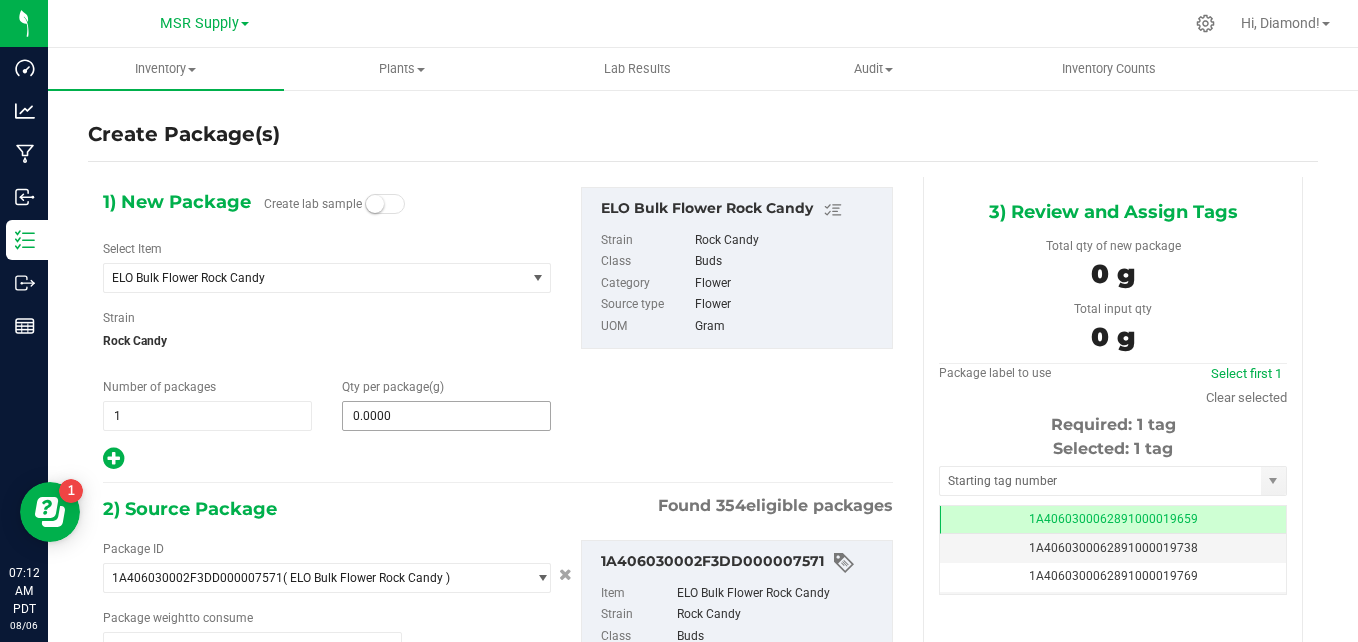 type 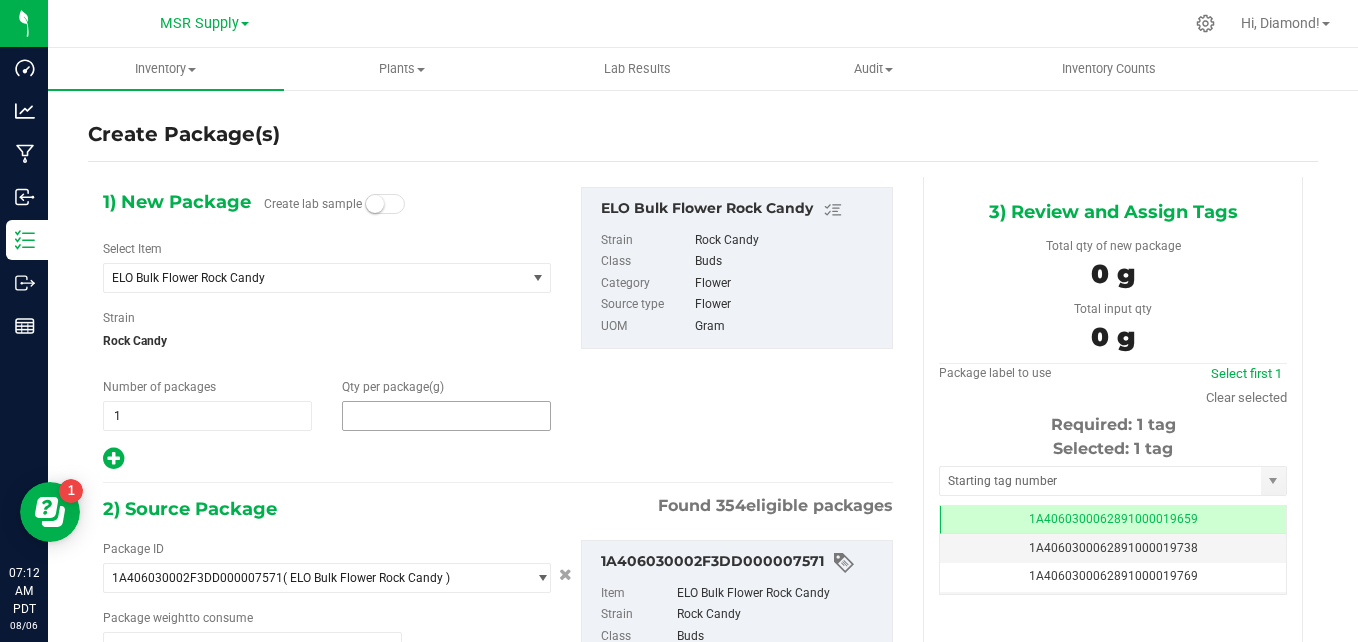click at bounding box center (446, 416) 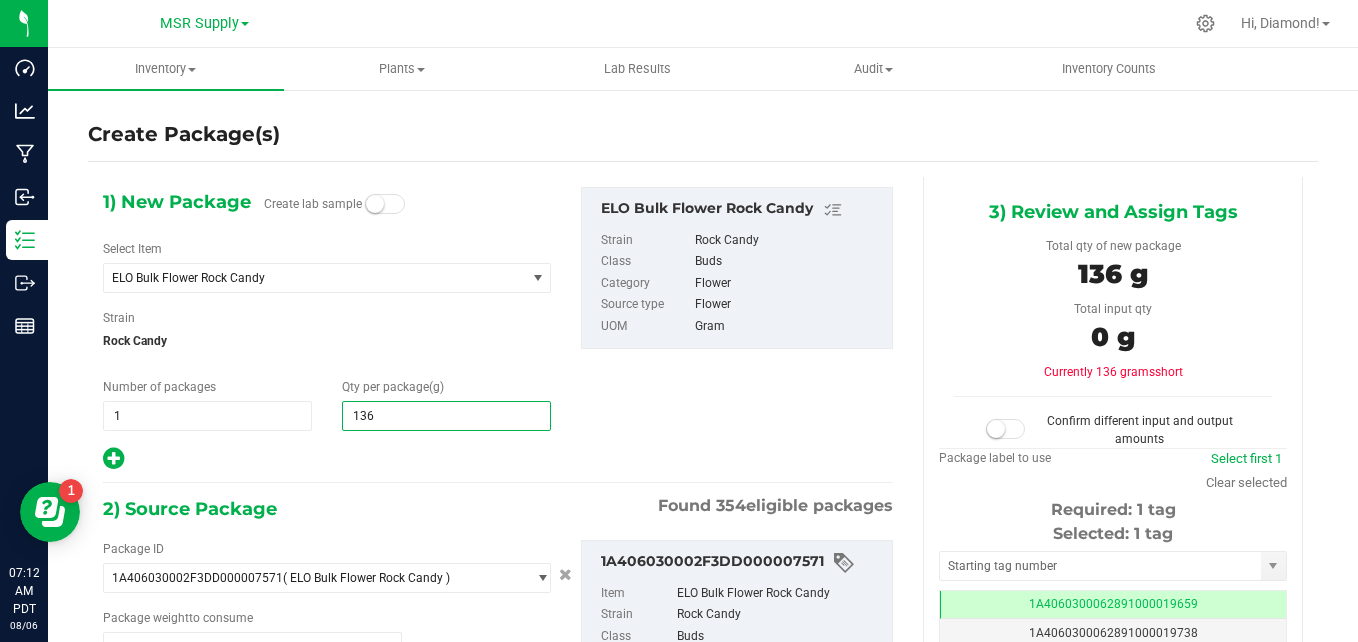 type on "1362" 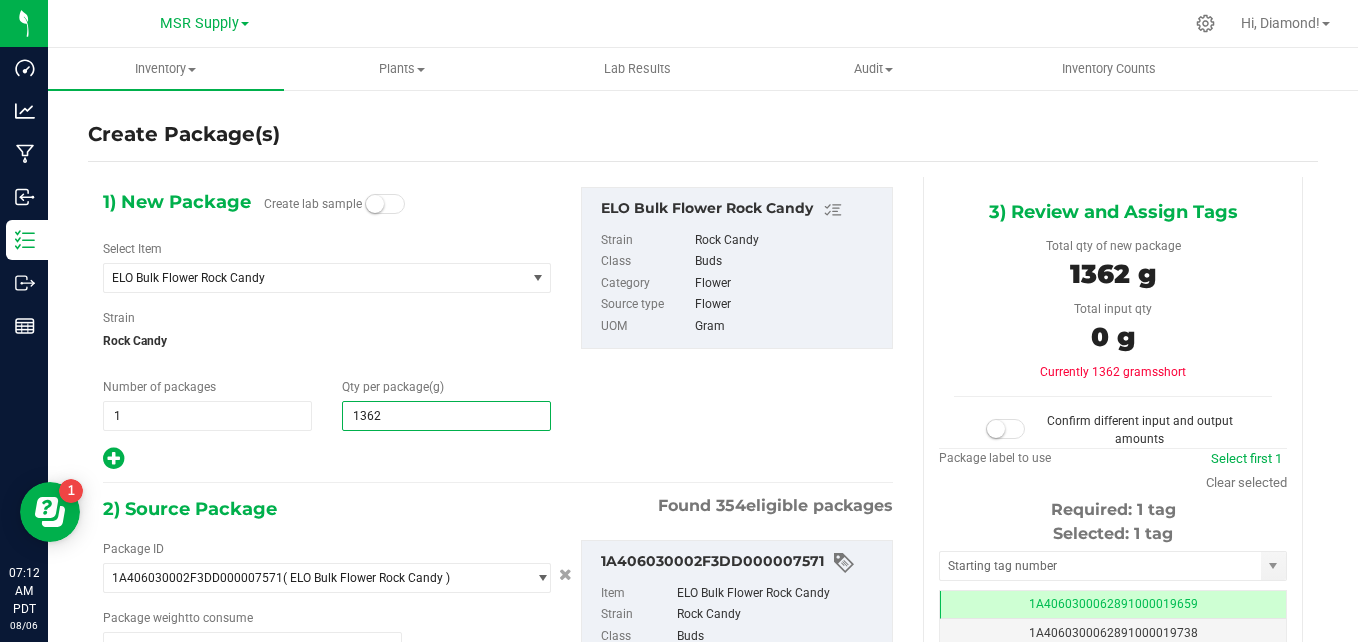 type on "1,362.0000" 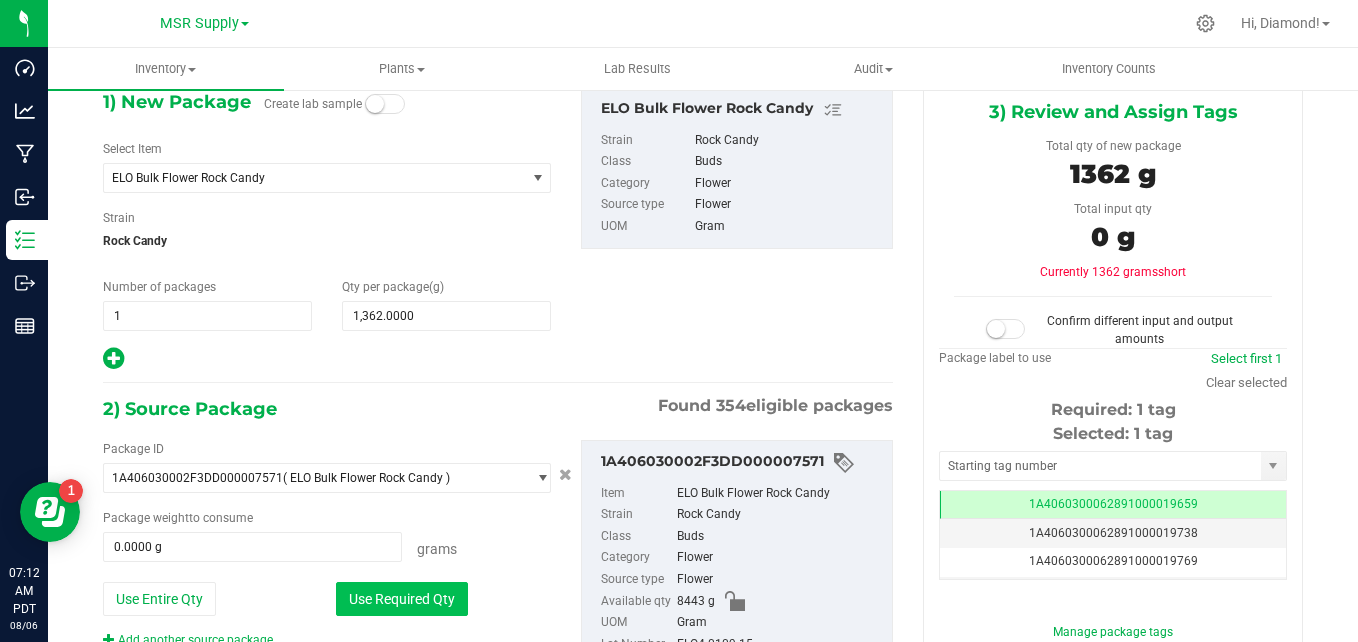 click on "Use Required Qty" at bounding box center (402, 599) 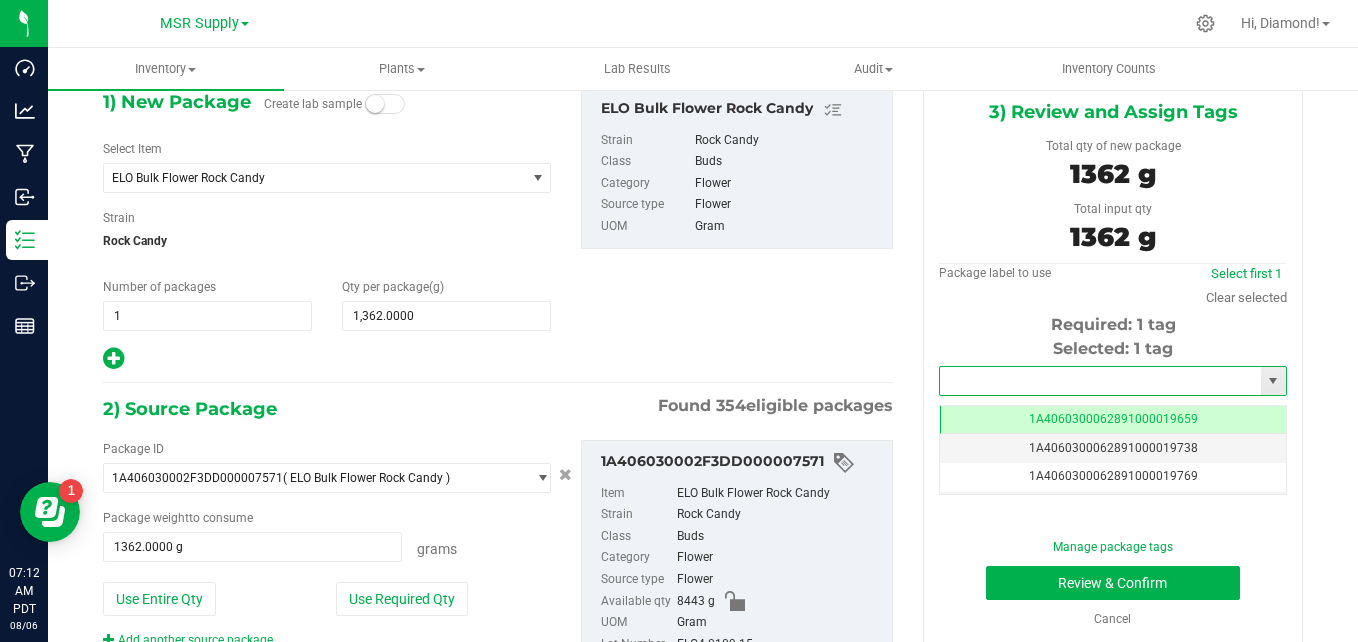 click at bounding box center (1100, 381) 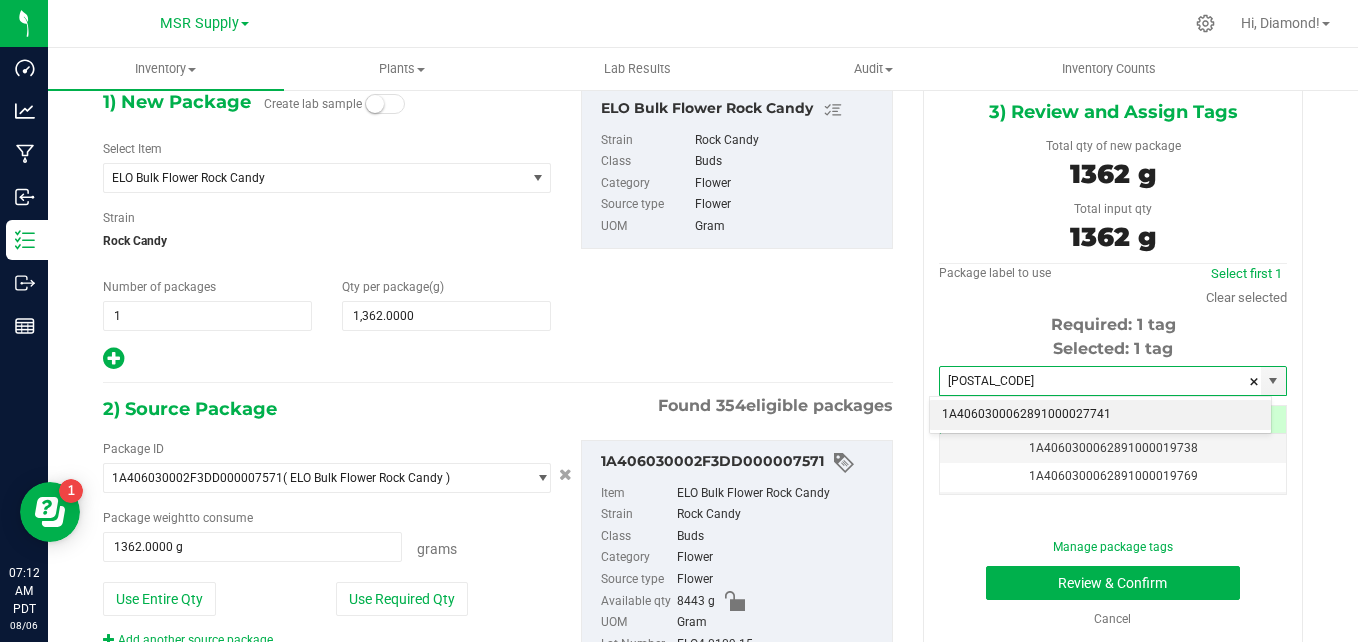 click on "1A4060300062891000027741" at bounding box center (1100, 415) 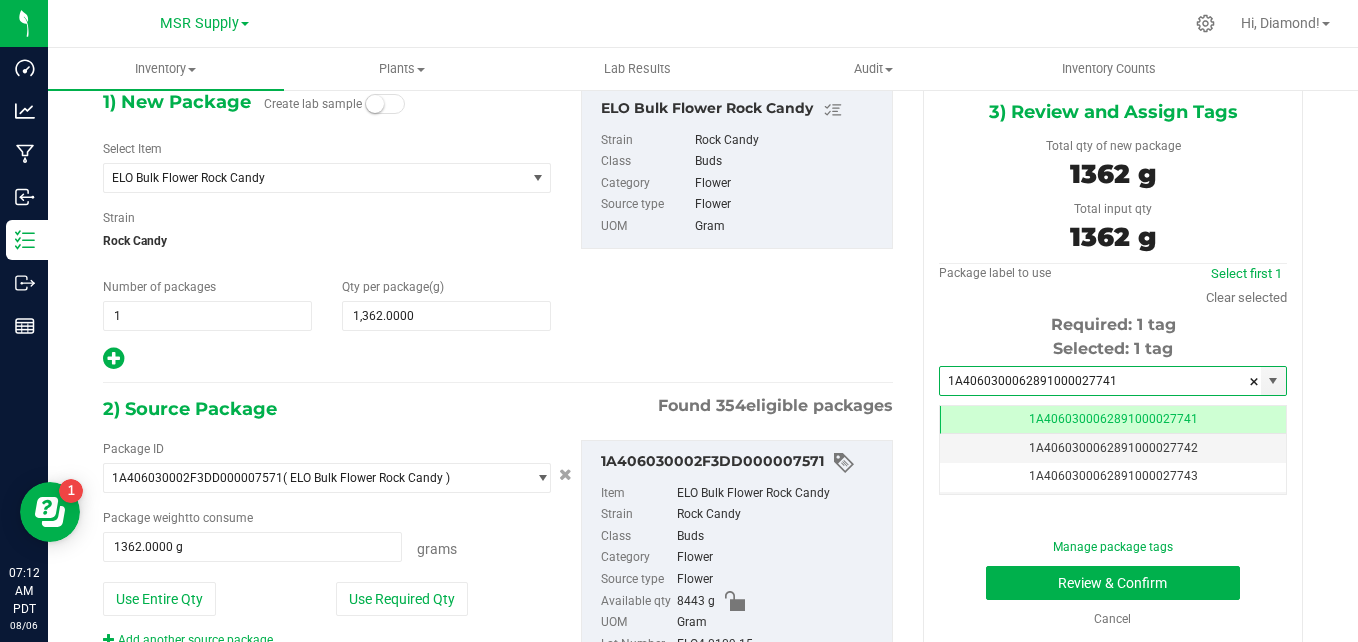 scroll, scrollTop: 0, scrollLeft: -1, axis: horizontal 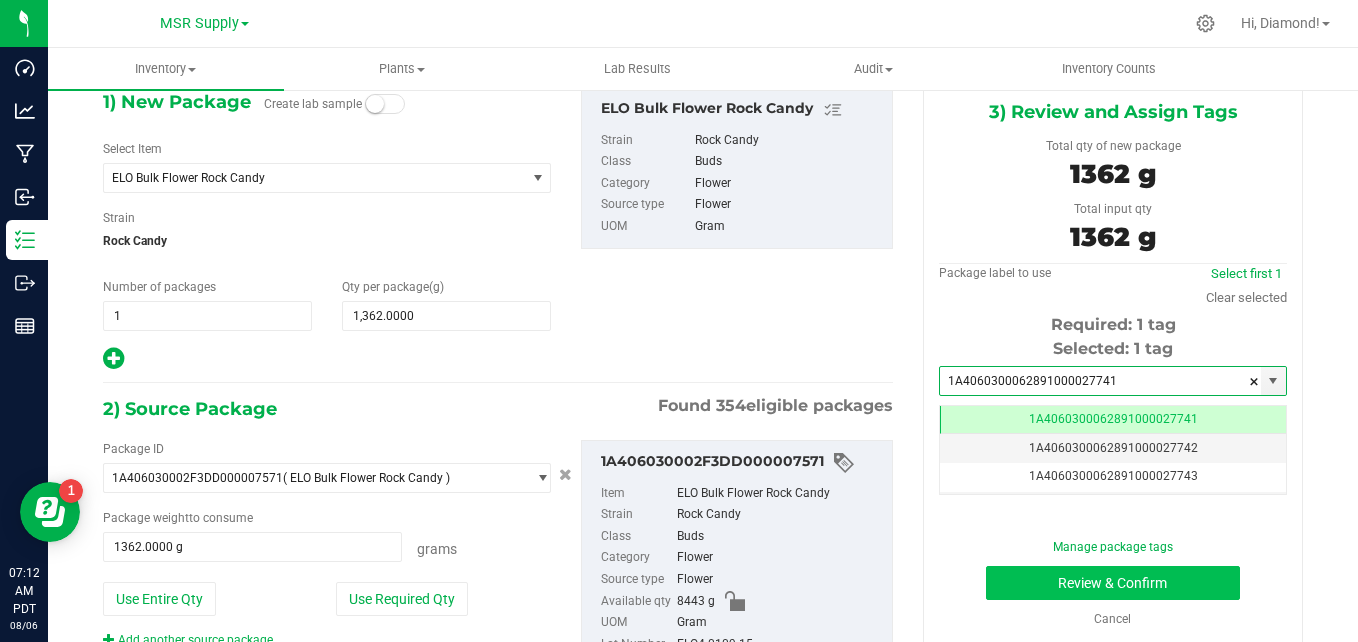 type on "1A4060300062891000027741" 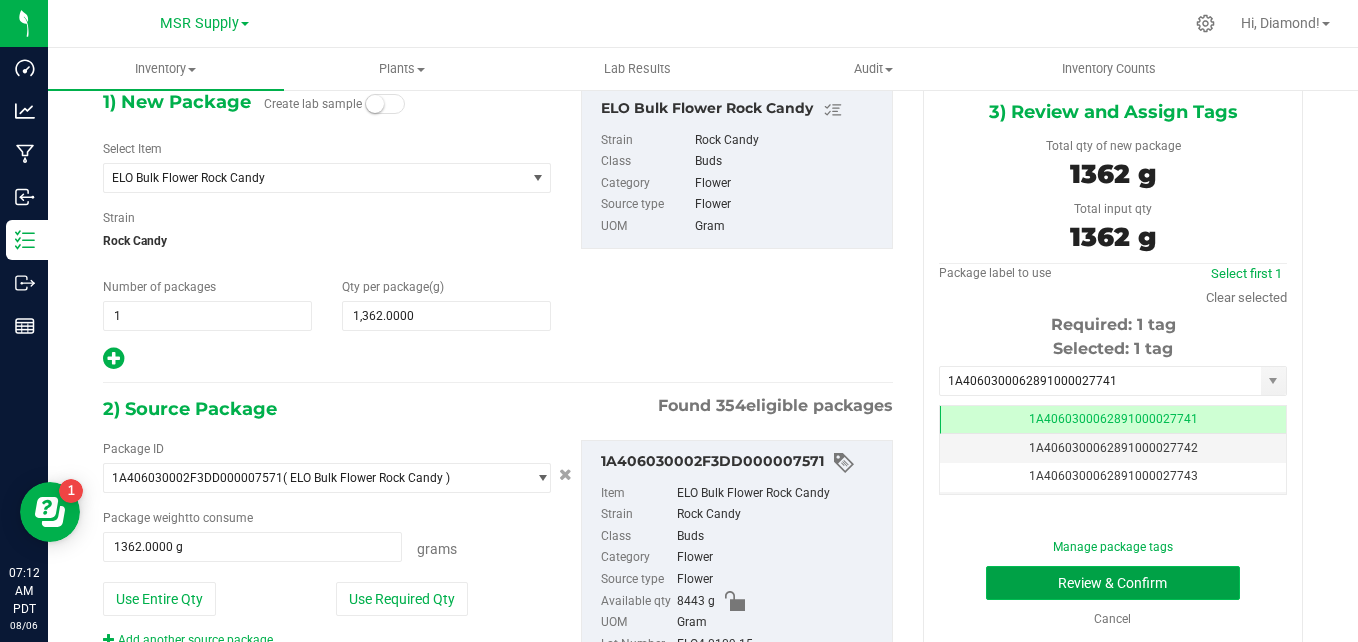 click on "Review & Confirm" at bounding box center (1113, 583) 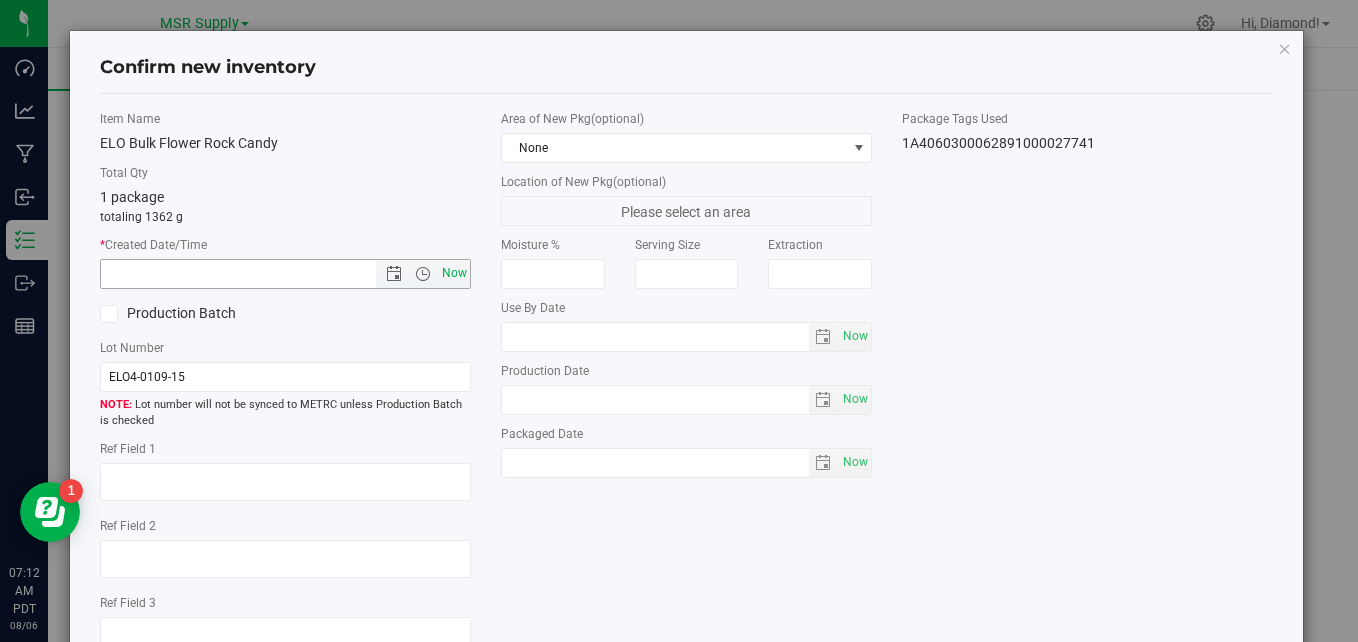 click on "Now" at bounding box center [455, 273] 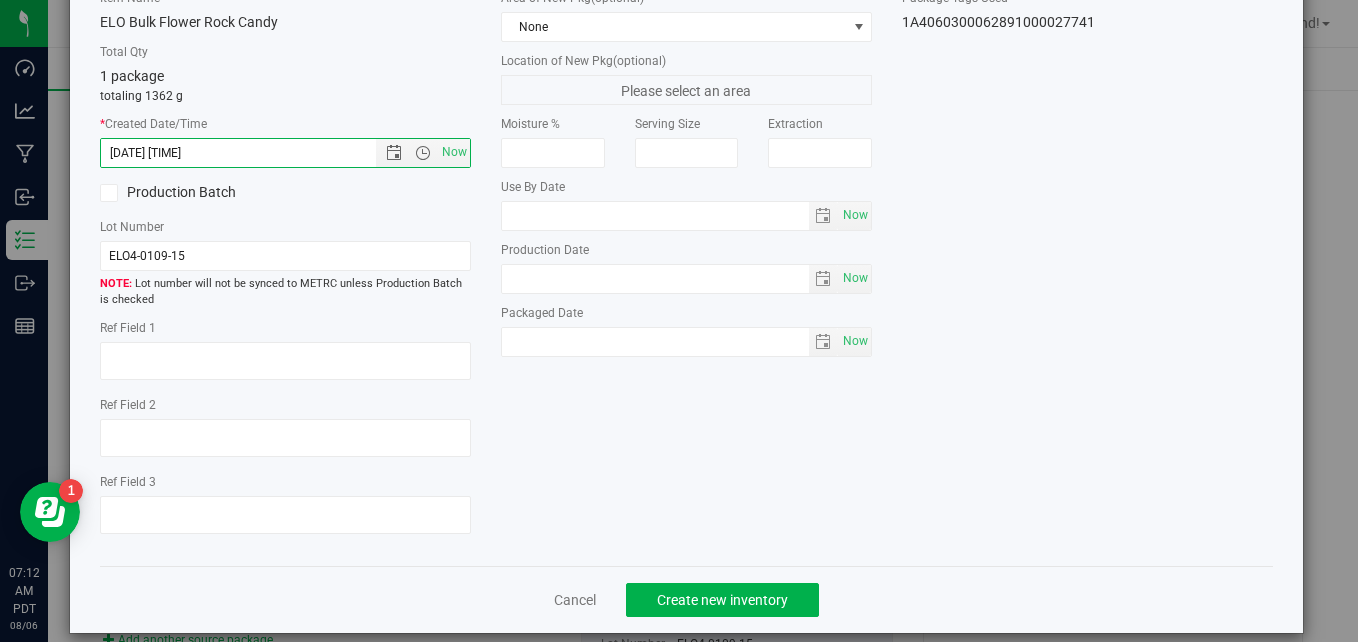 scroll, scrollTop: 143, scrollLeft: 0, axis: vertical 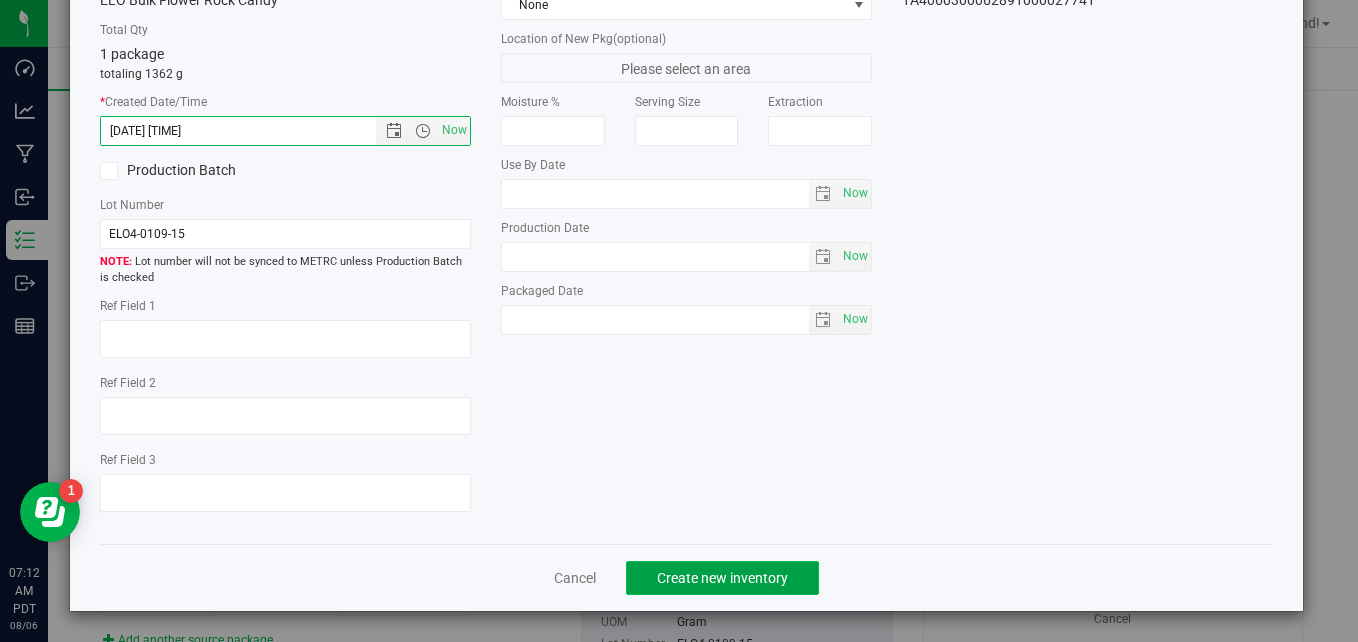 click on "Create new inventory" 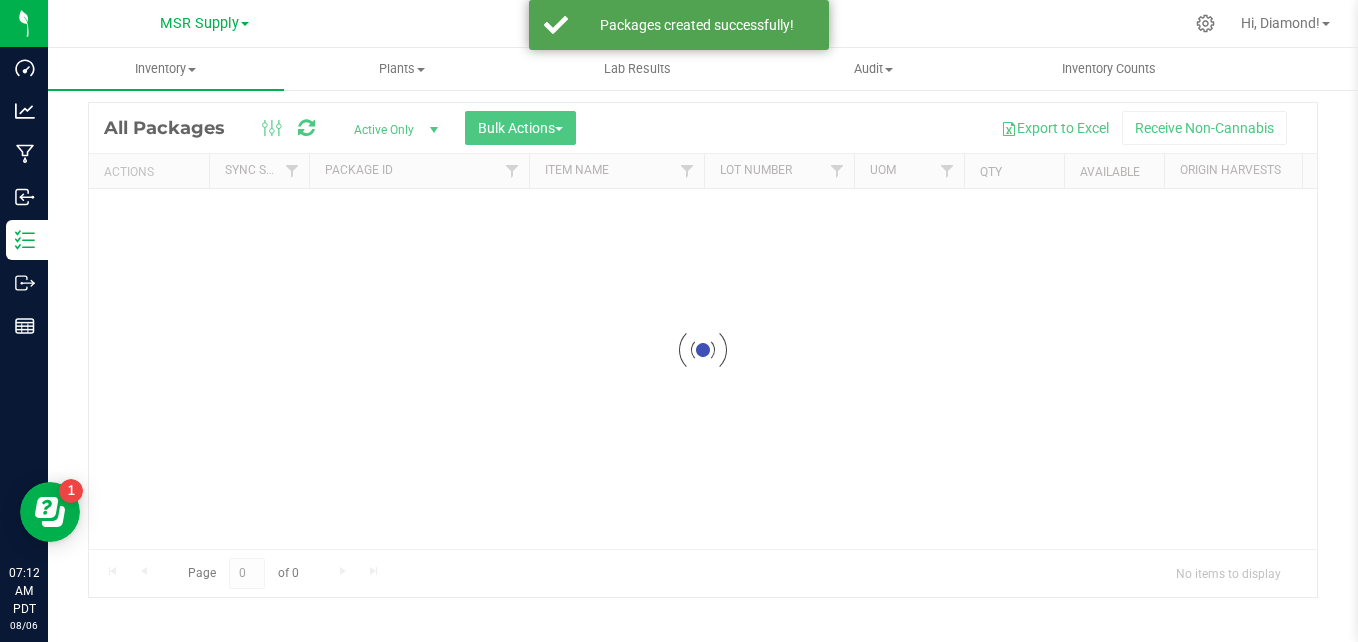 scroll, scrollTop: 56, scrollLeft: 0, axis: vertical 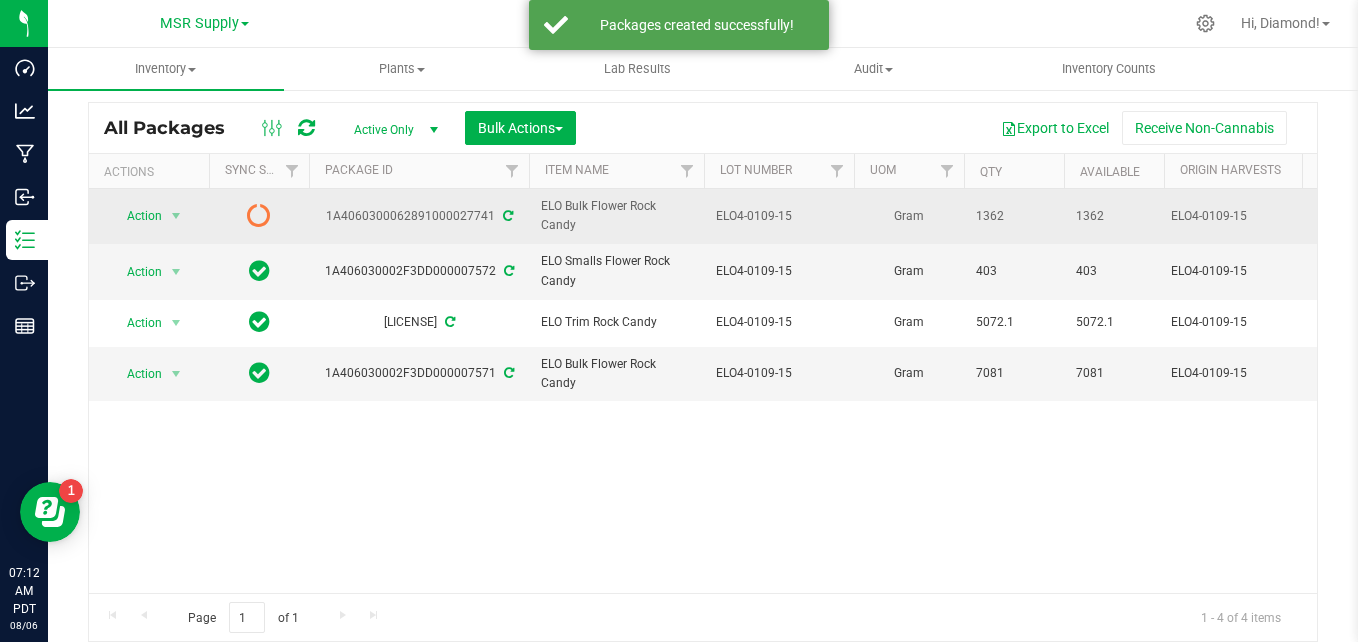 click at bounding box center (508, 216) 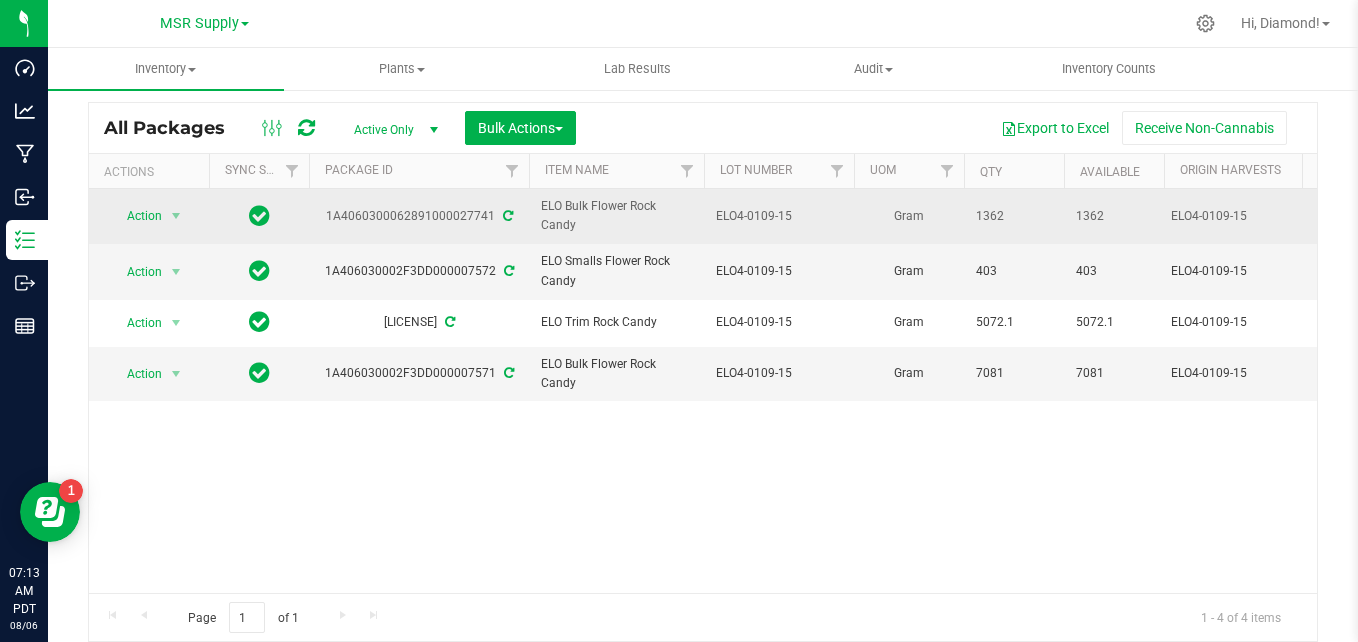 scroll, scrollTop: 27, scrollLeft: 0, axis: vertical 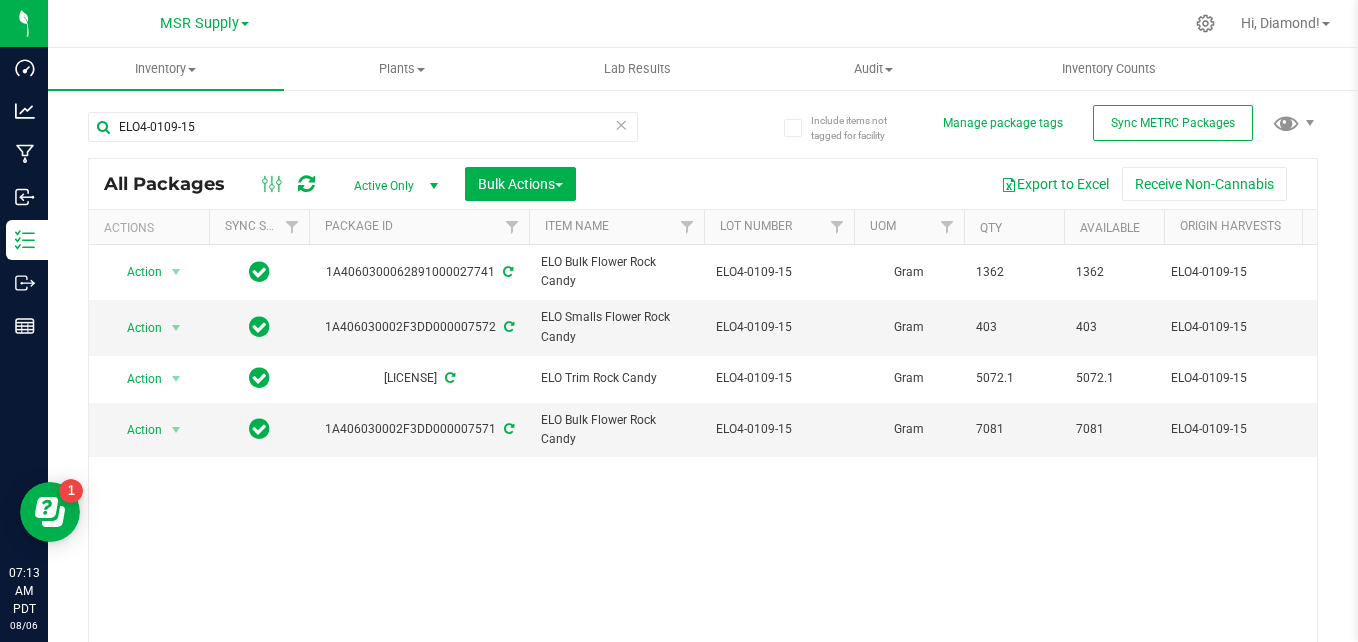 click at bounding box center (621, 124) 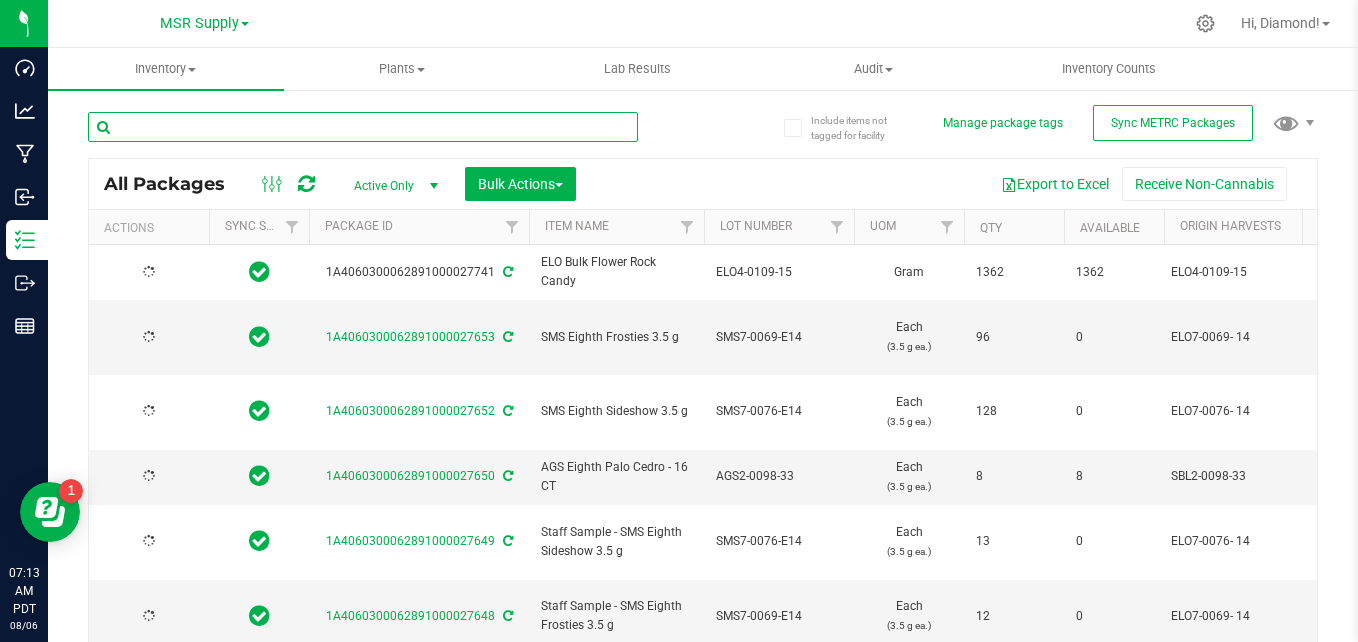 click at bounding box center [363, 127] 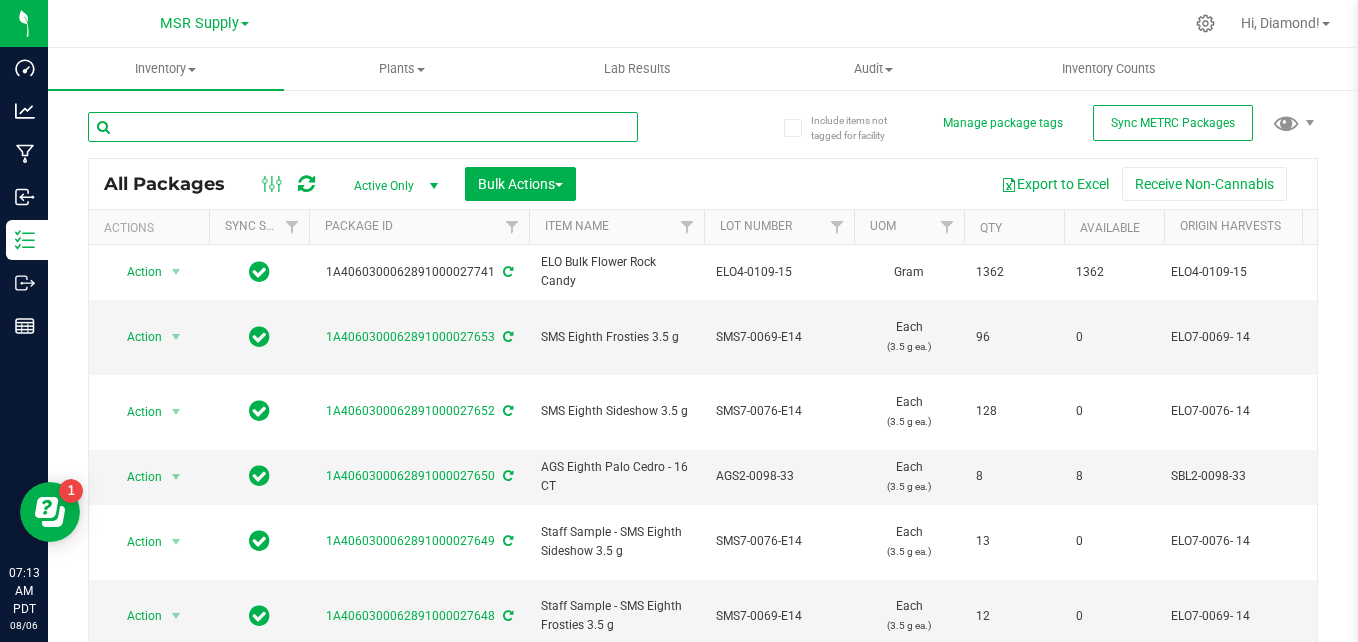 paste on "ELO2-0099-15" 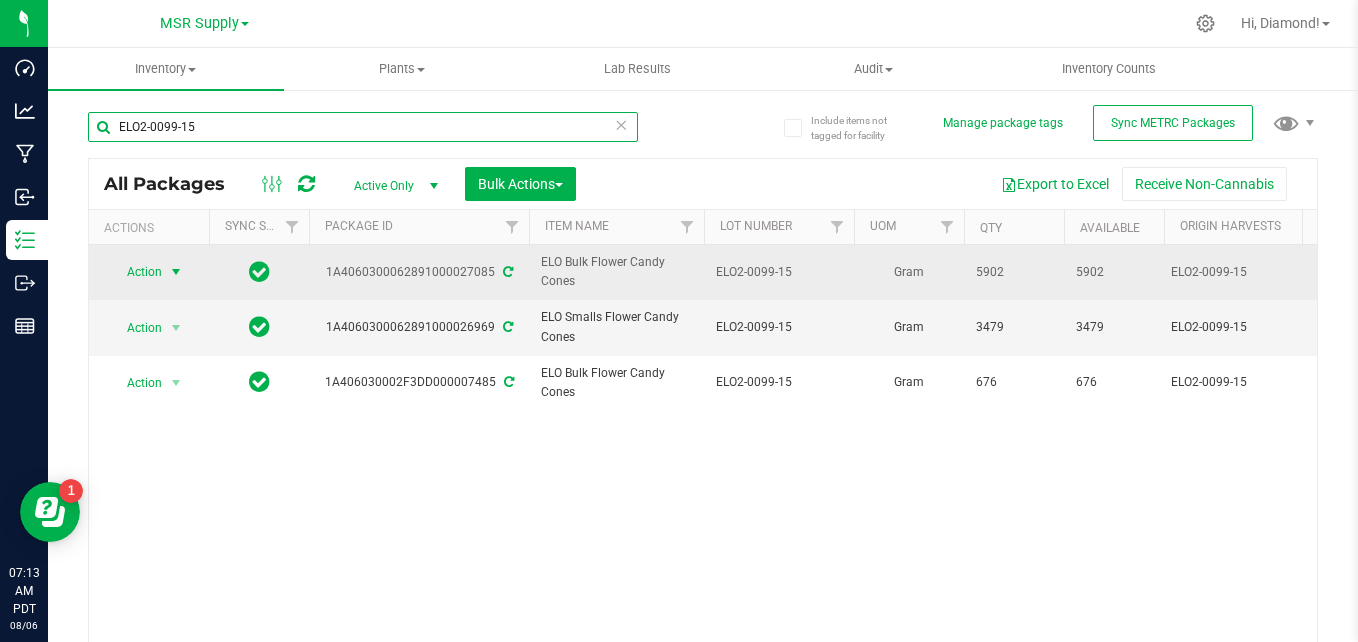type on "ELO2-0099-15" 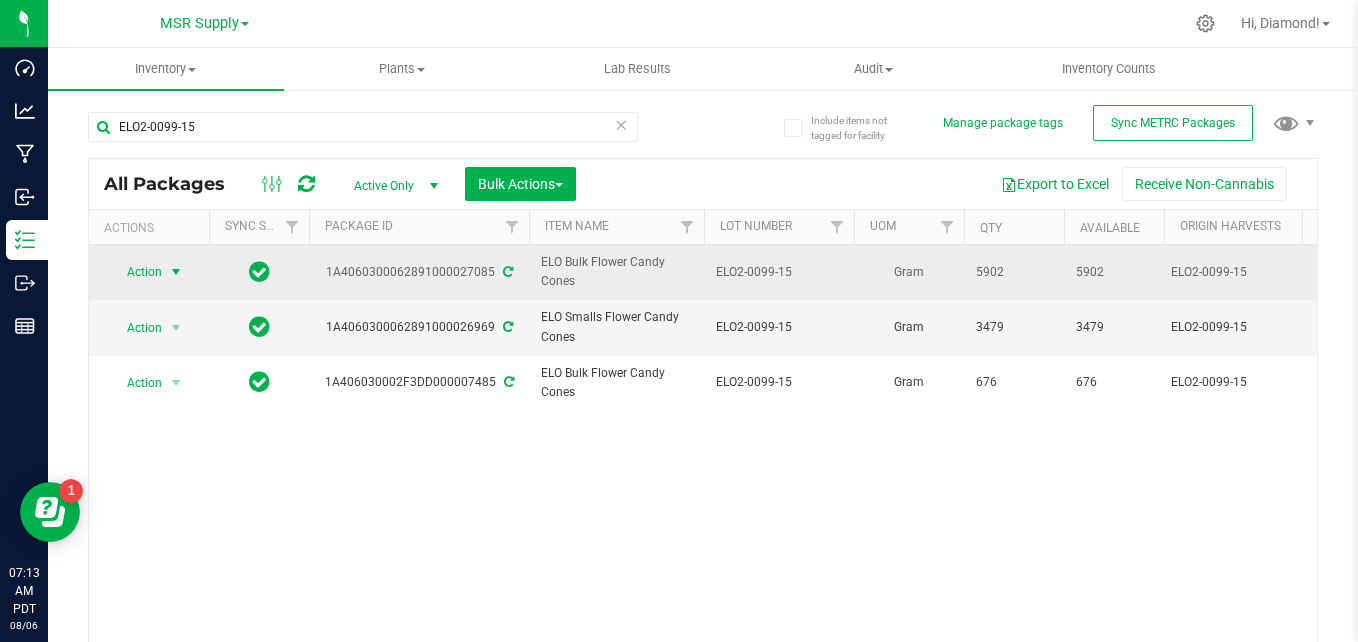 click on "Action" at bounding box center (136, 272) 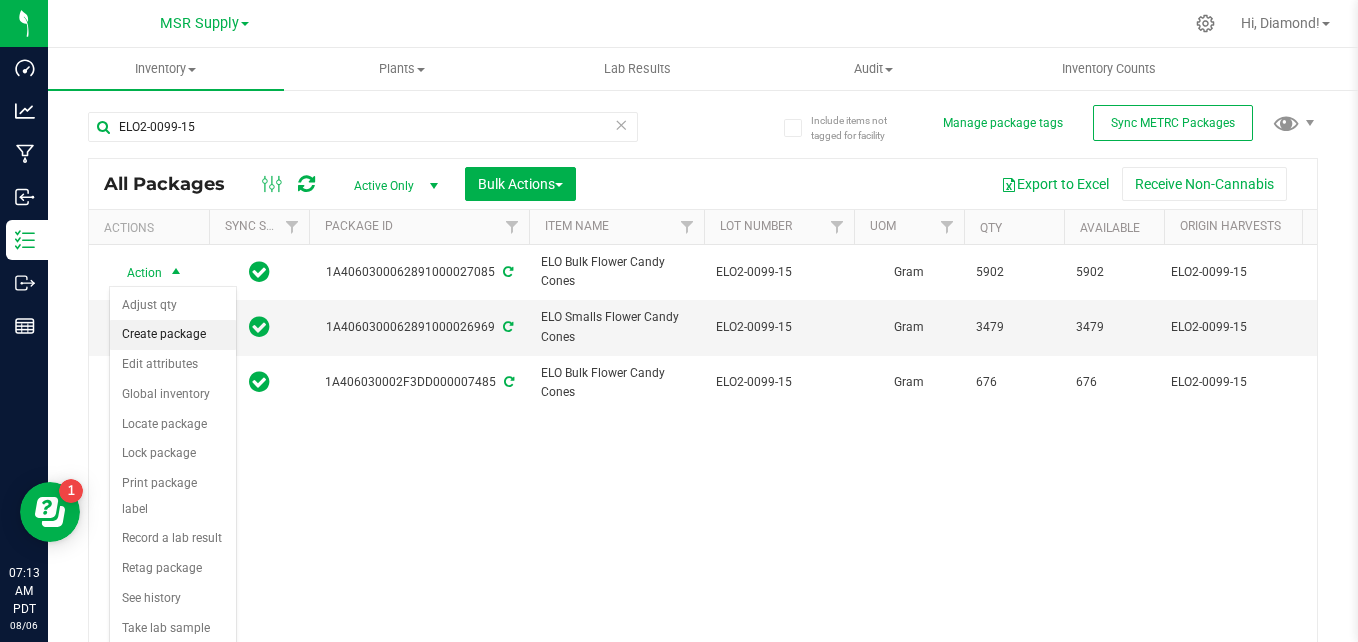click on "Create package" at bounding box center (173, 335) 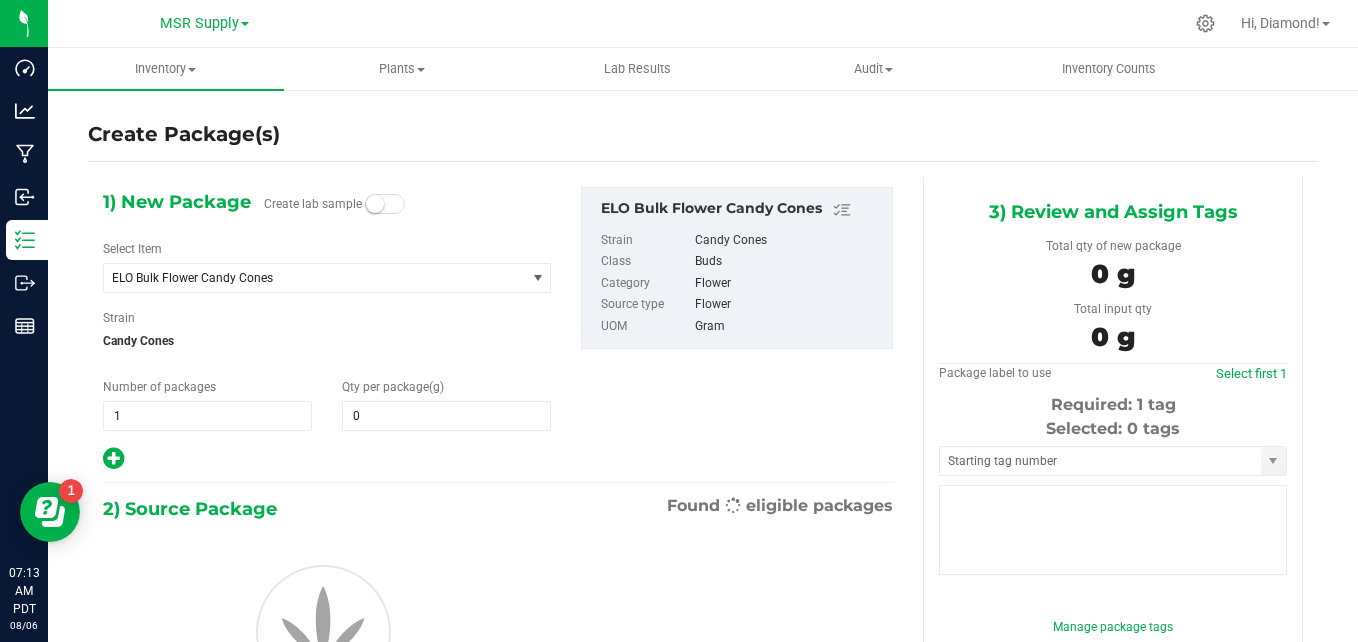 type on "0.0000" 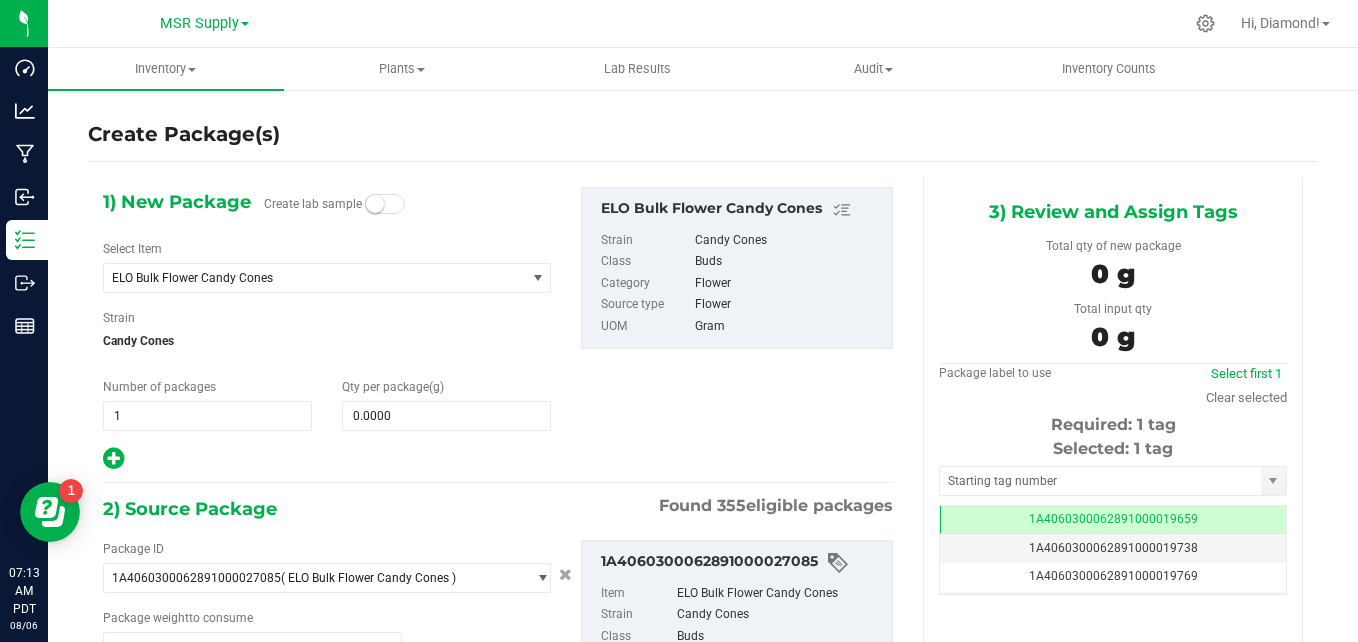 scroll, scrollTop: 0, scrollLeft: -1, axis: horizontal 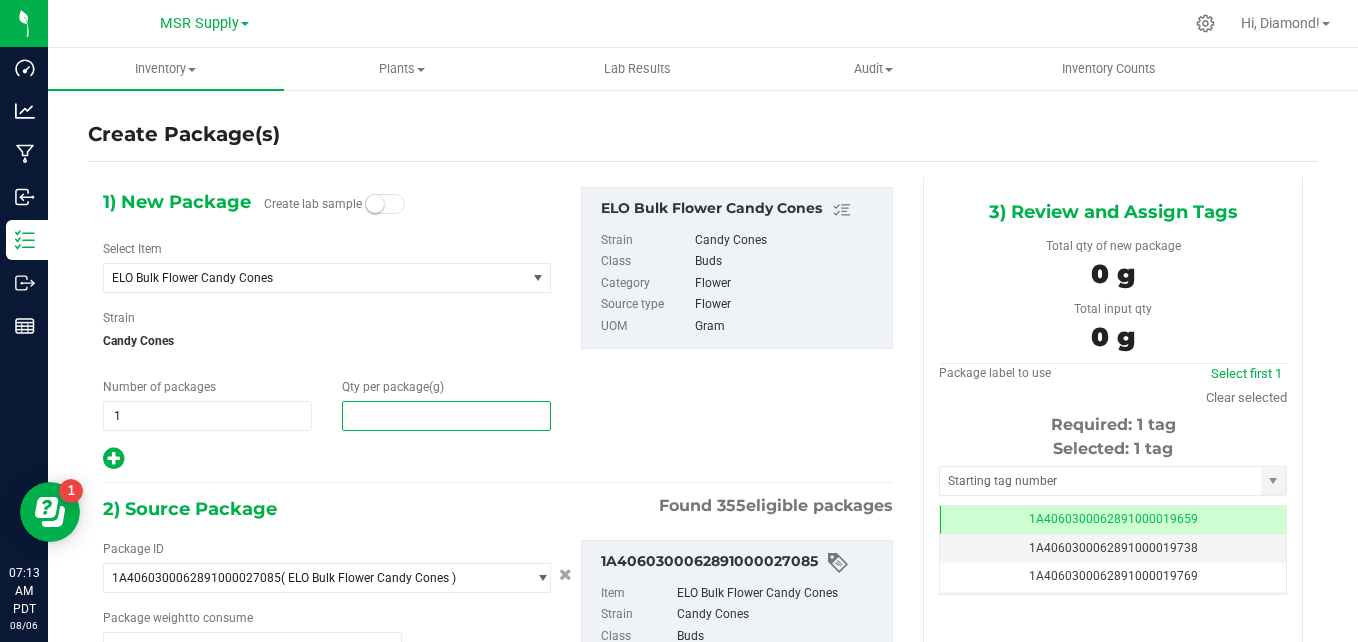 click at bounding box center (446, 416) 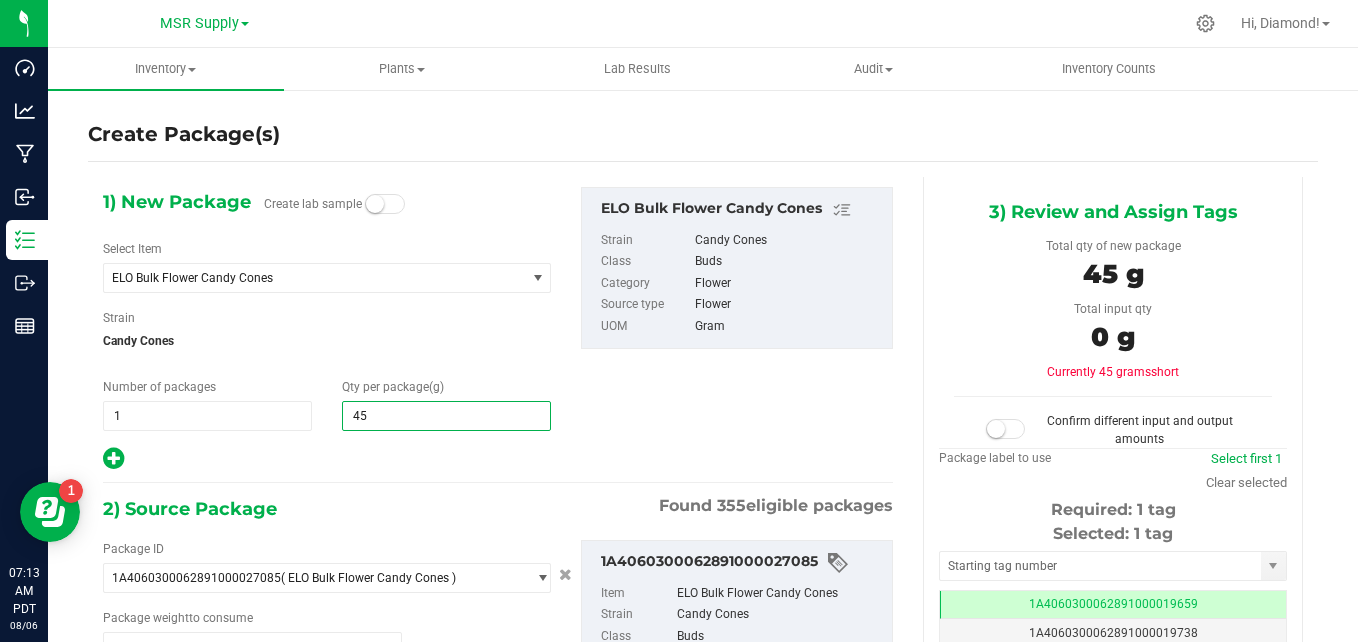 type on "4" 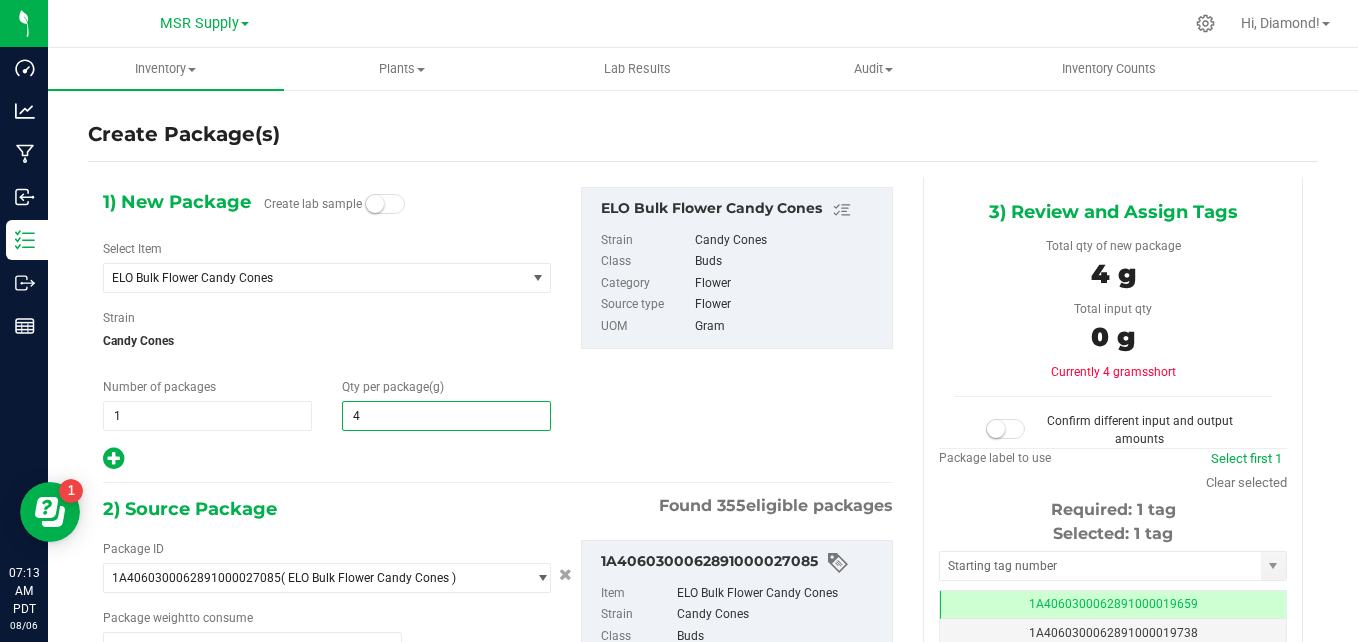 type 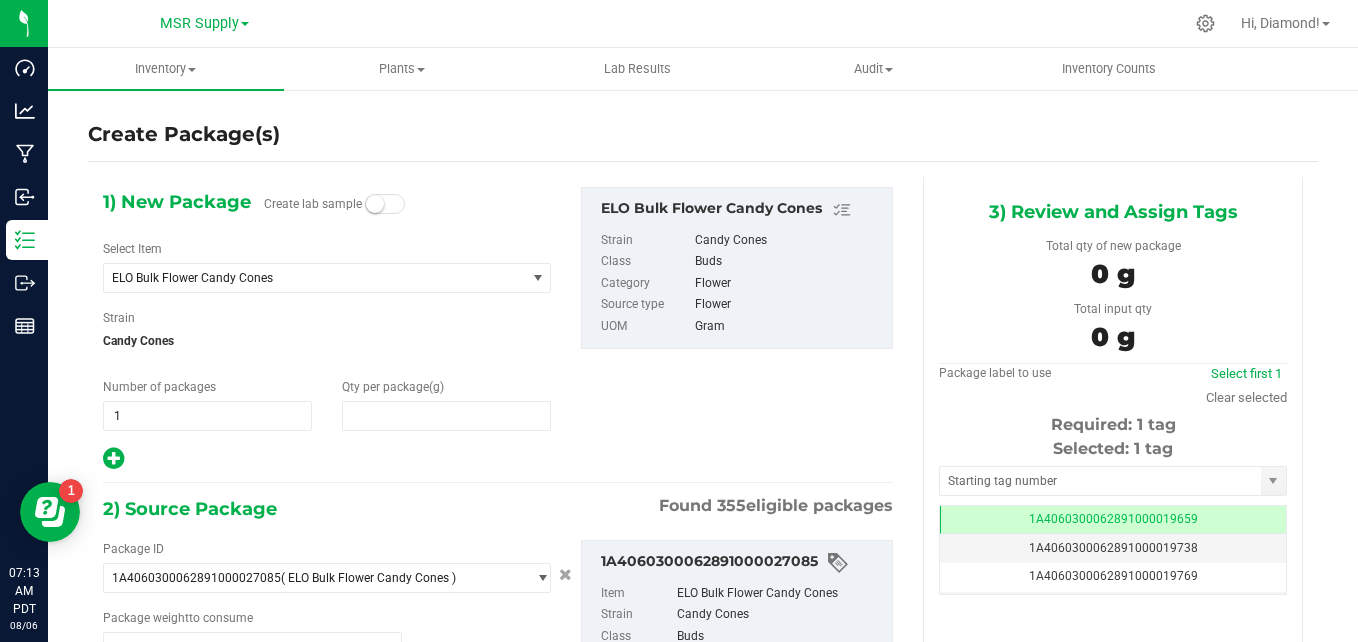type on "0.0000" 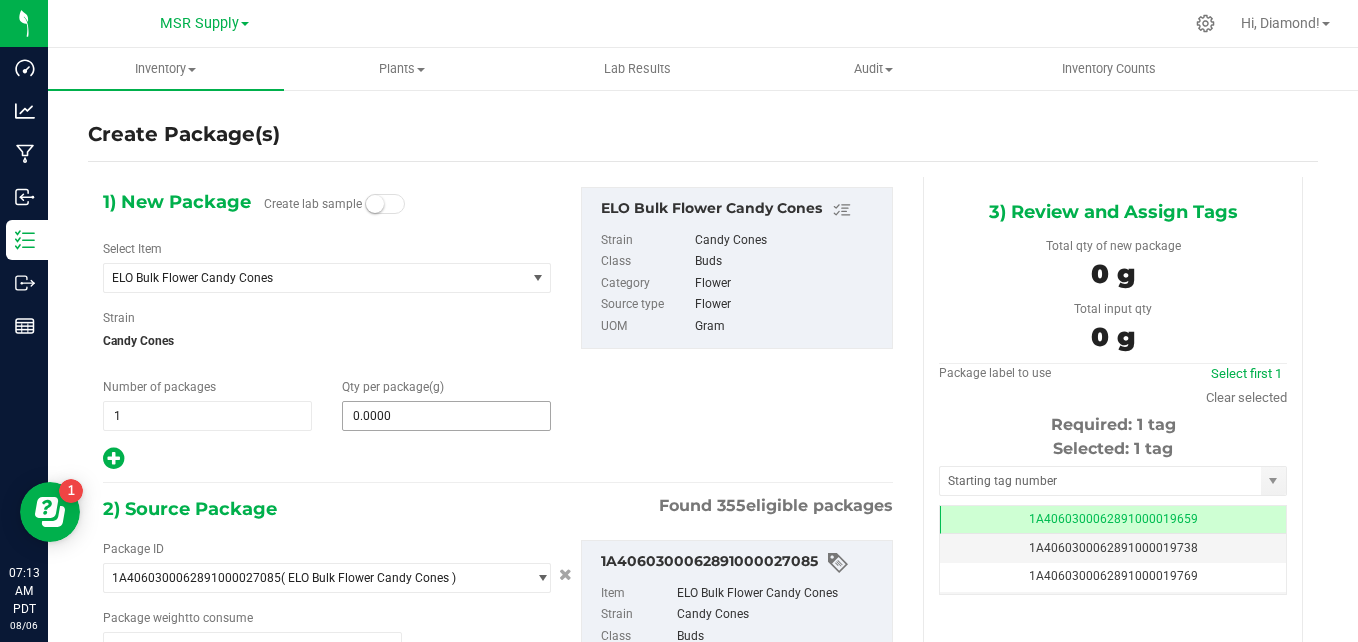 type 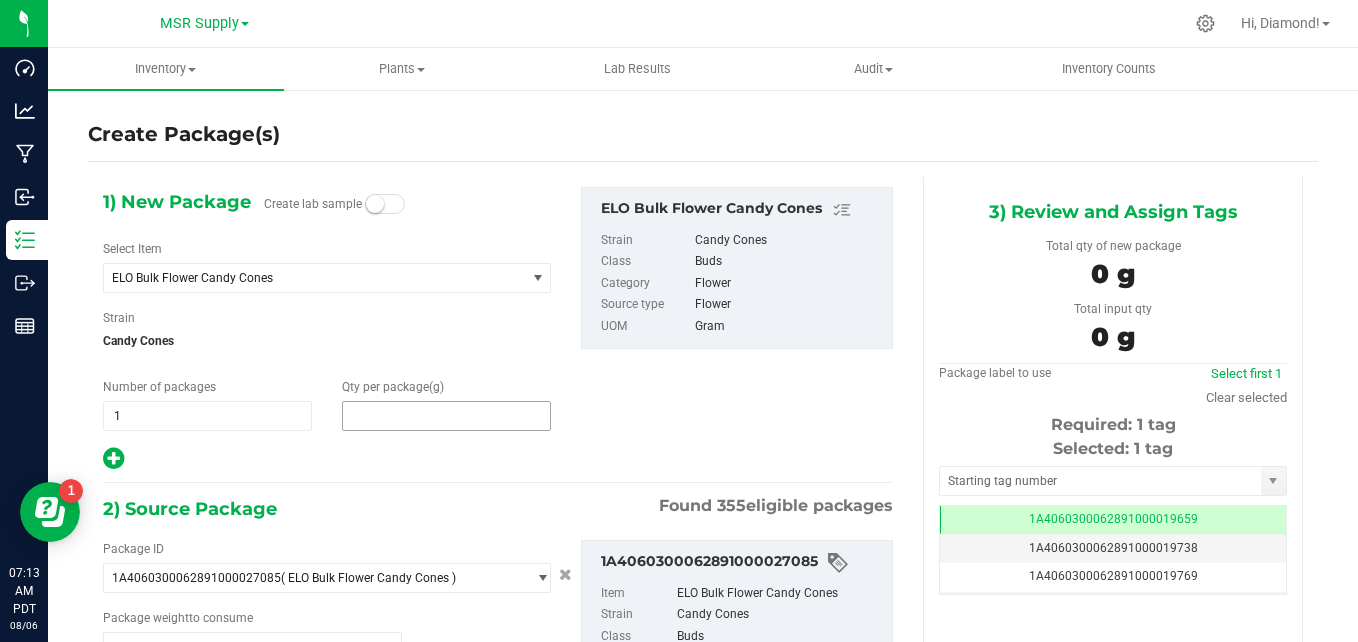 click at bounding box center [446, 416] 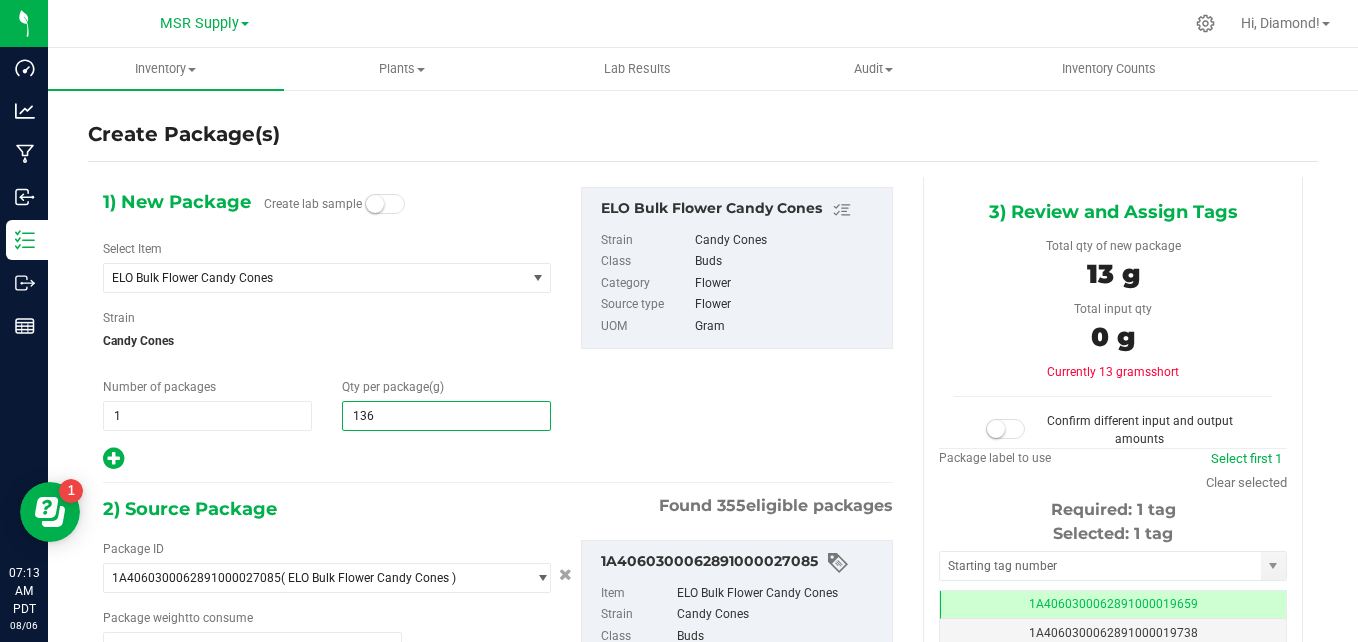 type on "1362" 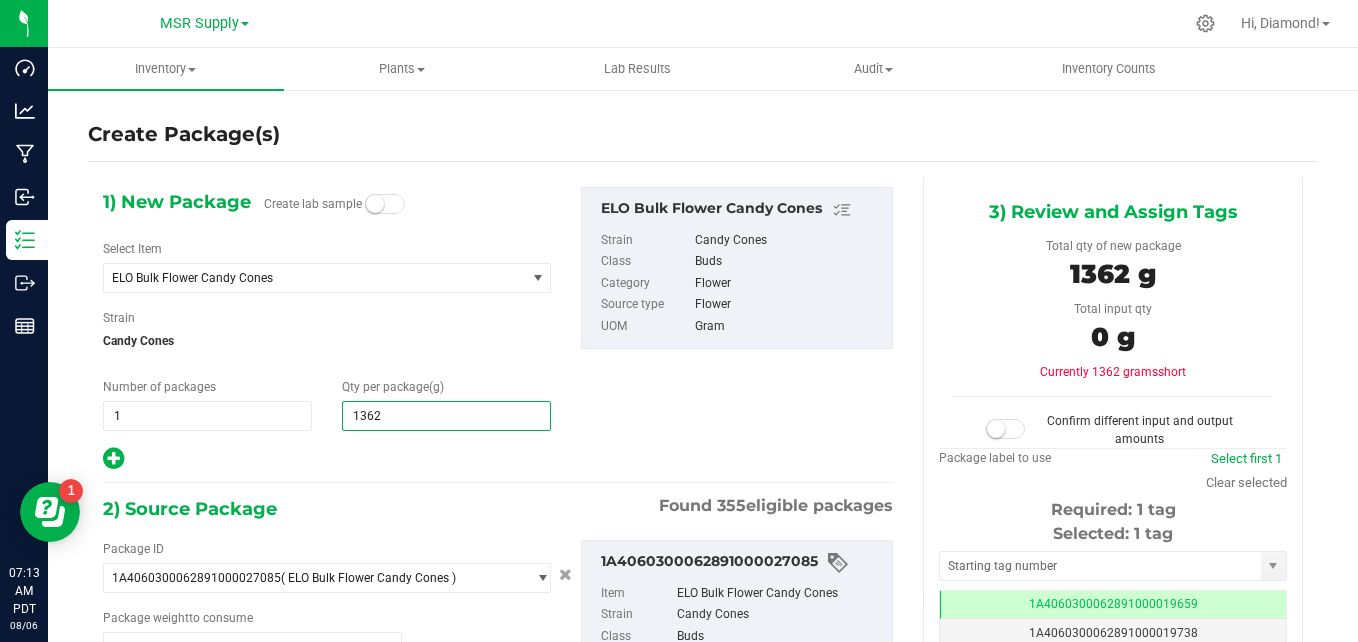 type on "1,362.0000" 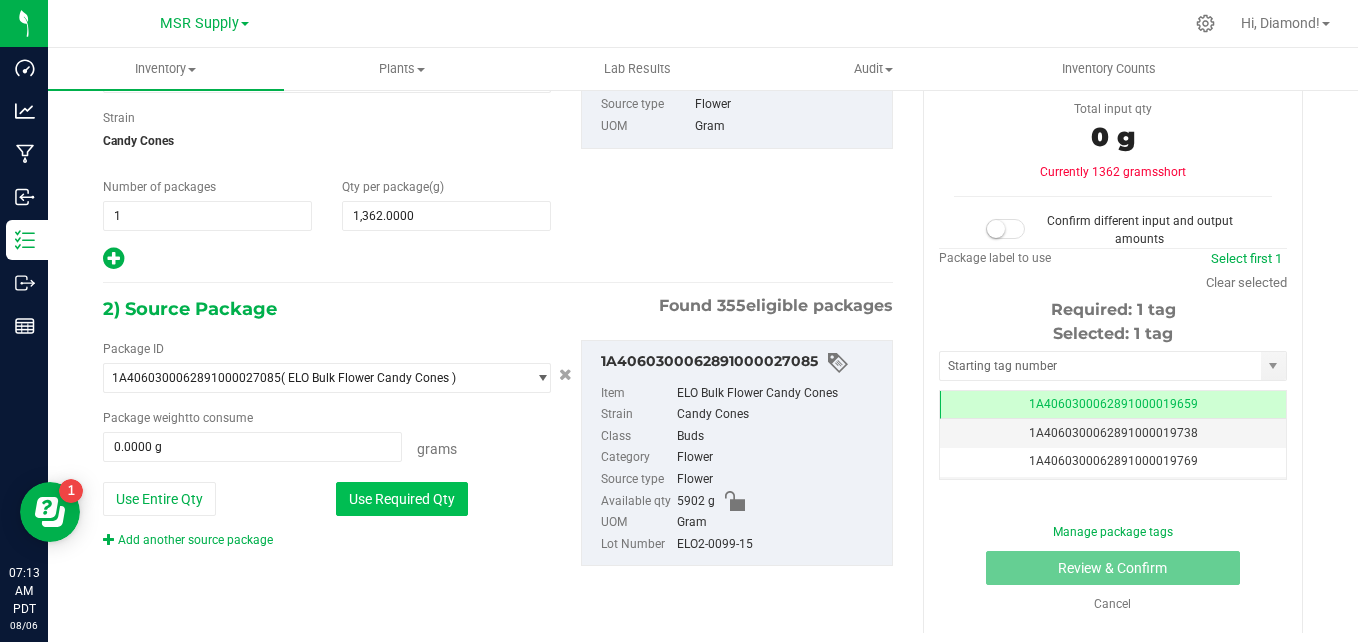 click on "Use Required Qty" at bounding box center (402, 499) 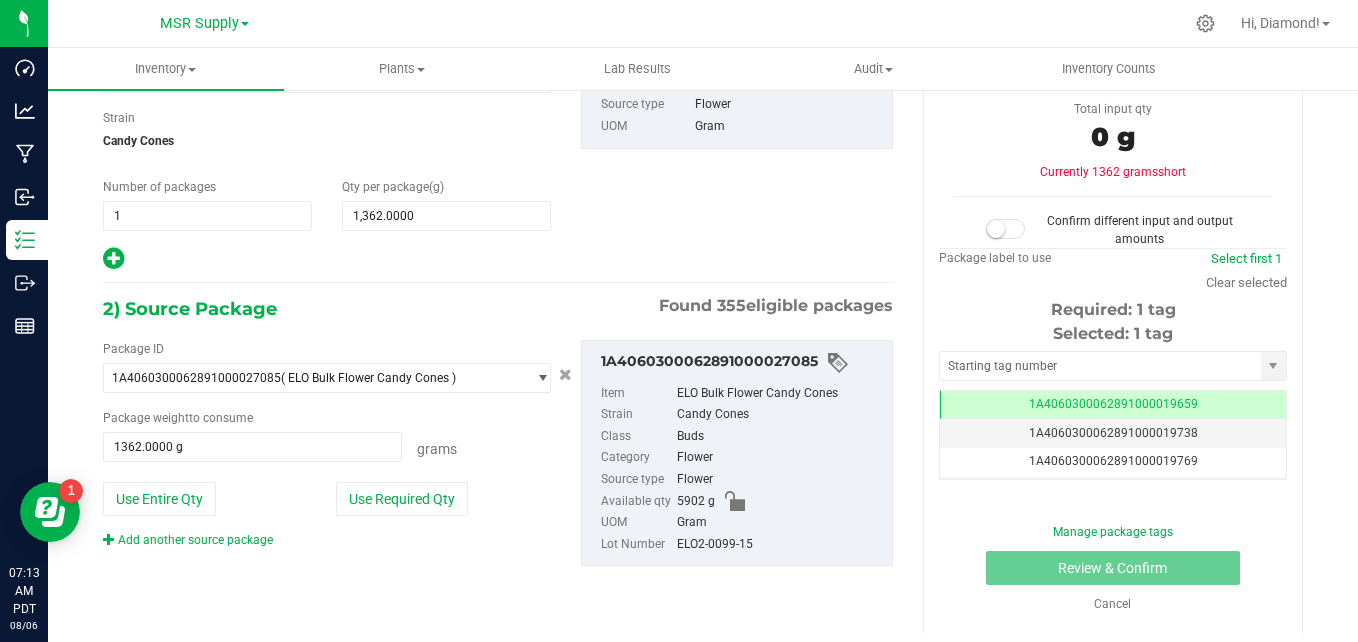 scroll, scrollTop: 181, scrollLeft: 0, axis: vertical 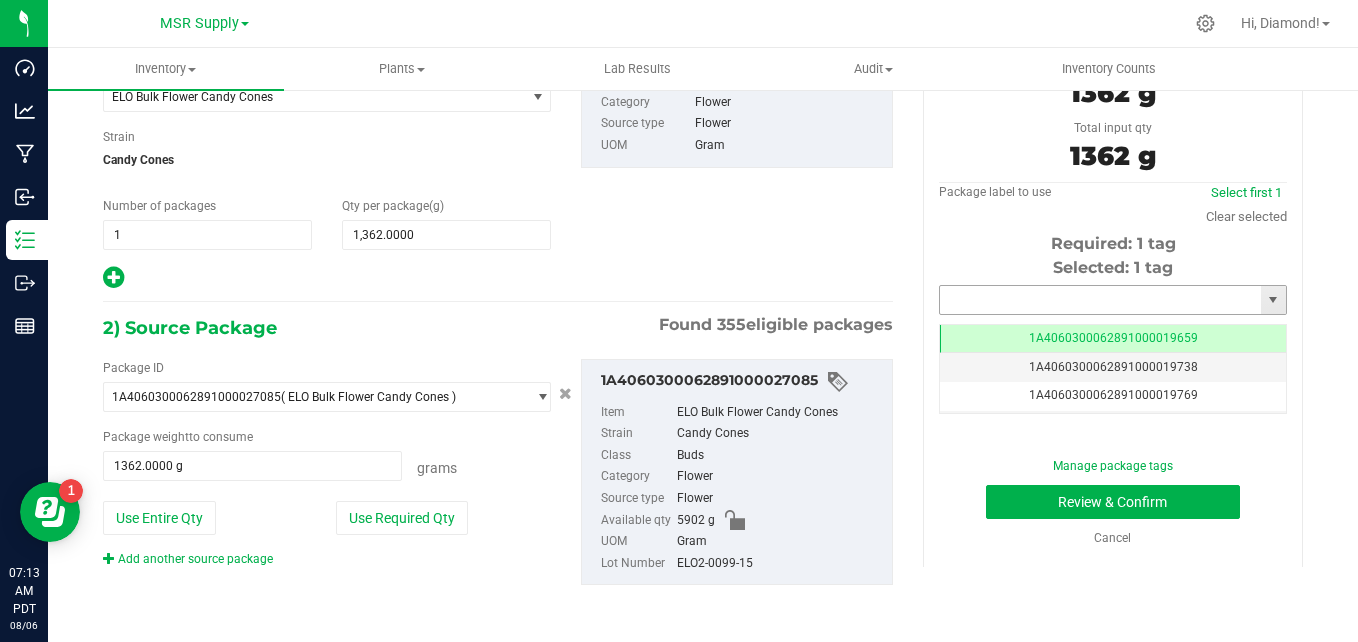 click at bounding box center [1100, 300] 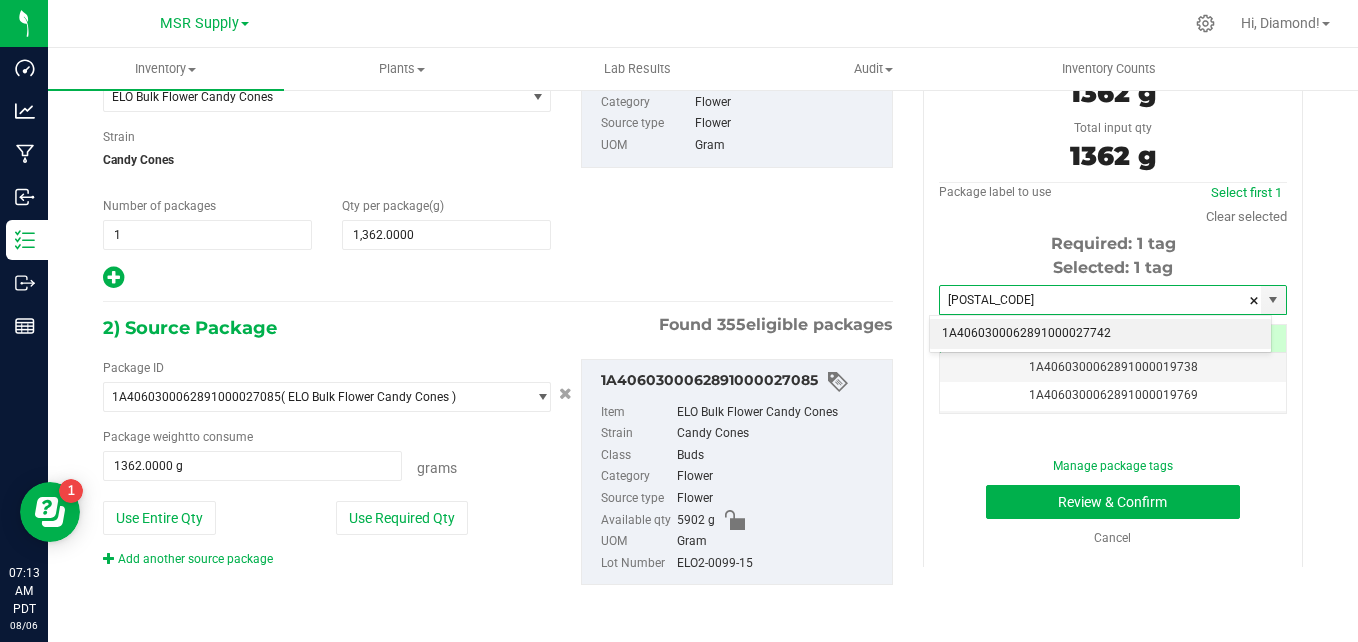 click on "1A4060300062891000027742" at bounding box center [1100, 334] 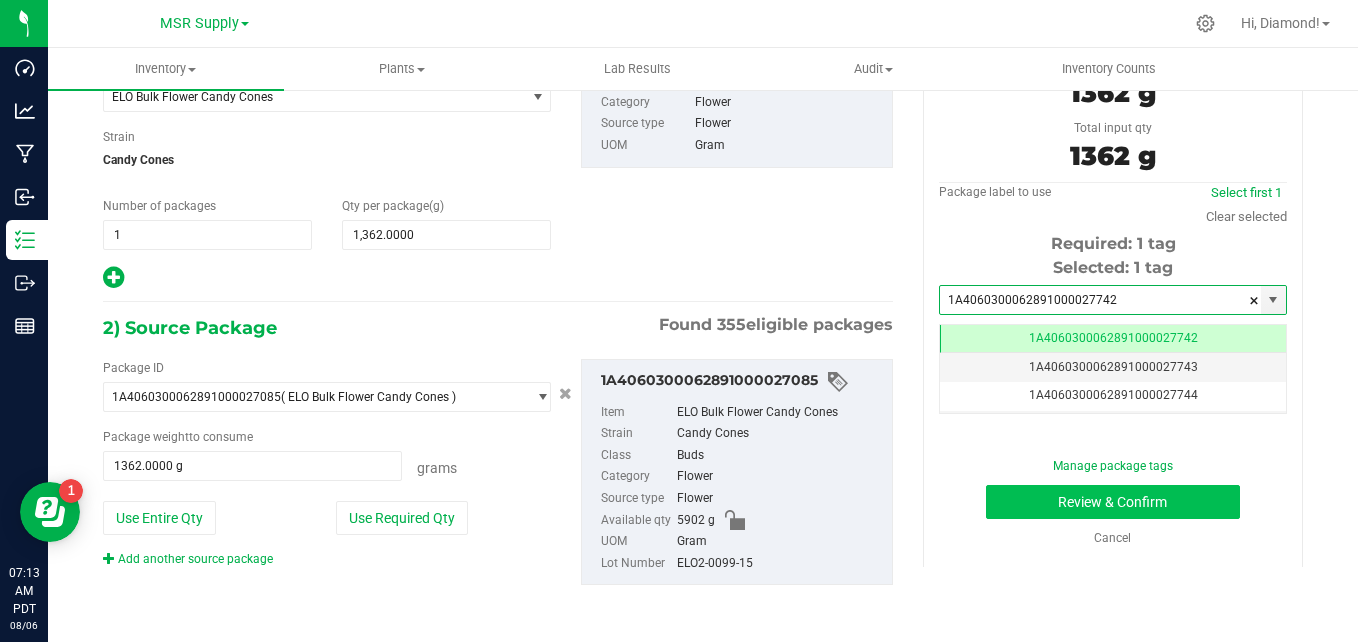 scroll, scrollTop: 0, scrollLeft: -1, axis: horizontal 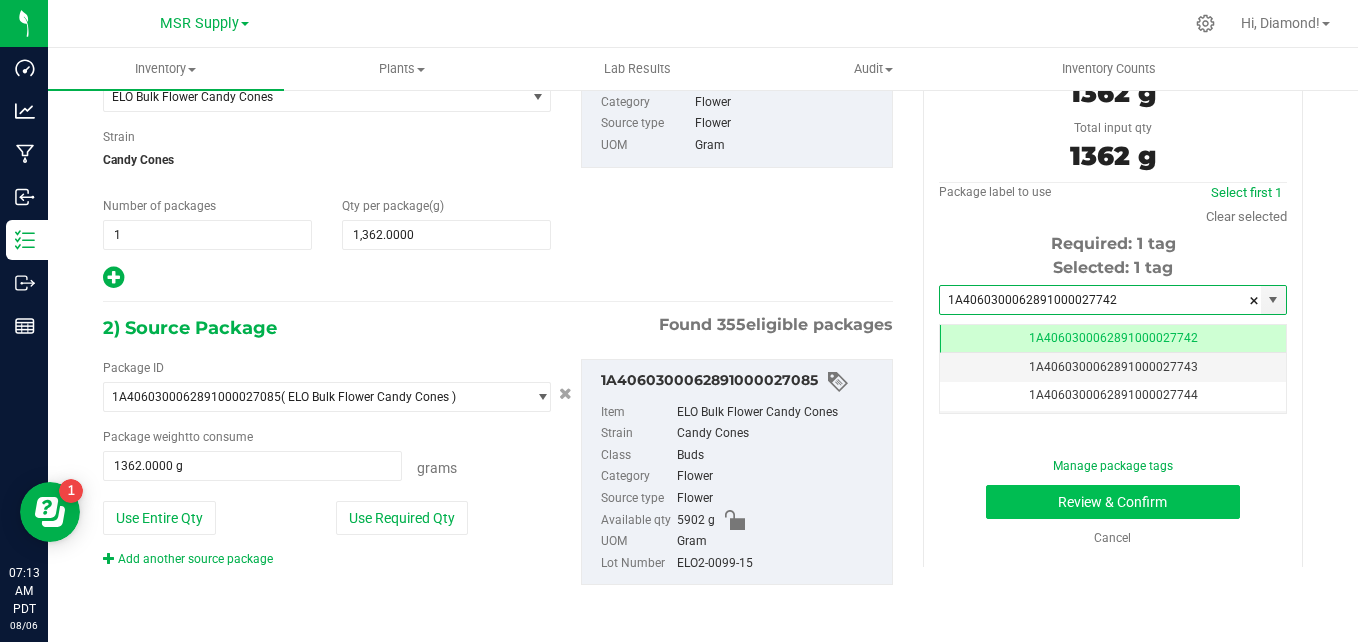 type on "1A4060300062891000027742" 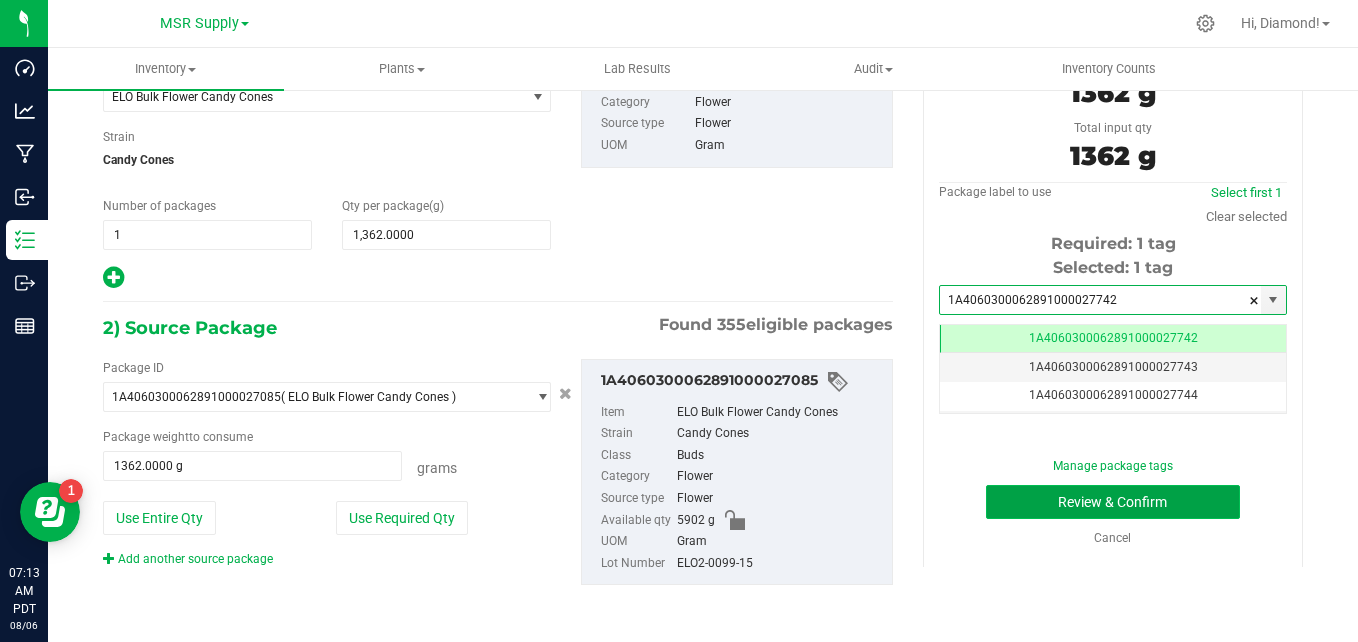 click on "Review & Confirm" at bounding box center [1113, 502] 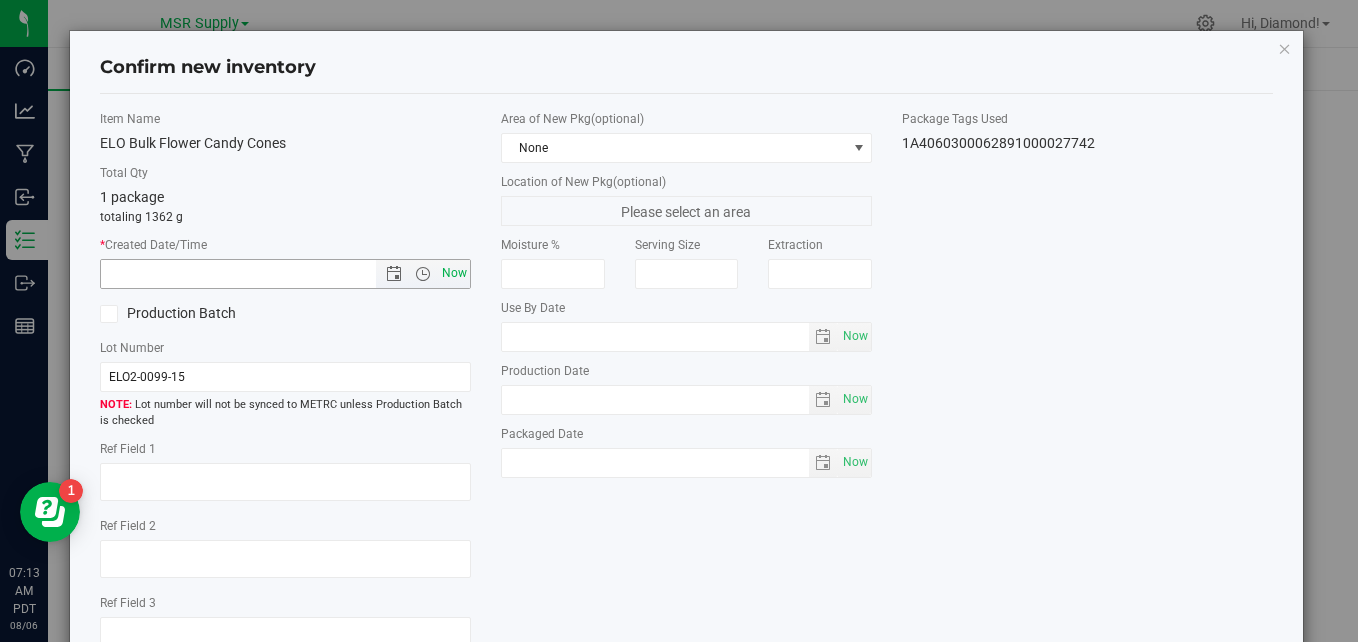 click on "Now" at bounding box center (455, 273) 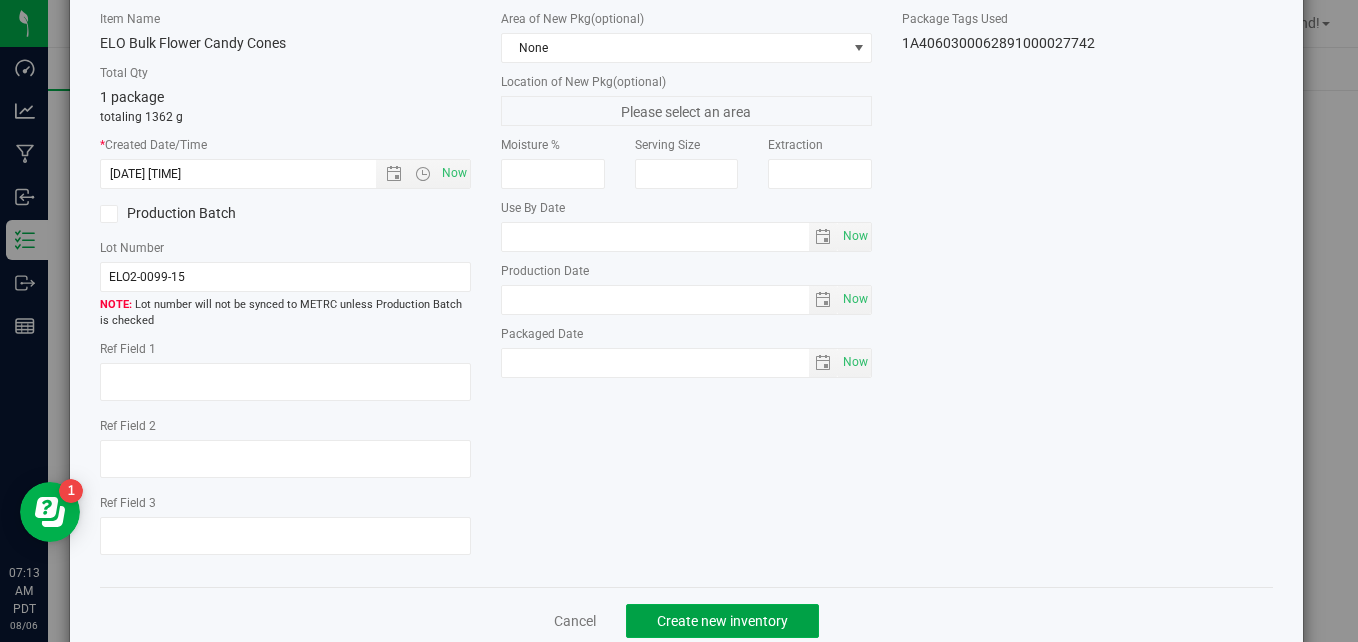 drag, startPoint x: 755, startPoint y: 611, endPoint x: 745, endPoint y: 599, distance: 15.6205 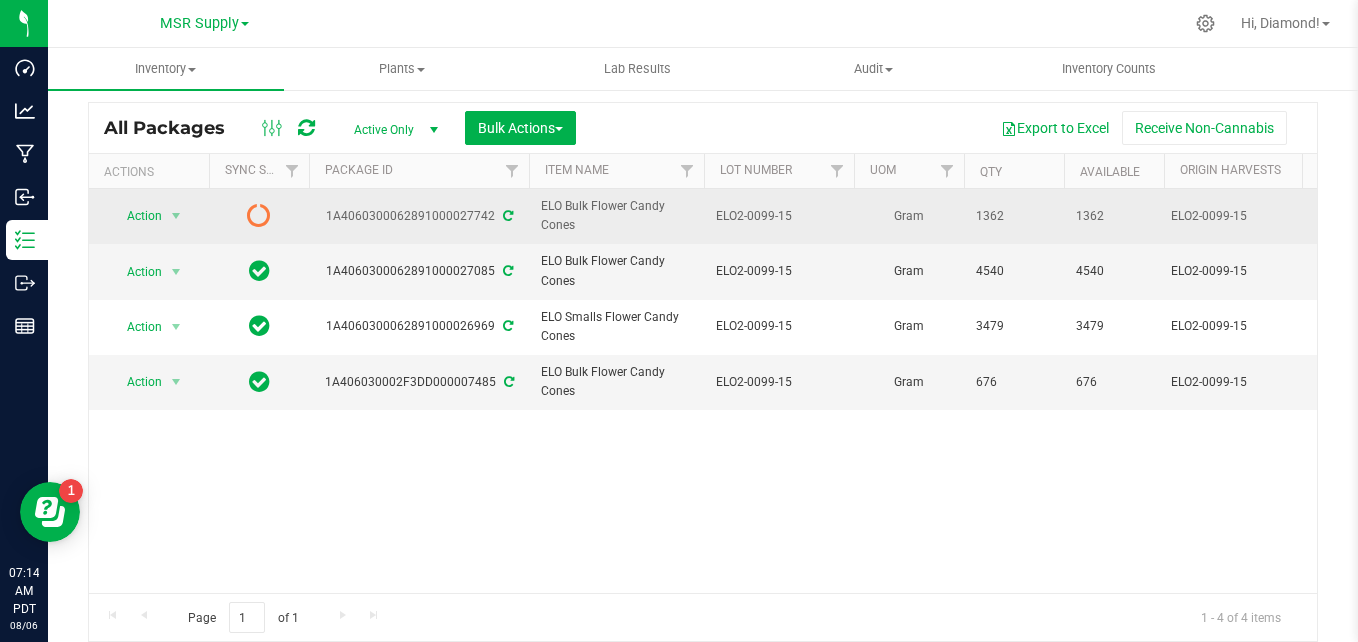 click on "1A4060300062891000027742" at bounding box center (419, 216) 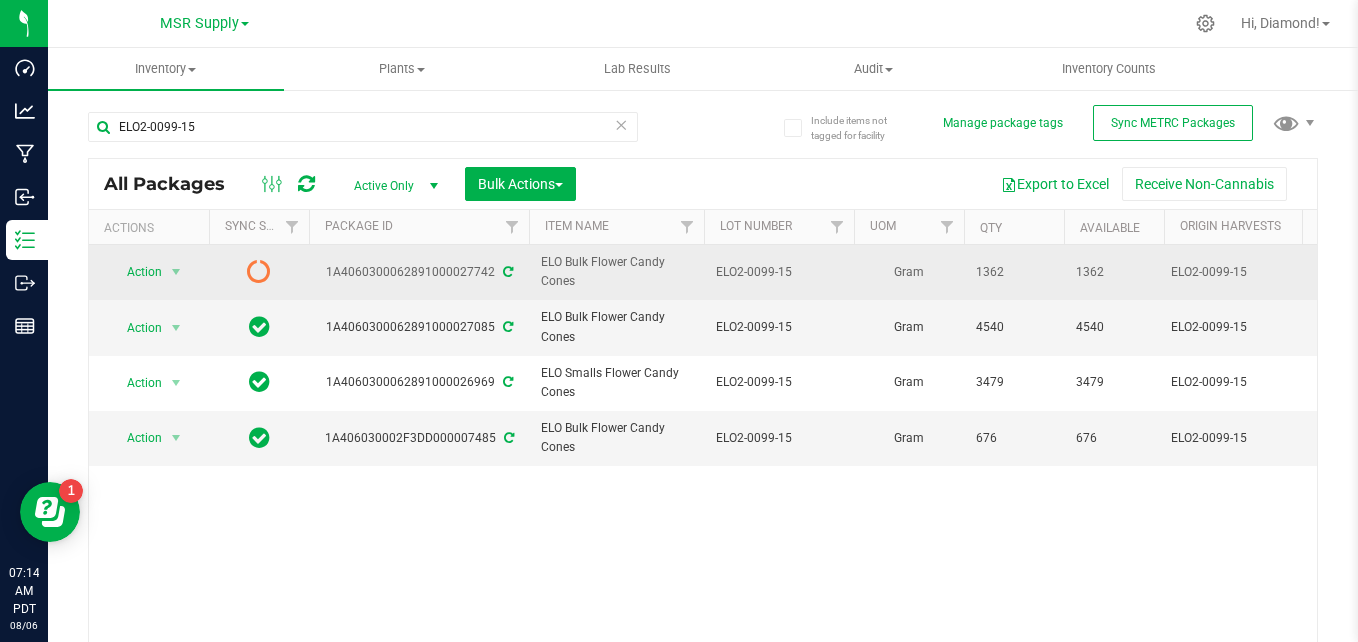 click at bounding box center [508, 272] 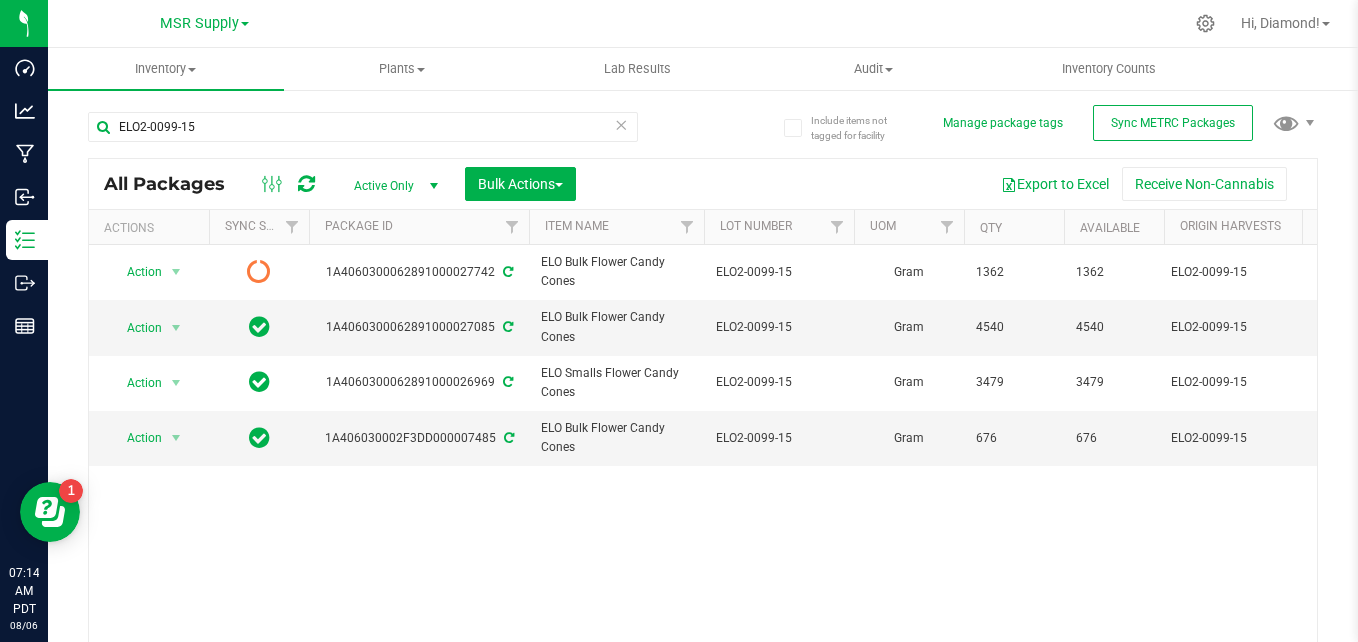 click at bounding box center (621, 124) 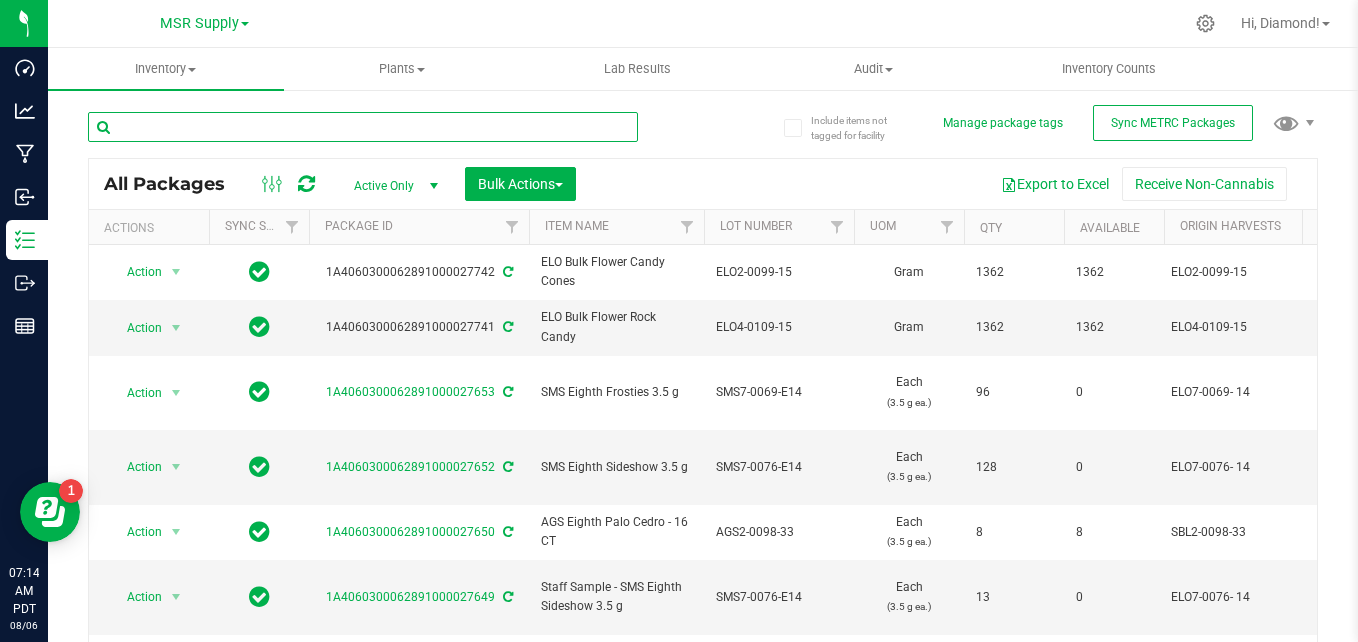 paste on "ELO7-0100-14" 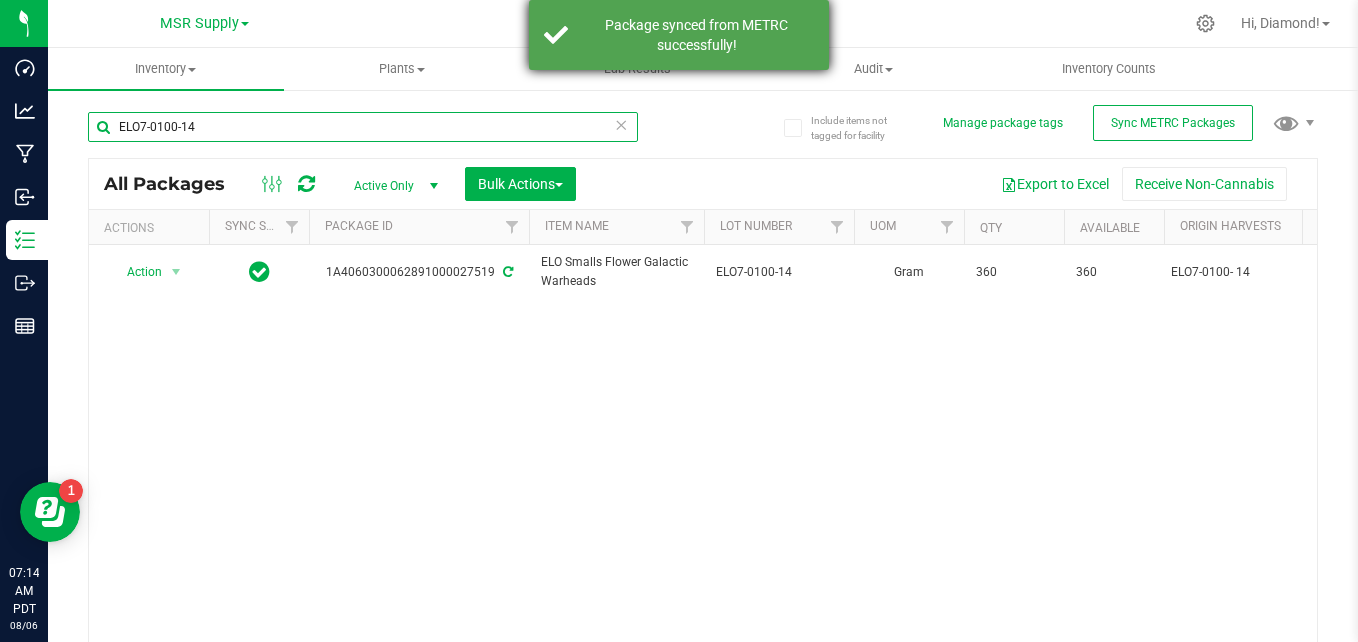 type on "ELO7-0100-14" 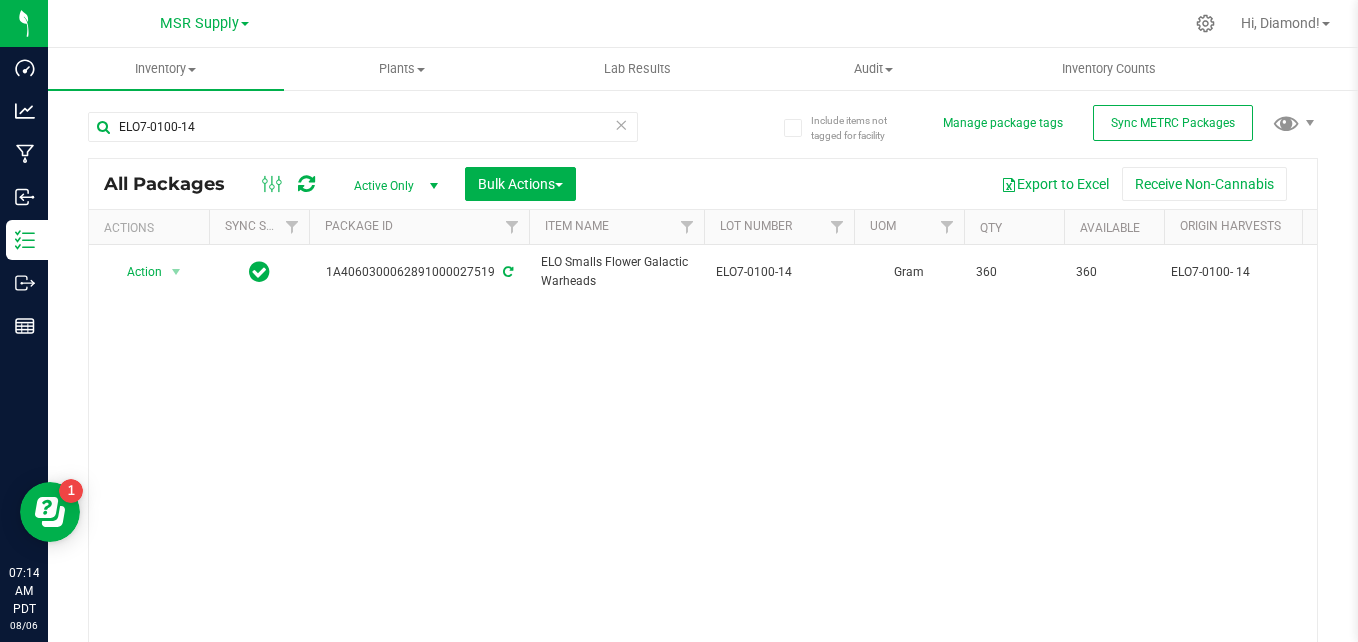 click at bounding box center (621, 124) 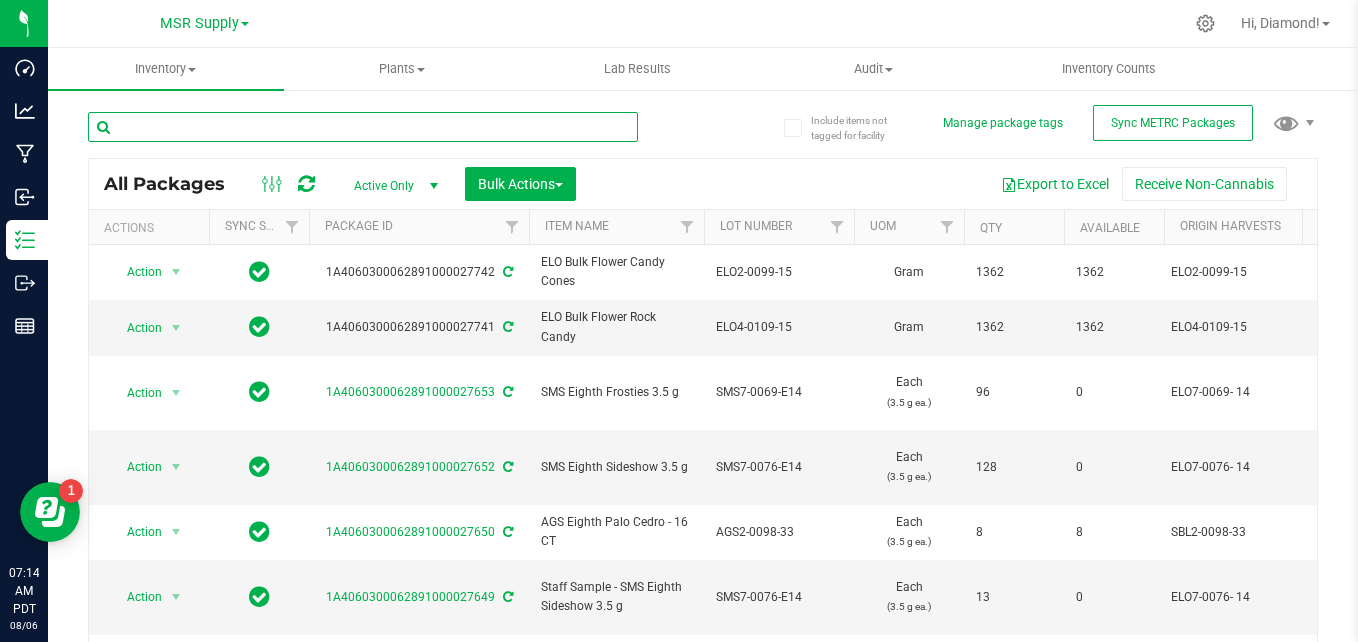 paste on "ELO2-0100-15" 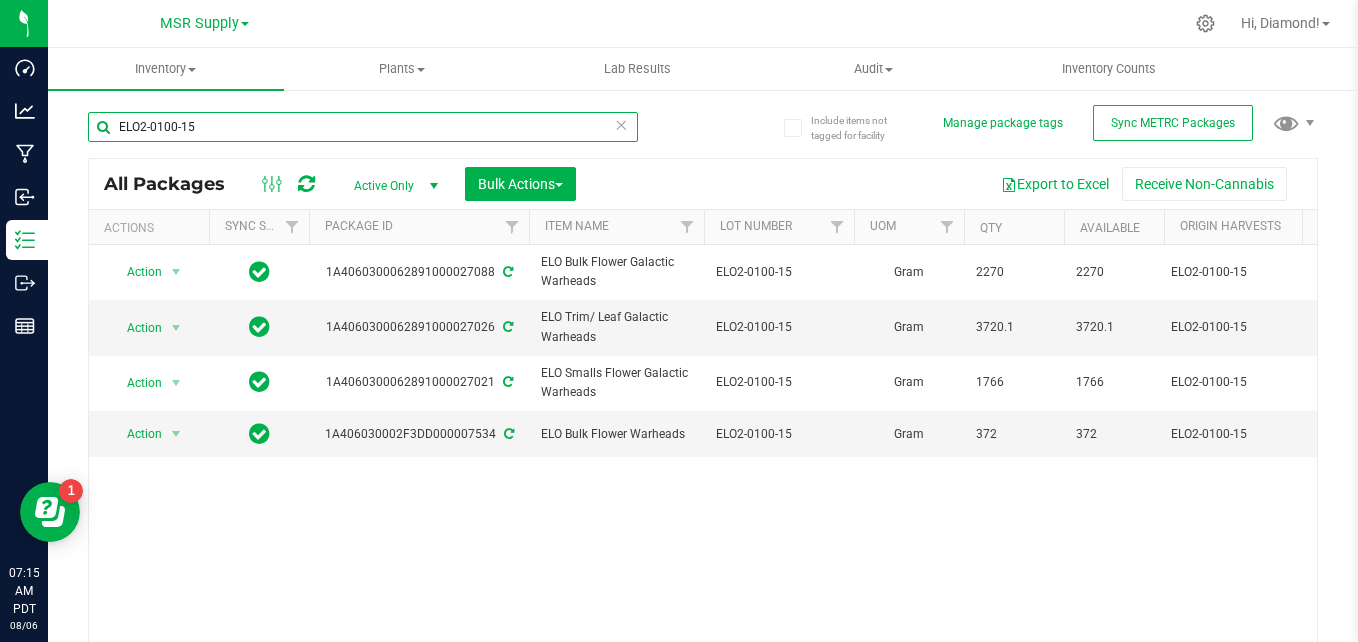 scroll, scrollTop: 0, scrollLeft: 217, axis: horizontal 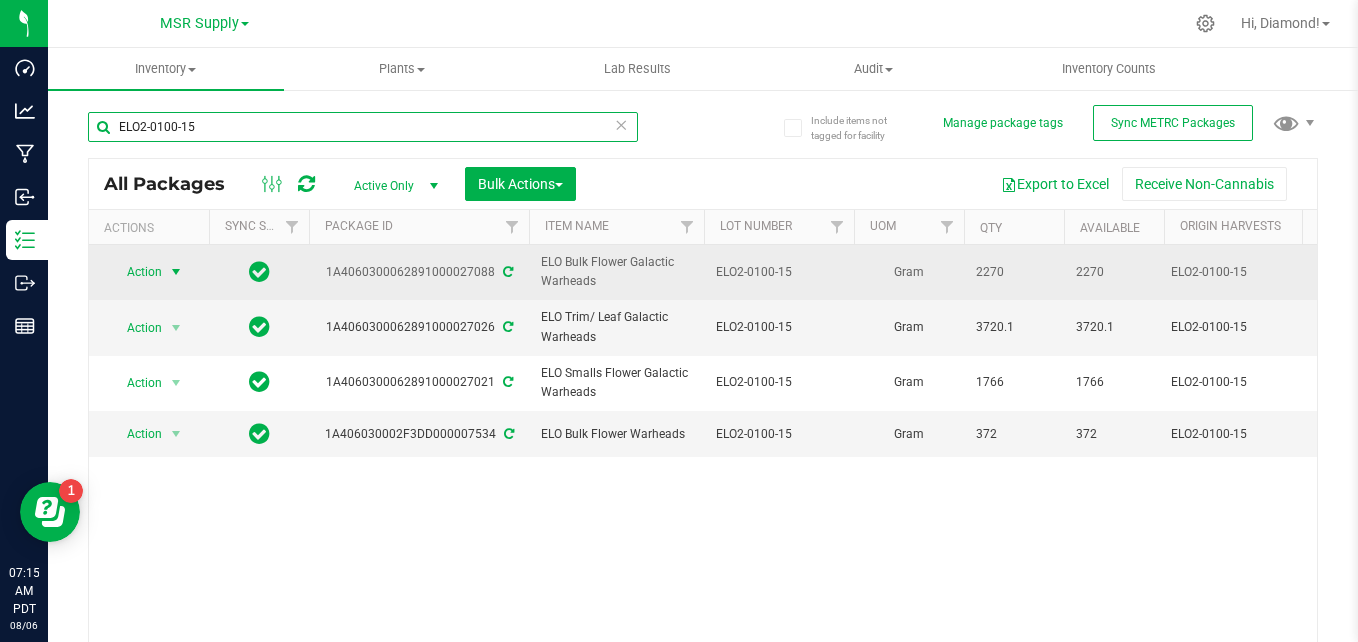 type on "ELO2-0100-15" 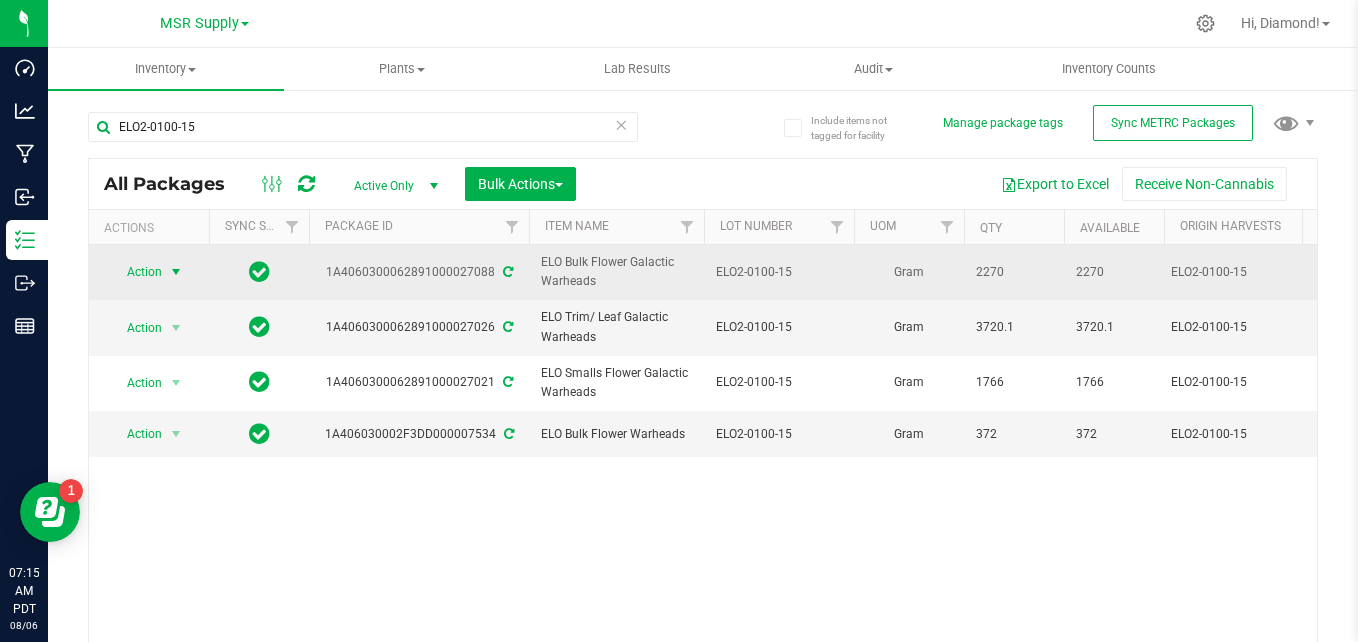 click at bounding box center [176, 272] 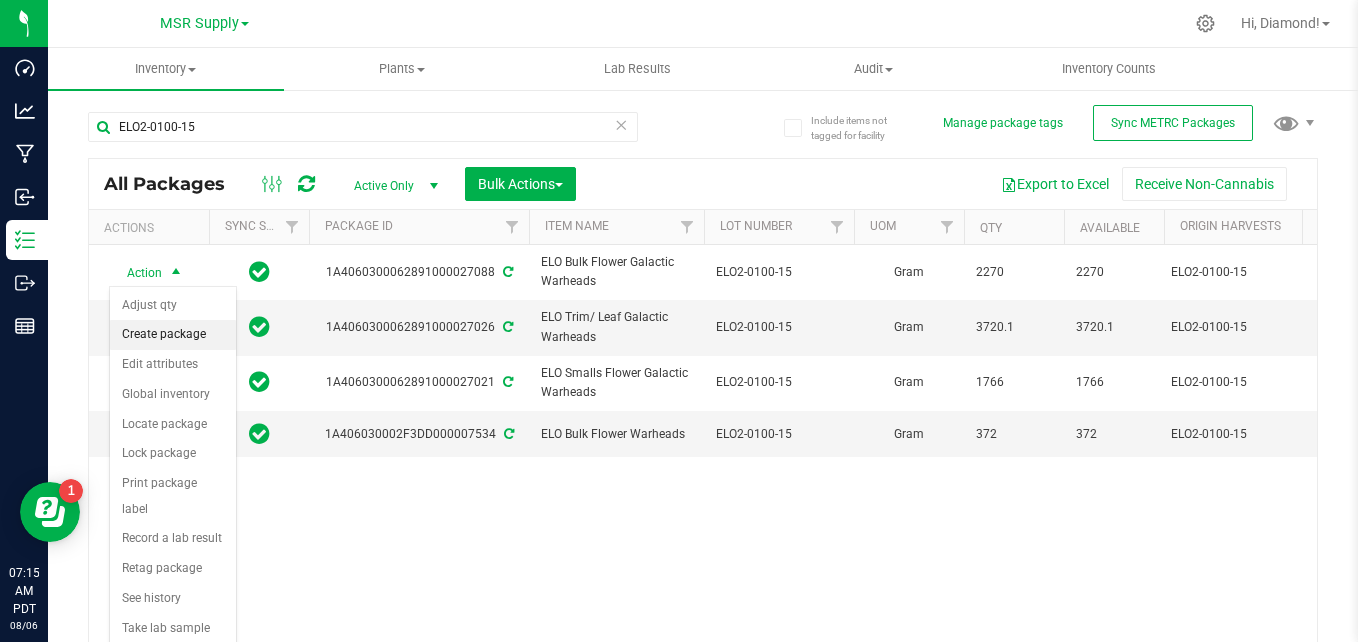 click on "Create package" at bounding box center (173, 335) 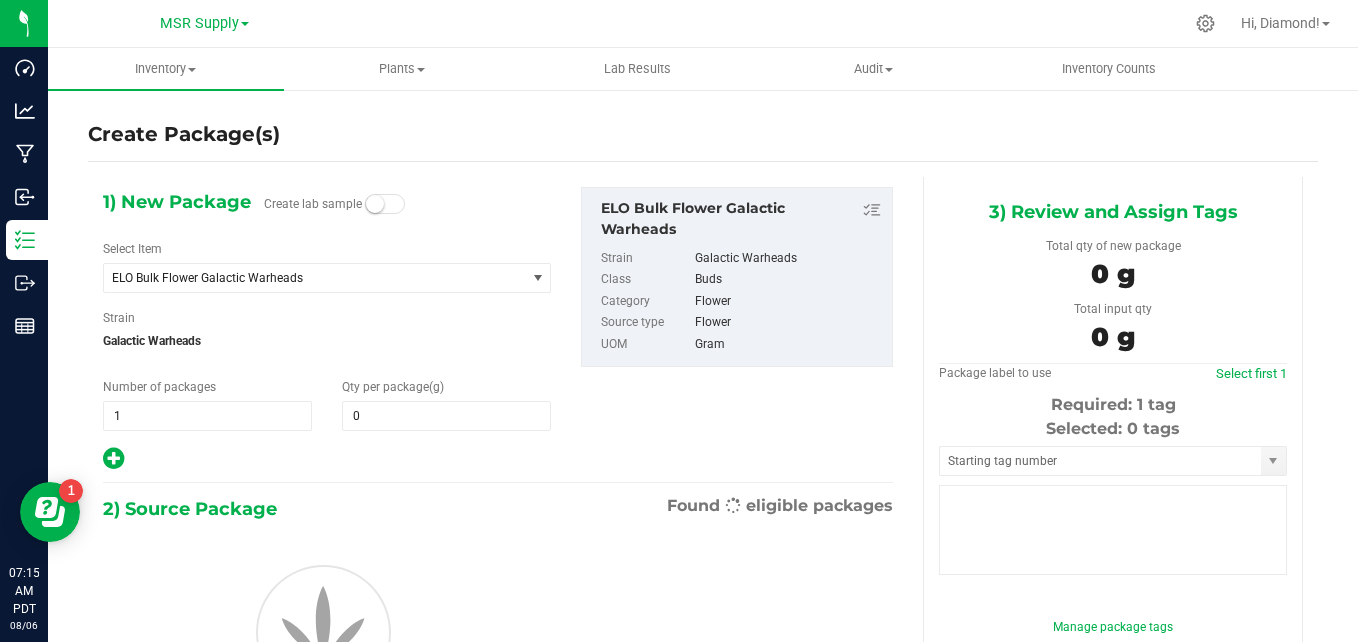 type on "0.0000" 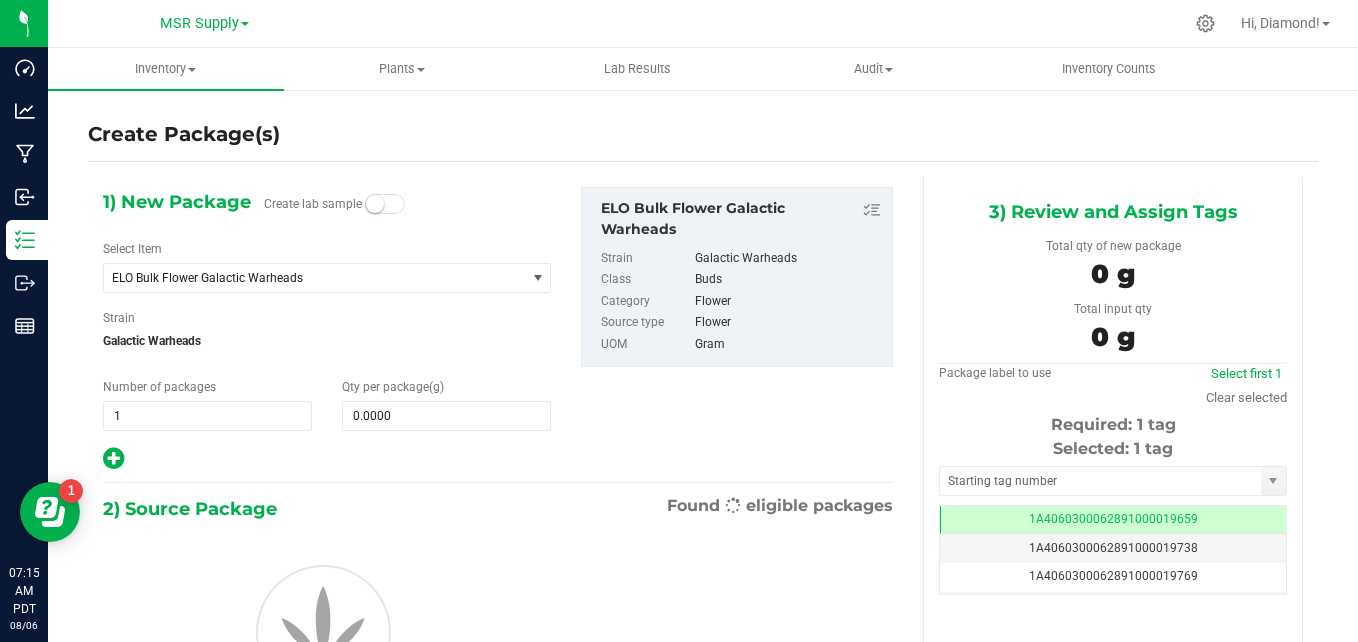 scroll, scrollTop: 0, scrollLeft: -1, axis: horizontal 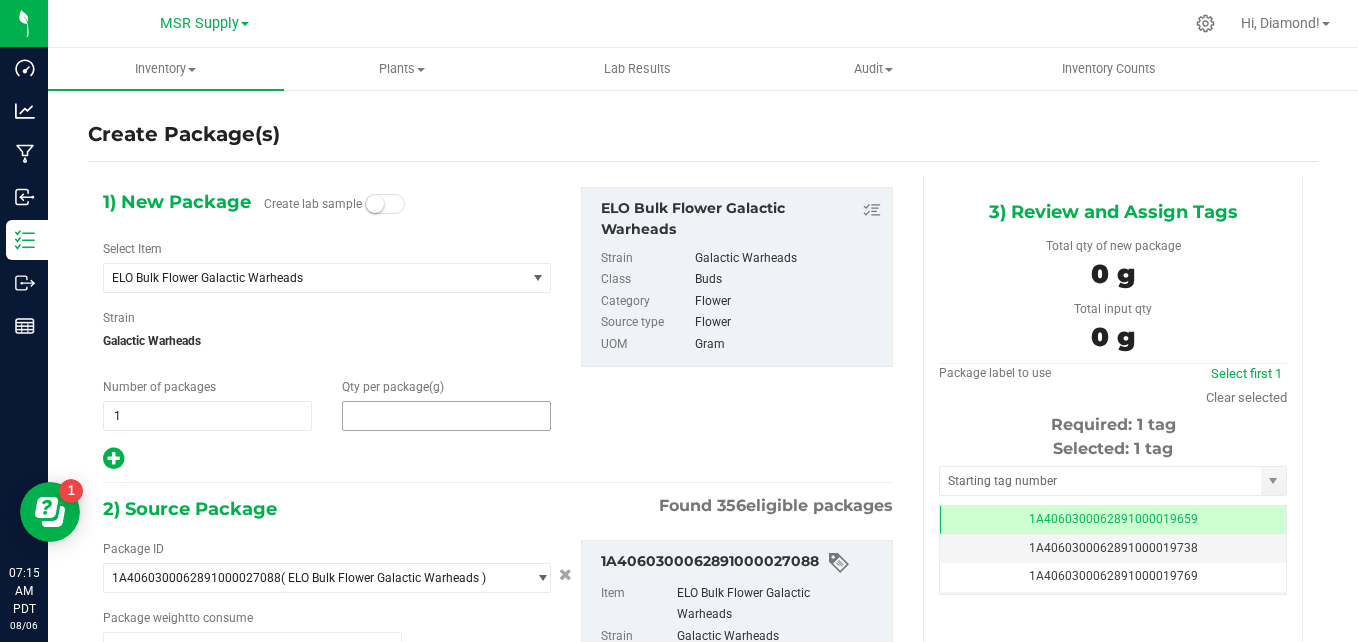 click at bounding box center (446, 416) 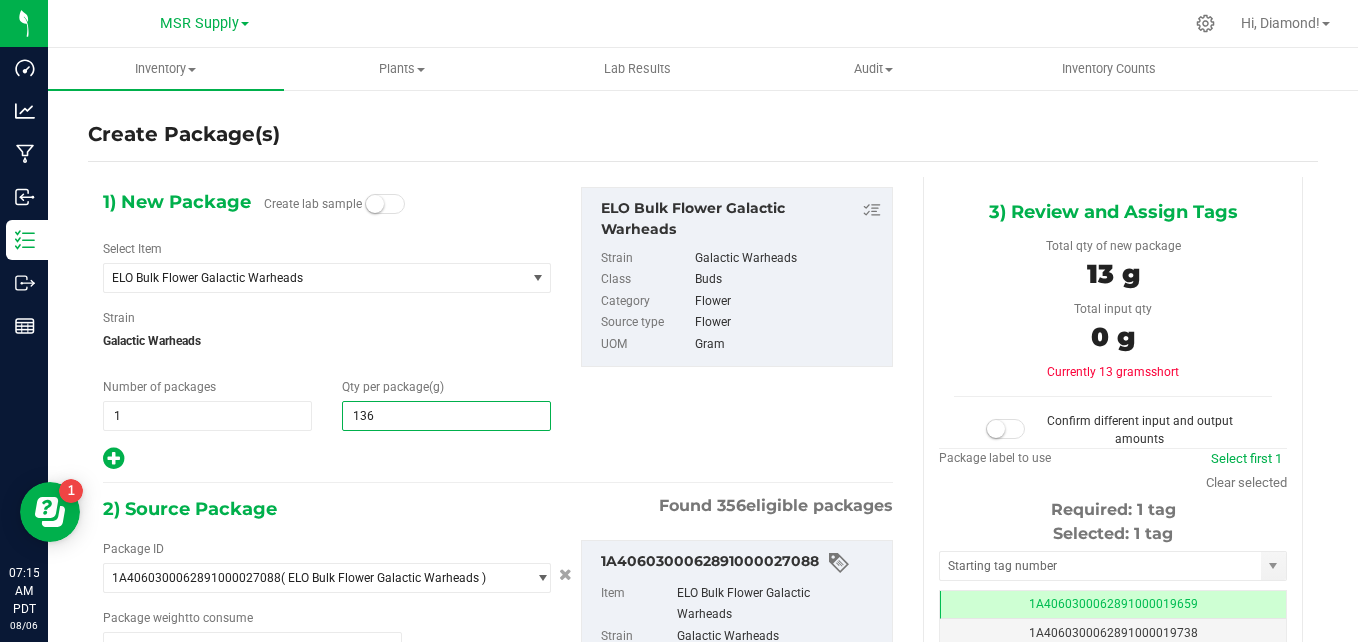 type on "1362" 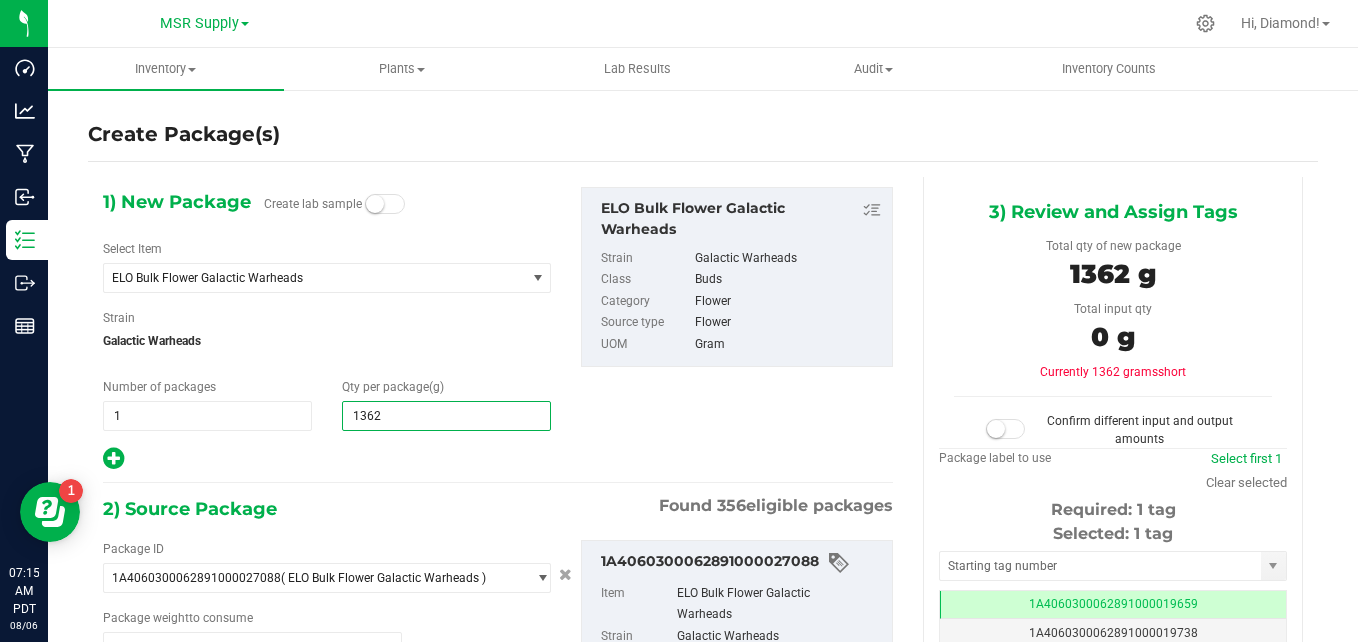 type on "1,362.0000" 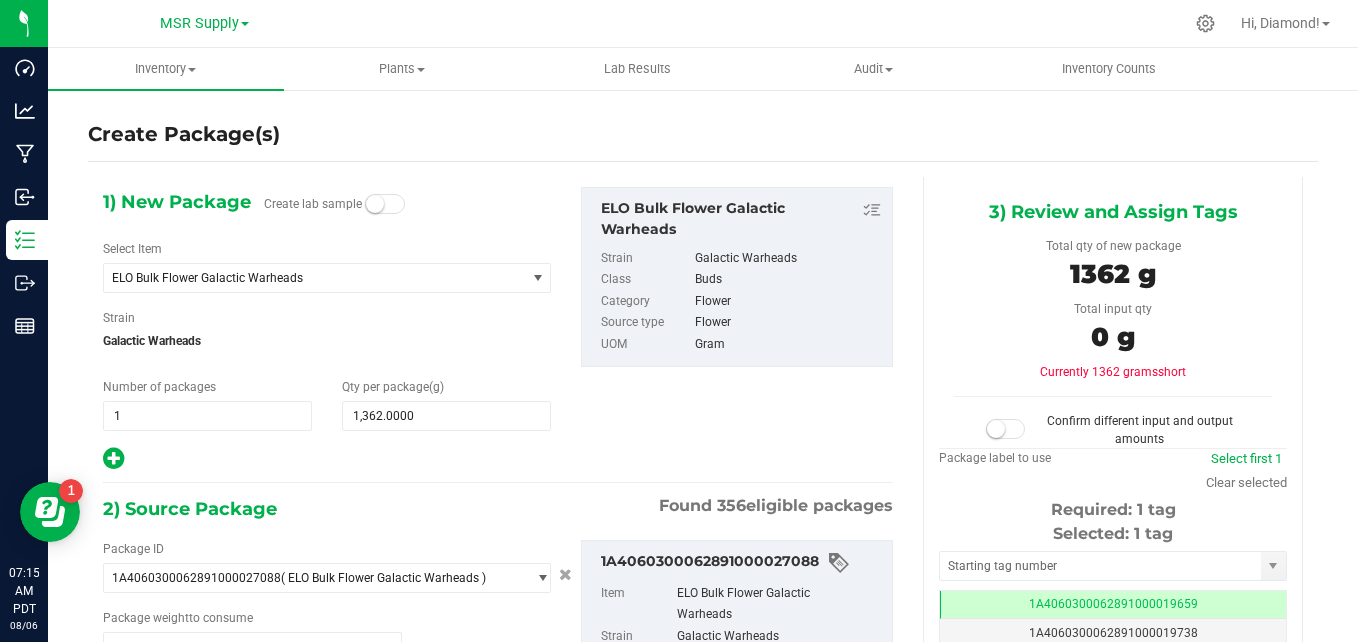 click on "1) New Package
Create lab sample
Select Item
ELO Bulk Flower Galactic Warheads
100 Rackz #4 - Clone 4516 A5 AC31 #17 AC31 #5 ADL x Gumbo #41 AGS 0.3 g (x 5) Pre-Roll Discovery Set A 1.5g AGS 0.3 g (x 5) Pre-Roll Discovery Set B 1.5g AGS 0.3 g (x 5) Preroll Minipack Alpine Sunrise 1.5 g AGS 0.3 g (x 5) Preroll Minipack Caramel Apple 1.5 g AGS 0.3 g (x 5) Preroll Minipack Empanadas Diez 1.5 g AGS 0.3 g (x 5) Preroll Minipack Garlic Blossom 1.5 g AGS 0.3 g (x 5) Preroll Minipack Honey Flower 1.5 g AGS 0.3 g (x 5) Preroll Minipack Lava Flower 1.5 g" at bounding box center (498, 329) 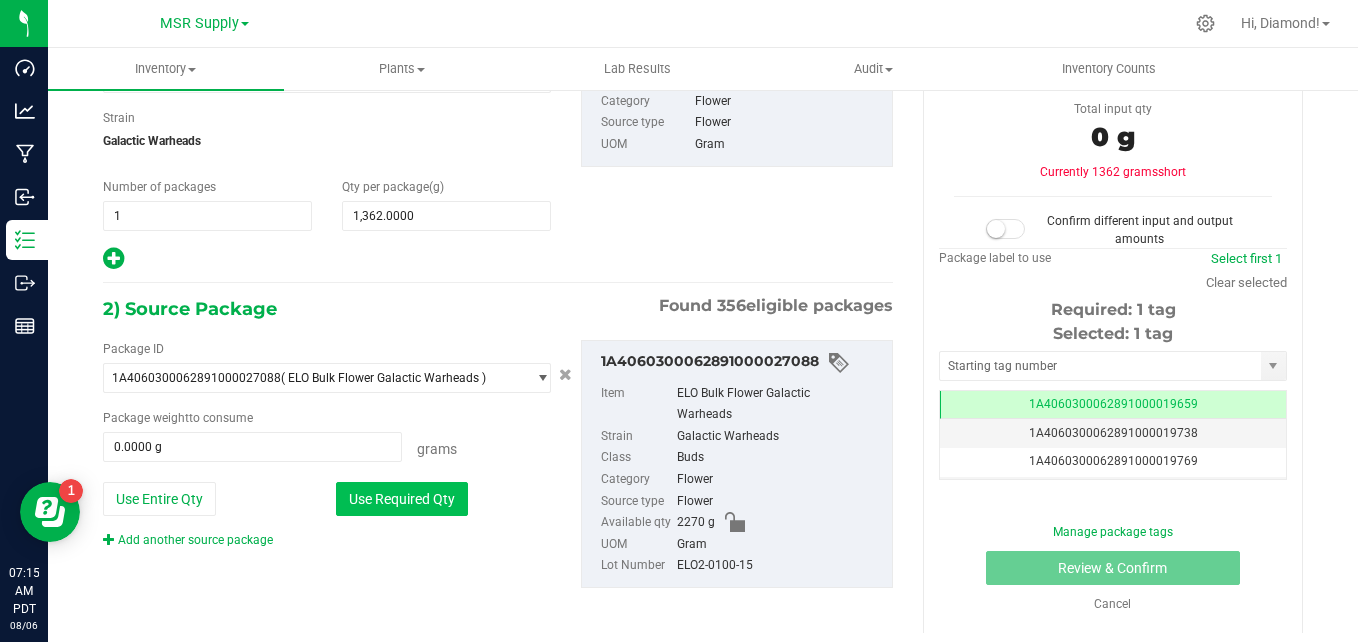 click on "Use Required Qty" at bounding box center (402, 499) 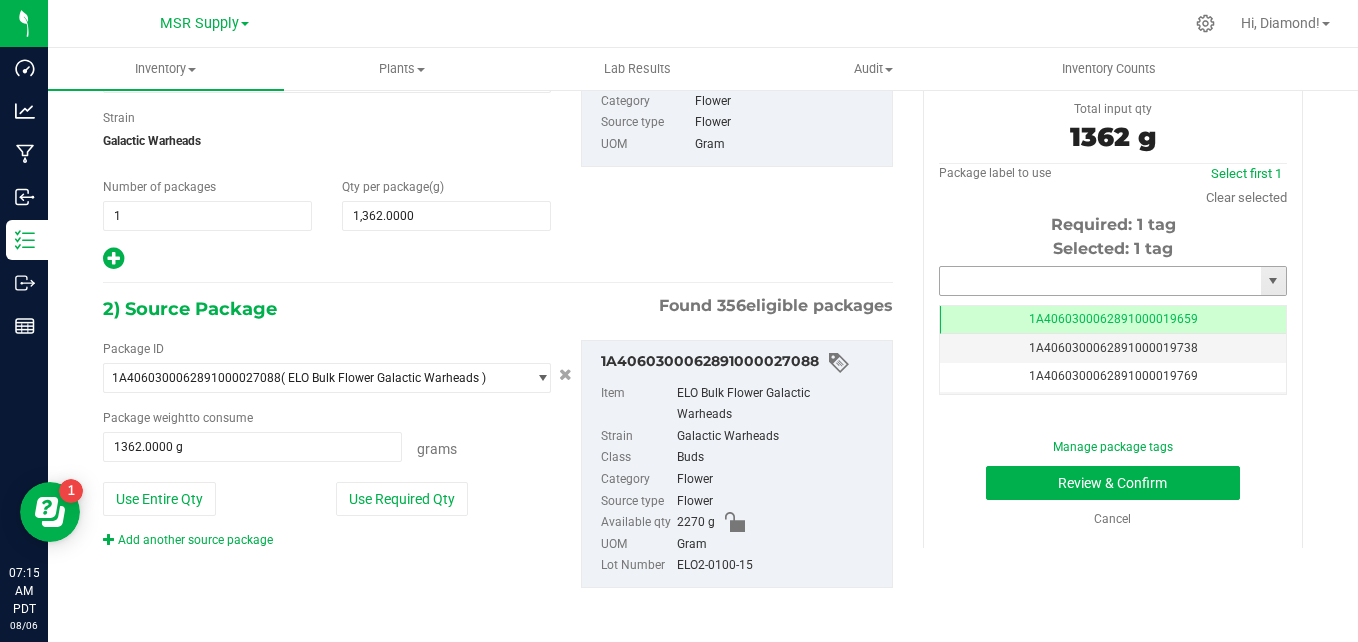 click at bounding box center (1100, 281) 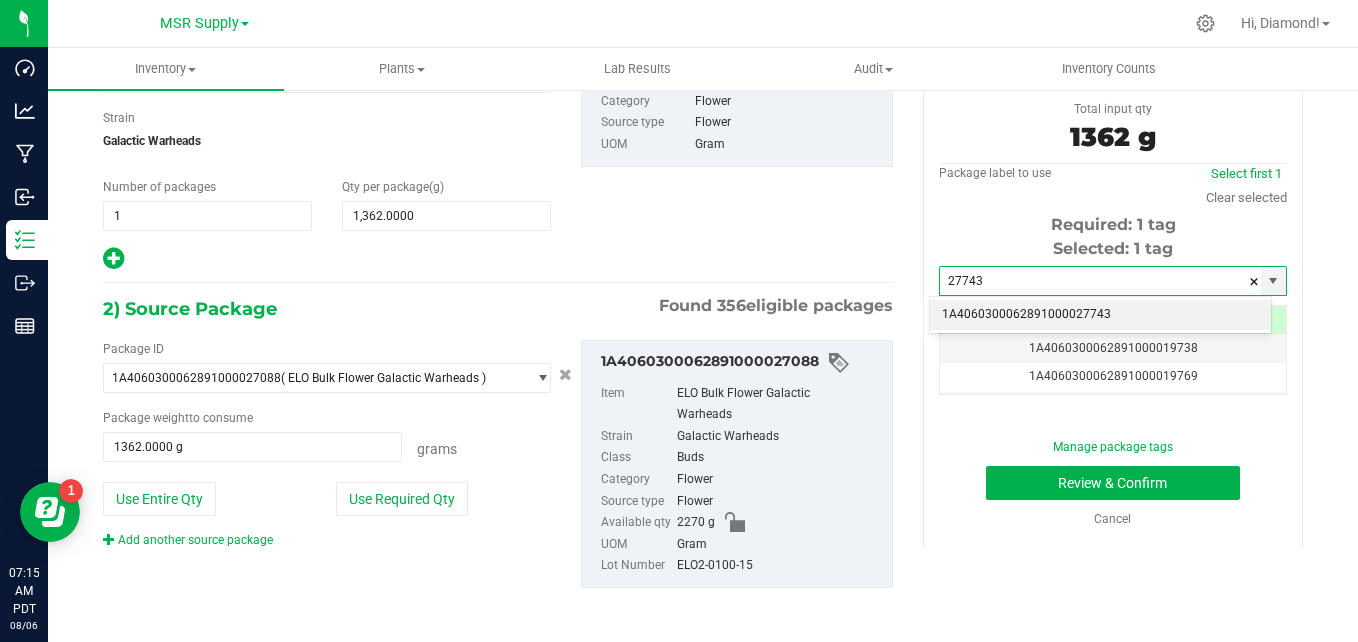 click on "1A4060300062891000027743" at bounding box center (1100, 315) 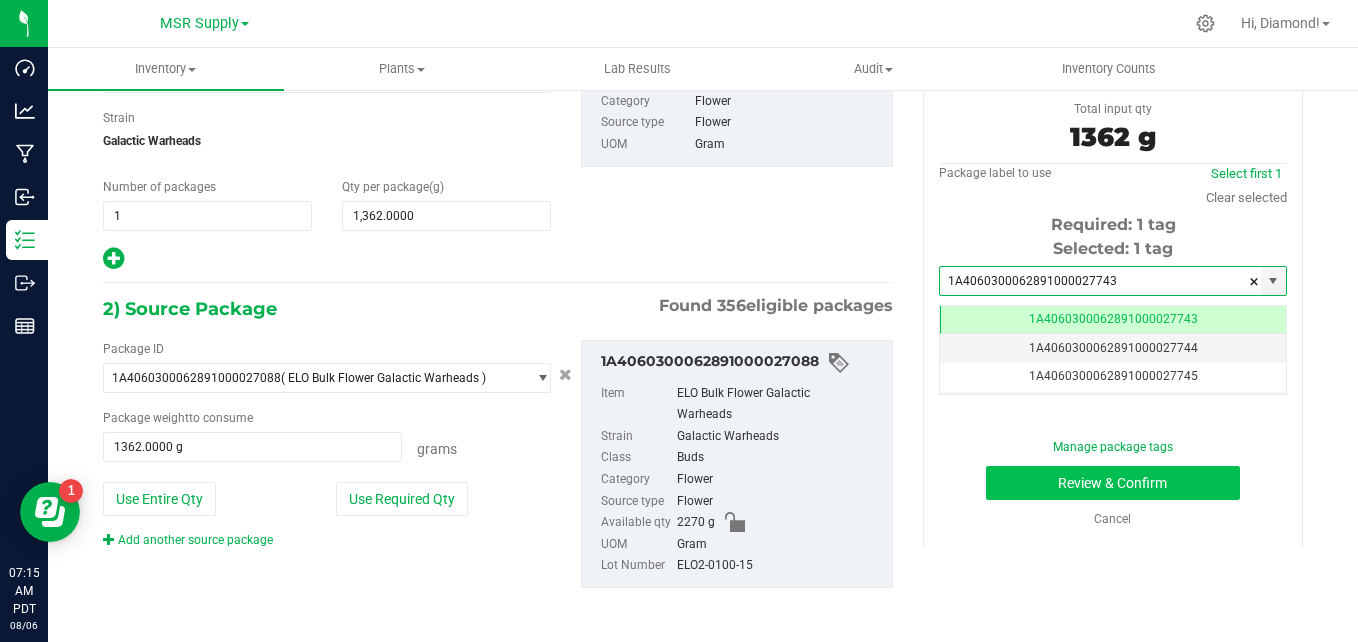 type on "1A4060300062891000027743" 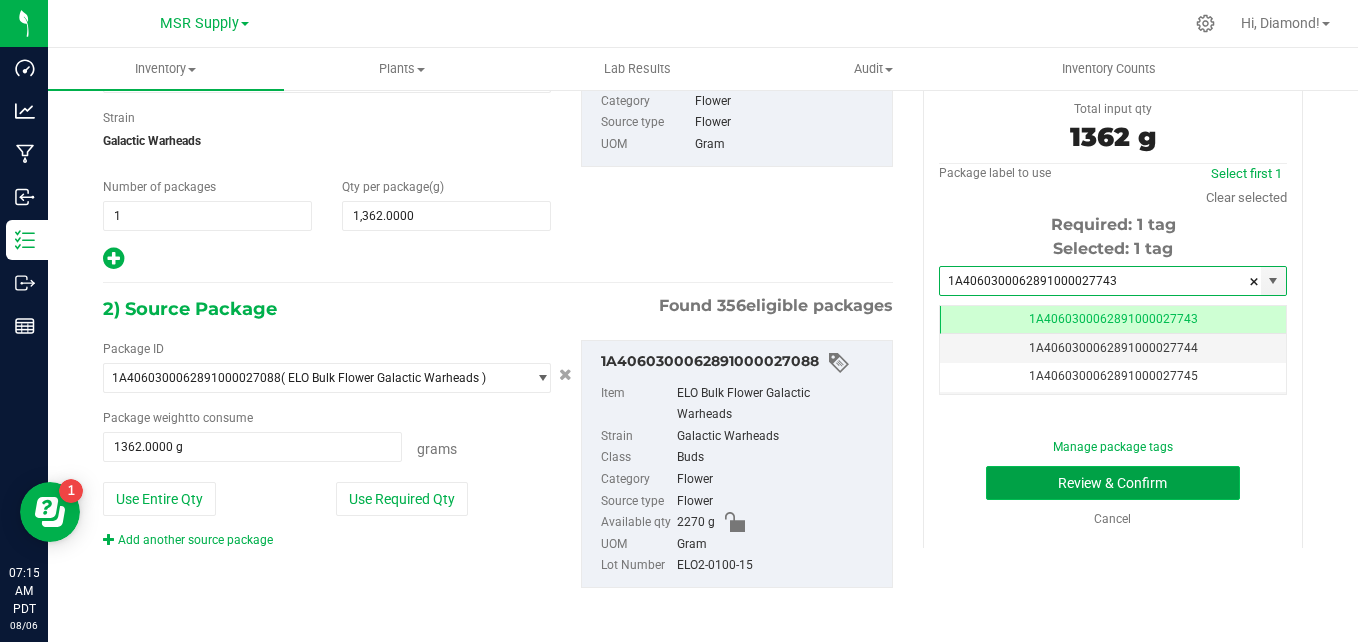 click on "Review & Confirm" at bounding box center (1113, 483) 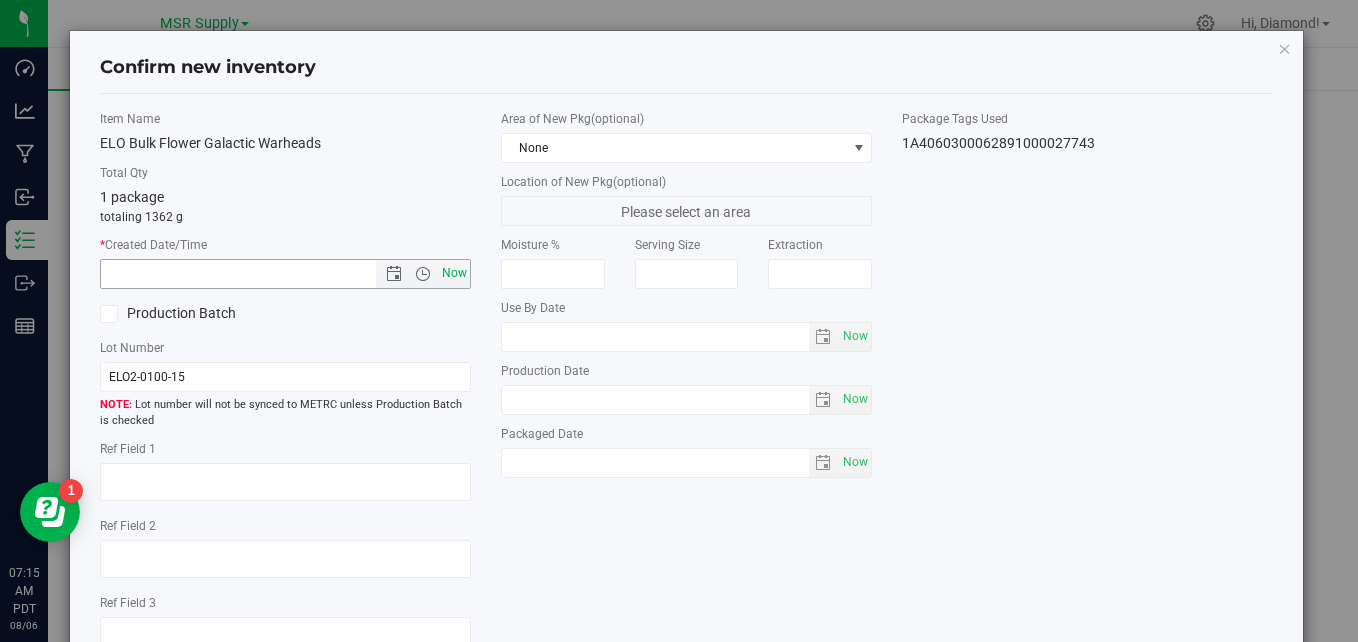 click on "Now" at bounding box center [455, 273] 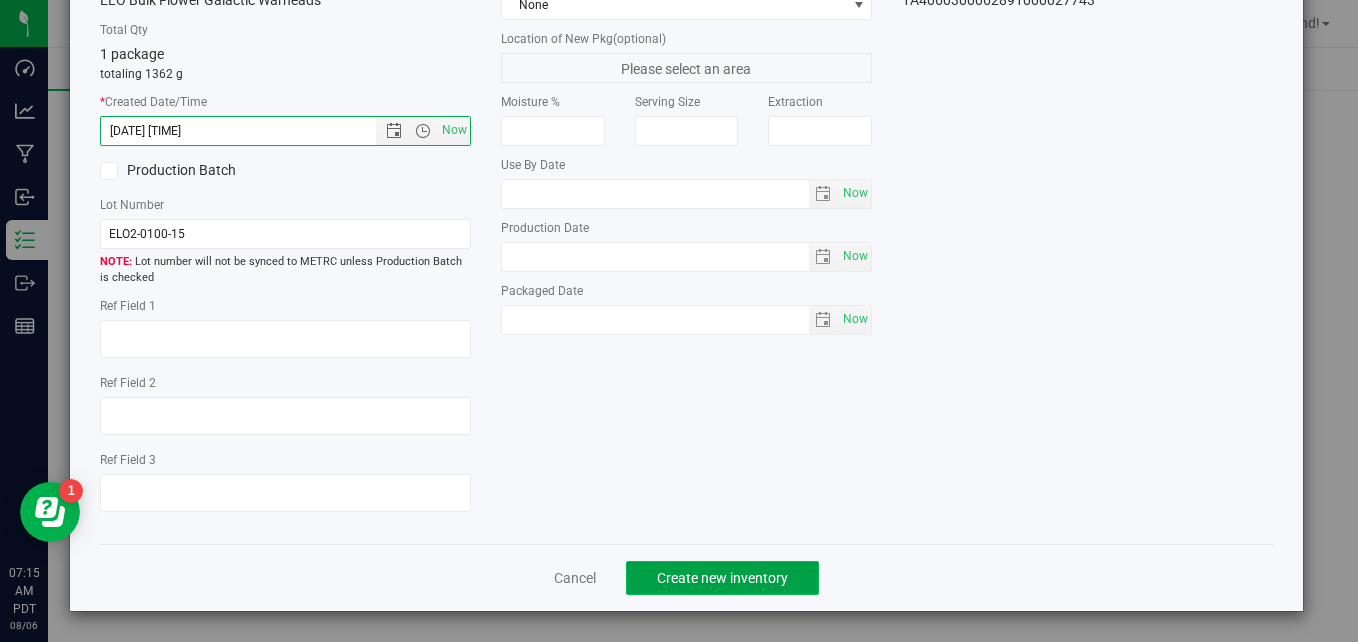 click on "Create new inventory" 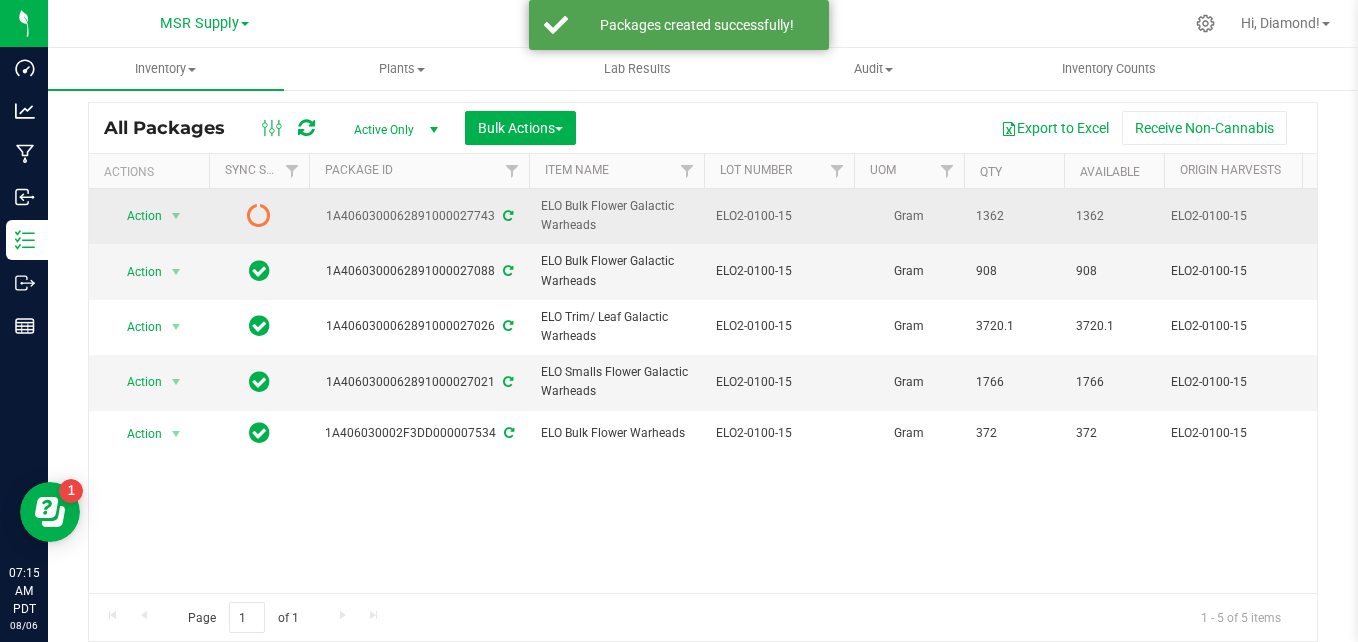 click at bounding box center (508, 216) 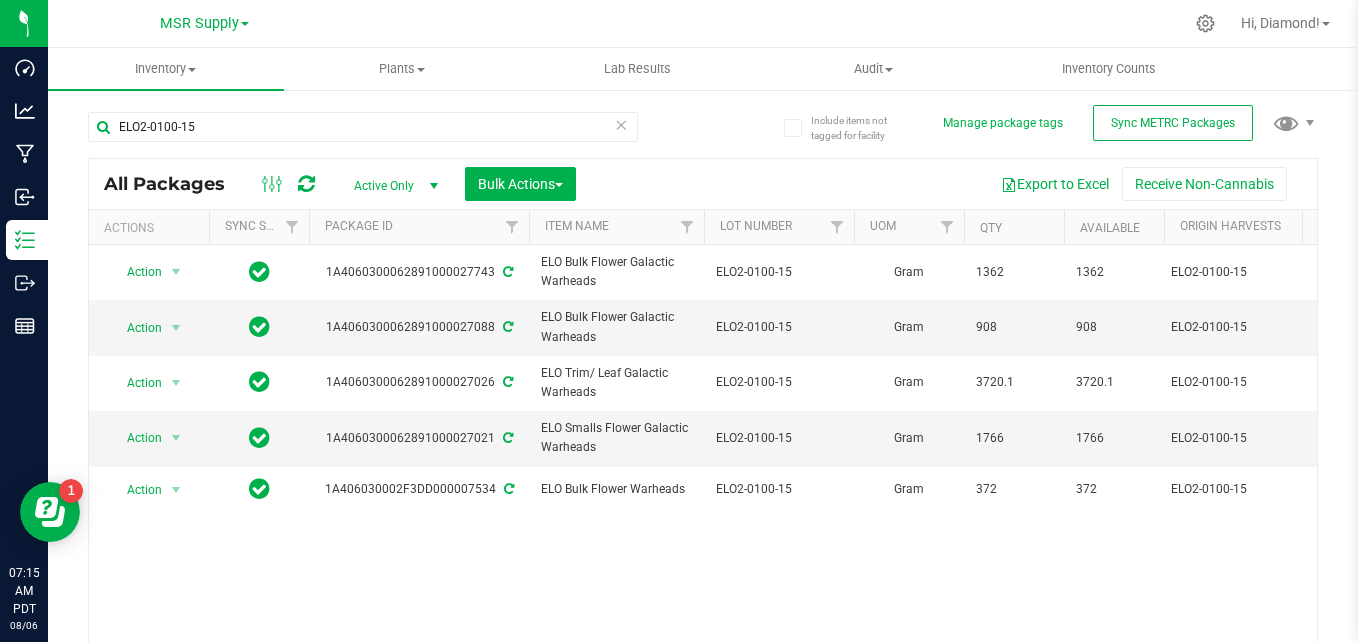 click at bounding box center [621, 124] 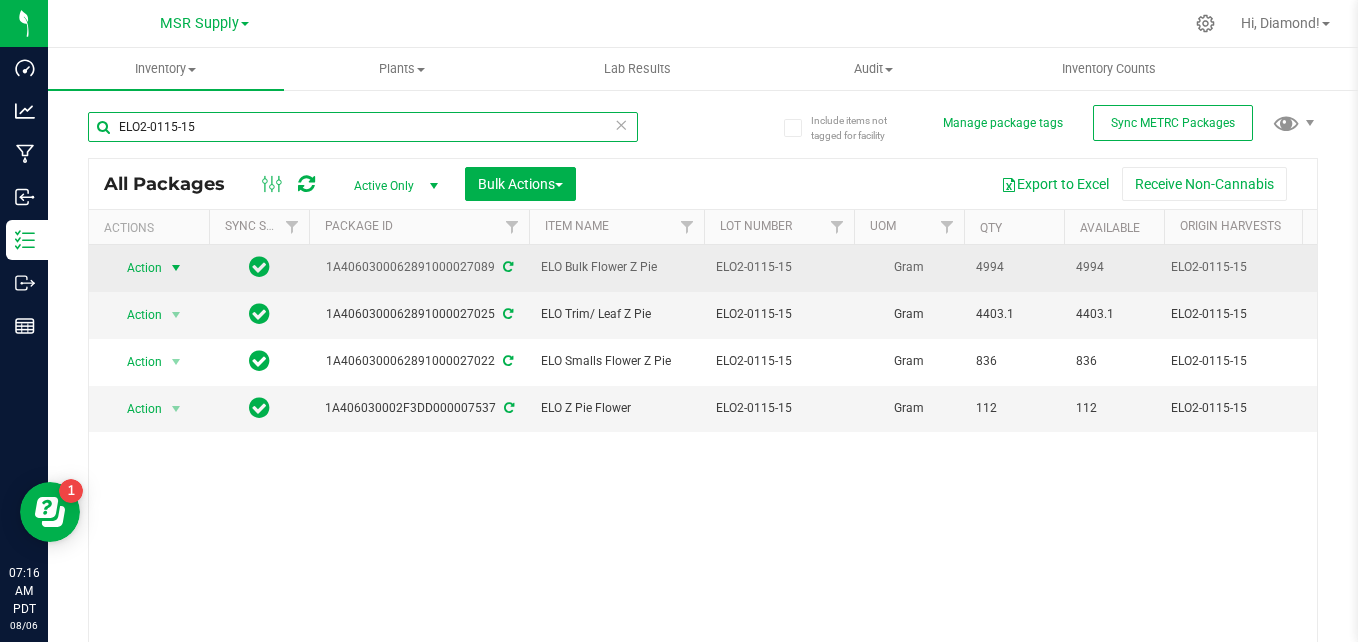 type on "ELO2-0115-15" 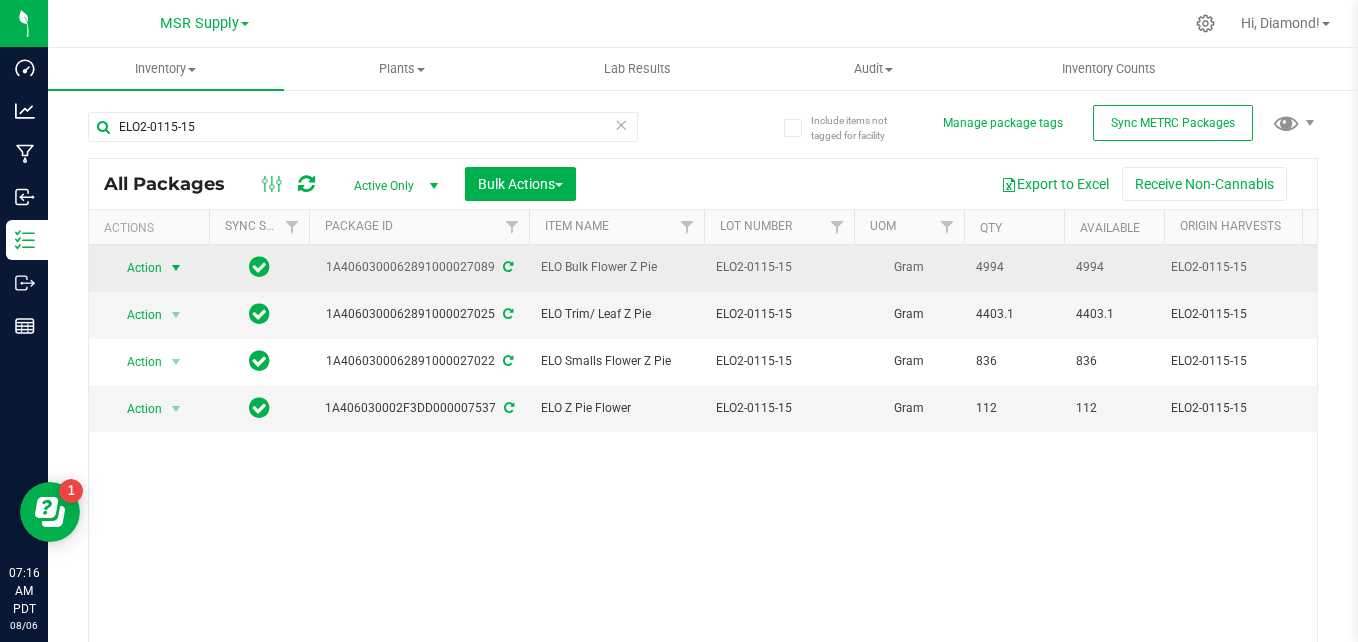 click on "Action" at bounding box center [136, 268] 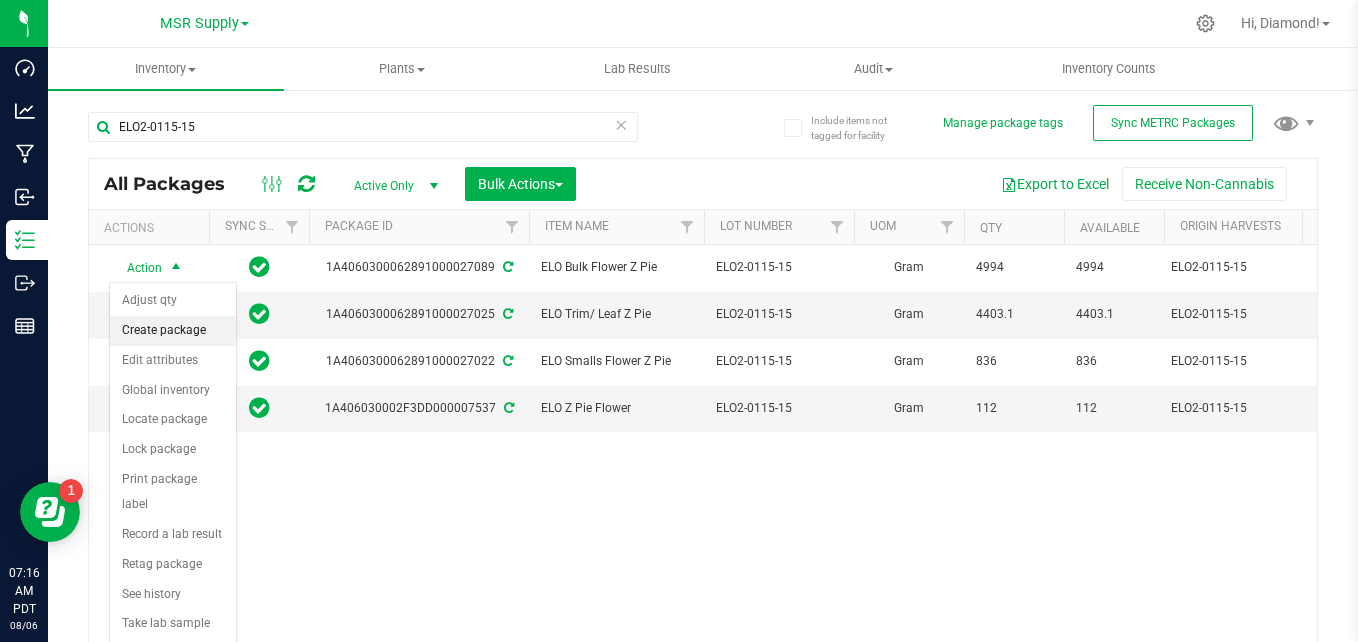 click on "Create package" at bounding box center (173, 331) 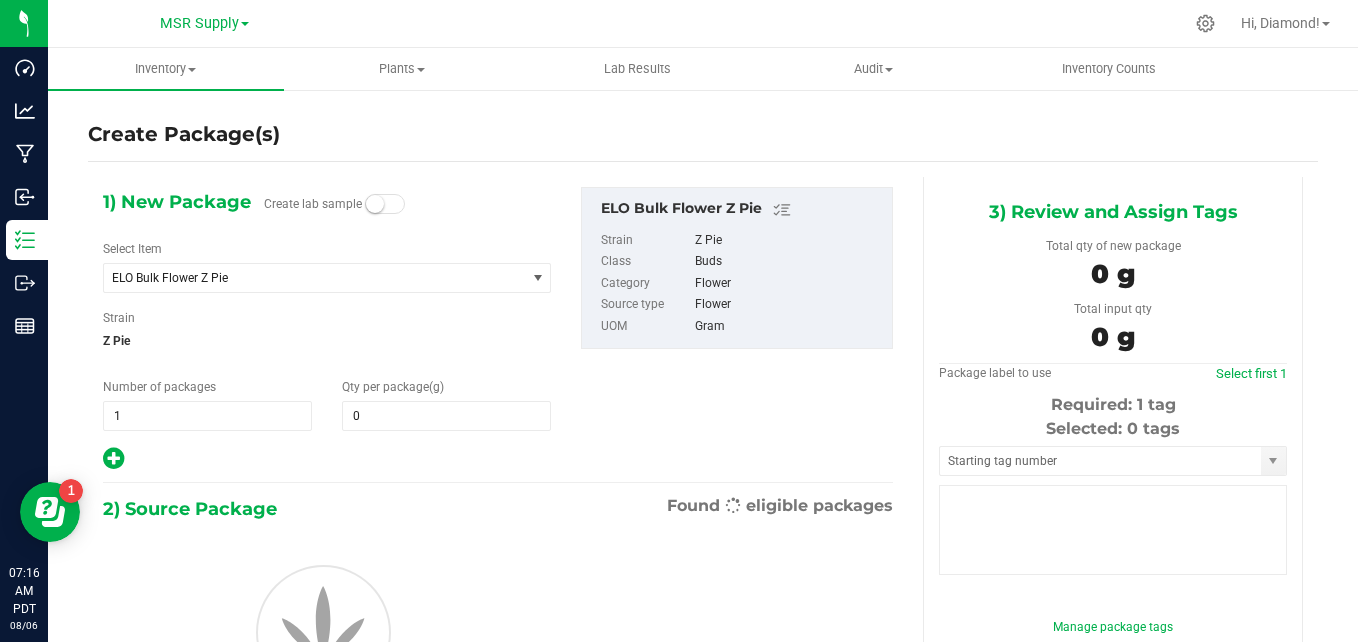 type on "0.0000" 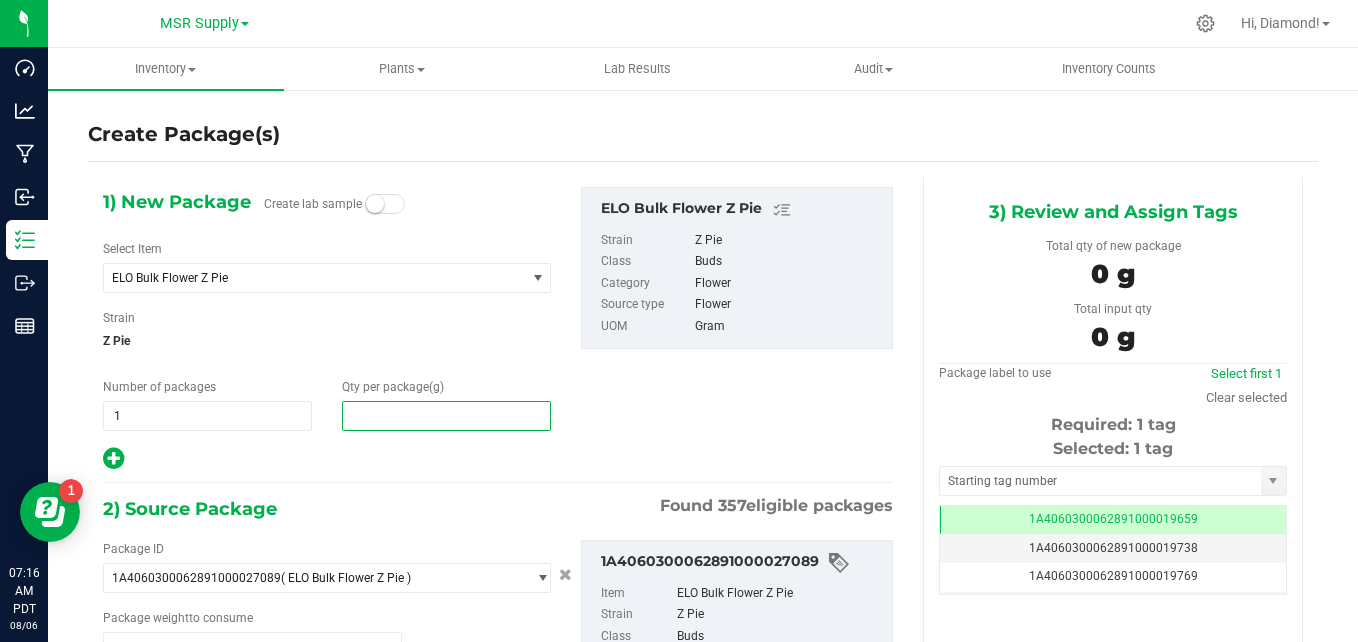 click at bounding box center (446, 416) 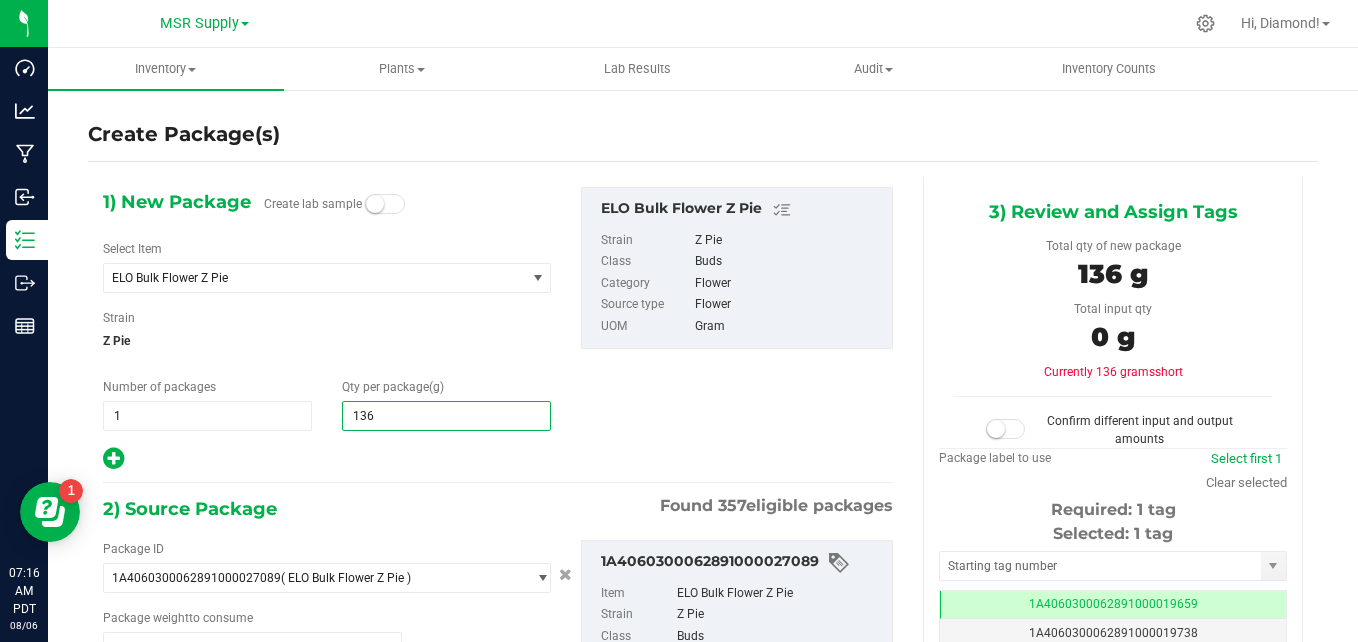 type on "1362" 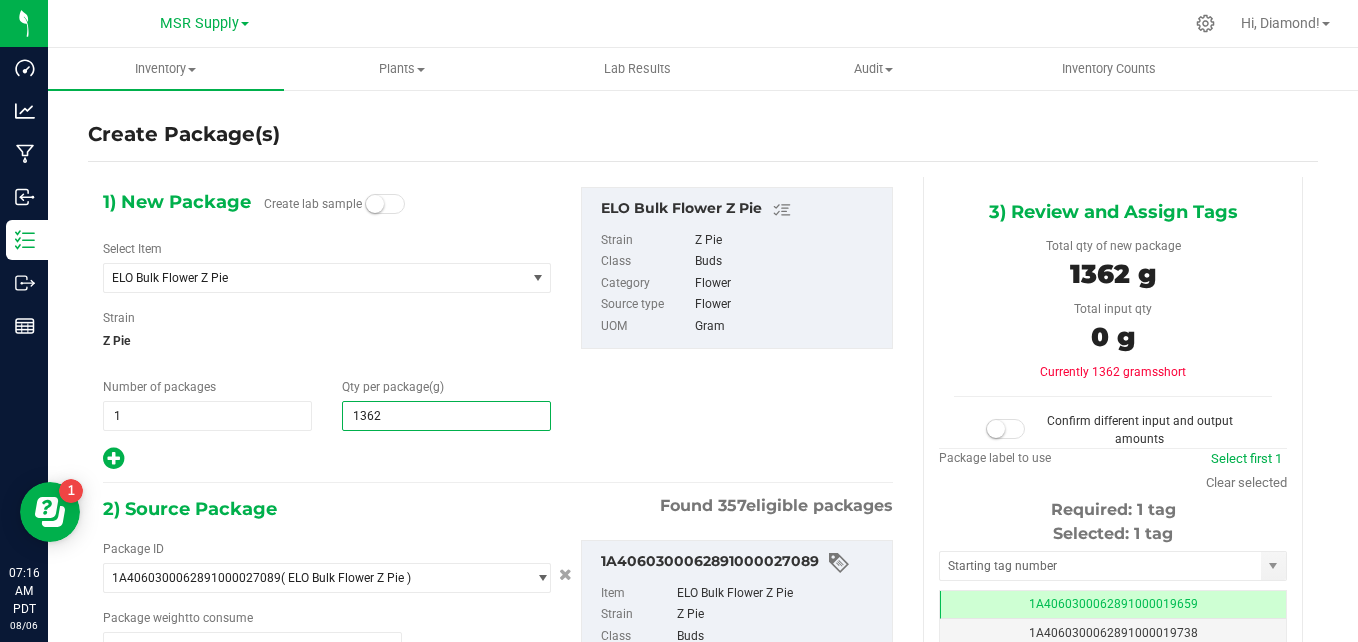 type on "1,362.0000" 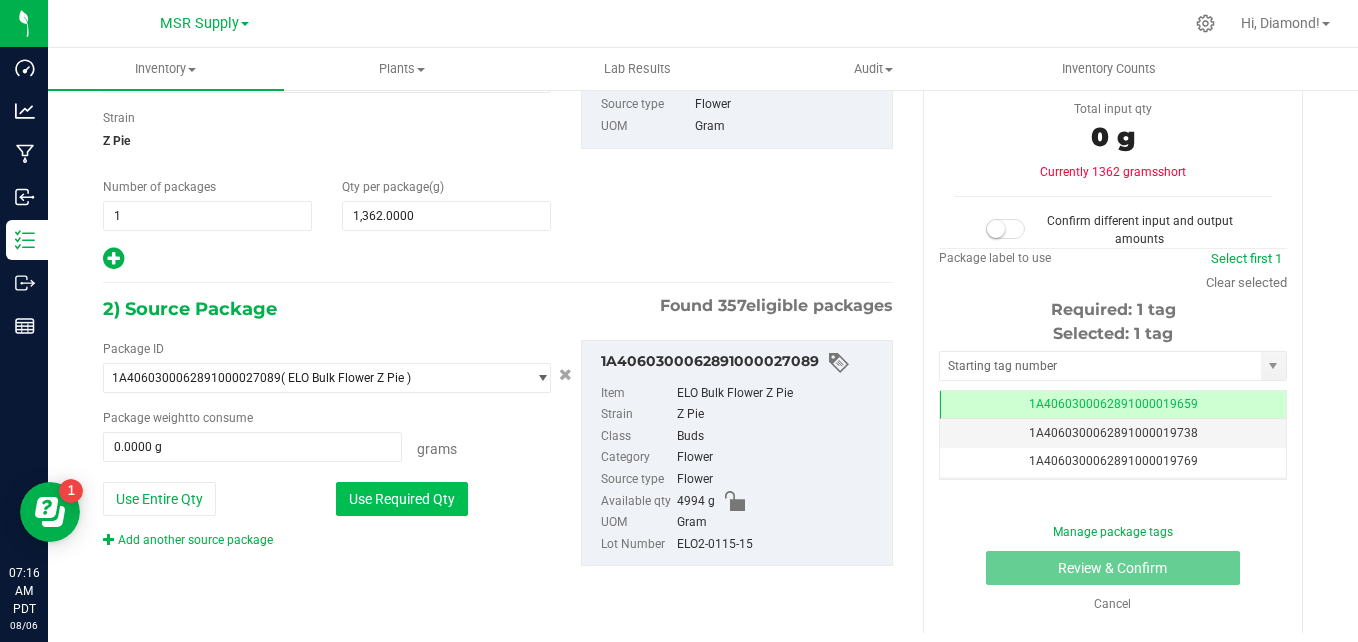 click on "Use Required Qty" at bounding box center [402, 499] 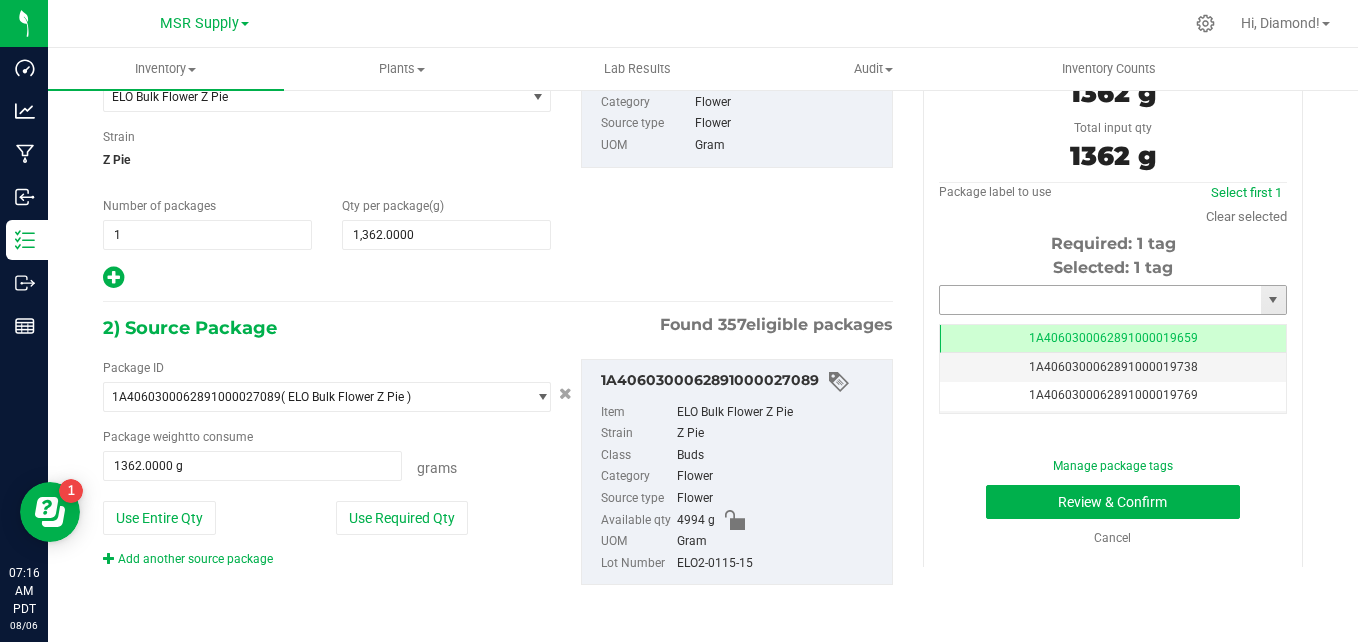 click at bounding box center [1100, 300] 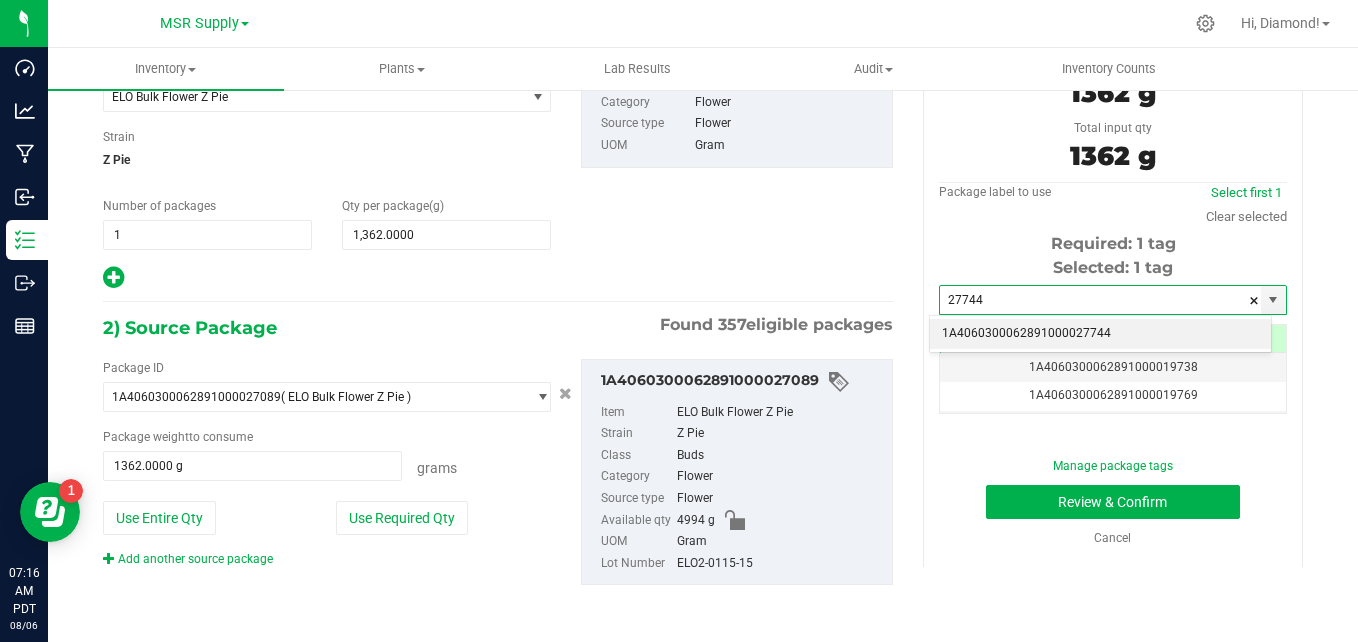click on "1A4060300062891000027744" at bounding box center [1100, 334] 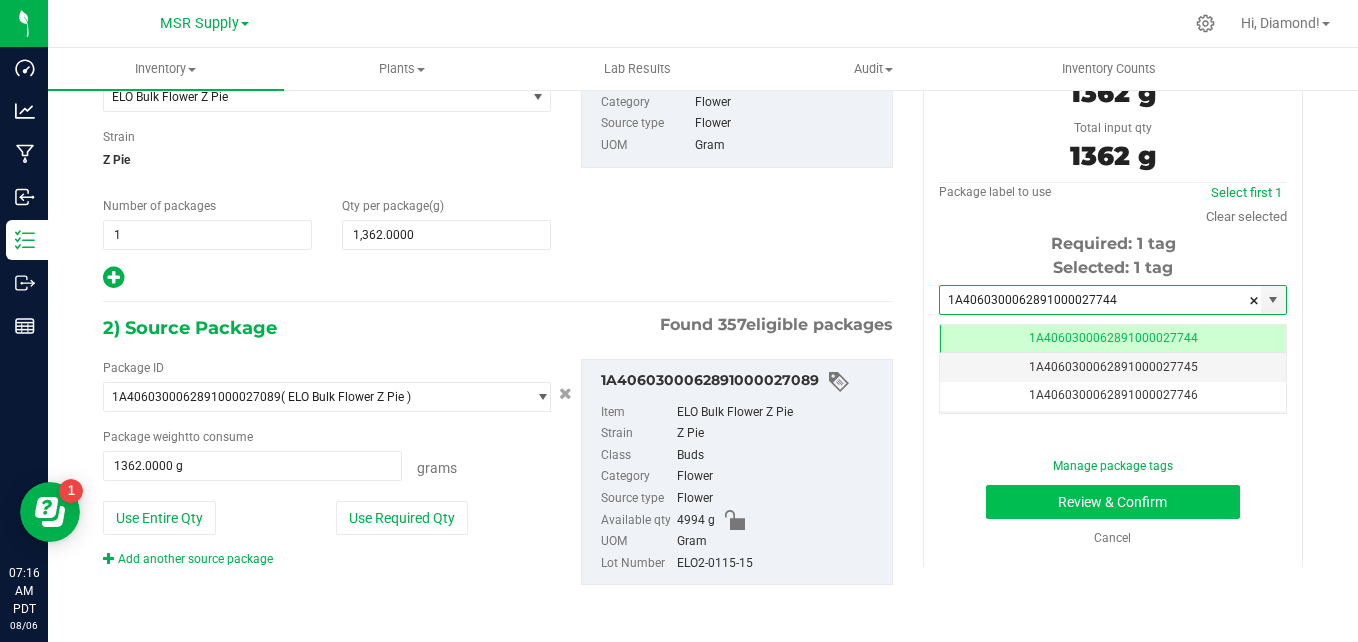 type on "1A4060300062891000027744" 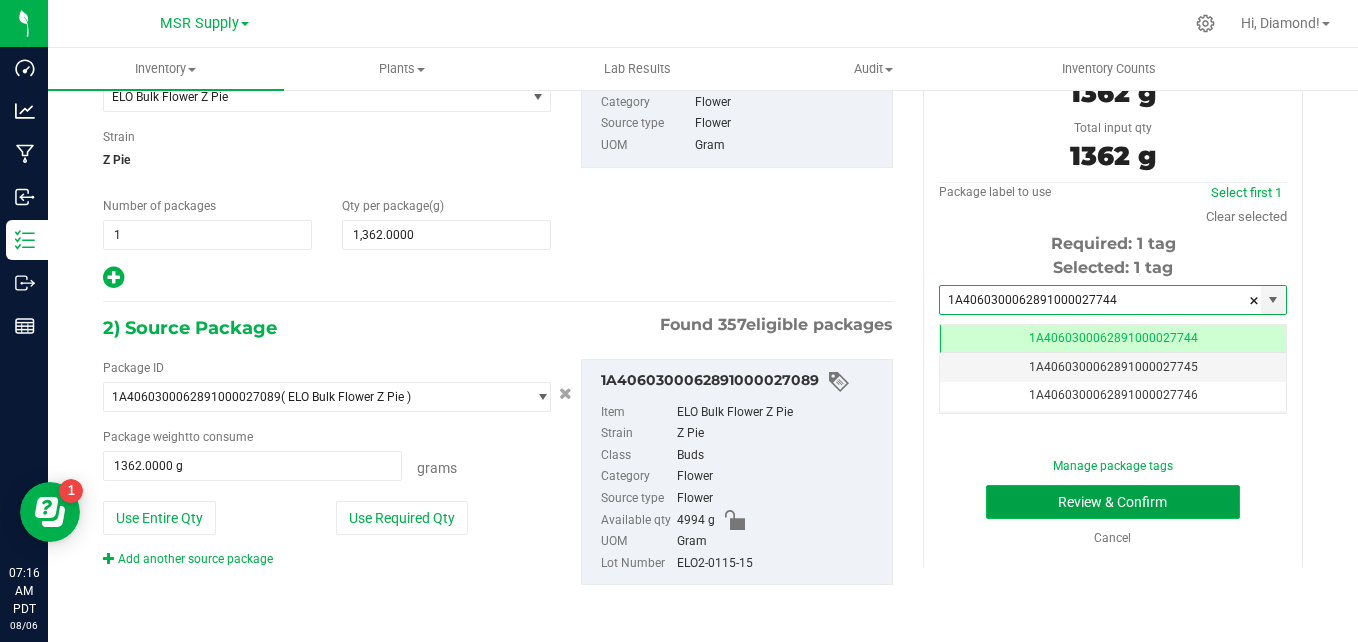 click on "Review & Confirm" at bounding box center (1113, 502) 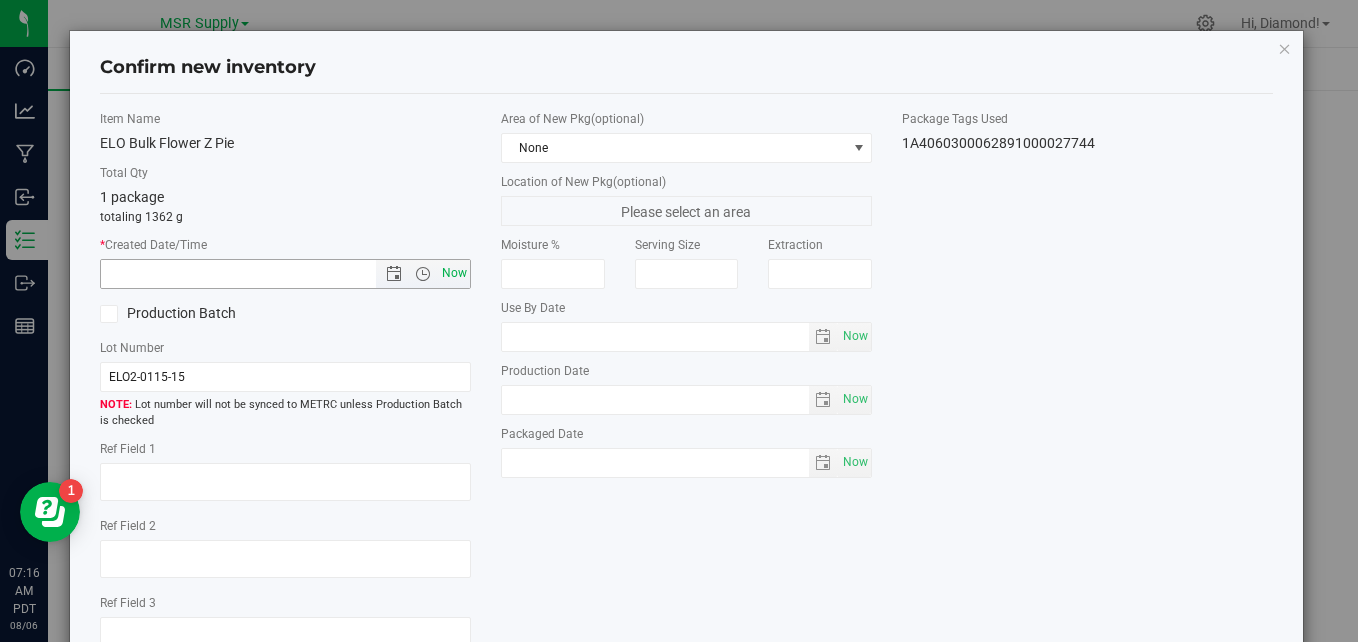 click on "Now" at bounding box center [455, 273] 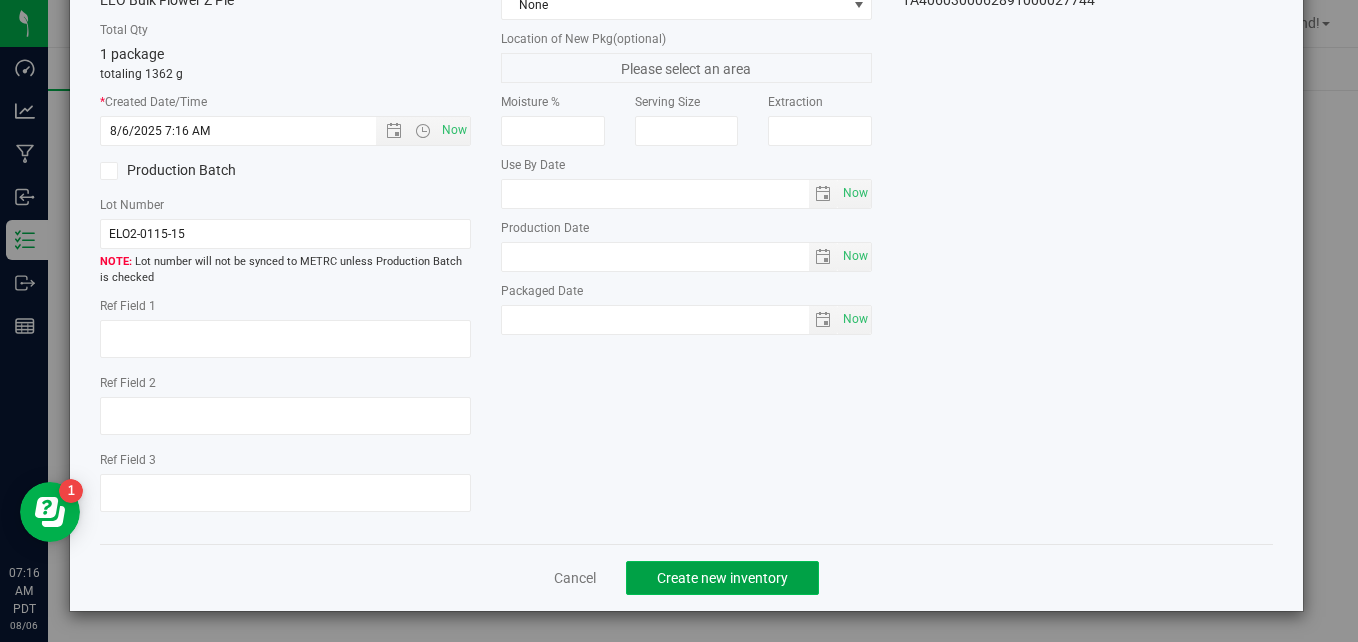 click on "Create new inventory" 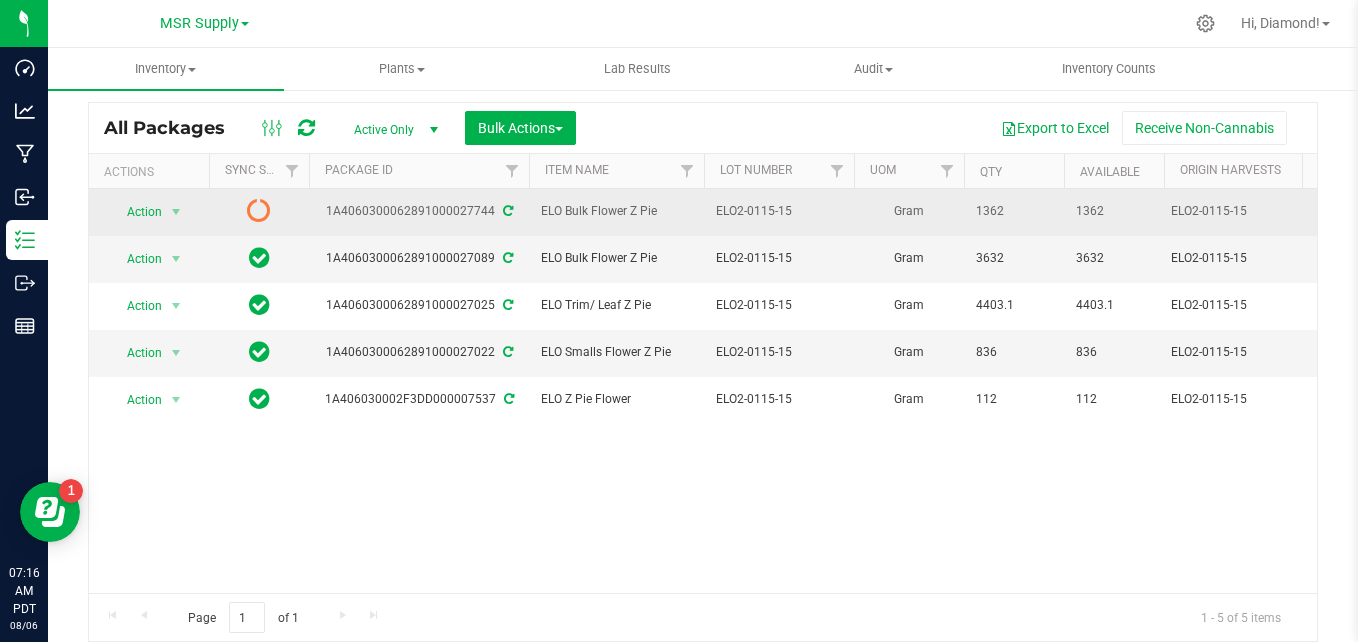 click at bounding box center [508, 211] 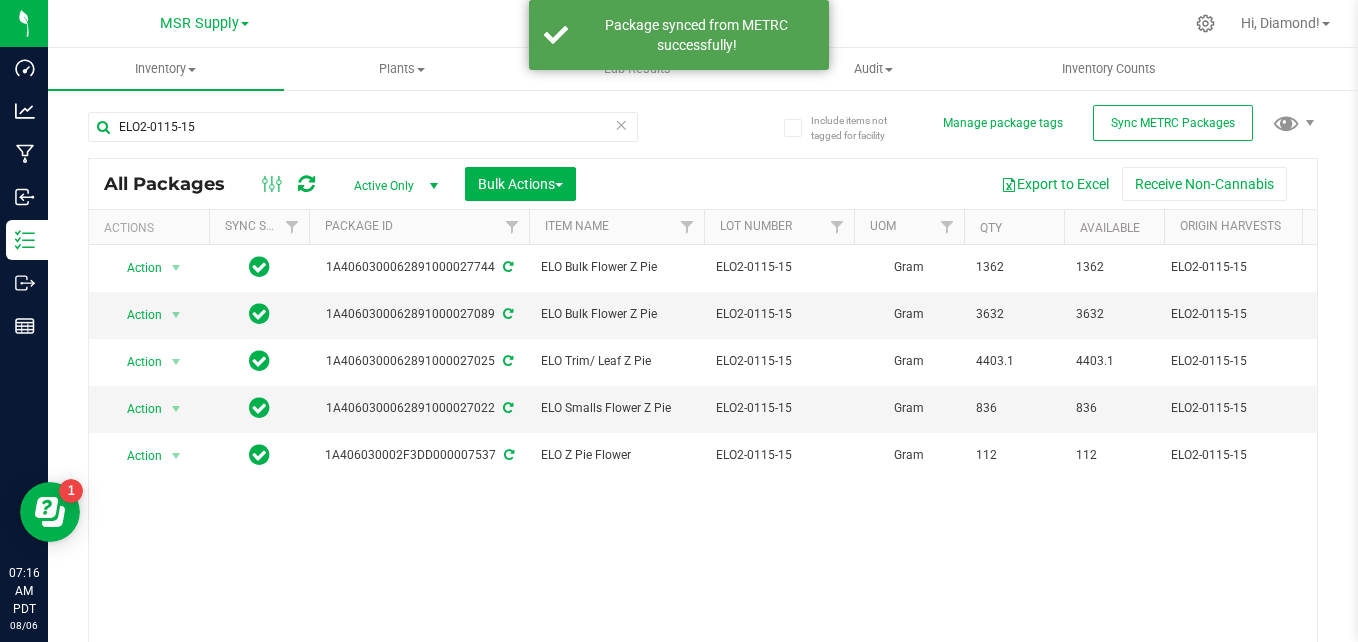 click at bounding box center (621, 124) 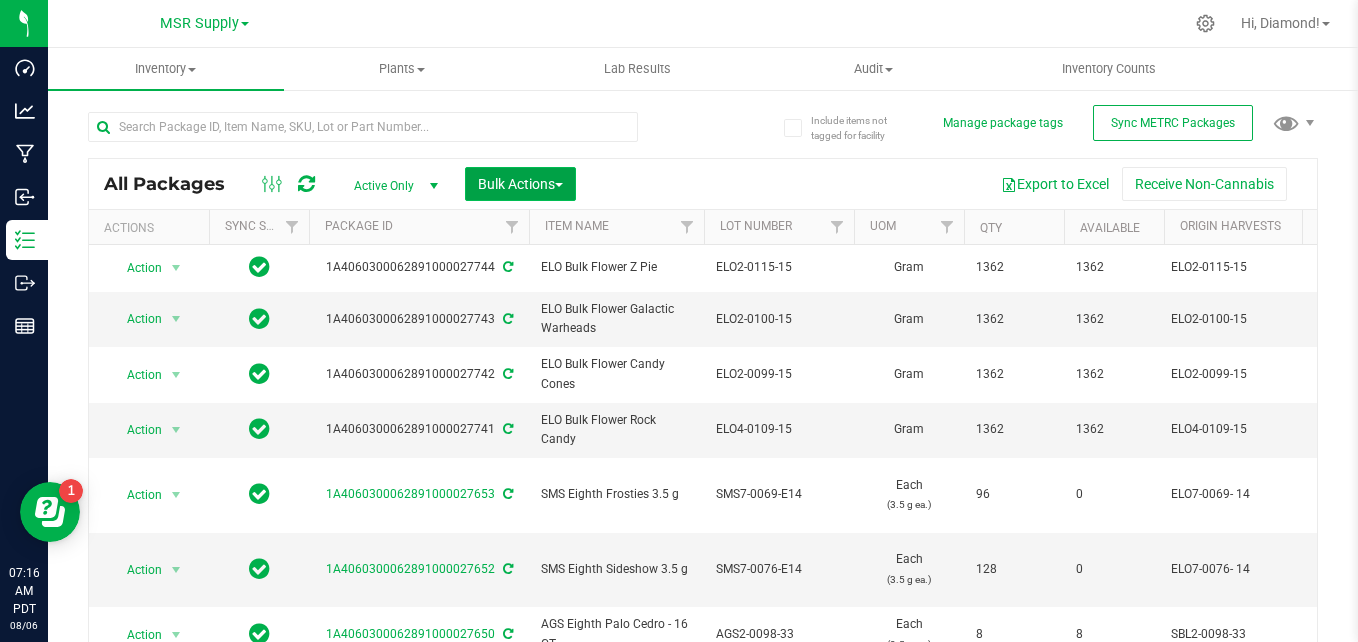 click on "Bulk Actions" at bounding box center [520, 184] 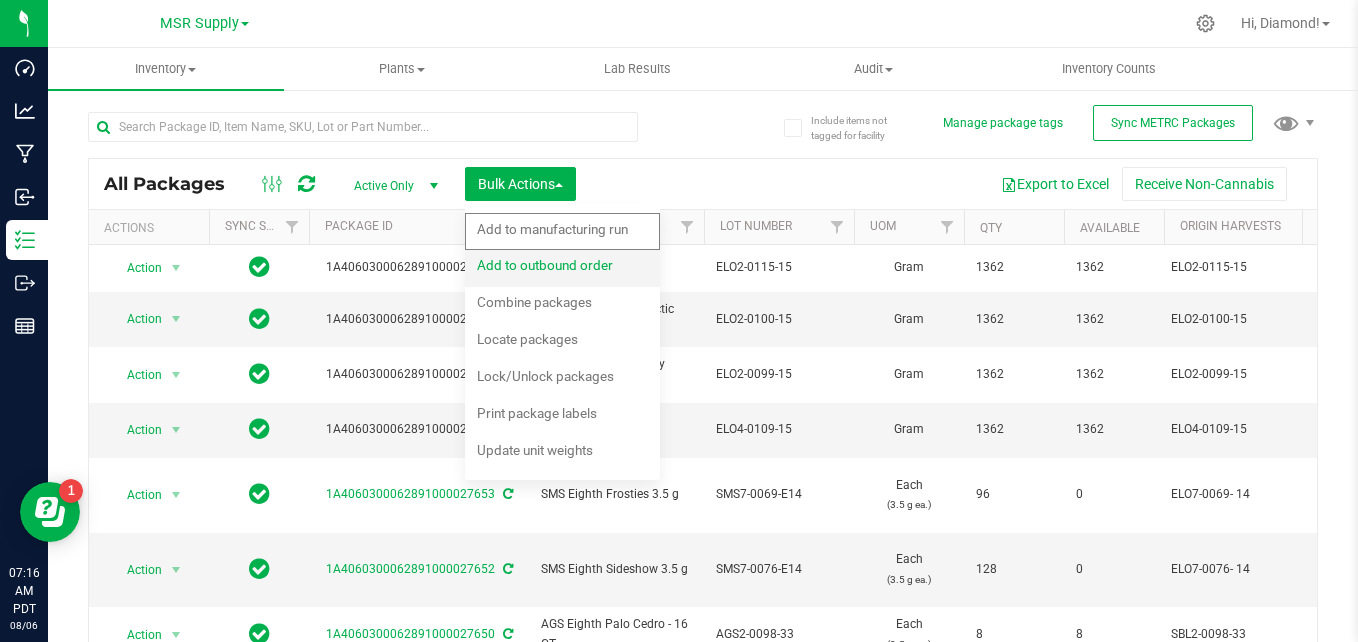 click on "Add to outbound order" at bounding box center (545, 265) 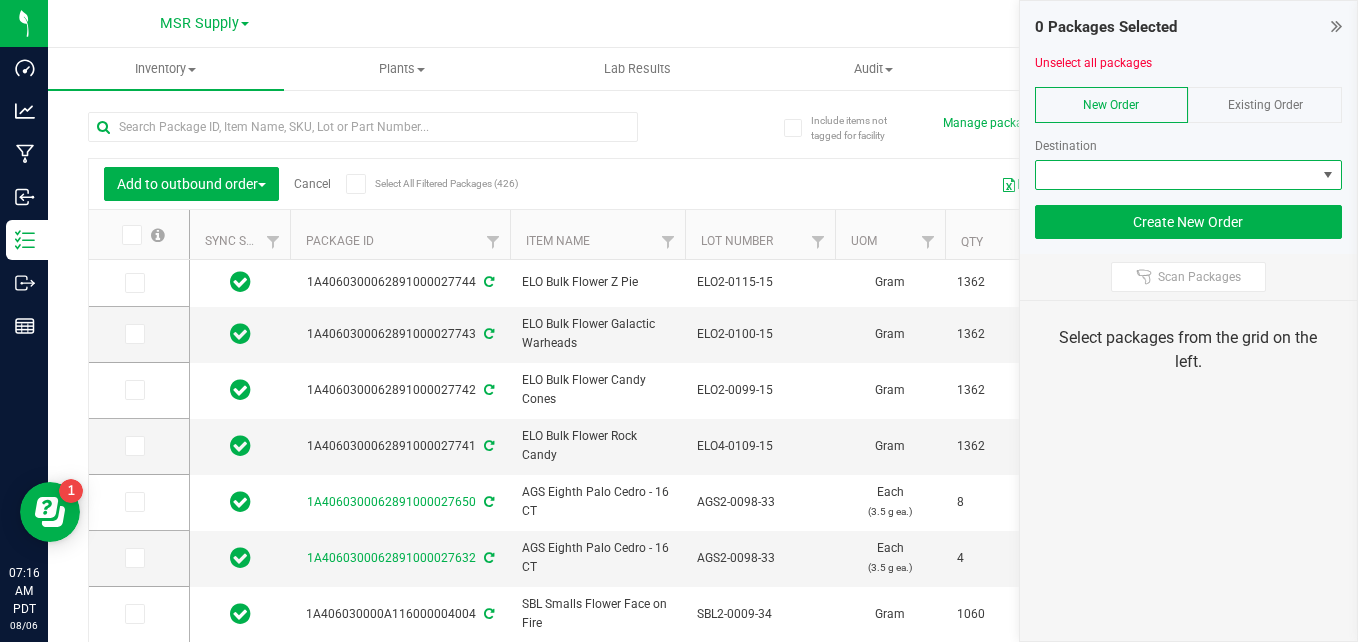 click at bounding box center (1176, 175) 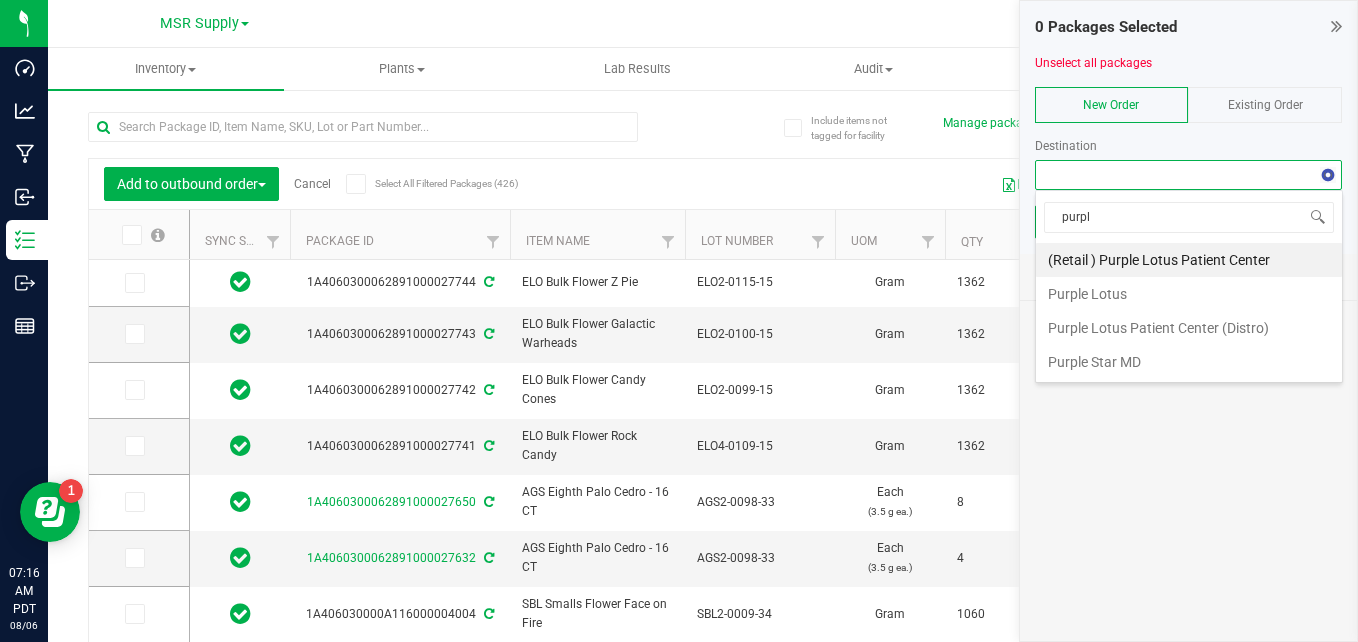 type on "purple" 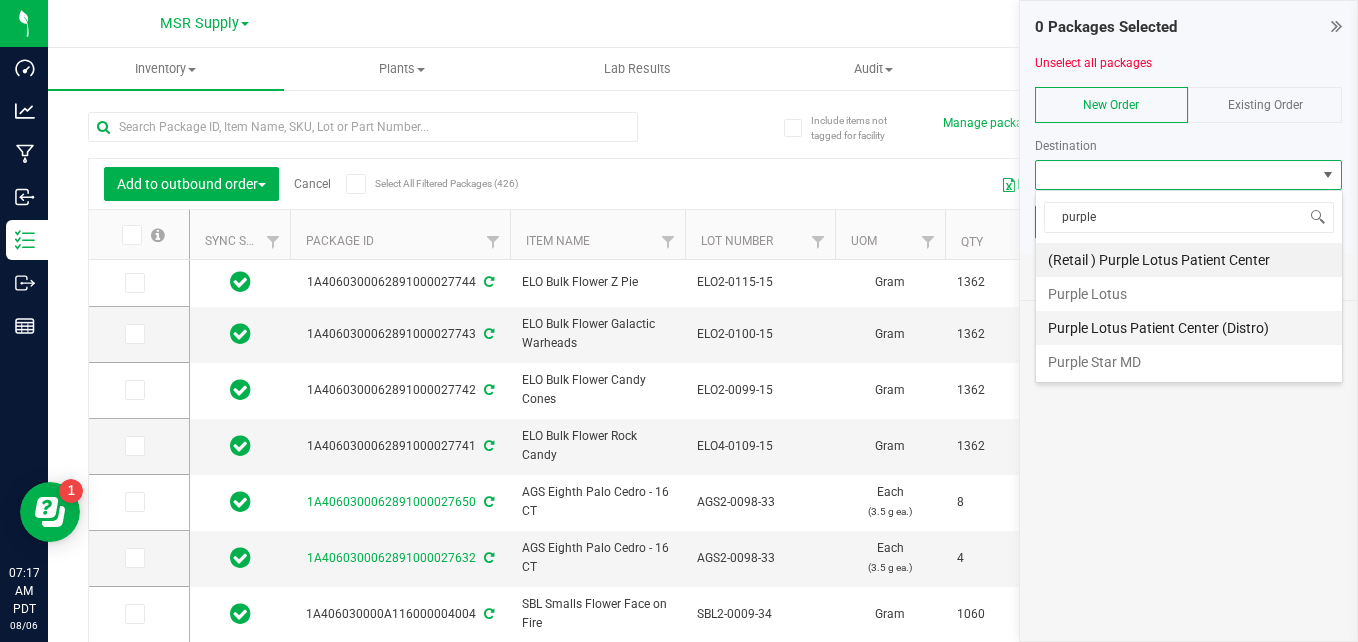 click on "Purple Lotus Patient Center (Distro)" at bounding box center [1189, 328] 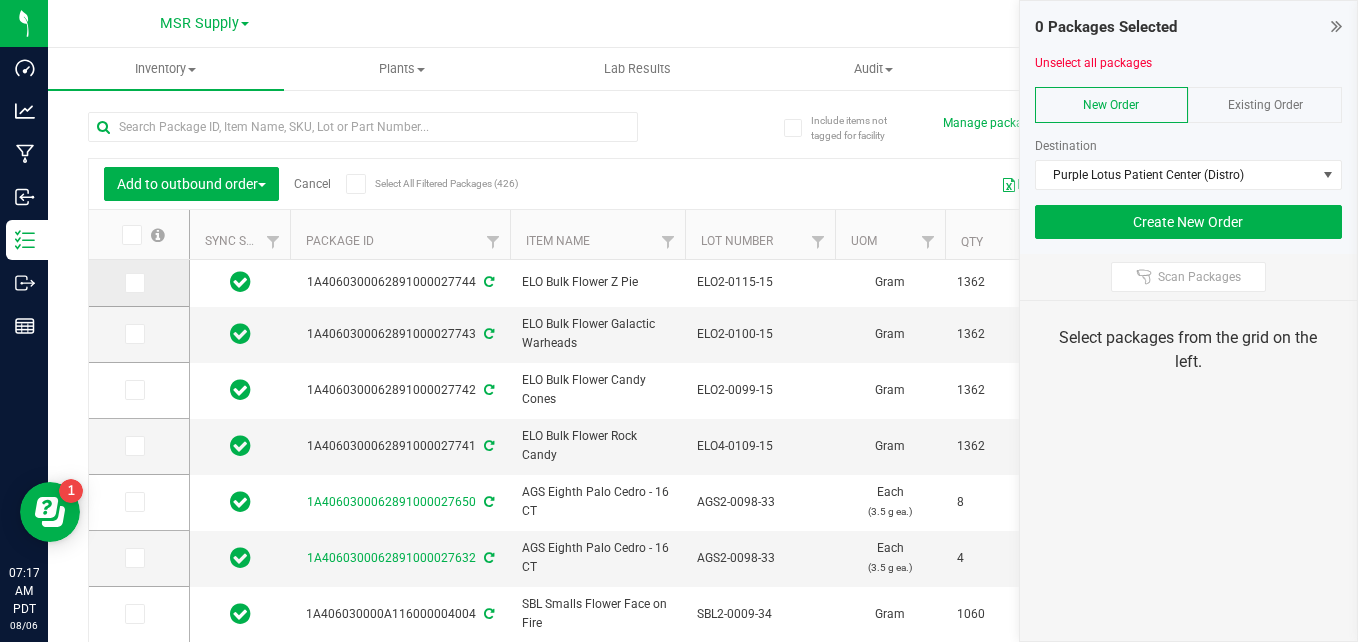 click at bounding box center [135, 283] 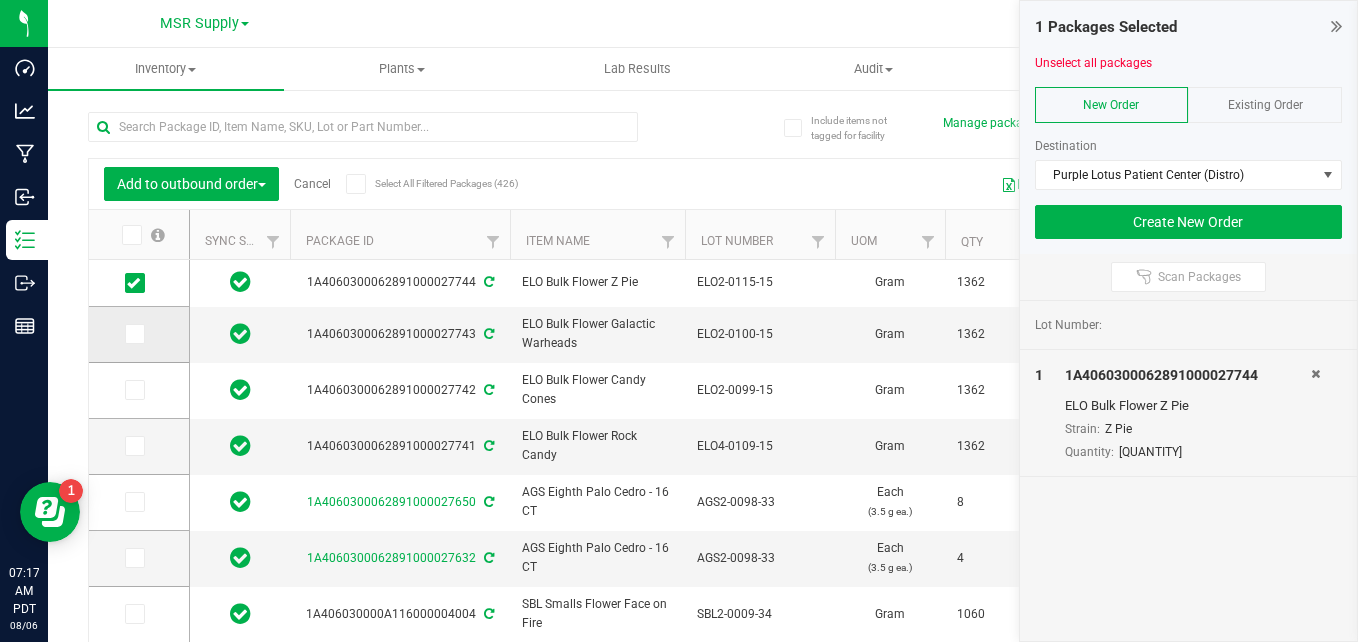 click at bounding box center [133, 334] 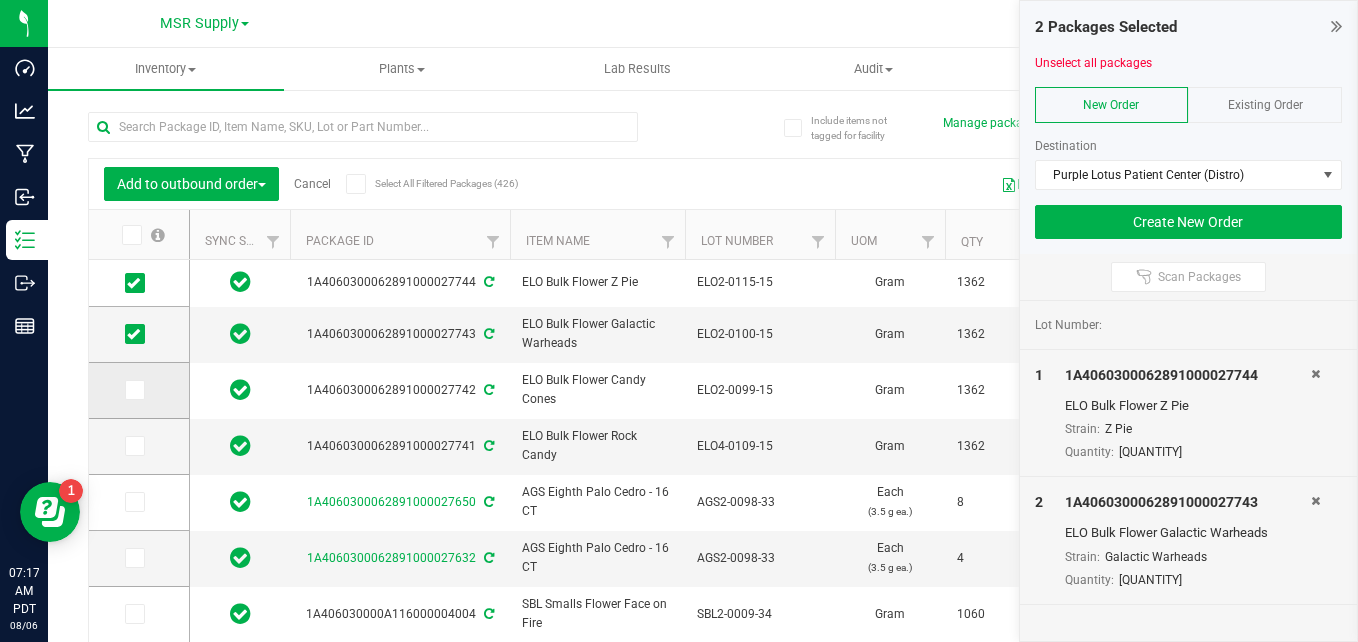 click at bounding box center [139, 391] 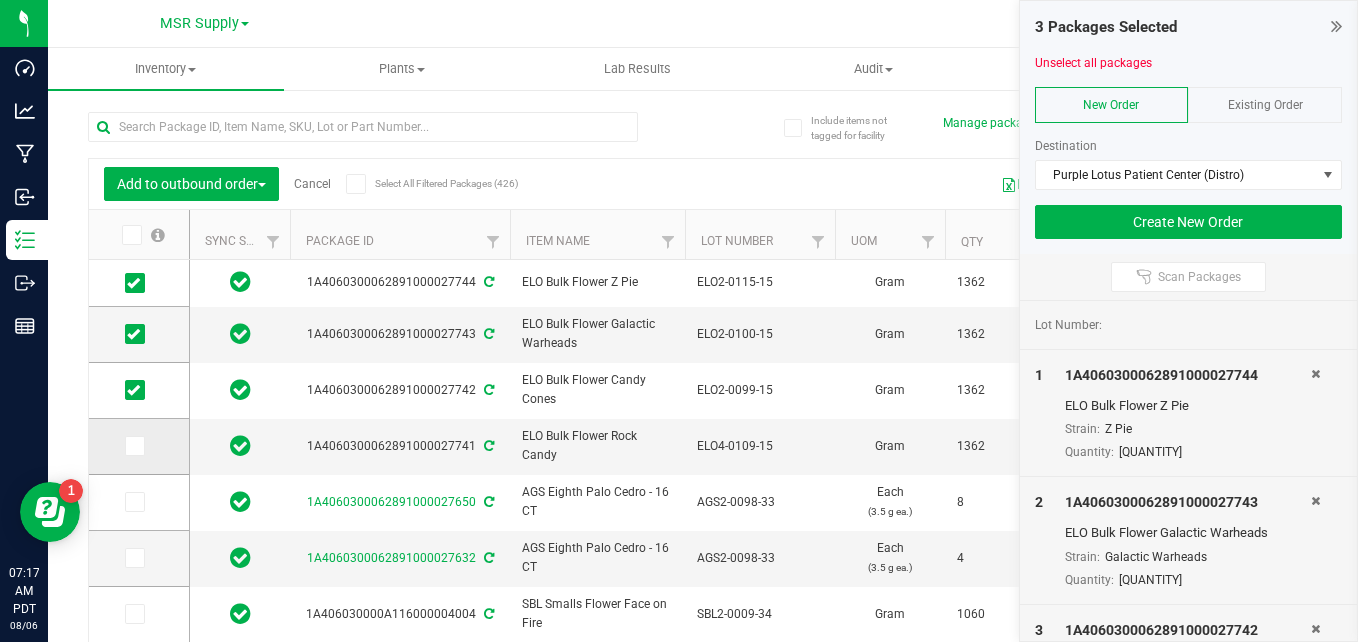 click at bounding box center [135, 446] 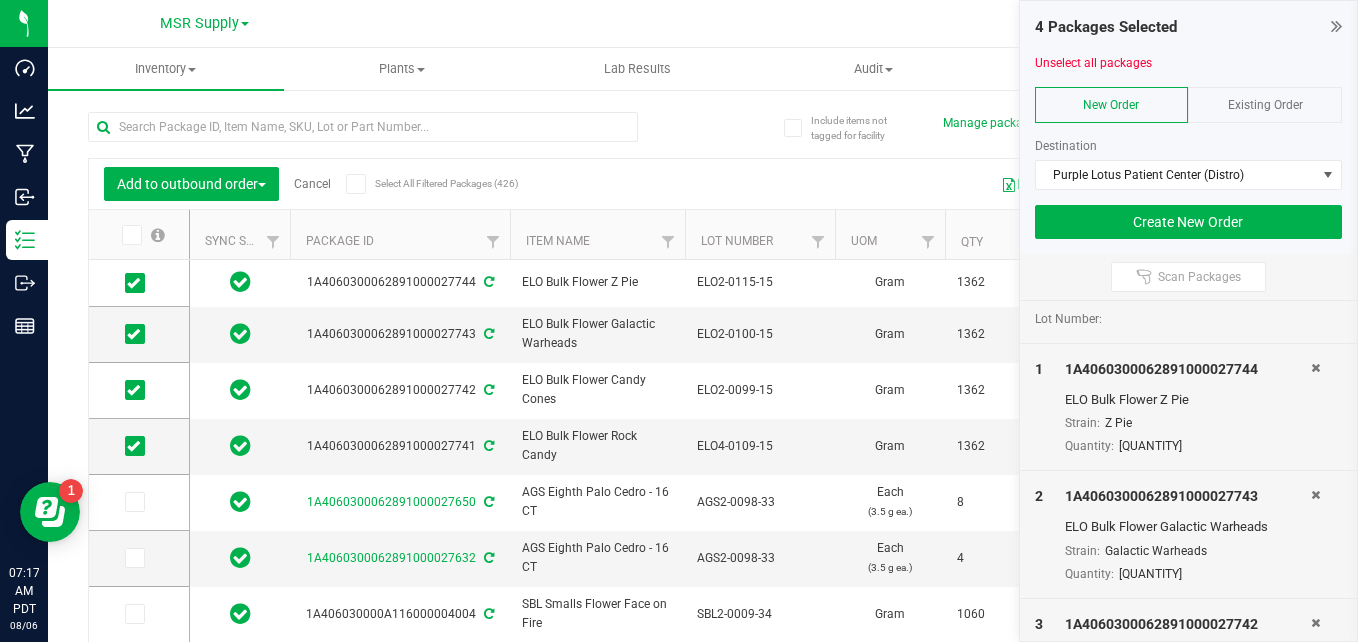 scroll, scrollTop: 0, scrollLeft: 0, axis: both 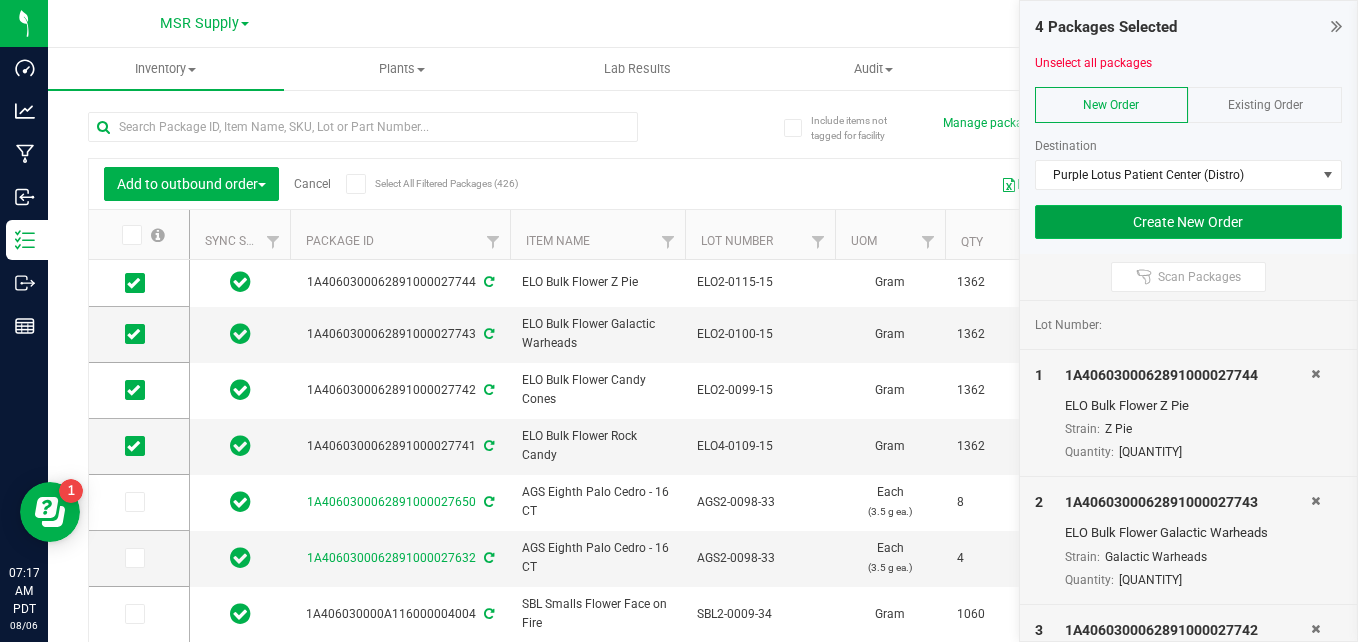 click on "Create New Order" at bounding box center [1189, 222] 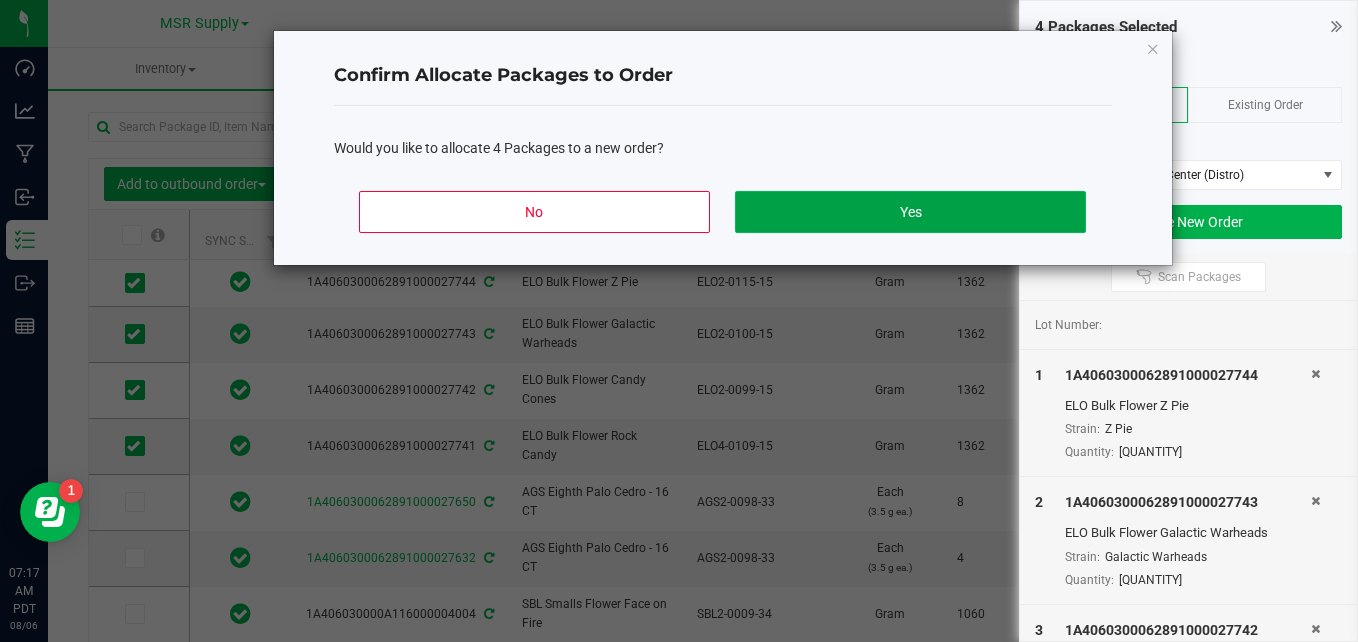 click on "Yes" 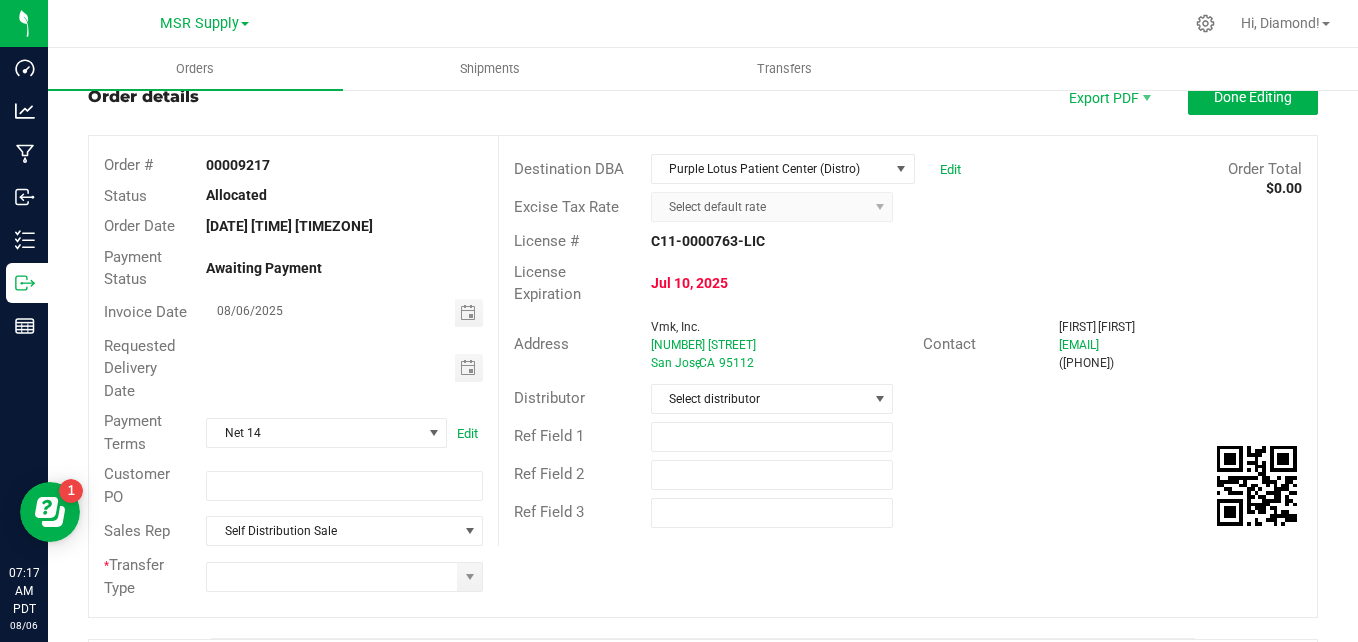 scroll, scrollTop: 100, scrollLeft: 0, axis: vertical 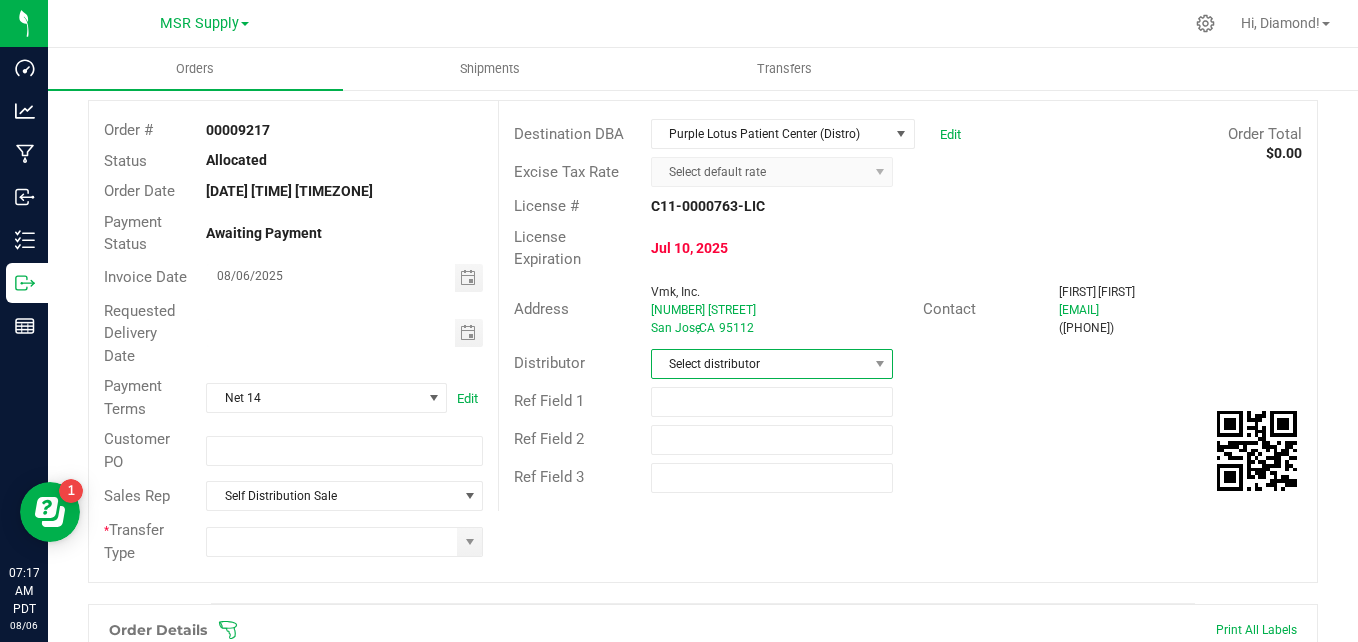 click on "Select distributor" at bounding box center (760, 364) 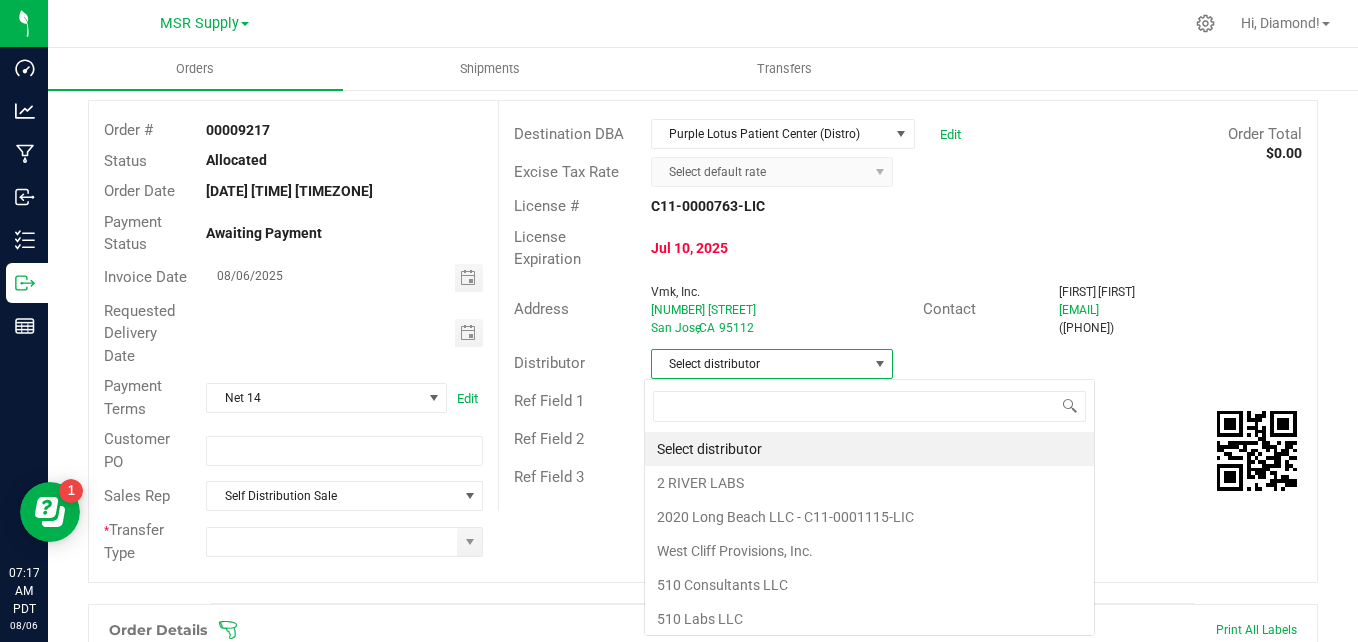 scroll, scrollTop: 99970, scrollLeft: 99761, axis: both 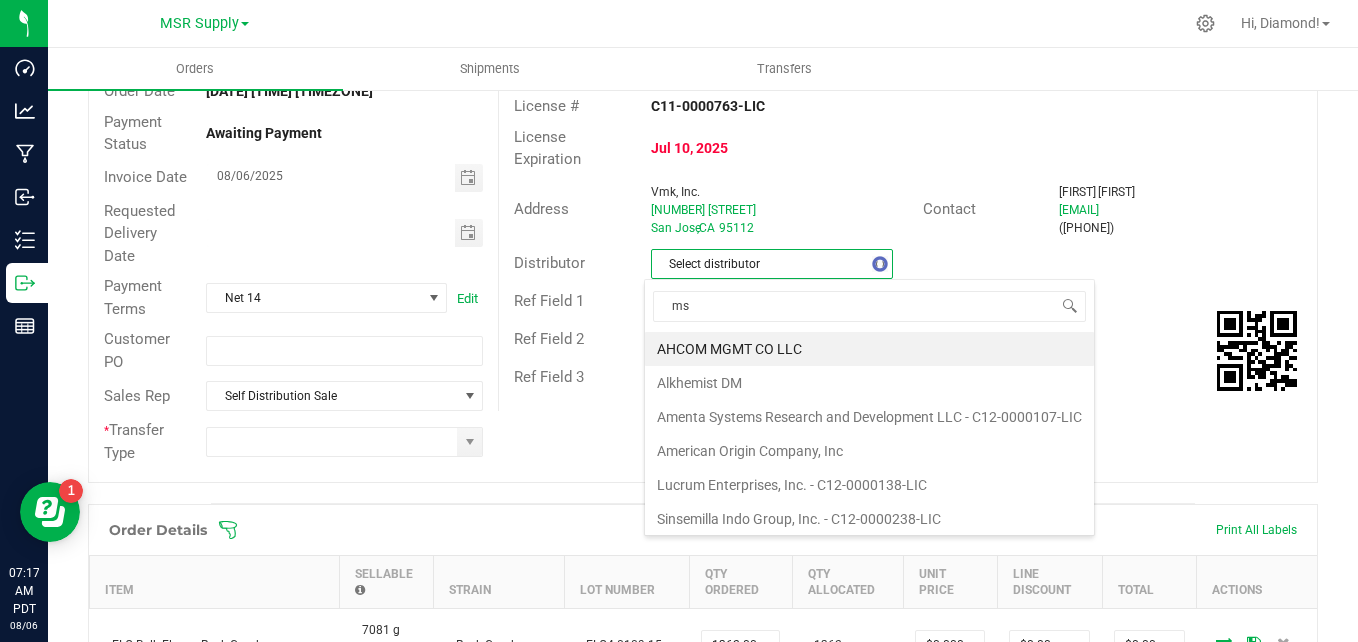 type on "msr" 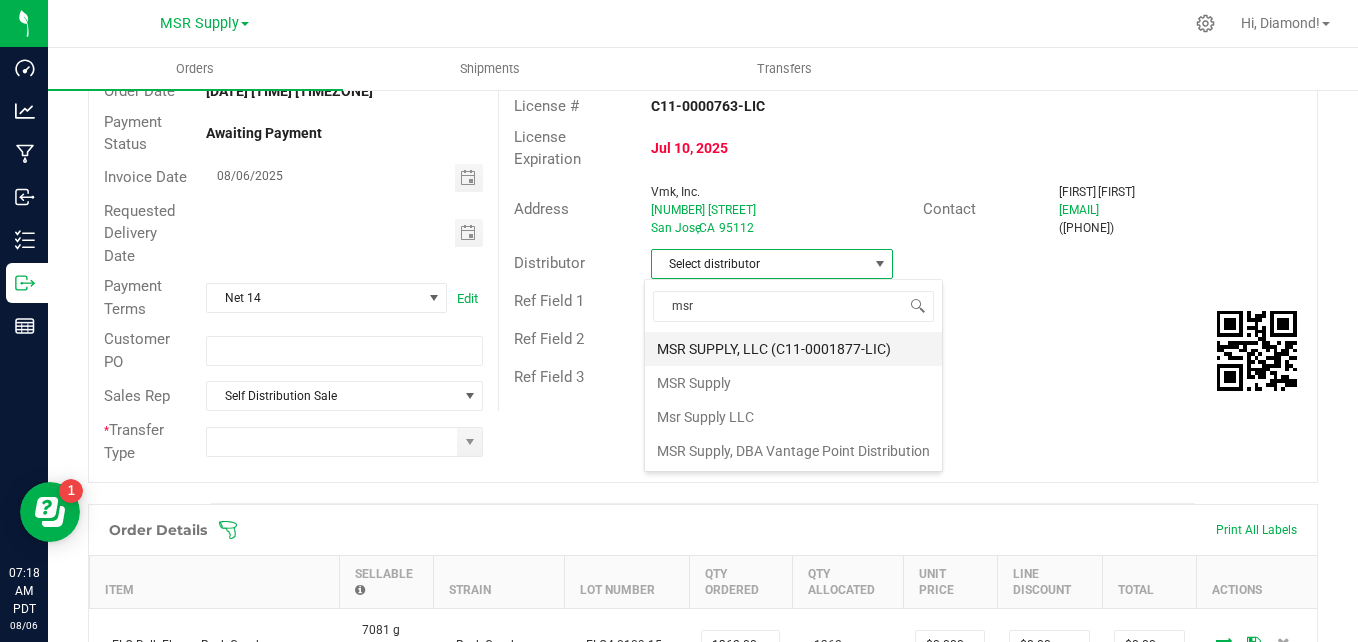 click on "MSR SUPPLY, LLC (C11-0001877-LIC)" at bounding box center (793, 349) 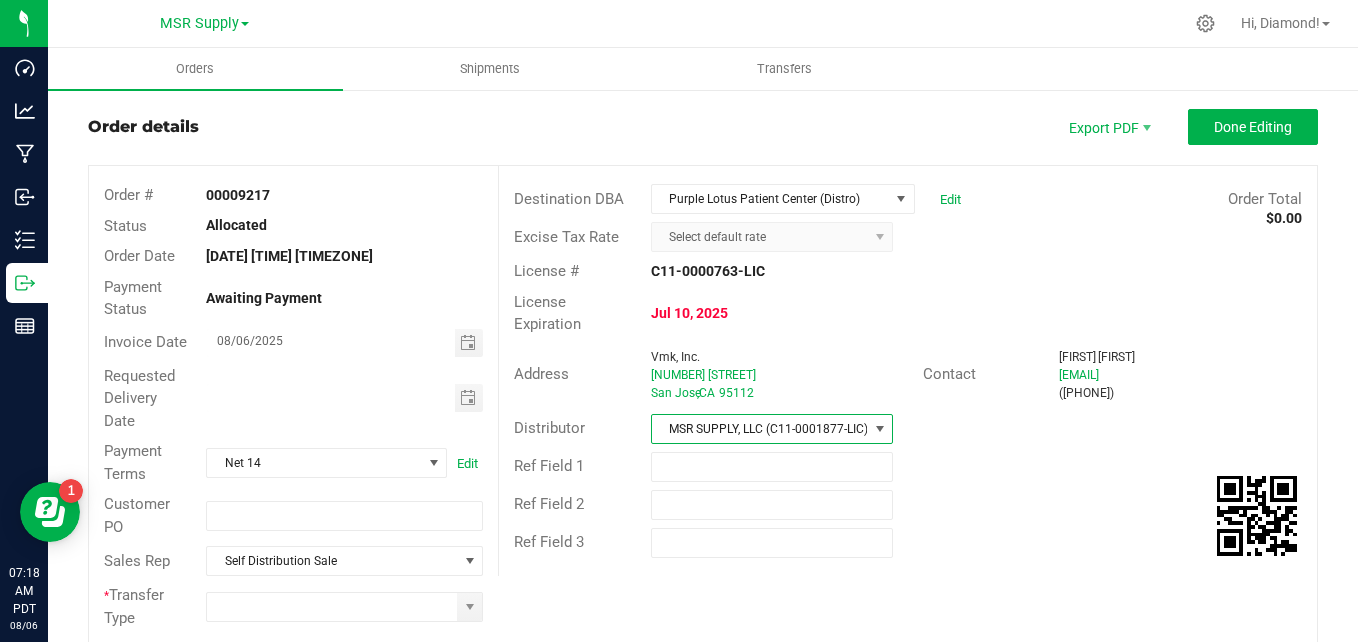 scroll, scrollTop: 0, scrollLeft: 0, axis: both 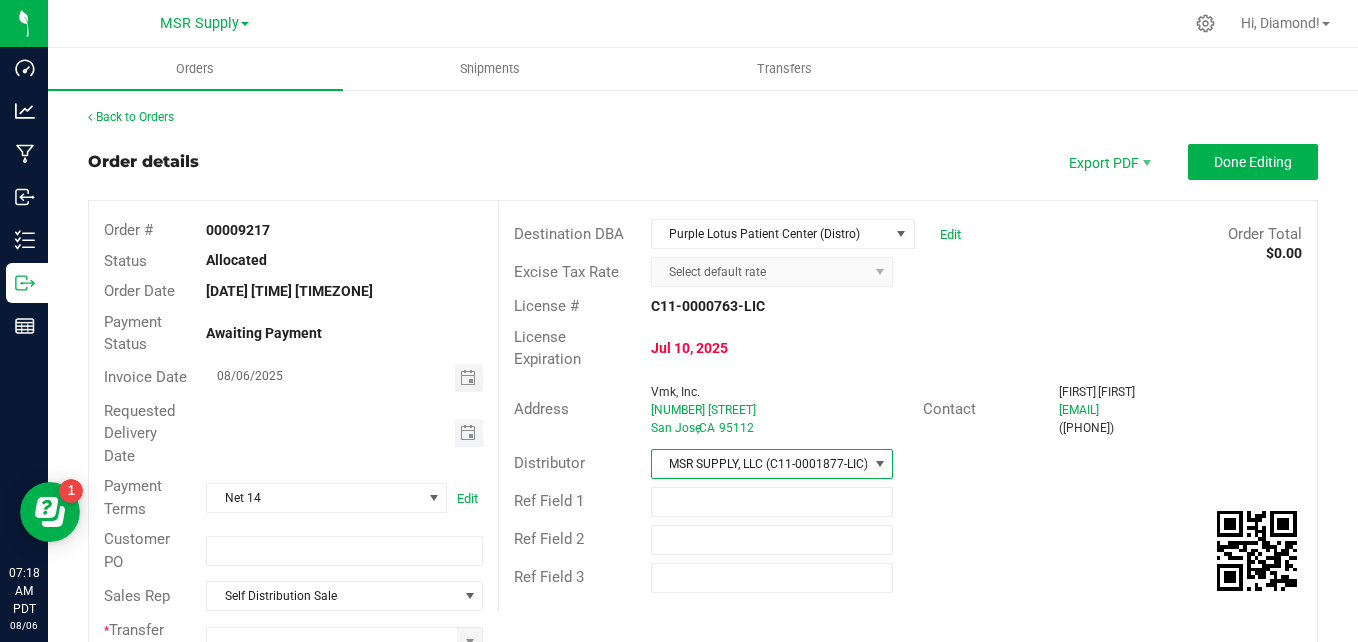 click at bounding box center (469, 433) 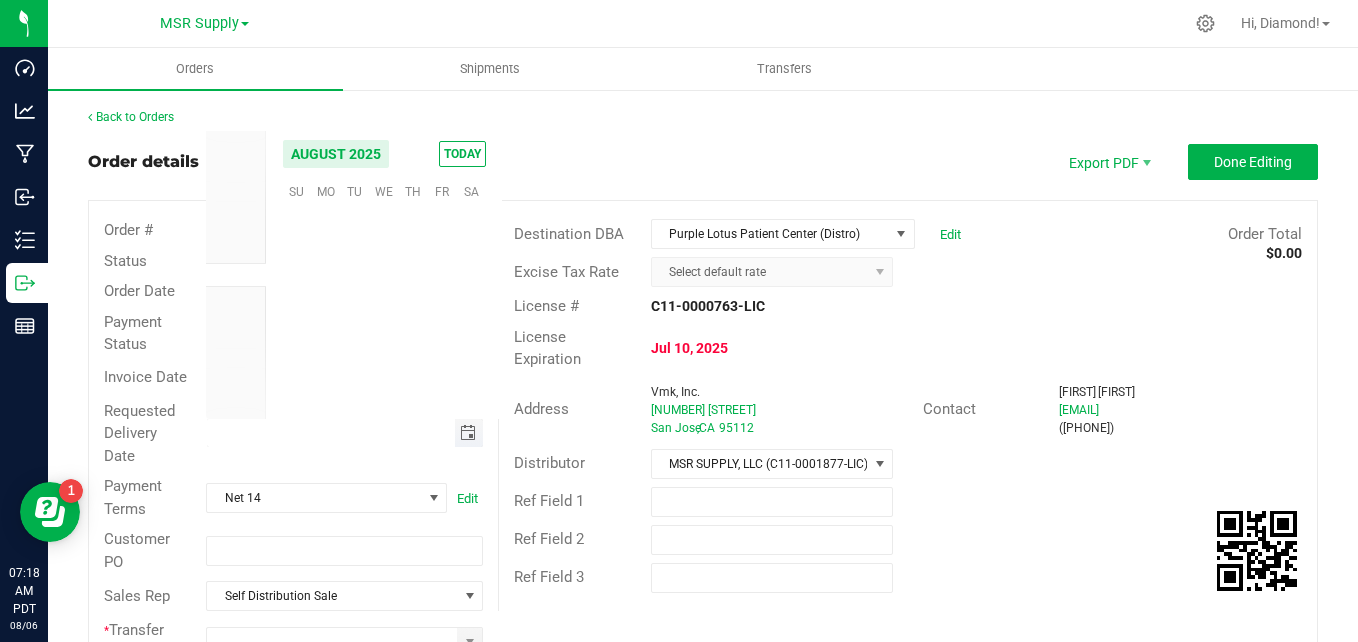 scroll, scrollTop: 0, scrollLeft: 0, axis: both 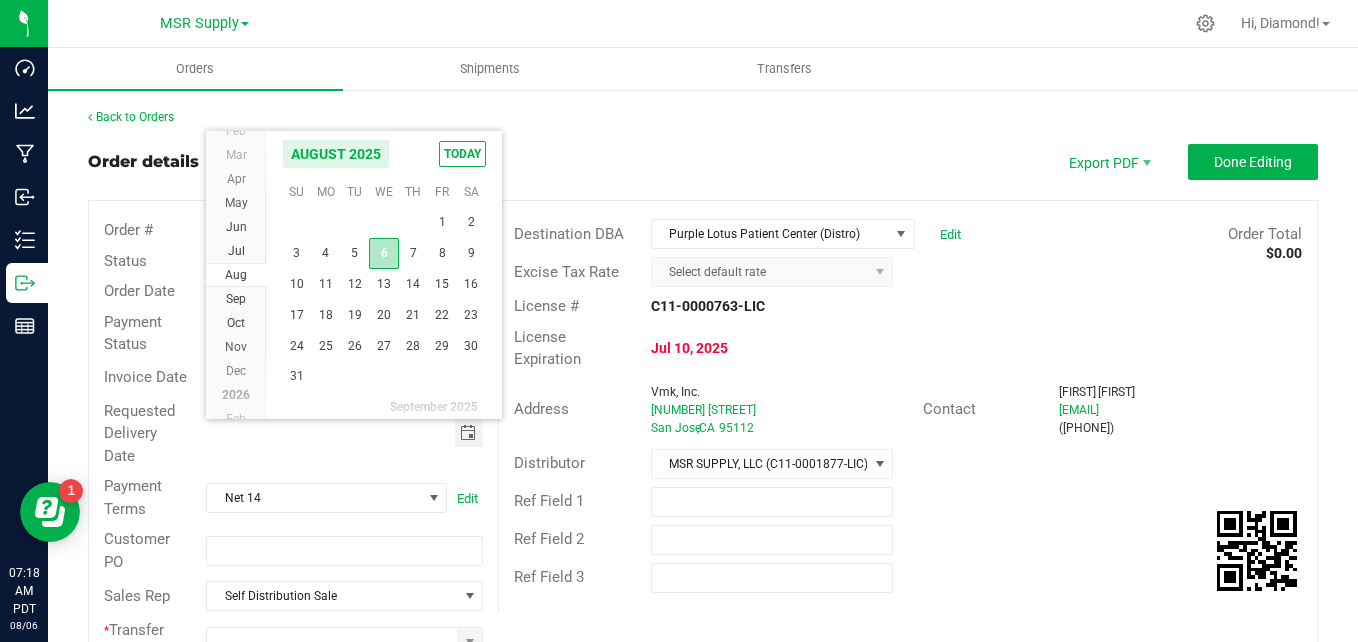 click on "6" at bounding box center [383, 253] 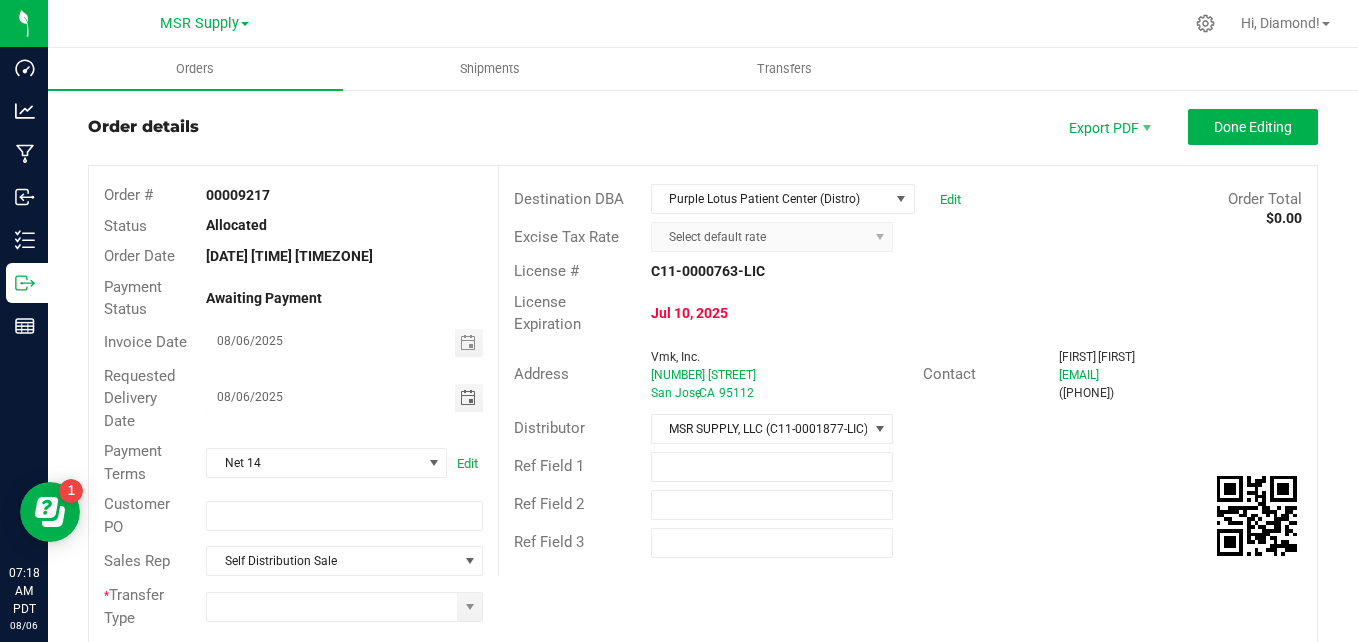 scroll, scrollTop: 0, scrollLeft: 0, axis: both 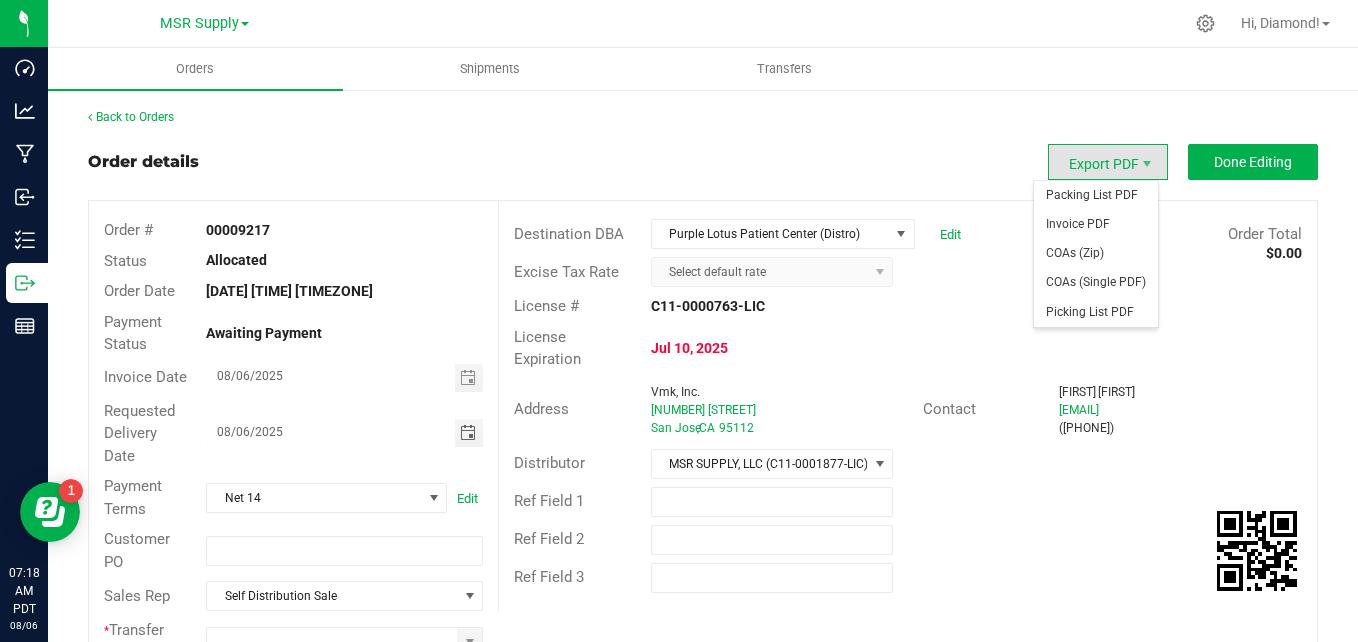 click on "Export PDF" at bounding box center [1108, 162] 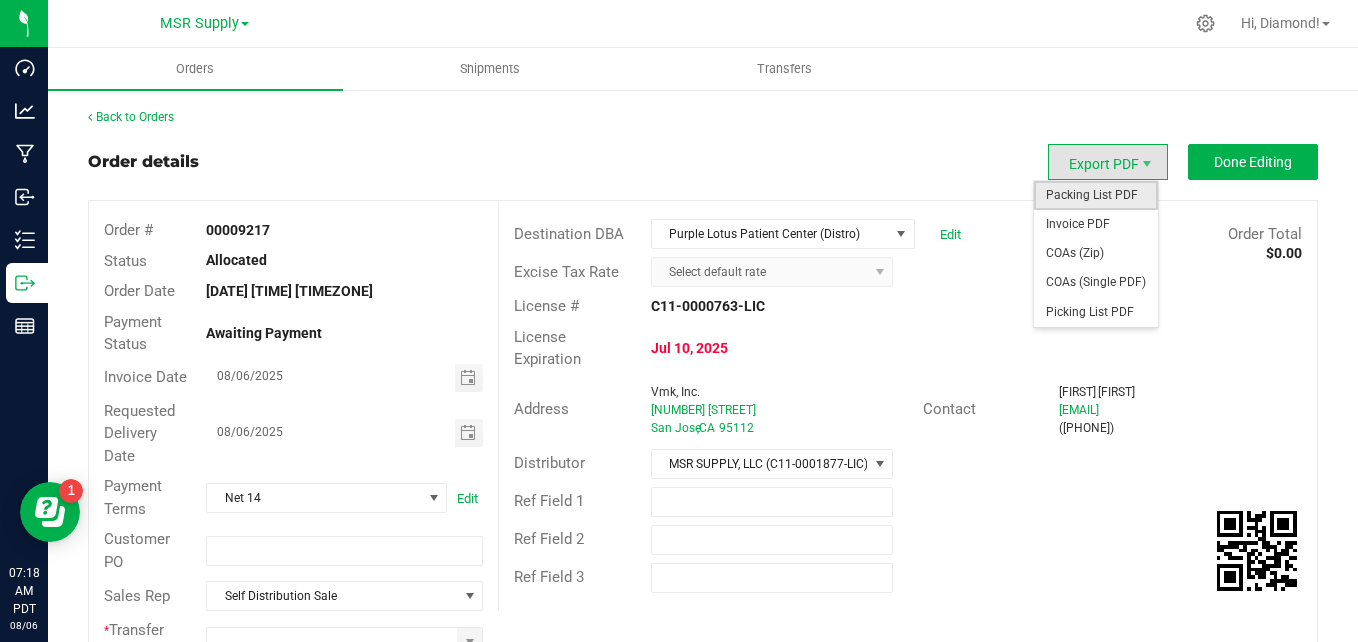 click on "Packing List PDF" at bounding box center (1096, 195) 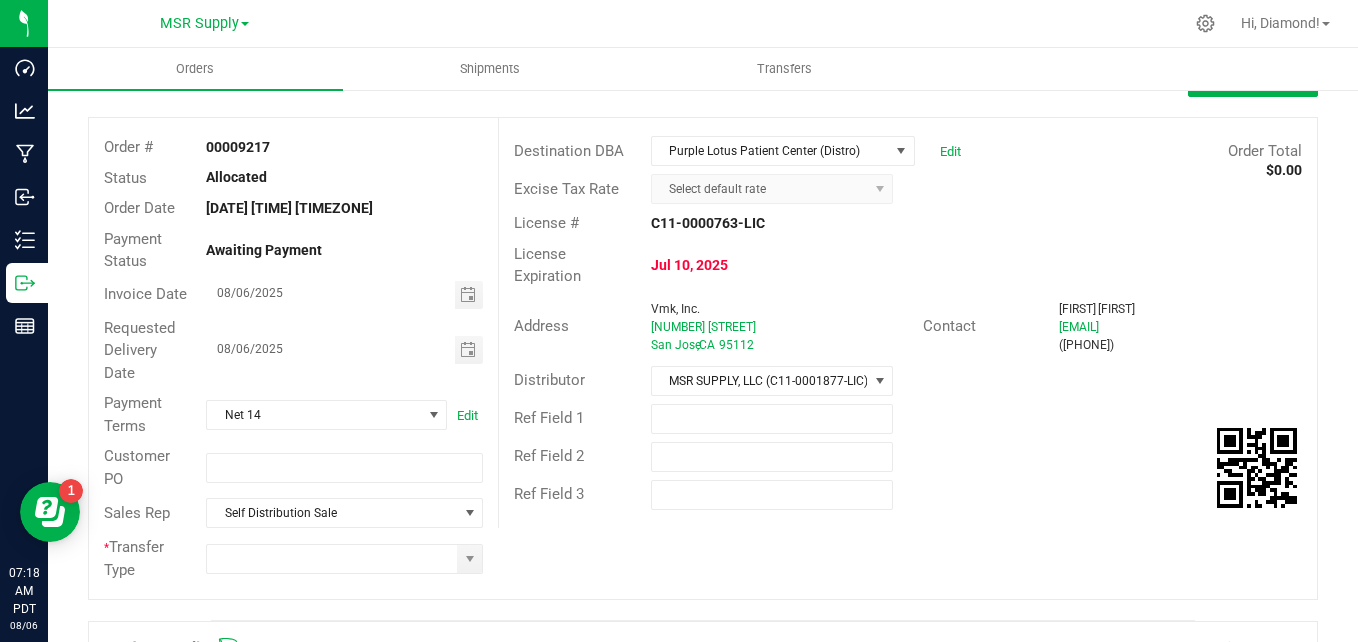 scroll, scrollTop: 0, scrollLeft: 0, axis: both 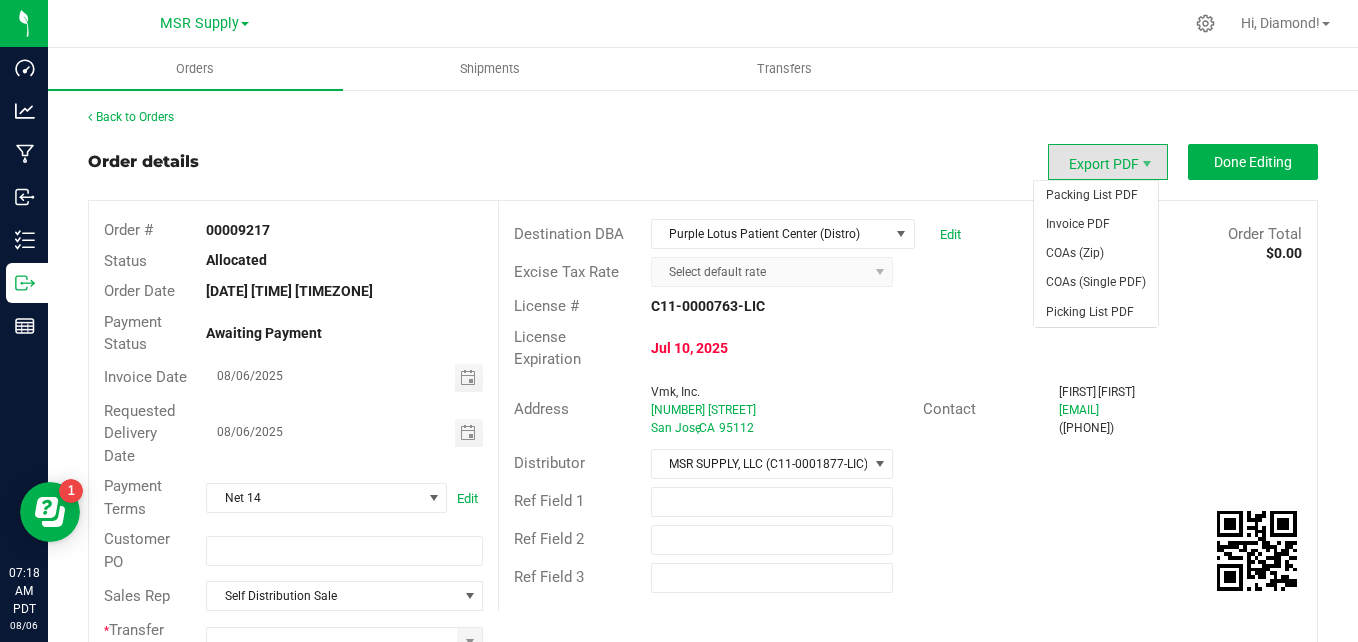 click on "Export PDF" at bounding box center (1108, 162) 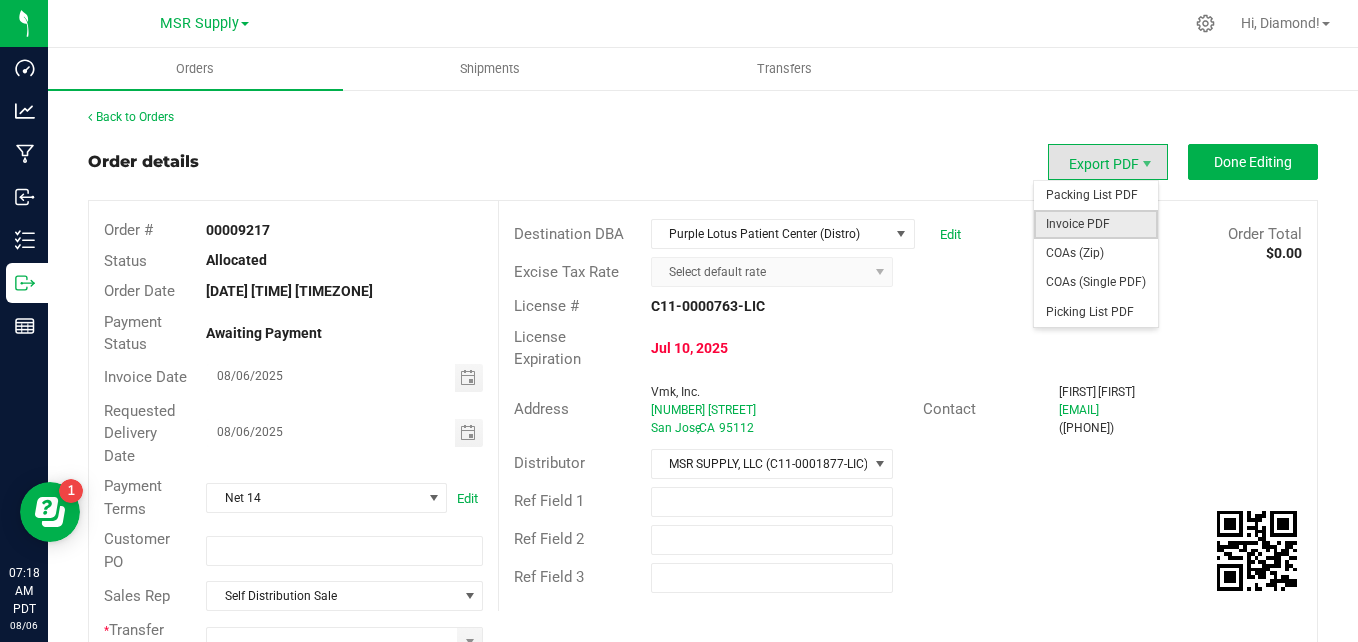click on "Invoice PDF" at bounding box center (1096, 224) 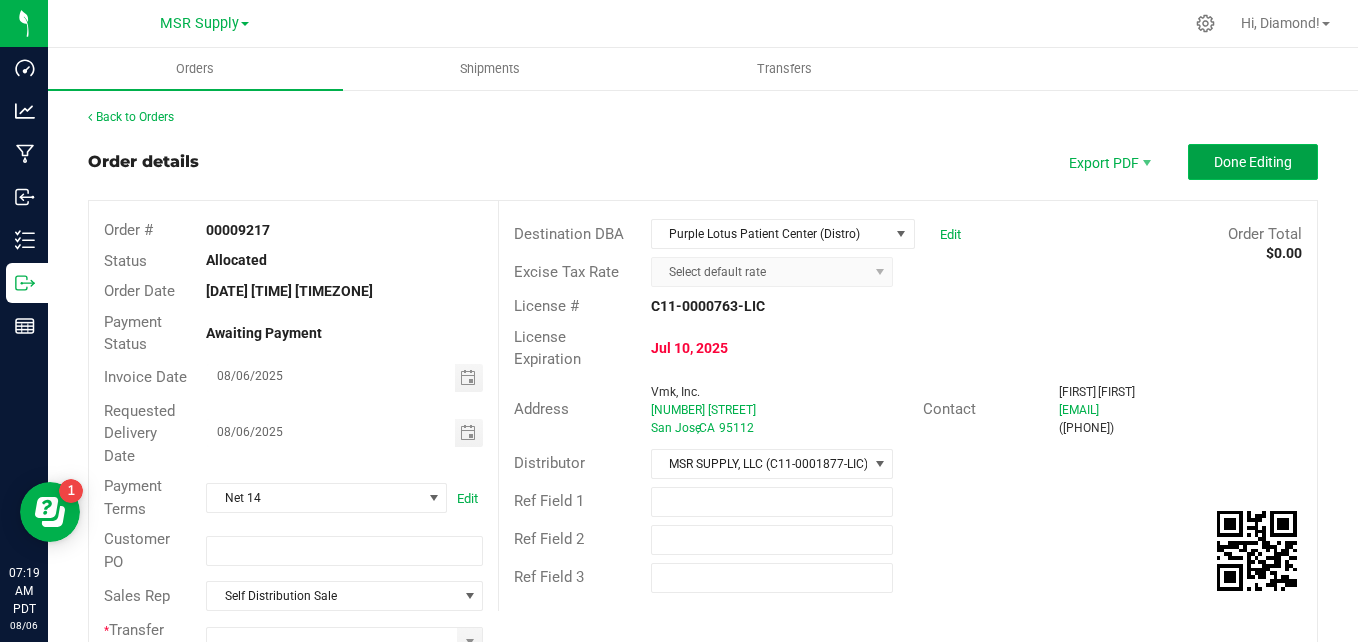 click on "Done Editing" at bounding box center [1253, 162] 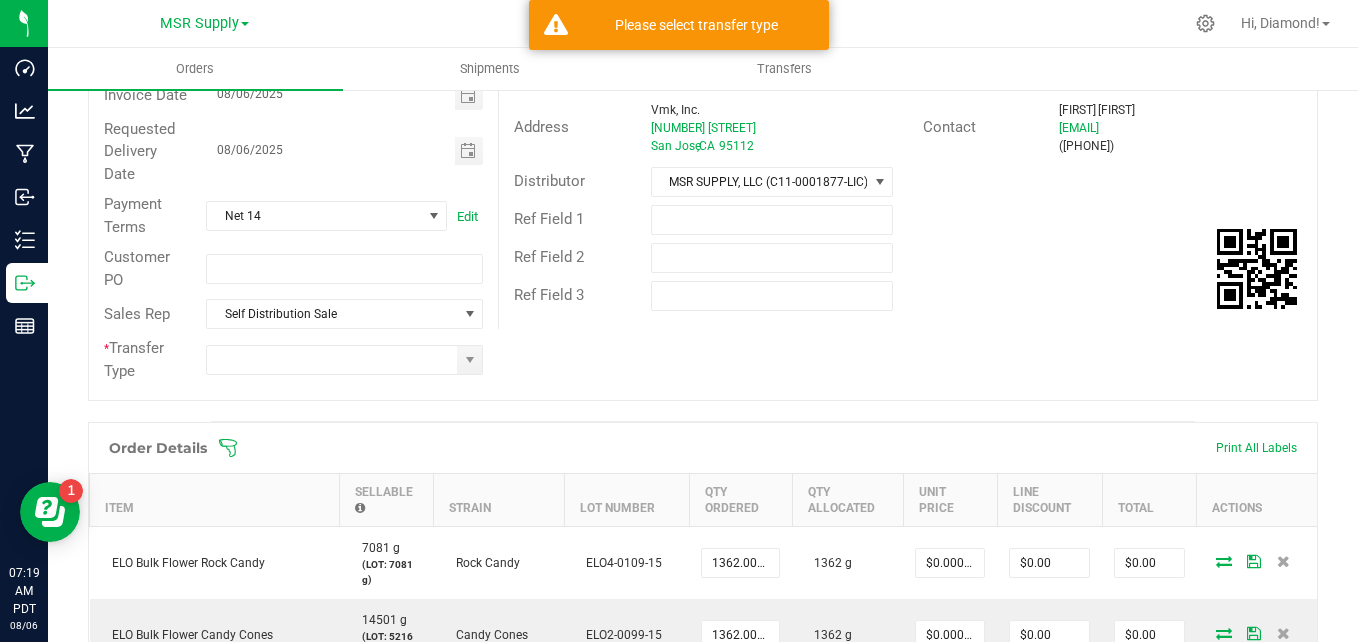 scroll, scrollTop: 300, scrollLeft: 0, axis: vertical 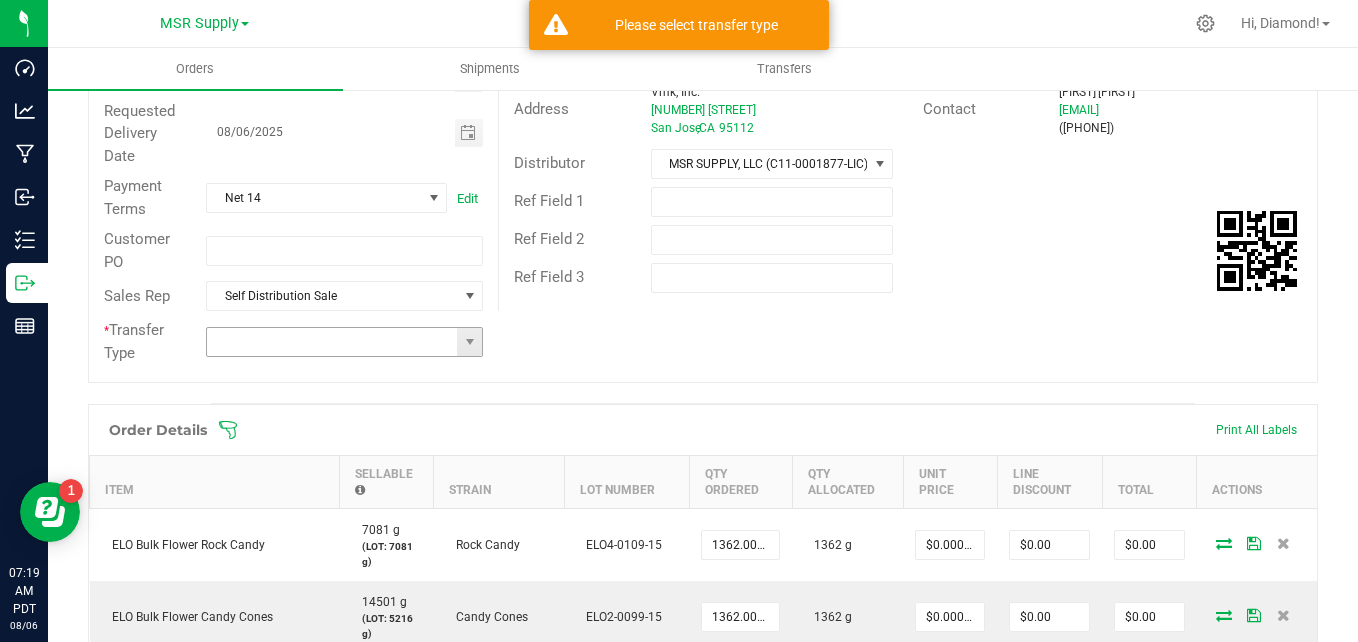 click at bounding box center (469, 342) 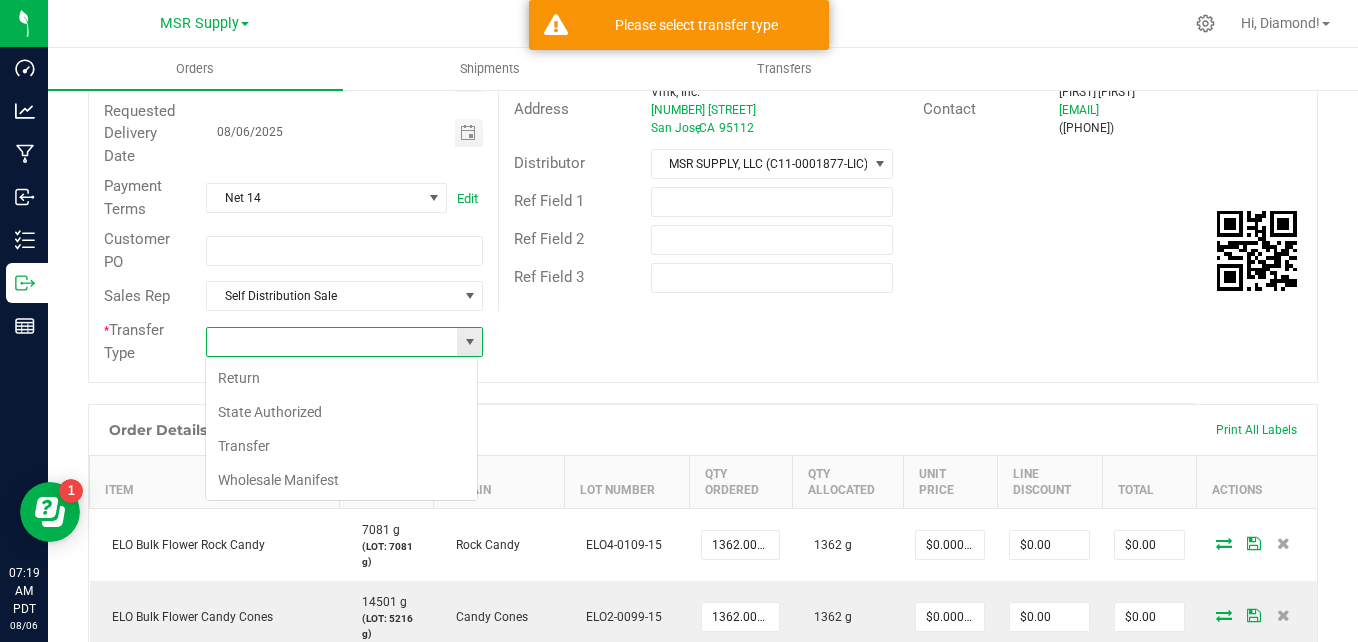 scroll, scrollTop: 99970, scrollLeft: 99727, axis: both 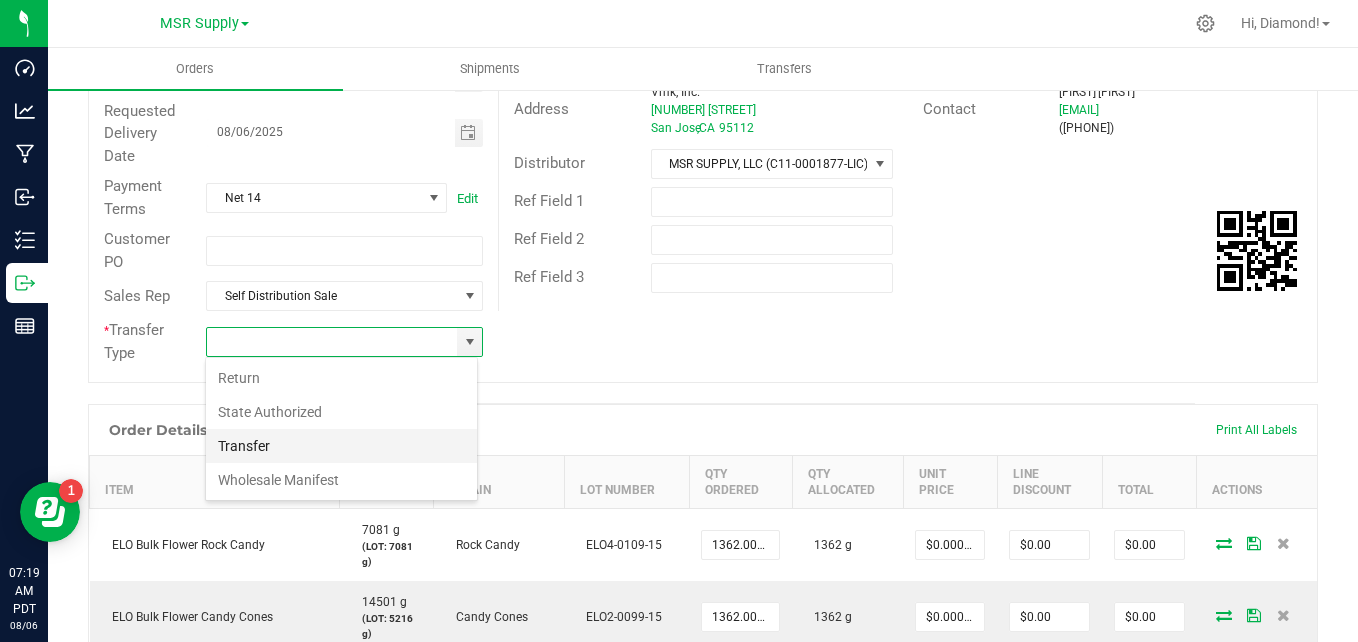 click on "Transfer" at bounding box center [341, 446] 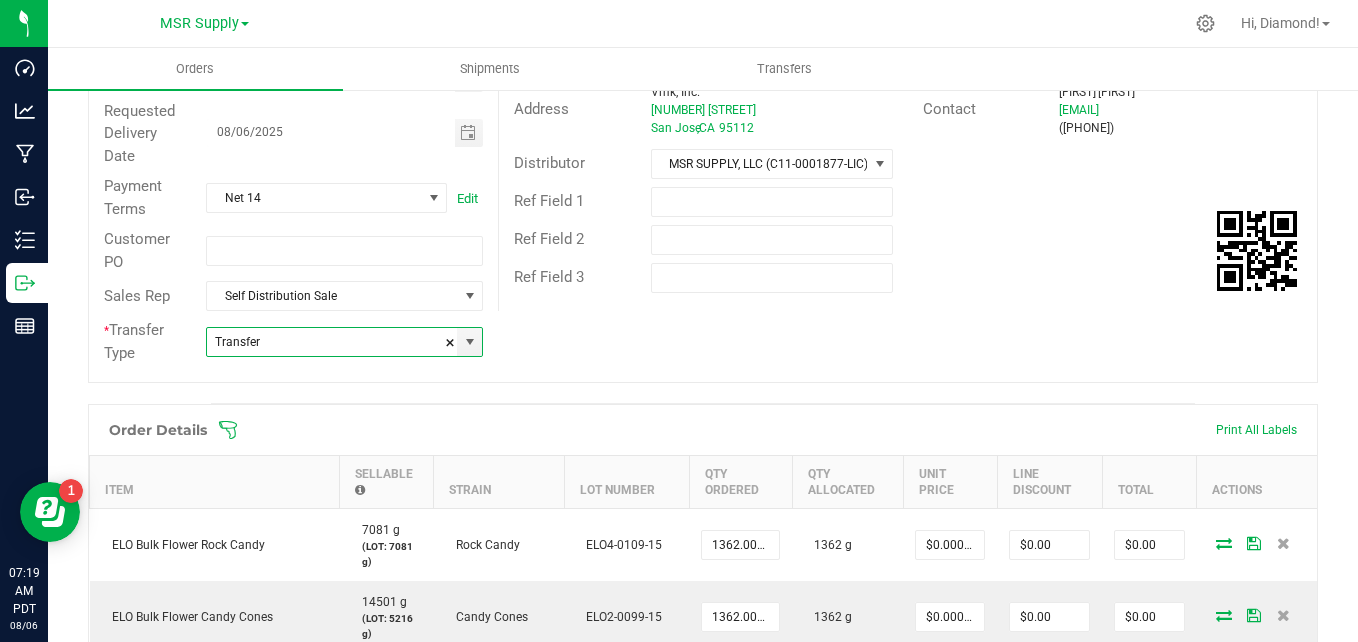 click on "Order #   00009217   Status   Allocated   Order Date   [DATE] [TIME] [TIMEZONE]   Payment Status   Awaiting Payment   Invoice Date  08/06/2025  Requested Delivery Date  08/06/2025  Payment Terms  Net 14  Edit   Customer PO   Sales Rep  Self Distribution Sale *  Transfer Type  Transfer  Destination DBA  Purple Lotus Patient Center (Distro)  Edit   Order Total   $0.00   Excise Tax Rate  Select default rate  License #   C11-0000763-LIC   License Expiration   [DATE]   Address  Vmk, Inc. [NUMBER] [STREET] [CITY]  ,  CA [POSTAL_CODE]  Contact  [FIRST] [LAST] [EMAIL]   ([PHONE])   Distributor  MSR SUPPLY, LLC (C11-0001877-LIC)  Ref Field 1   Ref Field 2   Ref Field 3" at bounding box center (703, 141) 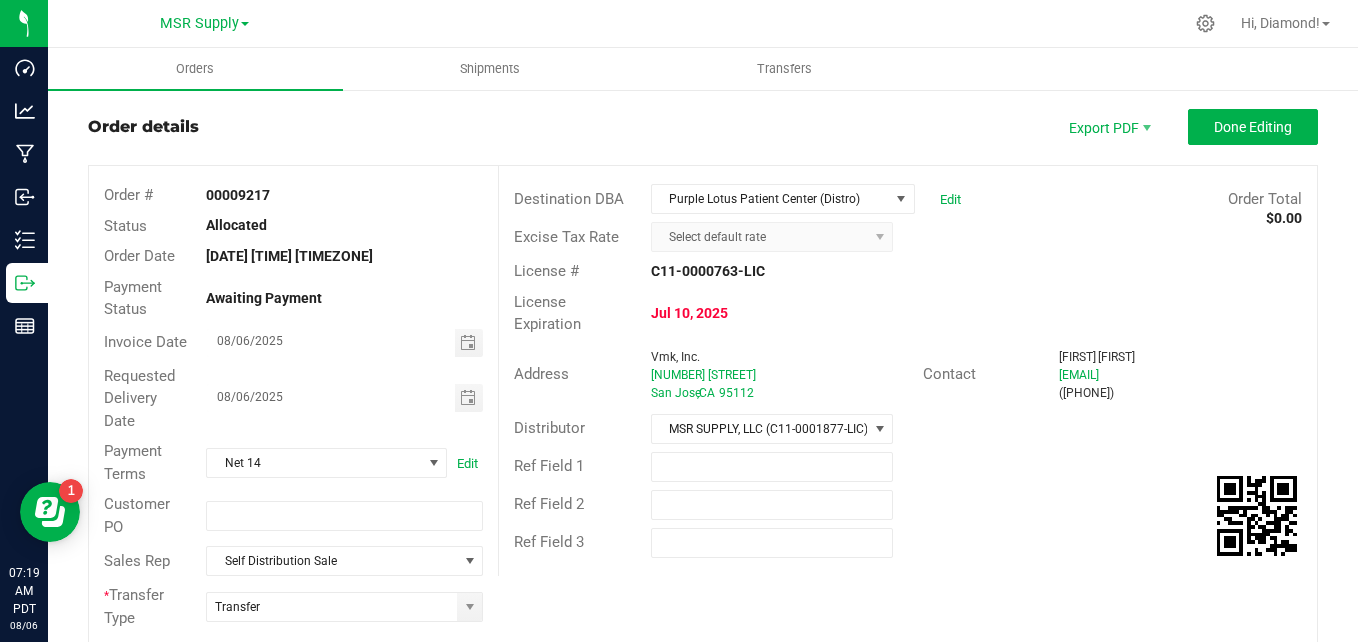 scroll, scrollTop: 0, scrollLeft: 0, axis: both 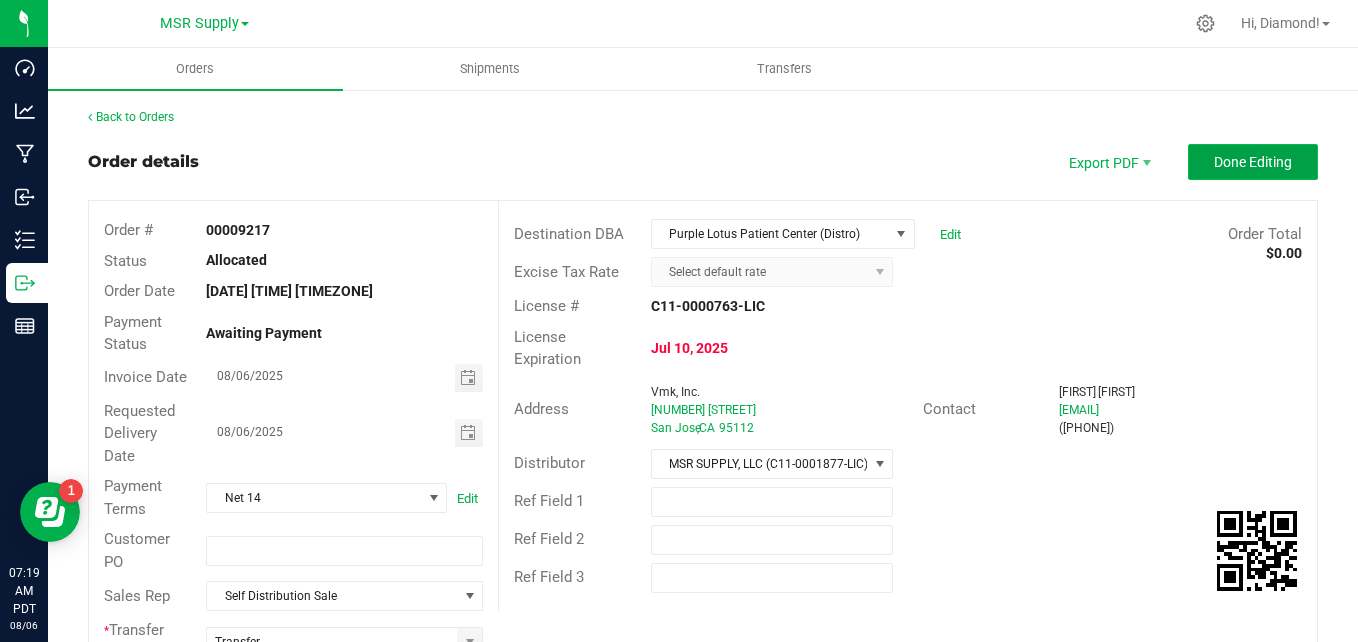 click on "Done Editing" at bounding box center [1253, 162] 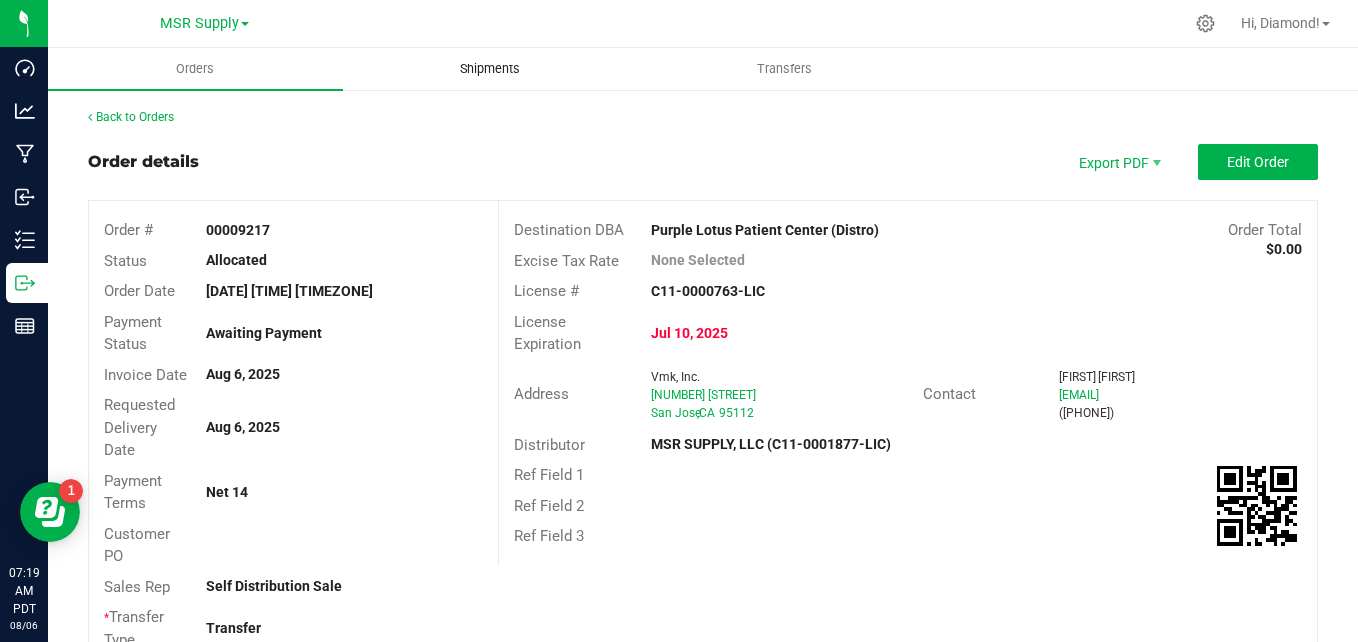 click on "Shipments" at bounding box center [490, 69] 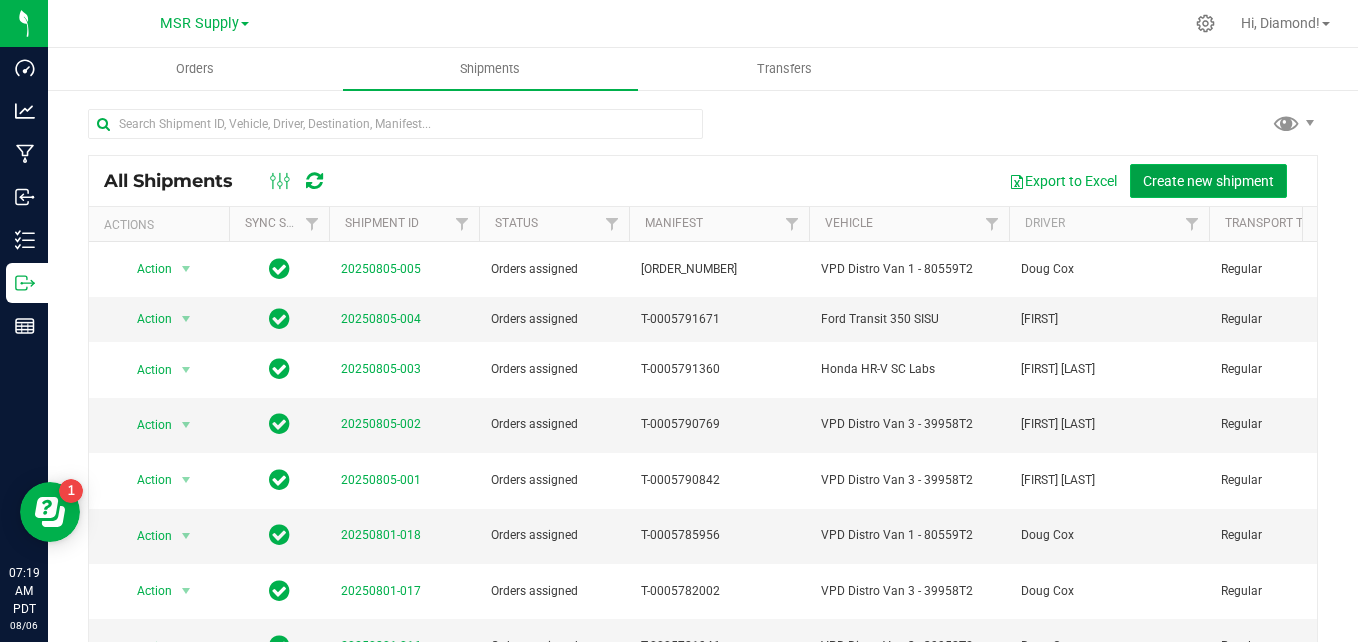 click on "Create new shipment" at bounding box center [1208, 181] 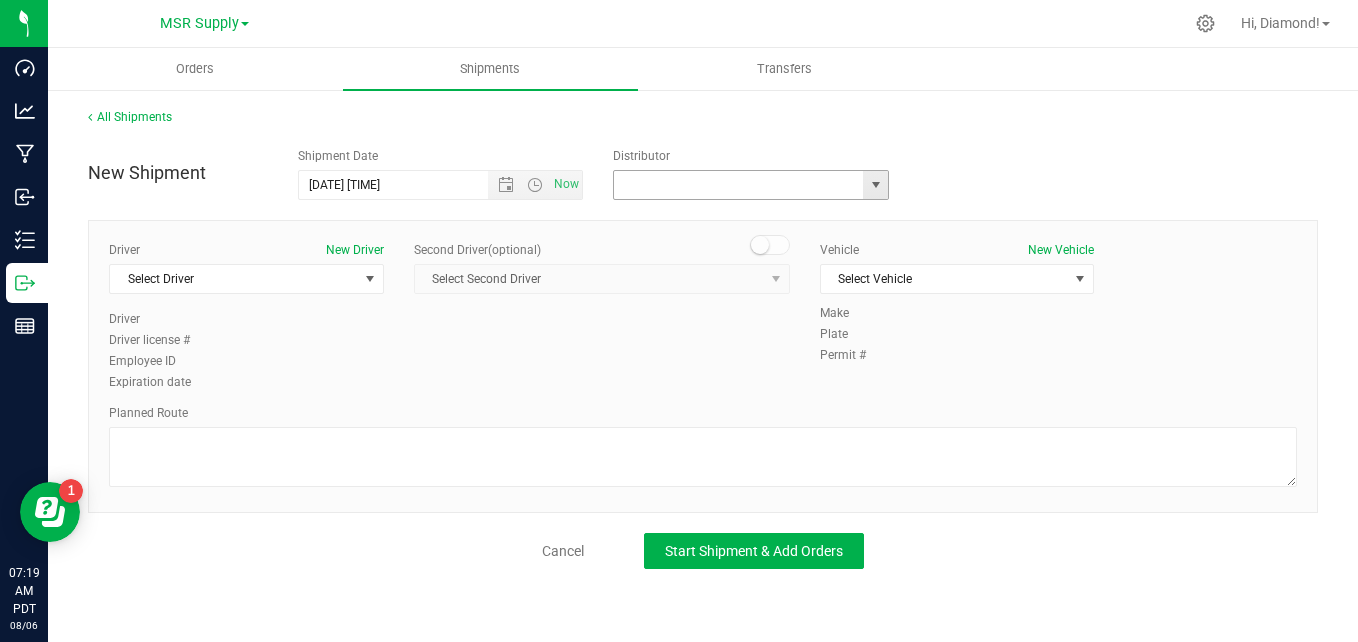 click at bounding box center [735, 185] 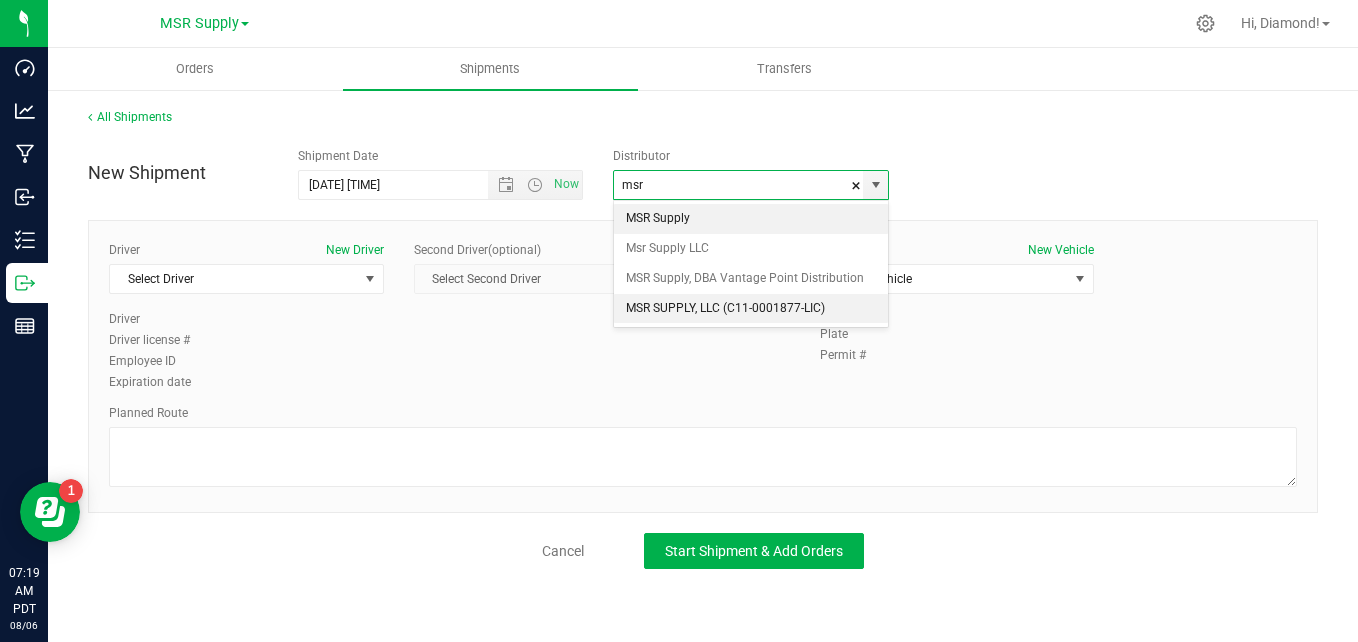 click on "MSR SUPPLY, LLC (C11-0001877-LIC)" at bounding box center (751, 309) 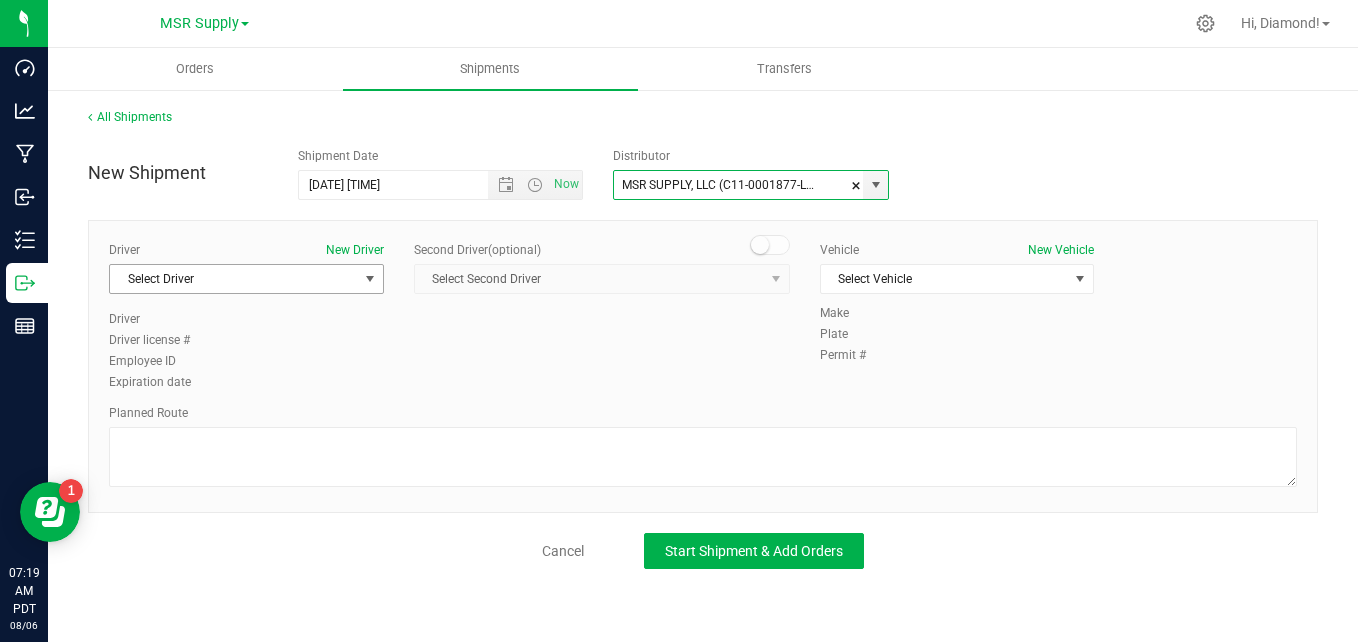 type on "MSR SUPPLY, LLC (C11-0001877-LIC)" 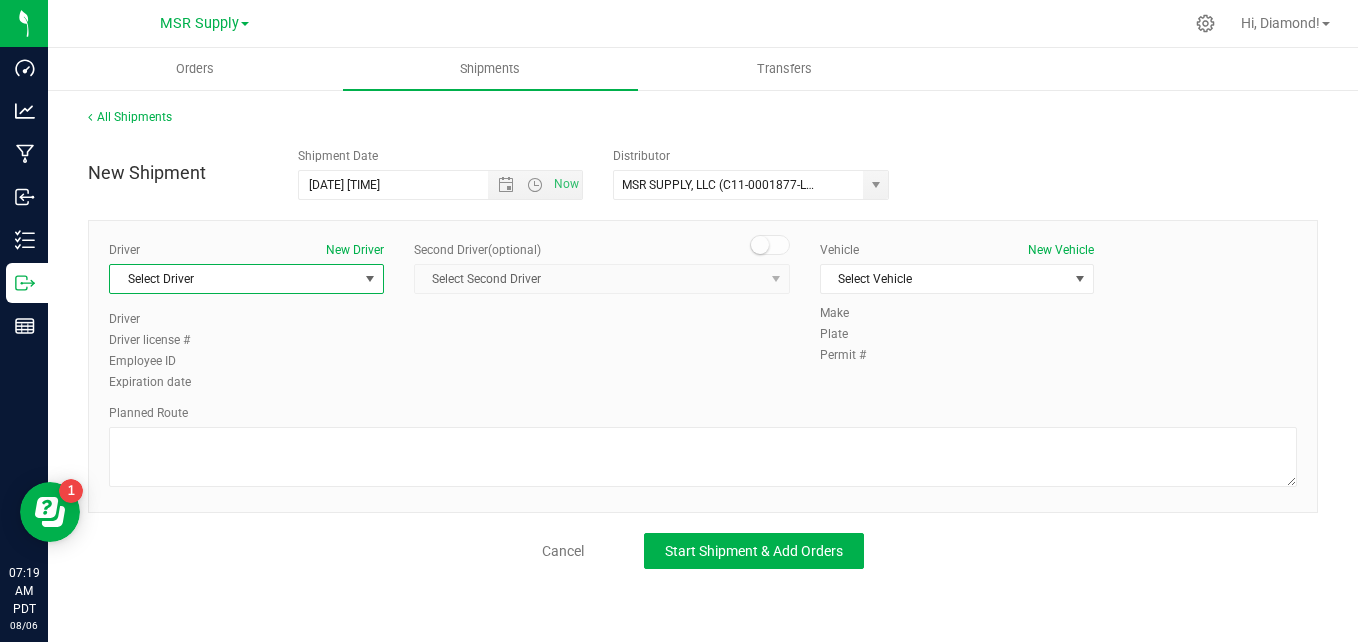 click on "Select Driver" at bounding box center [234, 279] 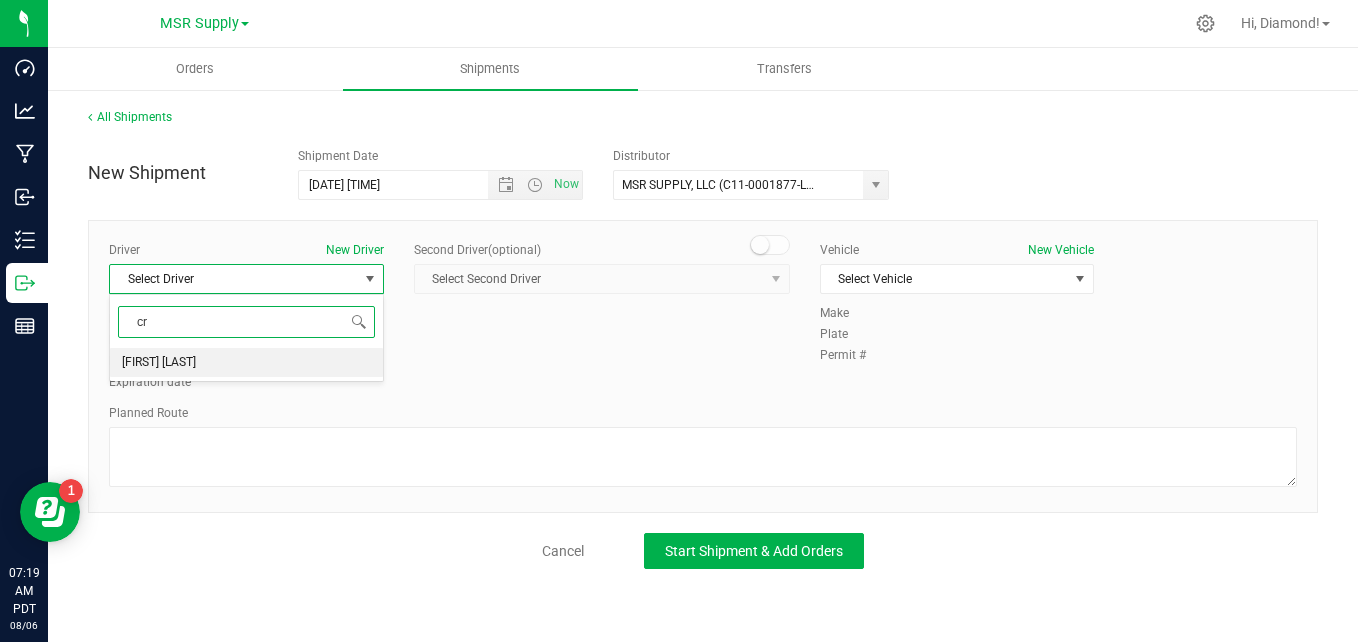 click on "[FIRST] [LAST]" at bounding box center [246, 363] 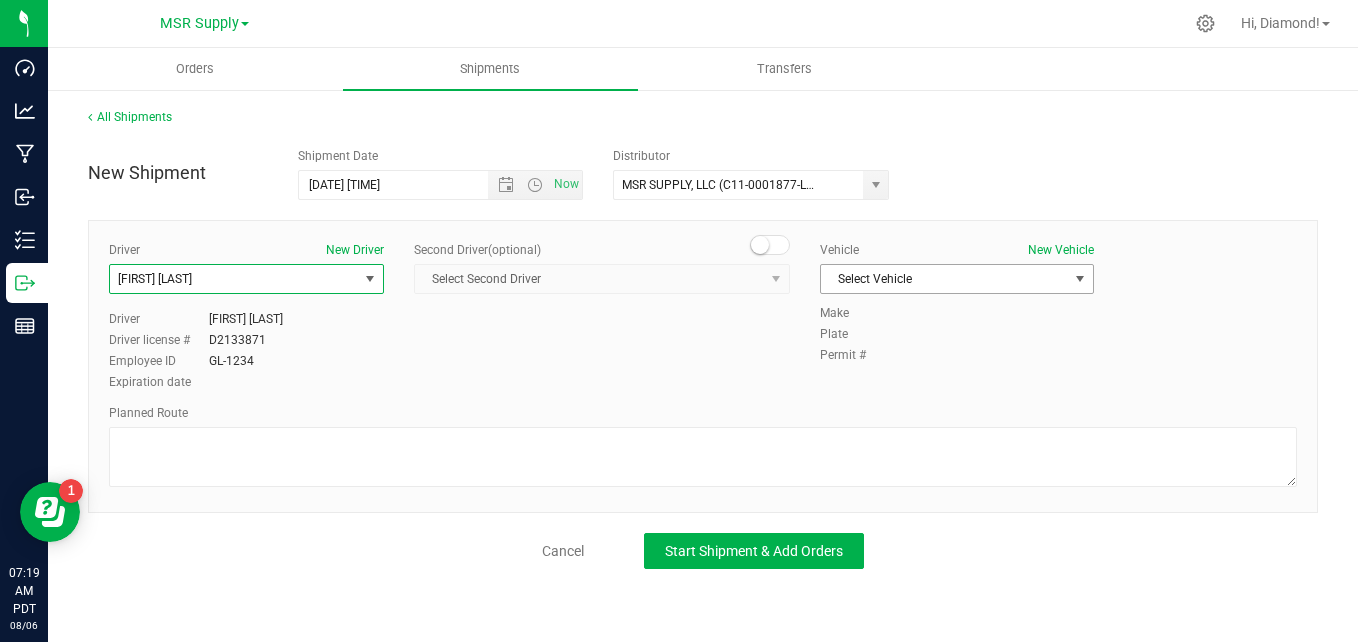 click on "Select Vehicle" at bounding box center [945, 279] 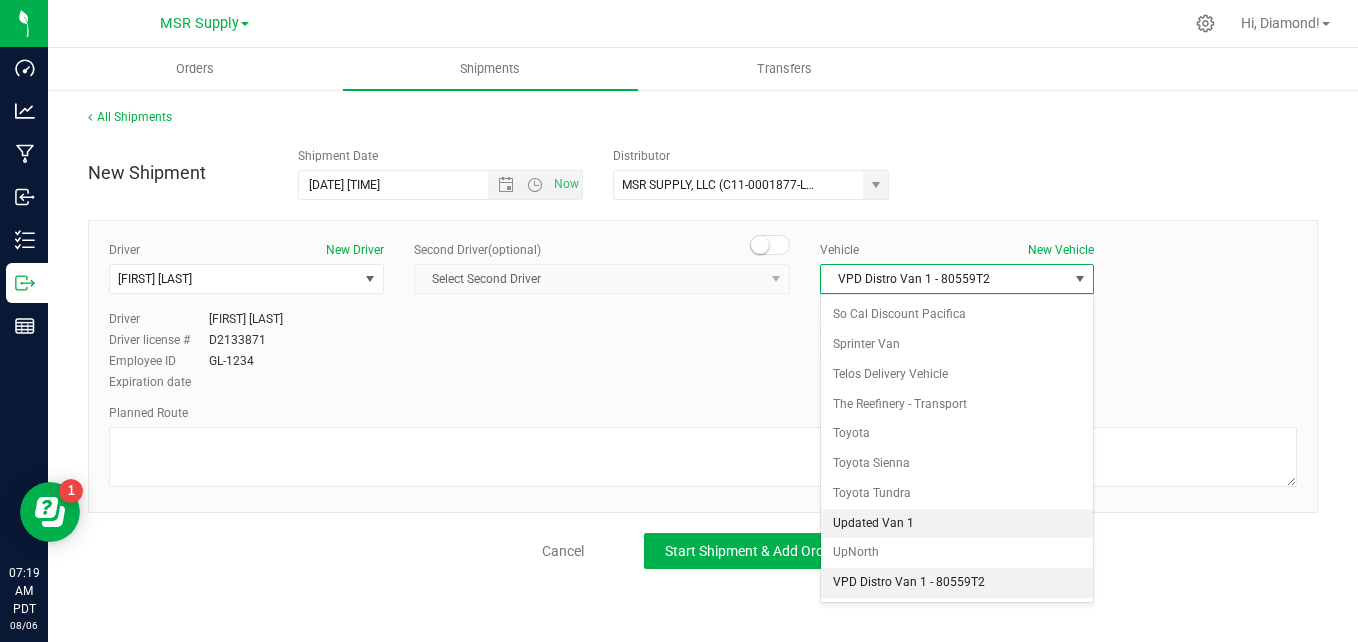 scroll, scrollTop: 3387, scrollLeft: 0, axis: vertical 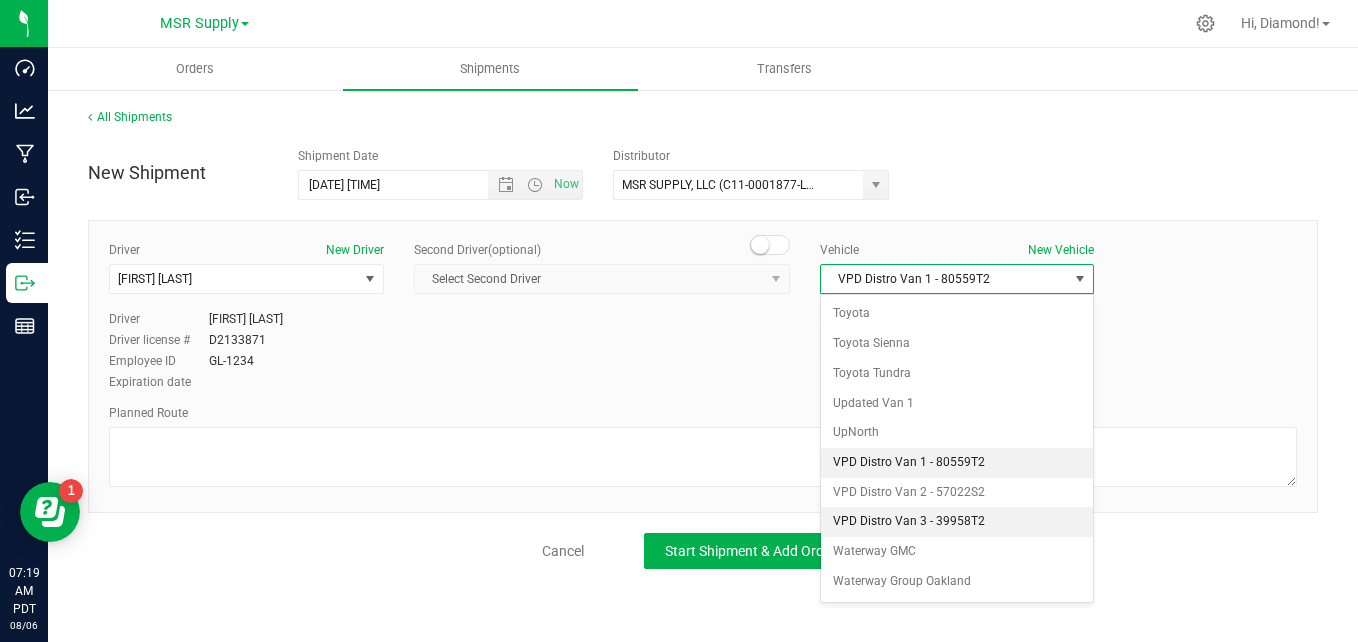 click on "VPD Distro Van 3 - 39958T2" at bounding box center (957, 522) 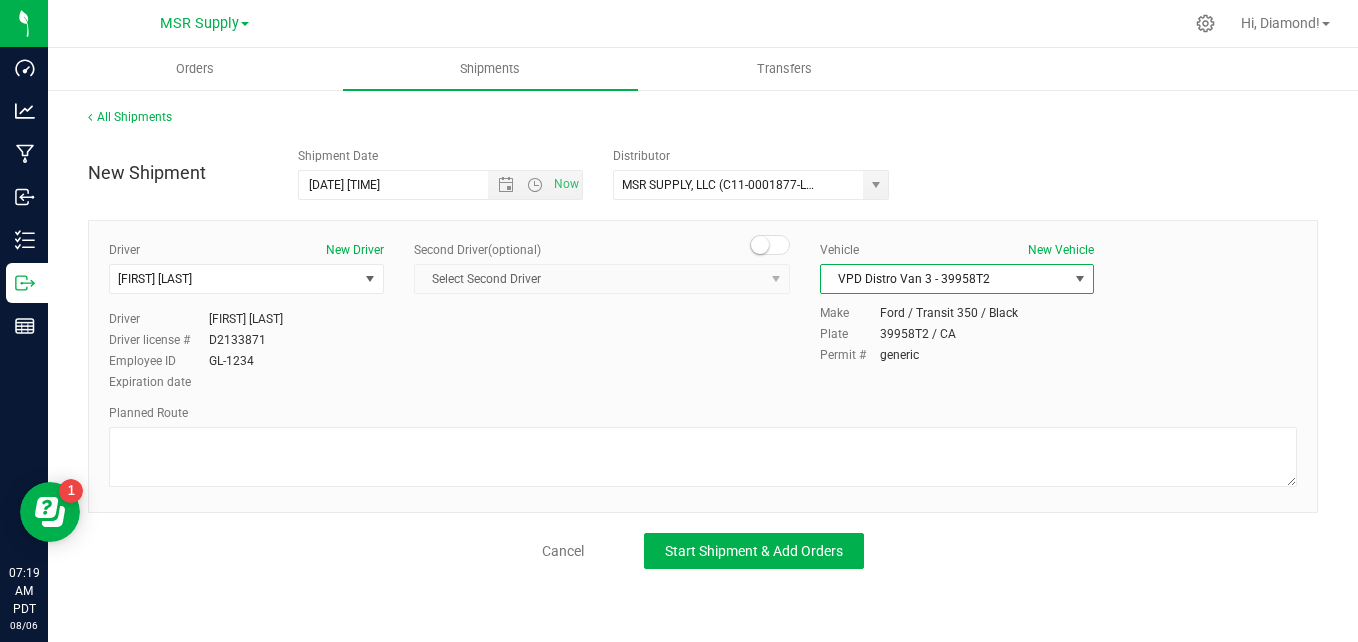 click on "Driver
New Driver
Craig Herrera Select Driver Craig Herrera
Driver
Craig Herrera
Driver license #
D2133871
Employee ID
GL-1234
Expiration date
(optional)" at bounding box center (703, 366) 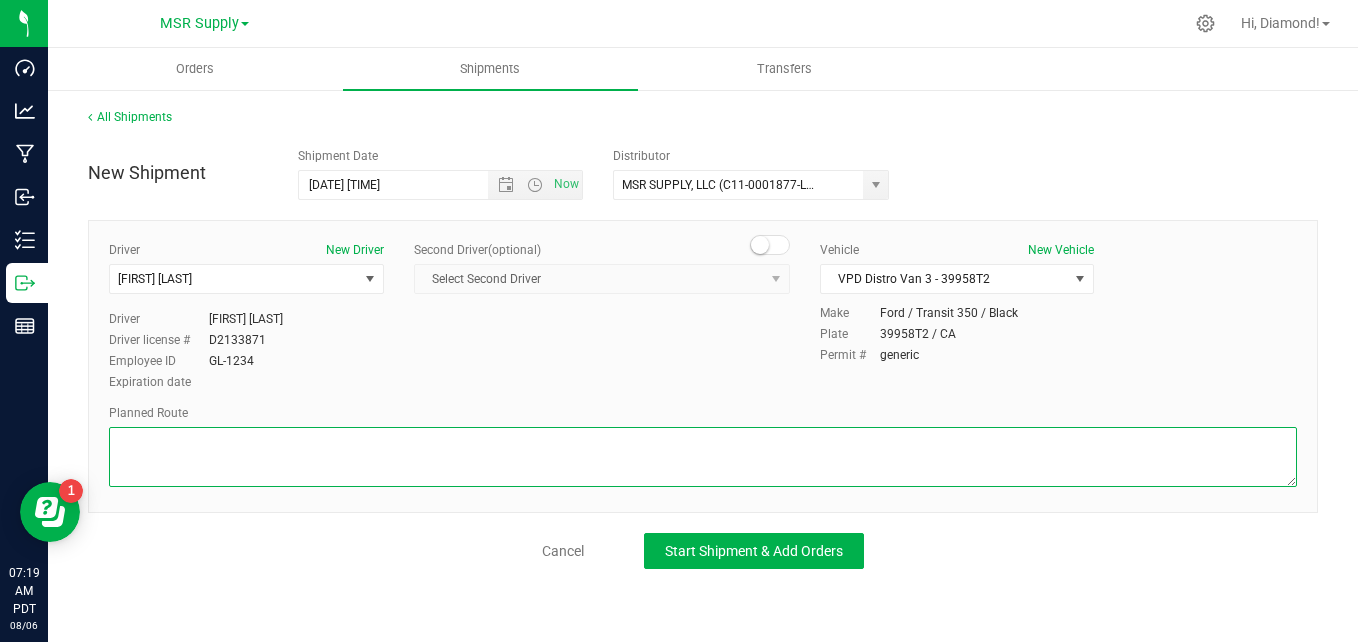 click at bounding box center [703, 457] 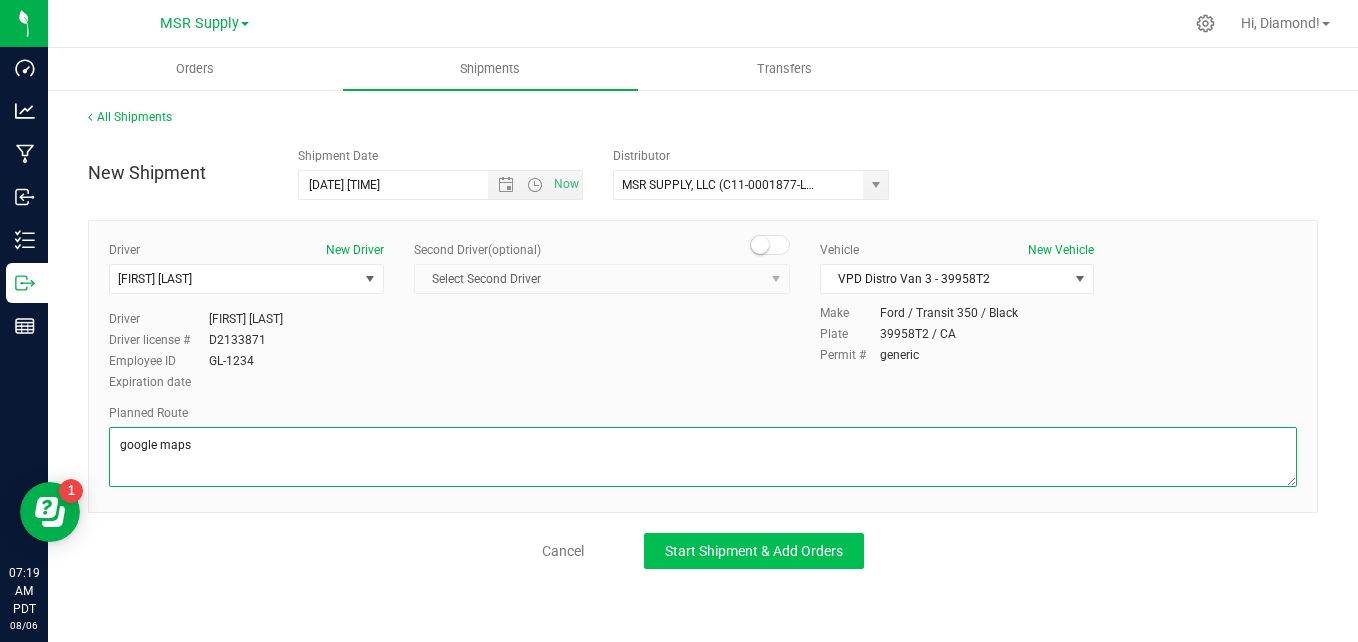 type on "google maps" 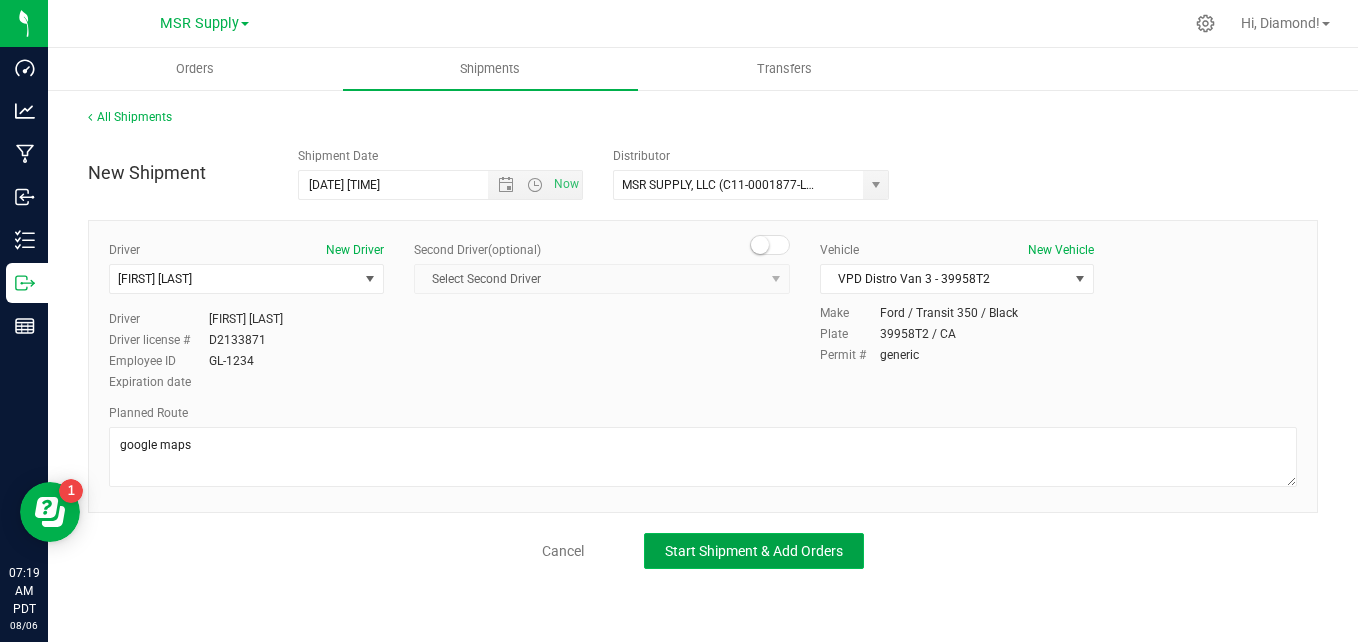 click on "Start Shipment & Add Orders" 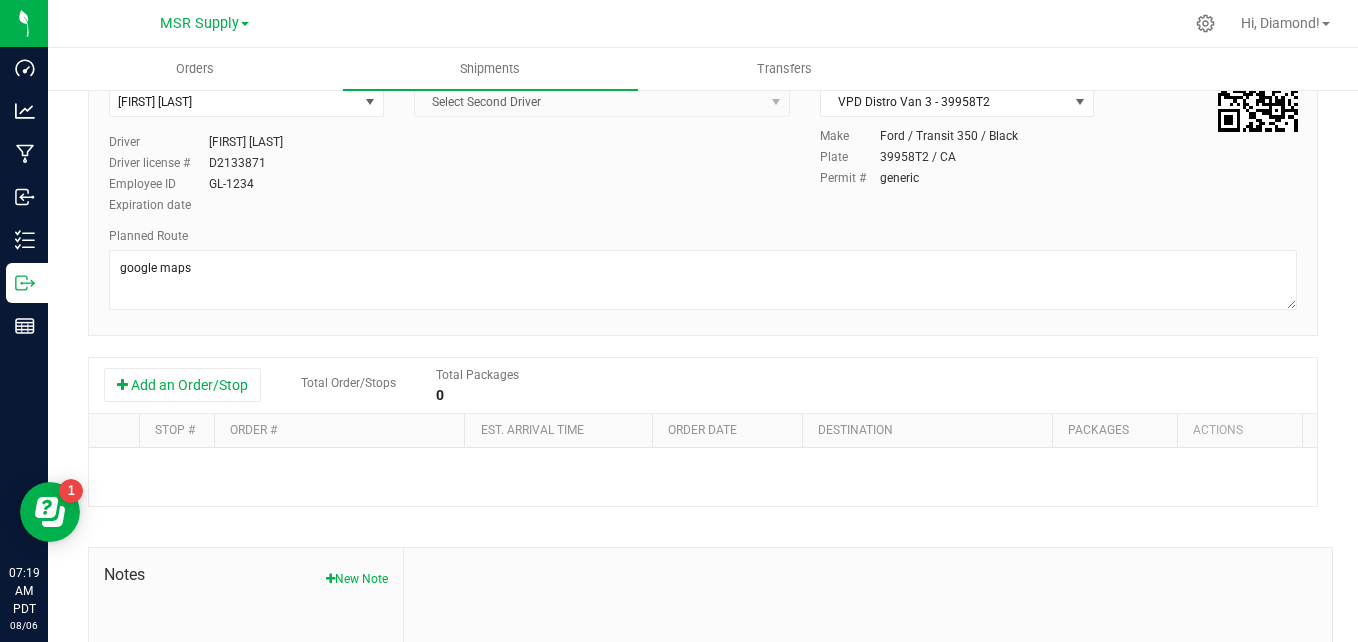scroll, scrollTop: 200, scrollLeft: 0, axis: vertical 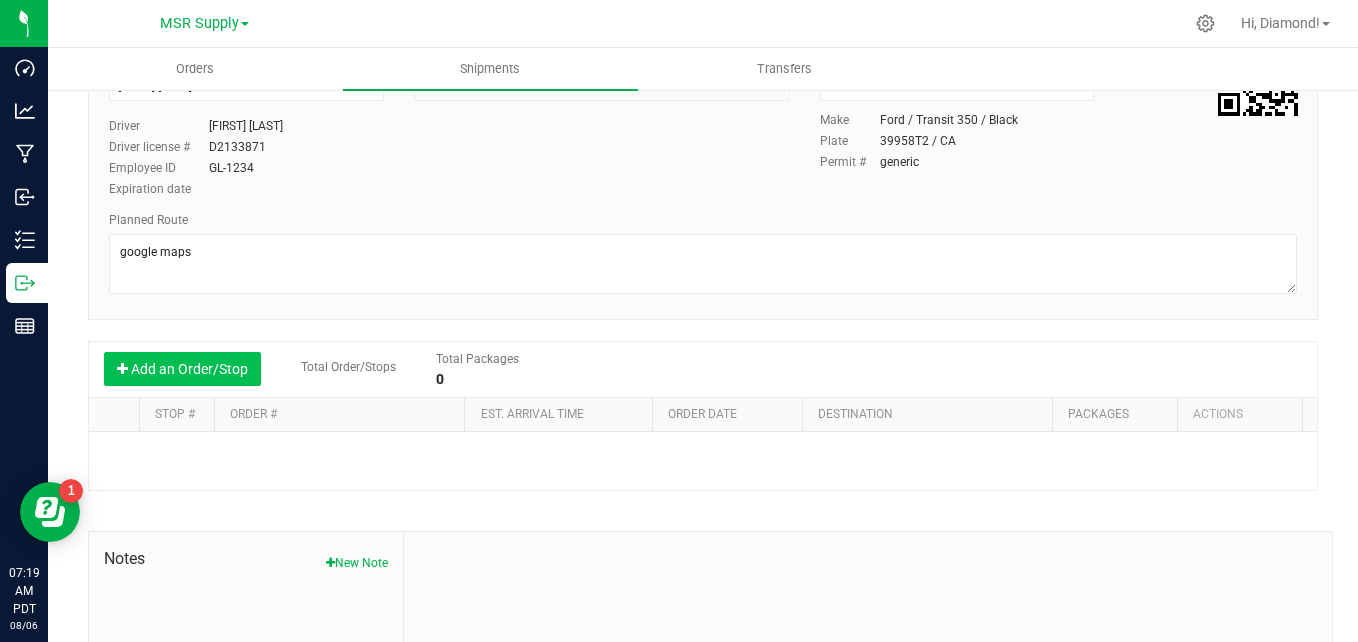 click on "Add an Order/Stop" at bounding box center (182, 369) 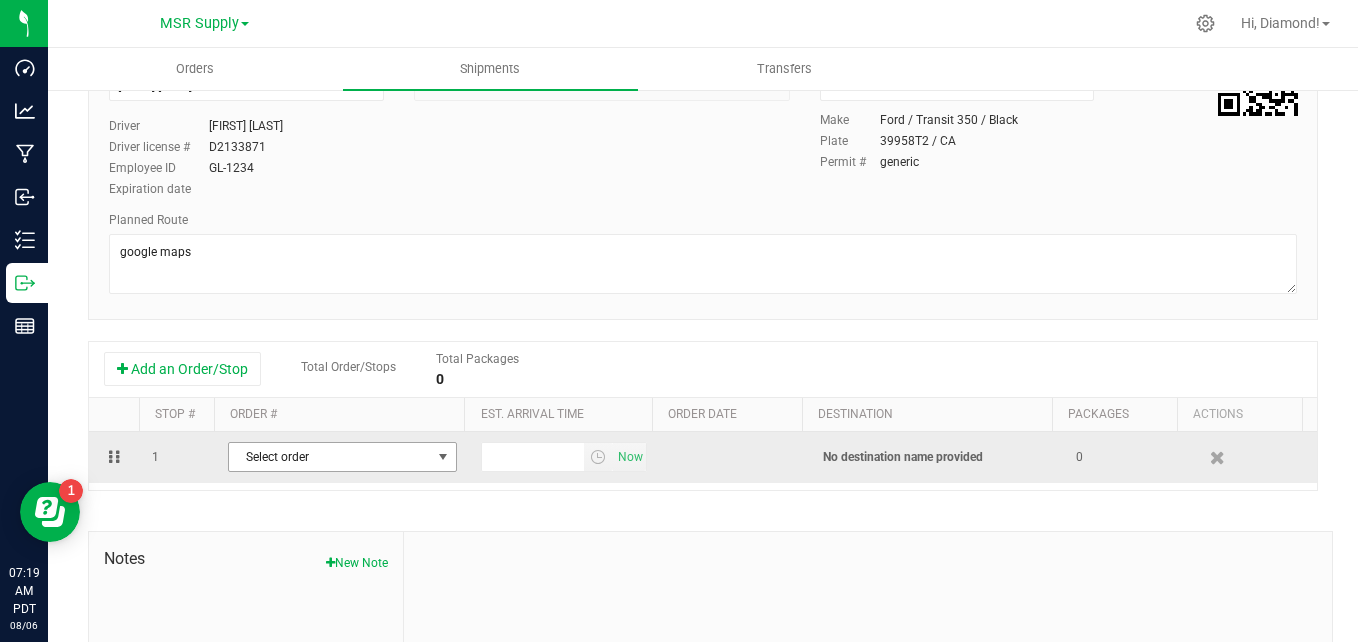 click on "Select order" at bounding box center (330, 457) 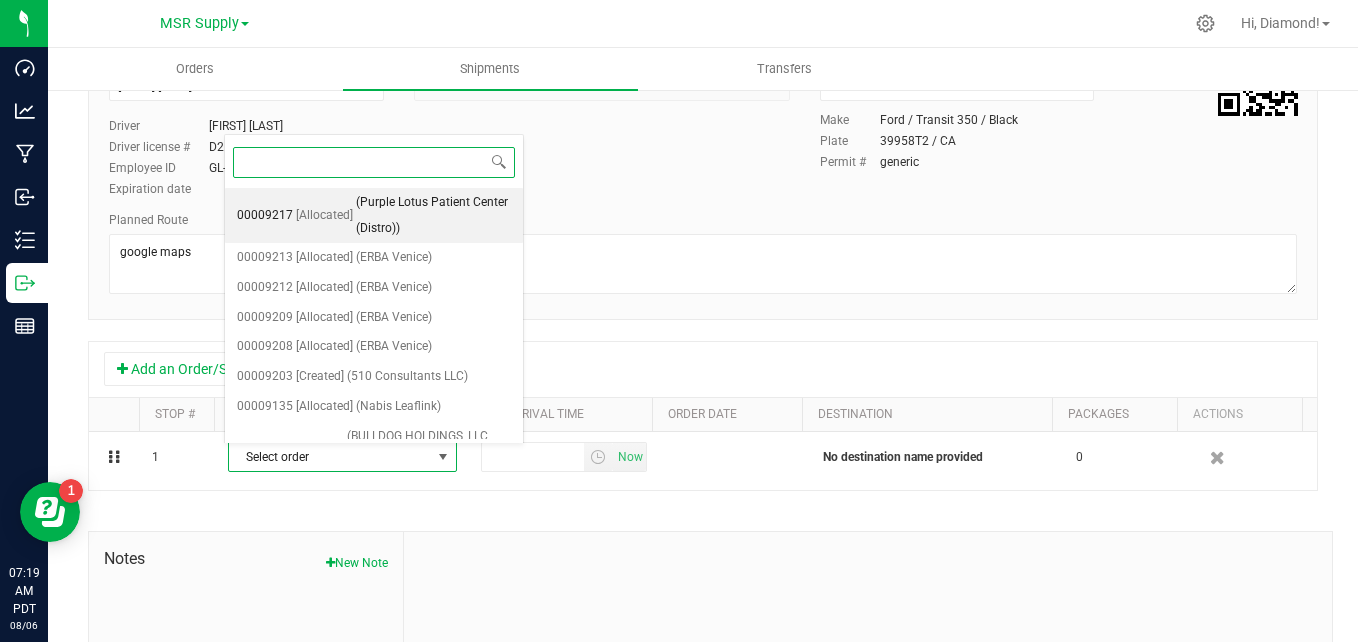 click on "(Purple Lotus Patient Center (Distro))" at bounding box center (433, 215) 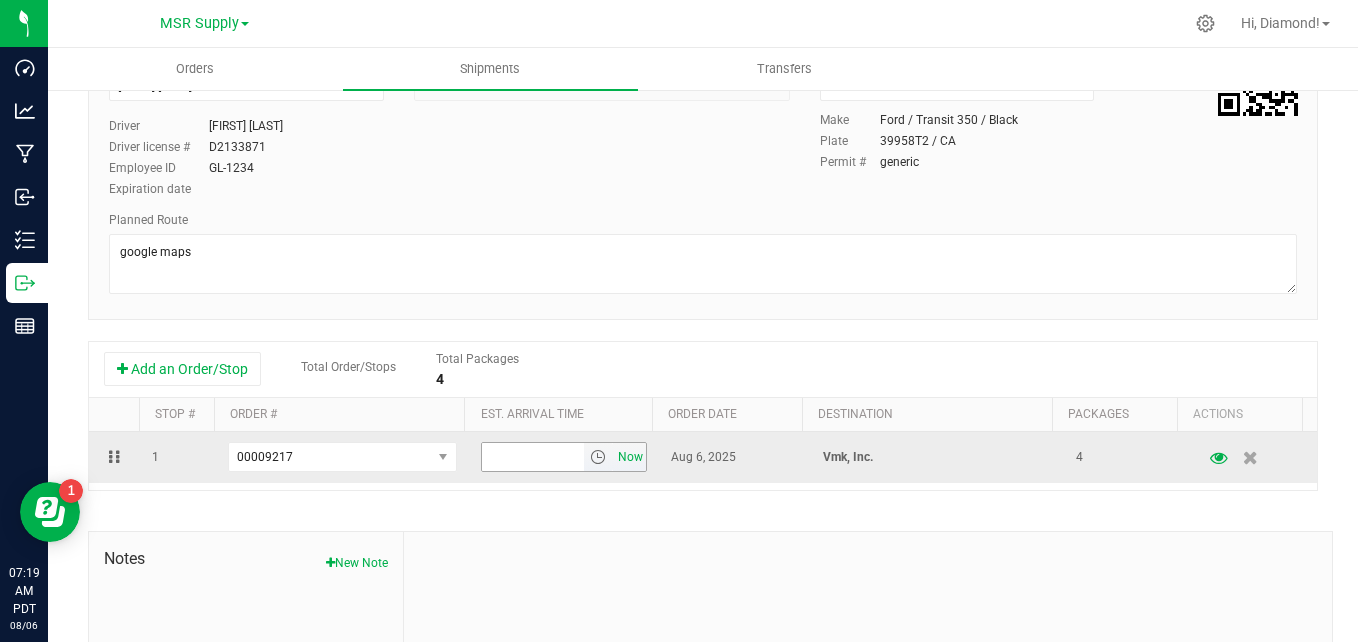 click on "Now" at bounding box center (630, 457) 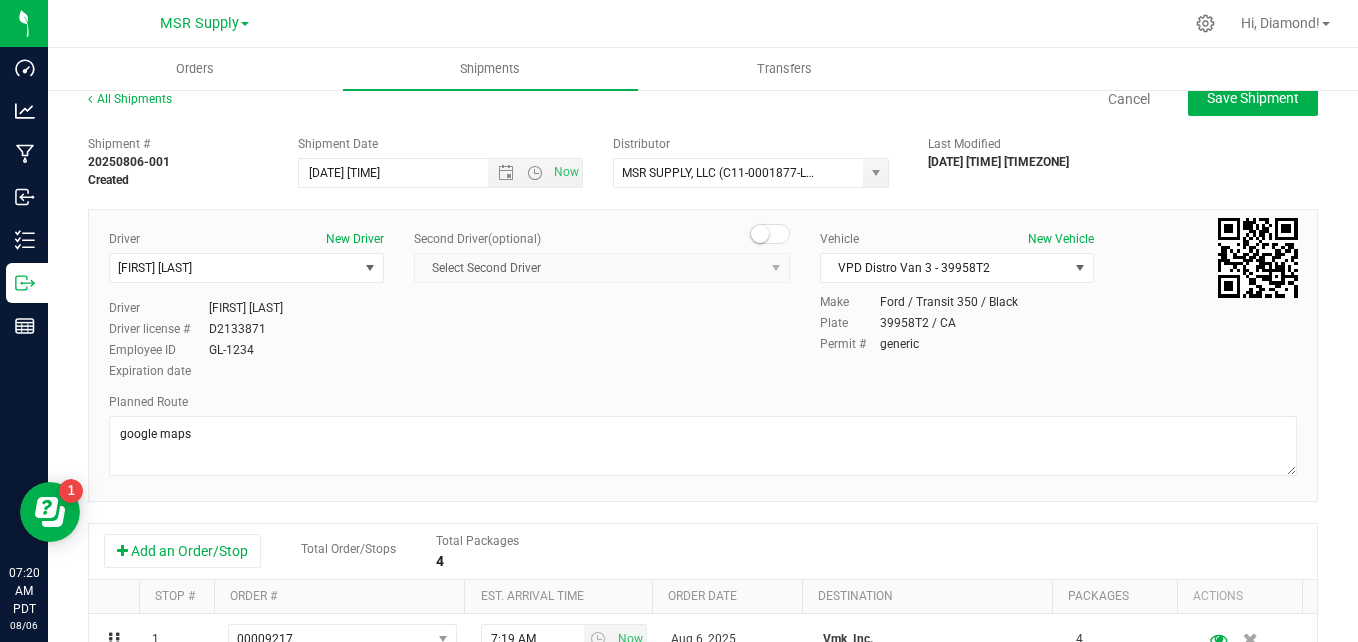 scroll, scrollTop: 0, scrollLeft: 0, axis: both 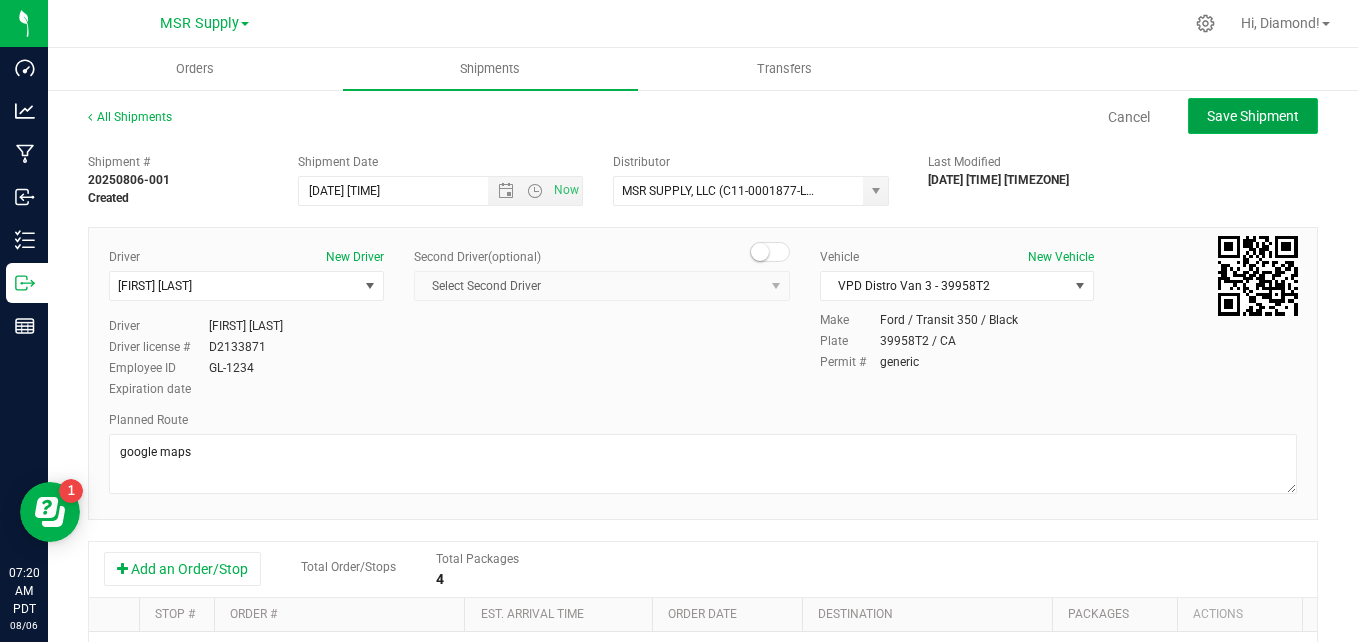 click on "Save Shipment" 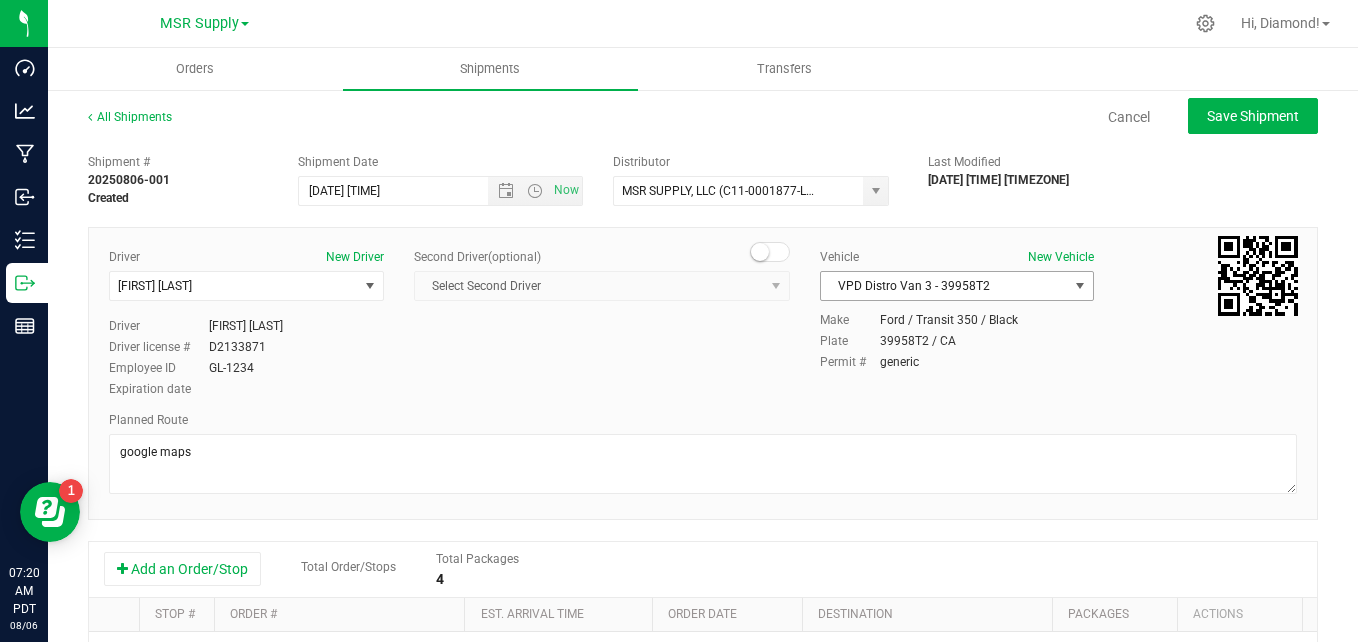 type on "[DATE] [TIME]" 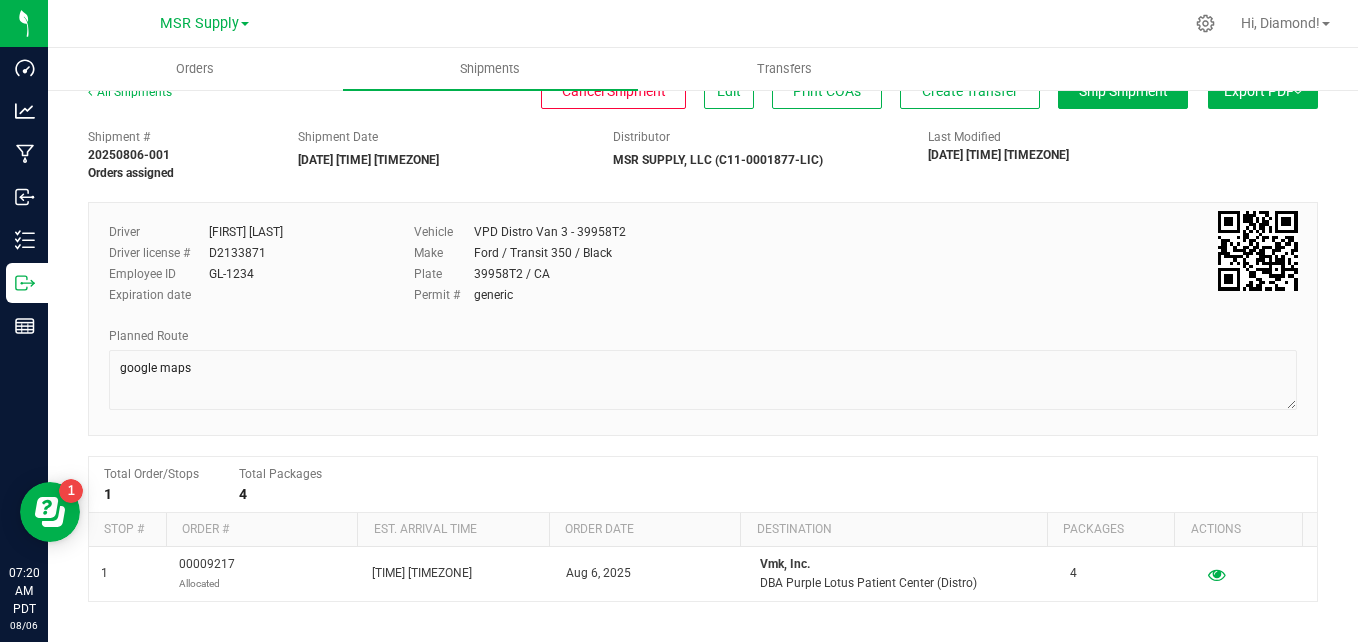 scroll, scrollTop: 0, scrollLeft: 0, axis: both 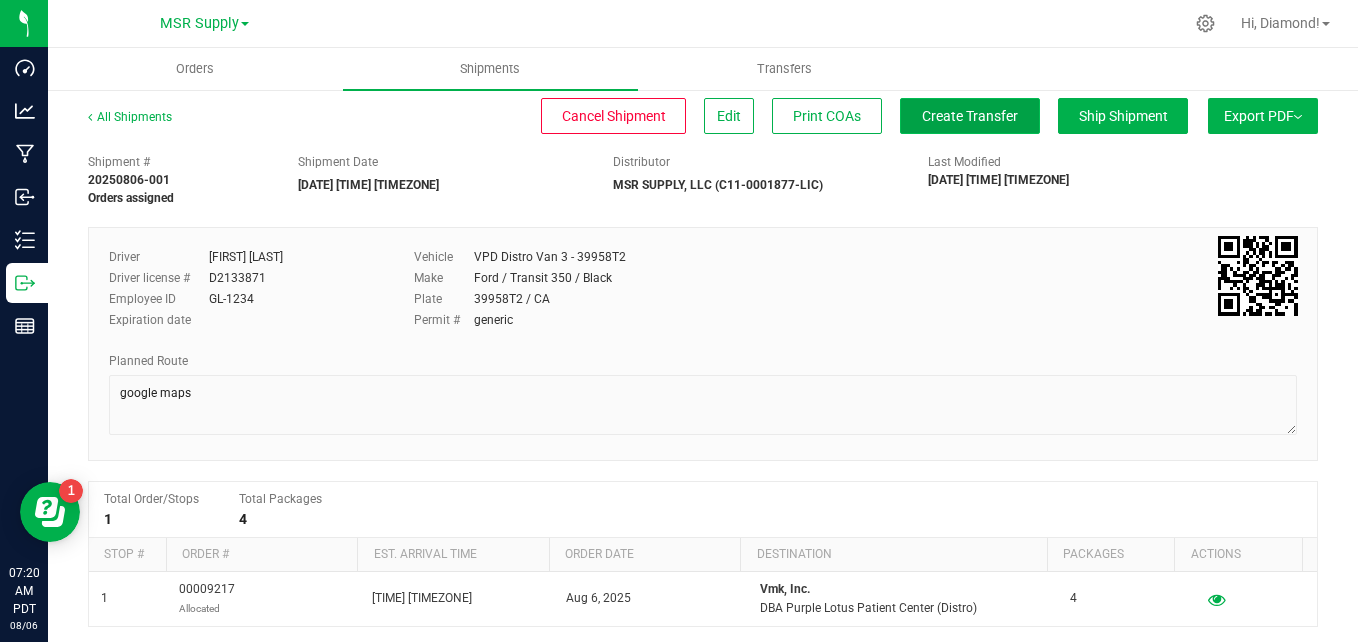 click on "Create Transfer" at bounding box center (970, 116) 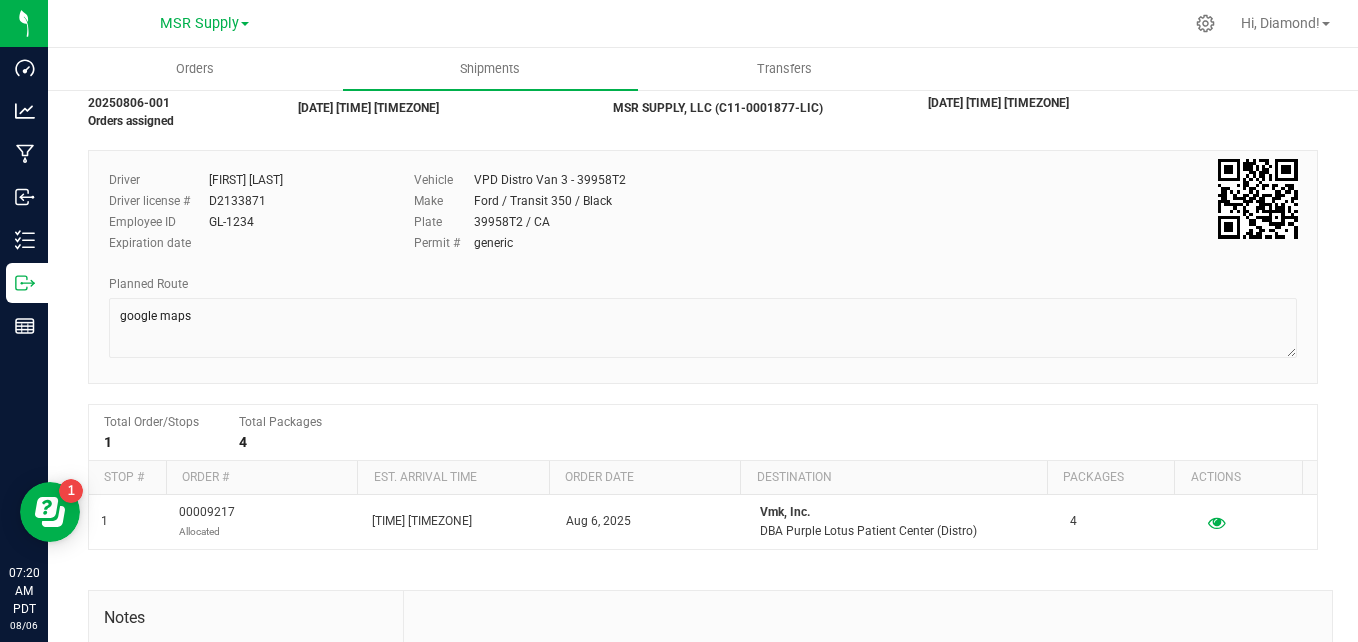 scroll, scrollTop: 100, scrollLeft: 0, axis: vertical 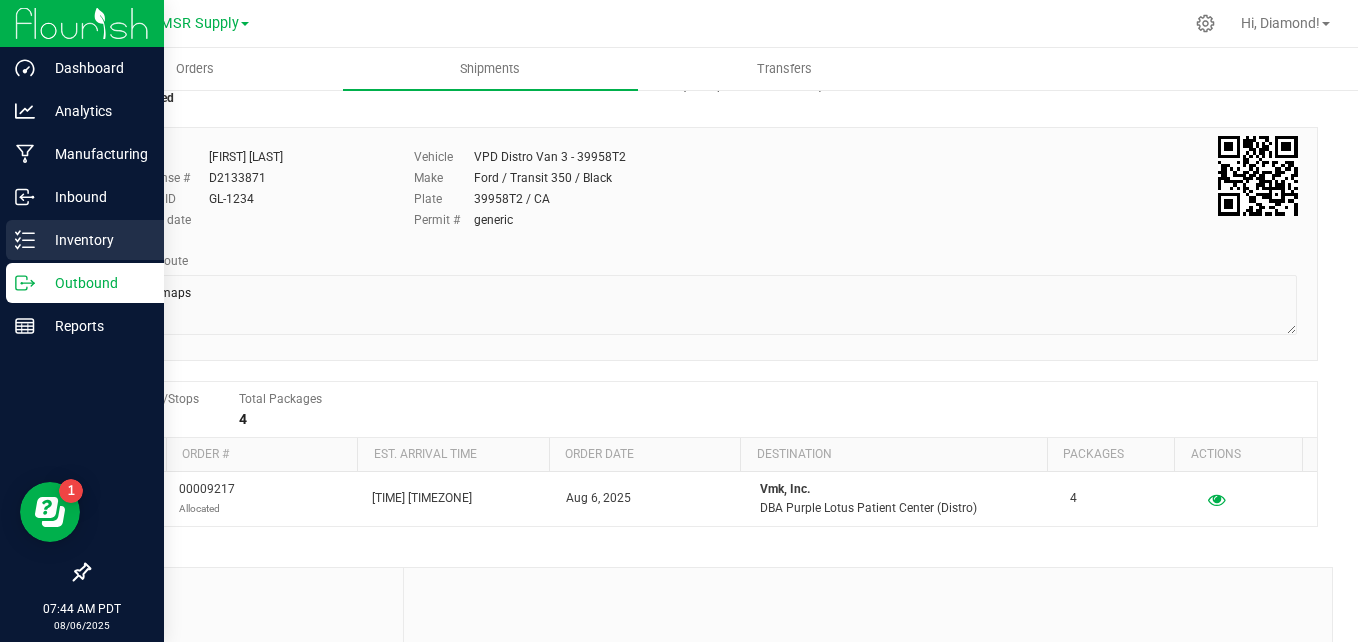 click on "Inventory" at bounding box center [85, 240] 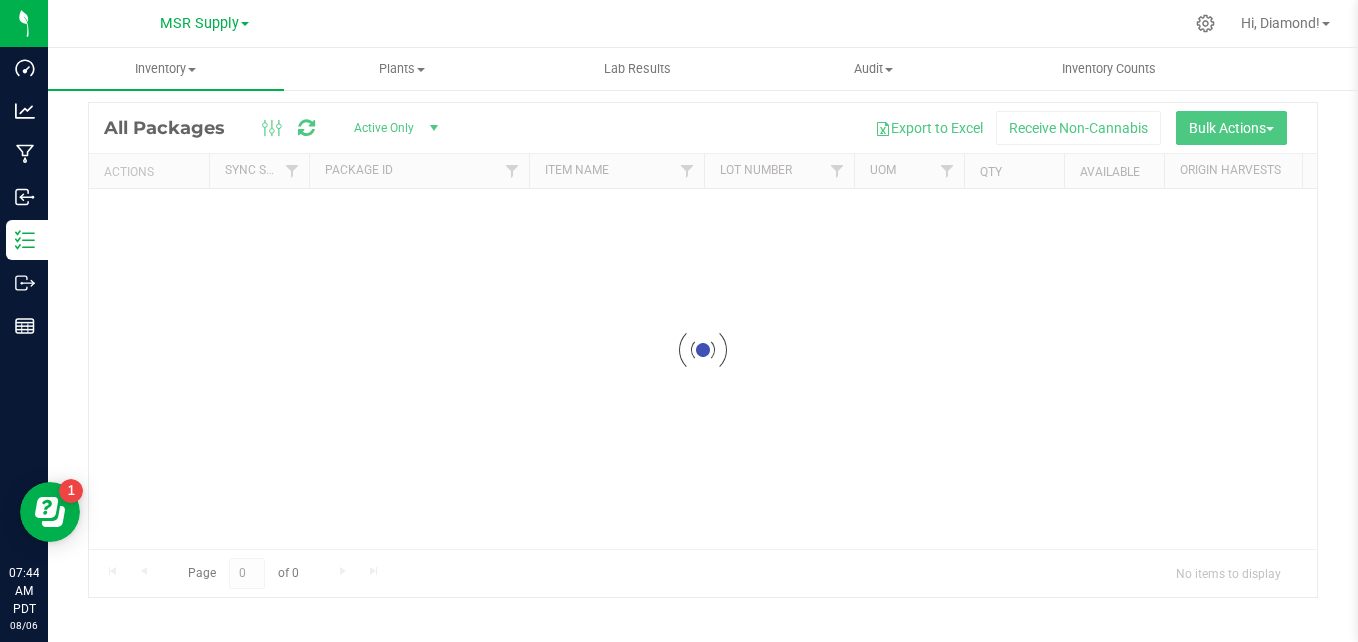scroll, scrollTop: 56, scrollLeft: 0, axis: vertical 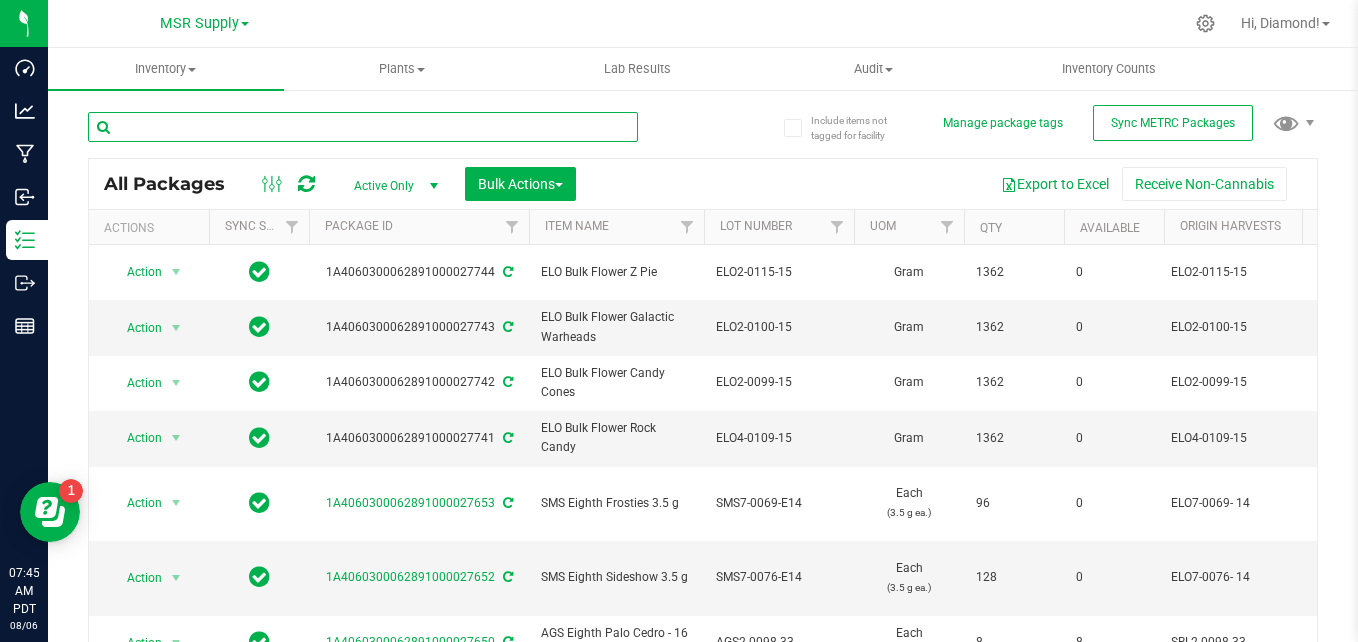click at bounding box center (363, 127) 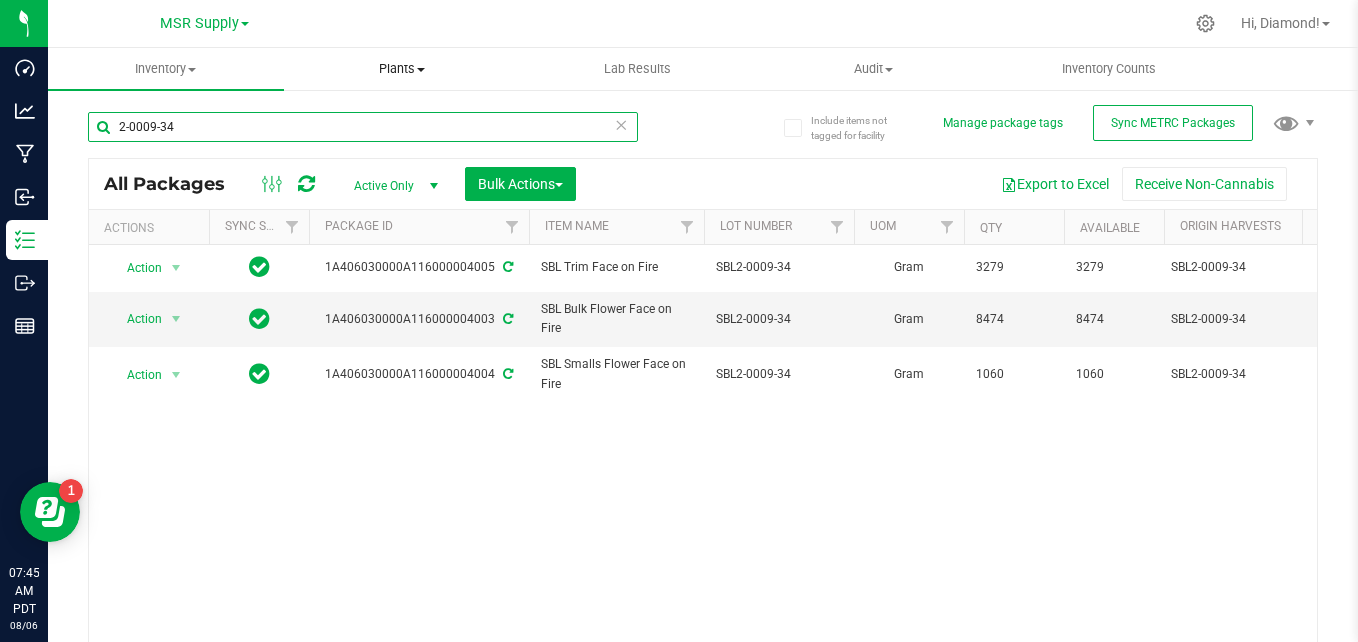 type on "2-0009-34" 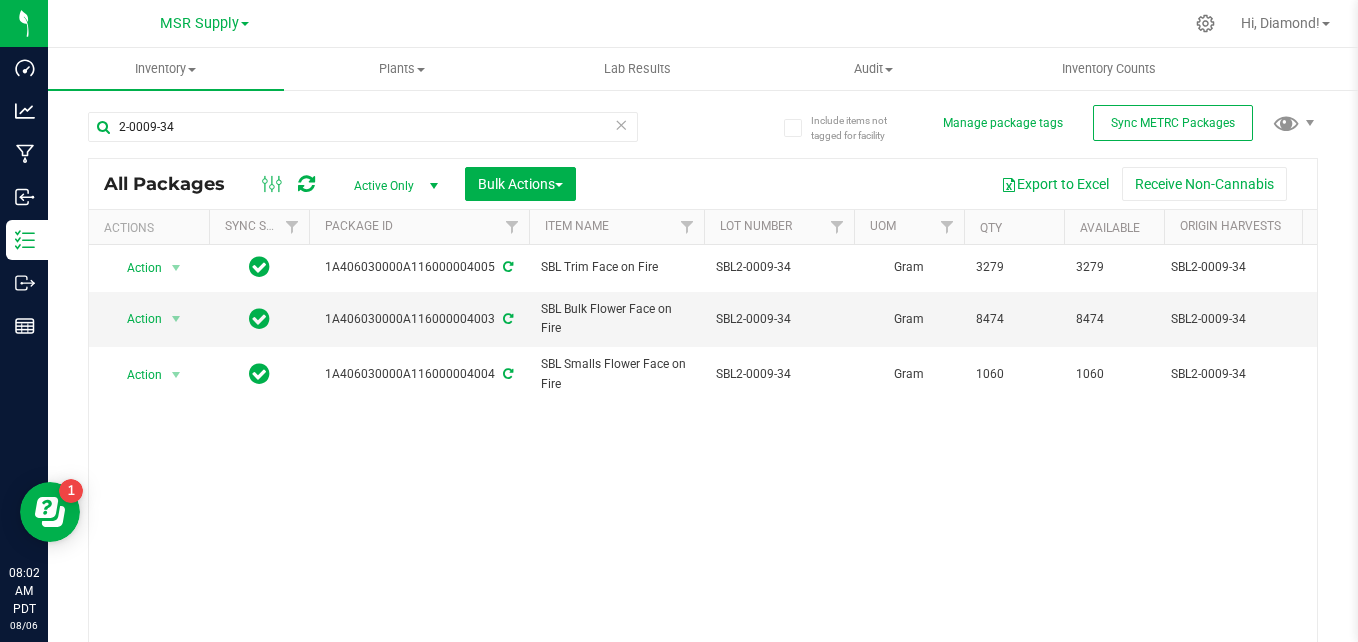 click at bounding box center [621, 124] 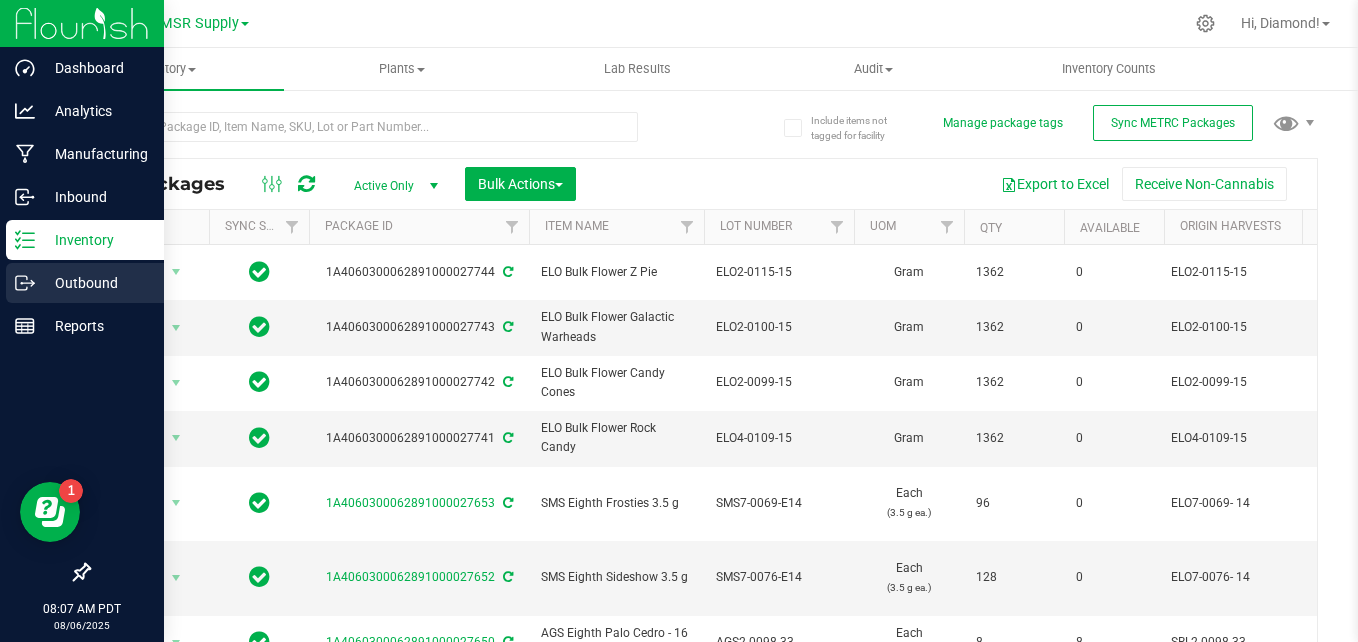 click on "Outbound" at bounding box center (95, 283) 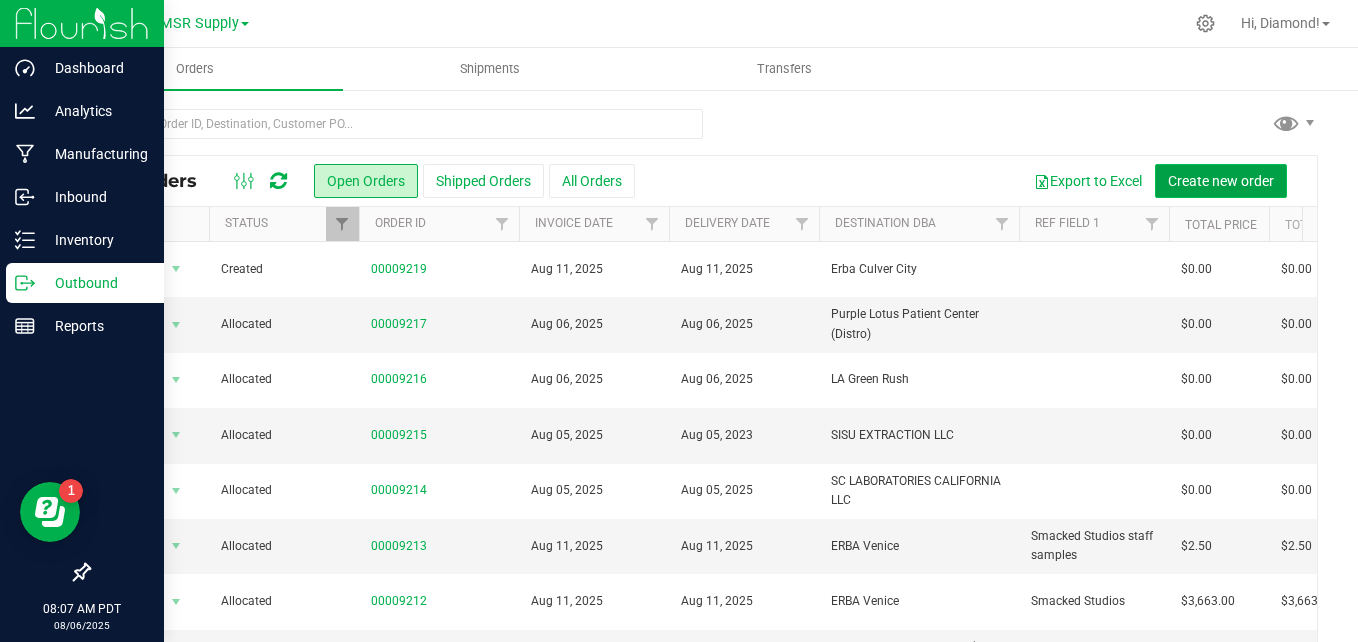 click on "Create new order" at bounding box center [1221, 181] 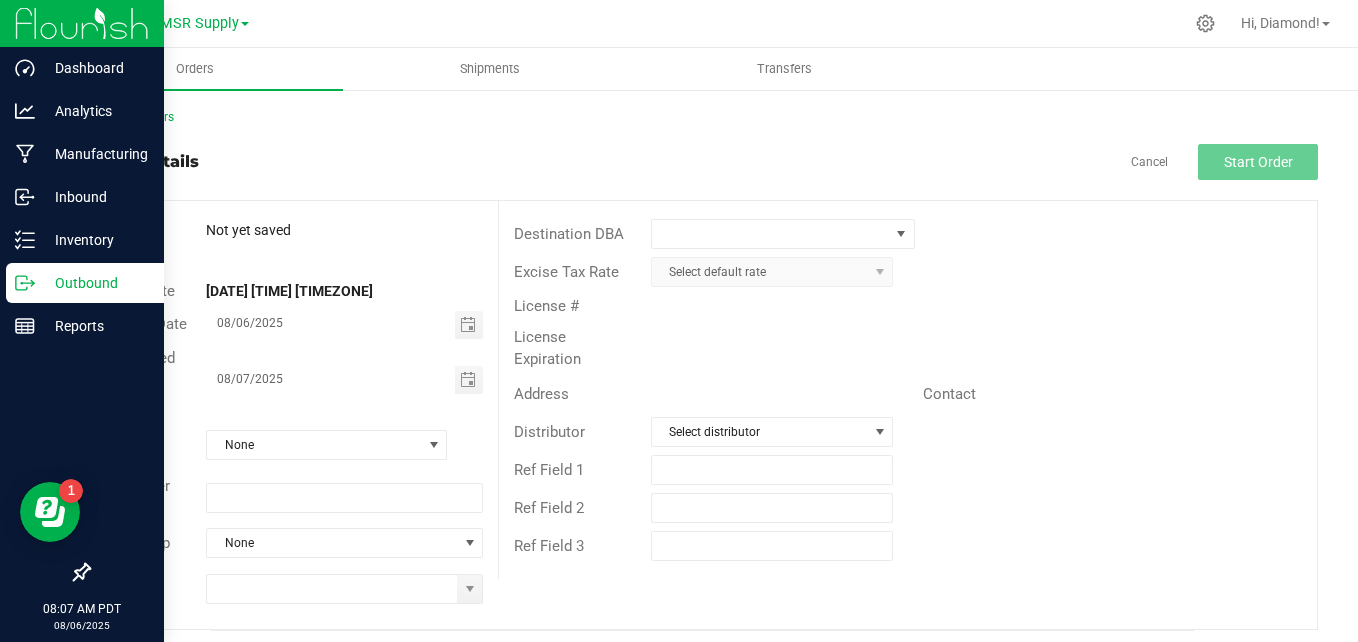 scroll, scrollTop: 9, scrollLeft: 0, axis: vertical 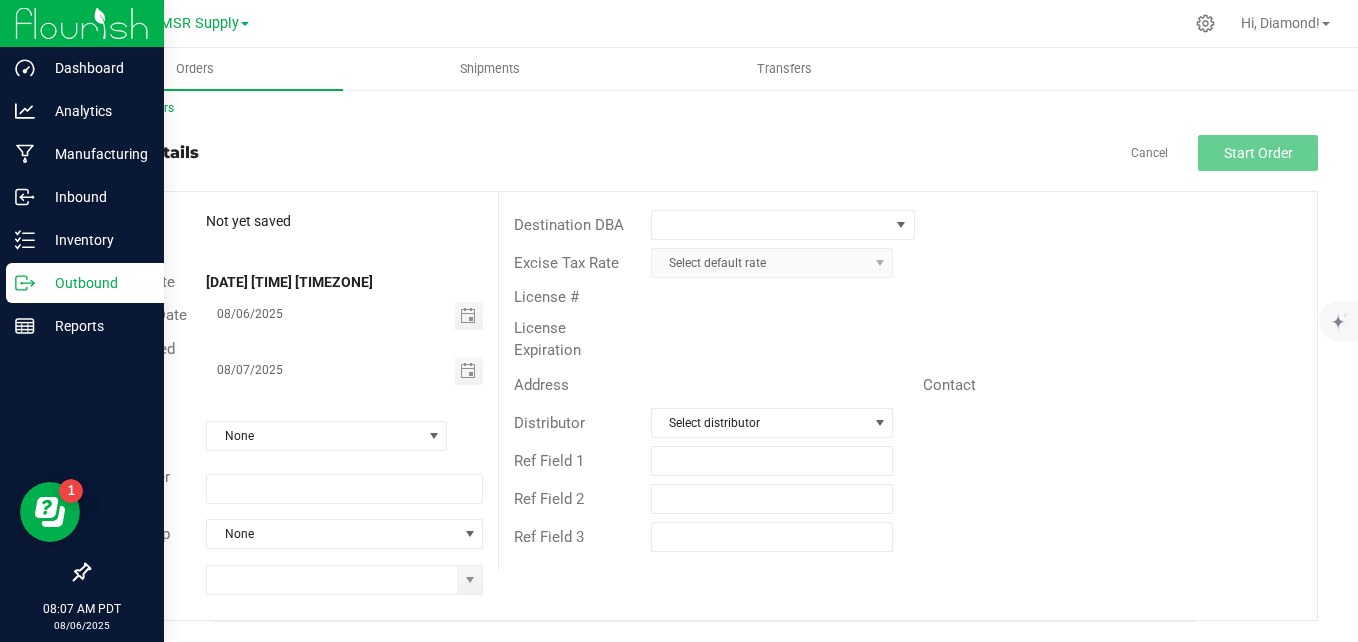 click on "Order details   Cancel   Start Order" at bounding box center [703, 153] 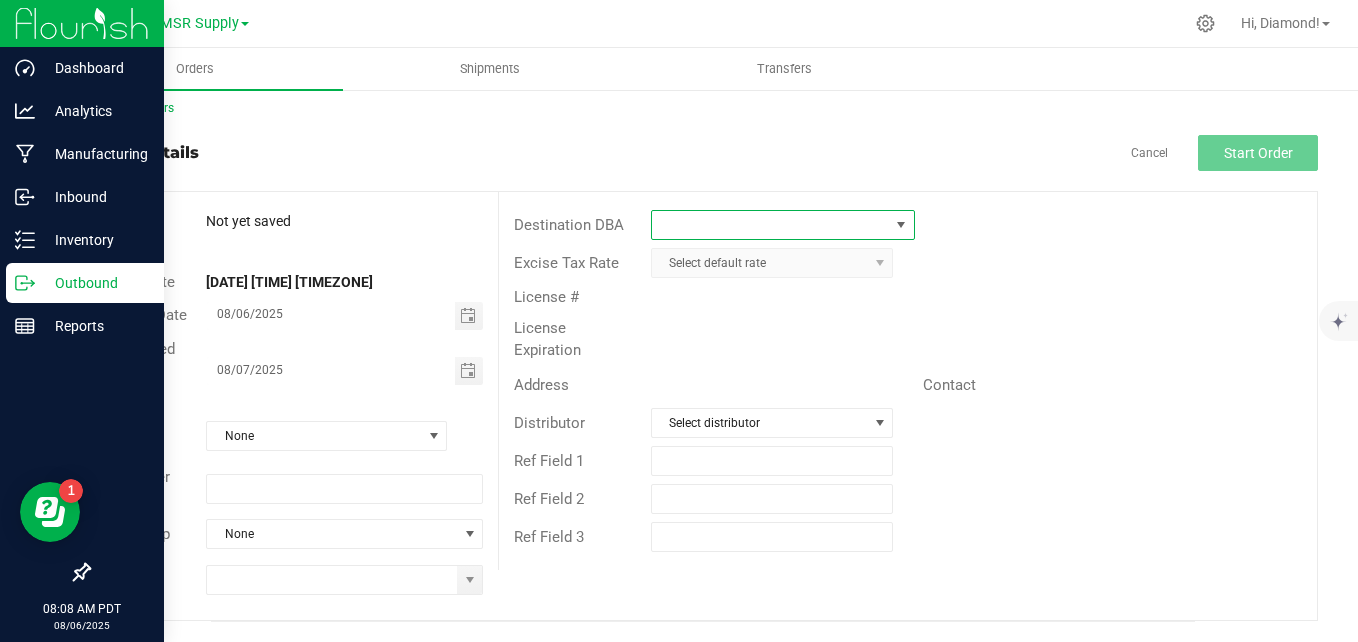 click at bounding box center [770, 225] 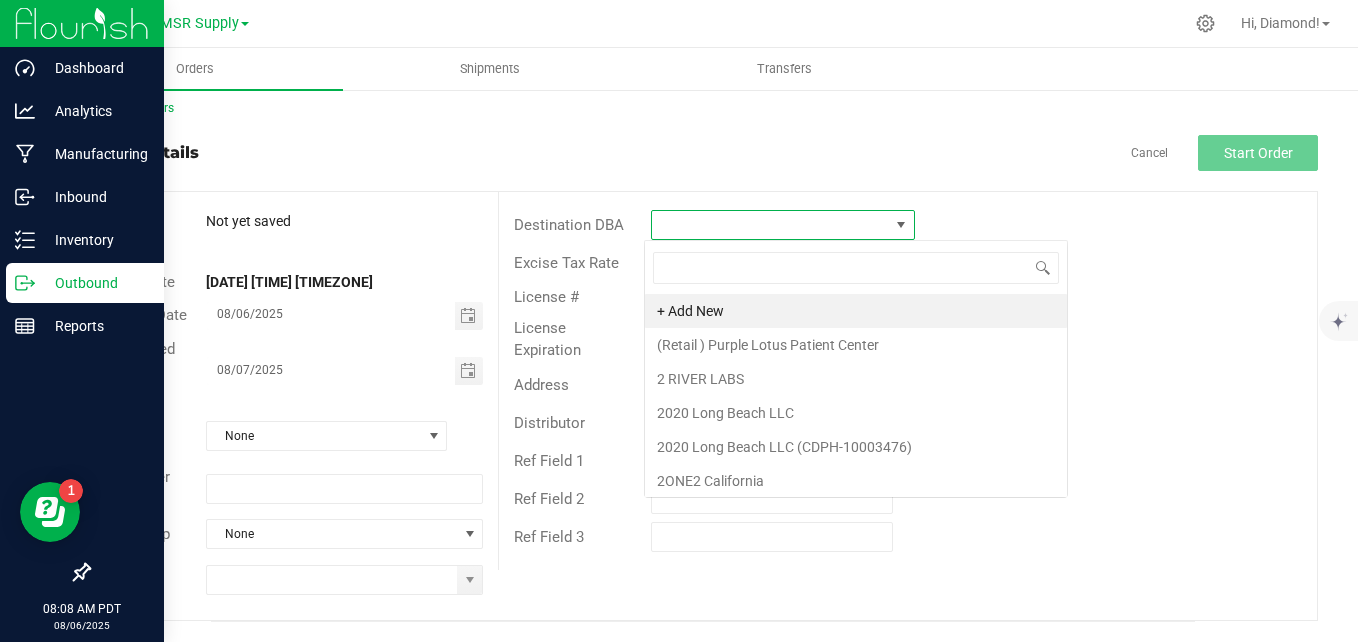 scroll, scrollTop: 99970, scrollLeft: 99739, axis: both 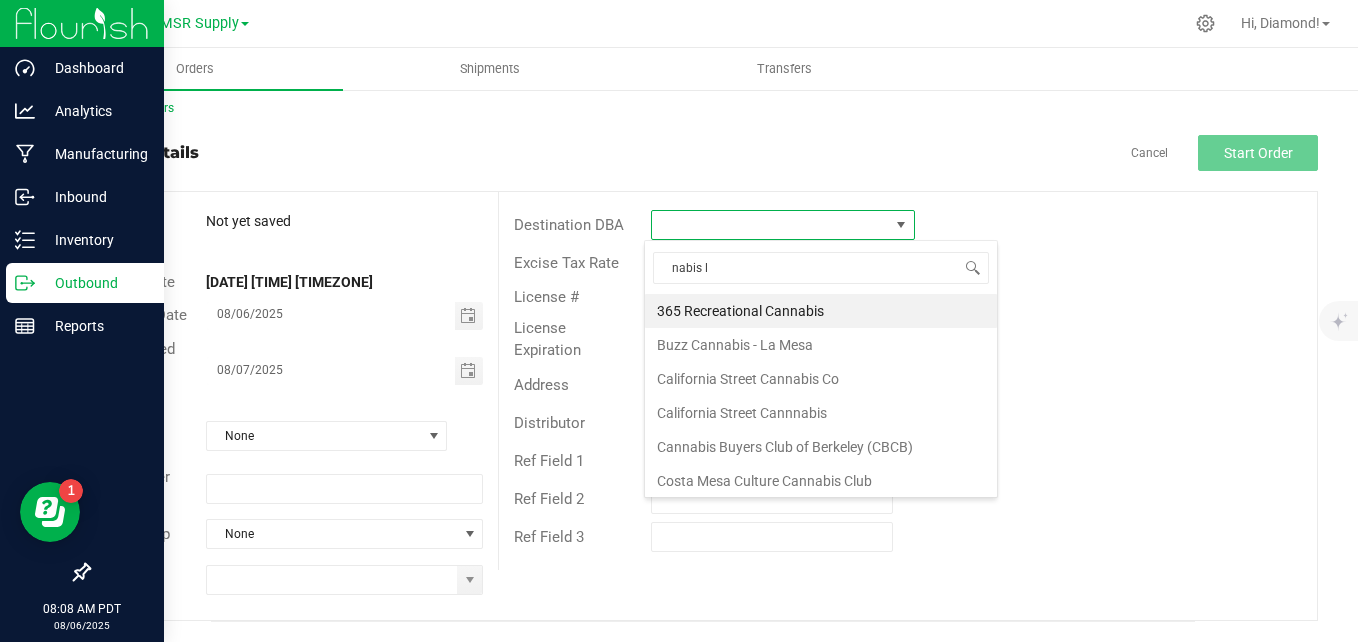 type on "nabis le" 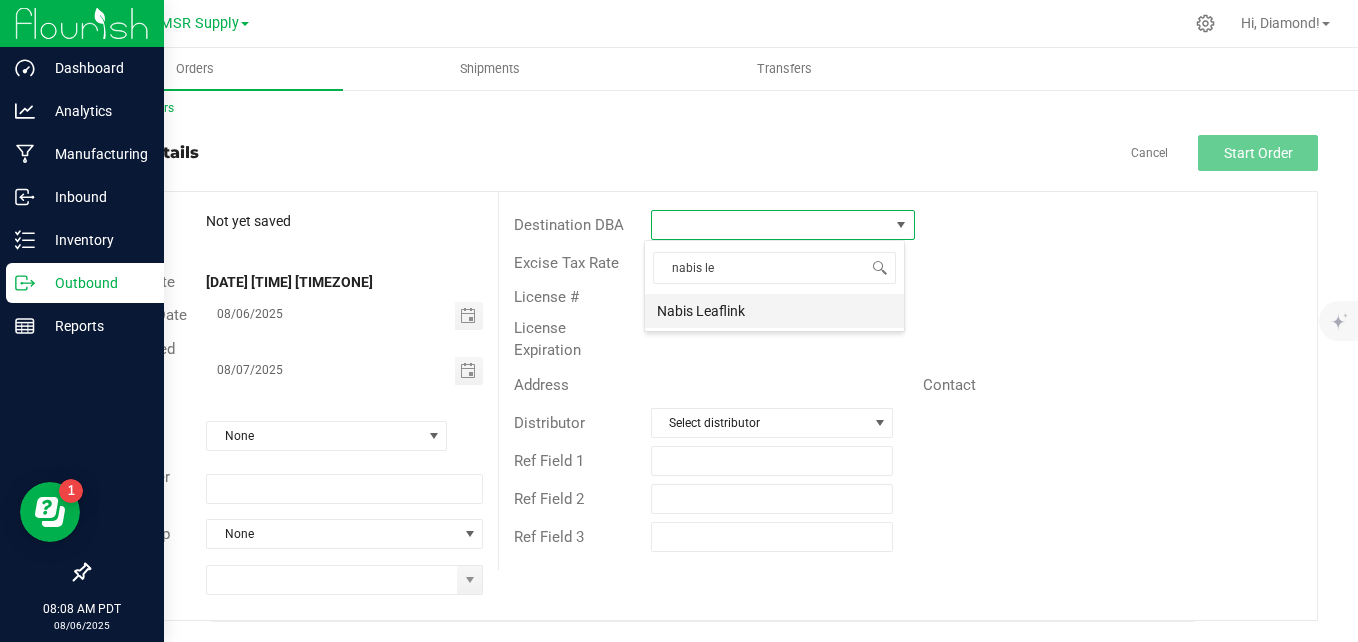 click on "Nabis Leaflink" at bounding box center (774, 311) 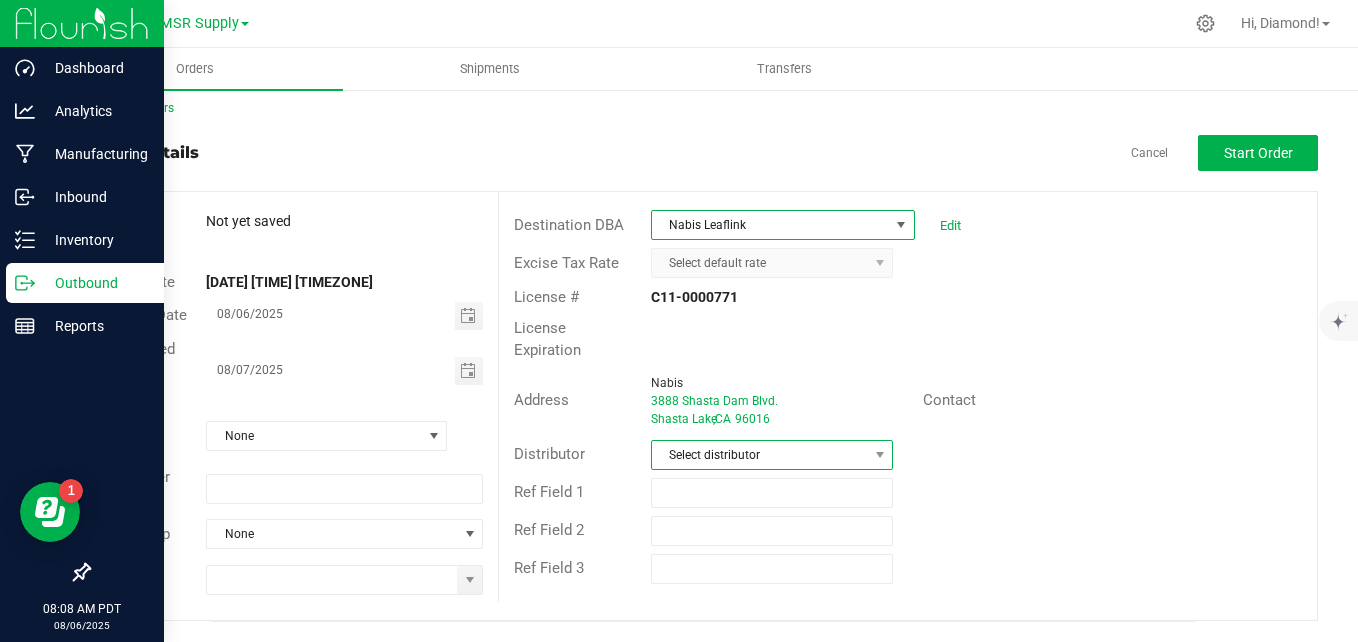 click on "Select distributor" at bounding box center [772, 455] 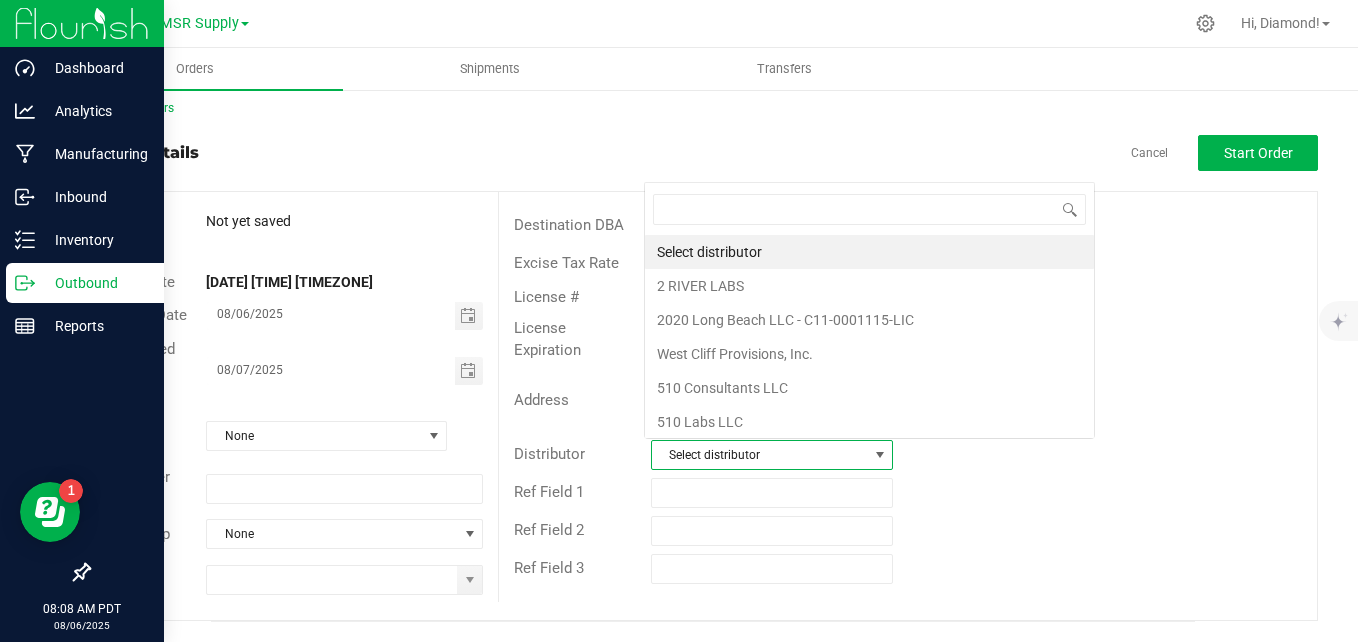 scroll, scrollTop: 0, scrollLeft: 0, axis: both 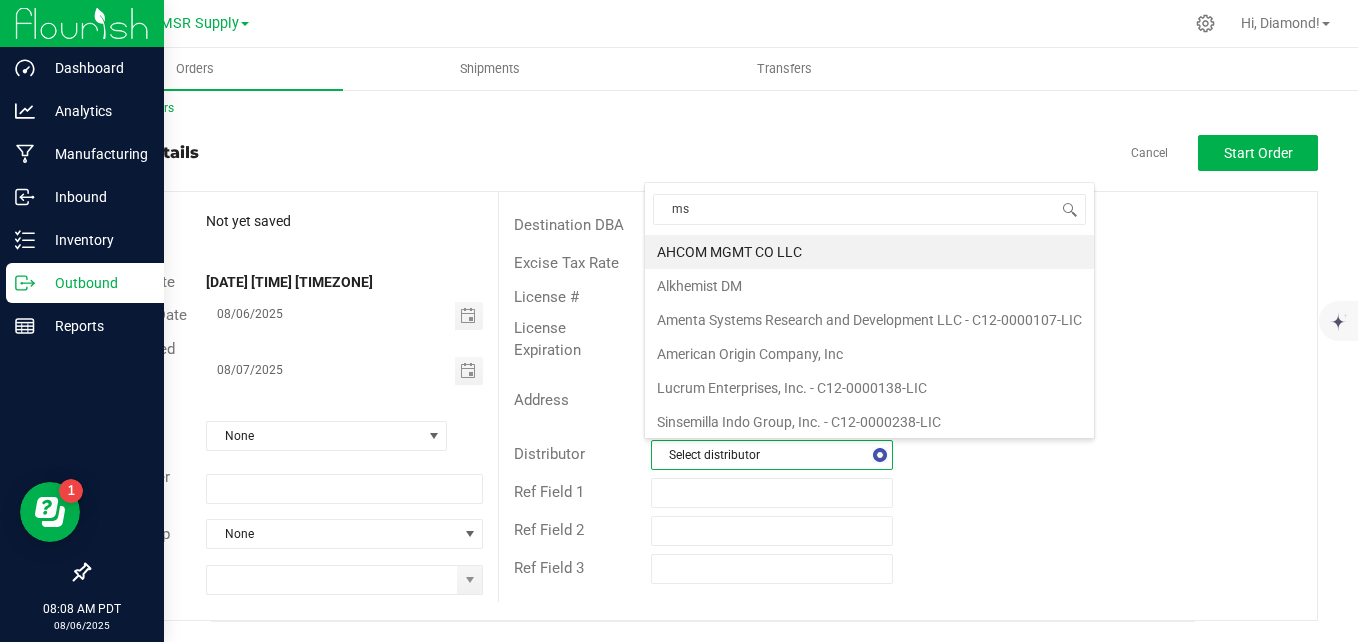 type on "msr" 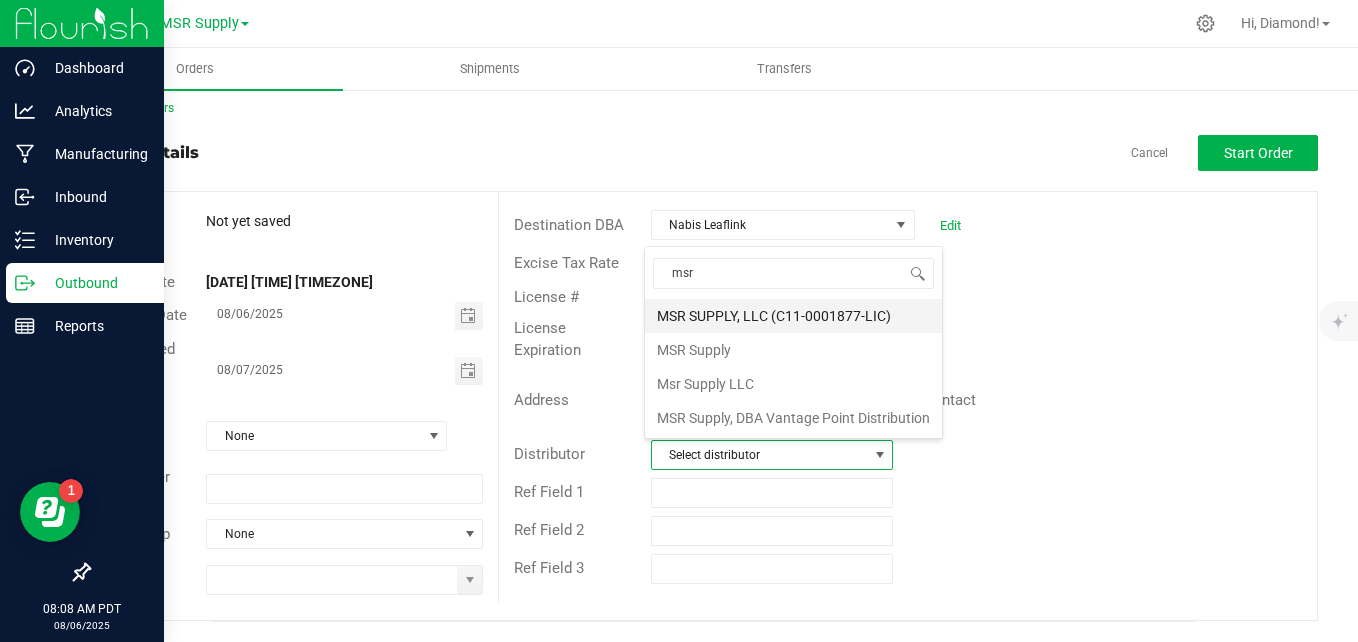click on "MSR SUPPLY, LLC (C11-0001877-LIC)" at bounding box center (793, 316) 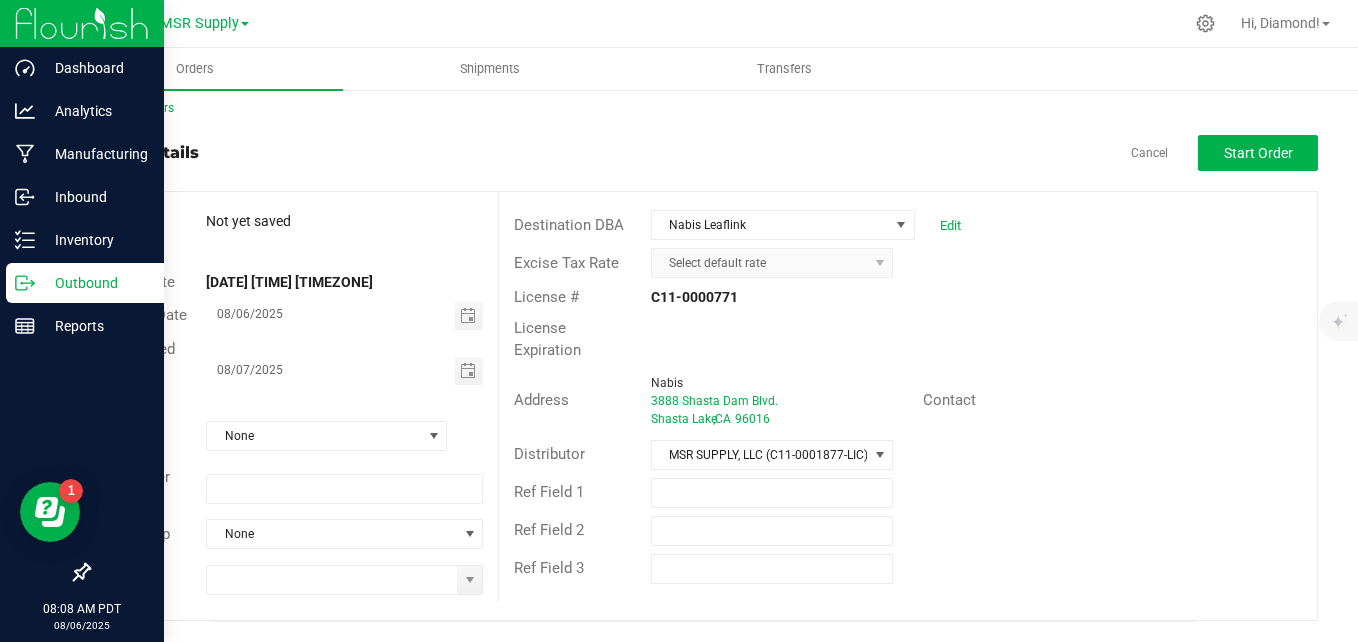 click on "License Expiration" at bounding box center [908, 339] 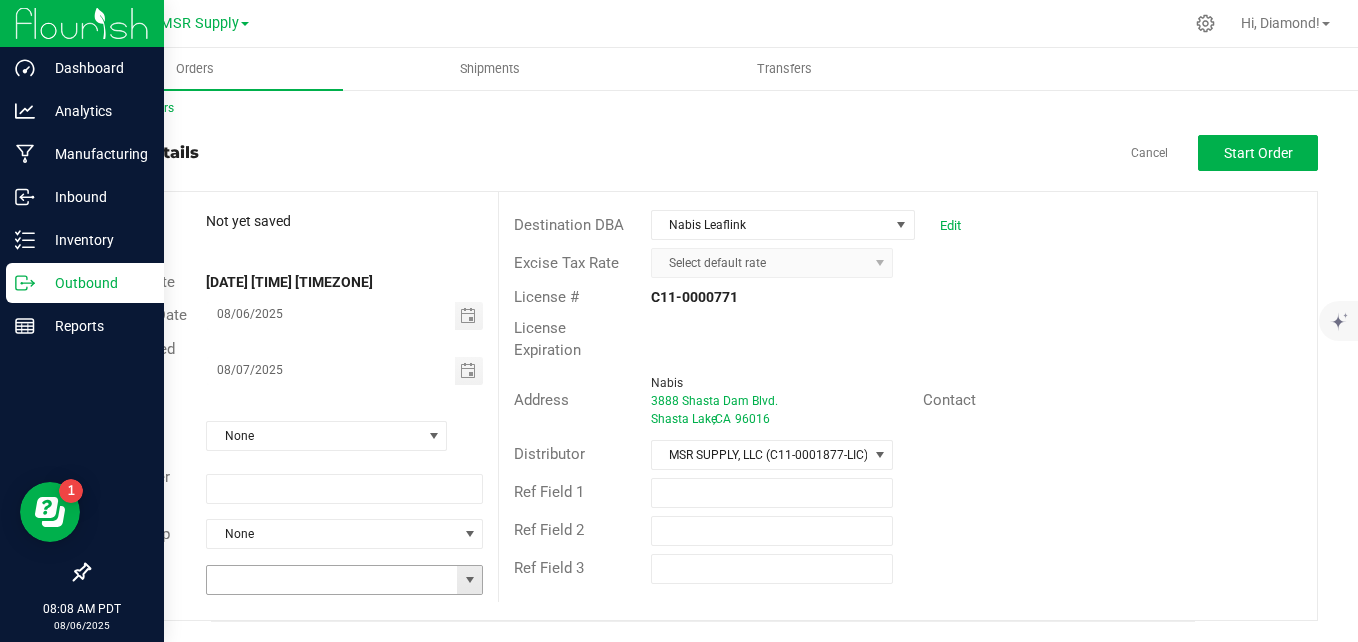 click at bounding box center (470, 580) 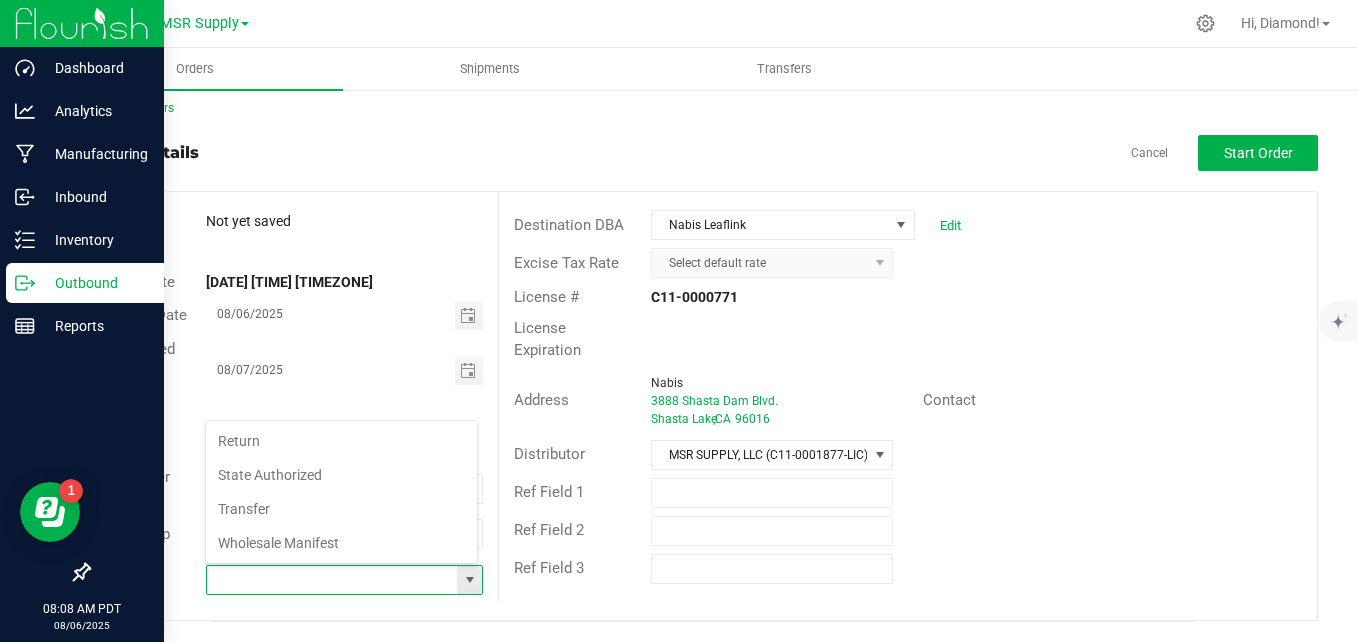 scroll, scrollTop: 99970, scrollLeft: 99727, axis: both 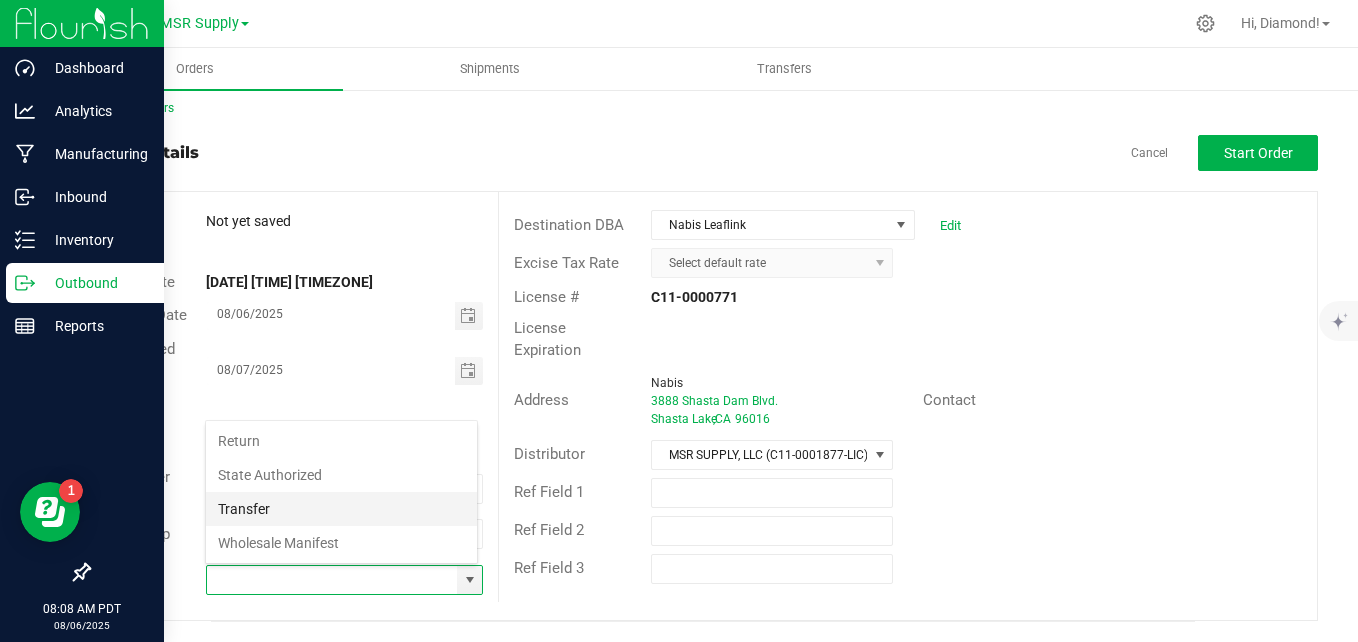 click on "Transfer" at bounding box center (341, 509) 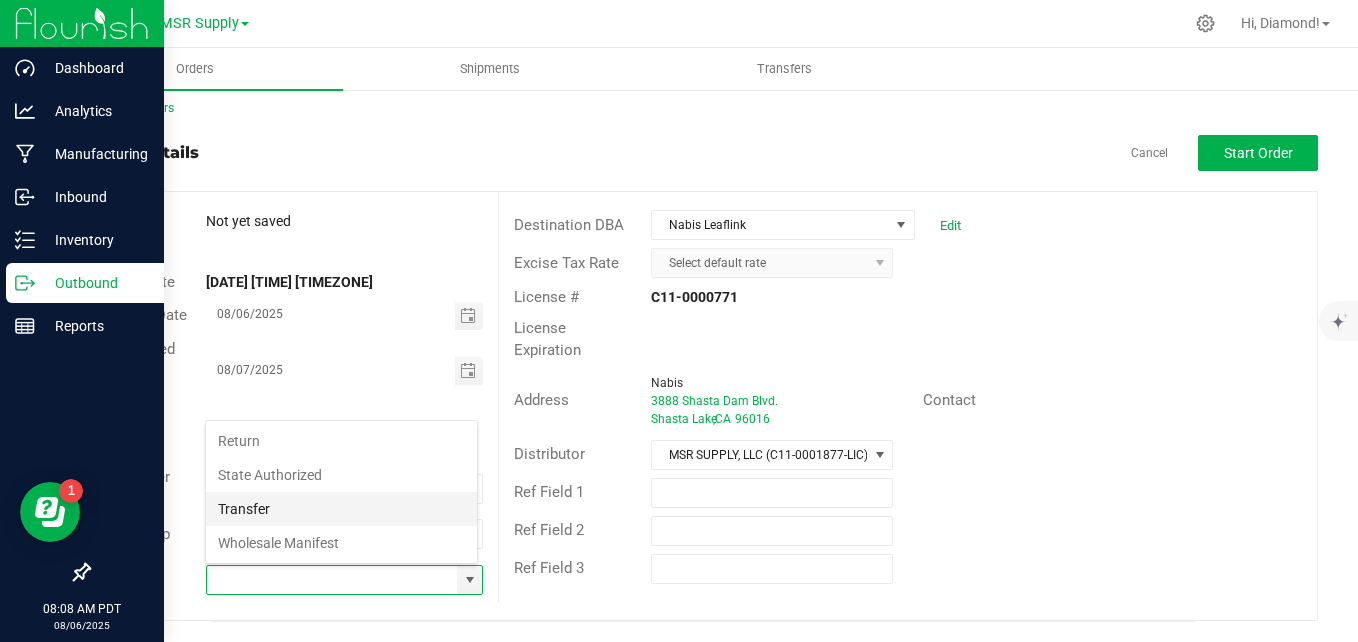 type on "Transfer" 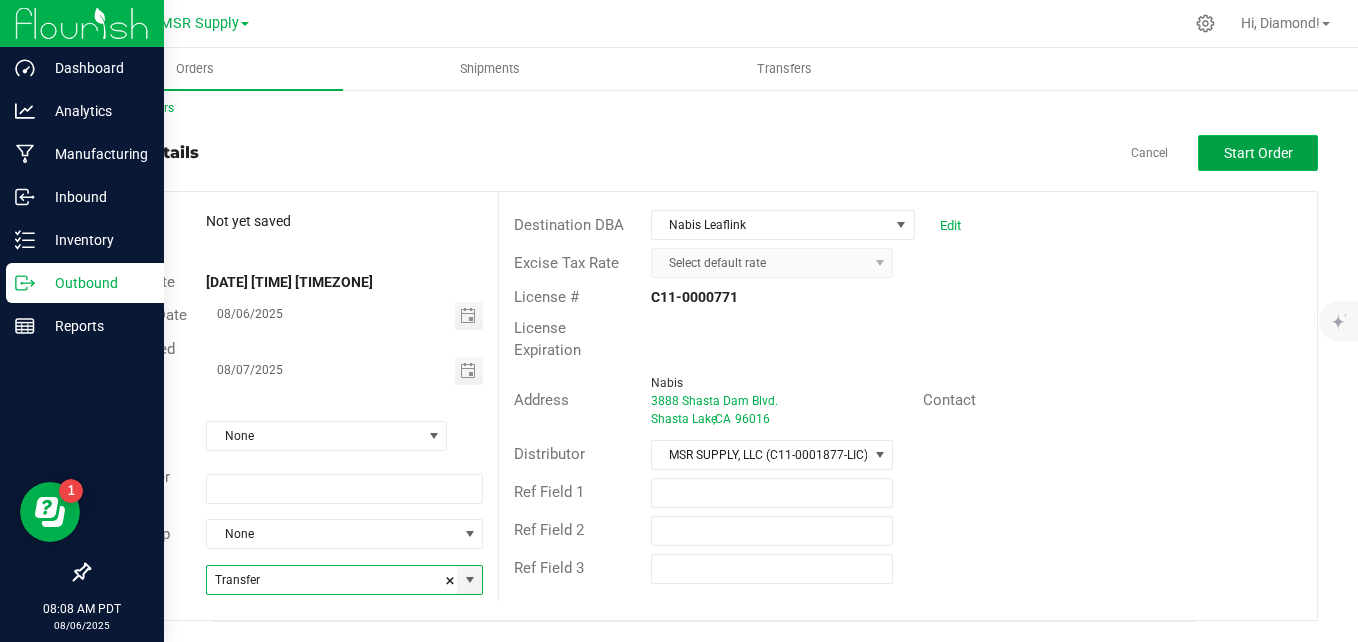 click on "Start Order" at bounding box center [1258, 153] 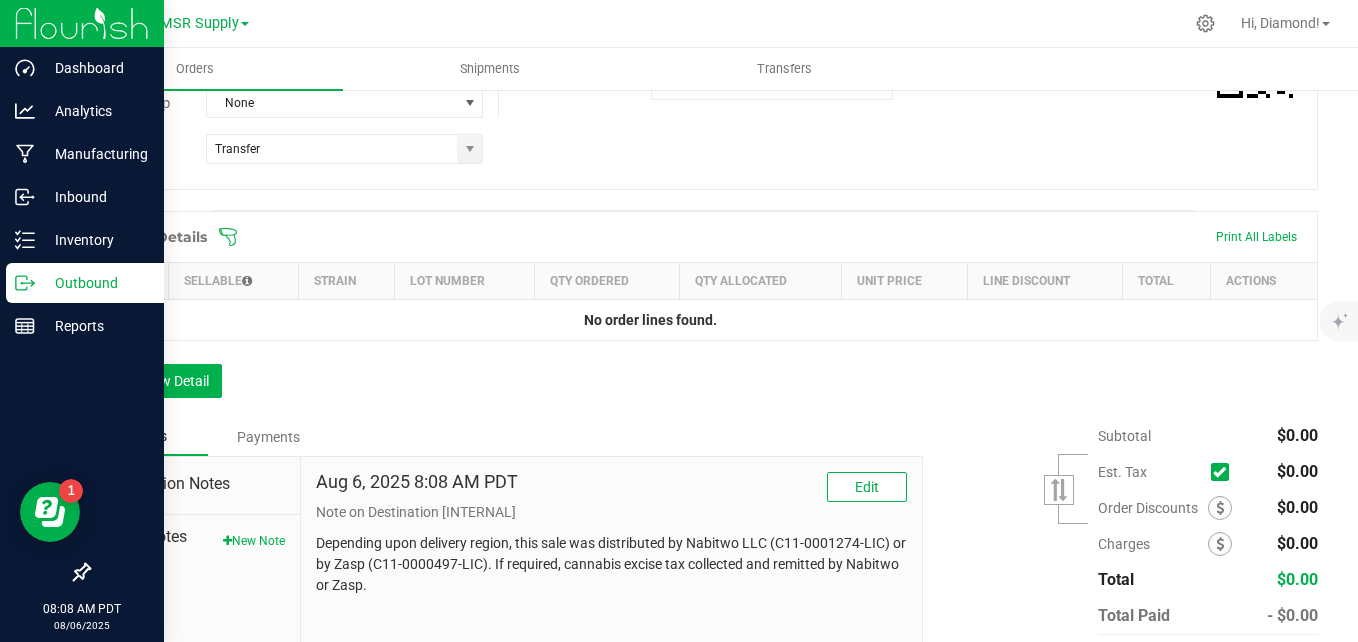 scroll, scrollTop: 509, scrollLeft: 0, axis: vertical 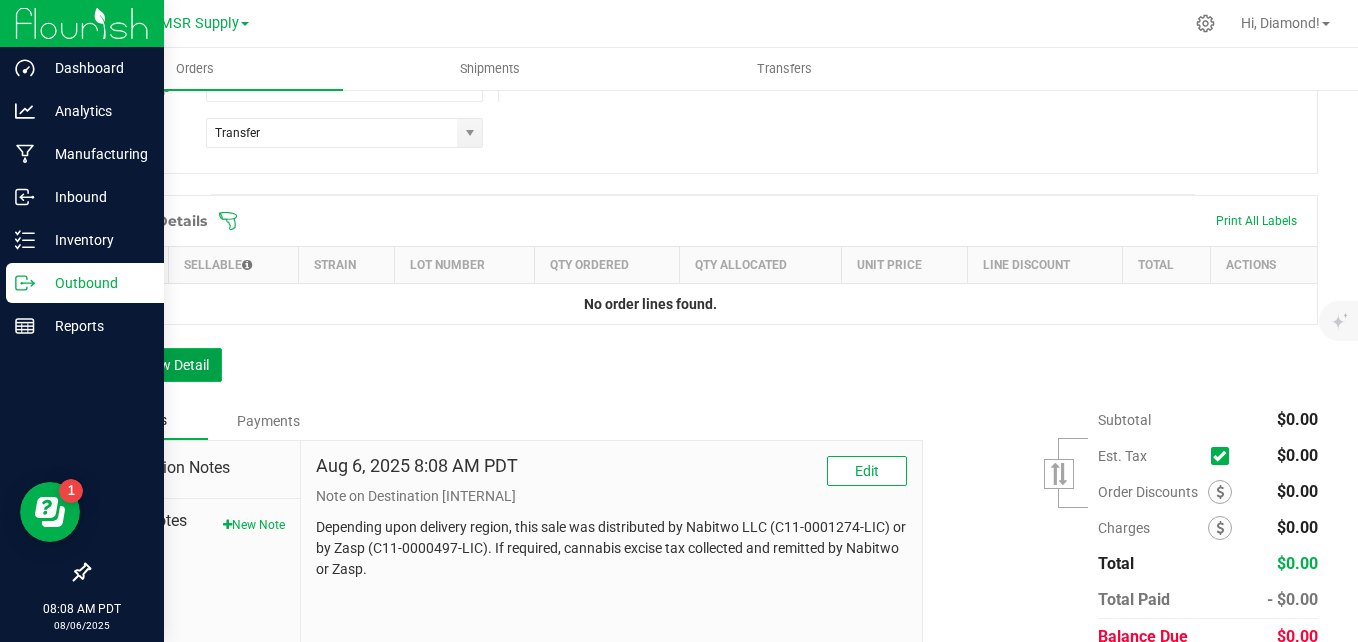 click on "Add New Detail" at bounding box center (155, 365) 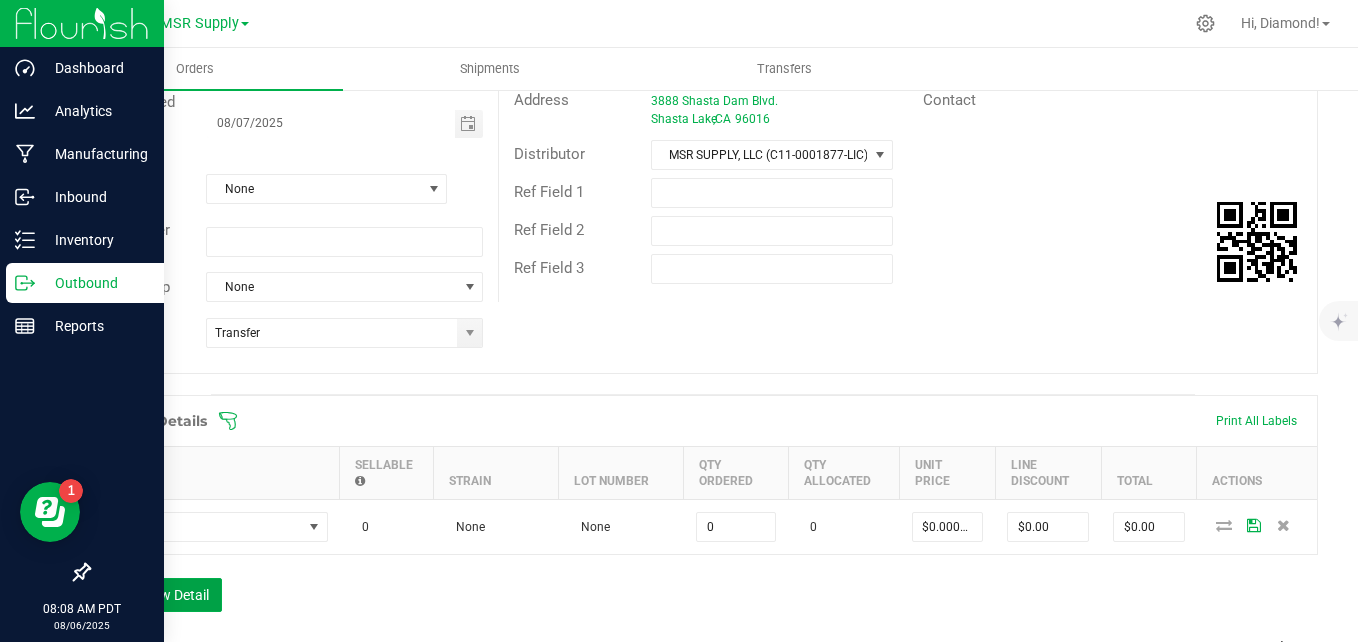 scroll, scrollTop: 409, scrollLeft: 0, axis: vertical 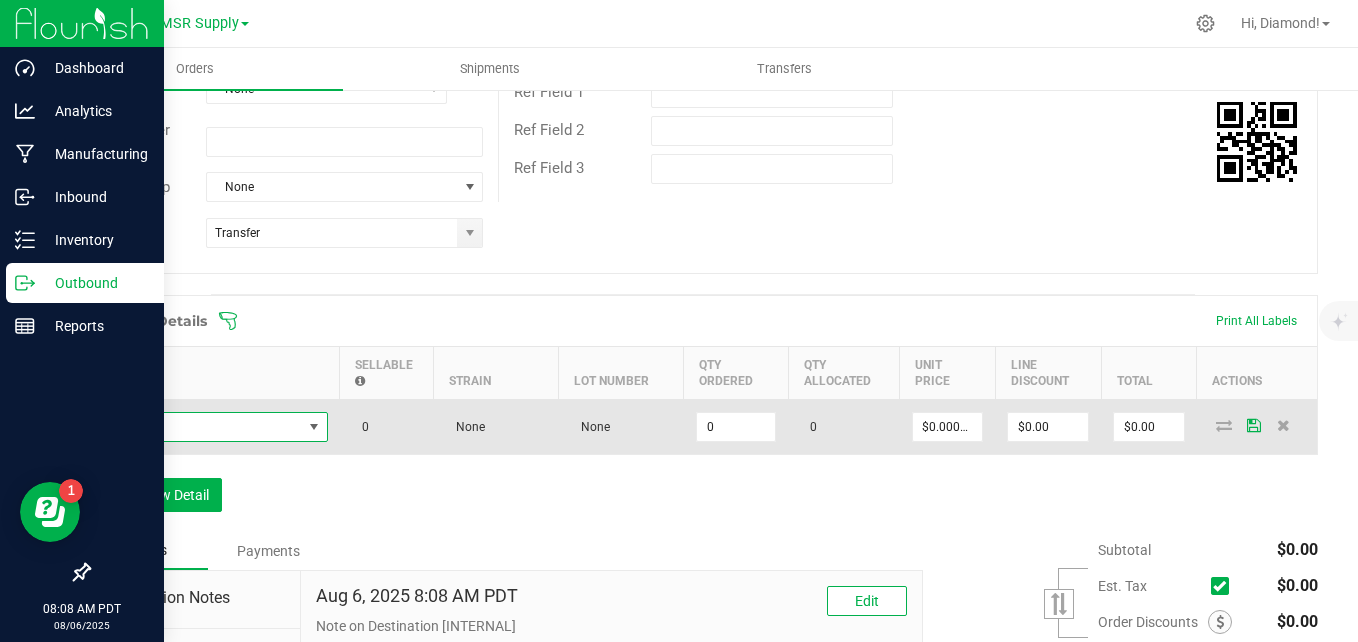 click at bounding box center (202, 427) 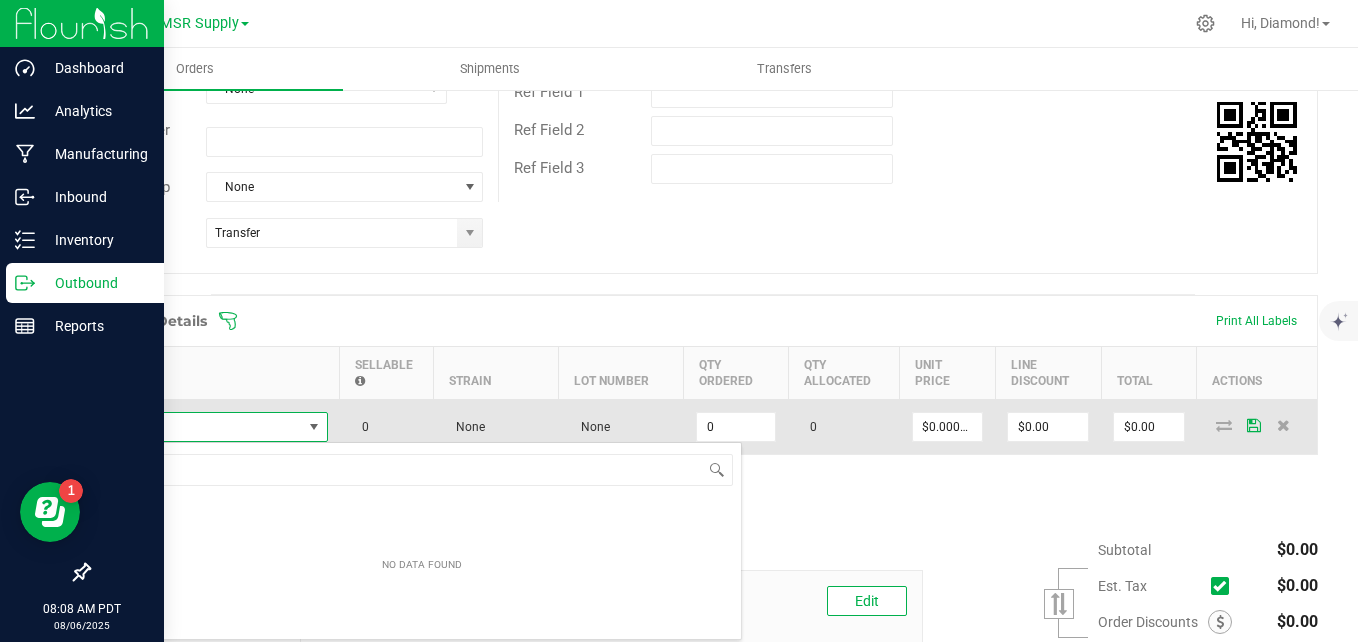 scroll, scrollTop: 99970, scrollLeft: 99774, axis: both 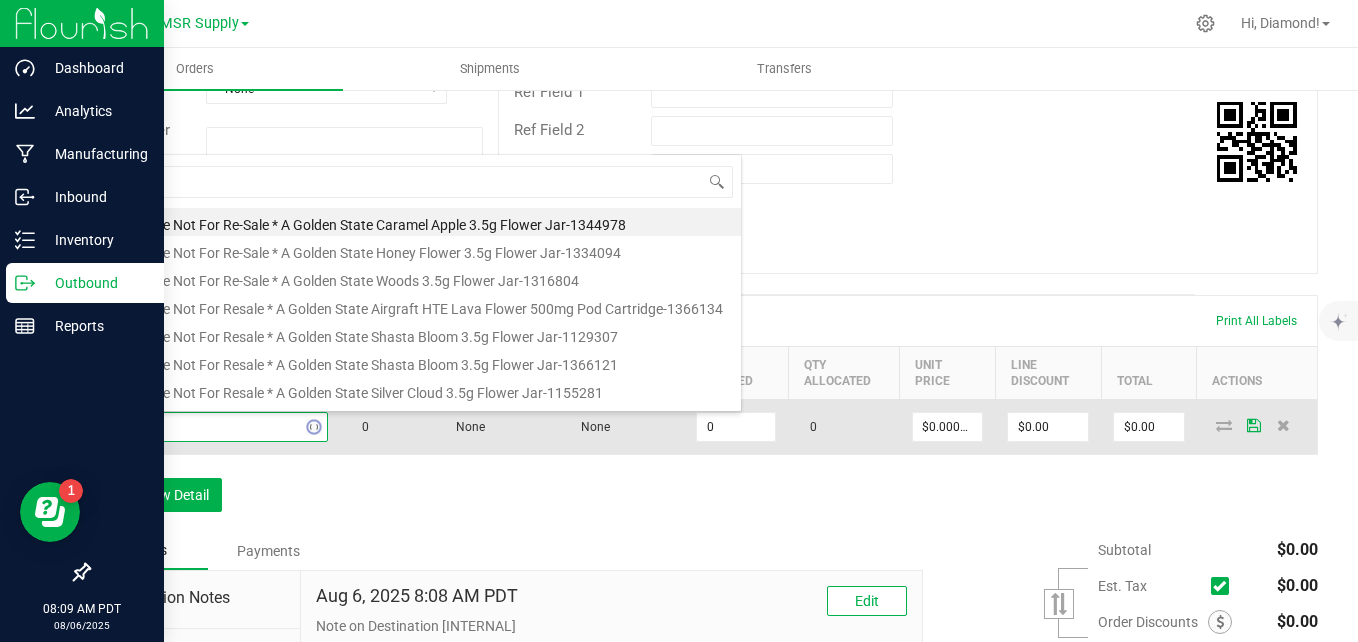 type on "alpine" 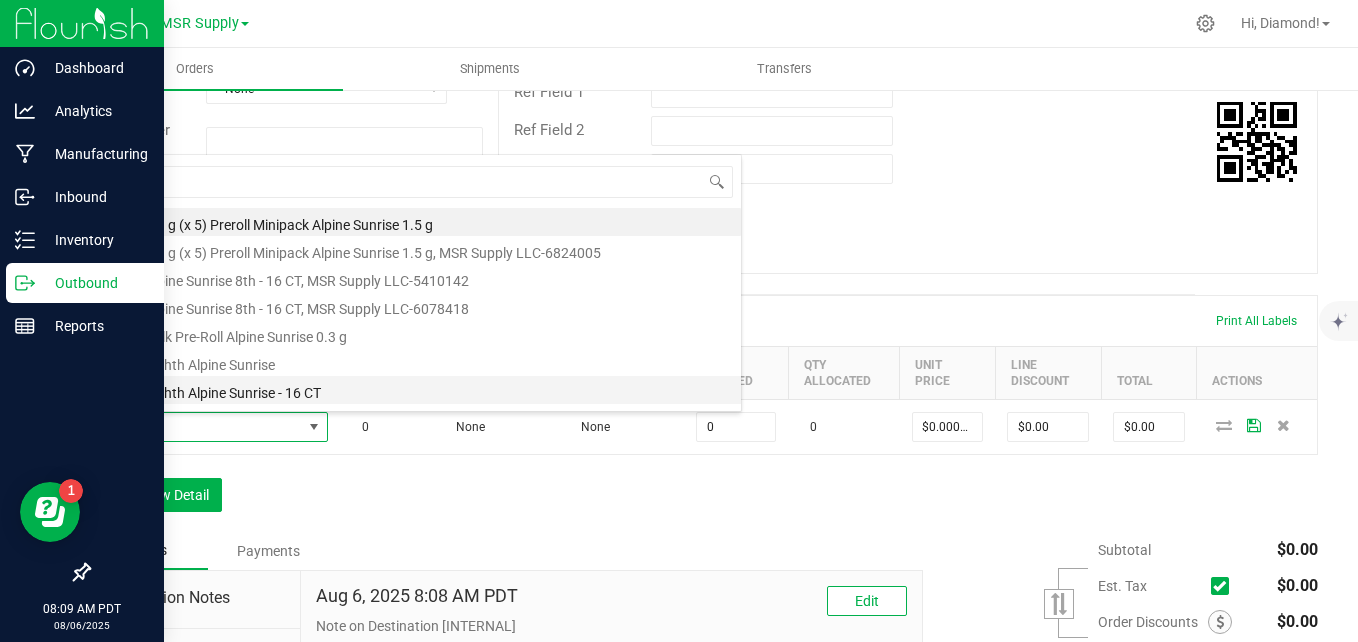 click on "AGS Eighth Alpine Sunrise - 16 CT" at bounding box center (422, 390) 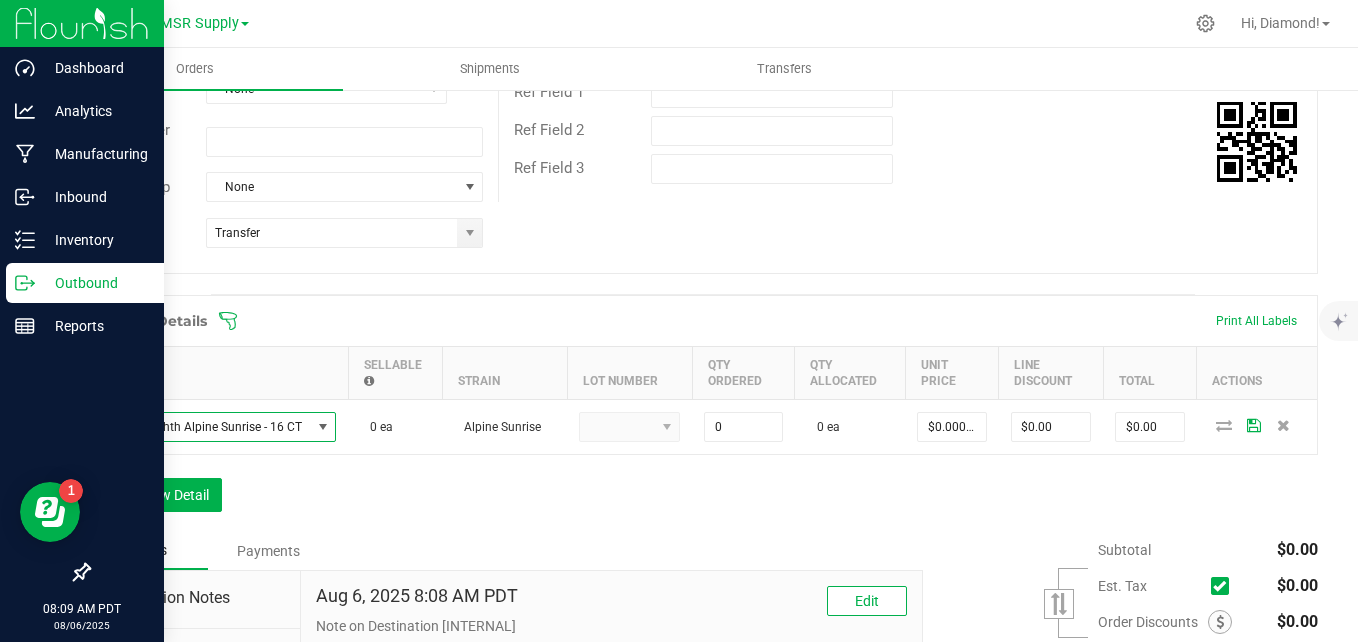 type on "0 ea" 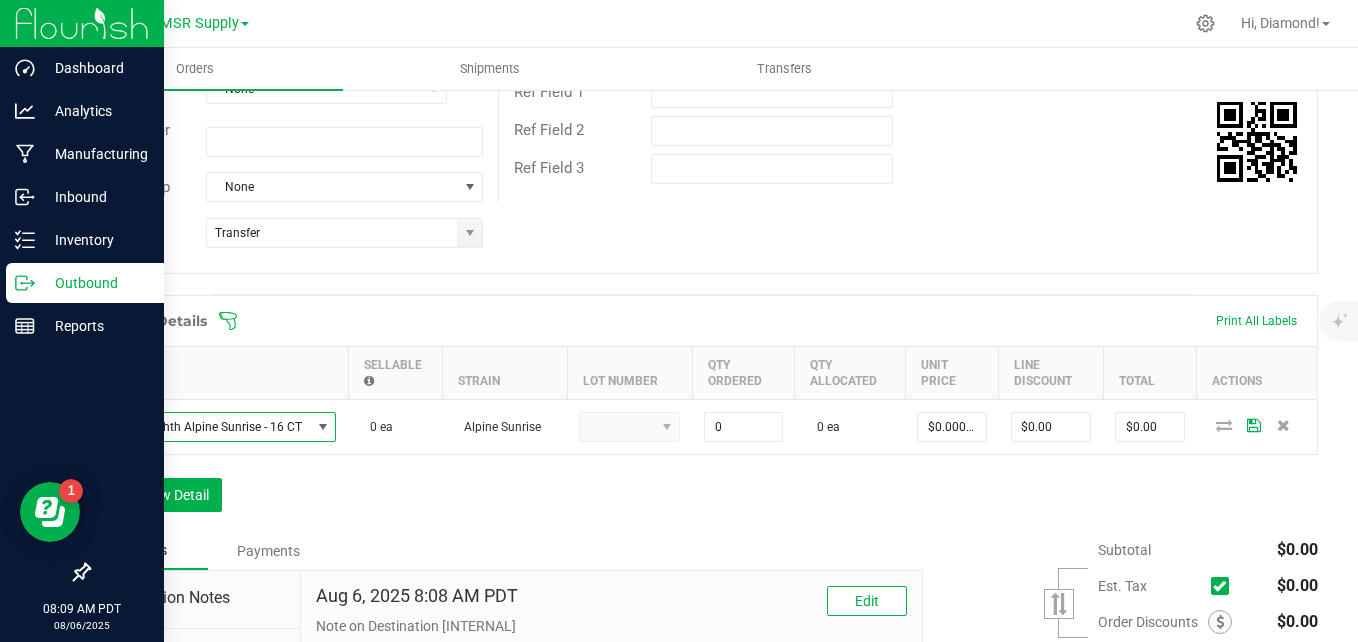 type on "$30.00000" 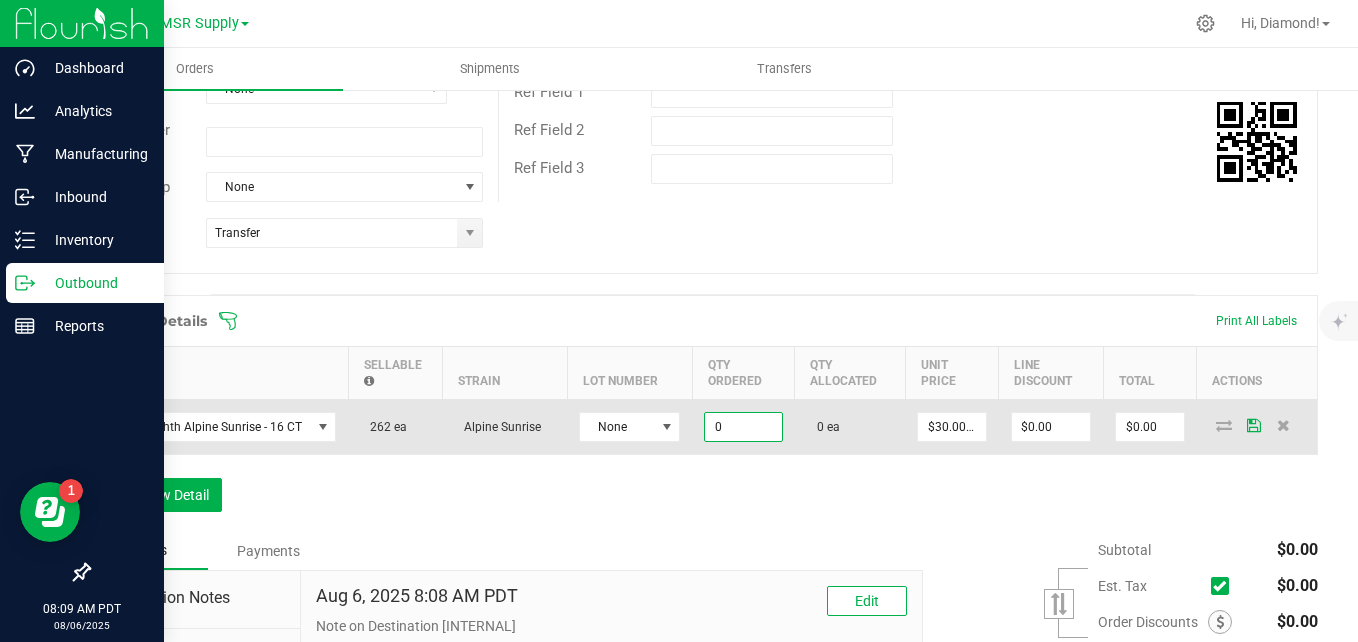 click on "0" at bounding box center (743, 427) 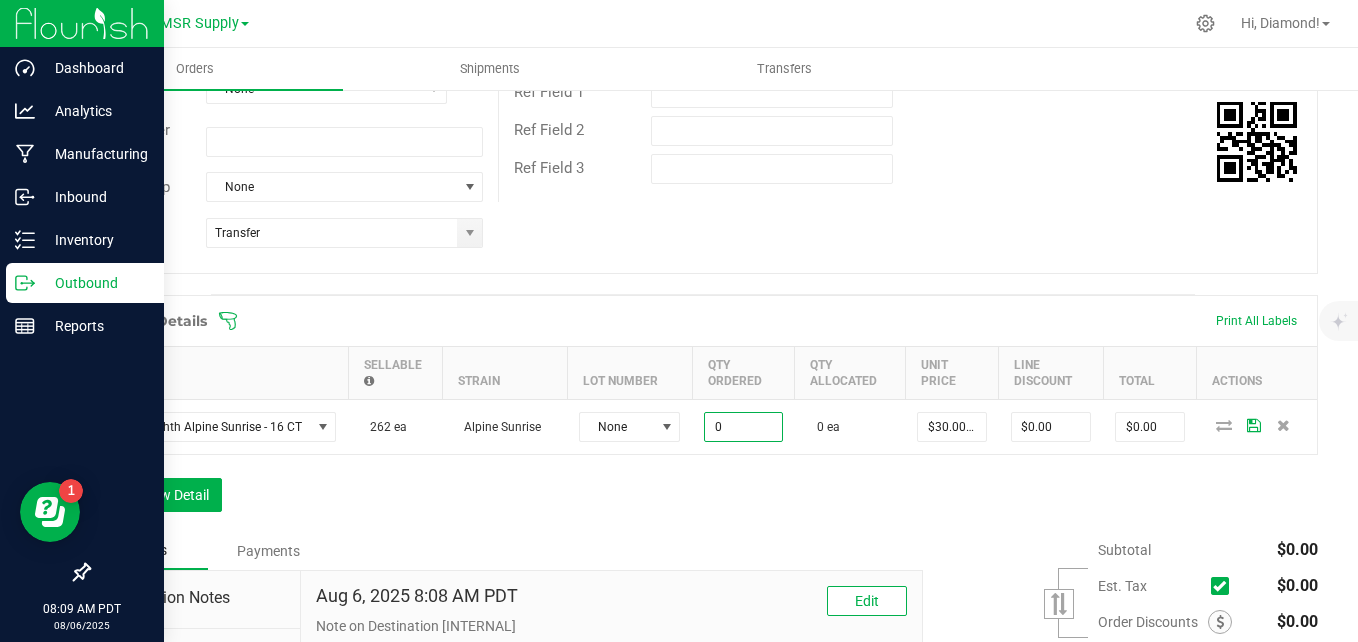 type on "2" 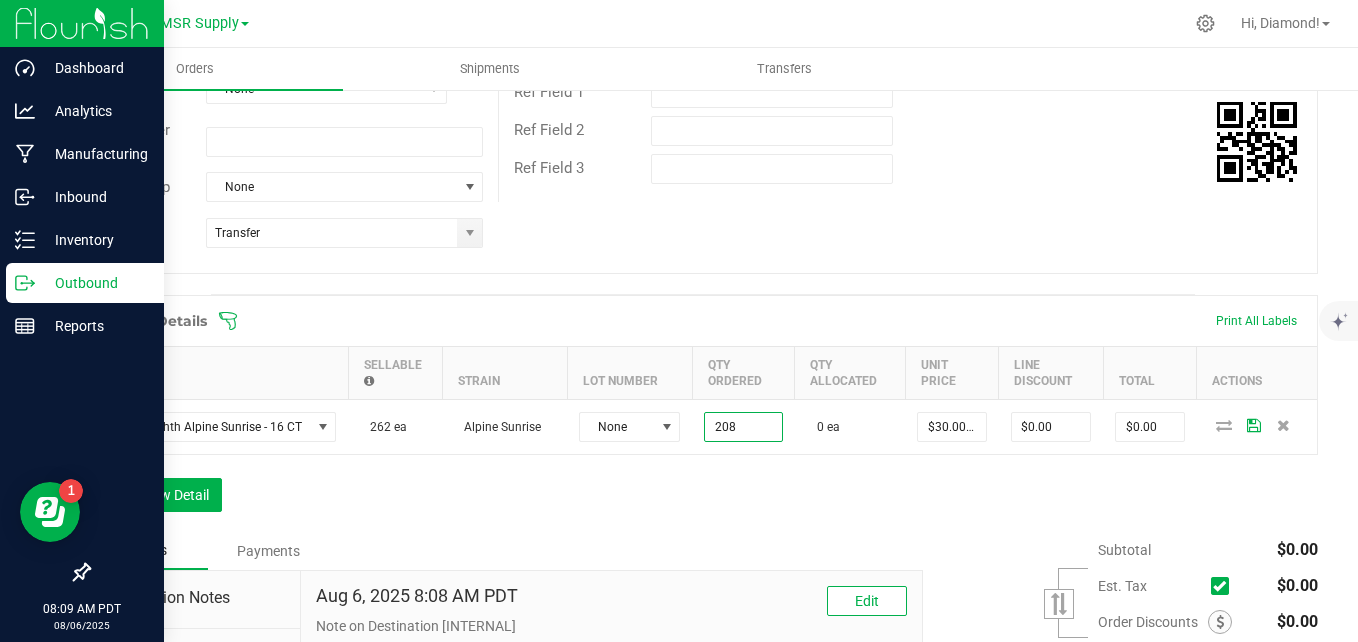 type on "208 ea" 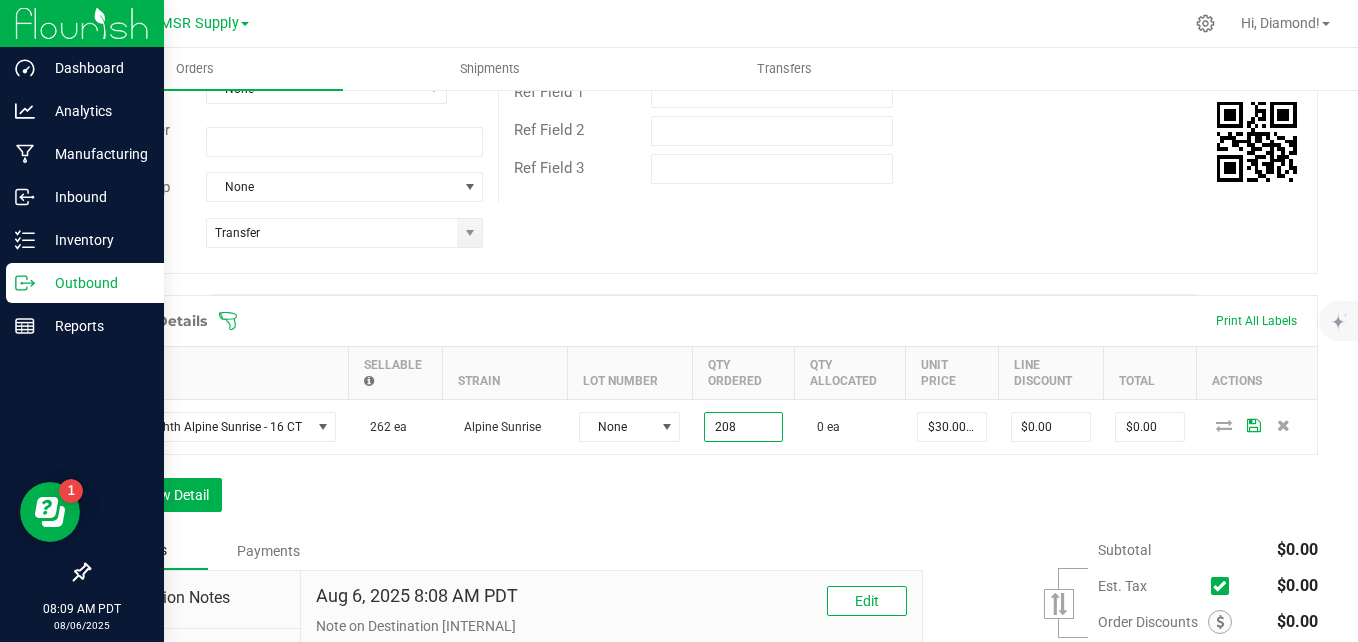 type on "$6,240.00" 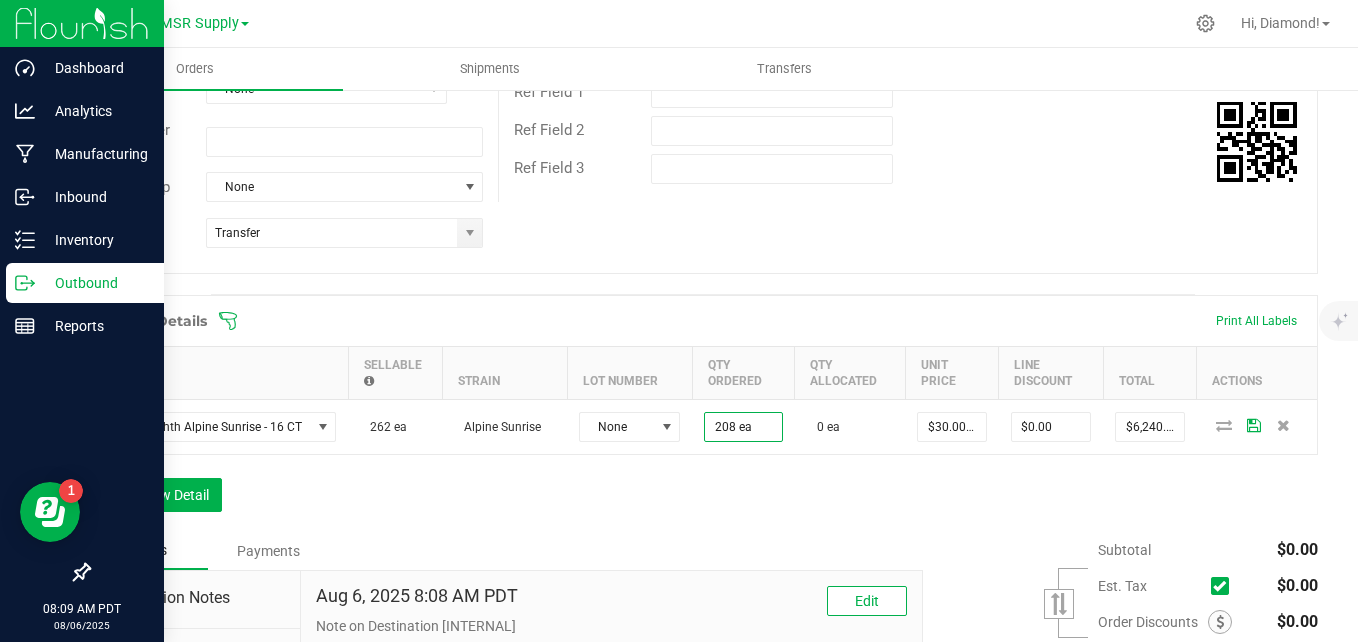 click on "Order Details Print All Labels Item  Sellable  Strain  Lot Number  Qty Ordered Qty Allocated Unit Price Line Discount Total Actions AGS Eighth Alpine Sunrise - 16 CT  262 ea   Alpine Sunrise  None 208 ea  0 ea  $30.00000 $0.00 $6,240.00
Add New Detail" at bounding box center [703, 413] 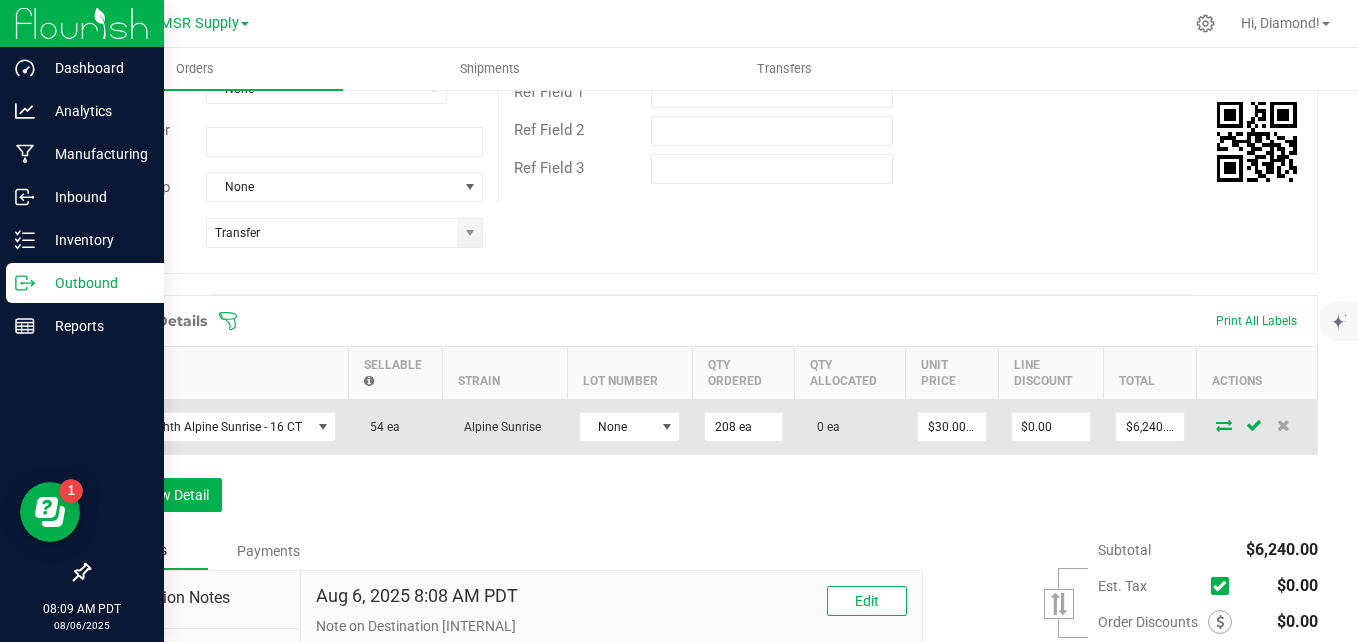 click at bounding box center (1224, 425) 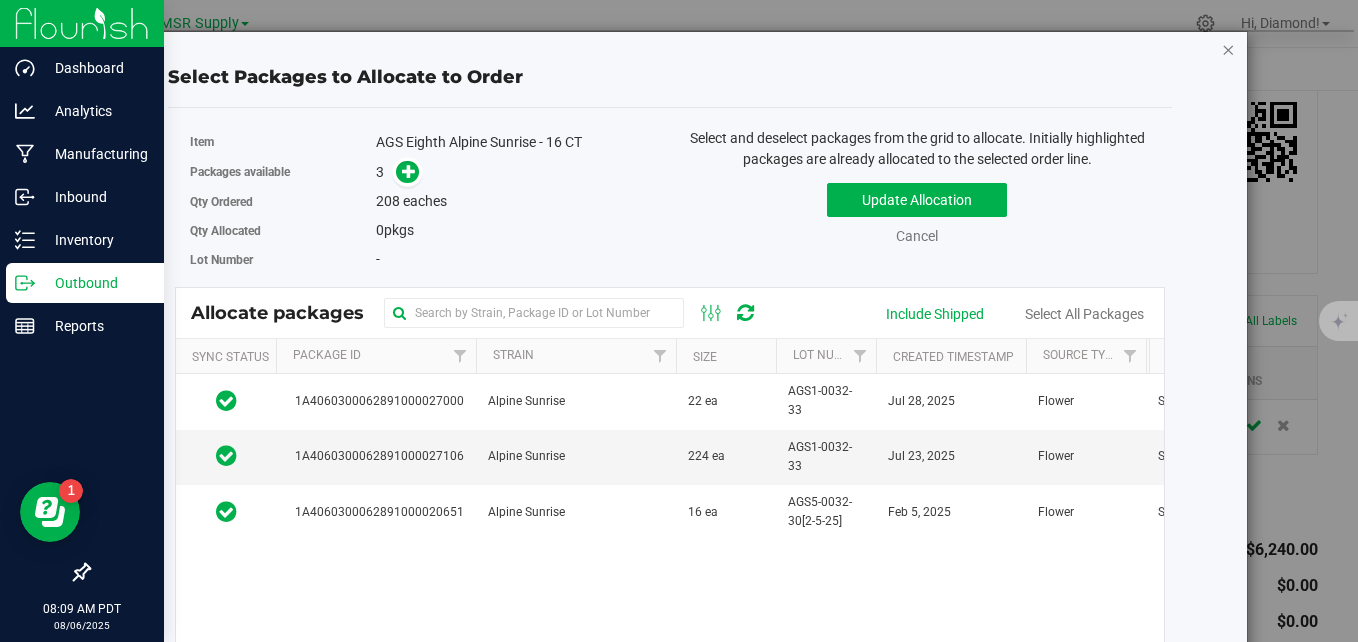 click at bounding box center [1228, 49] 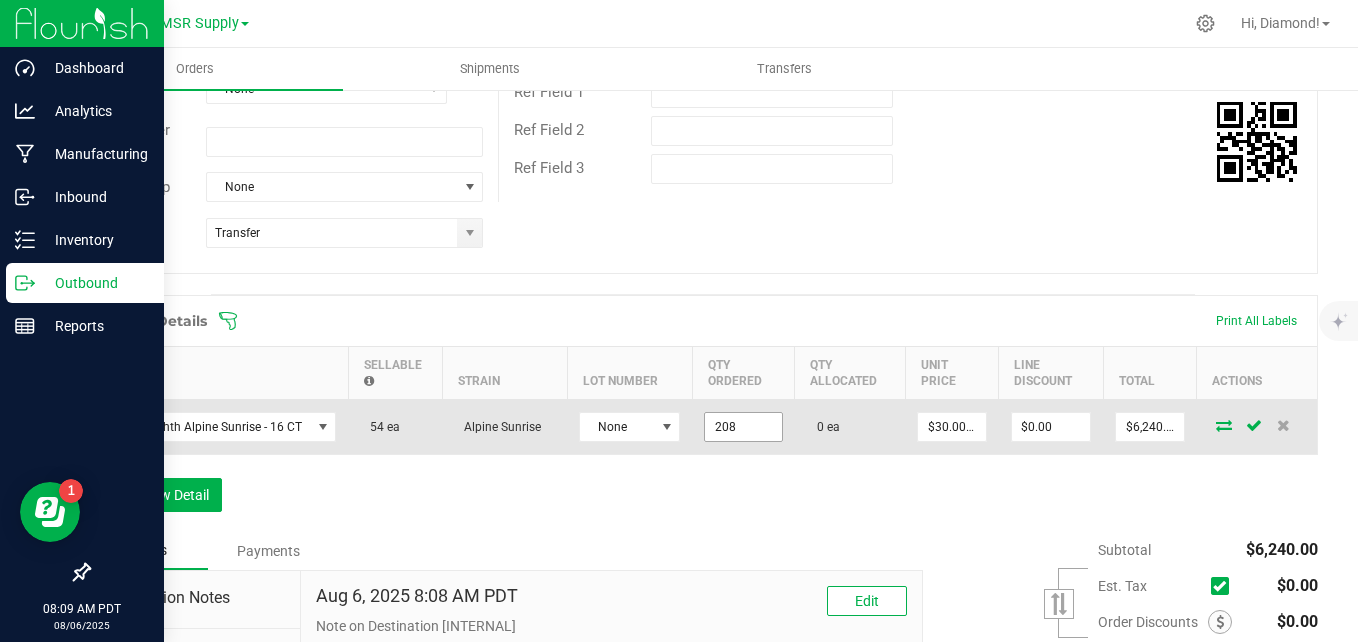 click on "208" at bounding box center [743, 427] 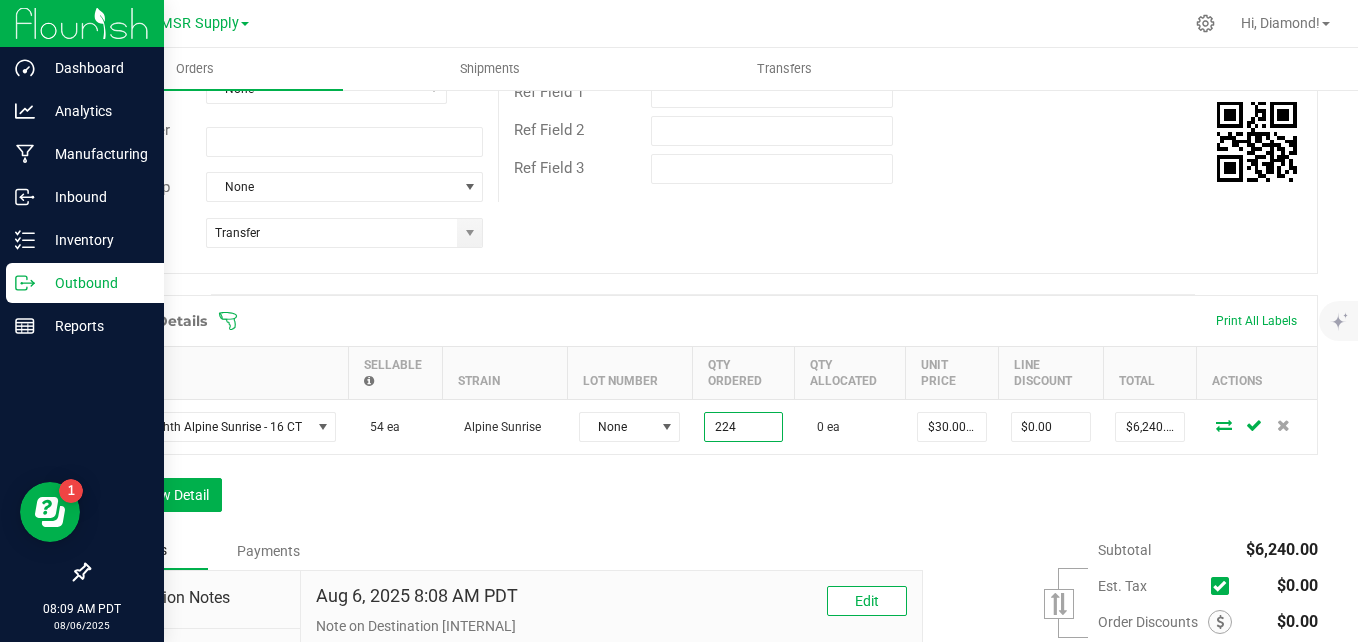 type on "224 ea" 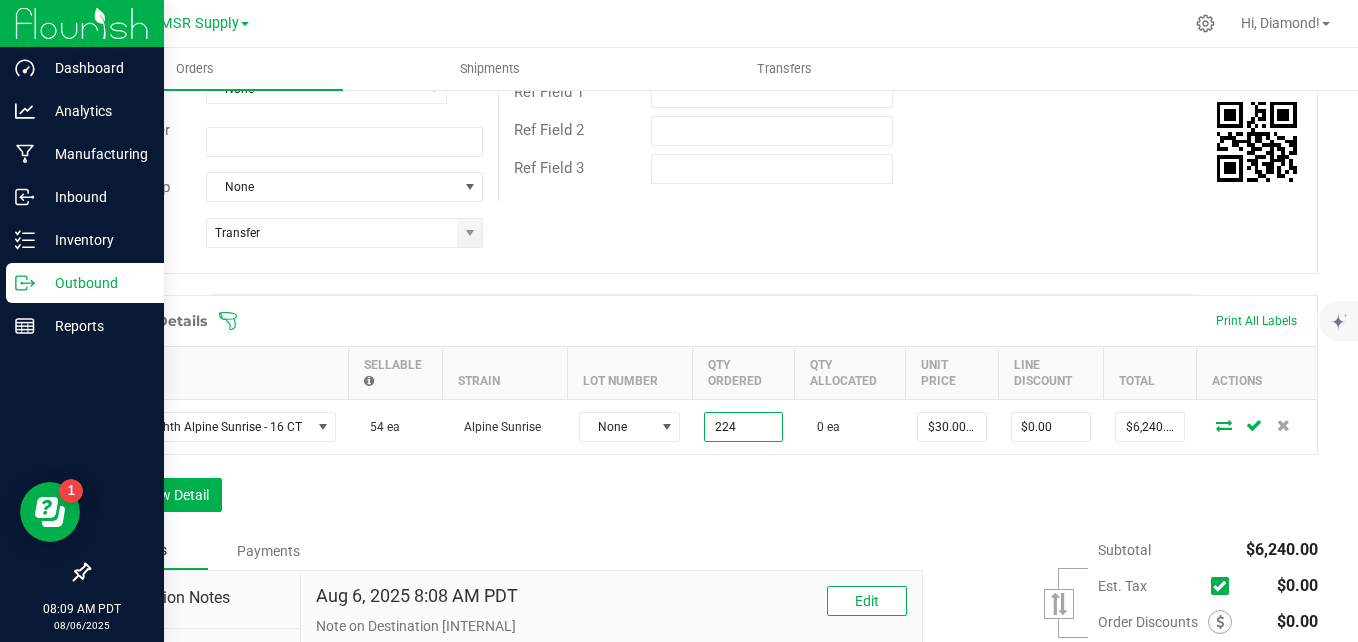 type on "$6,720.00" 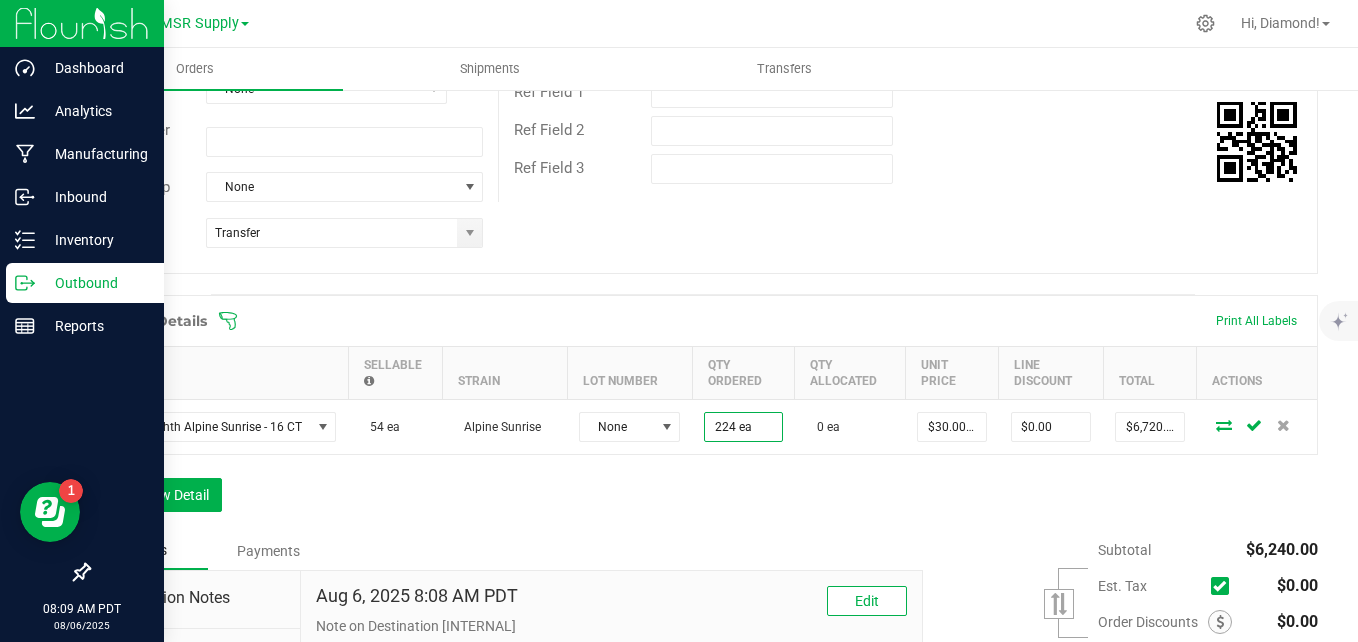 click on "Order Details Print All Labels Item  Sellable  Strain  Lot Number  Qty Ordered Qty Allocated Unit Price Line Discount Total Actions AGS Eighth Alpine Sunrise - 16 CT  54 ea   Alpine Sunrise  None 224 ea  0 ea  $30.00000 $0.00 $6,720.00
Add New Detail" at bounding box center (703, 413) 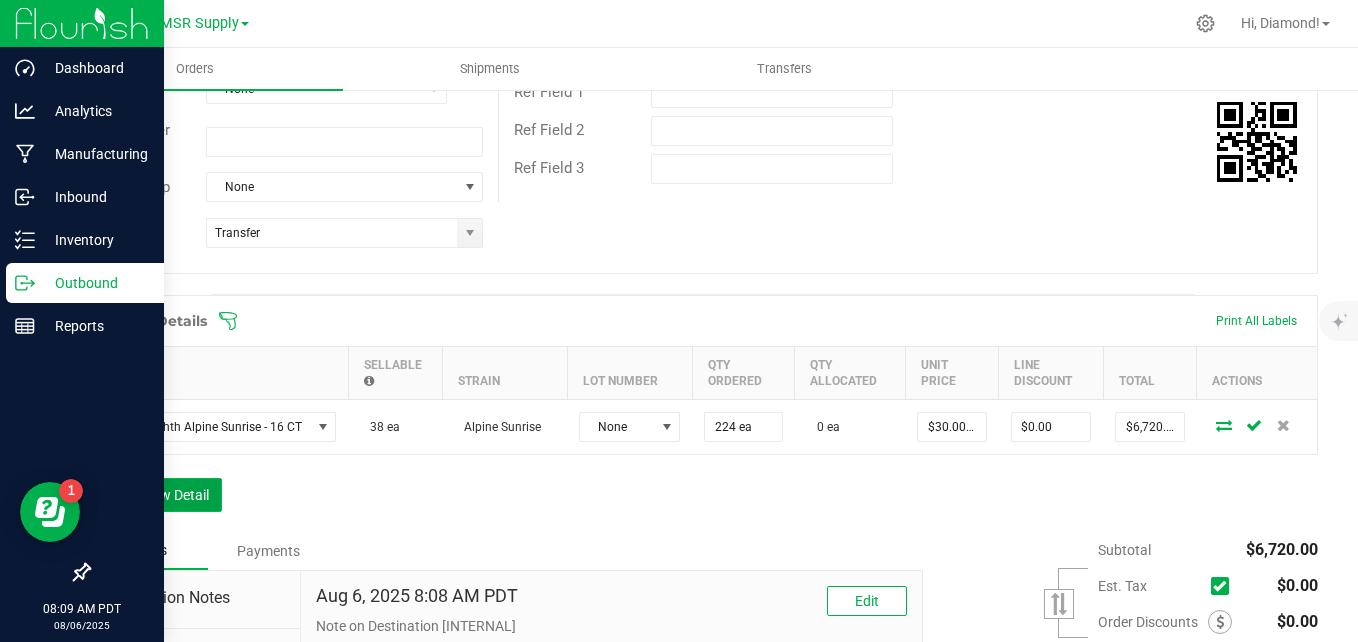 click on "Add New Detail" at bounding box center [155, 495] 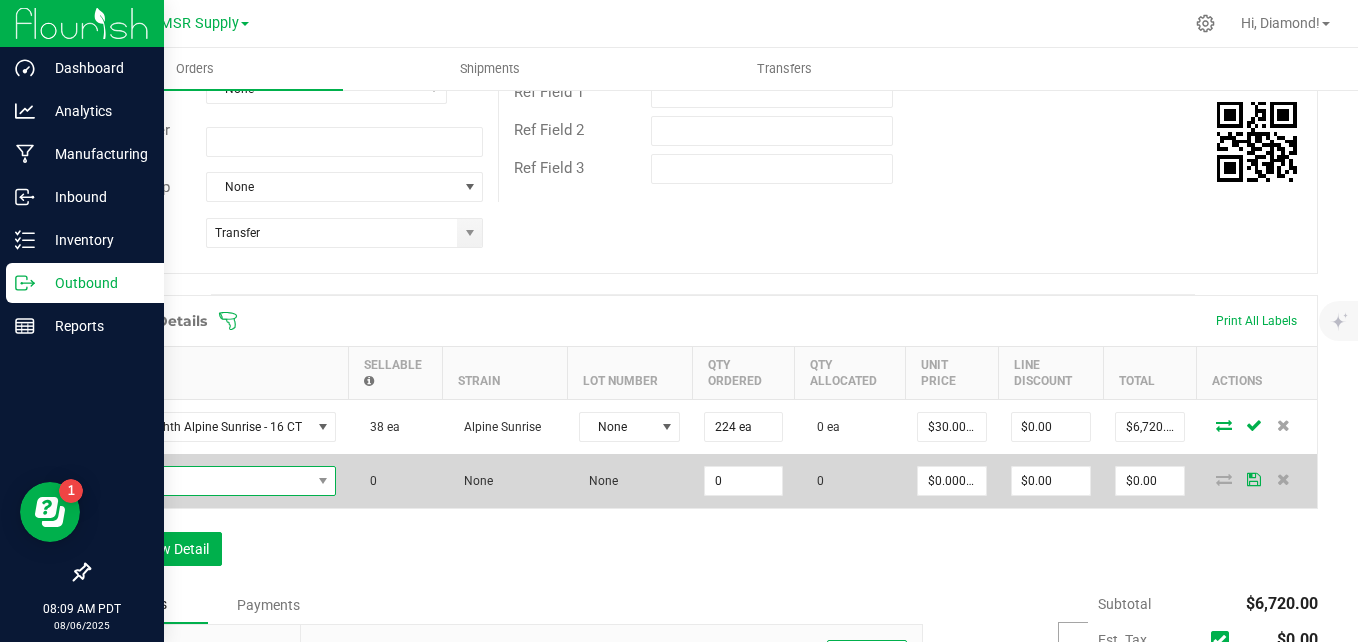 click at bounding box center [207, 481] 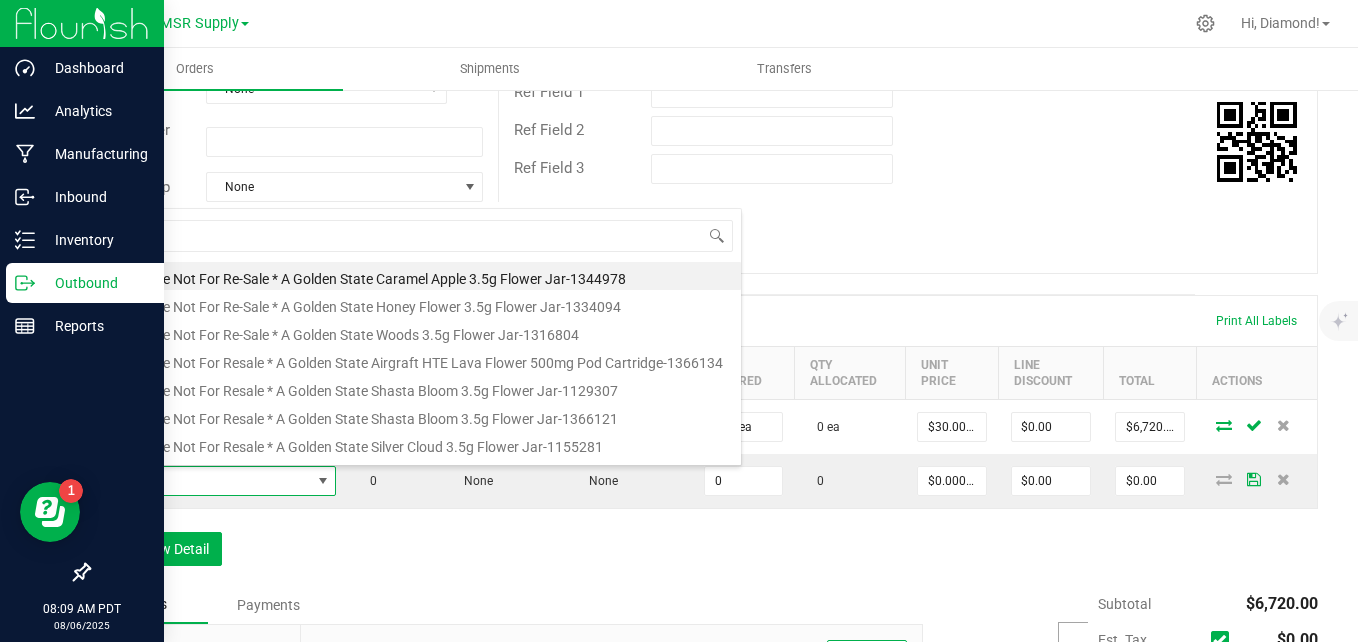 scroll, scrollTop: 99970, scrollLeft: 99768, axis: both 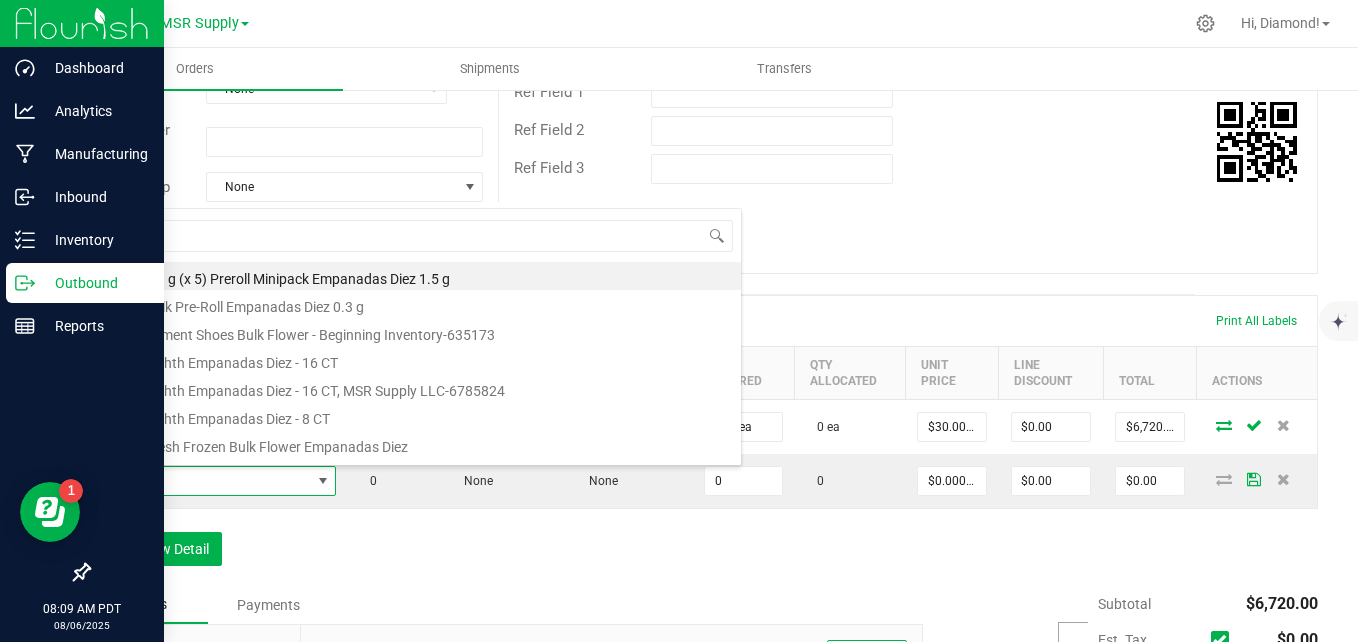 type on "e" 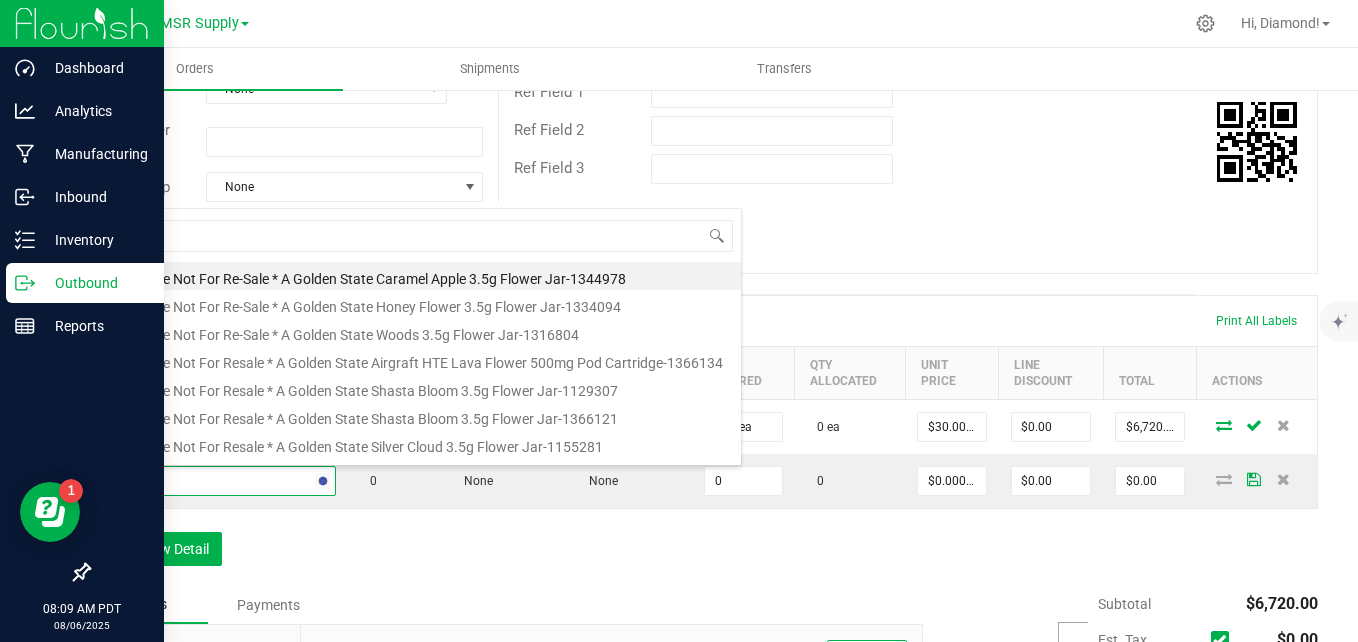 type on "garlic" 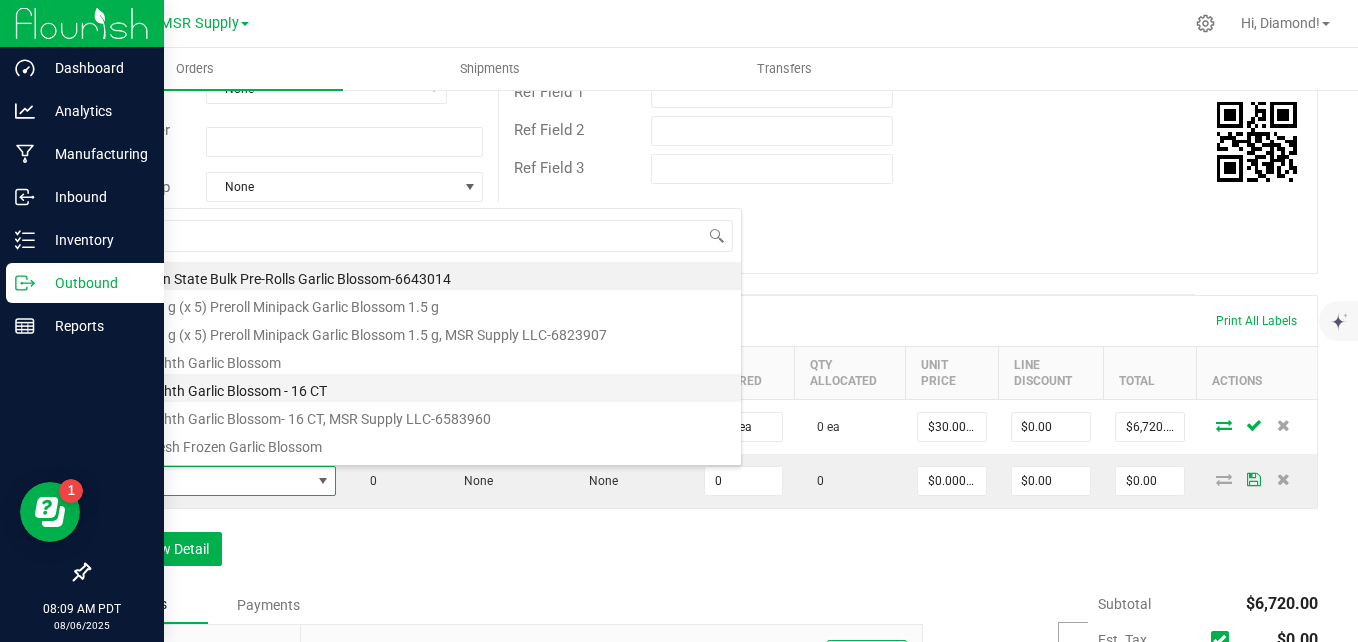 click on "AGS Eighth Garlic Blossom - 16 CT" at bounding box center [422, 388] 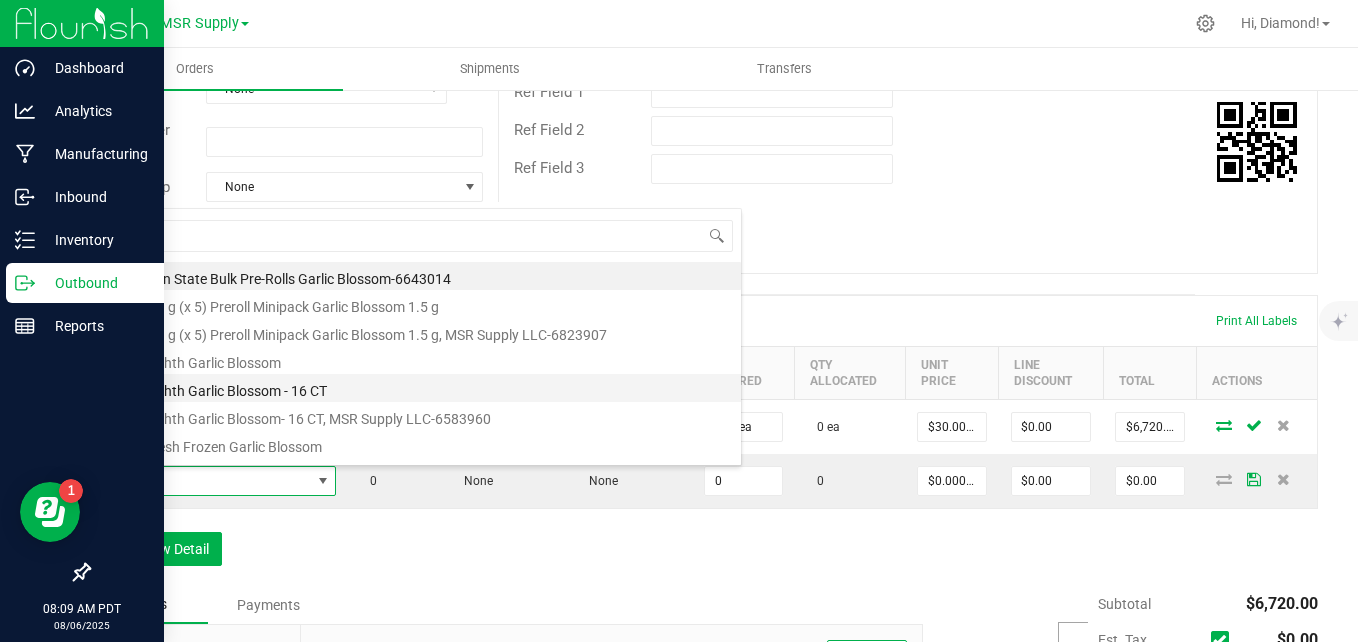 type on "0 ea" 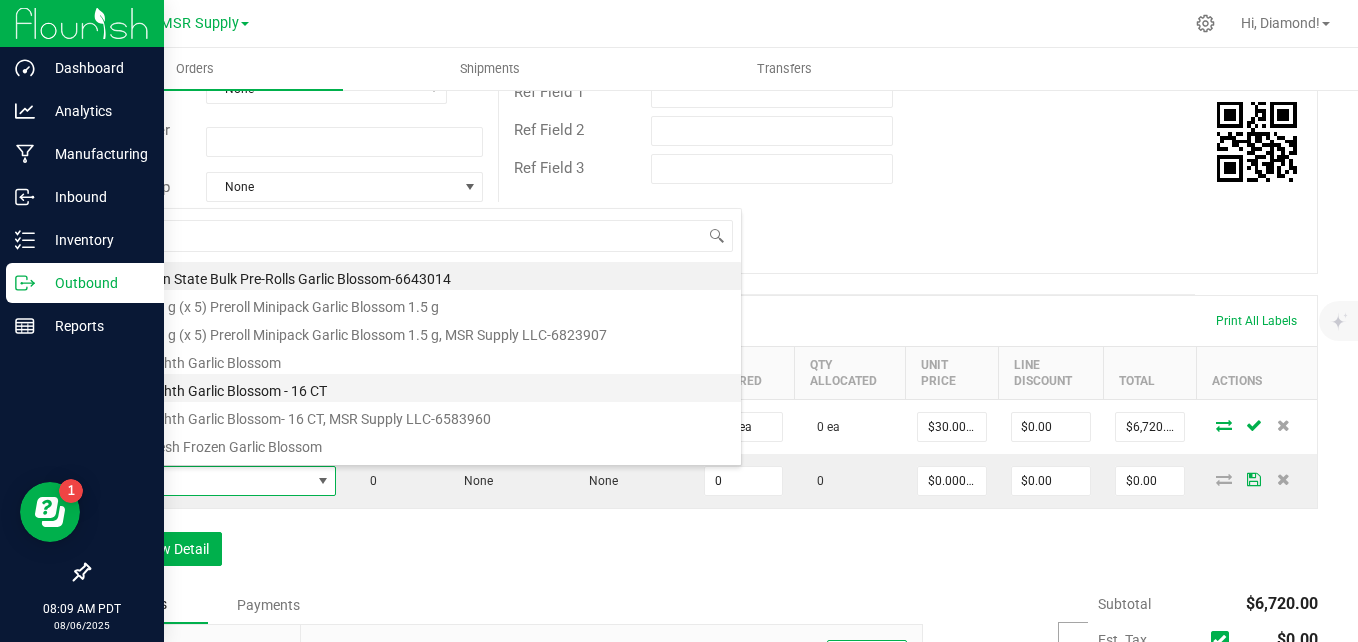 type on "$30.00000" 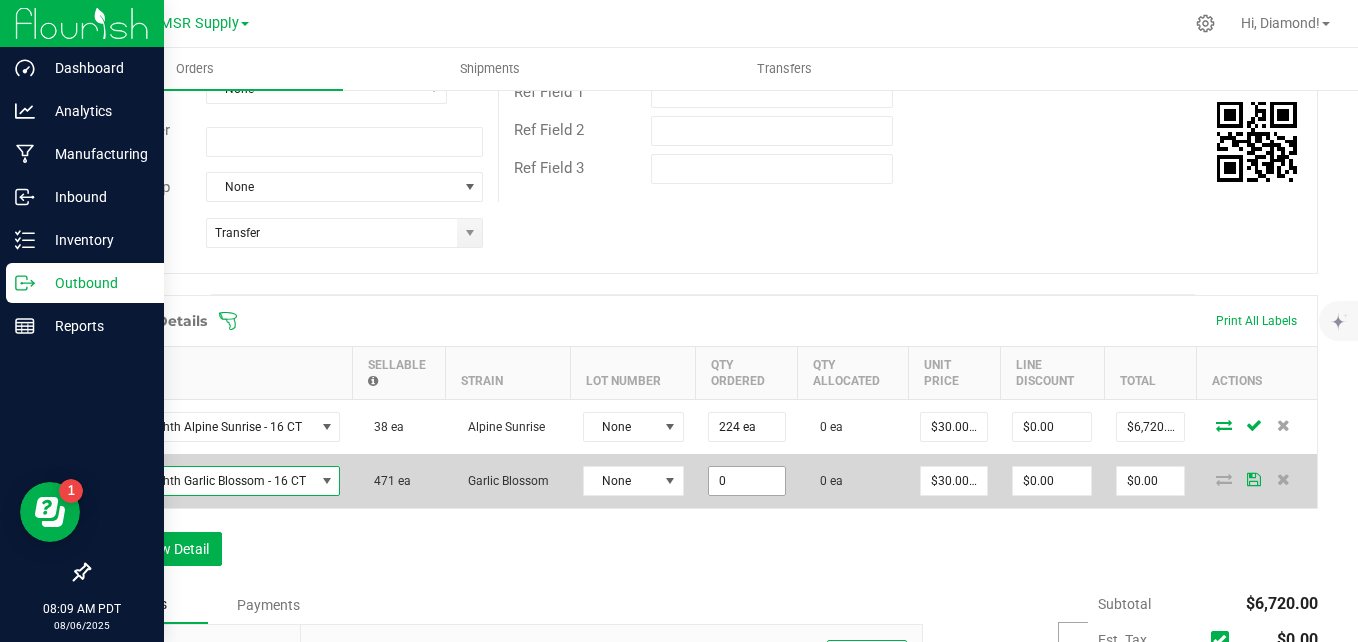 click on "0" at bounding box center [747, 481] 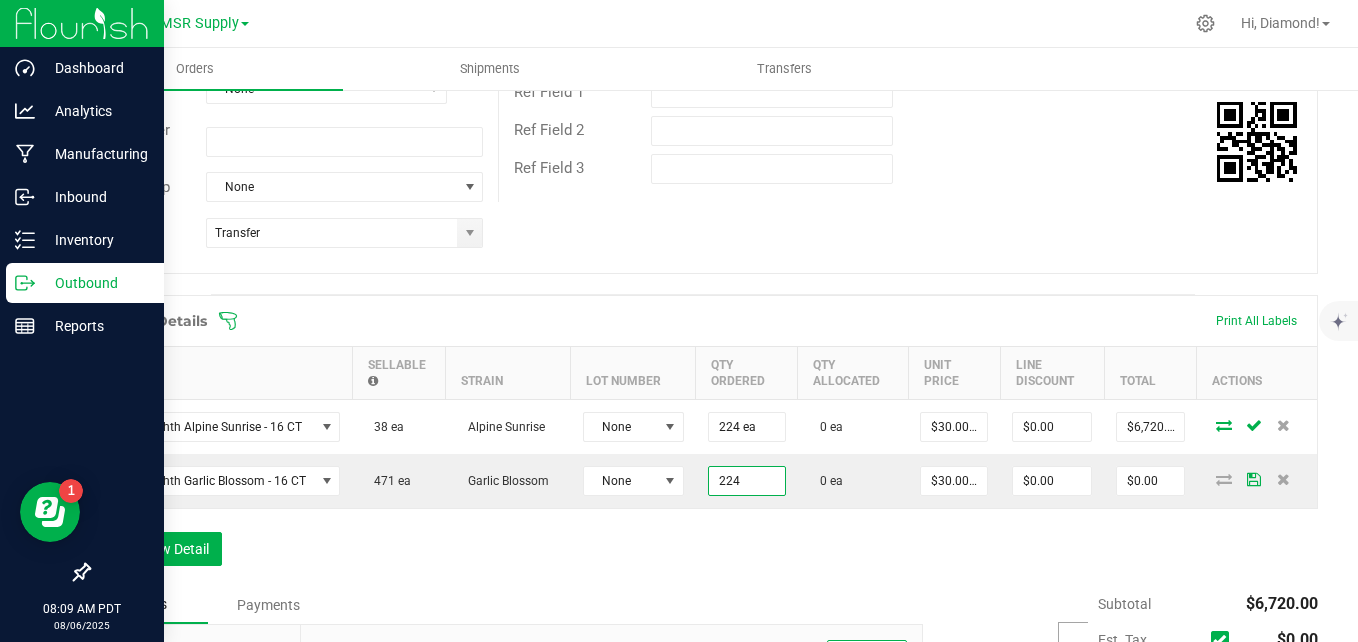type on "224 ea" 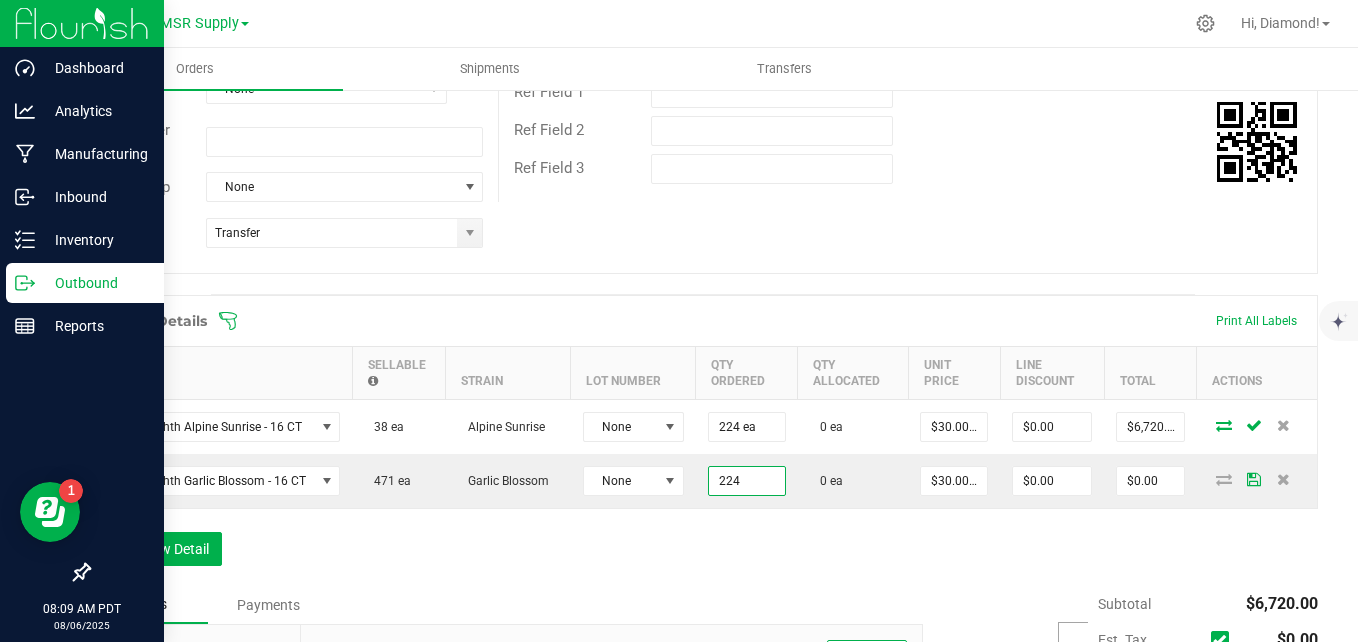 type on "$6,720.00" 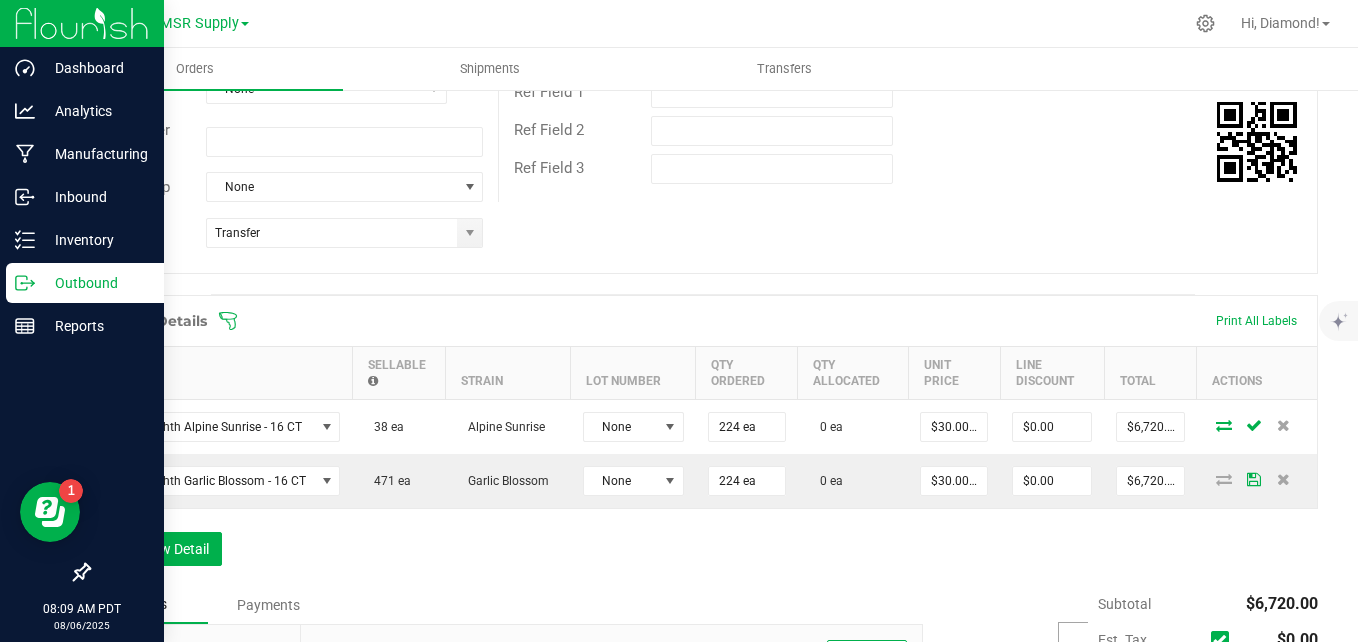 drag, startPoint x: 744, startPoint y: 553, endPoint x: 712, endPoint y: 553, distance: 32 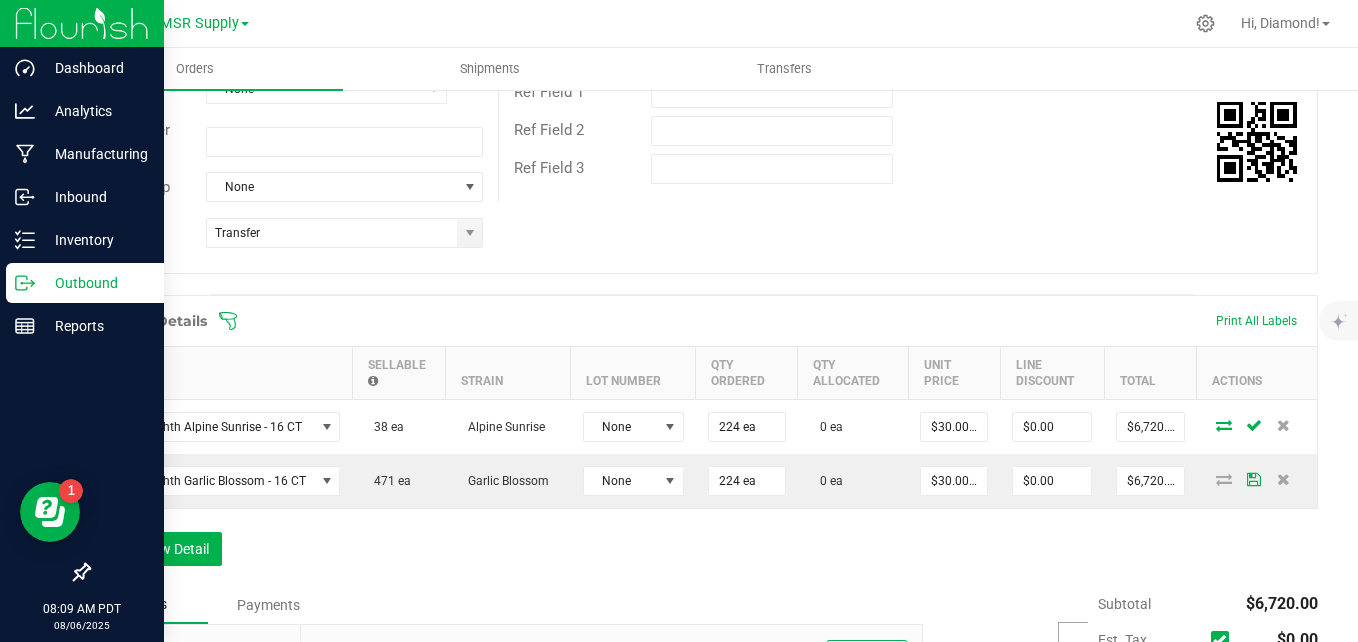 click on "Order Details Print All Labels Item  Sellable  Strain  Lot Number  Qty Ordered Qty Allocated Unit Price Line Discount Total Actions AGS Eighth Alpine Sunrise - 16 CT  38 ea   Alpine Sunrise  None 224 ea  0 ea  $30.00000 $0.00 $6,720.00 AGS Eighth Garlic Blossom - 16 CT  471 ea   Garlic Blossom  None 224 ea  0 ea  $30.00000 $0.00 $6,720.00
Add New Detail" at bounding box center [703, 440] 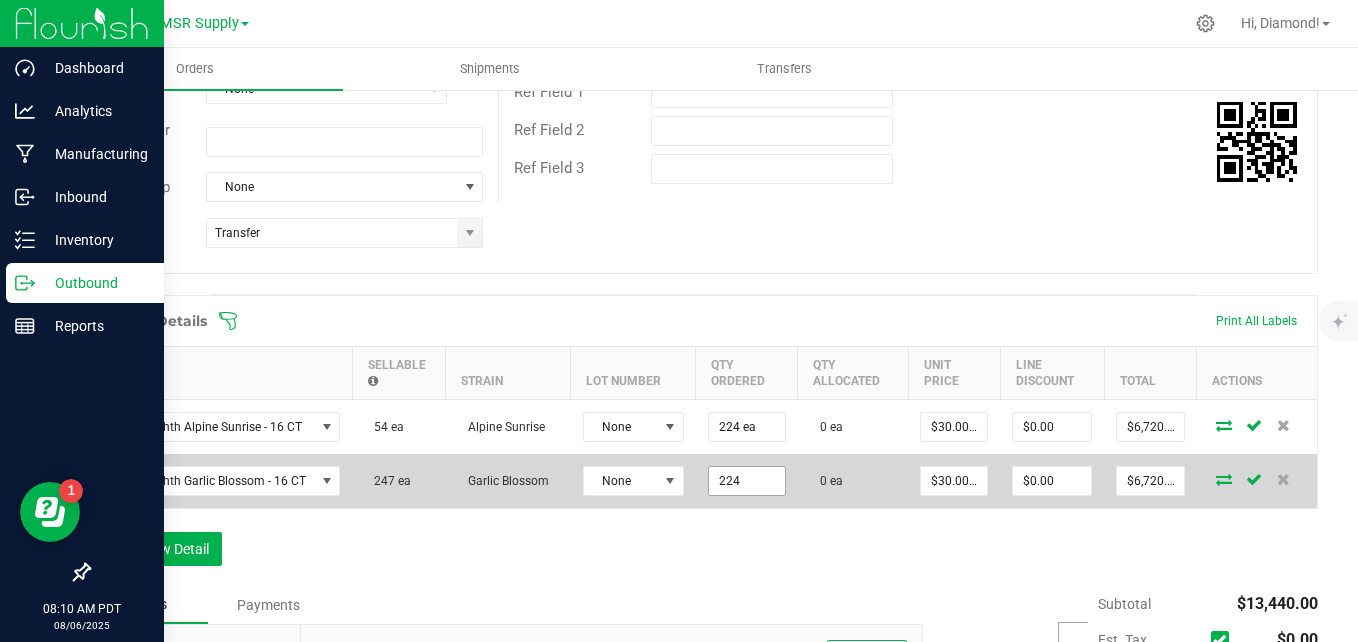 click on "224" at bounding box center [747, 481] 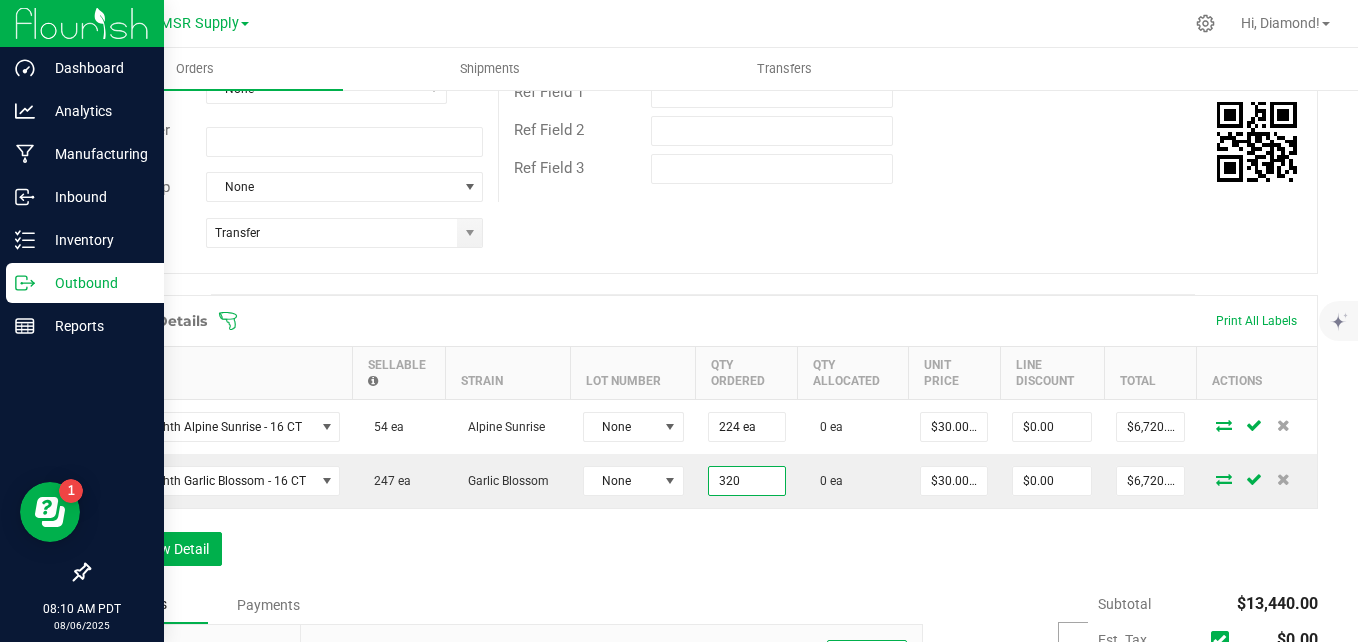 type on "320 ea" 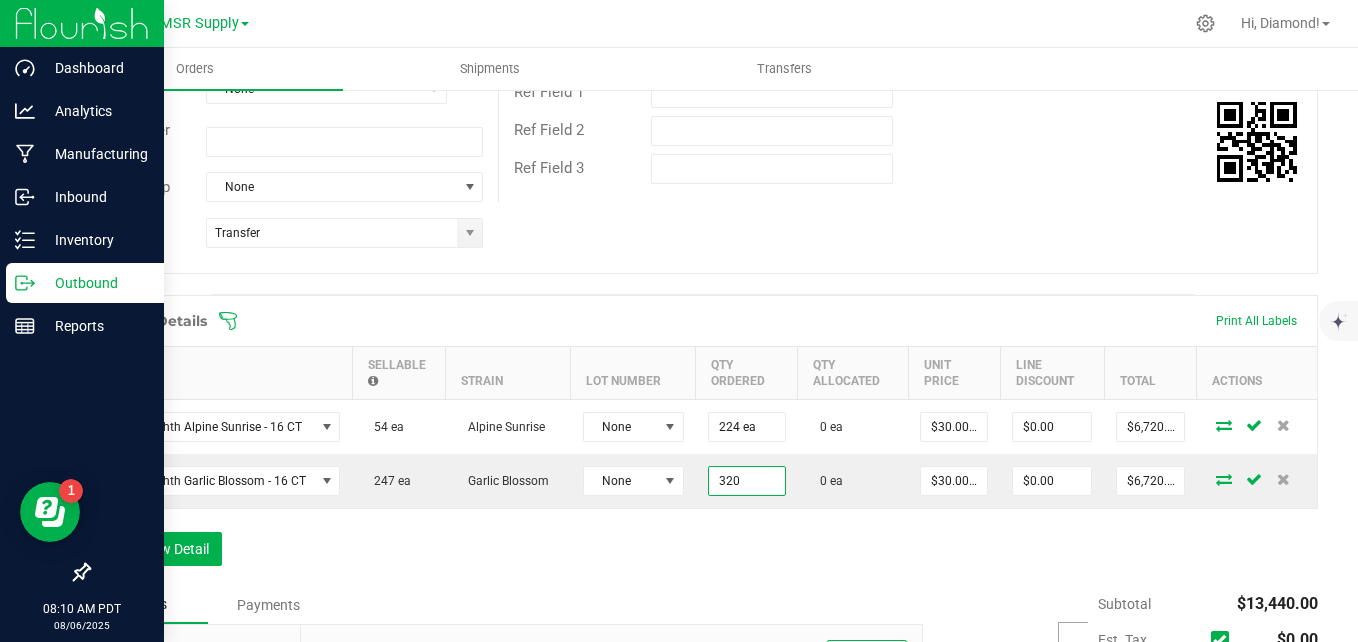 type on "$9,600.00" 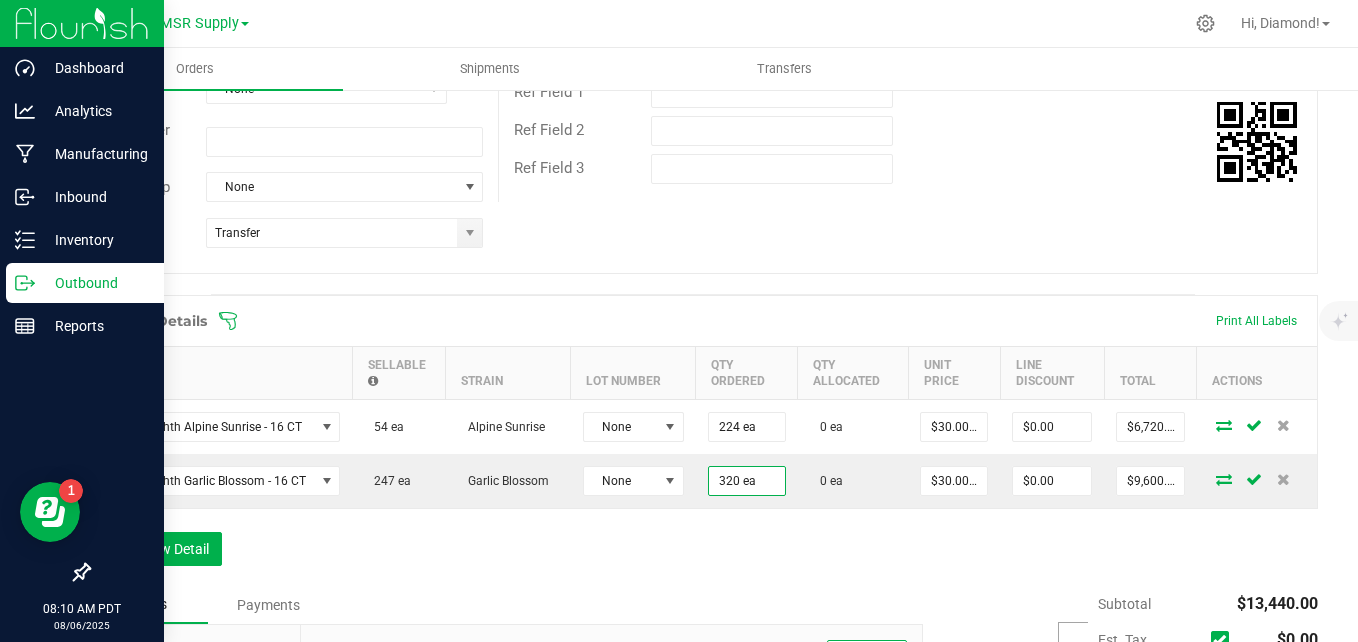 click on "Order Details Print All Labels Item  Sellable  Strain  Lot Number  Qty Ordered Qty Allocated Unit Price Line Discount Total Actions AGS Eighth Alpine Sunrise - 16 CT  54 ea   Alpine Sunrise  None 224 ea  0 ea  $30.00000 $0.00 $6,720.00 AGS Eighth Garlic Blossom - 16 CT  247 ea   Garlic Blossom  None 320 ea  0 ea  $30.00000 $0.00 $9,600.00
Add New Detail" at bounding box center [703, 440] 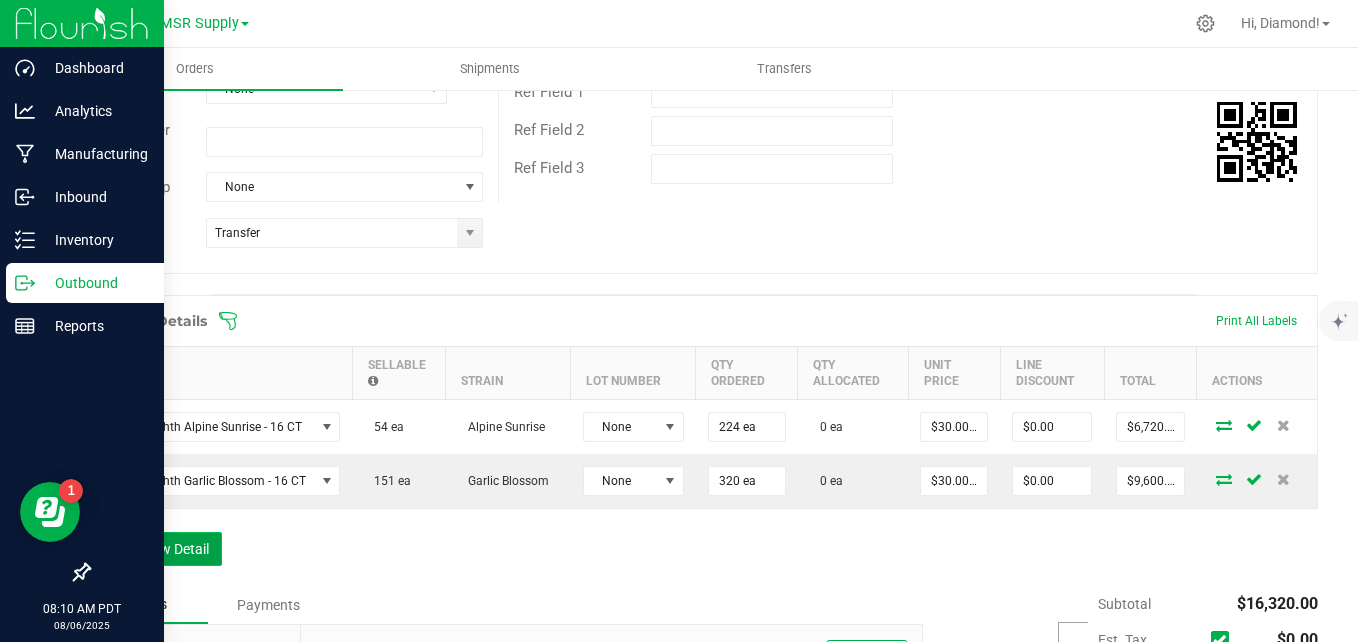 click on "Add New Detail" at bounding box center (155, 549) 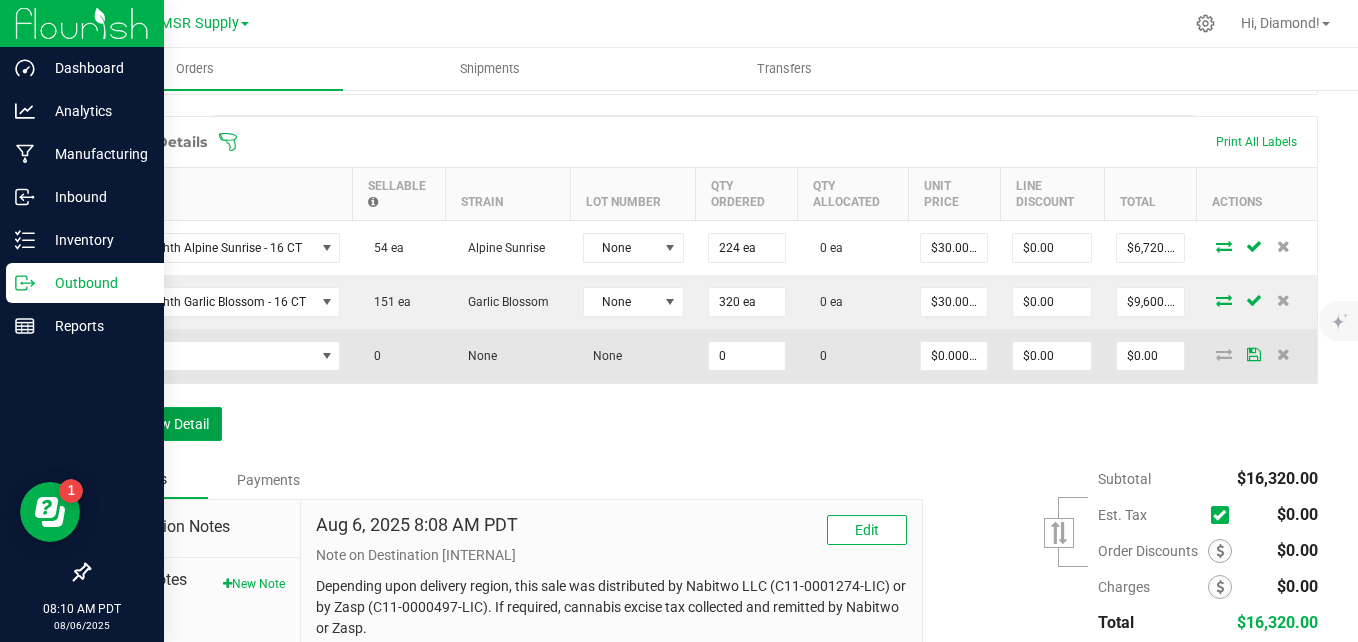 scroll, scrollTop: 609, scrollLeft: 0, axis: vertical 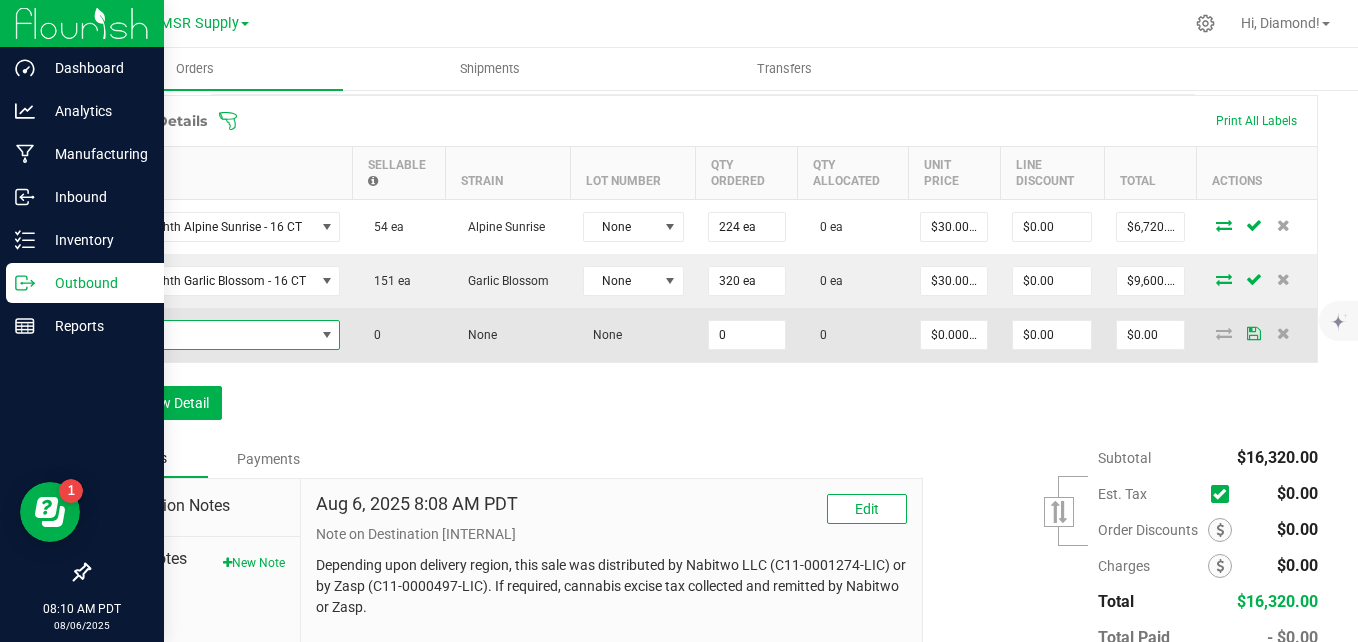click at bounding box center (209, 335) 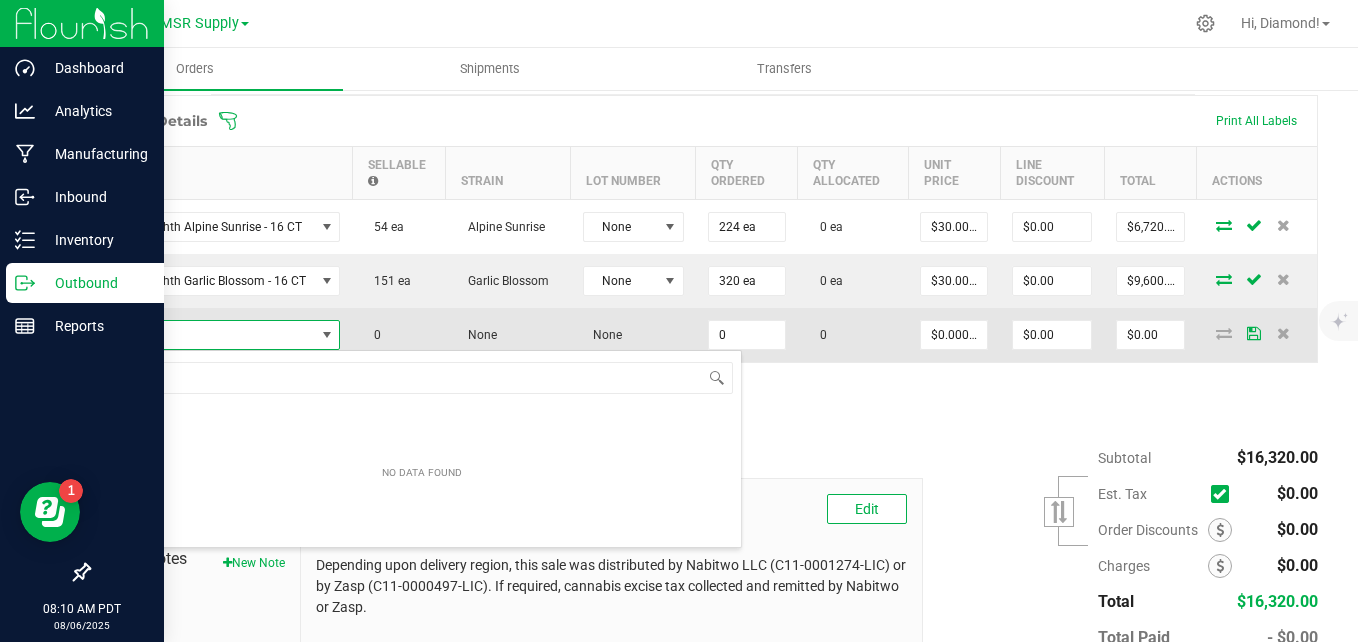 scroll, scrollTop: 99970, scrollLeft: 99763, axis: both 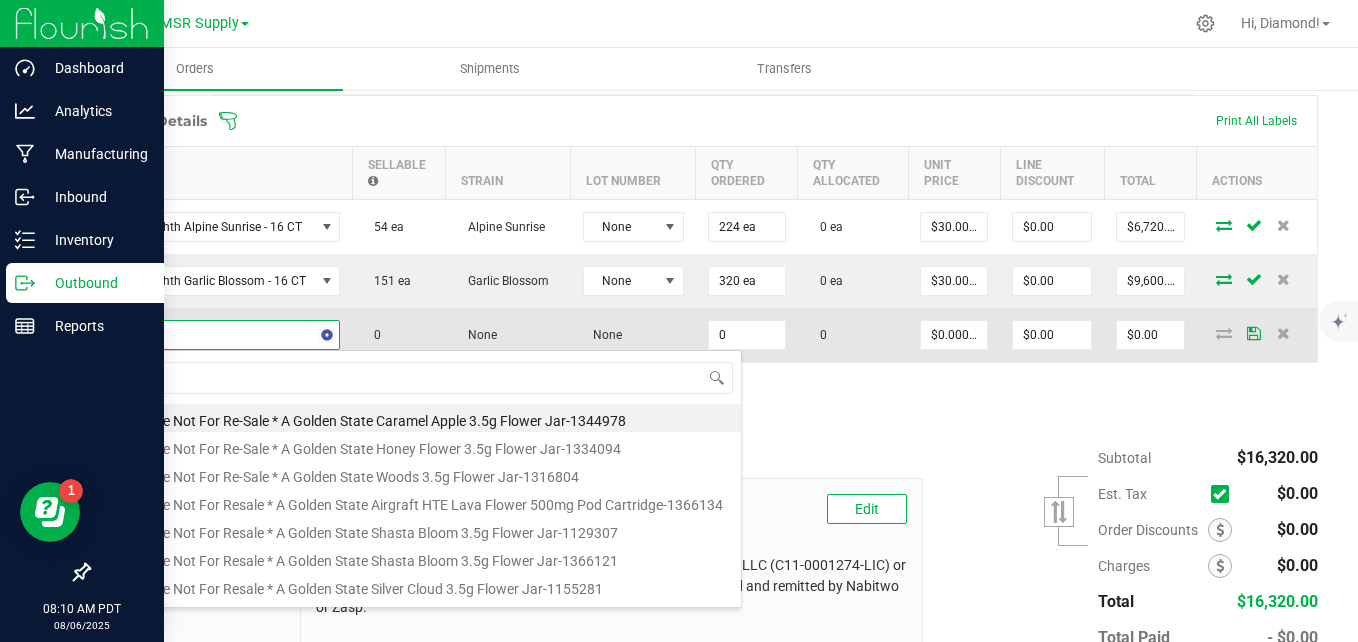 type on "empa" 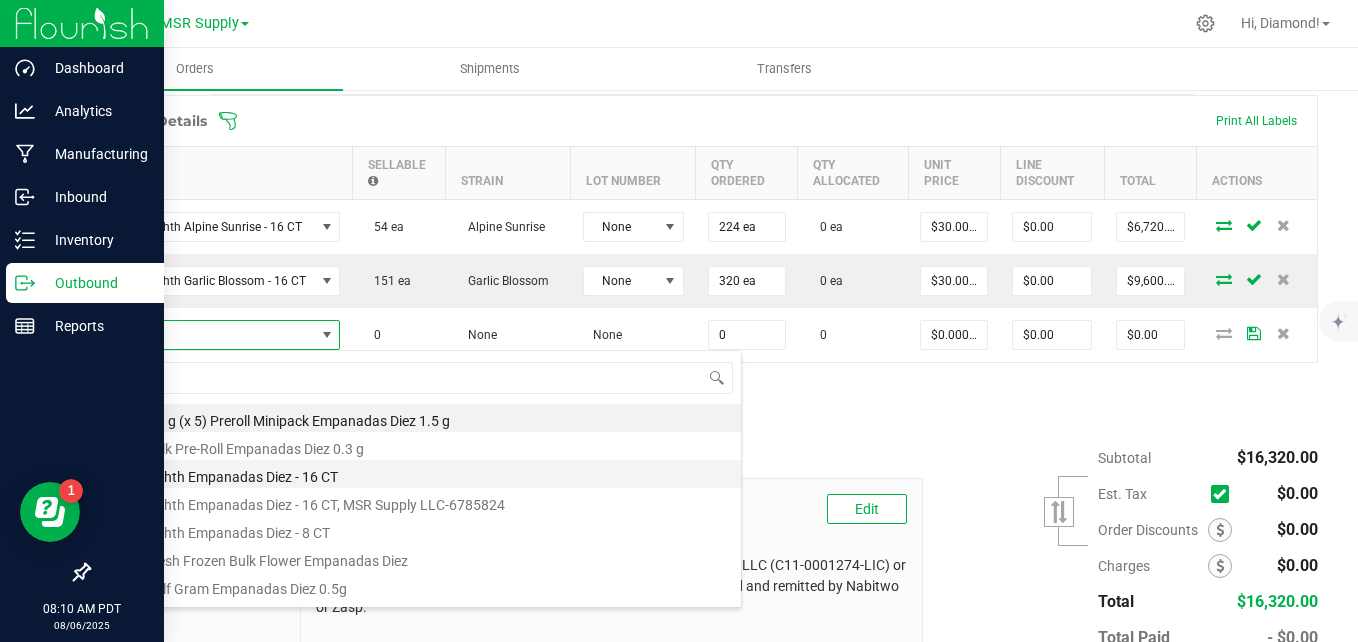 click on "AGS Eighth Empanadas Diez - 16 CT" at bounding box center (422, 474) 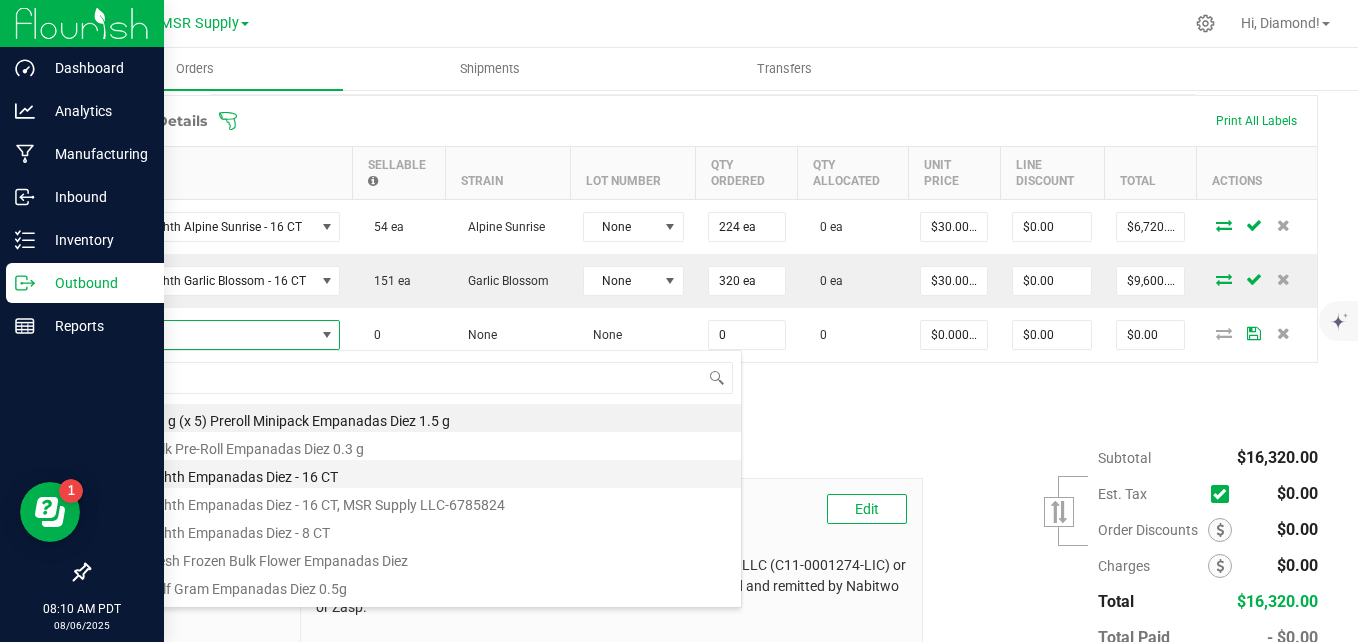 type on "0 ea" 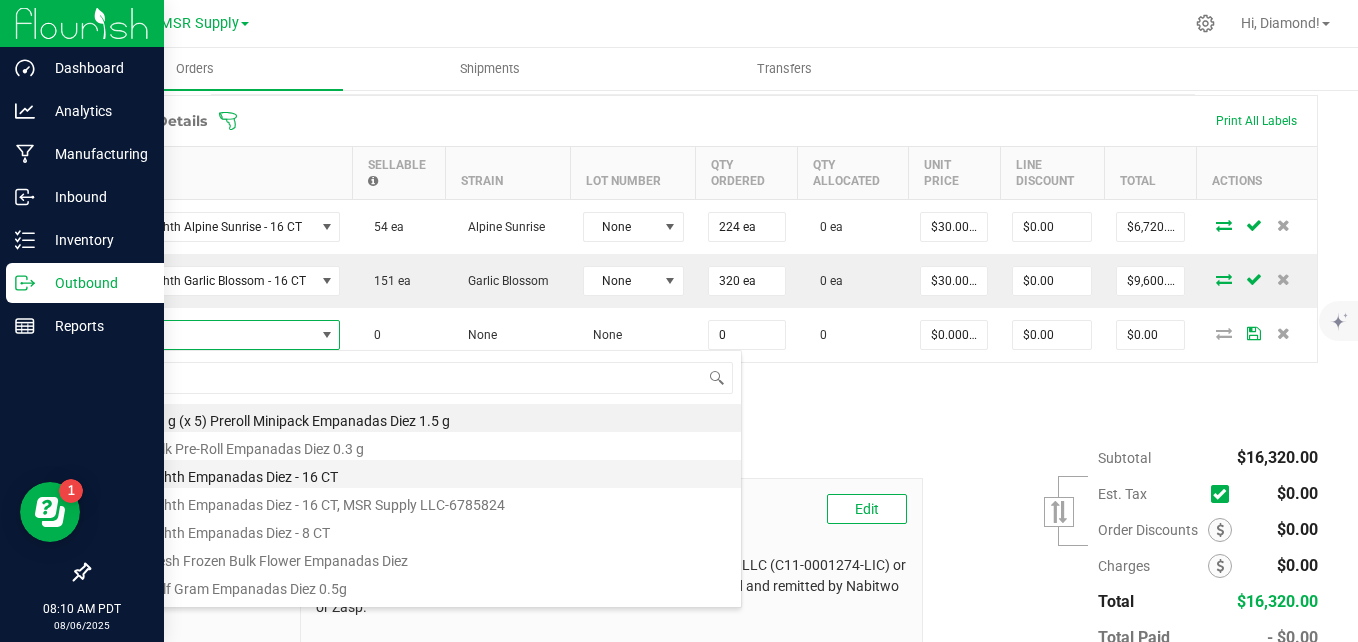 type on "$30.00000" 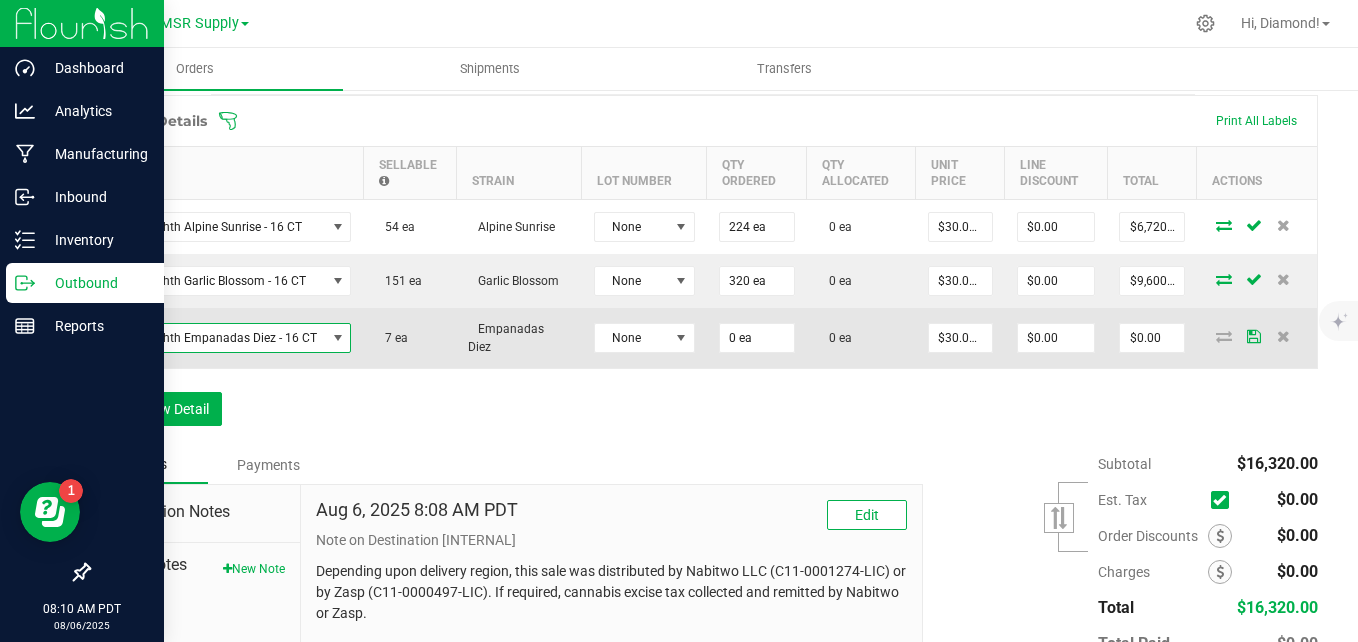 click on "AGS Eighth Empanadas Diez - 16 CT" at bounding box center [214, 338] 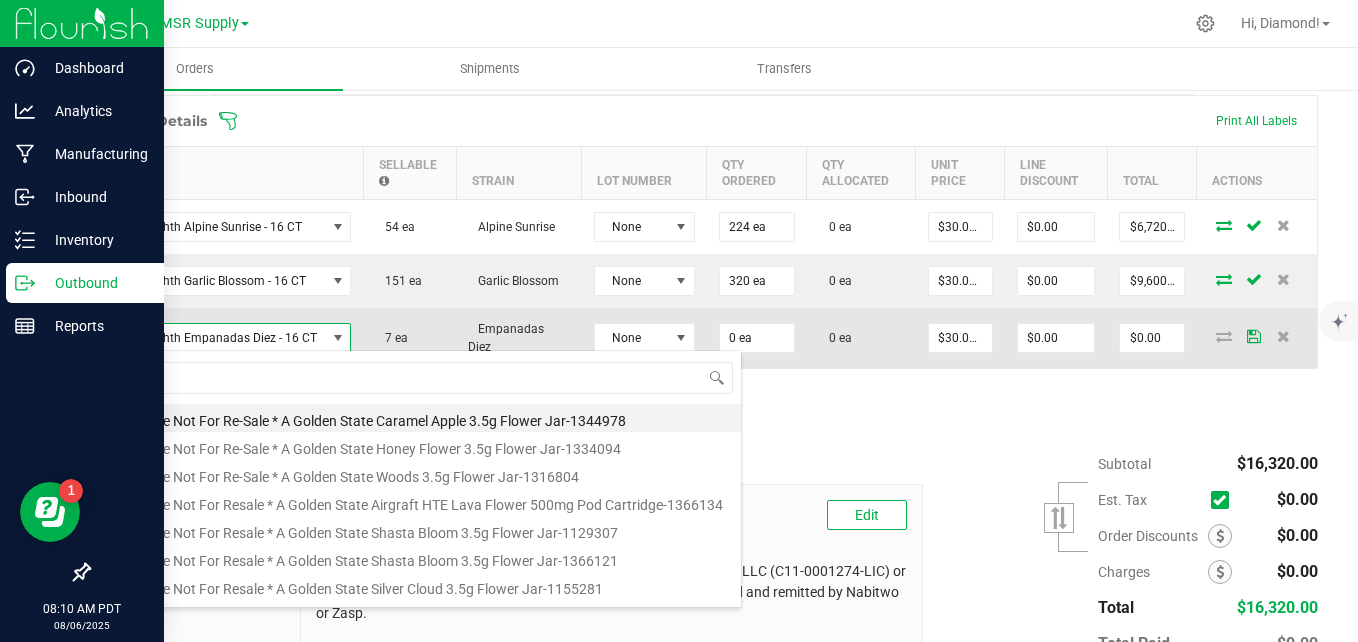 scroll, scrollTop: 99970, scrollLeft: 99755, axis: both 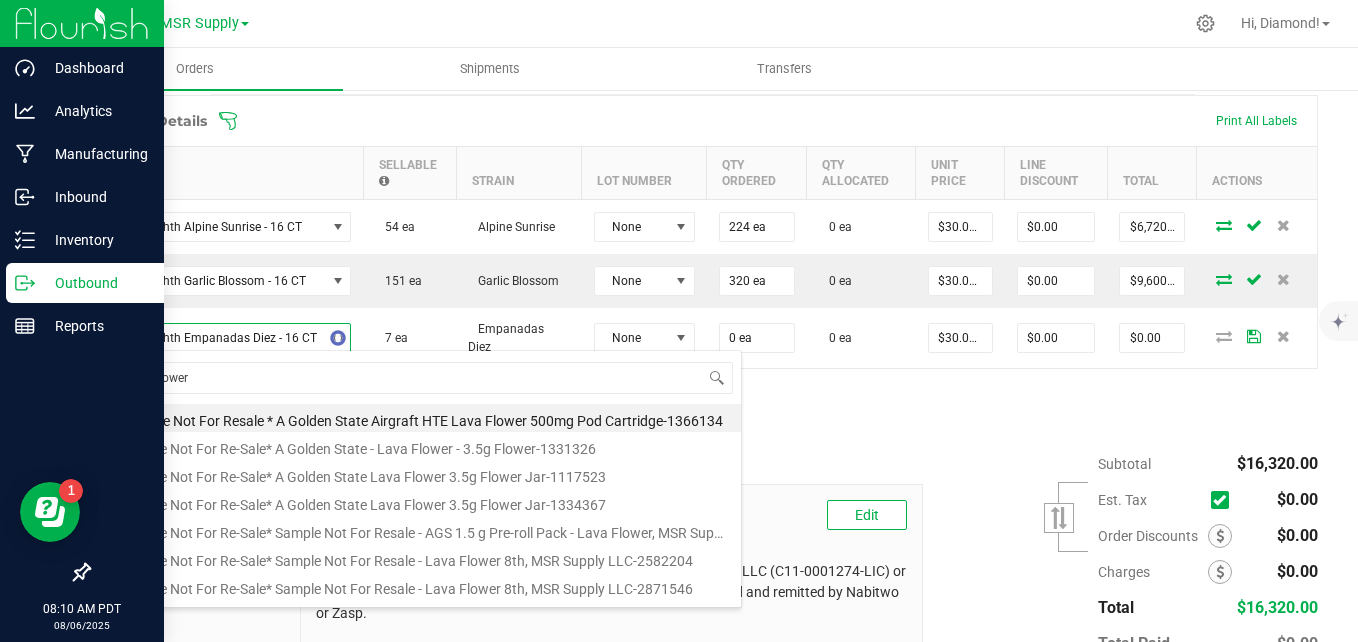 type on "lava flower" 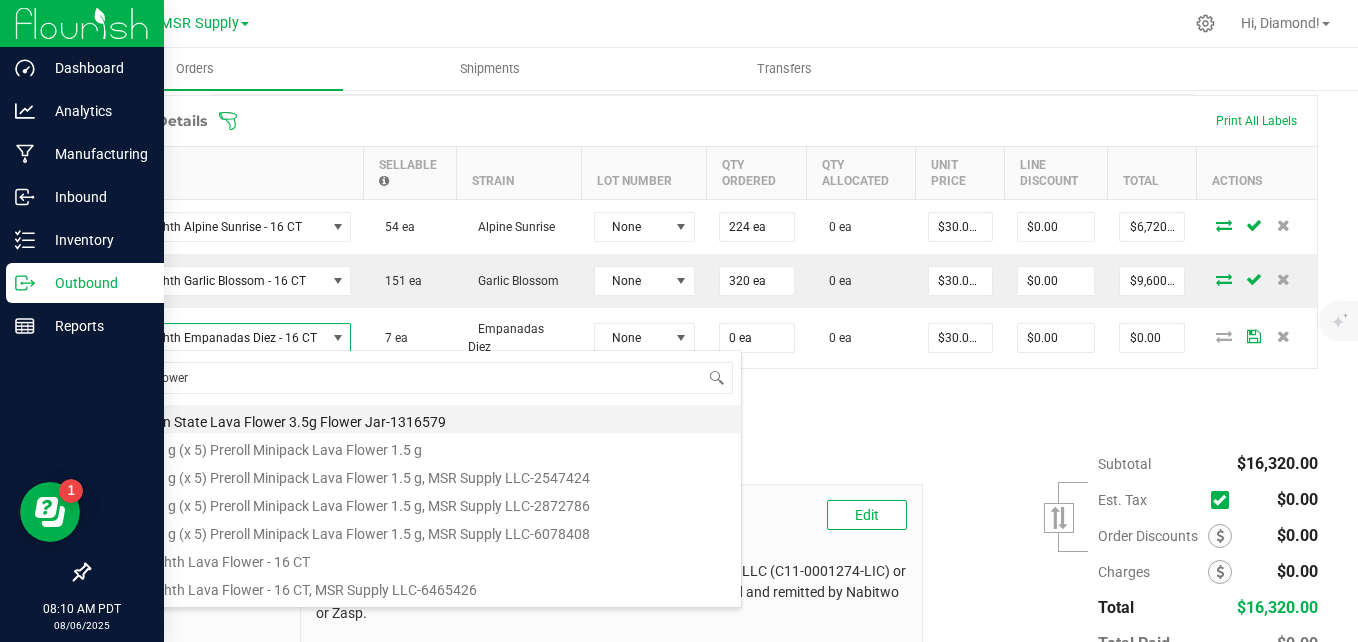 scroll, scrollTop: 300, scrollLeft: 0, axis: vertical 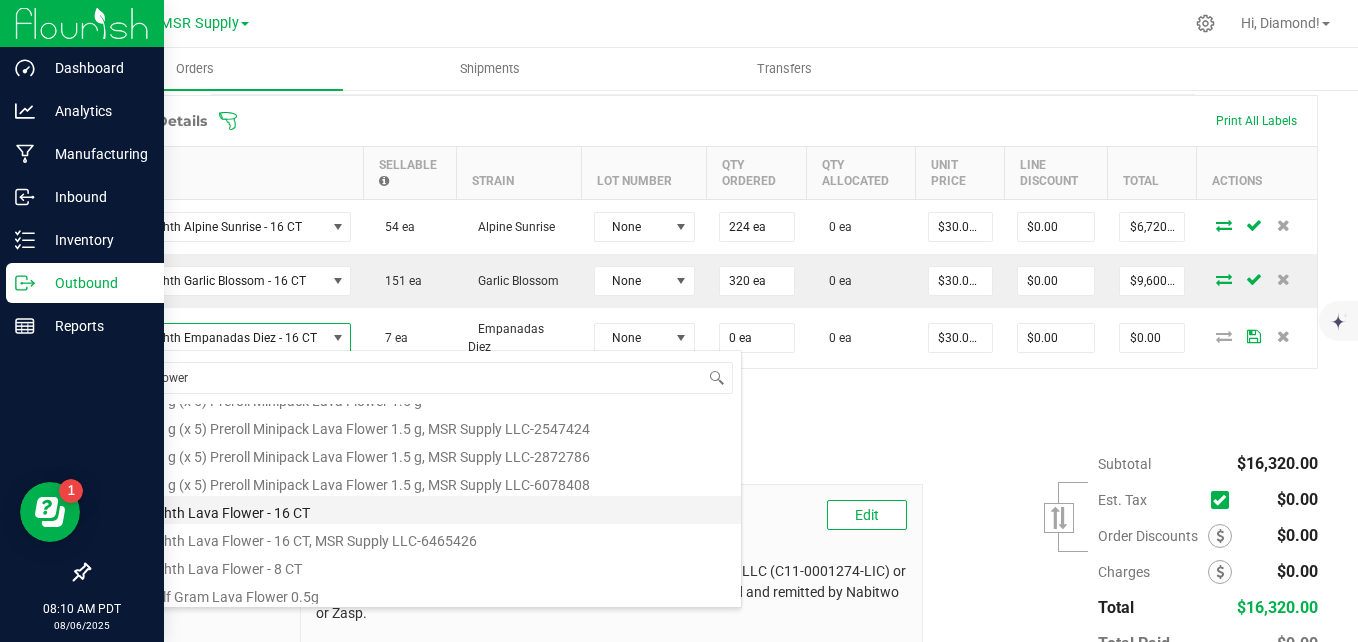 click on "AGS Eighth Lava Flower - 16 CT" at bounding box center [422, 510] 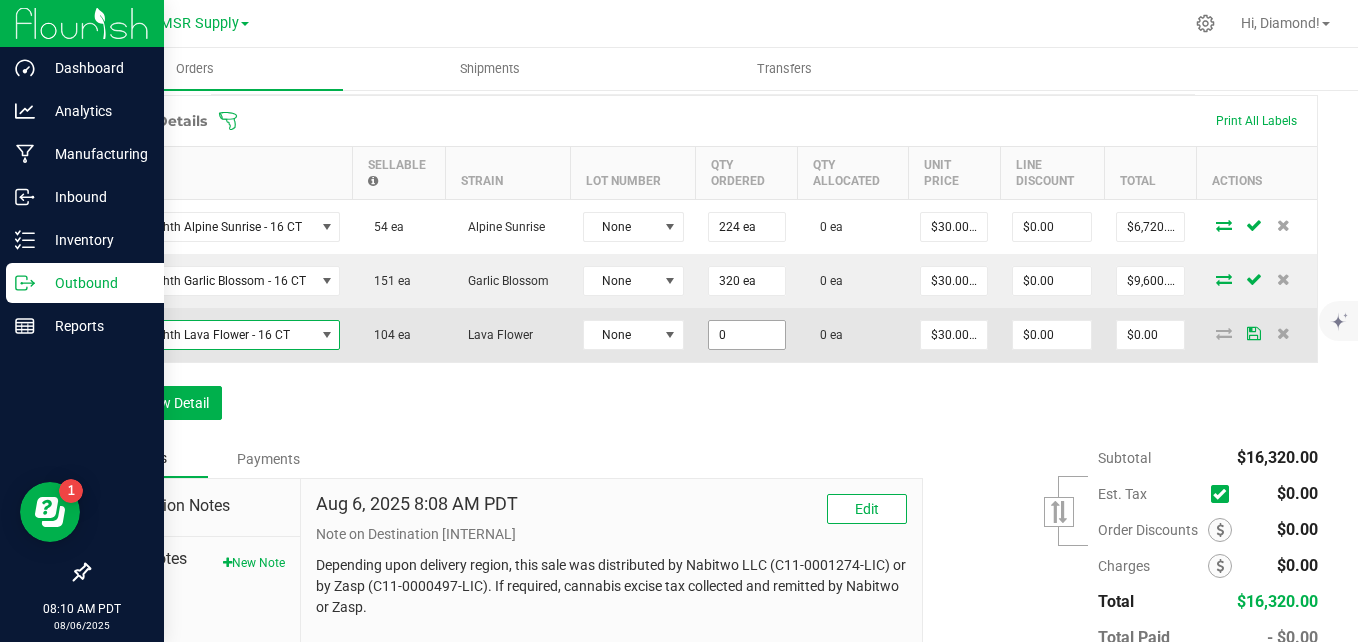 click on "0" at bounding box center (747, 335) 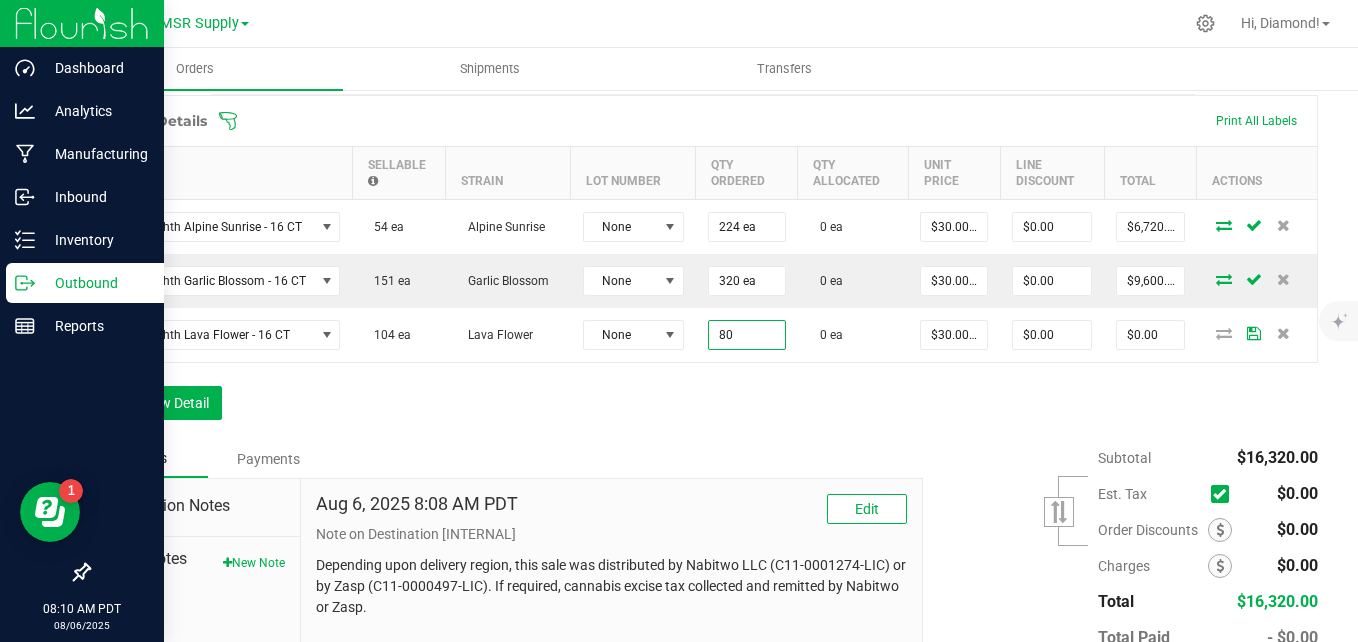 type on "80 ea" 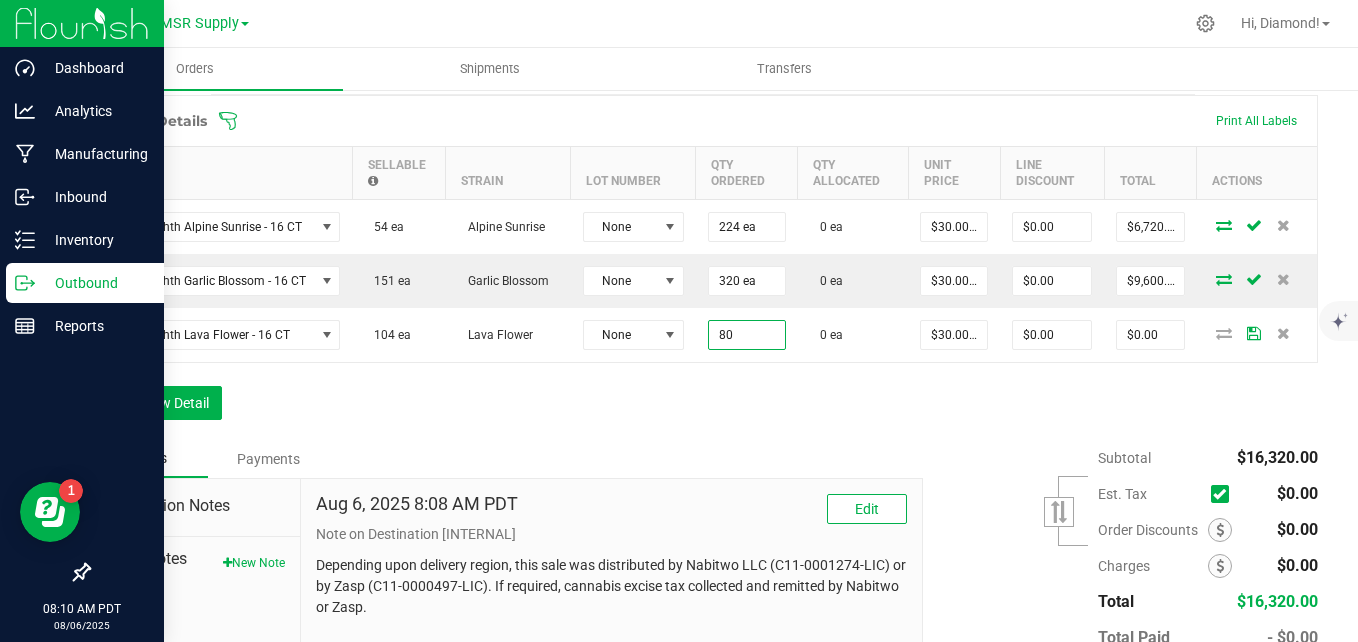type on "$2,400.00" 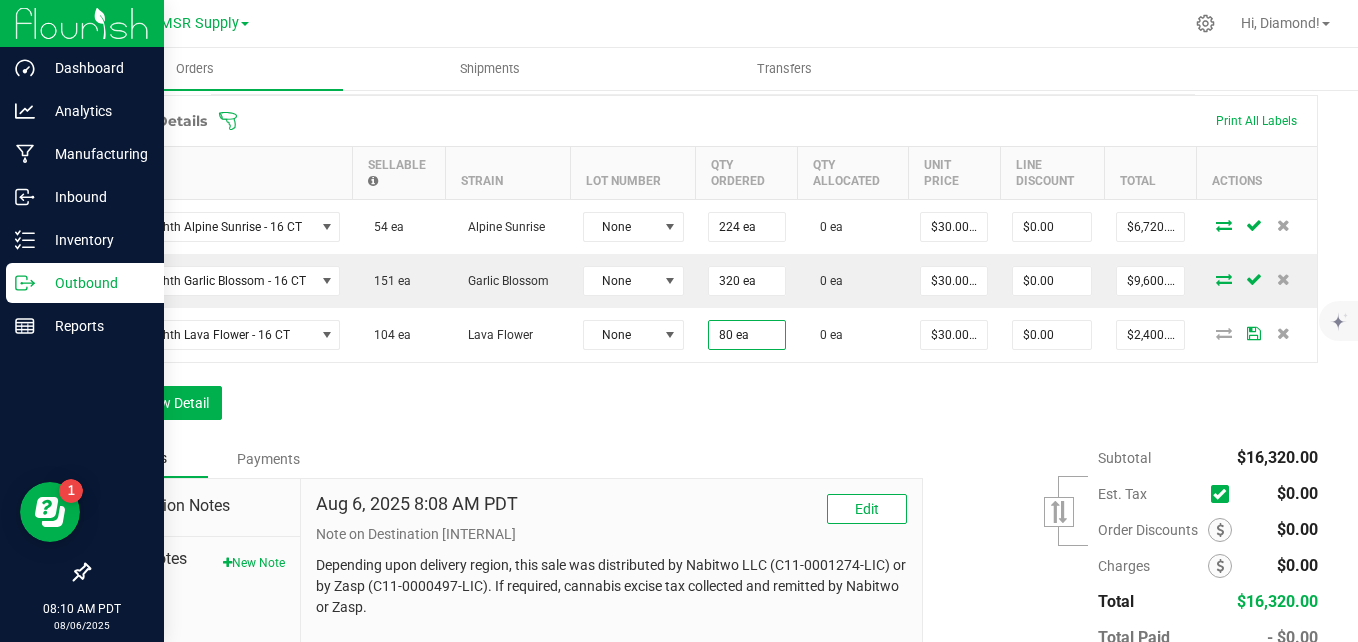 click on "Order Details Print All Labels Item  Sellable  Strain  Lot Number  Qty Ordered Qty Allocated Unit Price Line Discount Total Actions AGS Eighth Alpine Sunrise - 16 CT  54 ea   Alpine Sunrise  None 224 ea  0 ea  $30.00000 $0.00 $6,720.00 AGS Eighth Garlic Blossom - 16 CT  151 ea   Garlic Blossom  None 320 ea  0 ea  $30.00000 $0.00 $9,600.00 AGS Eighth Lava Flower - 16 CT  104 ea   Lava Flower  None 80 ea  0 ea  $30.00000 $0.00 $2,400.00
Add New Detail" at bounding box center [703, 267] 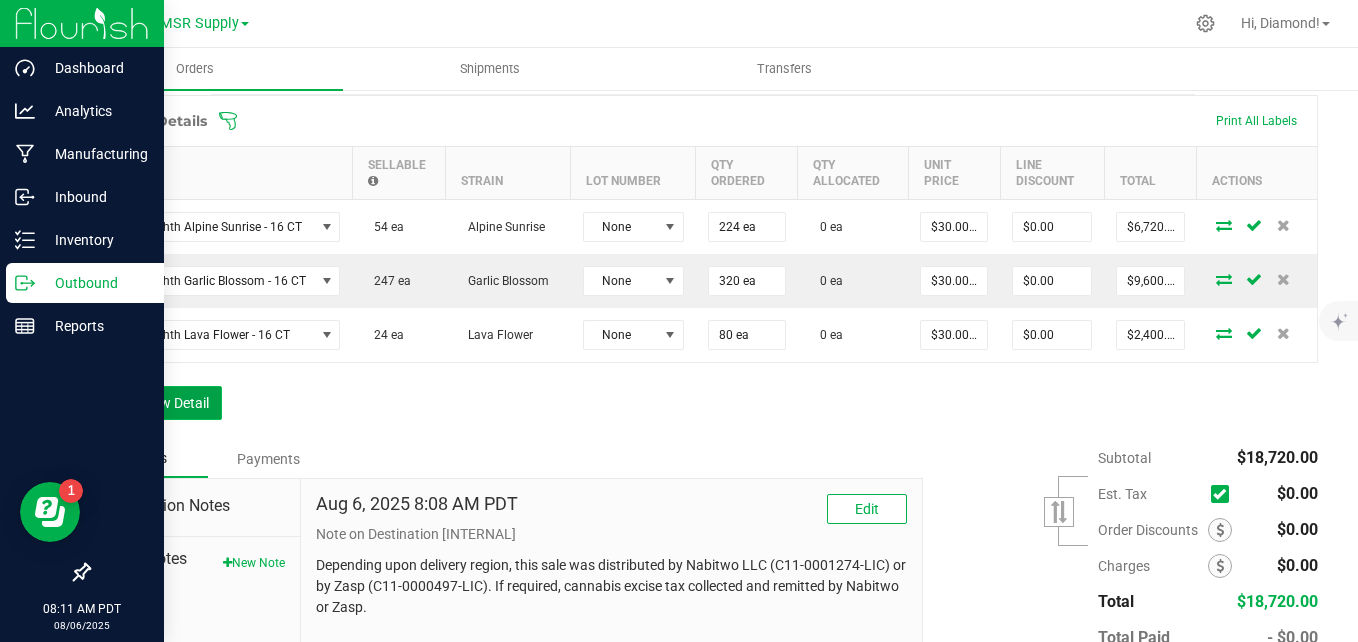 click on "Add New Detail" at bounding box center [155, 403] 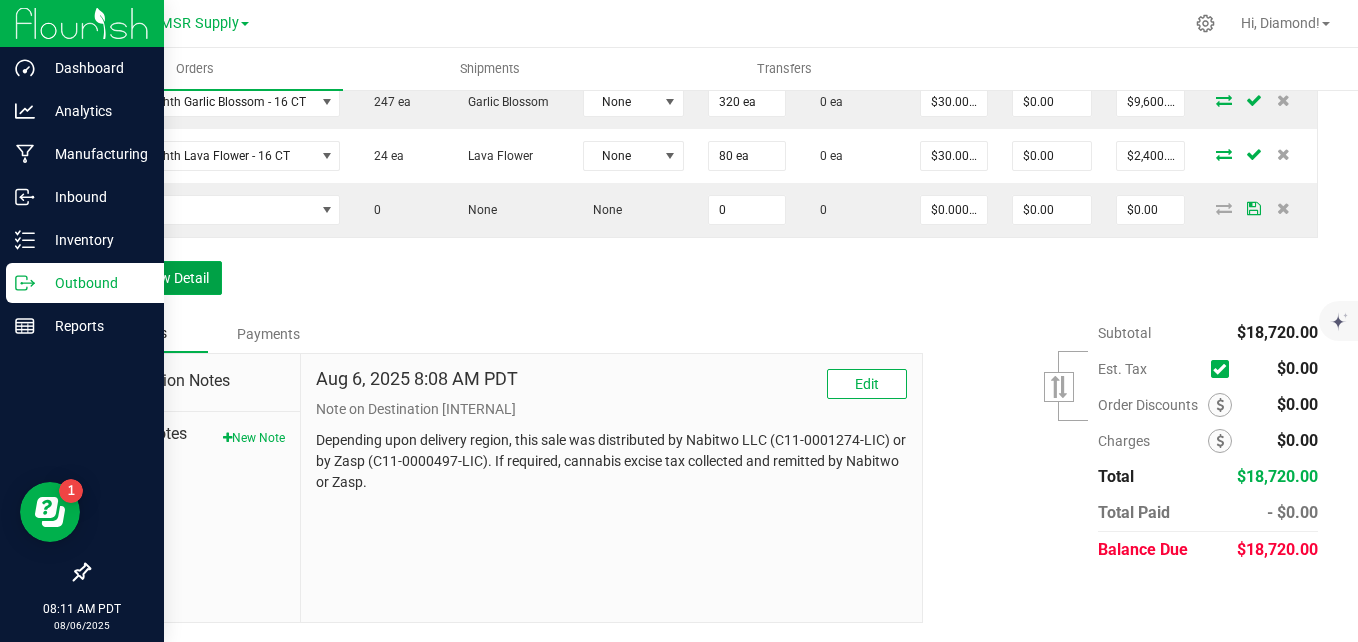 scroll, scrollTop: 789, scrollLeft: 0, axis: vertical 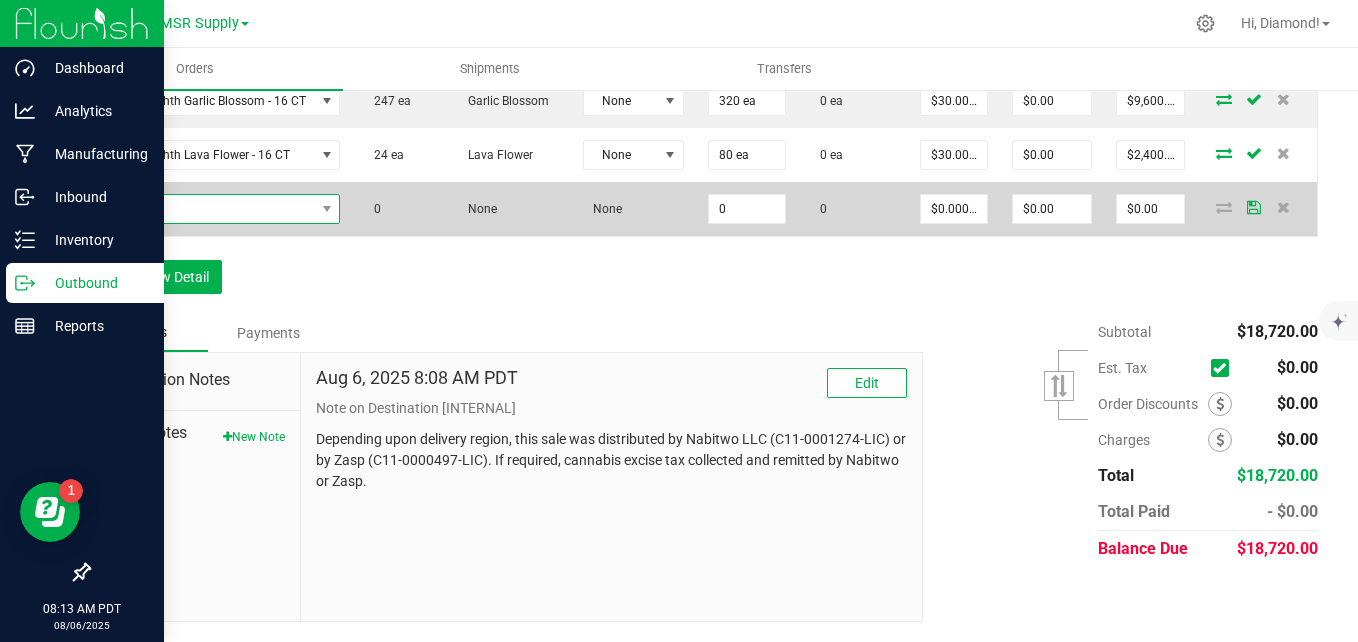 click at bounding box center (209, 209) 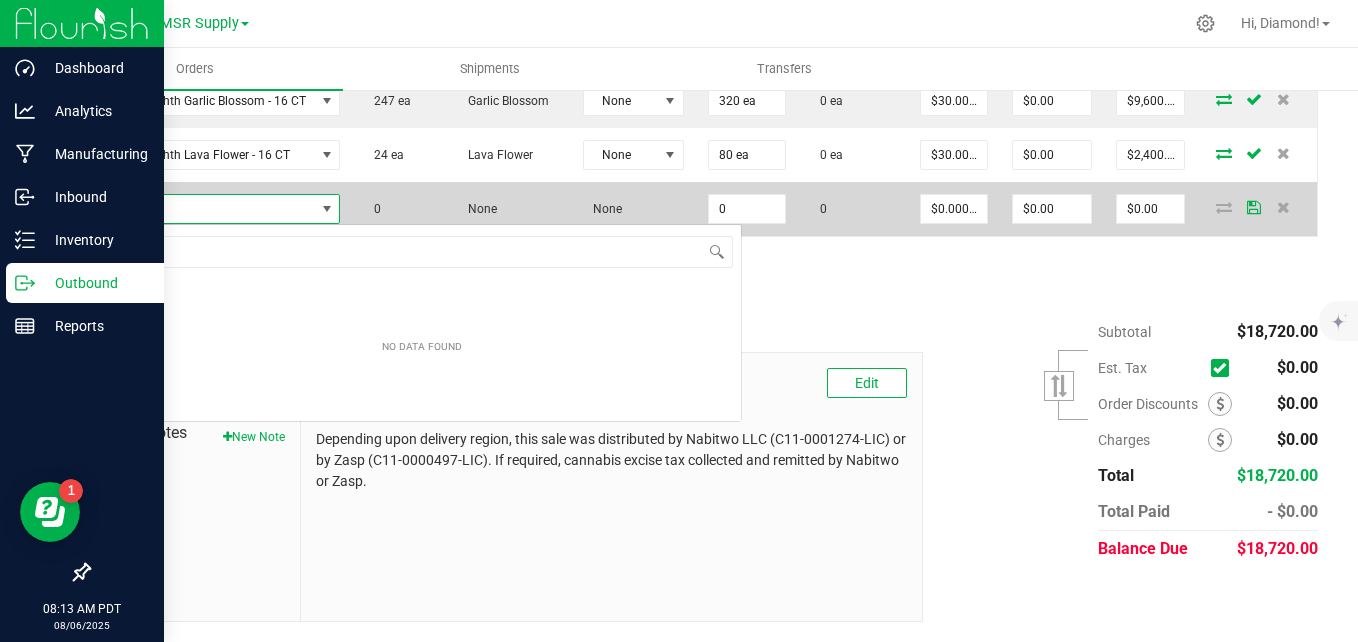 scroll, scrollTop: 99970, scrollLeft: 99763, axis: both 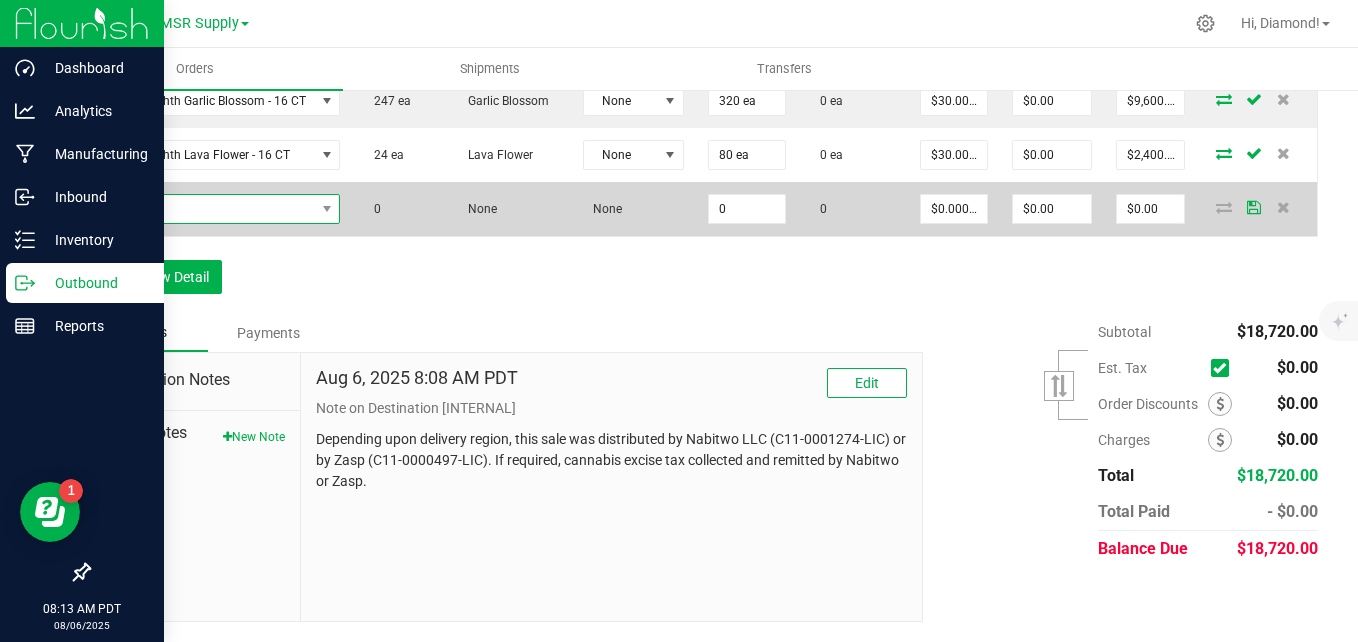 click at bounding box center (209, 209) 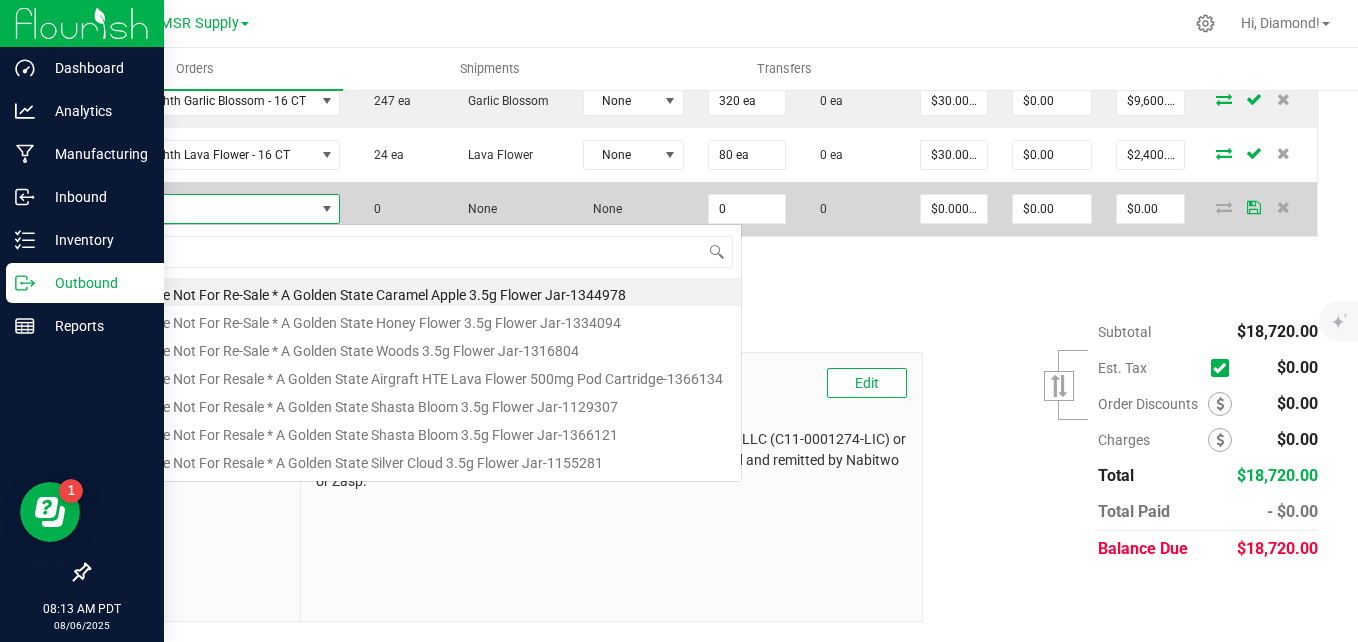 scroll, scrollTop: 99970, scrollLeft: 99763, axis: both 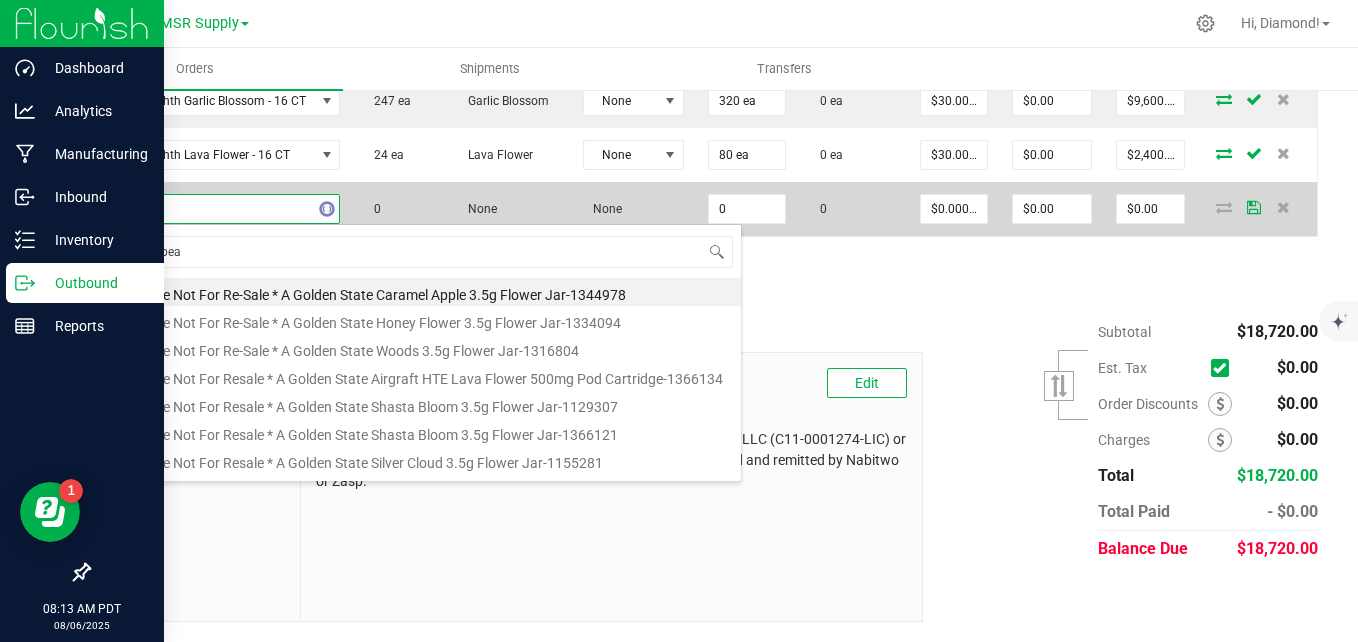 type on "moonbeam" 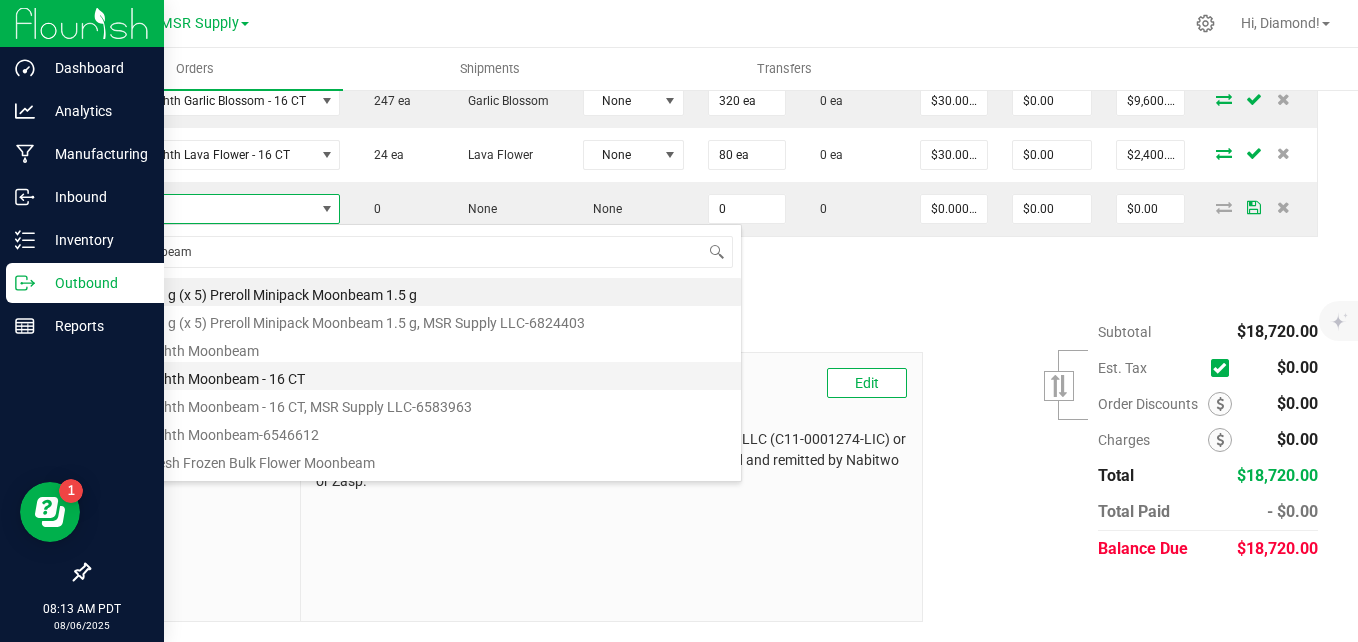 click on "AGS Eighth Moonbeam - 16 CT" at bounding box center (422, 376) 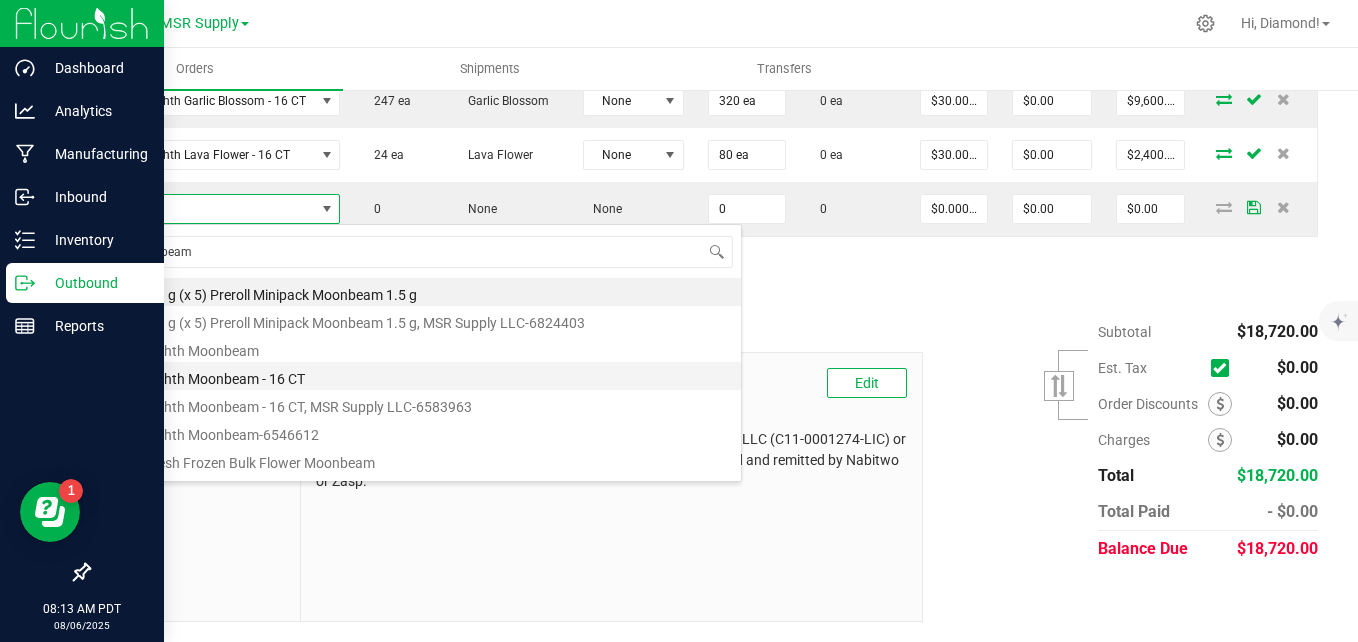 type on "0 ea" 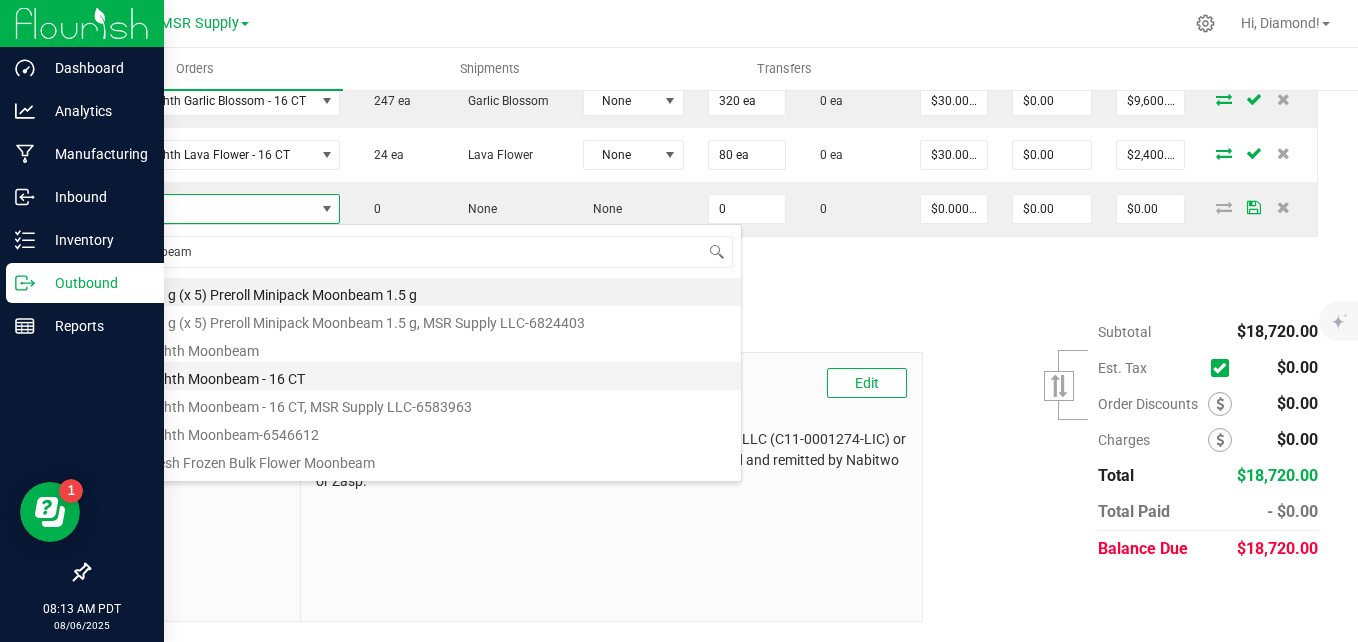 type on "$30.00000" 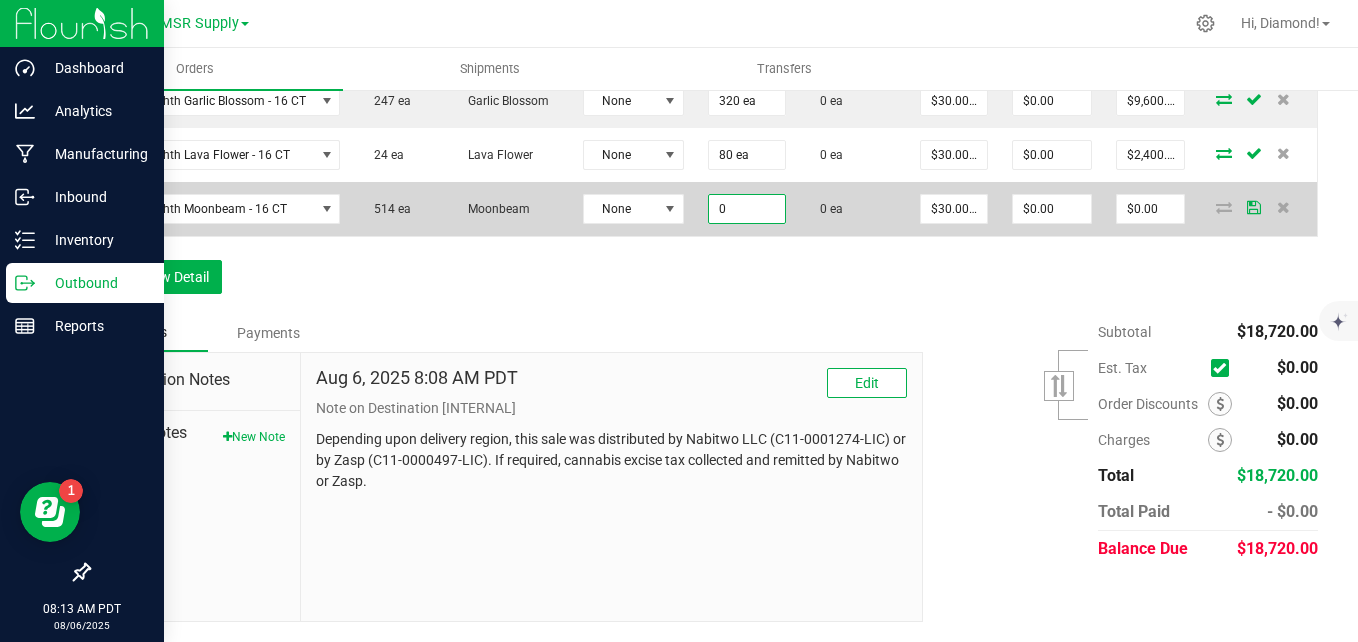 click on "0" at bounding box center (747, 209) 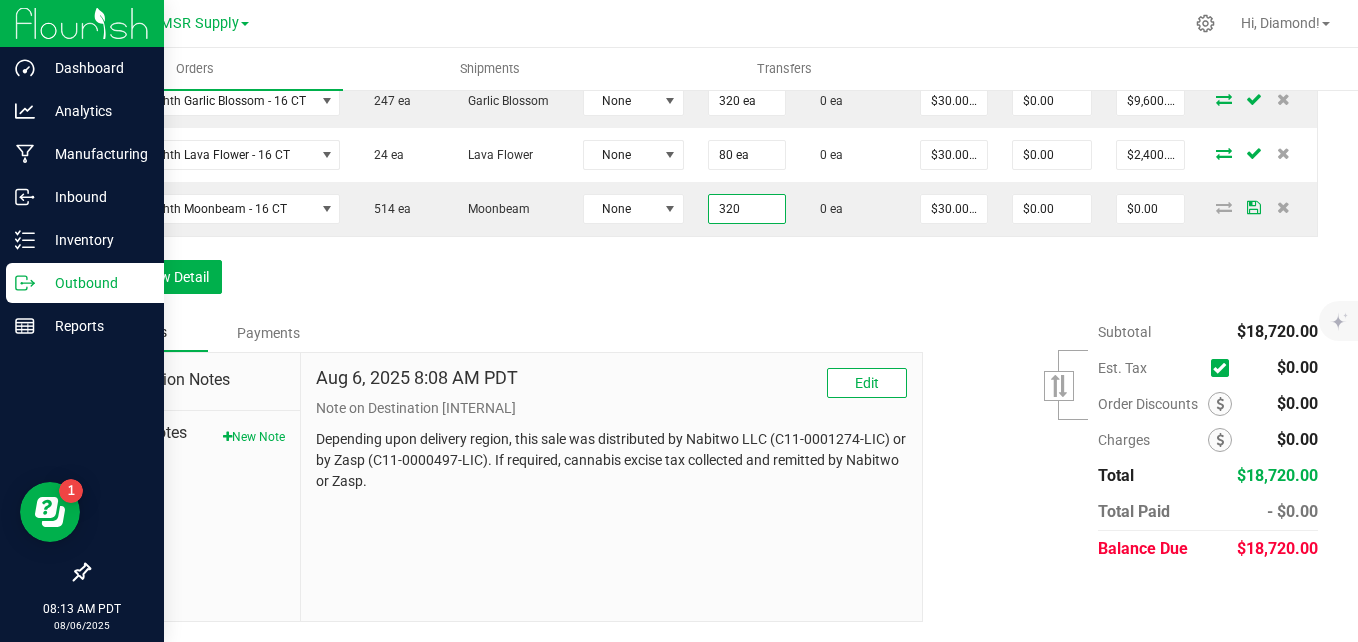 type on "320 ea" 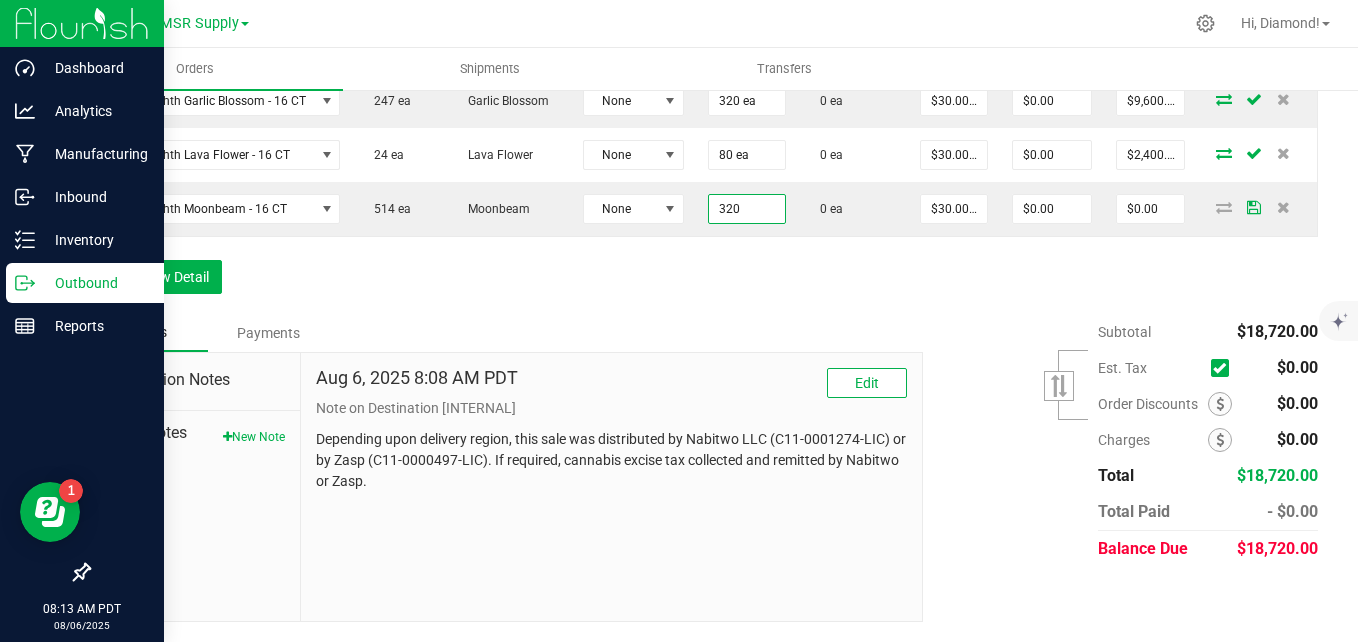 type on "$9,600.00" 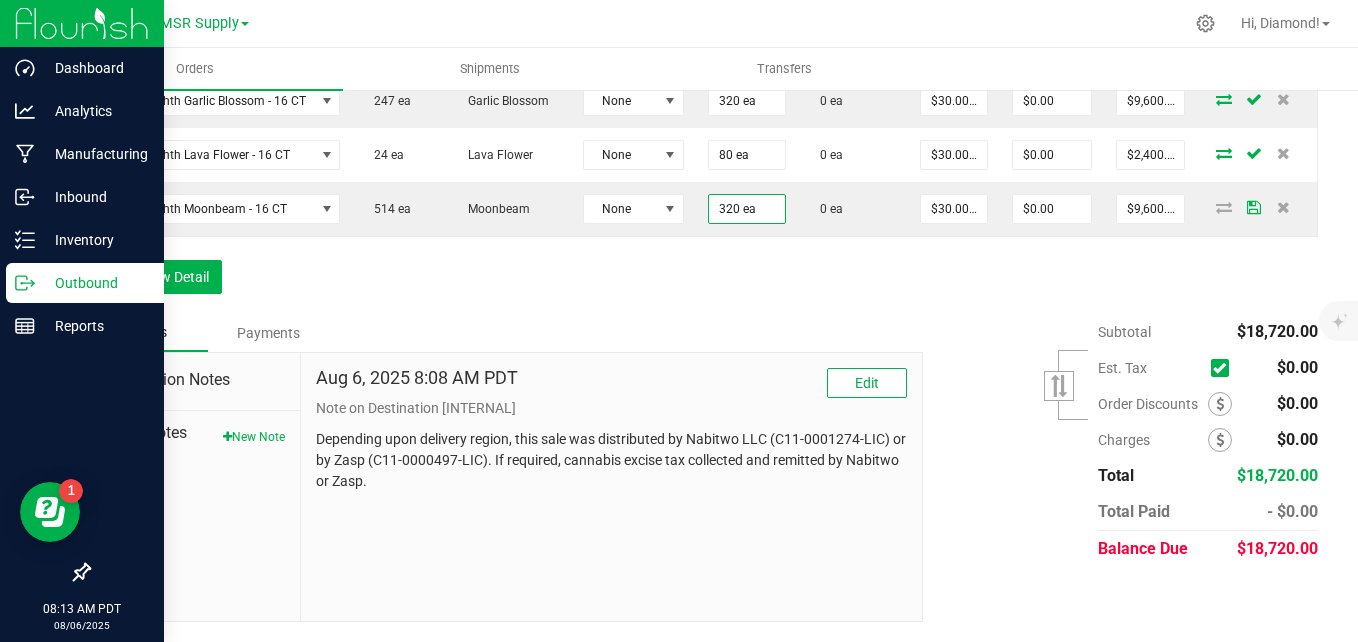 click on "Order Details Print All Labels Item  Sellable  Strain  Lot Number  Qty Ordered Qty Allocated Unit Price Line Discount Total Actions AGS Eighth Alpine Sunrise - 16 CT  54 ea   Alpine Sunrise  None 224 ea  0 ea  $30.00000 $0.00 $6,720.00 AGS Eighth Garlic Blossom - 16 CT  247 ea   Garlic Blossom  None 320 ea  0 ea  $30.00000 $0.00 $9,600.00 AGS Eighth Lava Flower - 16 CT  24 ea   Lava Flower  None 80 ea  0 ea  $30.00000 $0.00 $2,400.00 AGS Eighth Moonbeam - 16 CT  514 ea   Moonbeam  None 320 ea  0 ea  $30.00000 $0.00 $9,600.00
Add New Detail" at bounding box center (703, 114) 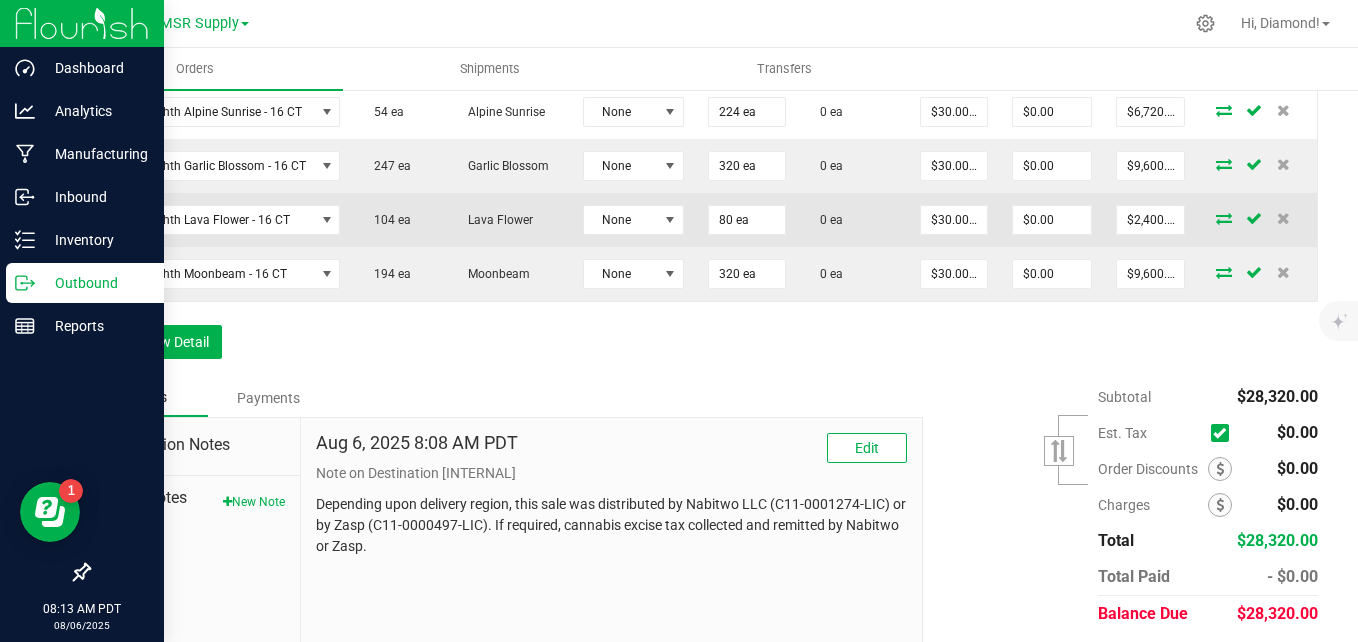 scroll, scrollTop: 689, scrollLeft: 0, axis: vertical 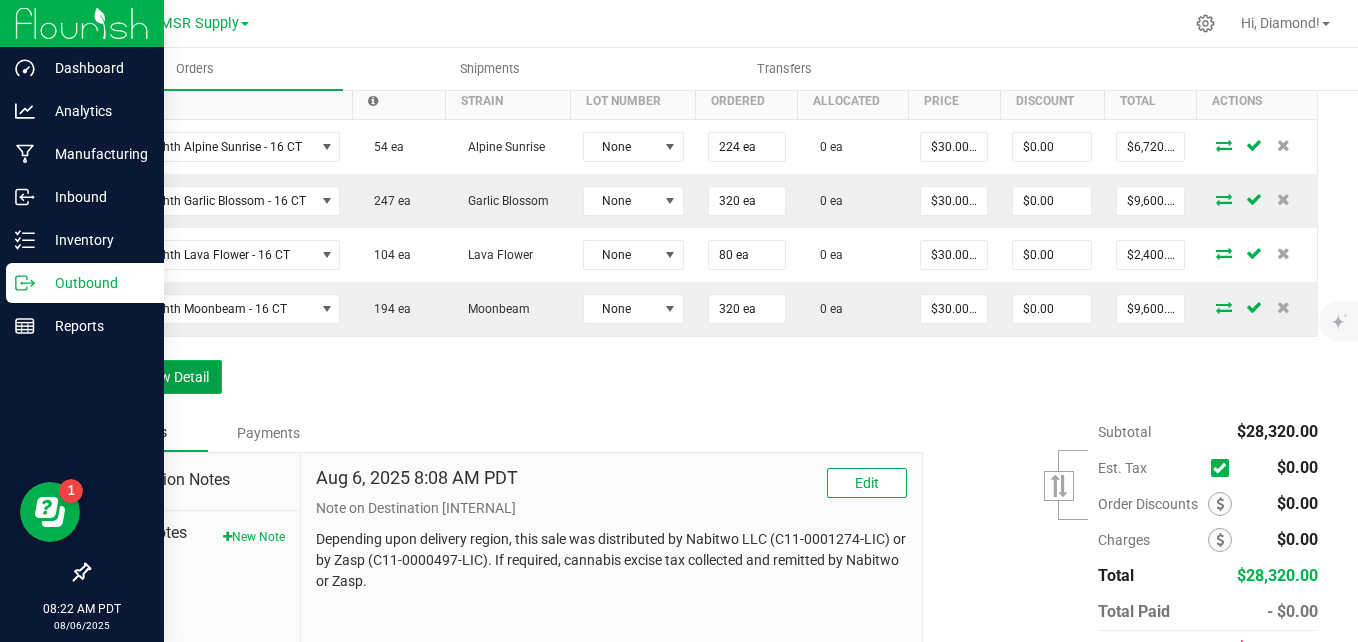 click on "Add New Detail" at bounding box center [155, 377] 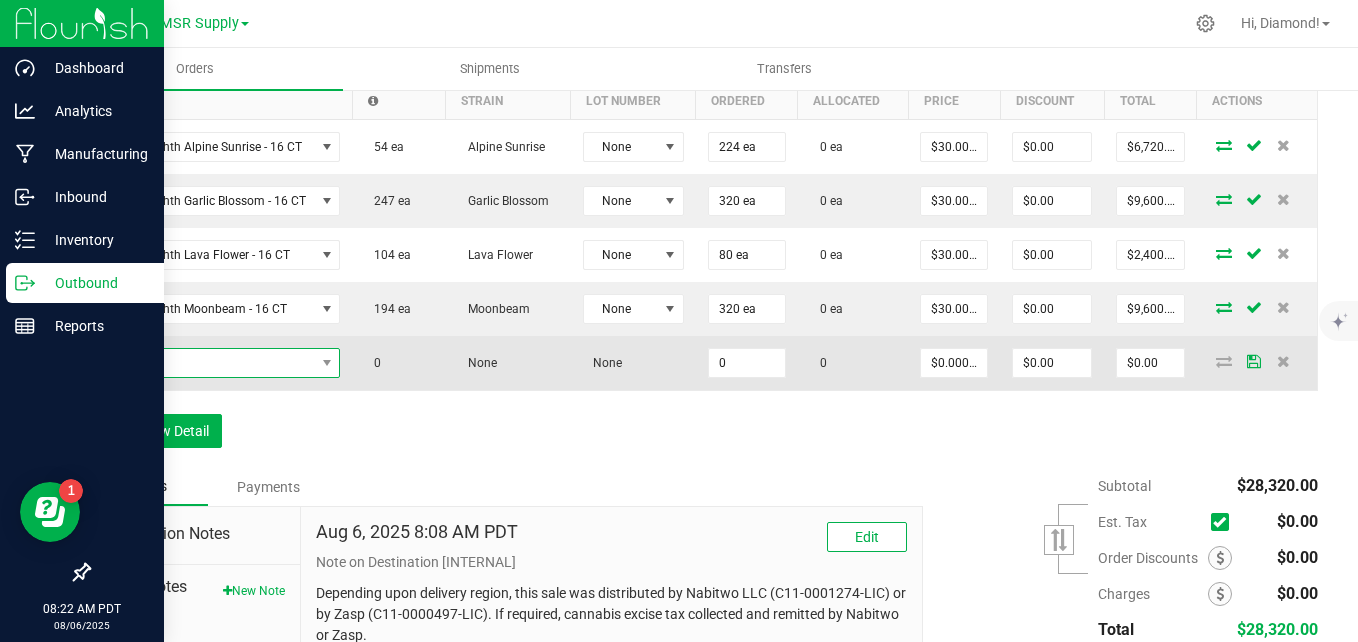 click at bounding box center [209, 363] 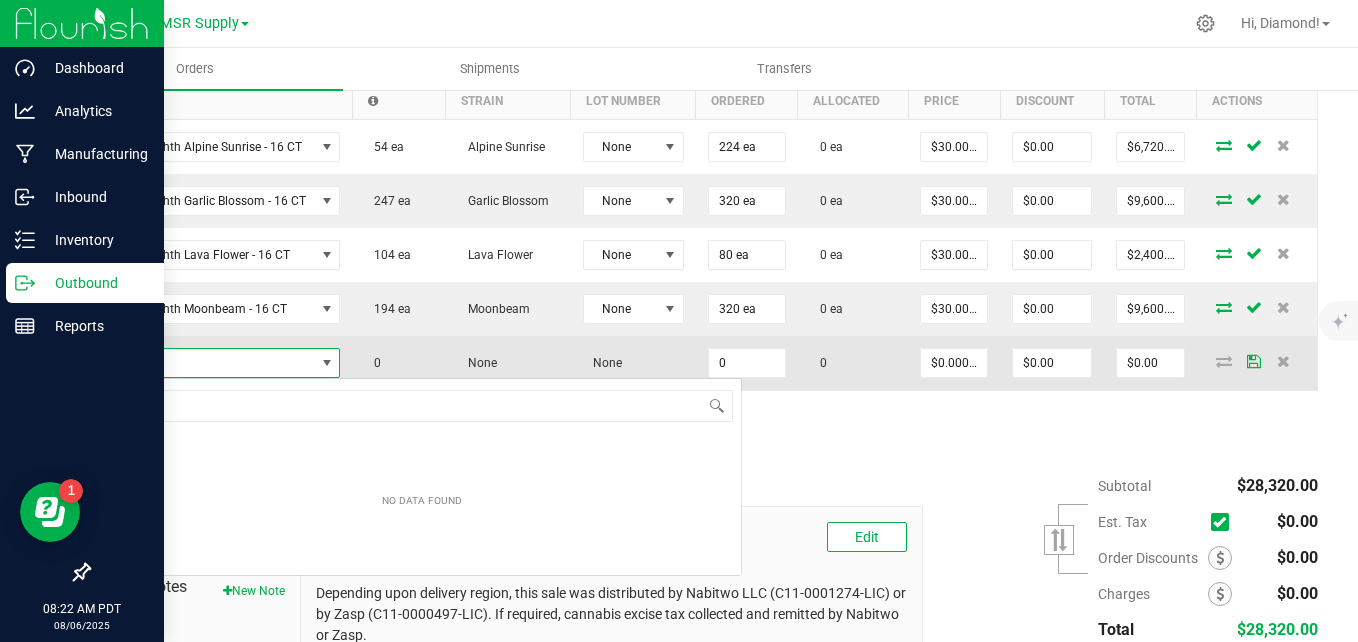 scroll, scrollTop: 99970, scrollLeft: 99763, axis: both 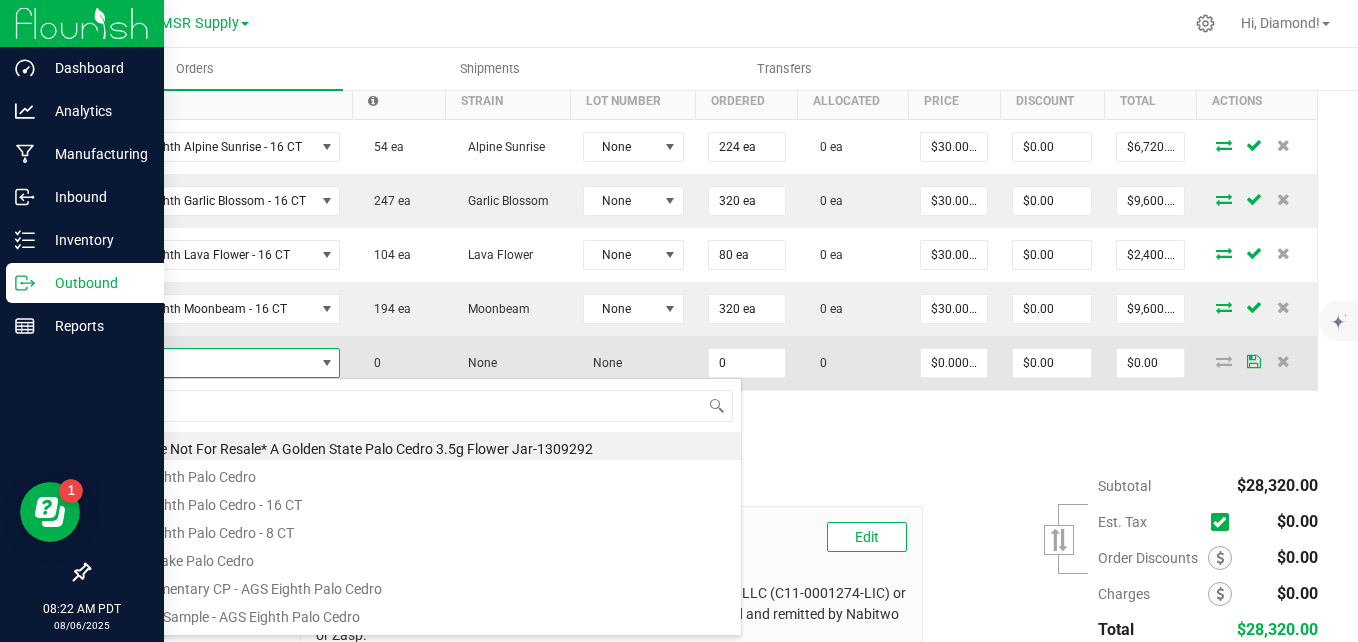 type on "palo c" 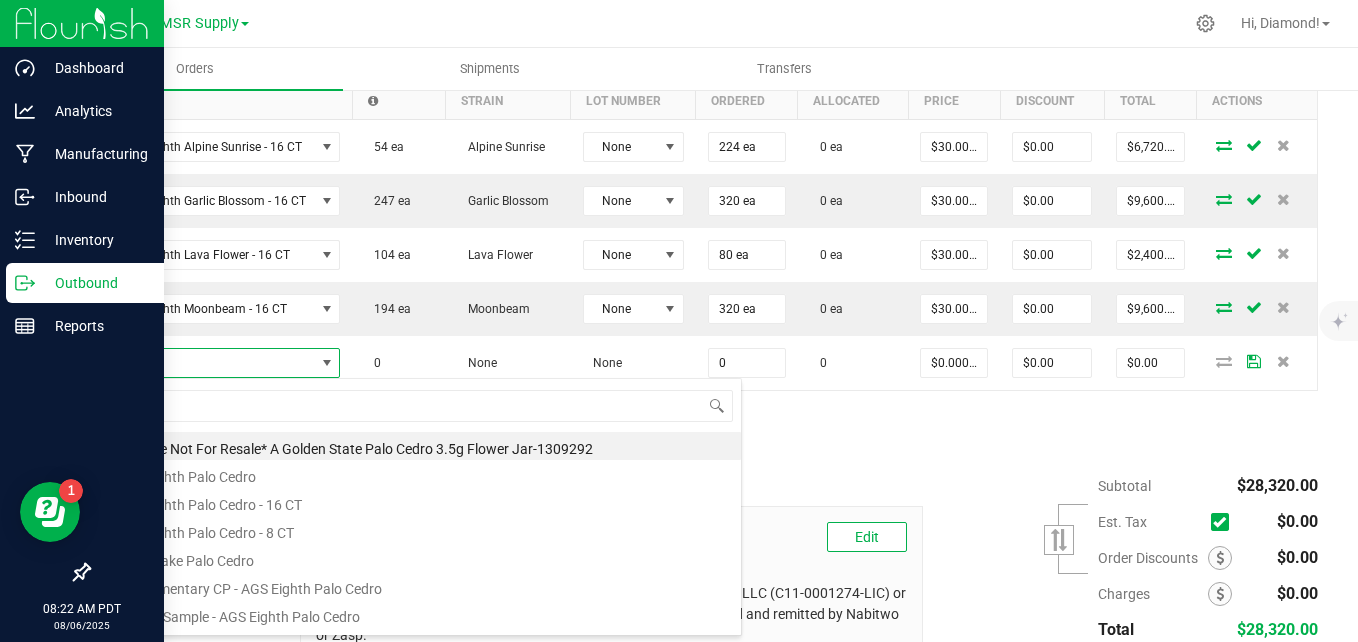 click on "AGS Eighth Palo Cedro - 16 CT" at bounding box center [422, 502] 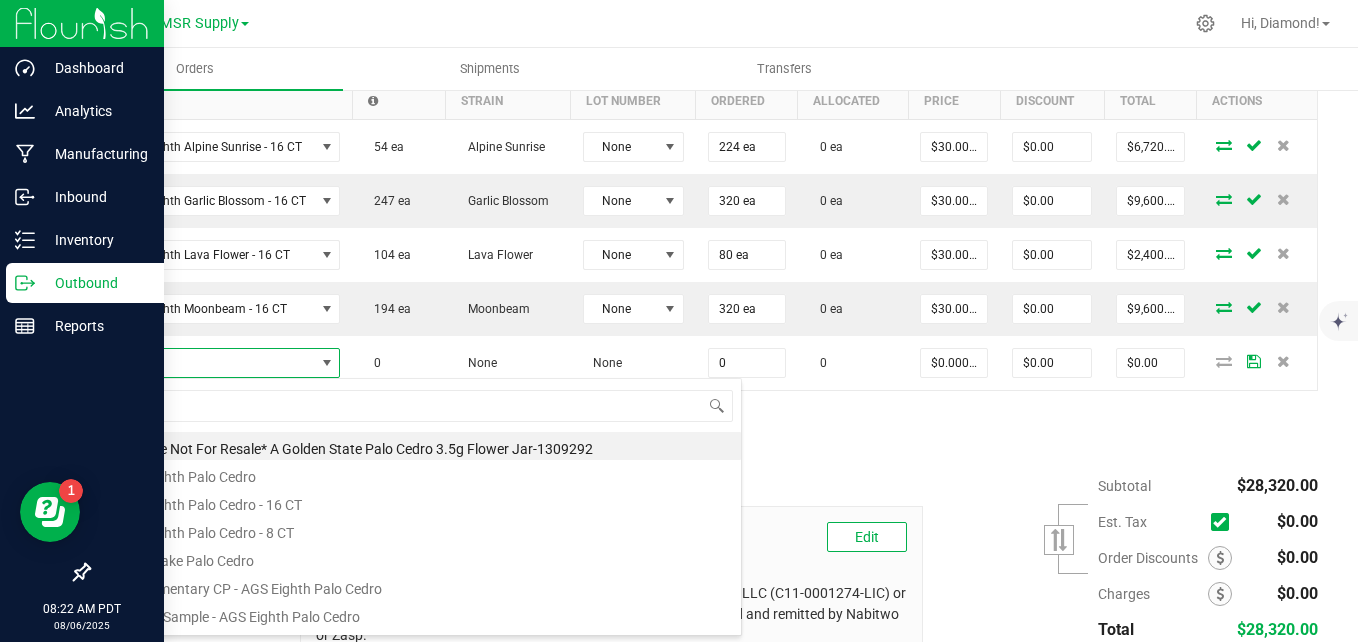 type on "0 ea" 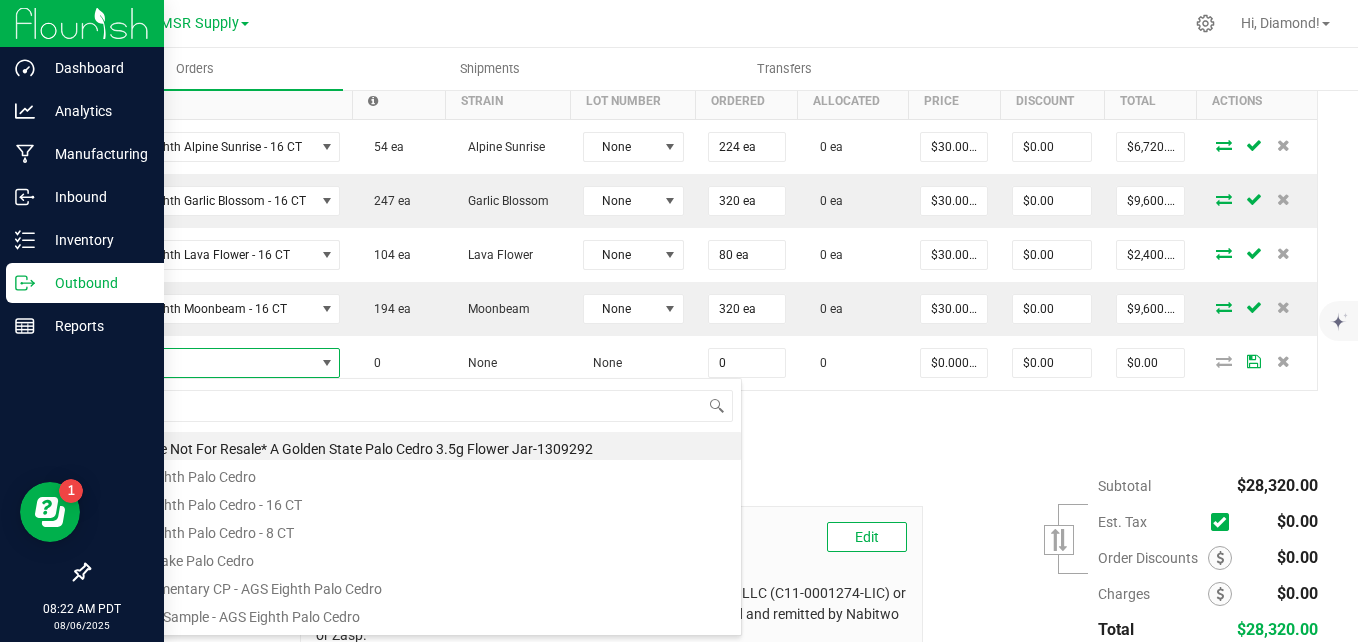 type on "$30.00000" 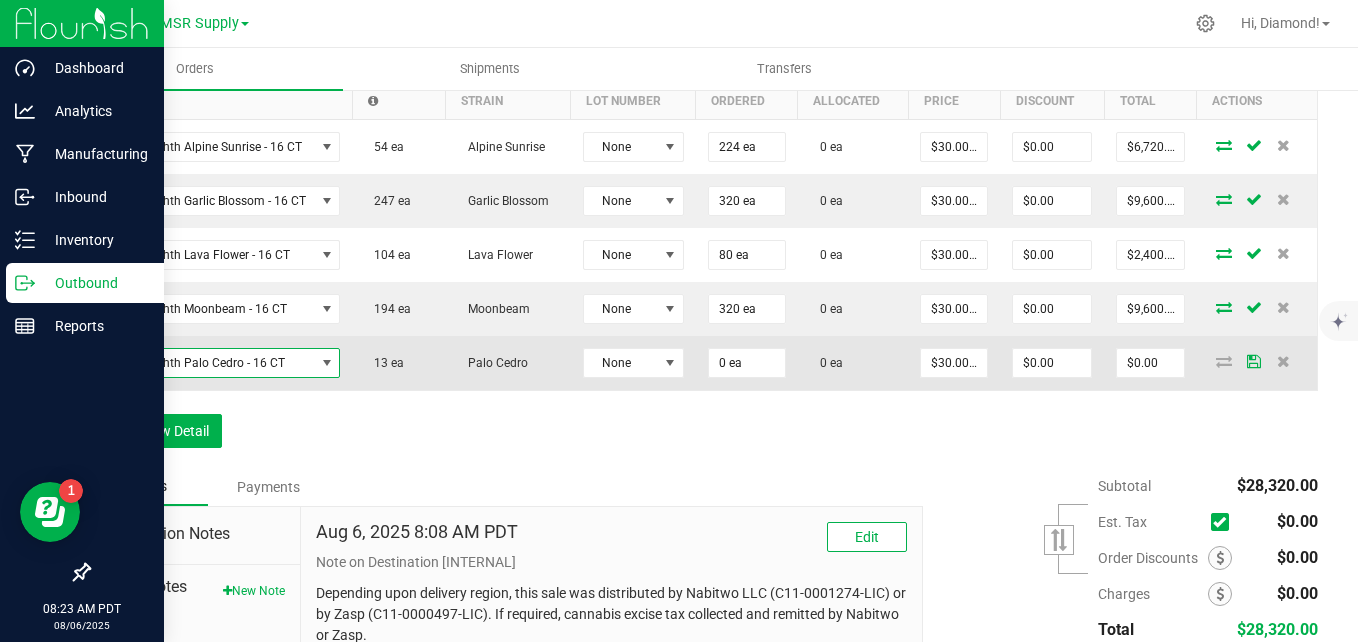 click on "AGS Eighth Palo Cedro - 16 CT" at bounding box center (209, 363) 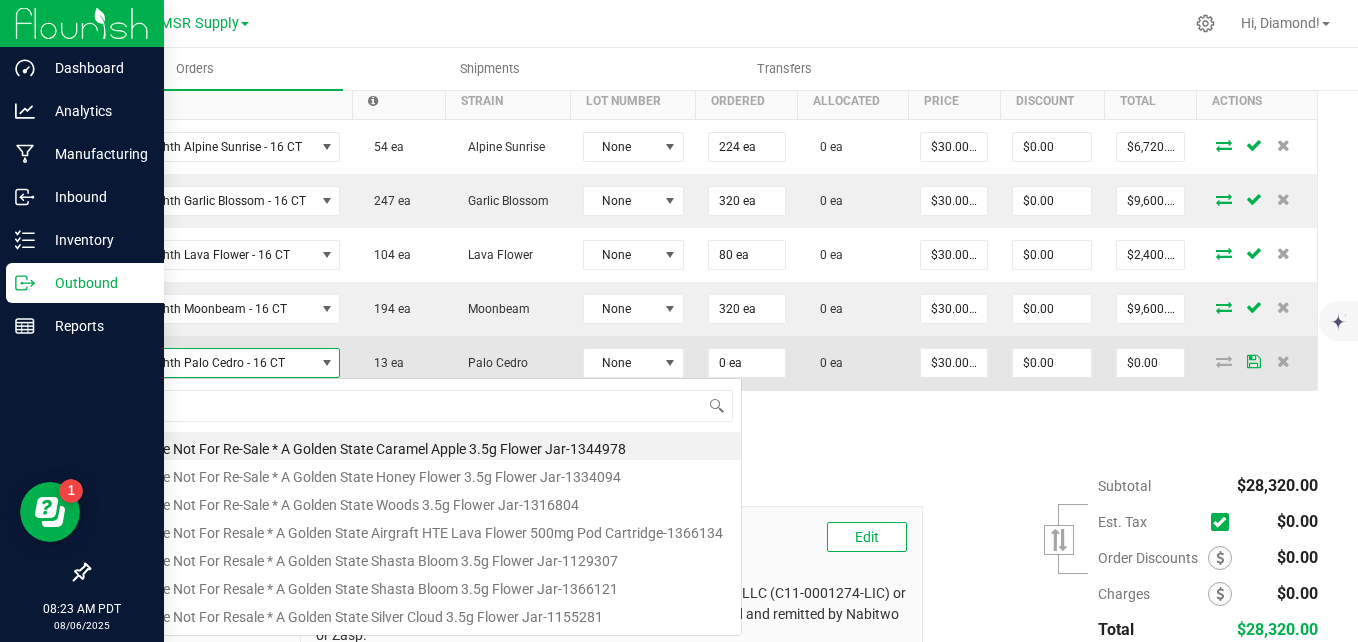 scroll, scrollTop: 99970, scrollLeft: 99763, axis: both 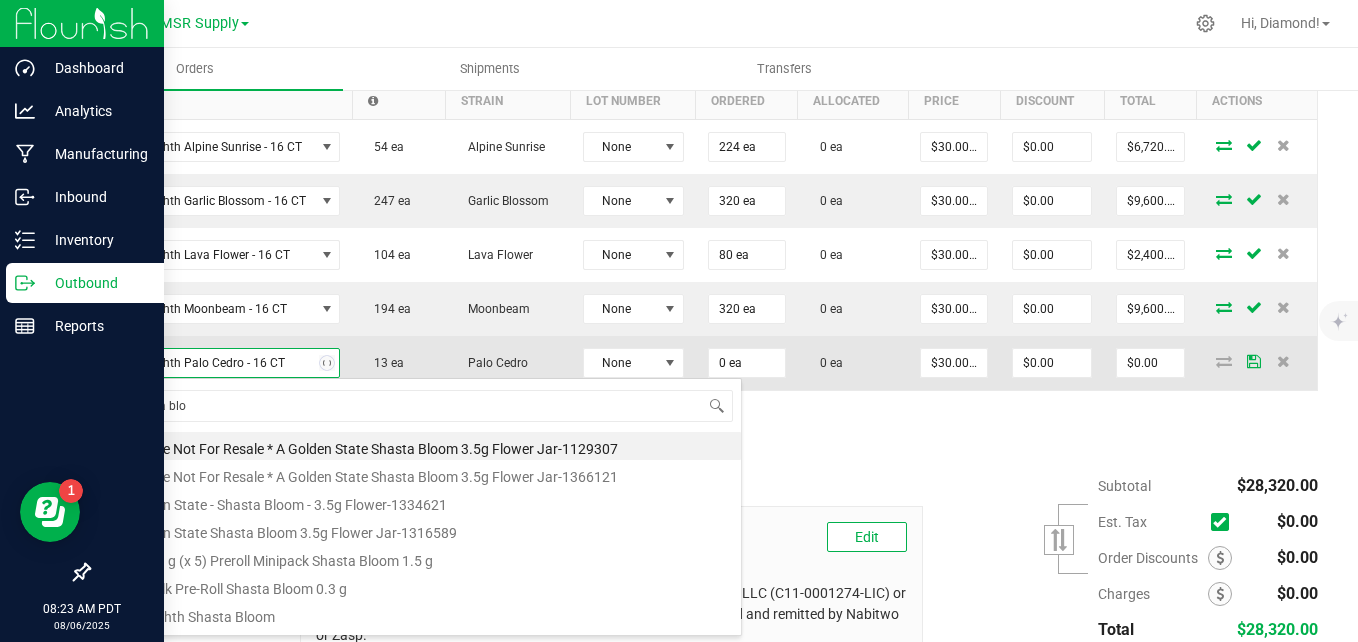 type on "shasta bloo" 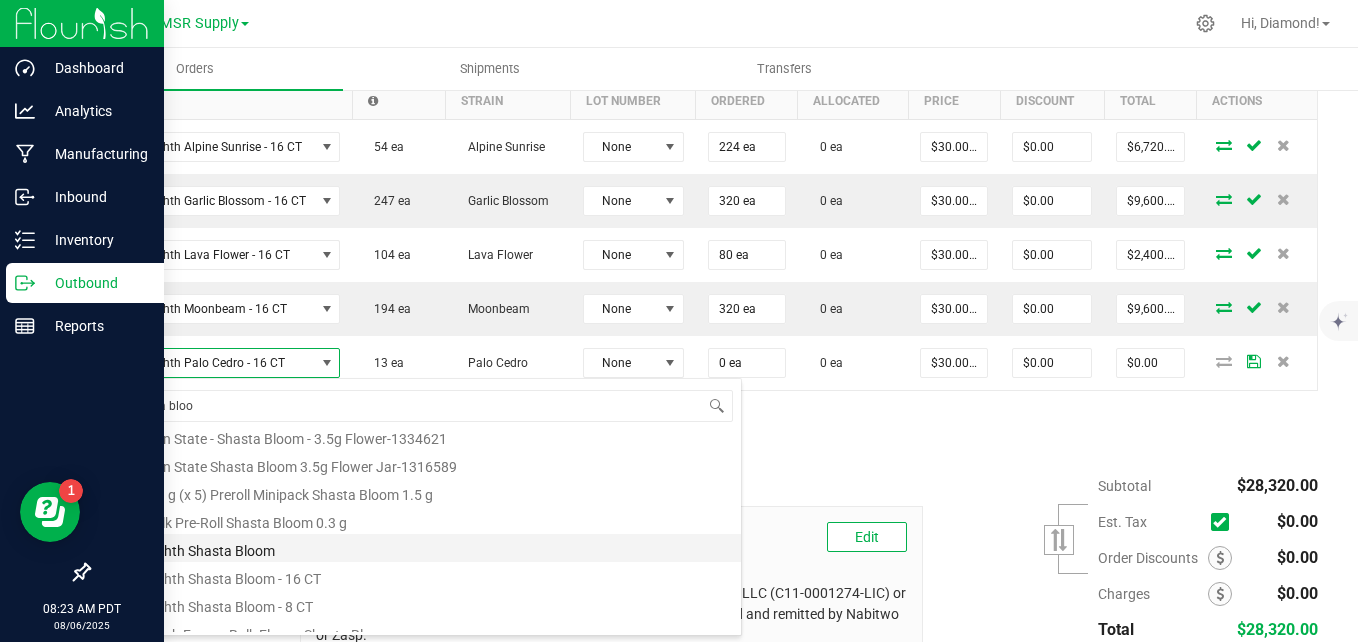 scroll, scrollTop: 100, scrollLeft: 0, axis: vertical 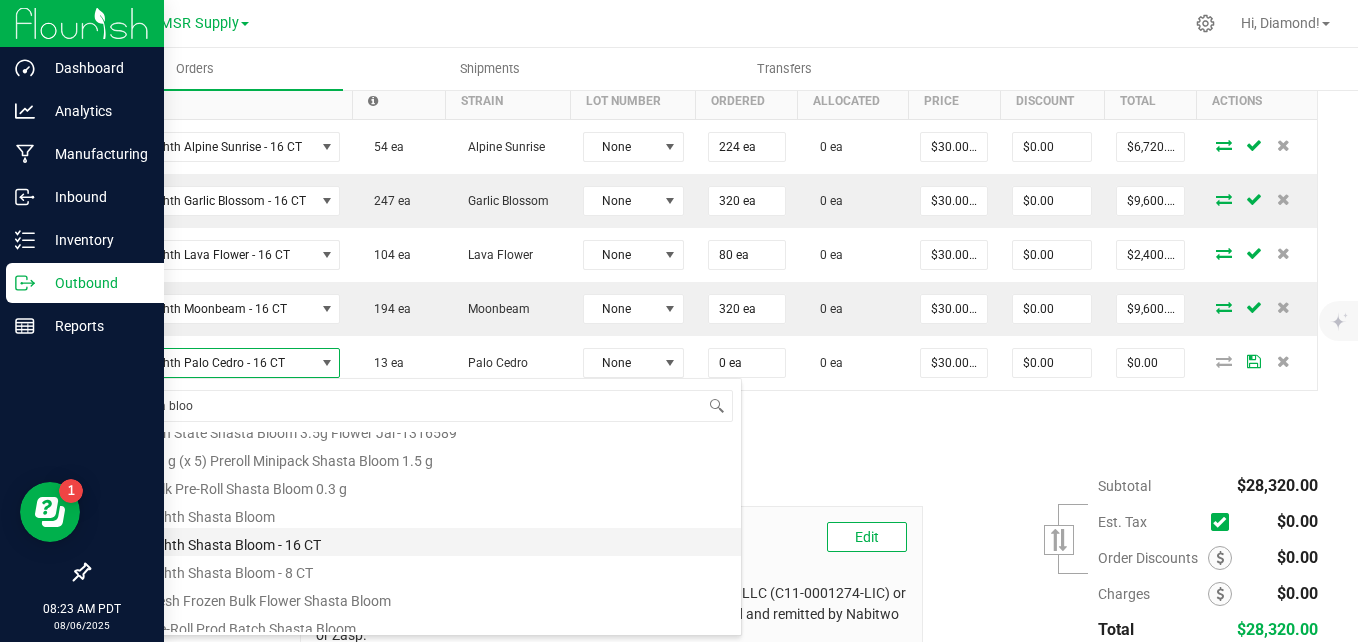 click on "AGS Eighth Shasta Bloom - 16 CT" at bounding box center (422, 542) 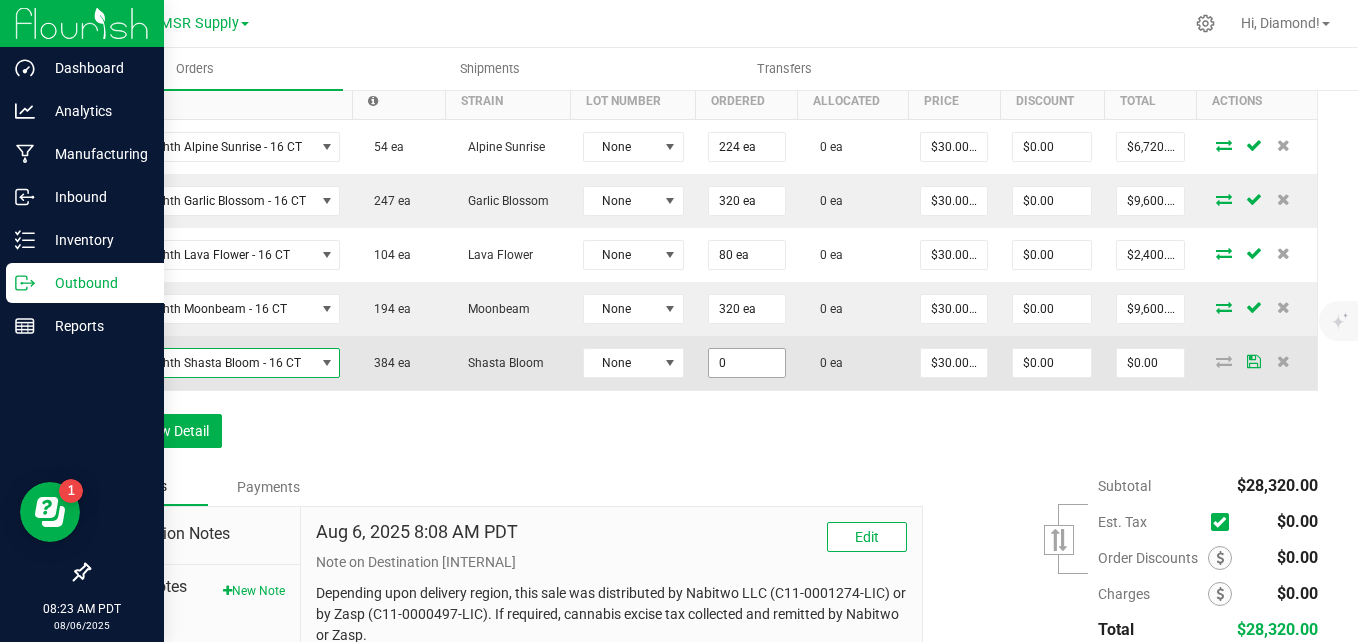 click on "0" at bounding box center (747, 363) 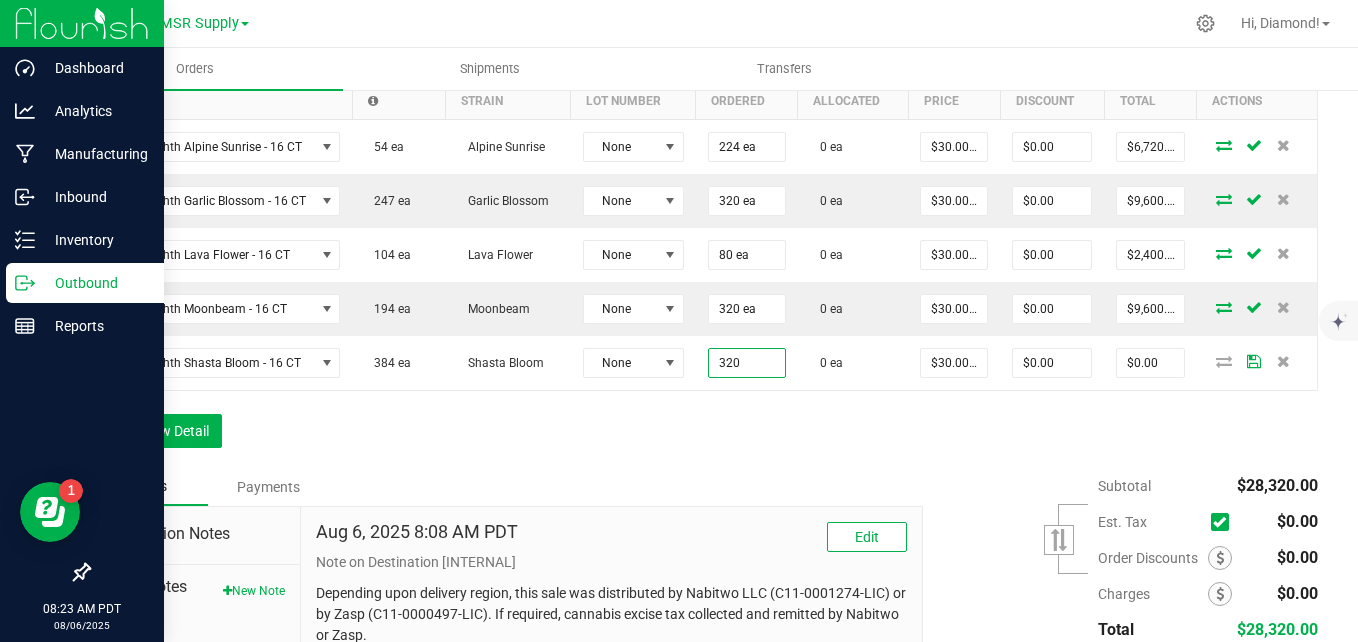 type on "320 ea" 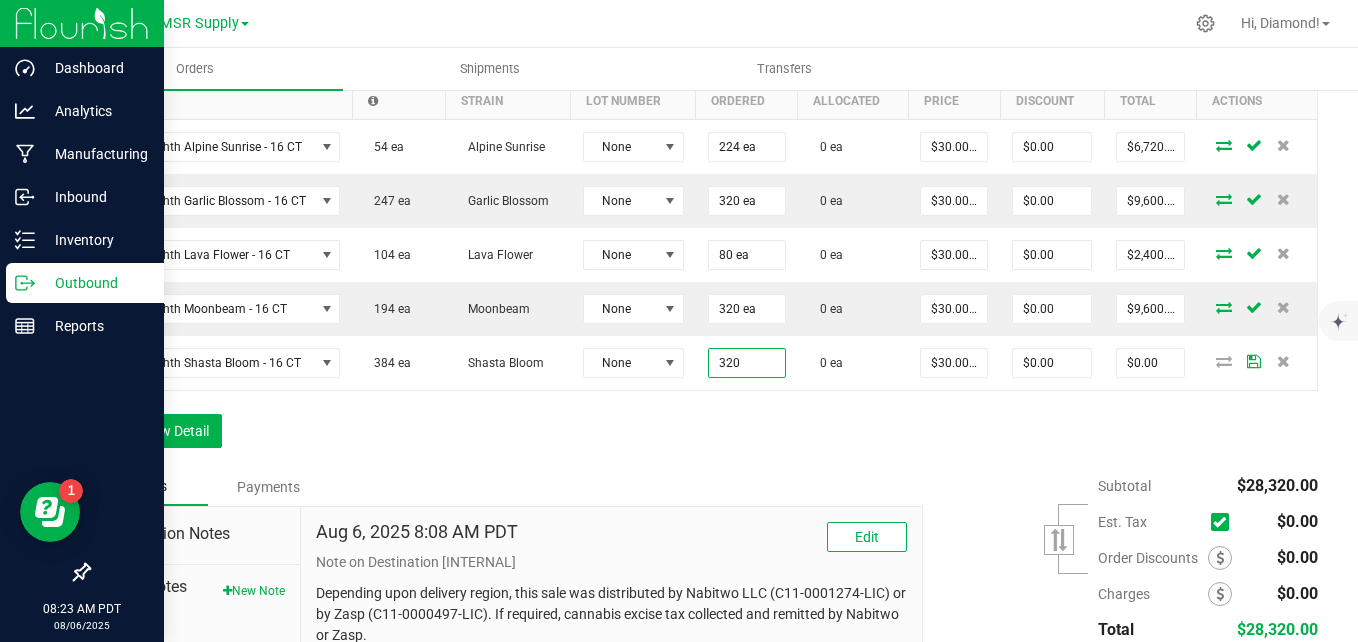 type on "$9,600.00" 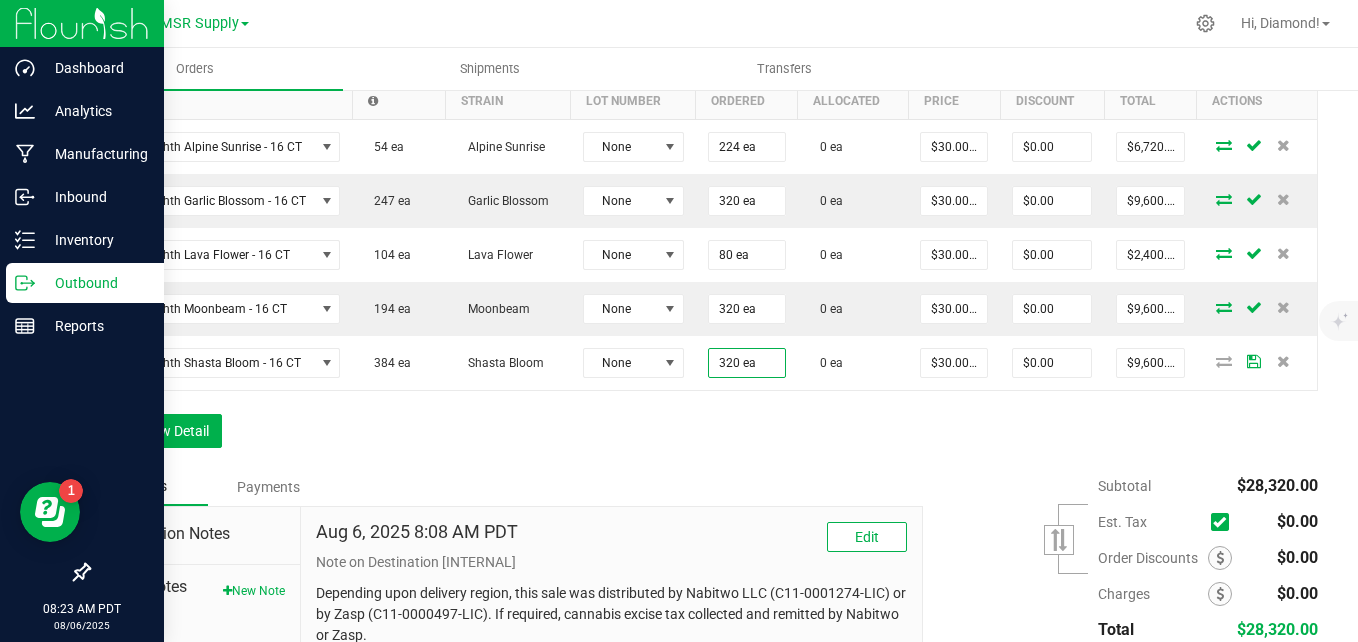 click on "Order Details Print All Labels Item  Sellable  Strain  Lot Number  Qty Ordered Qty Allocated Unit Price Line Discount Total Actions AGS Eighth Alpine Sunrise - 16 CT  54 ea   Alpine Sunrise  None 224 ea  0 ea  $30.00000 $0.00 $6,720.00 AGS Eighth Garlic Blossom - 16 CT  247 ea   Garlic Blossom  None 320 ea  0 ea  $30.00000 $0.00 $9,600.00 AGS Eighth Lava Flower - 16 CT  104 ea   Lava Flower  None 80 ea  0 ea  $30.00000 $0.00 $2,400.00 AGS Eighth Moonbeam - 16 CT  194 ea   Moonbeam  None 320 ea  0 ea  $30.00000 $0.00 $9,600.00 AGS Eighth Shasta Bloom - 16 CT  384 ea   Shasta Bloom  None 320 ea  0 ea  $30.00000 $0.00 $9,600.00
Add New Detail" at bounding box center [703, 241] 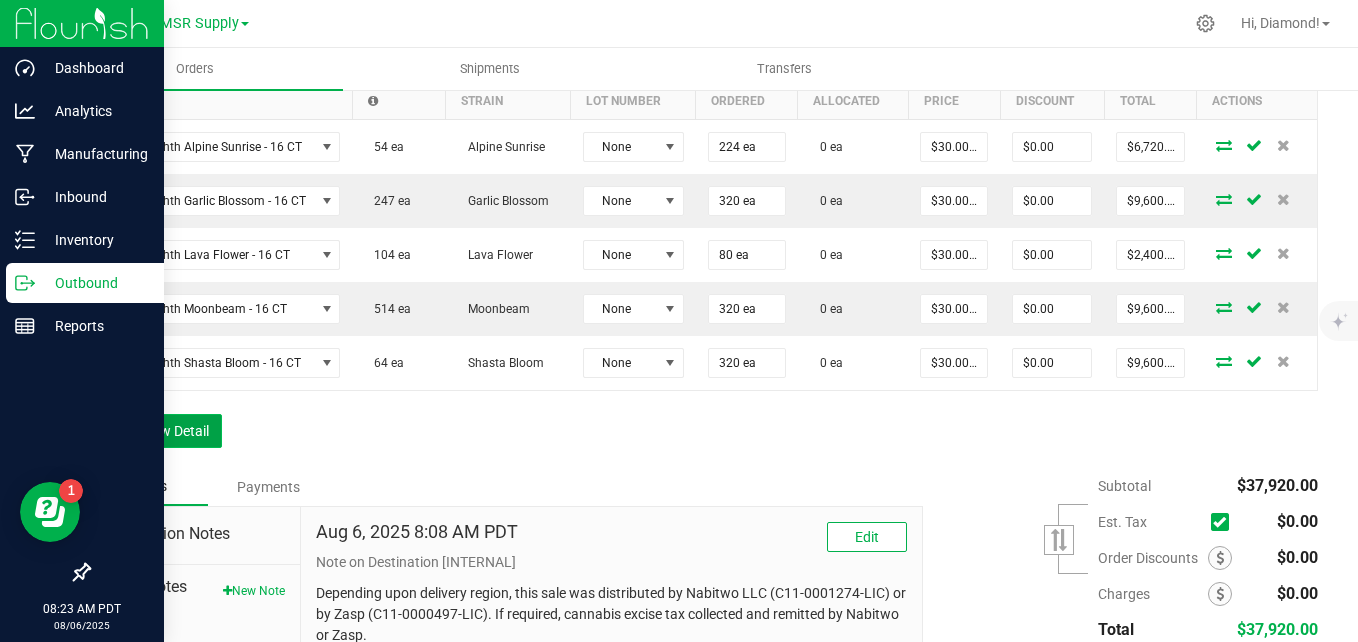 click on "Add New Detail" at bounding box center (155, 431) 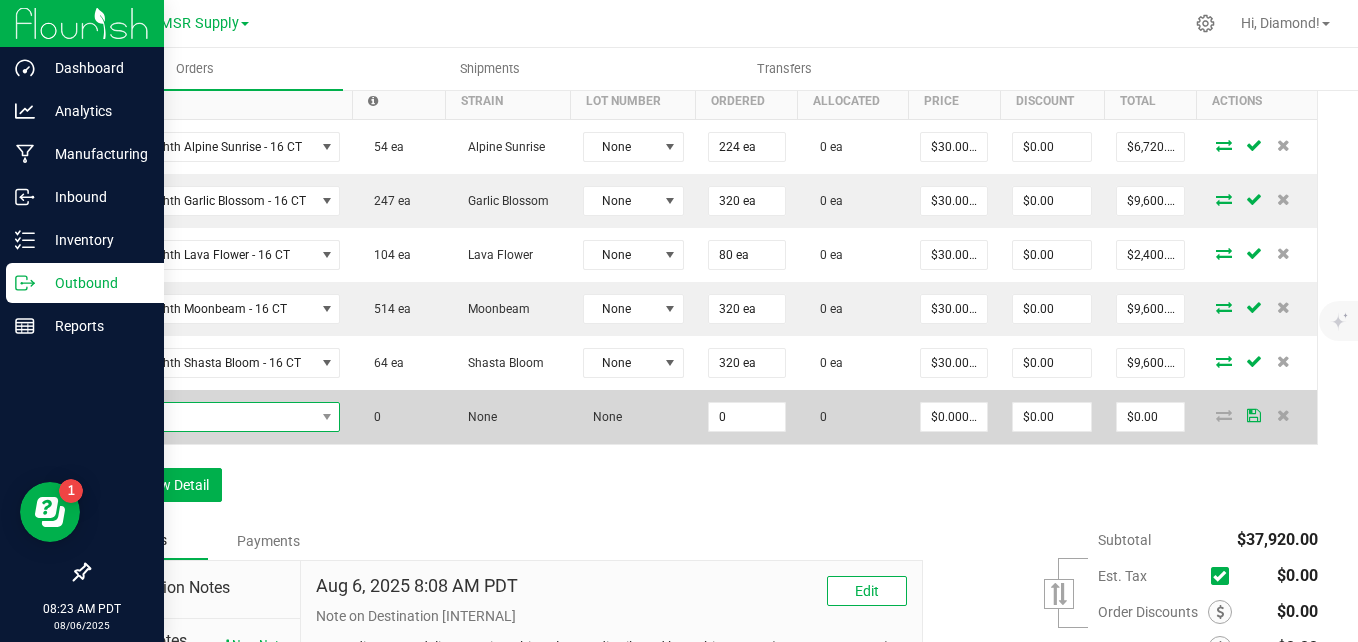 click at bounding box center (209, 417) 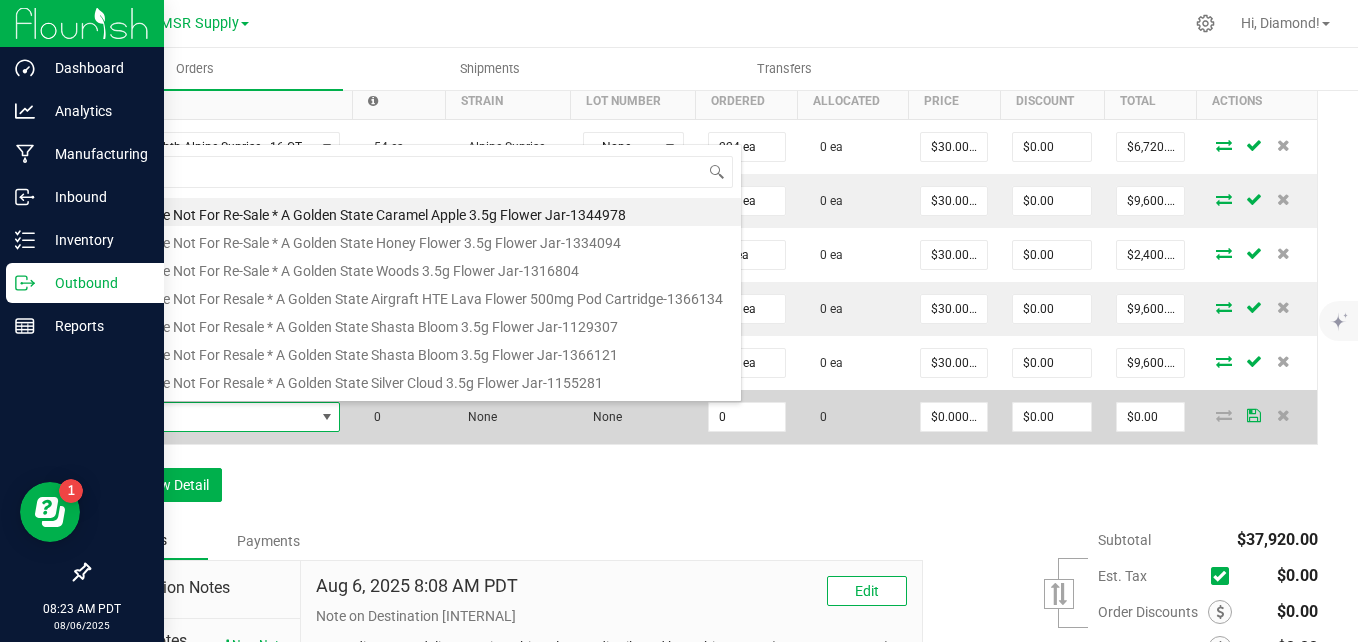 scroll, scrollTop: 99970, scrollLeft: 99763, axis: both 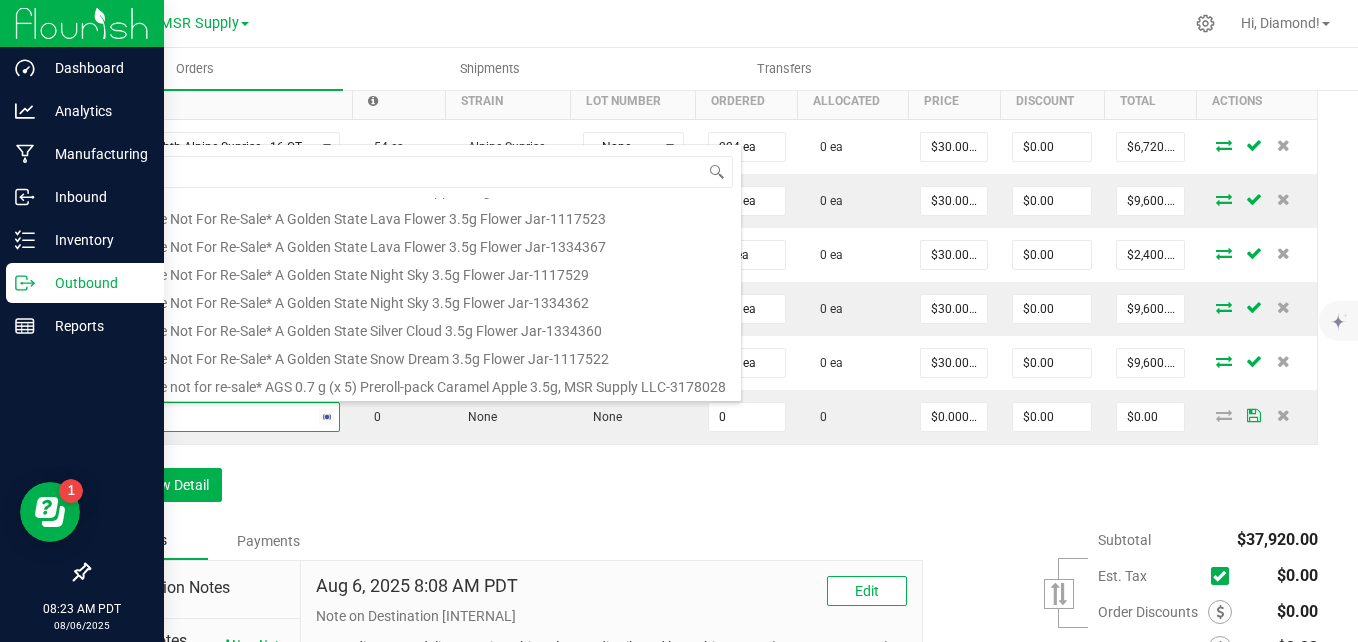 type on "w" 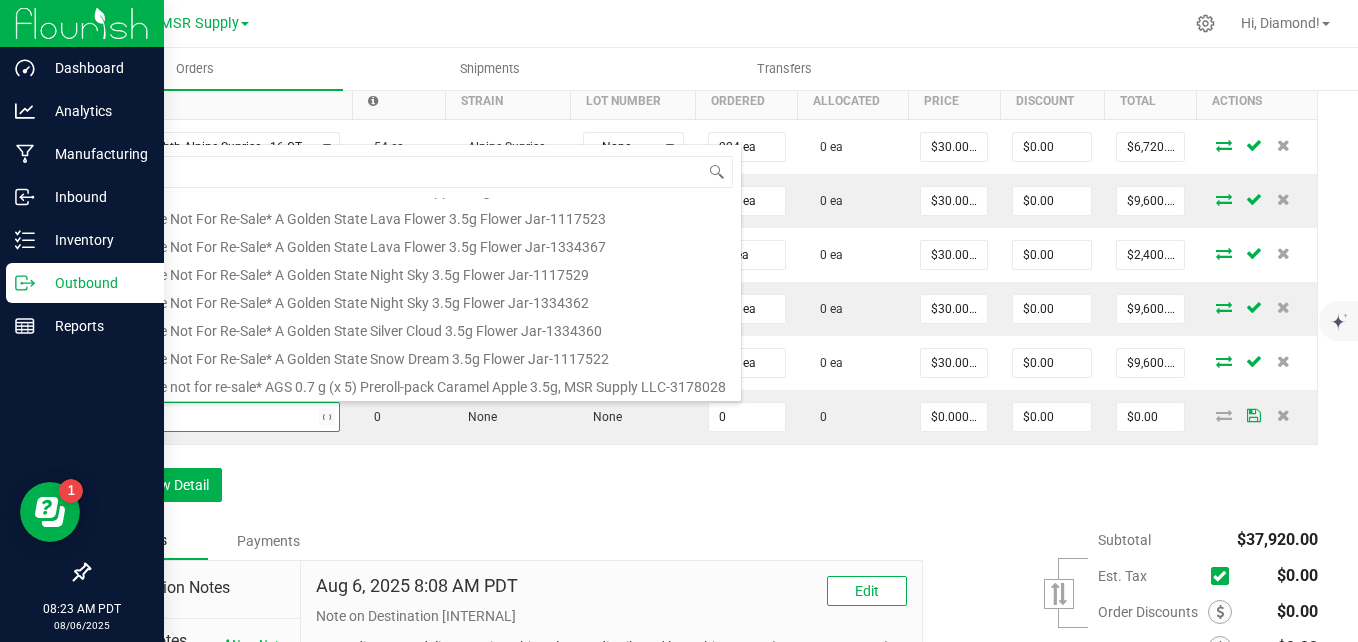type 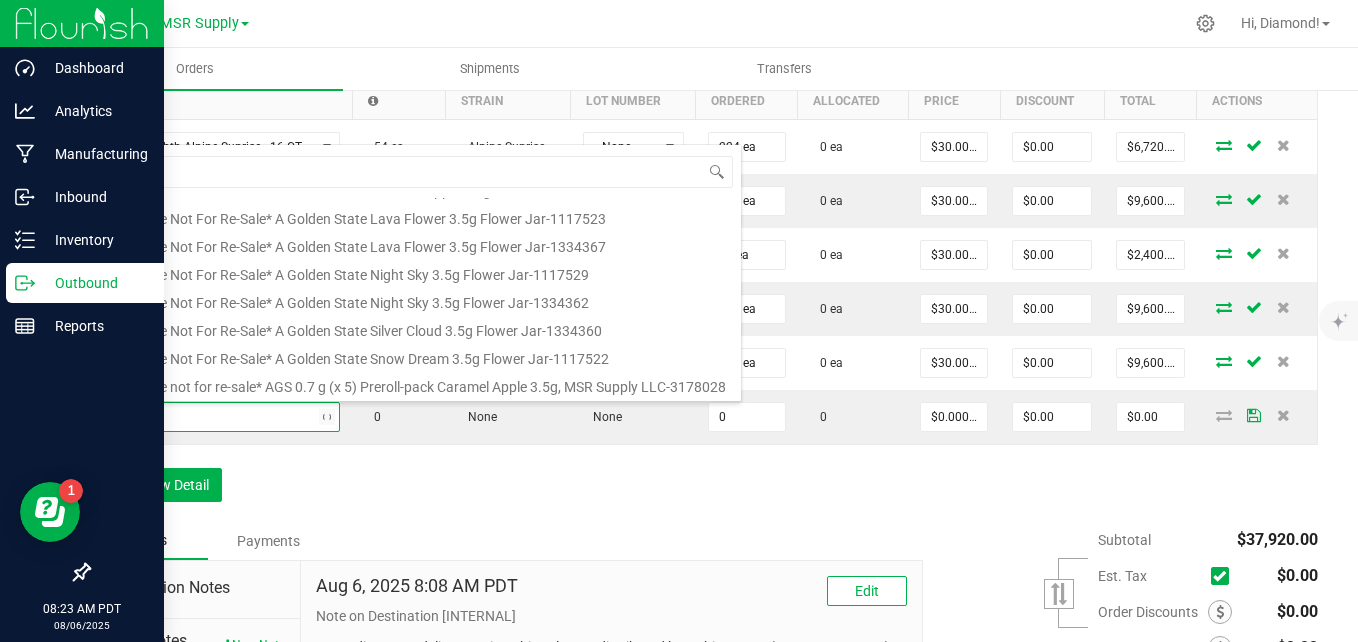 scroll, scrollTop: 0, scrollLeft: 0, axis: both 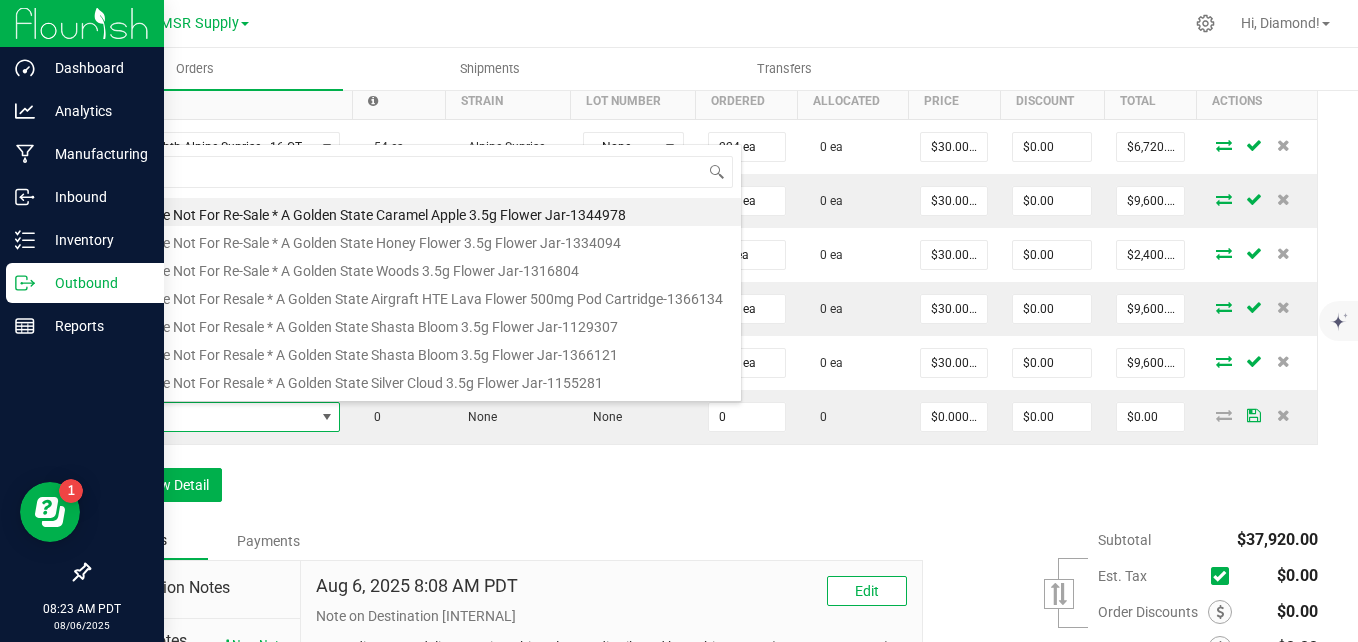 click on "Order Details Print All Labels Item  Sellable  Strain  Lot Number  Qty Ordered Qty Allocated Unit Price Line Discount Total Actions AGS Eighth Alpine Sunrise - 16 CT  54 ea   Alpine Sunrise  None 224 ea  0 ea  $30.00000 $0.00 $6,720.00 AGS Eighth Garlic Blossom - 16 CT  247 ea   Garlic Blossom  None 320 ea  0 ea  $30.00000 $0.00 $9,600.00 AGS Eighth Lava Flower - 16 CT  104 ea   Lava Flower  None 80 ea  0 ea  $30.00000 $0.00 $2,400.00 AGS Eighth Moonbeam - 16 CT  514 ea   Moonbeam  None 320 ea  0 ea  $30.00000 $0.00 $9,600.00 AGS Eighth Shasta Bloom - 16 CT  64 ea   Shasta Bloom  None 320 ea  0 ea  $30.00000 $0.00 $9,600.00  0    None   None  0  0   $0.00000 $0.00 $0.00
Add New Detail" at bounding box center (703, 268) 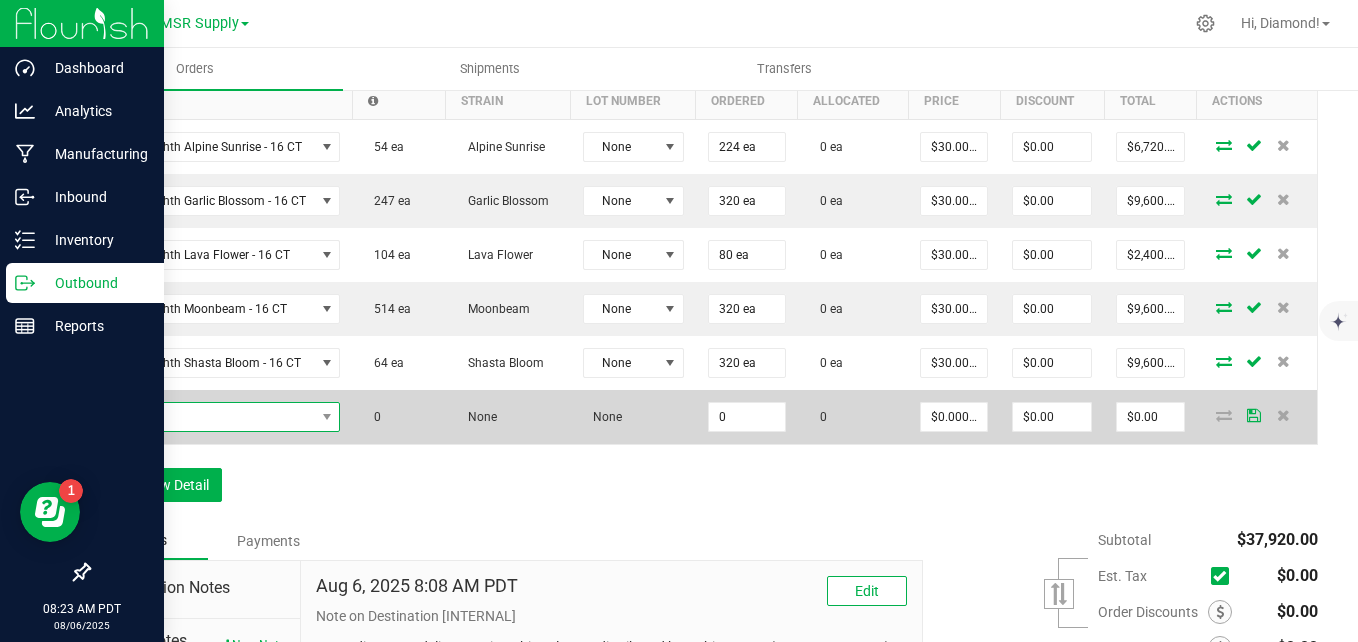 click at bounding box center [209, 417] 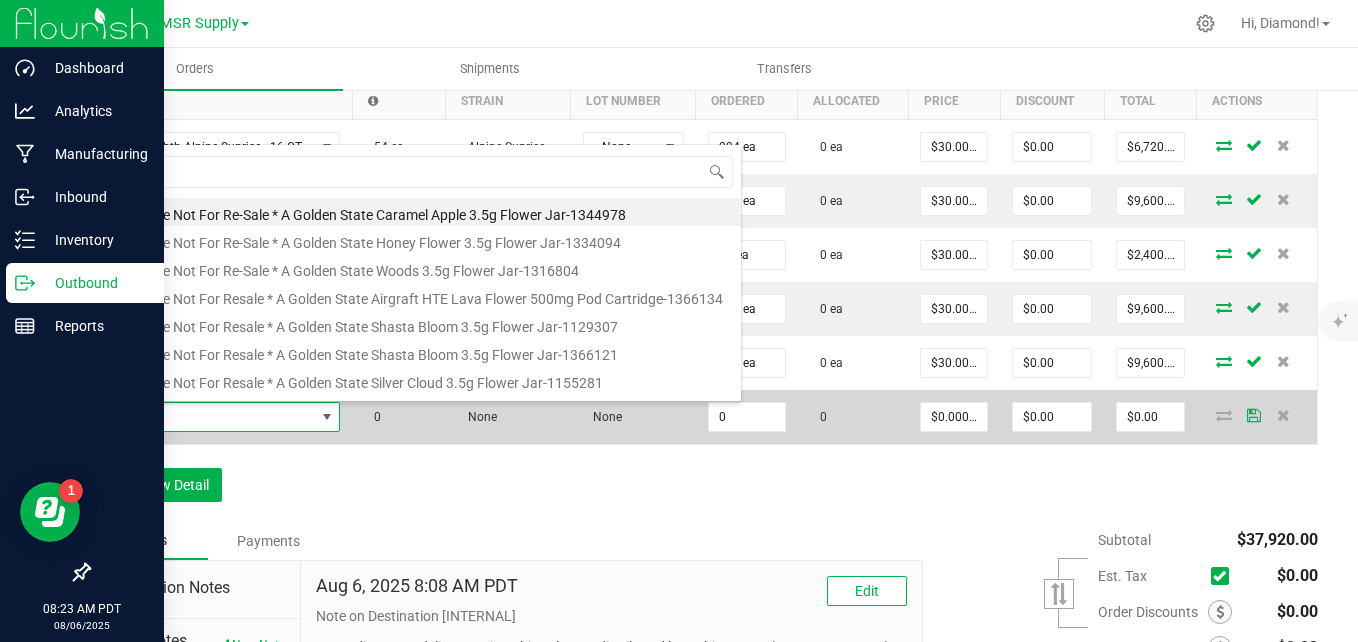 scroll, scrollTop: 99970, scrollLeft: 99763, axis: both 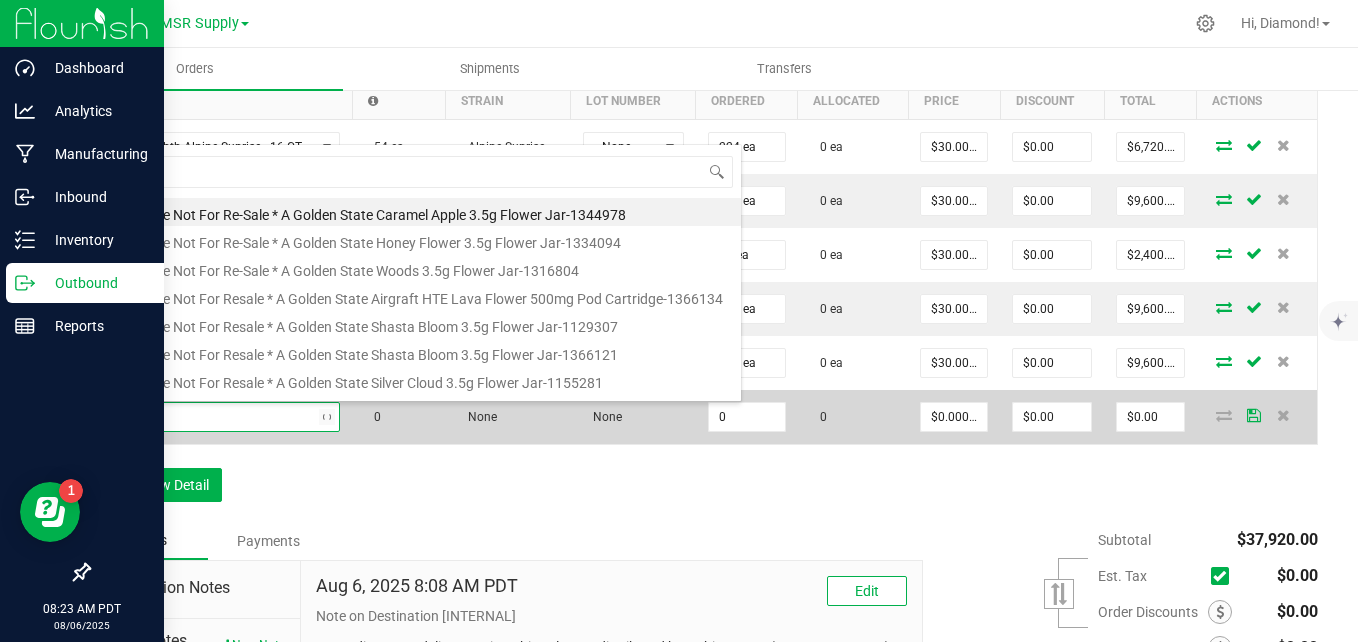 type on "woods" 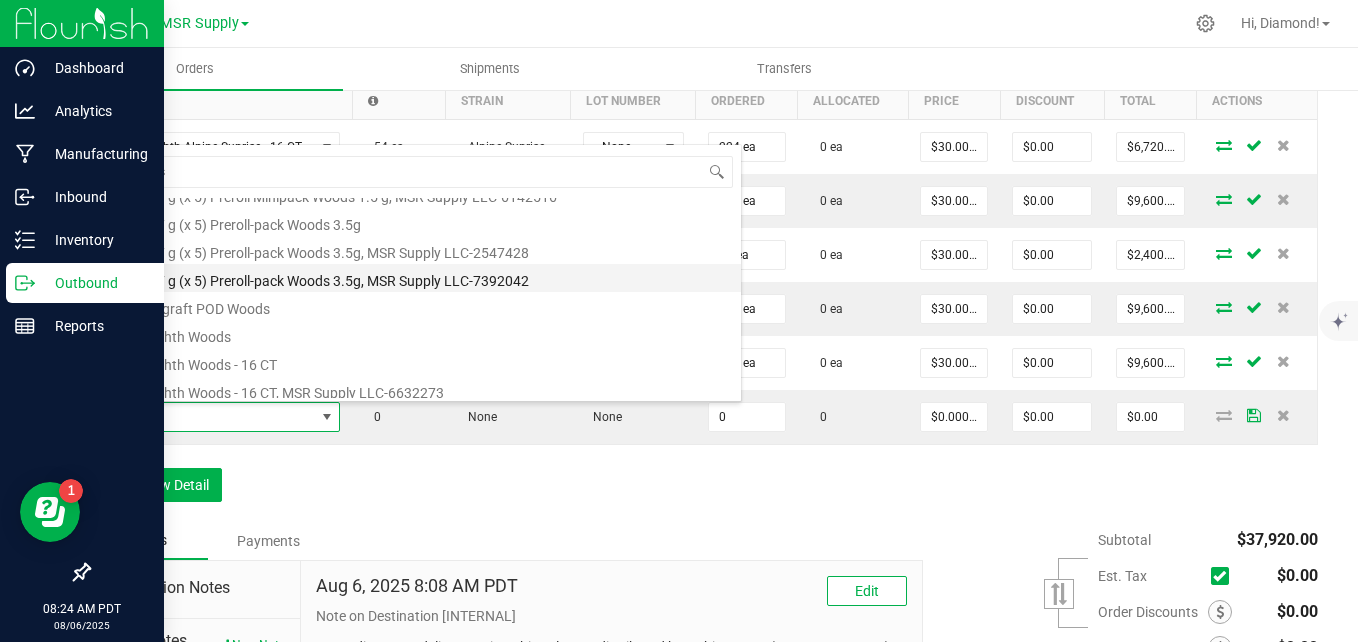 scroll, scrollTop: 300, scrollLeft: 0, axis: vertical 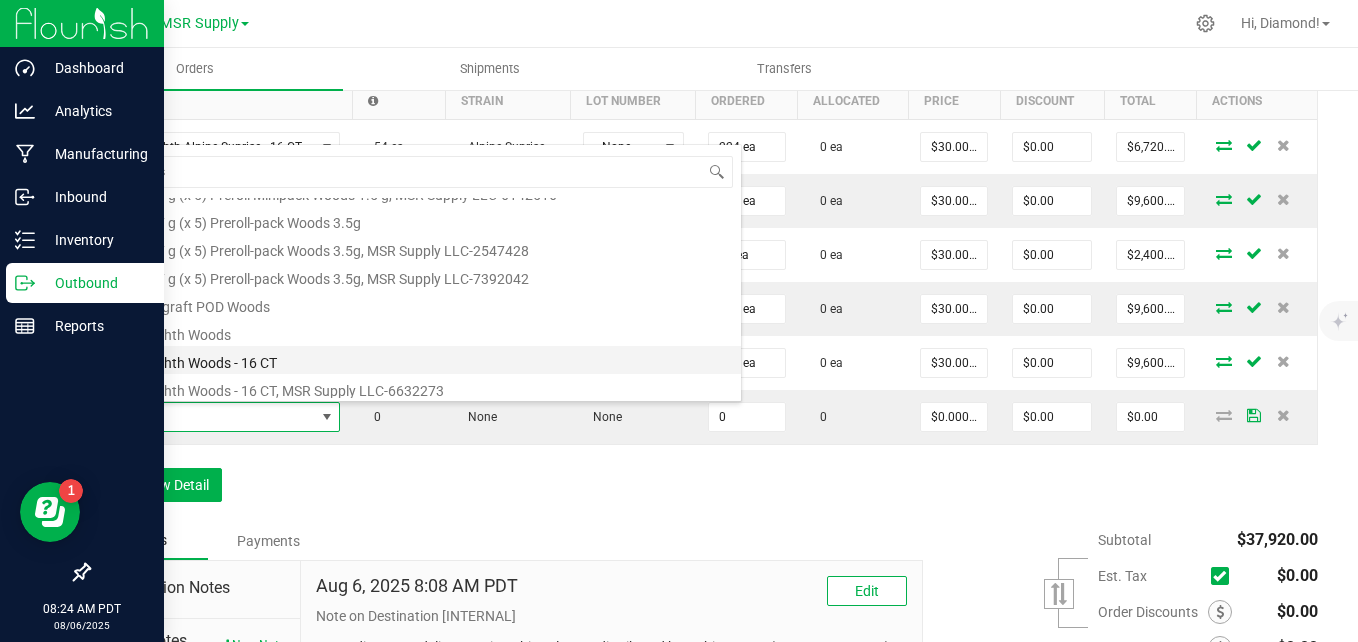 click on "AGS Eighth Woods - 16 CT" at bounding box center [422, 360] 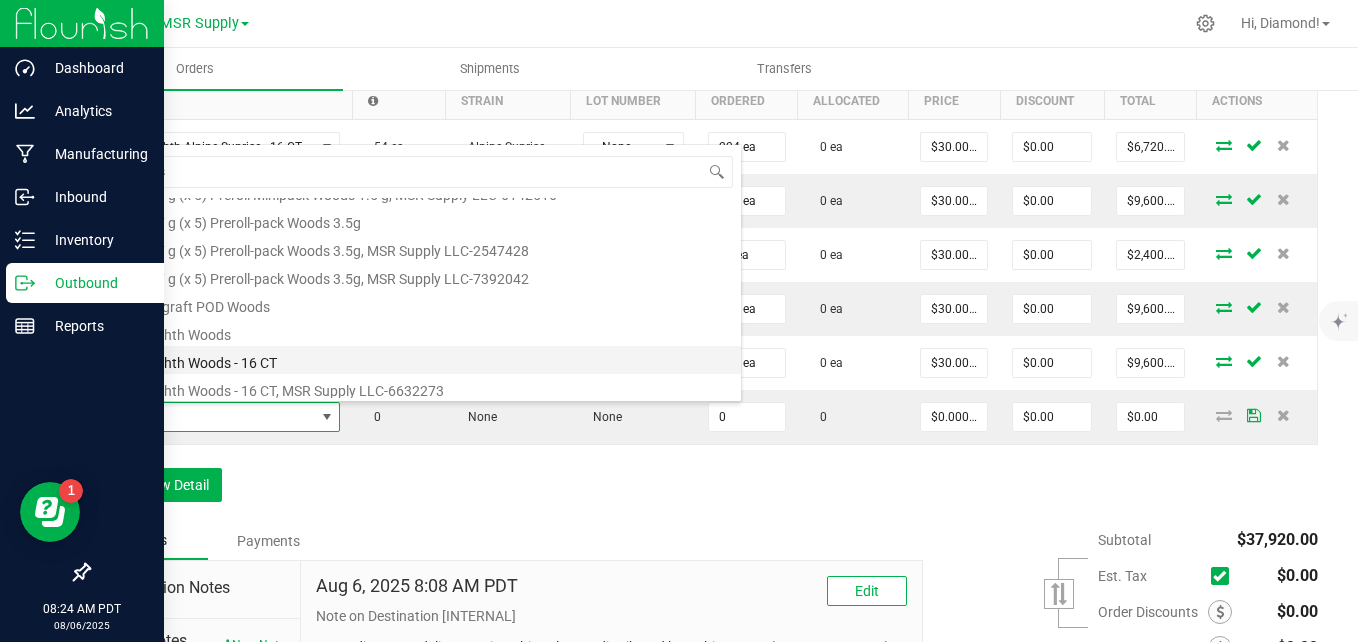type on "0 ea" 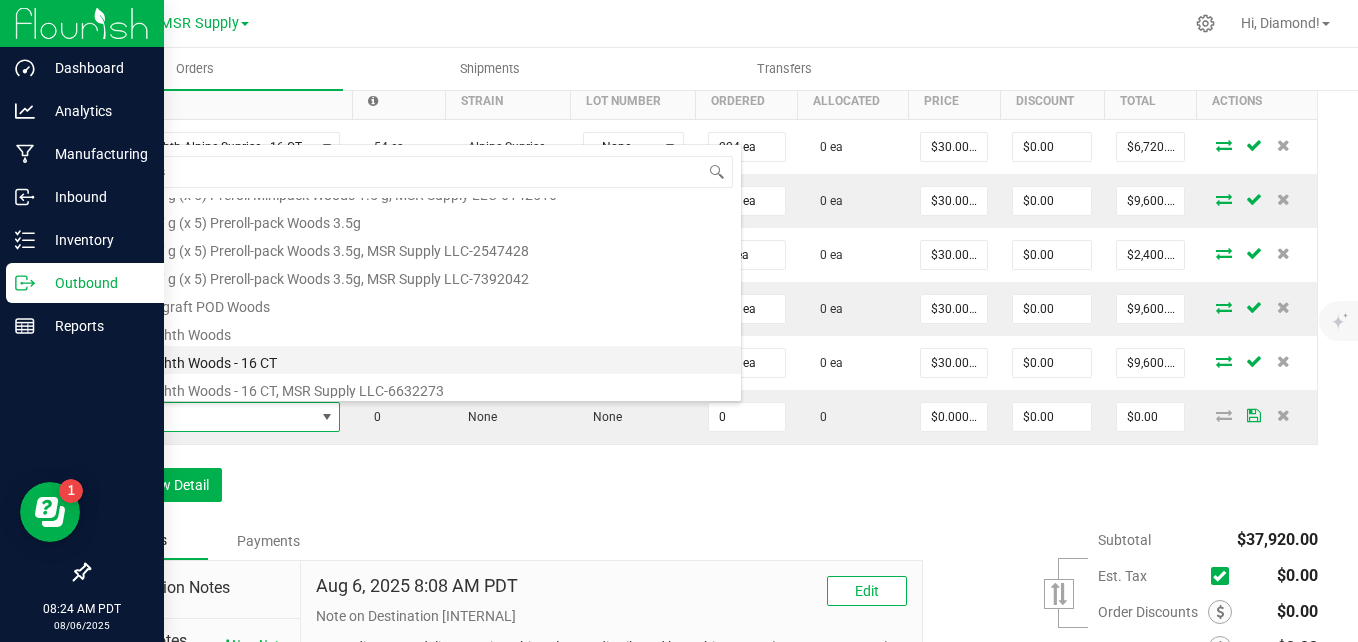 type on "$30.00000" 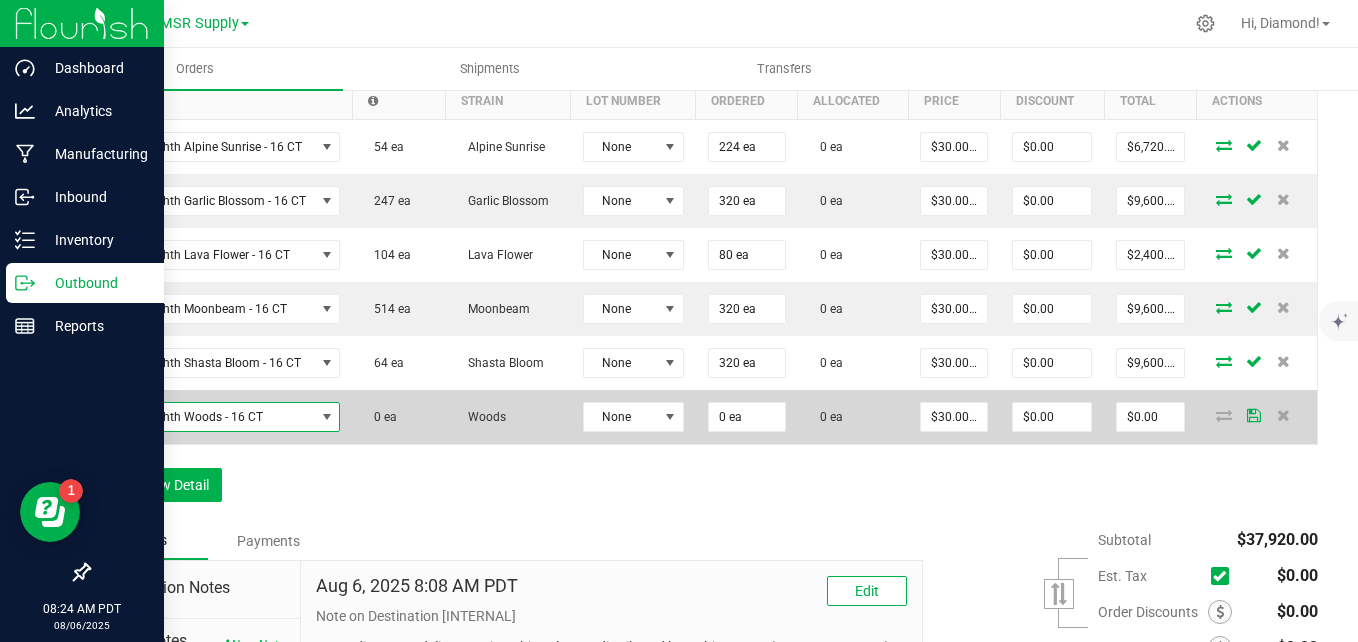 click at bounding box center (326, 417) 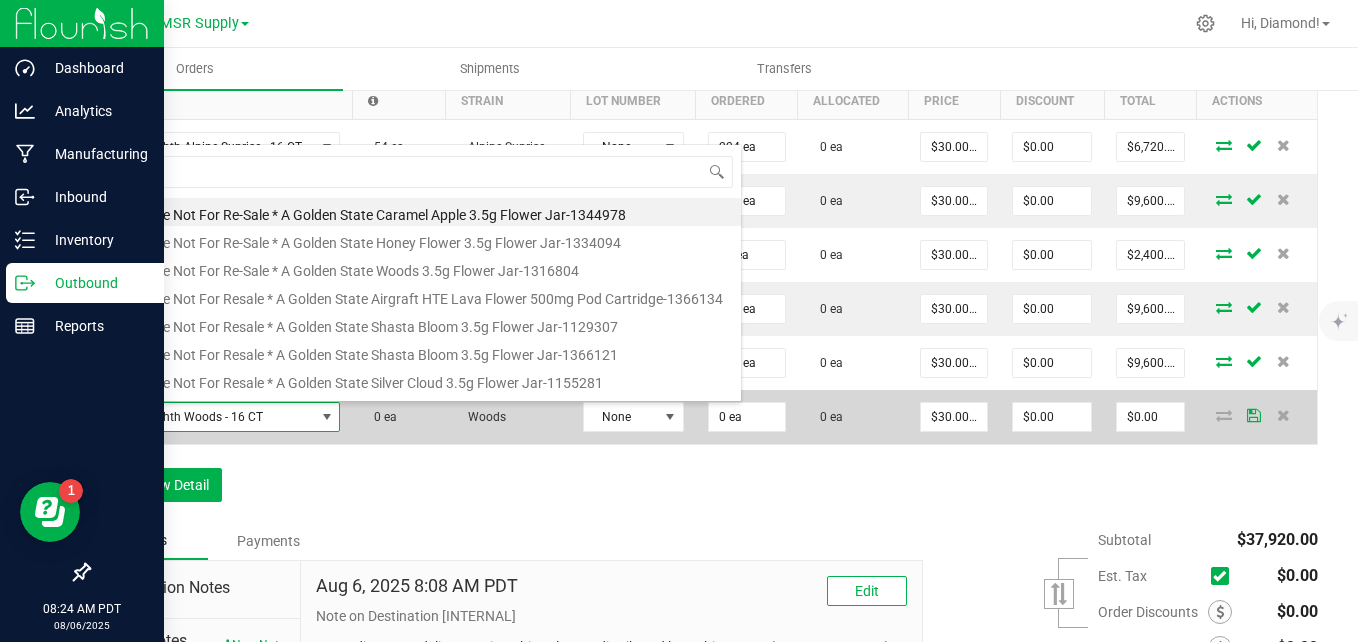 scroll, scrollTop: 99970, scrollLeft: 99763, axis: both 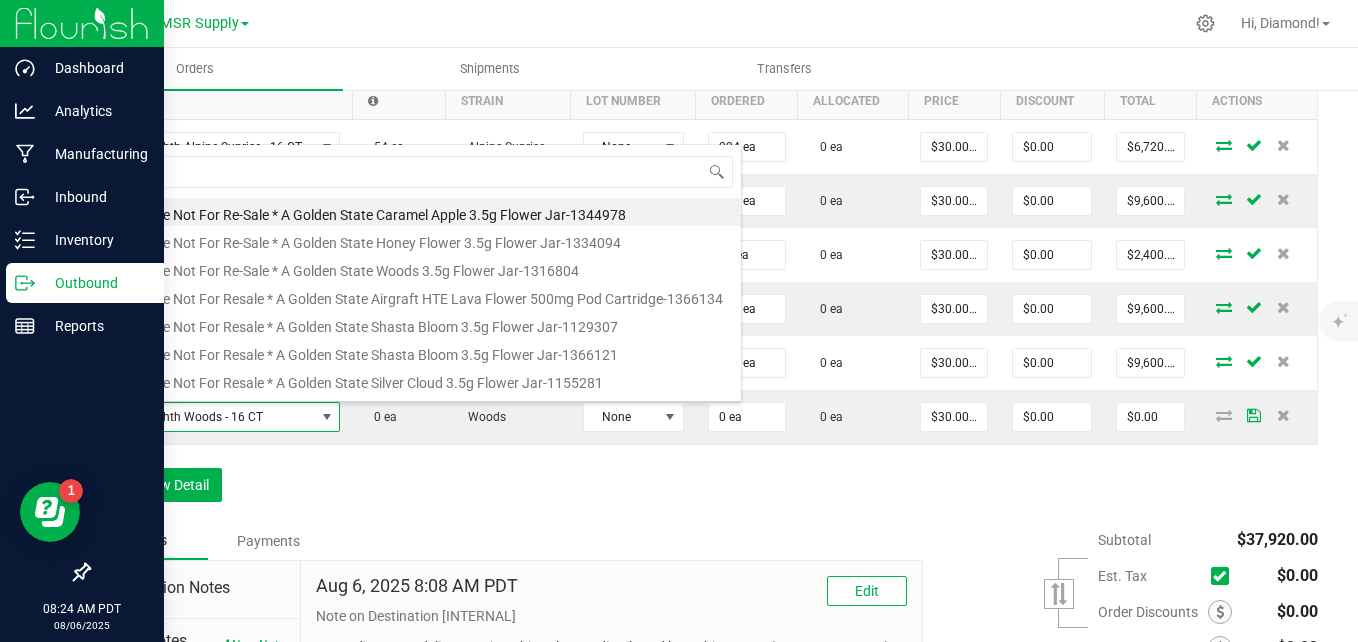 click at bounding box center (770, 23) 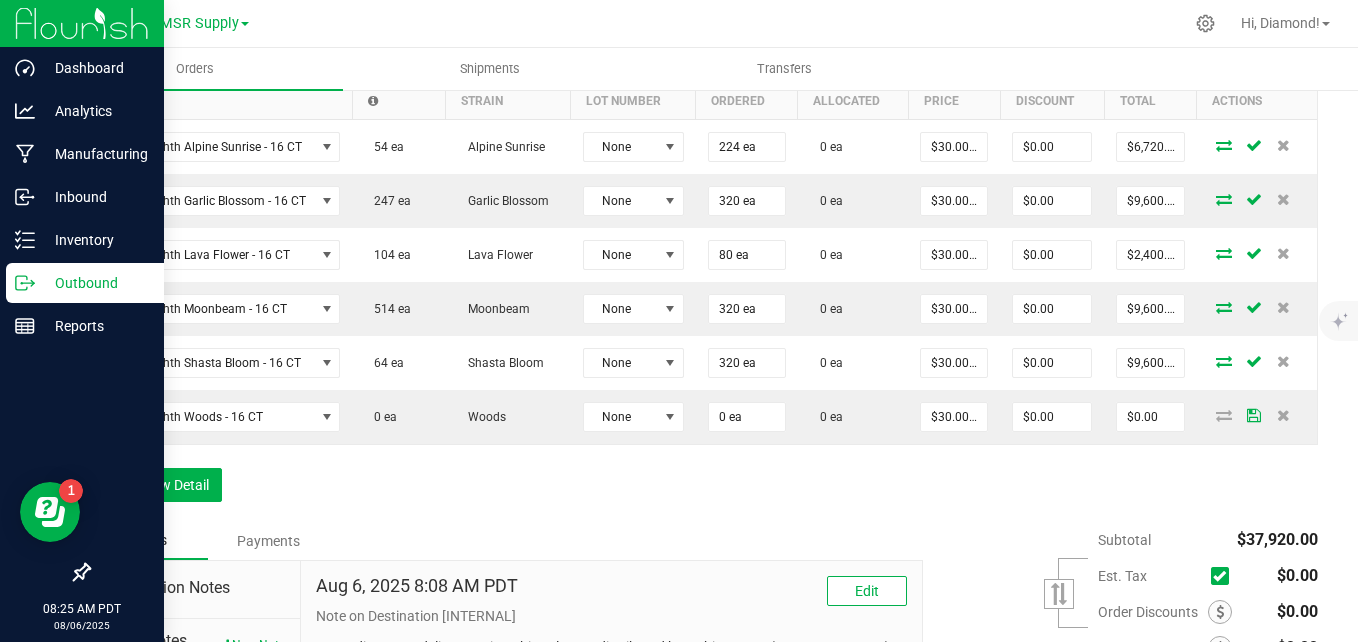 scroll, scrollTop: 589, scrollLeft: 0, axis: vertical 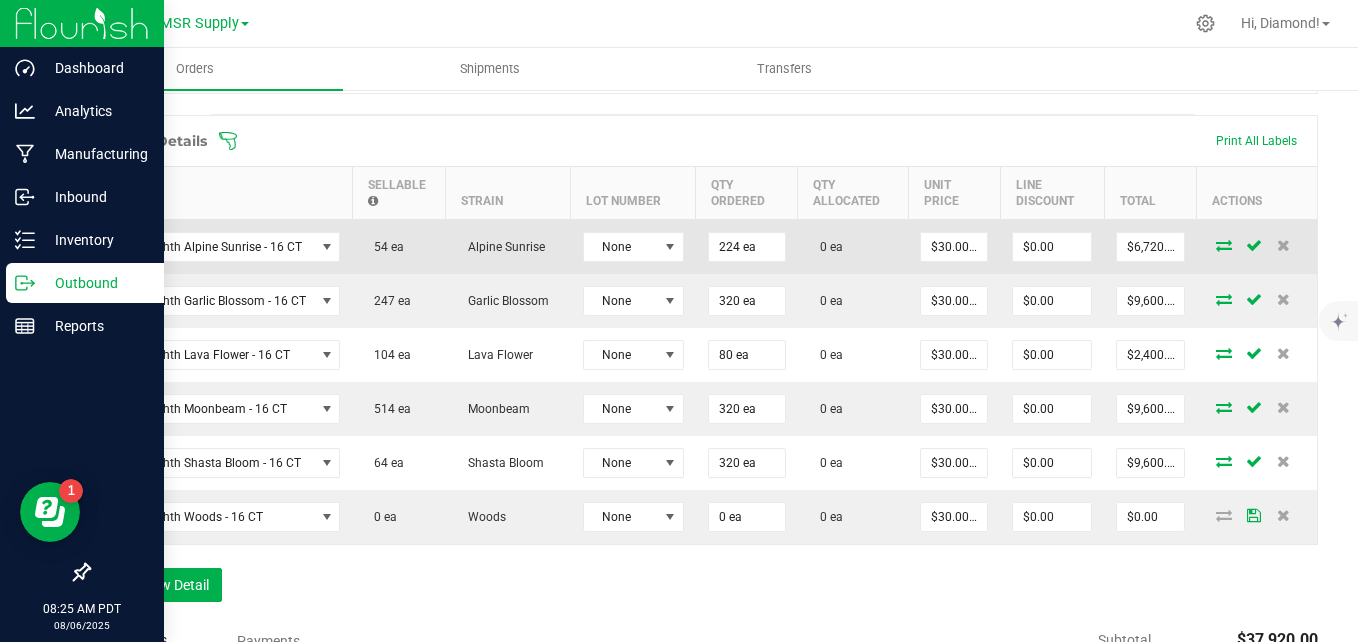 click at bounding box center [1224, 245] 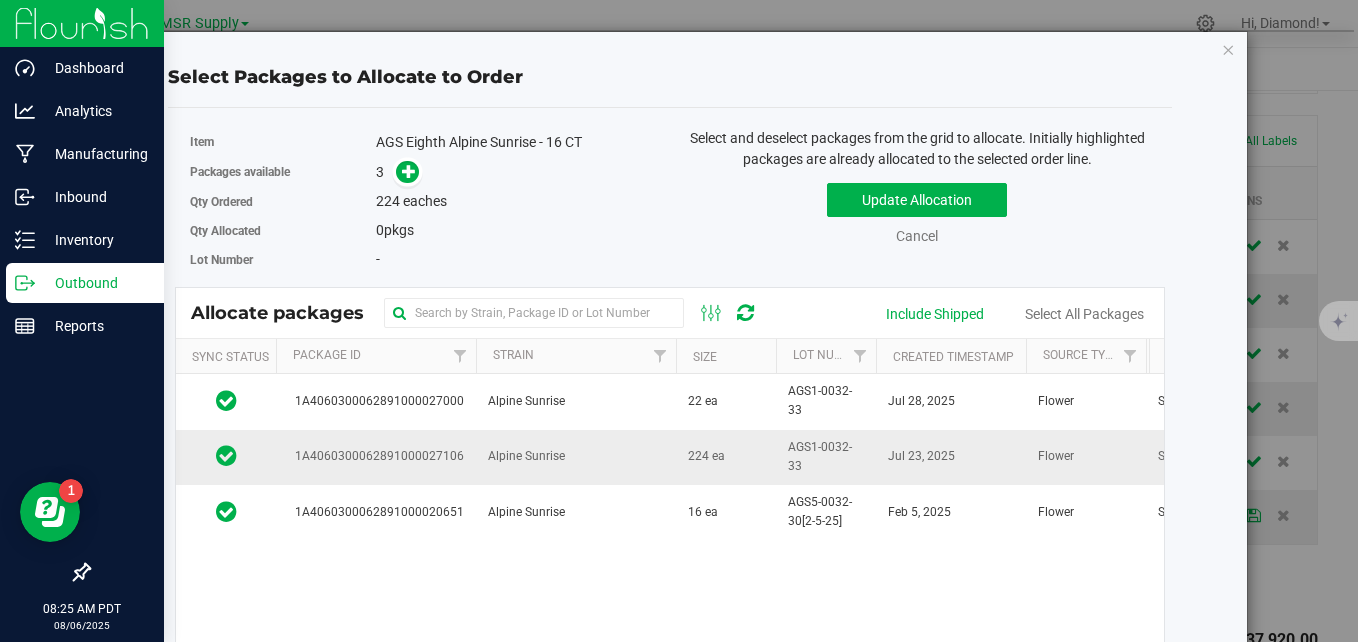 click on "Alpine Sunrise" at bounding box center [576, 457] 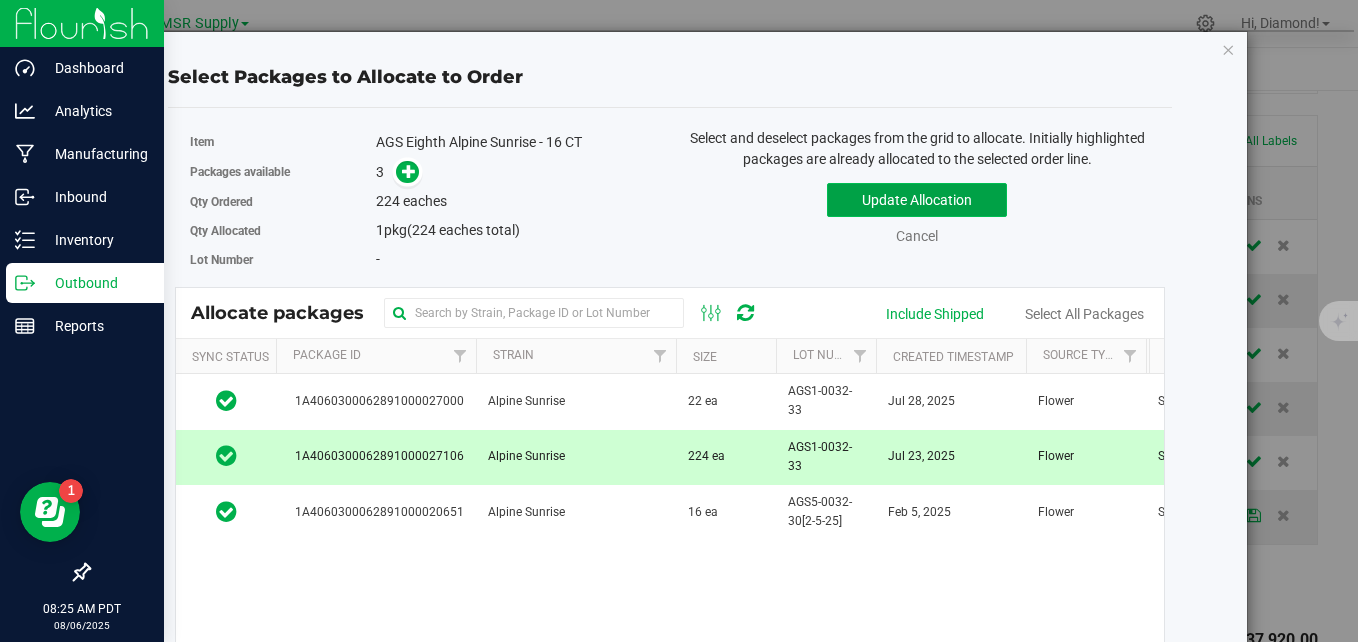 click on "Update Allocation" at bounding box center [917, 200] 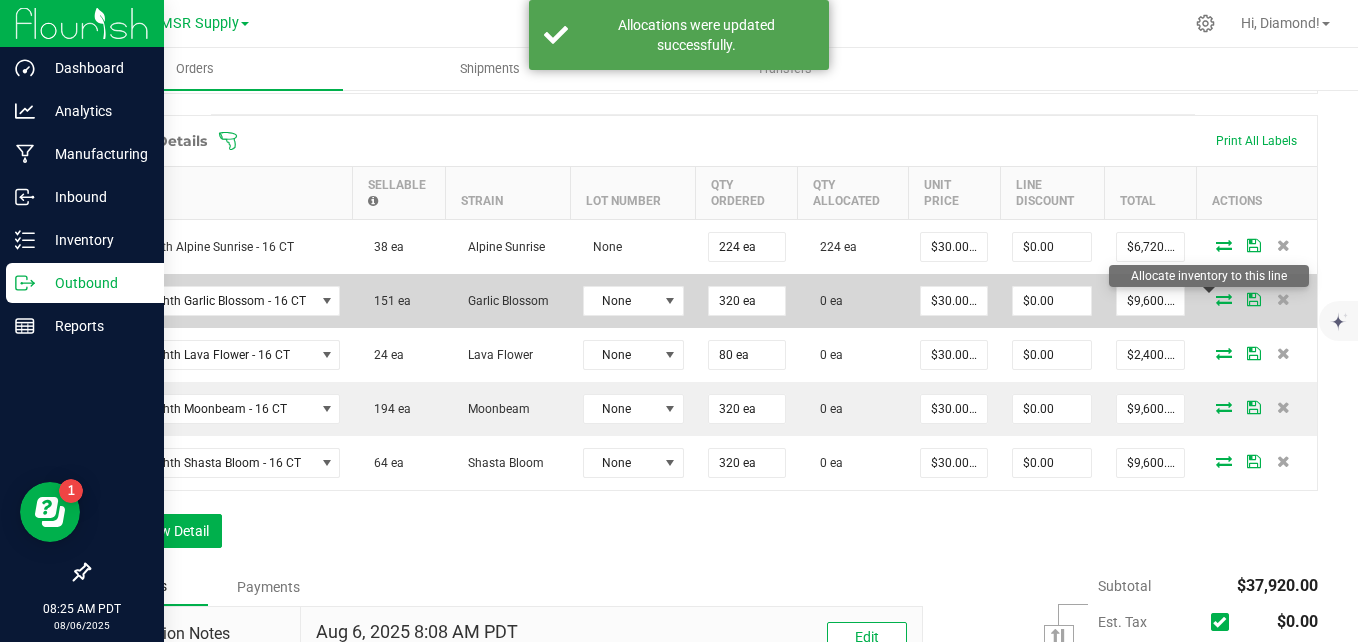 click at bounding box center [1224, 299] 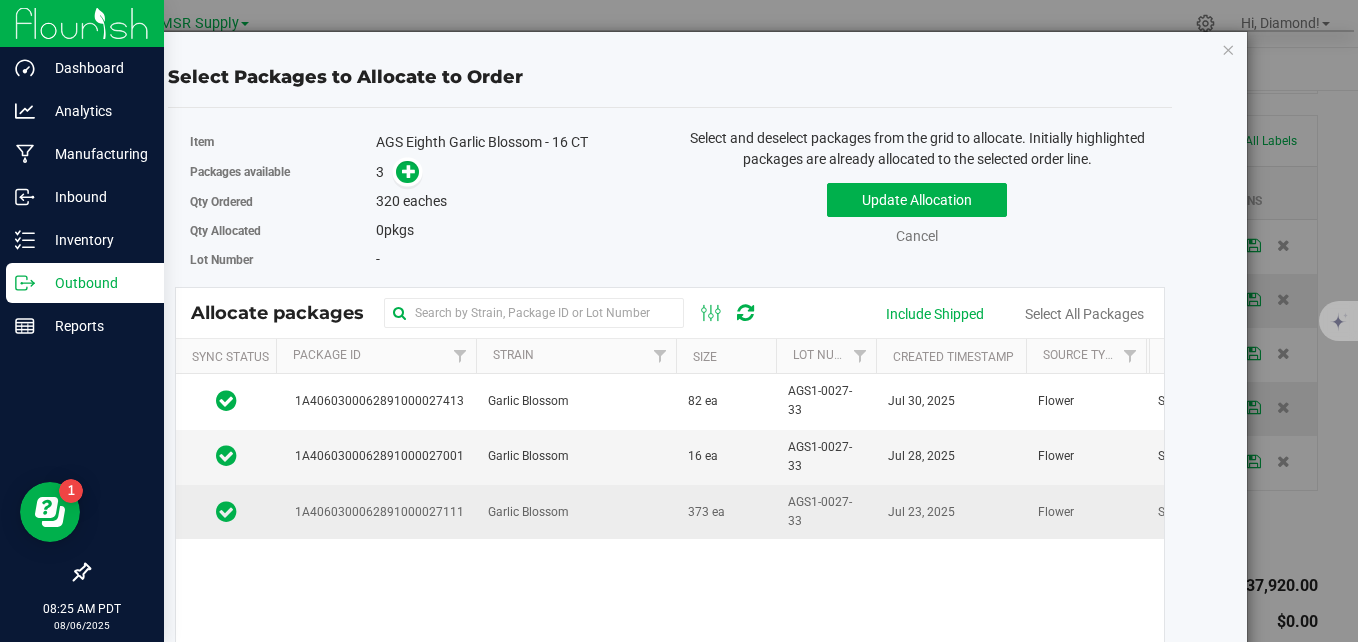 click on "Garlic Blossom" at bounding box center (576, 512) 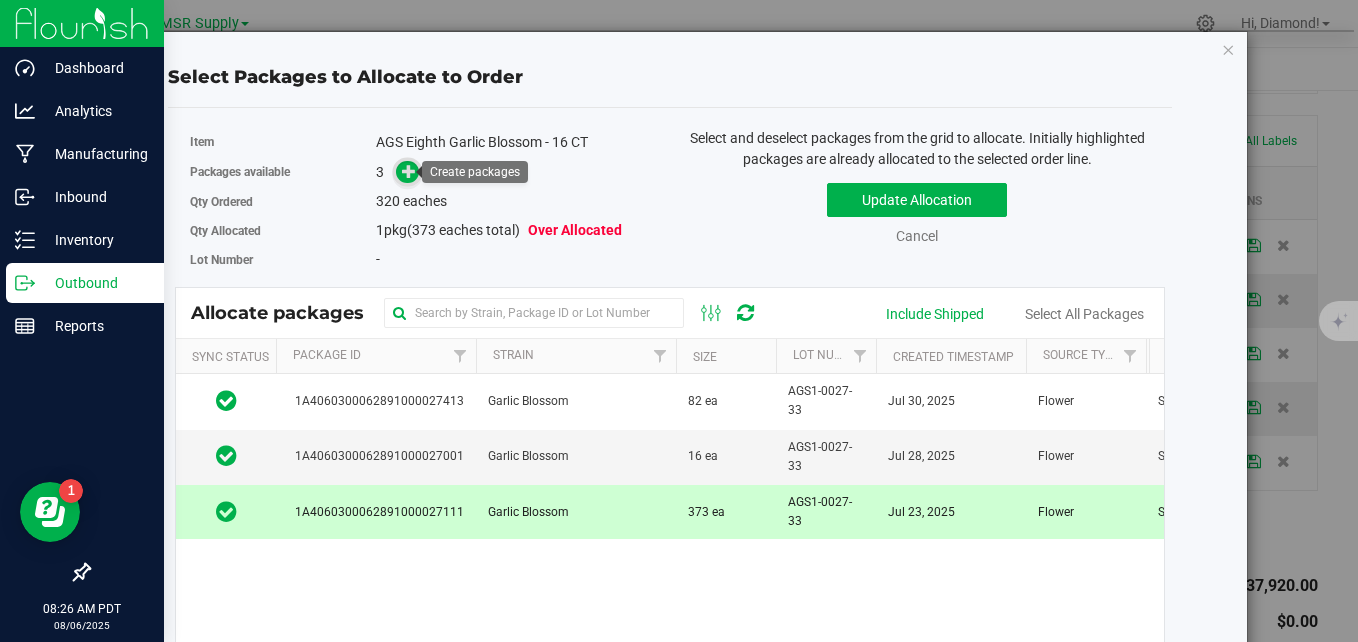 click at bounding box center (409, 171) 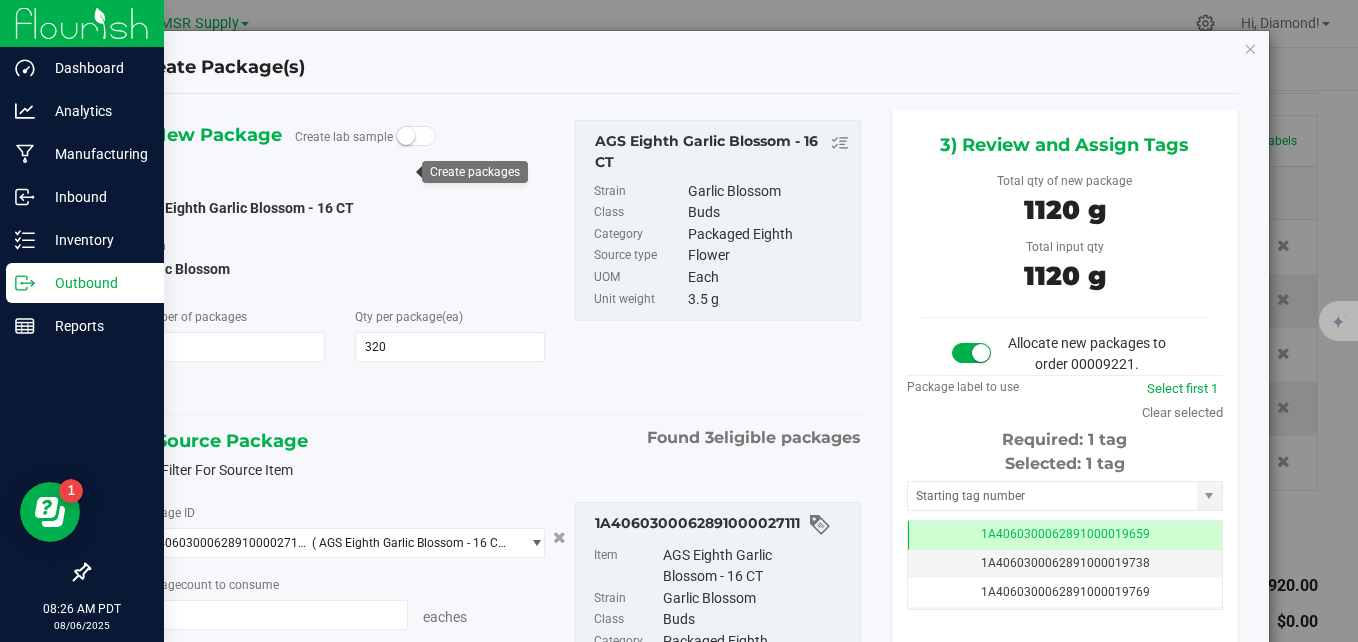 type on "320 ea" 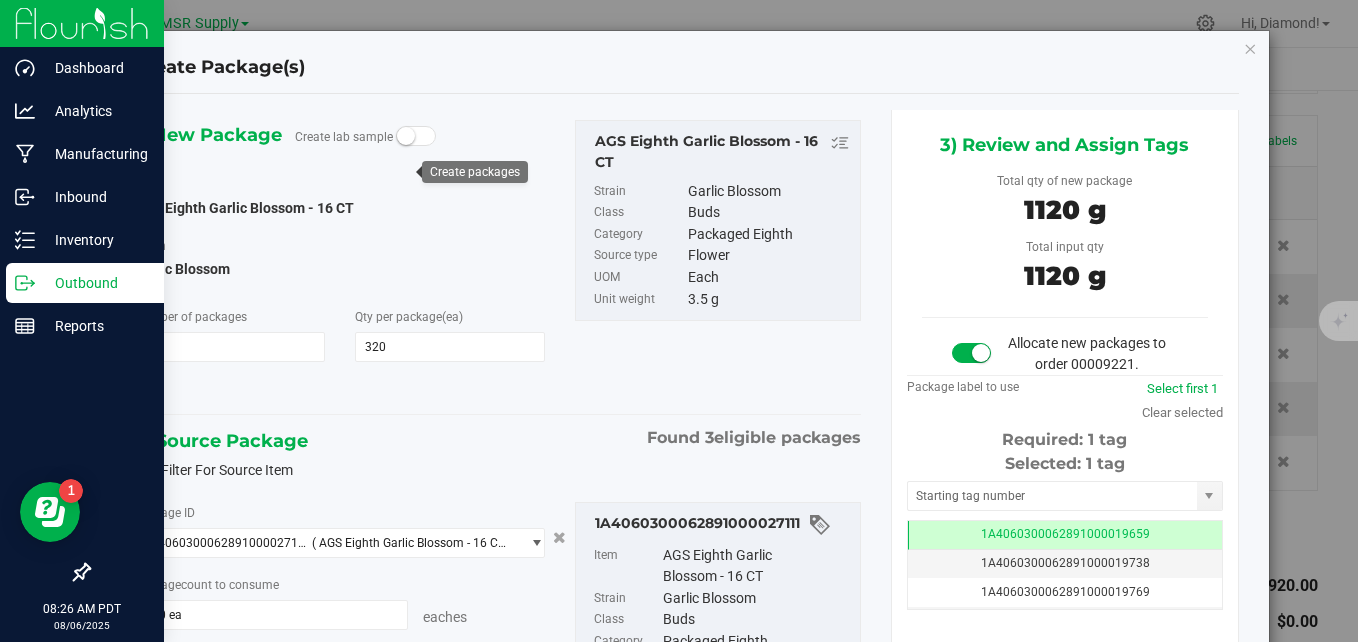 scroll, scrollTop: 0, scrollLeft: -1, axis: horizontal 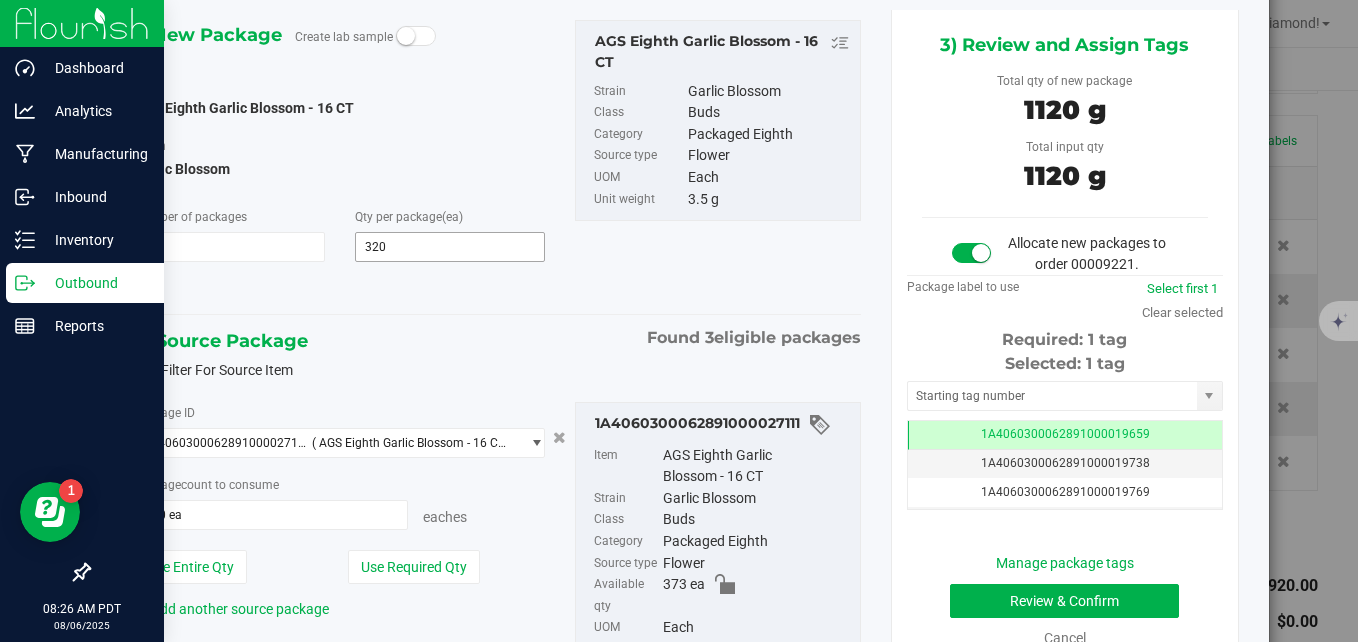 click on "320 320" at bounding box center [450, 247] 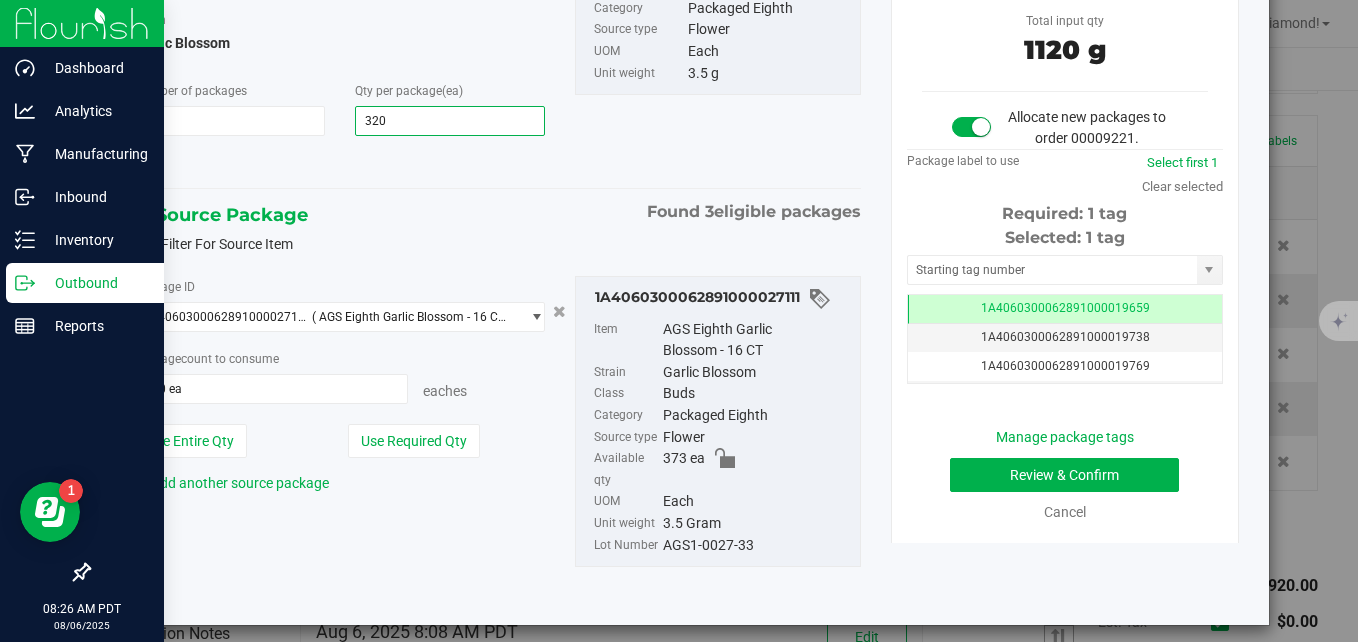 scroll, scrollTop: 240, scrollLeft: 0, axis: vertical 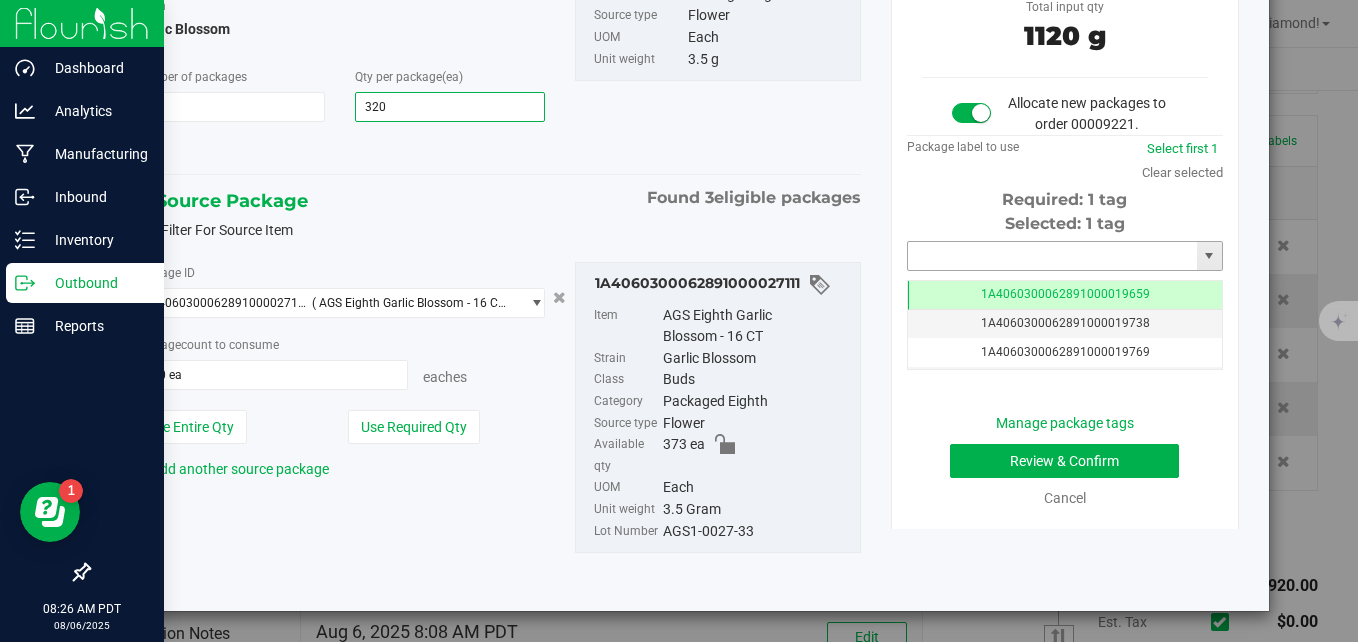 click at bounding box center [1052, 256] 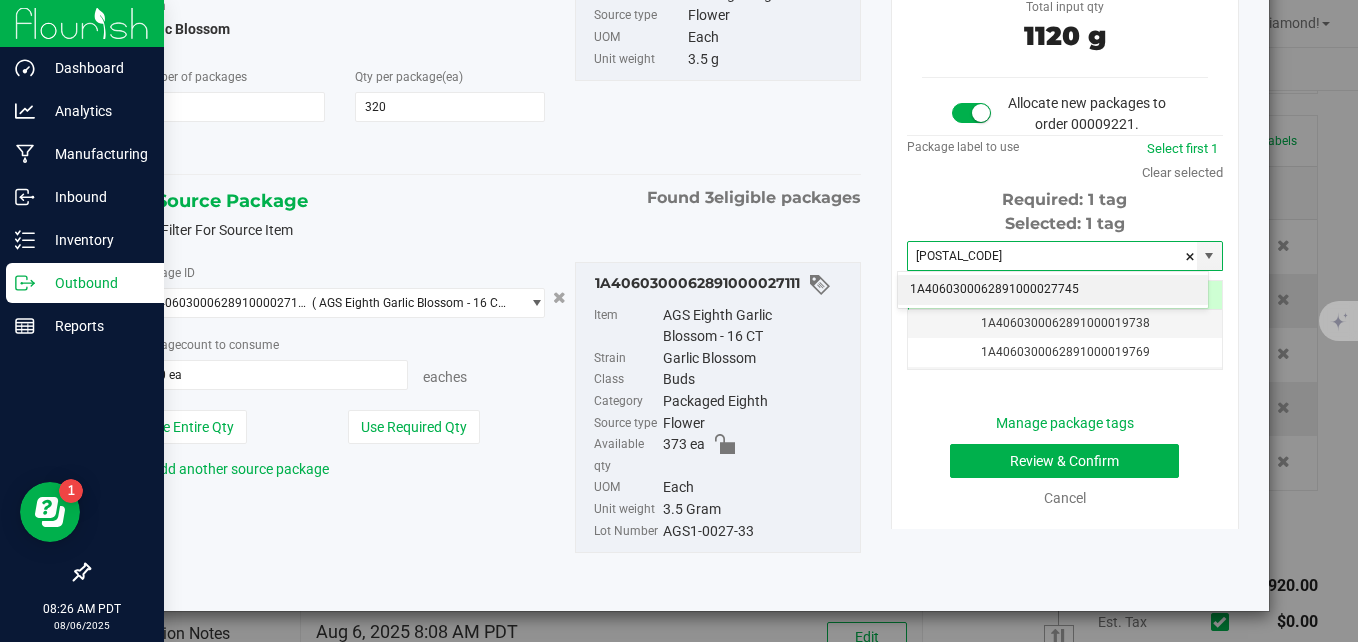 click on "1A4060300062891000027745" at bounding box center (1053, 290) 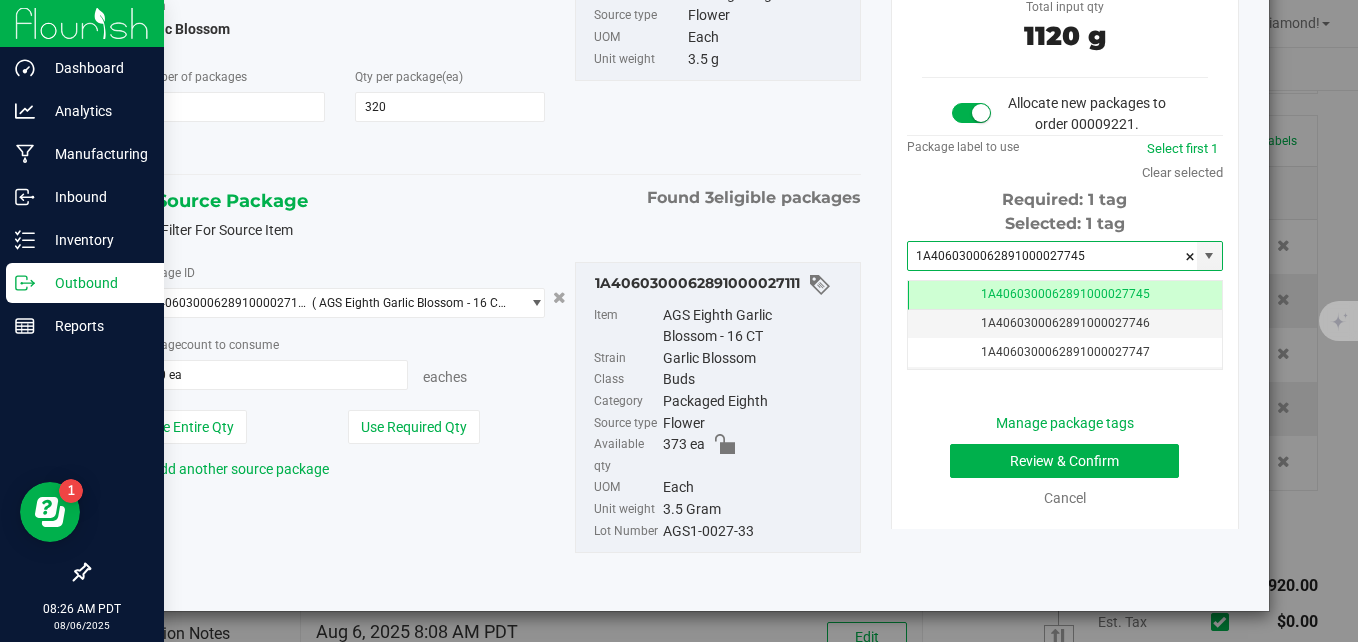 scroll, scrollTop: 0, scrollLeft: -1, axis: horizontal 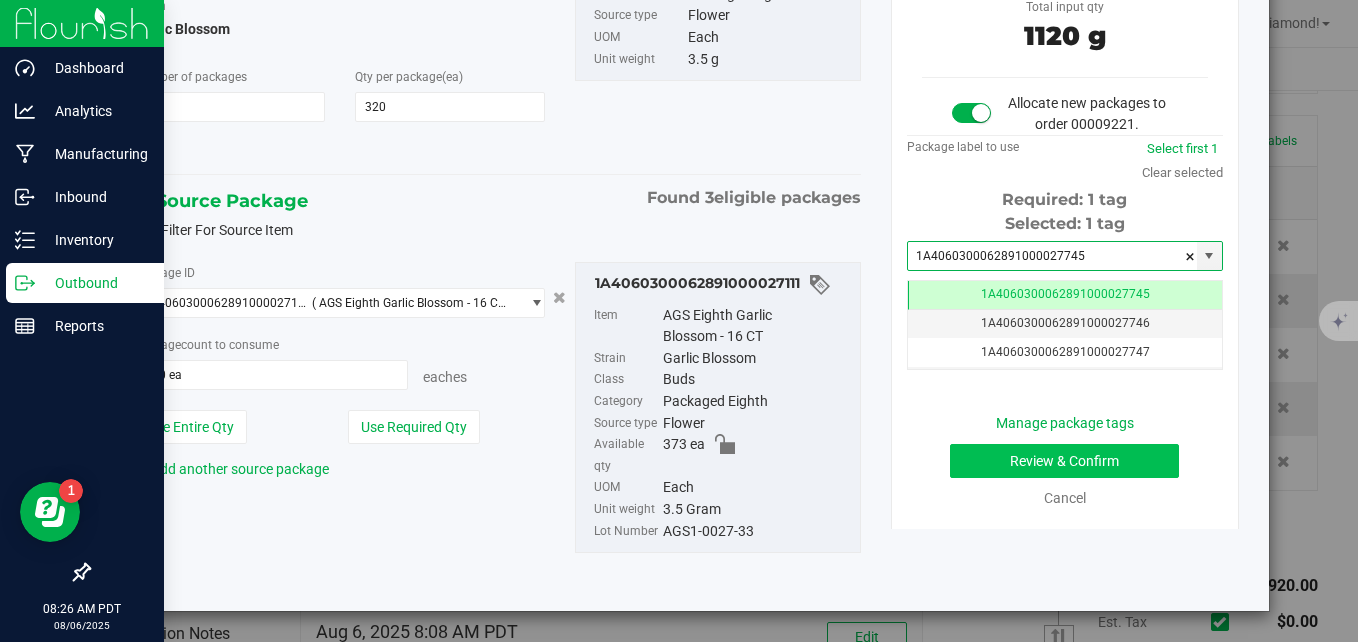 type on "1A4060300062891000027745" 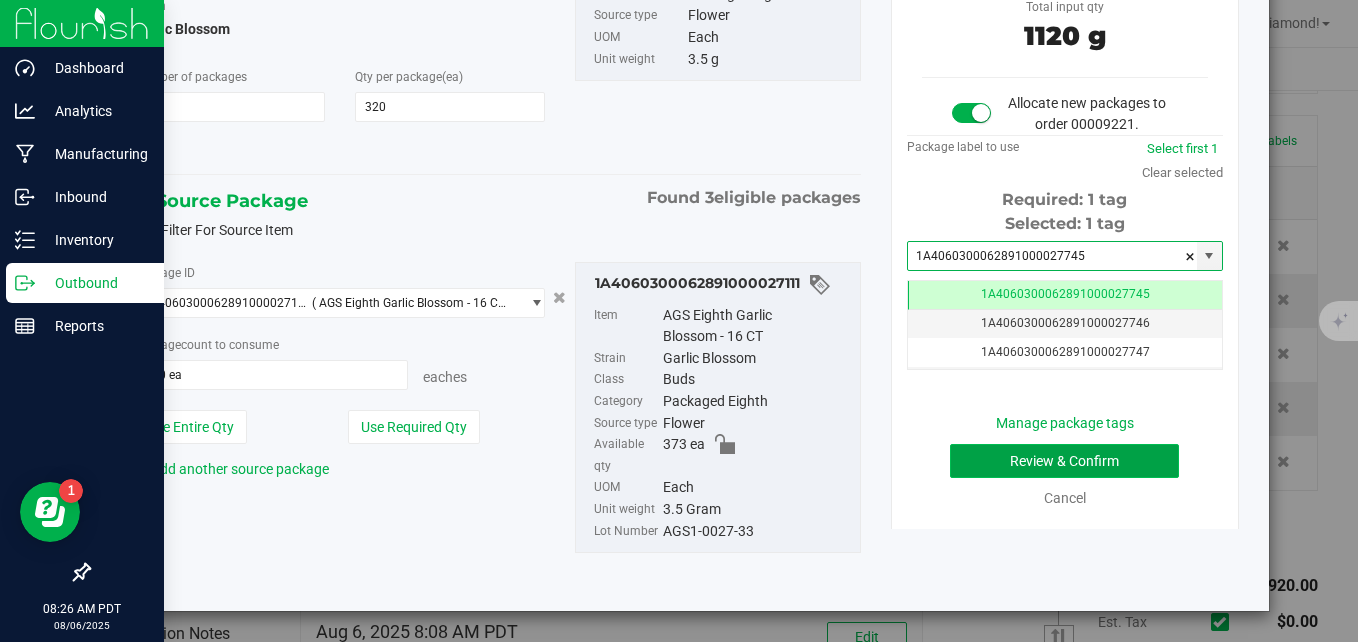 click on "Review & Confirm" at bounding box center [1064, 461] 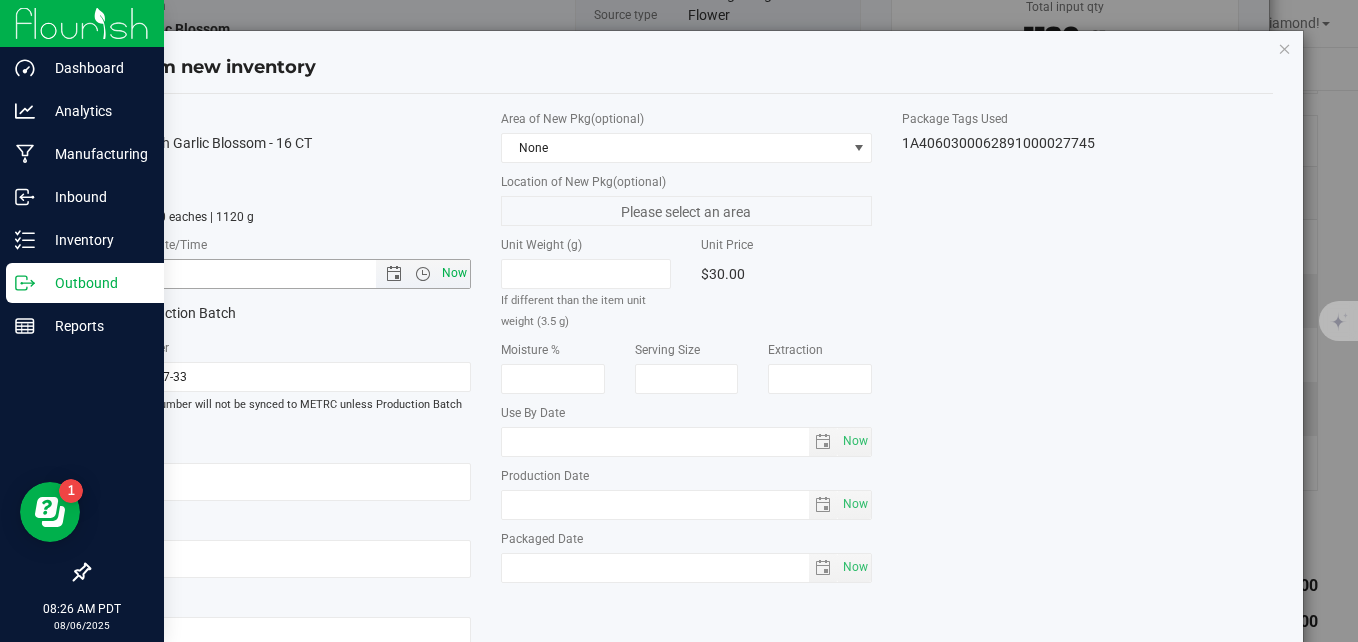click on "Now" at bounding box center (455, 273) 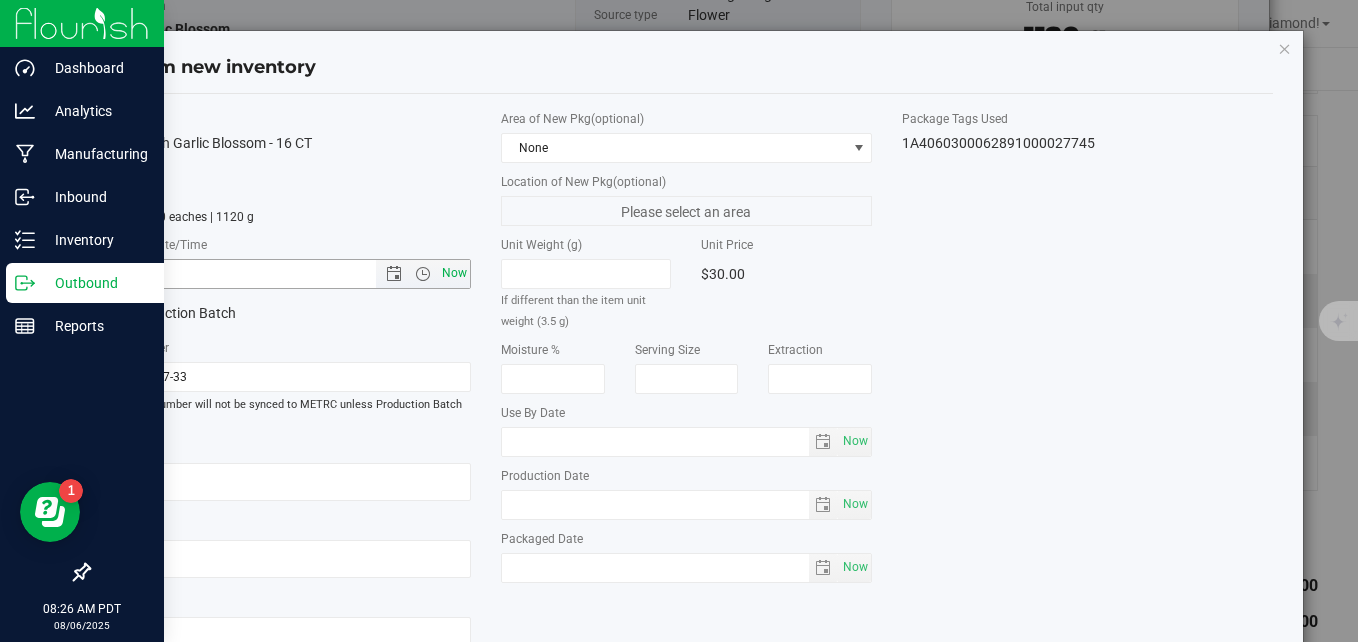 type on "8/6/2025 8:26 AM" 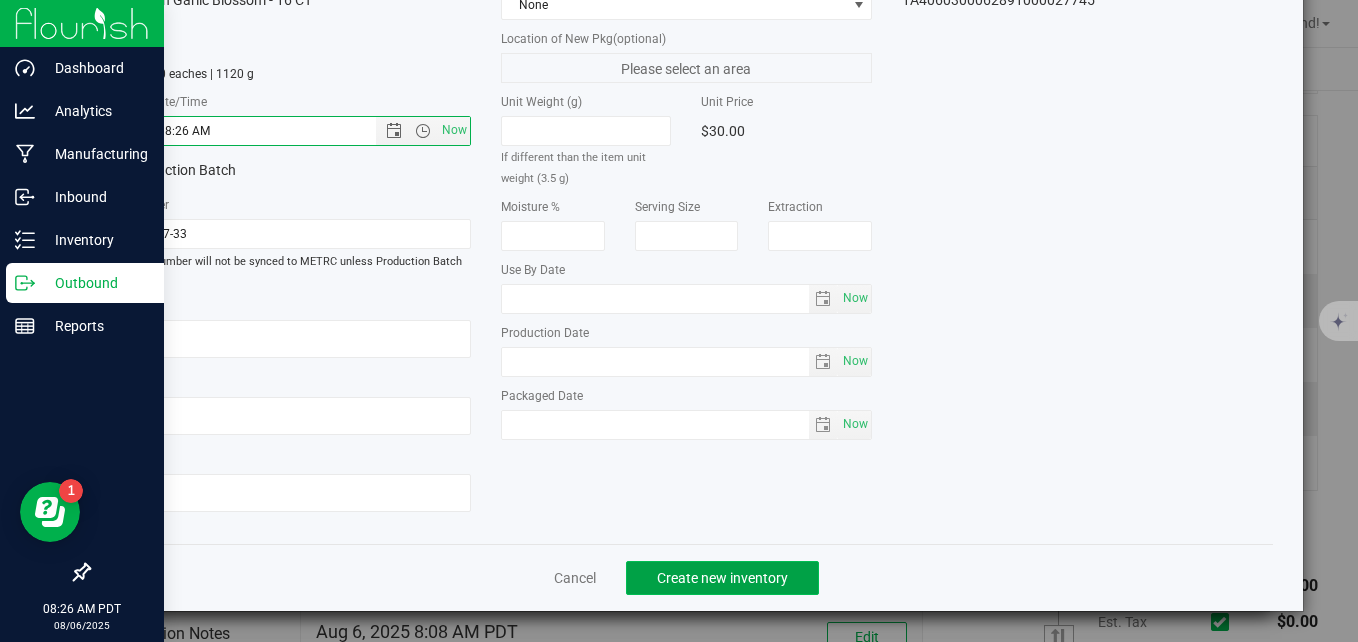 click on "Create new inventory" 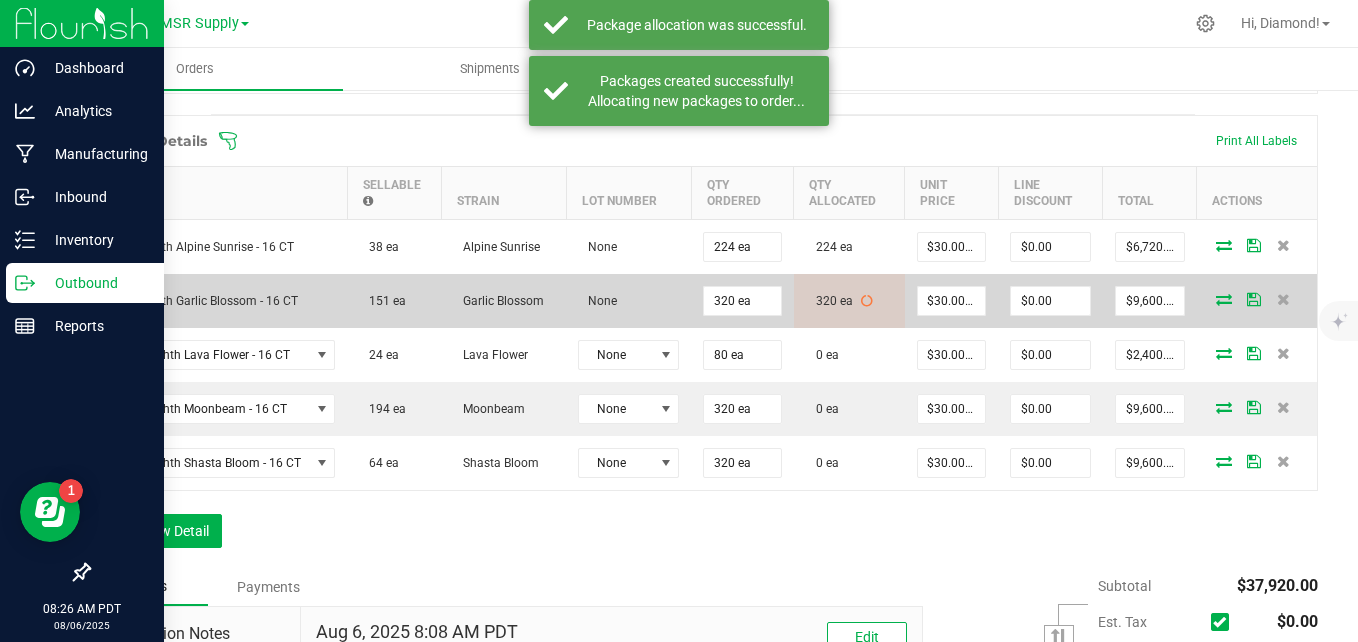 click at bounding box center (867, 301) 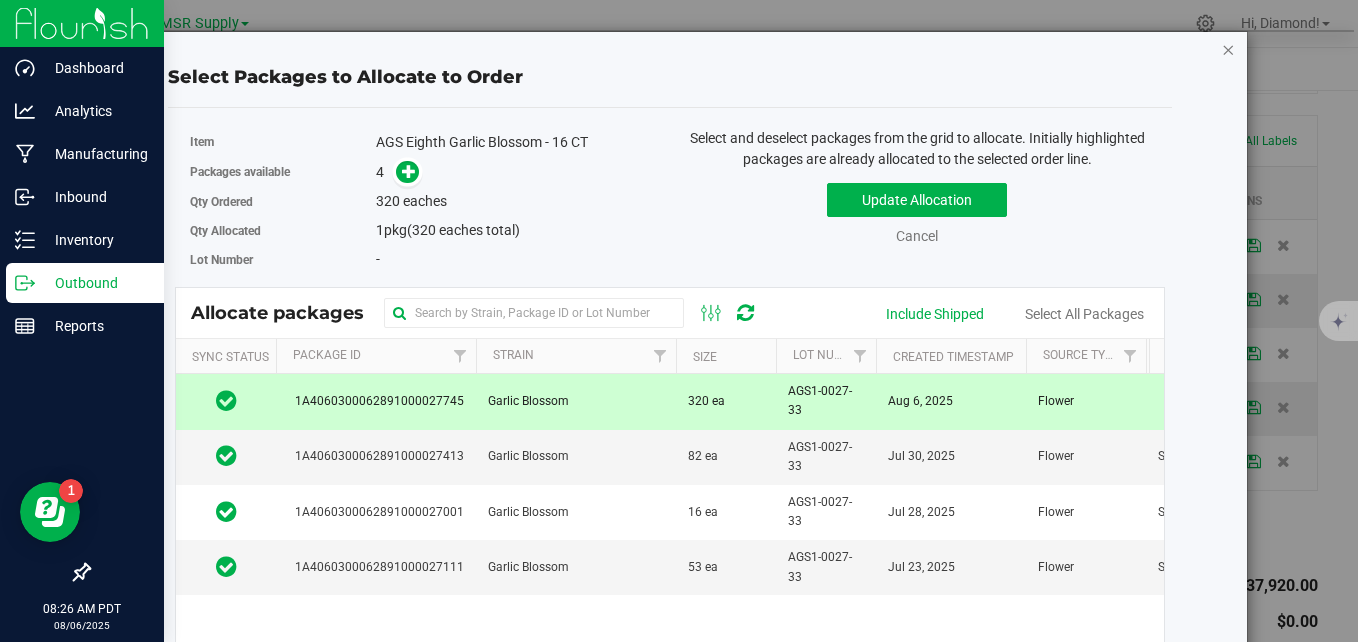 click at bounding box center (1228, 49) 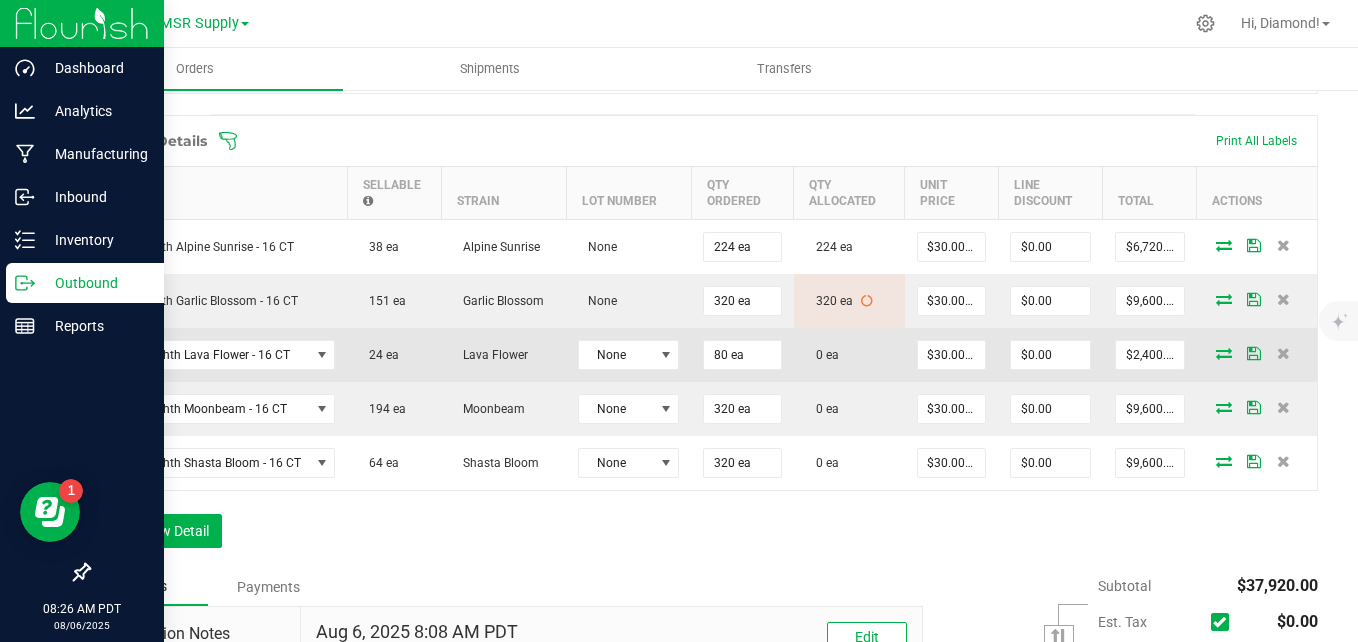 click at bounding box center [1224, 353] 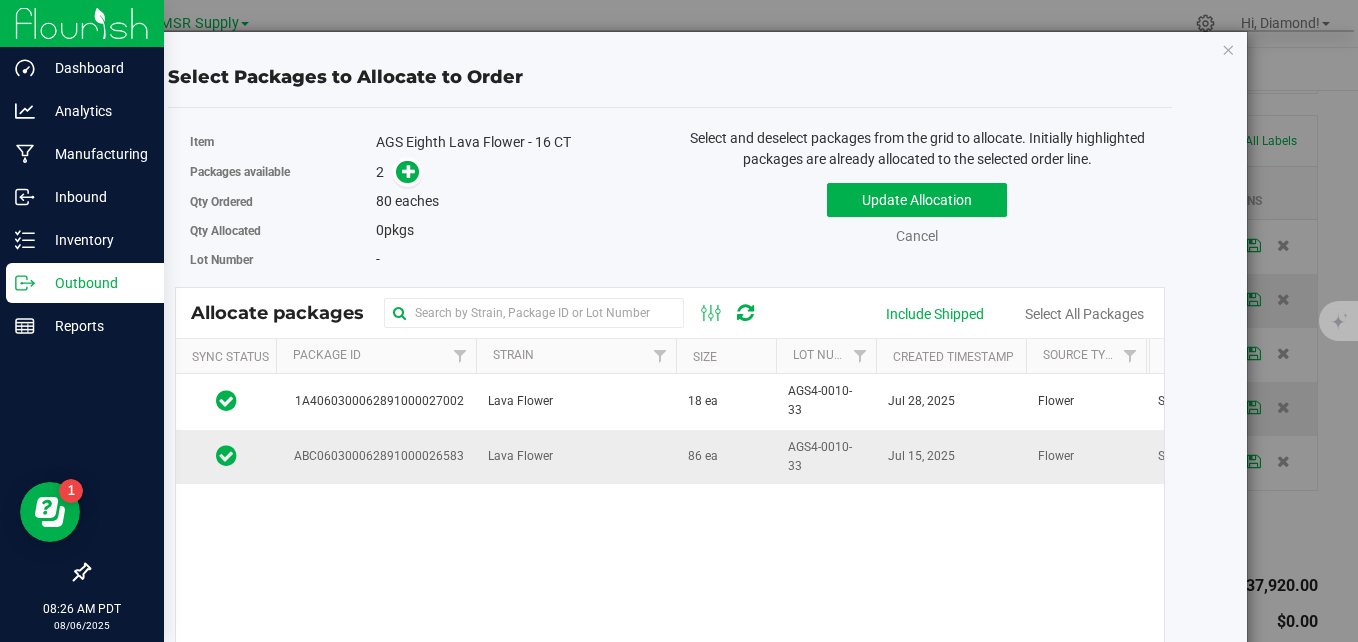 click on "Lava Flower" at bounding box center (576, 457) 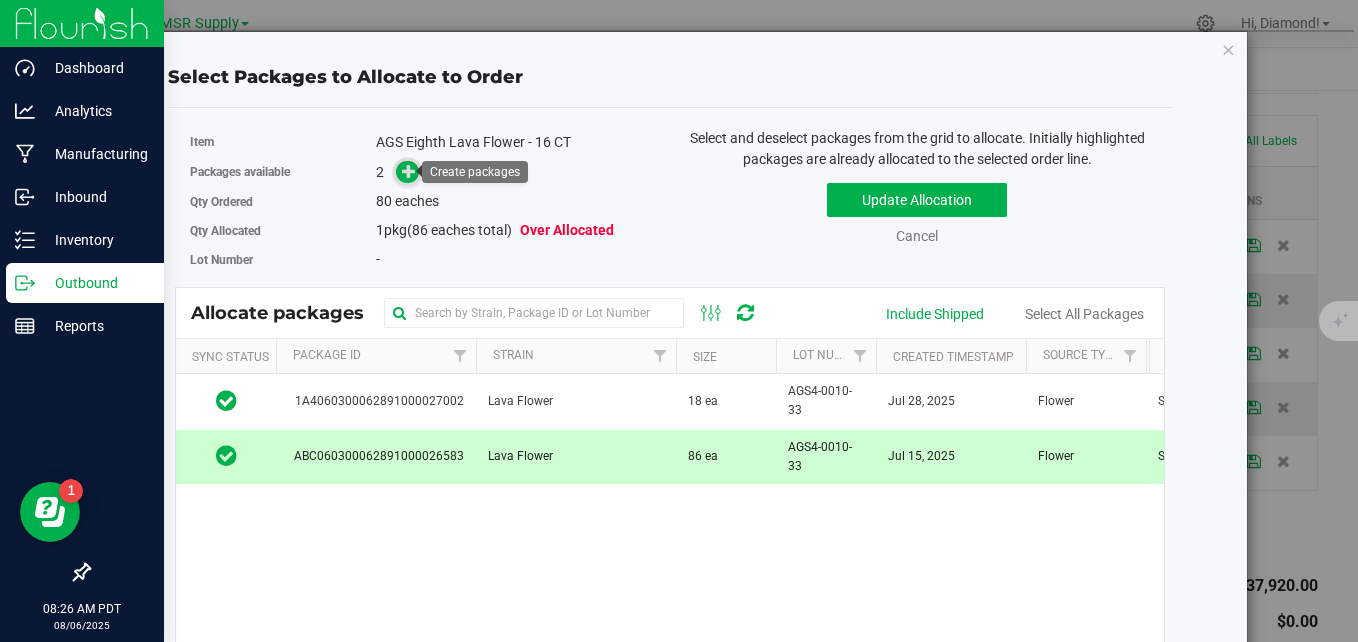 click at bounding box center (409, 171) 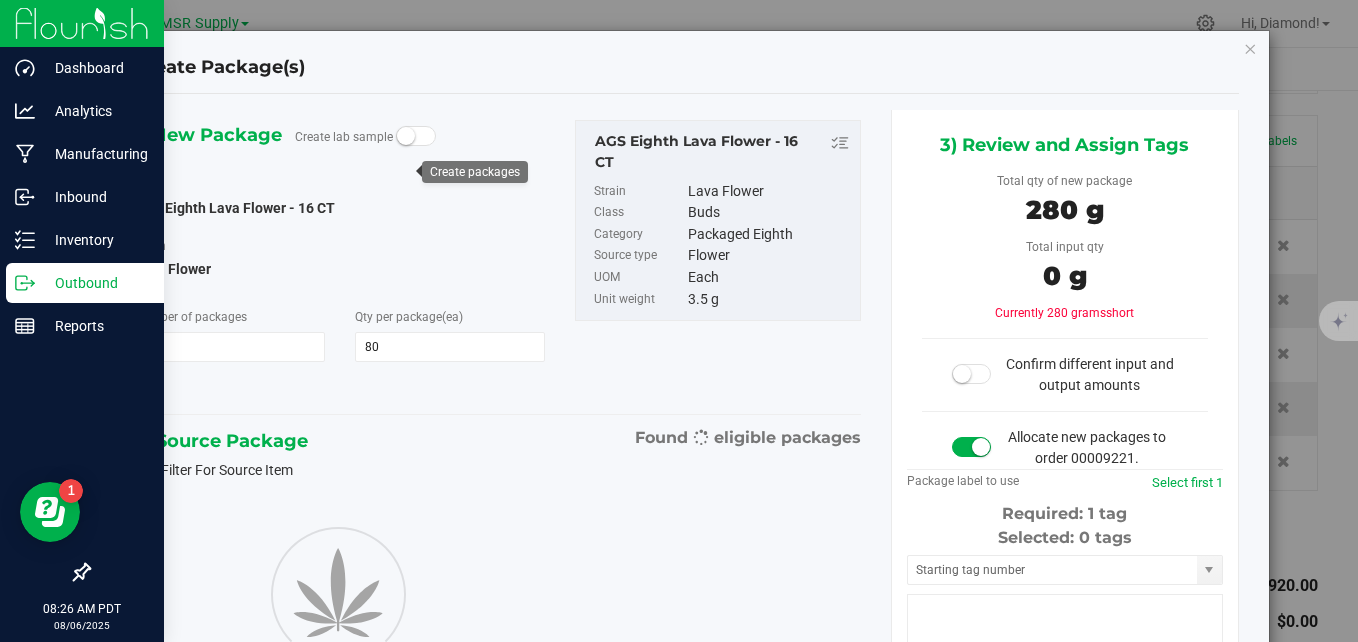 type on "80" 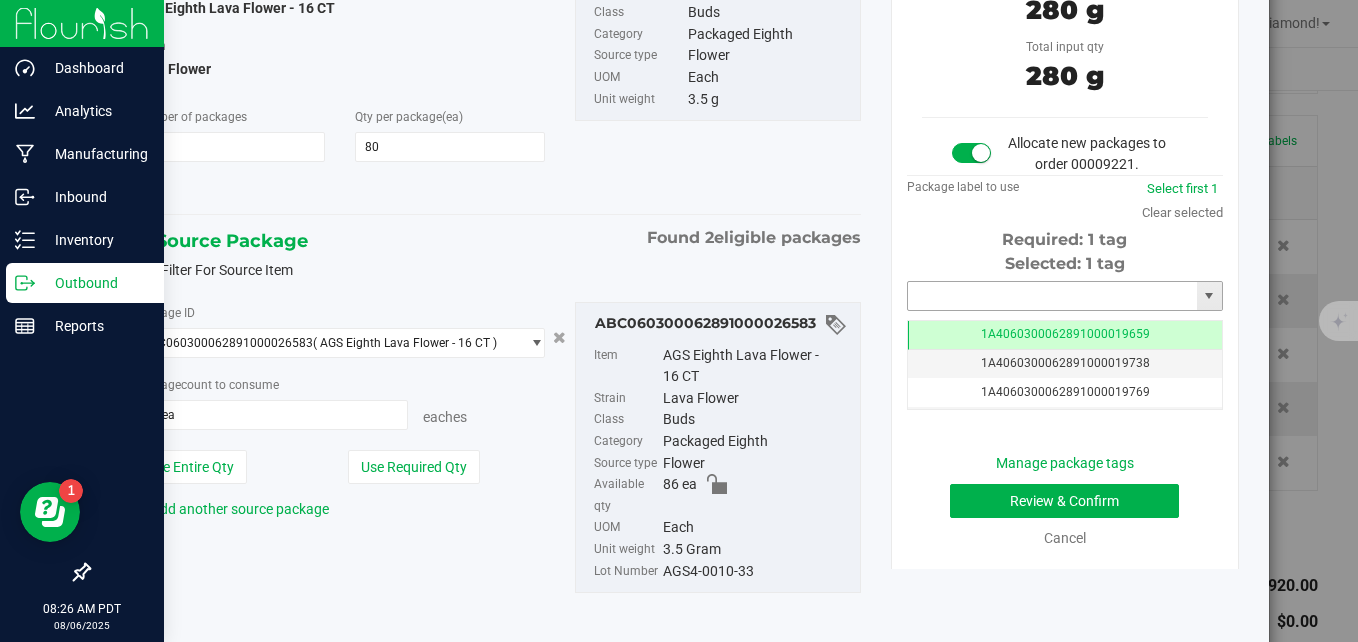 click at bounding box center (1052, 296) 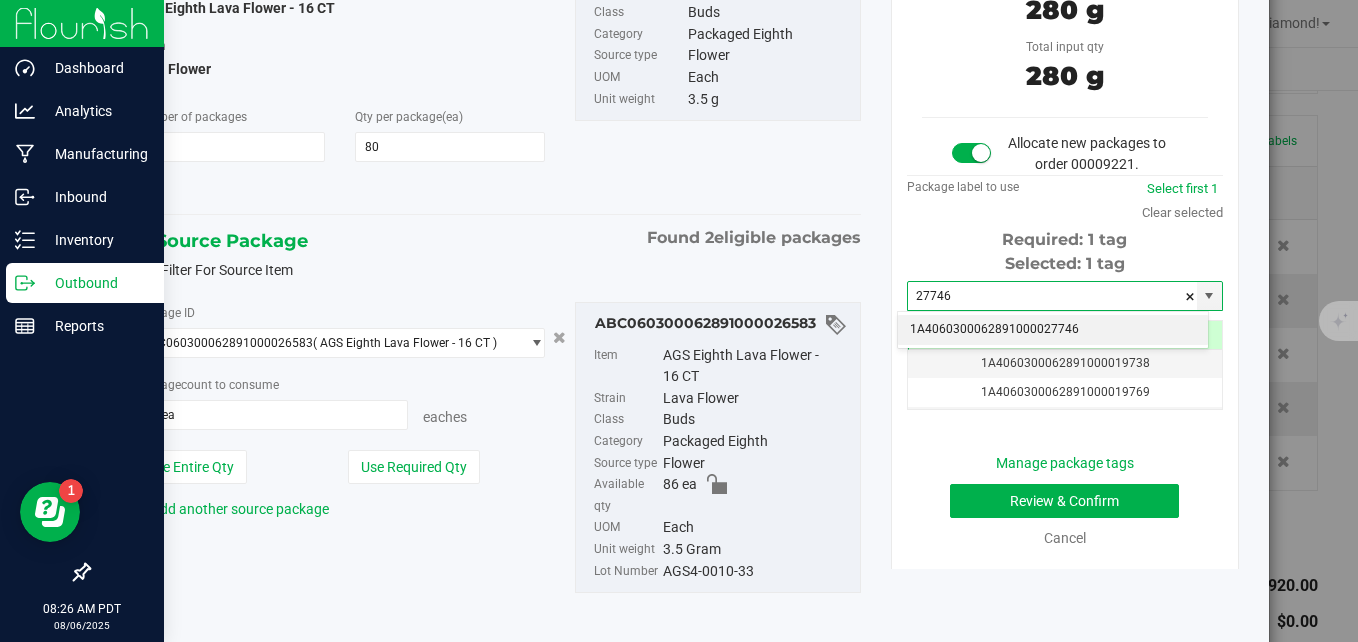 click on "1A4060300062891000027746" at bounding box center [1053, 330] 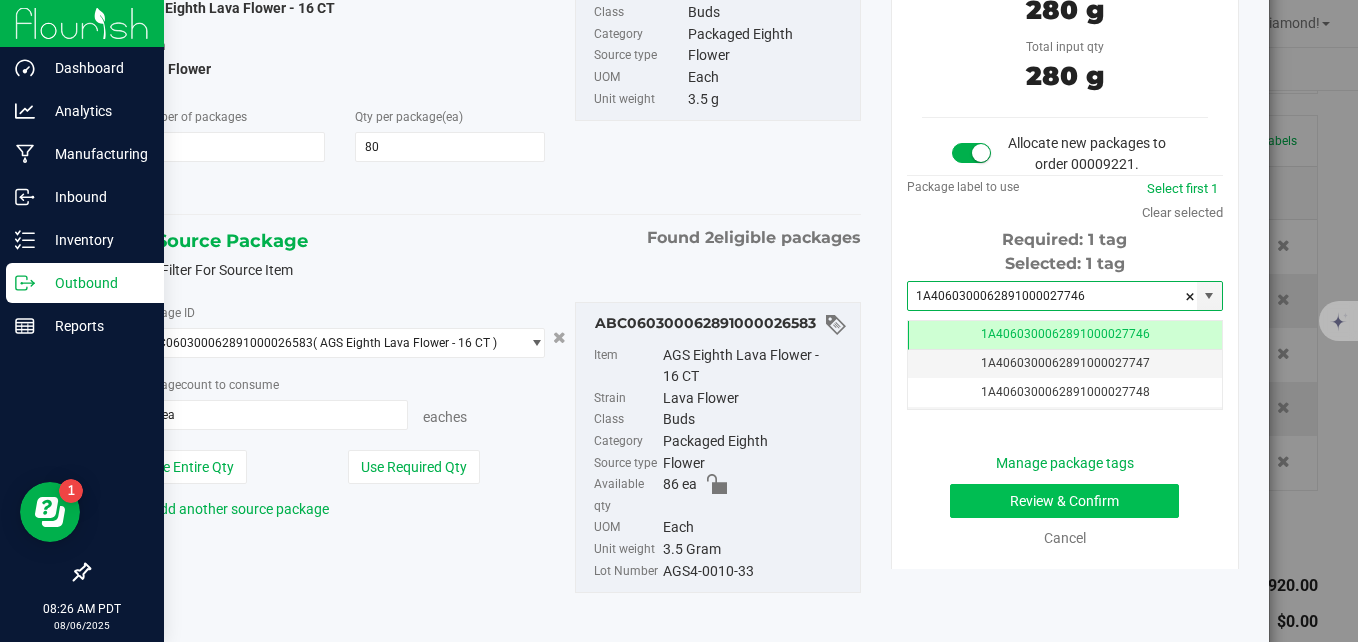 type on "1A4060300062891000027746" 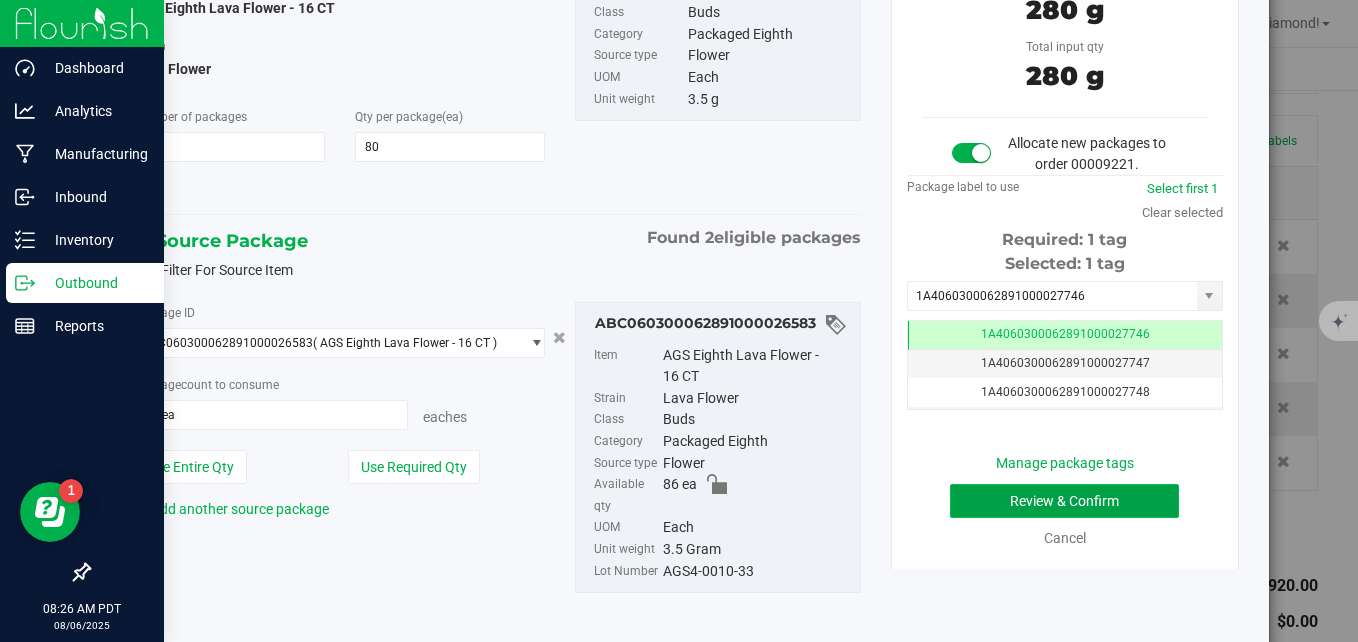 click on "Review & Confirm" at bounding box center (1064, 501) 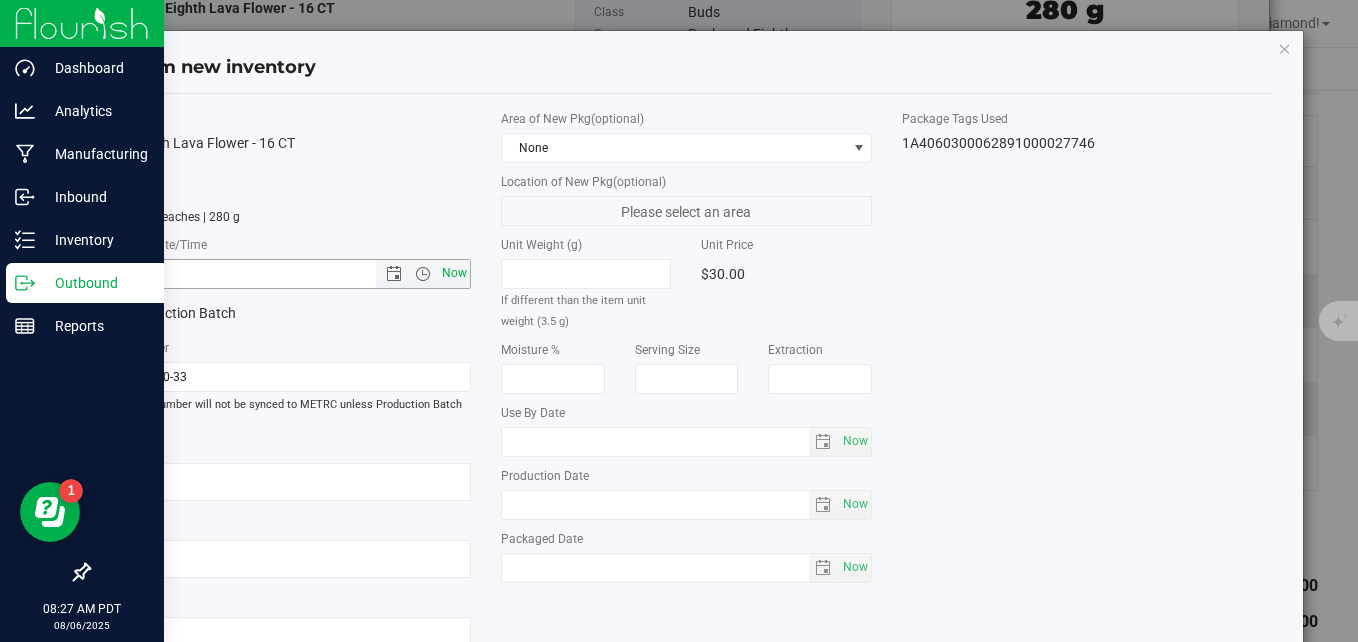click on "Now" at bounding box center [455, 273] 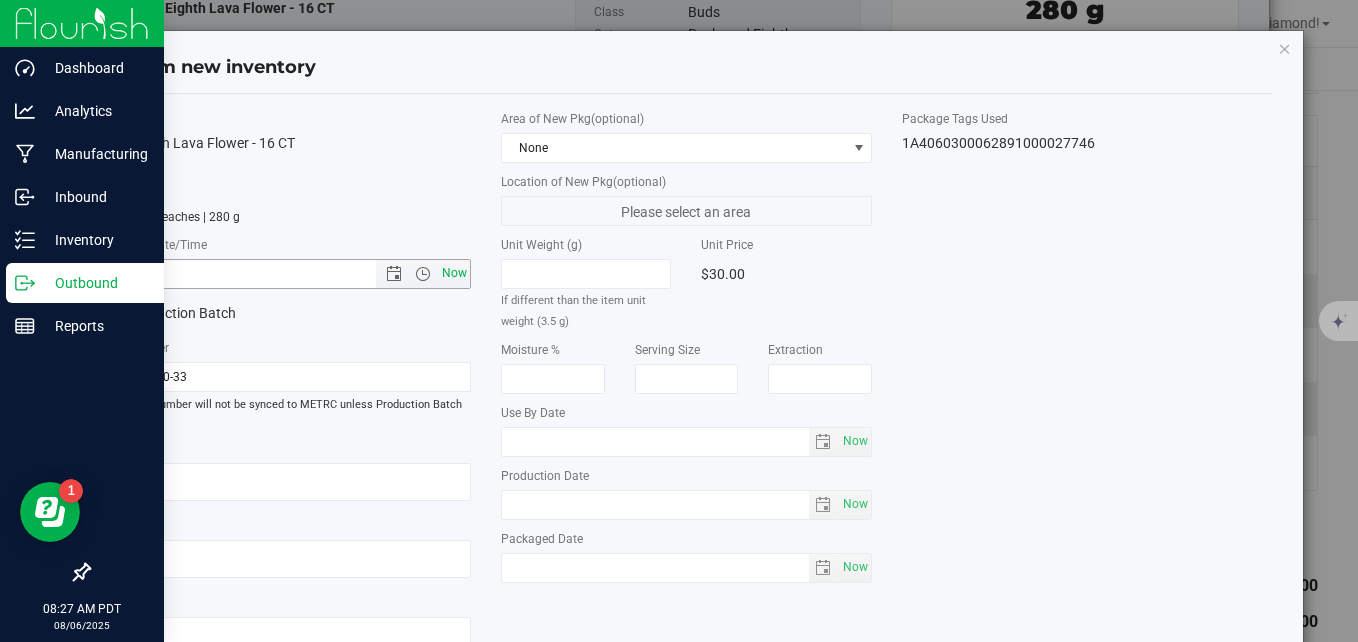 type on "[DATE] [TIME]" 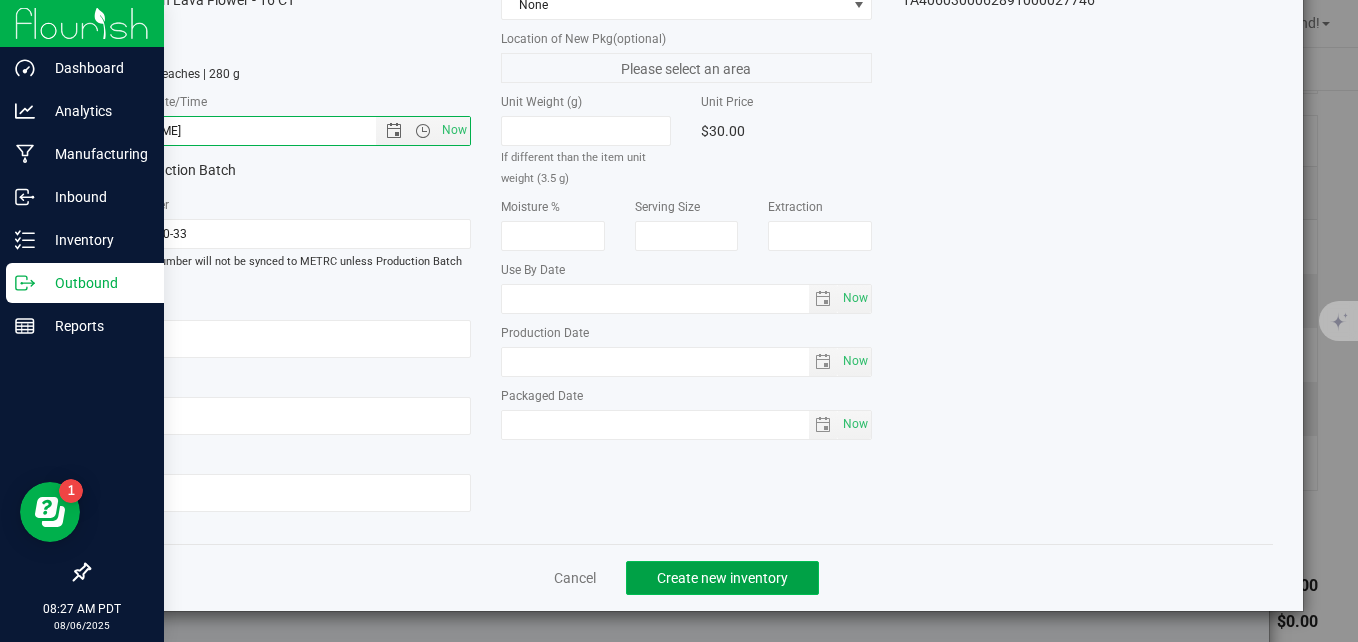 click on "Create new inventory" 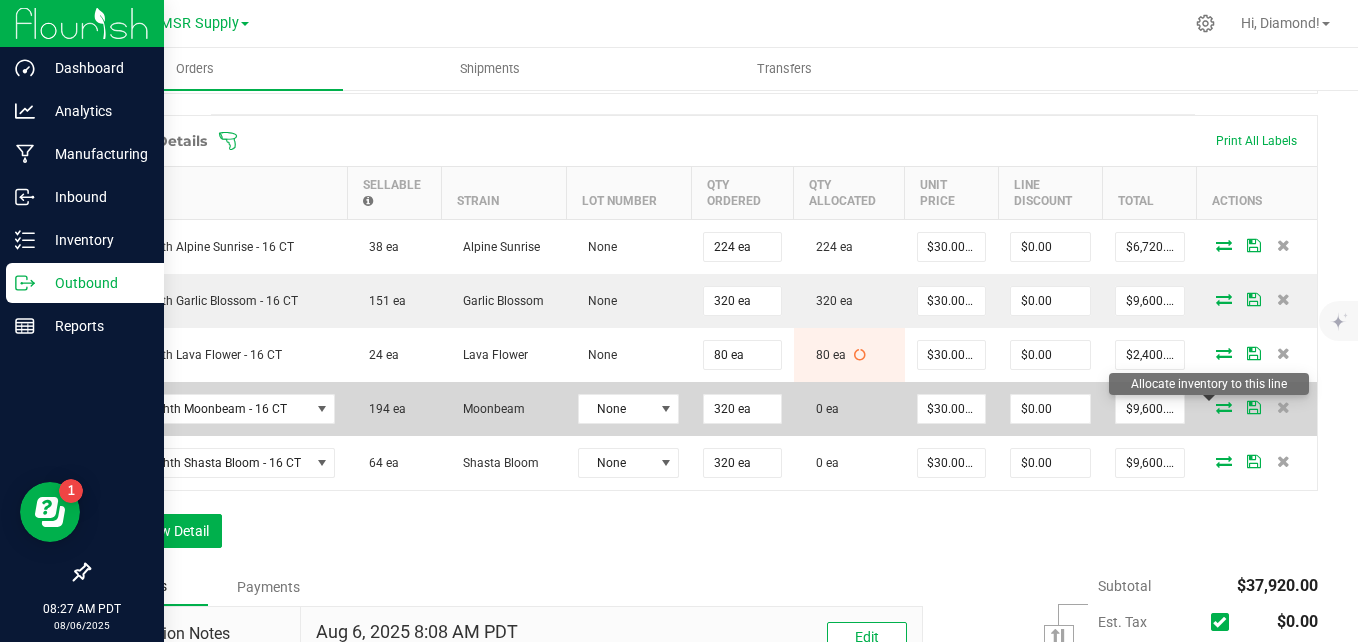 click at bounding box center (1224, 407) 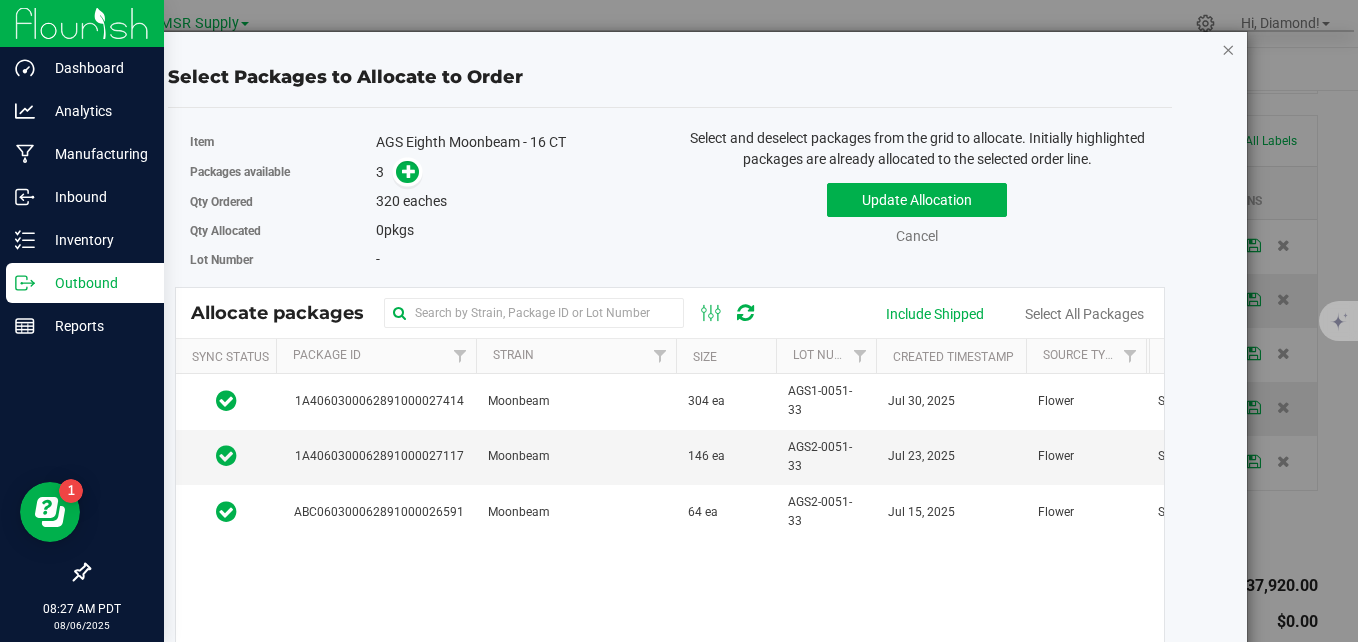 click at bounding box center [1228, 49] 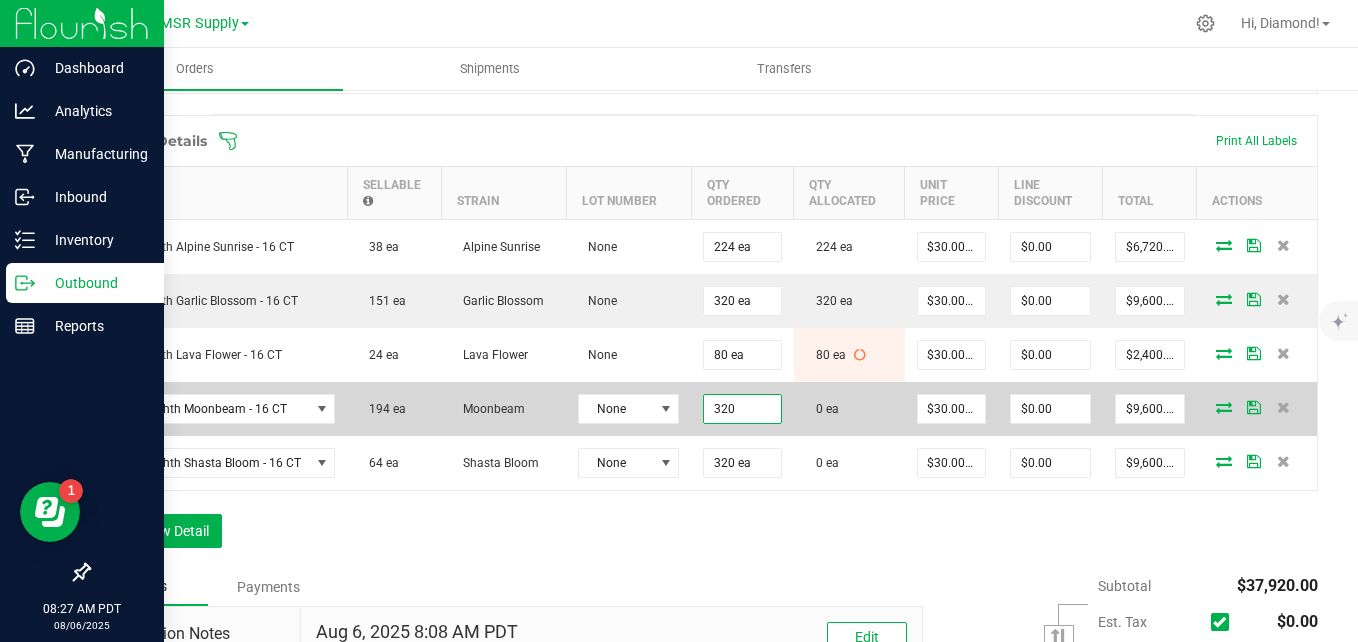 click on "320" at bounding box center [742, 409] 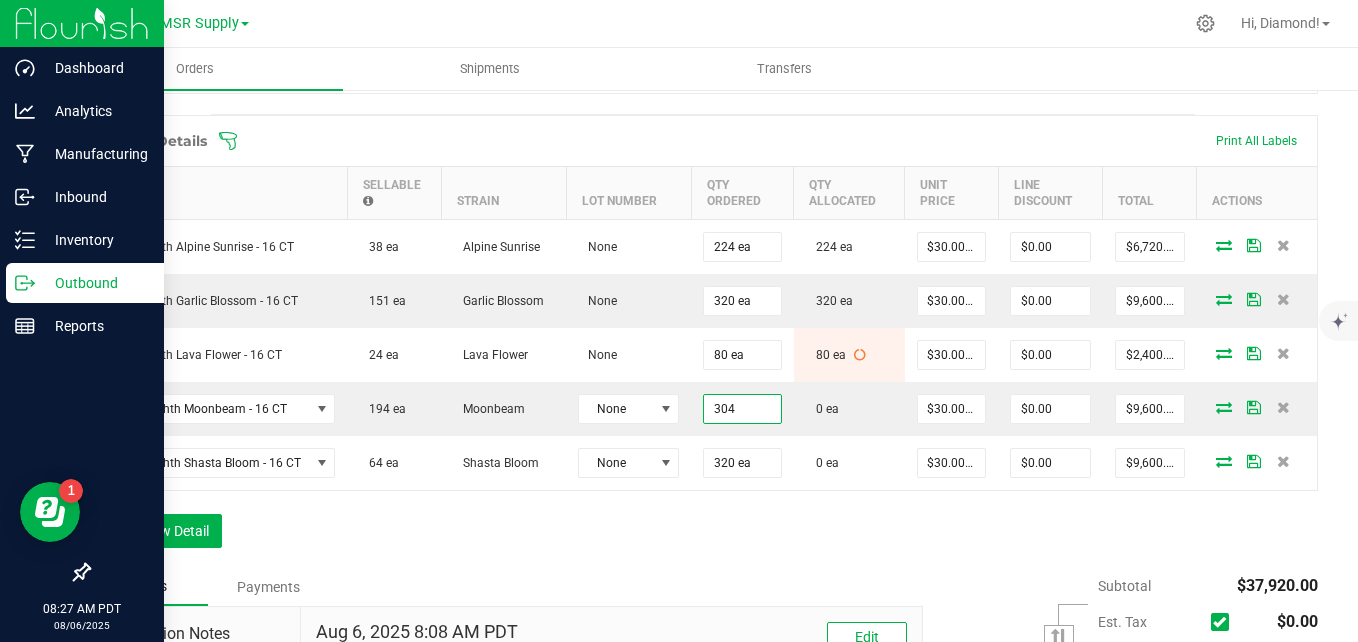 type on "304 ea" 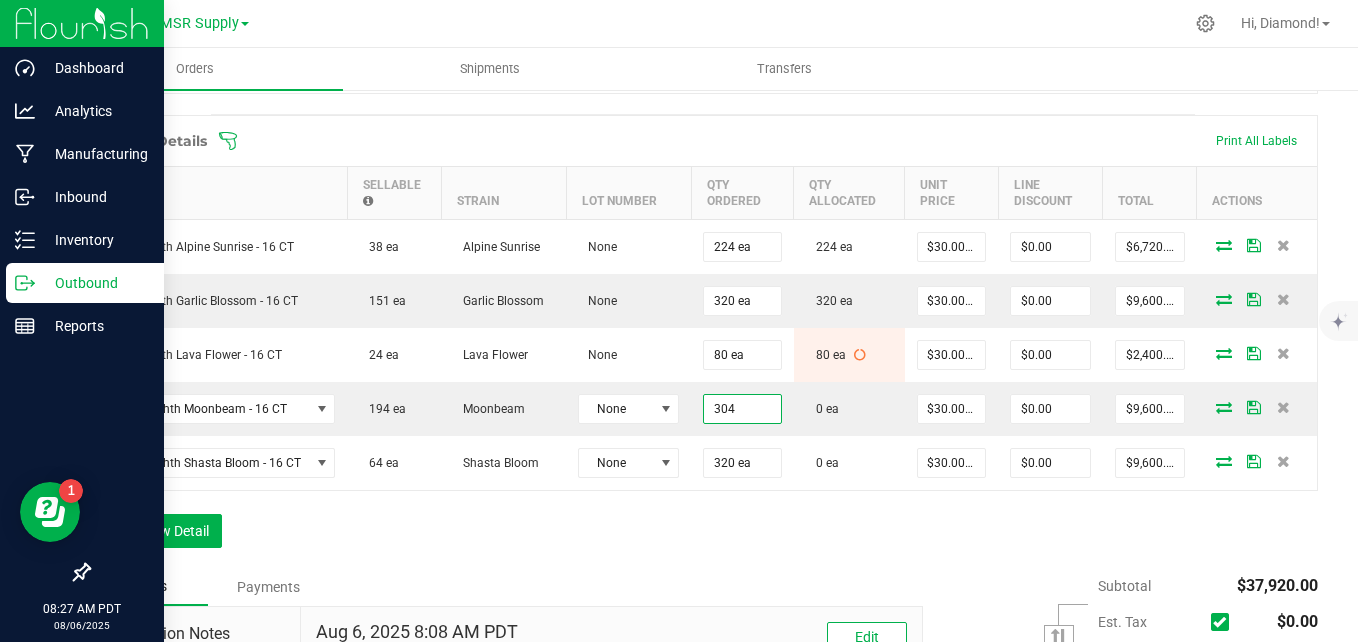 type on "$9,120.00" 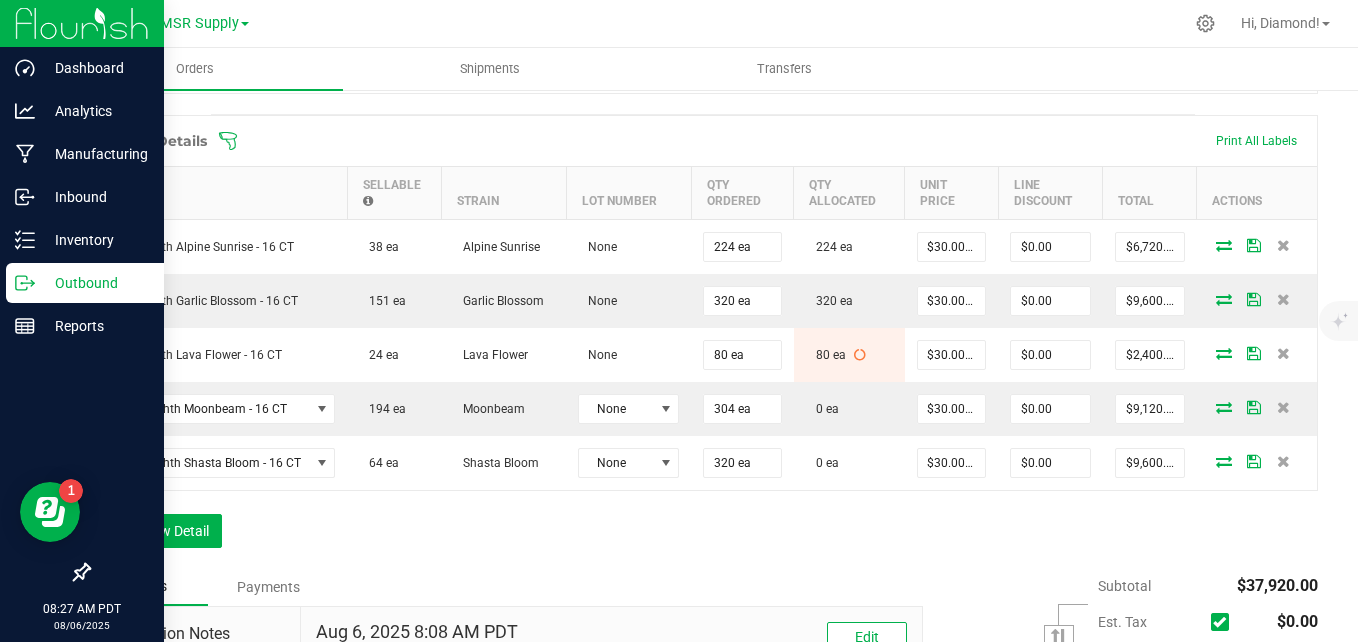 click on "Order Details Print All Labels Item  Sellable  Strain  Lot Number  Qty Ordered Qty Allocated Unit Price Line Discount Total Actions  AGS Eighth Alpine Sunrise - 16 CT   38 ea   Alpine Sunrise   None  224 ea  224 ea  $30.00000 $0.00 $6,720.00  AGS Eighth Garlic Blossom - 16 CT   151 ea   Garlic Blossom   None  320 ea  320 ea  $30.00000 $0.00 $9,600.00  AGS Eighth Lava Flower - 16 CT   24 ea   Lava Flower   None  80 ea  80 ea
$30.00000 $0.00 $2,400.00 AGS Eighth Moonbeam - 16 CT  194 ea   Moonbeam  None 304 ea  0 ea  $30.00000 $0.00 $9,120.00 AGS Eighth Shasta Bloom - 16 CT  64 ea   Shasta Bloom  None 320 ea  0 ea  $30.00000 $0.00 $9,600.00
Add New Detail" at bounding box center [703, 341] 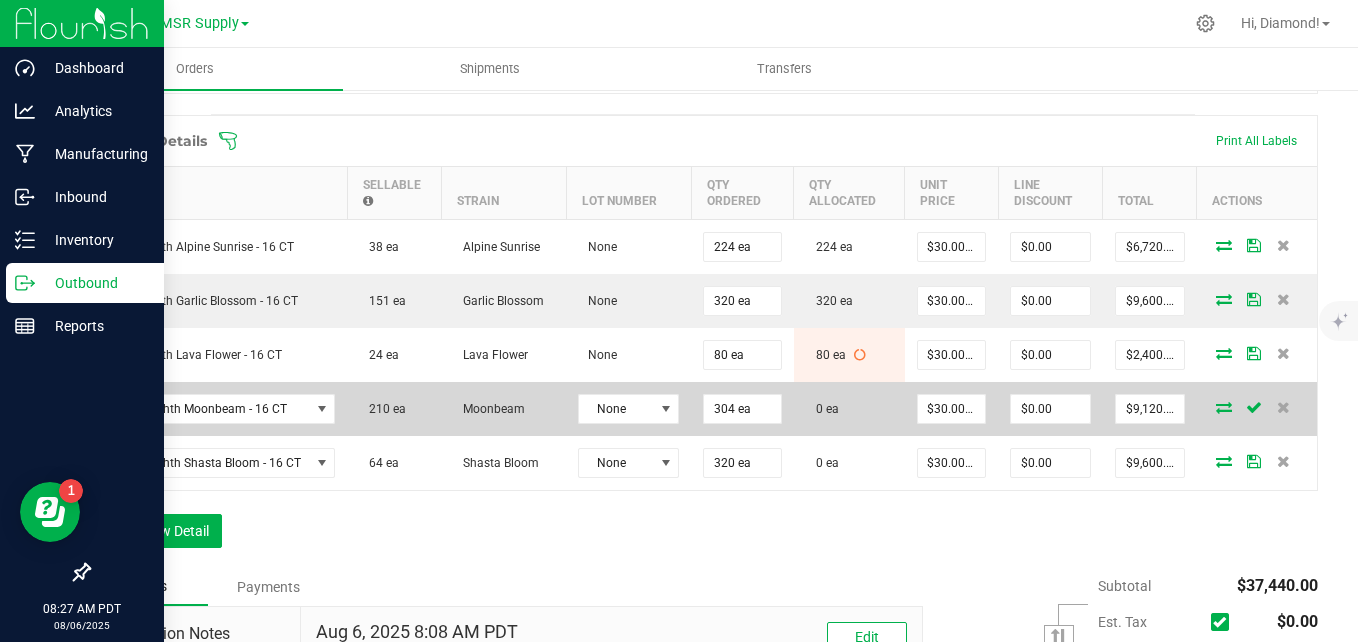 click at bounding box center [1224, 407] 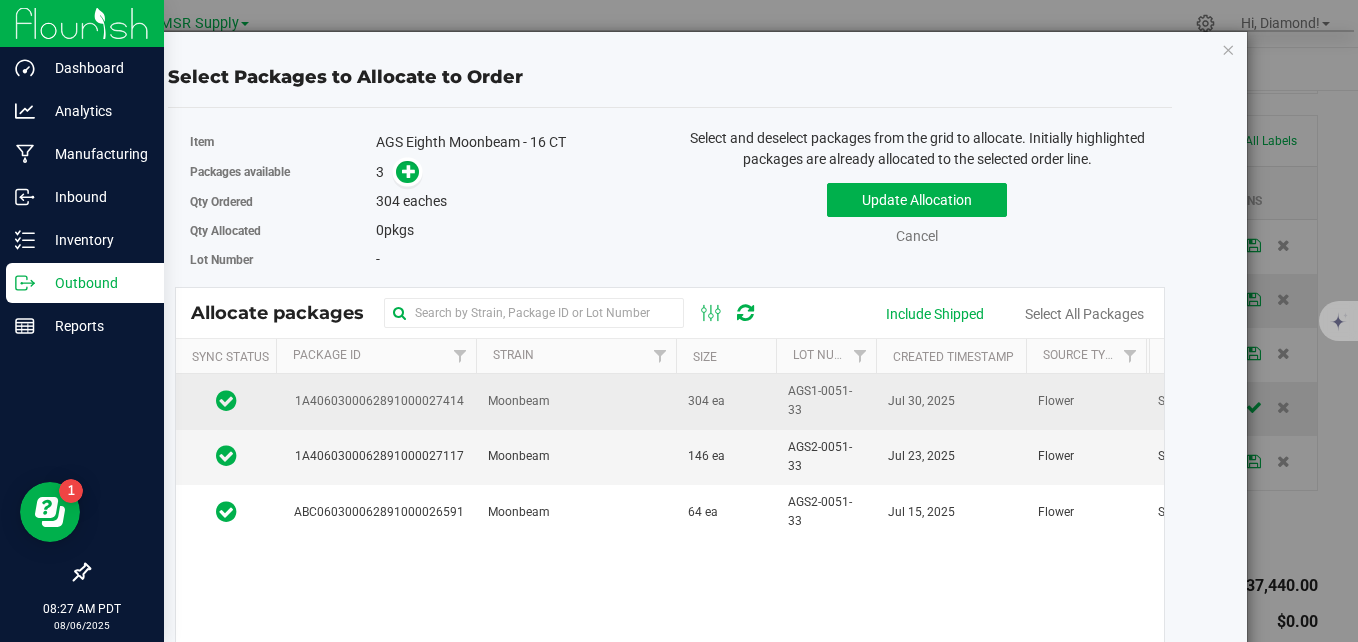 click on "Moonbeam" at bounding box center (576, 401) 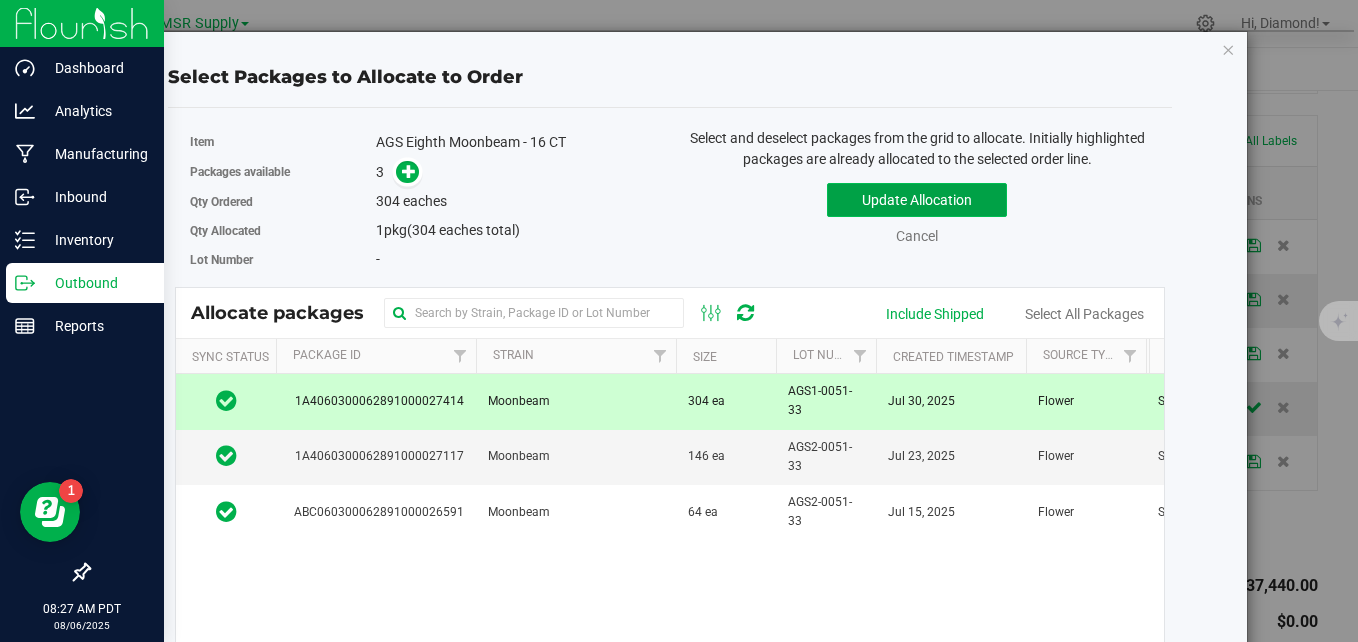 click on "Update Allocation" at bounding box center [917, 200] 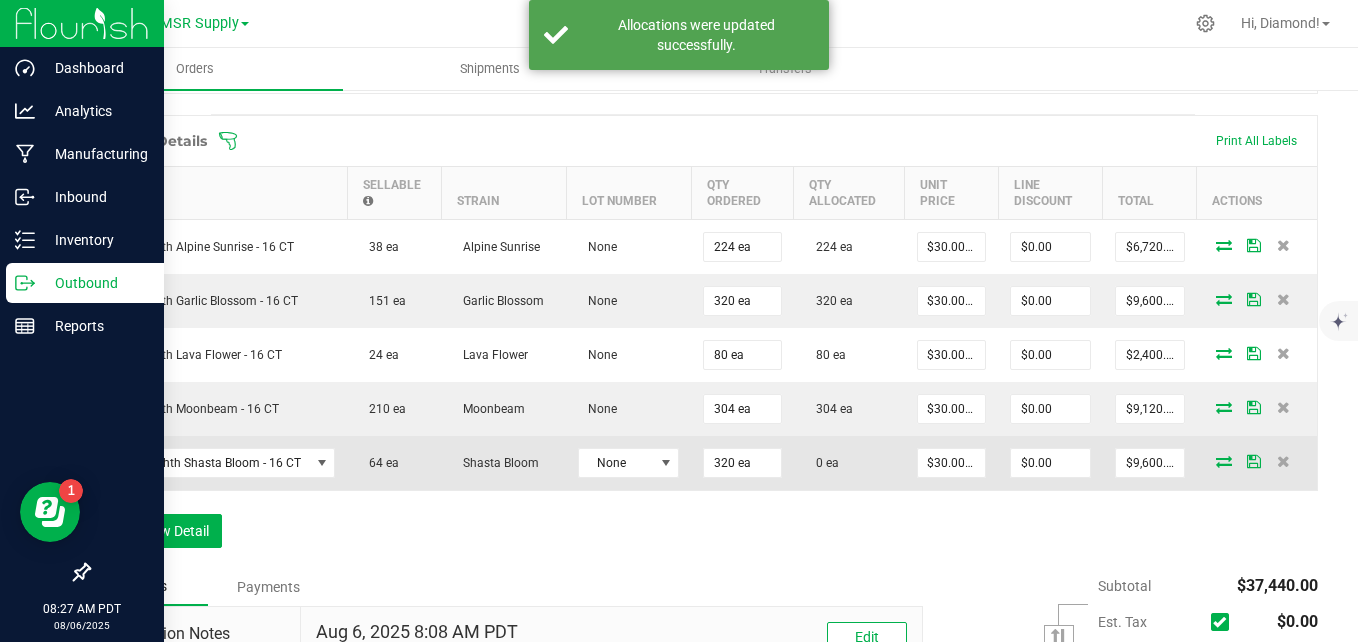 click at bounding box center [1224, 461] 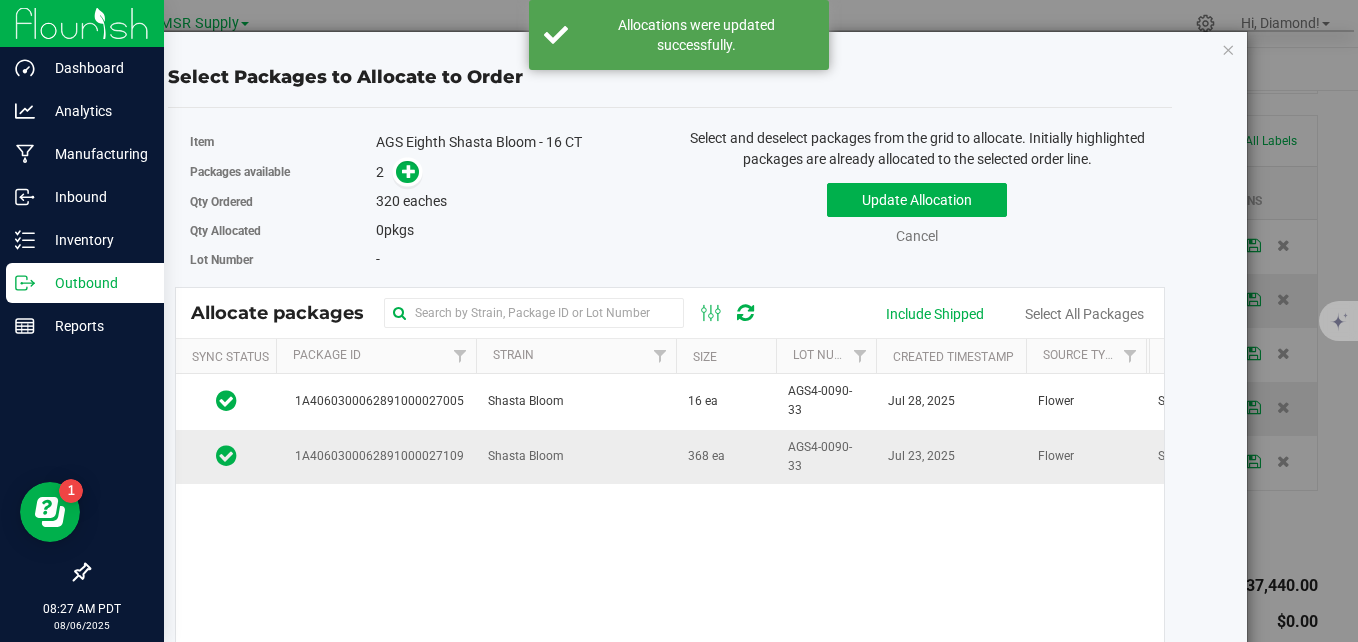 click on "Shasta Bloom" at bounding box center (576, 457) 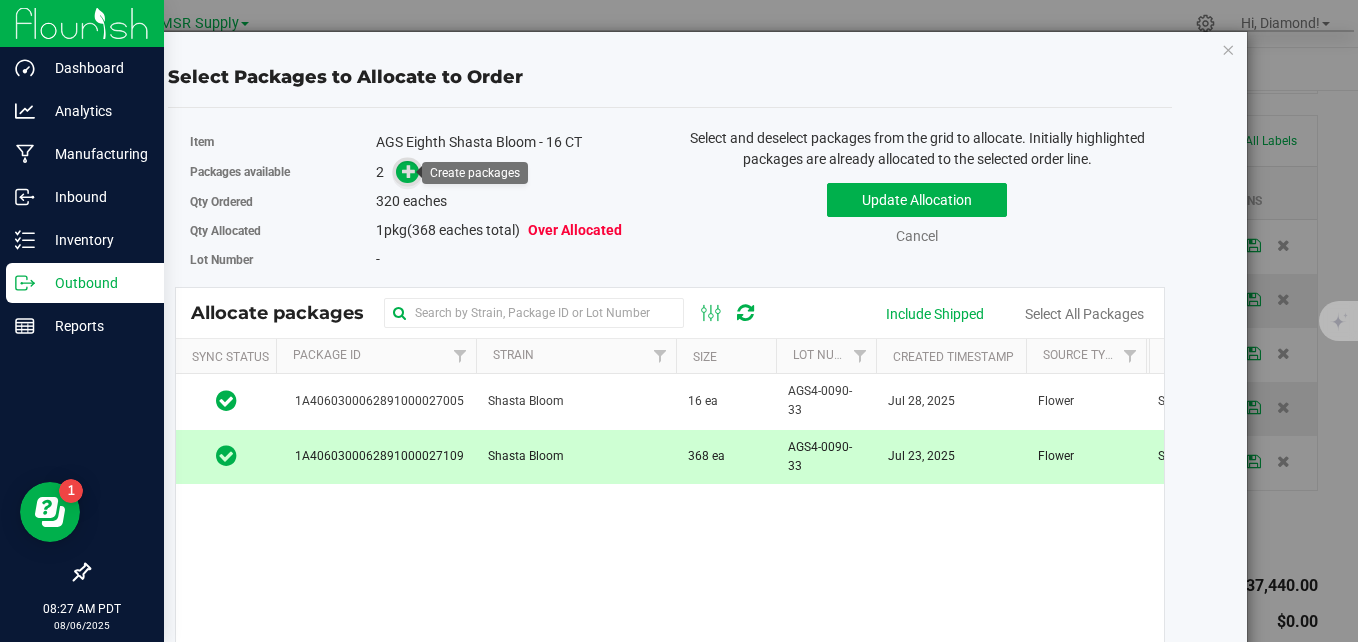 click at bounding box center [409, 171] 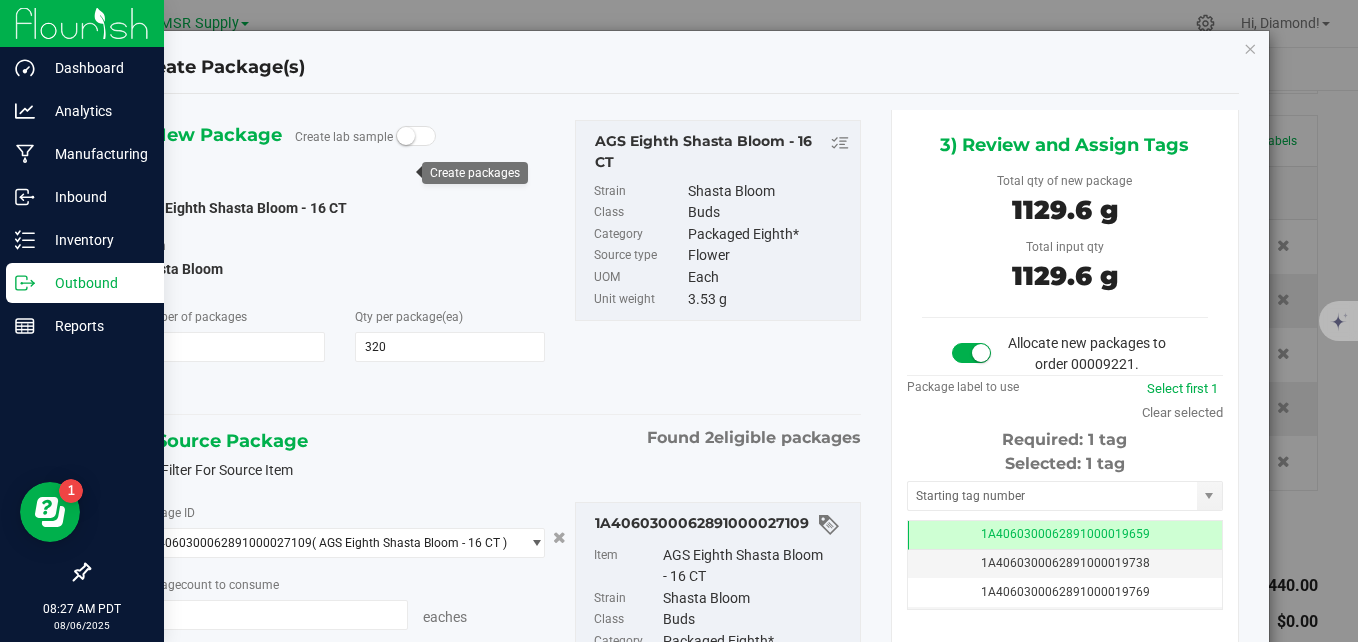 type on "320 ea" 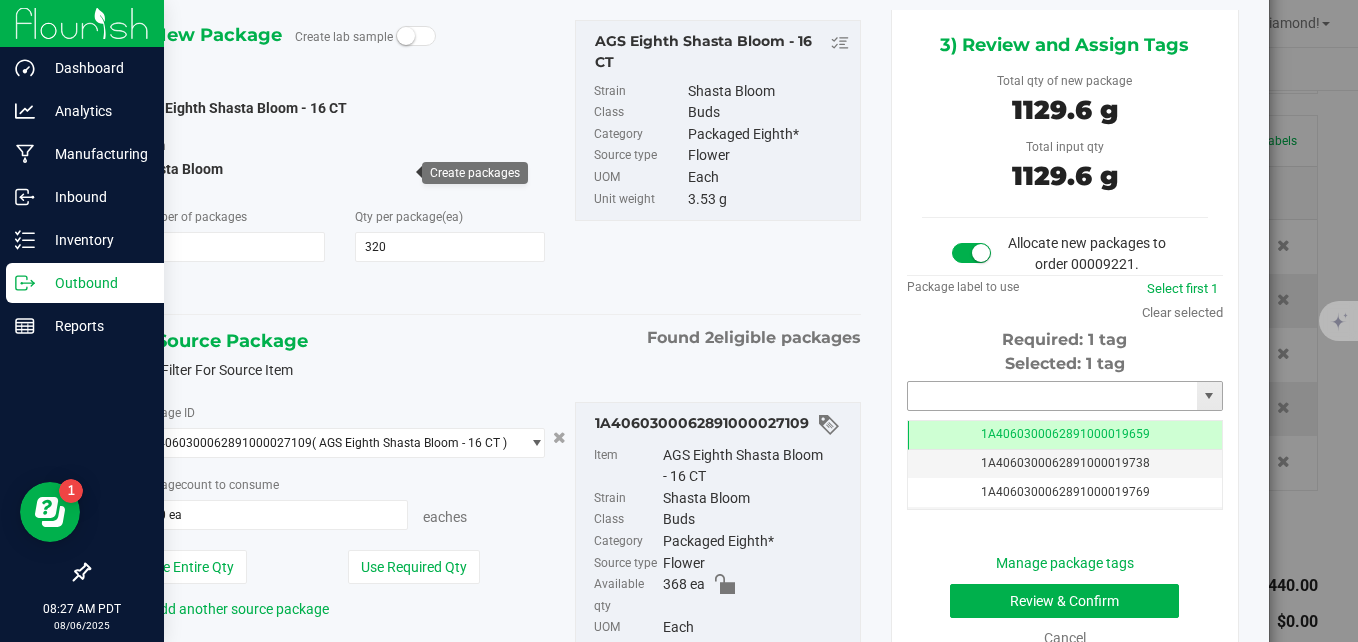 click at bounding box center [1052, 396] 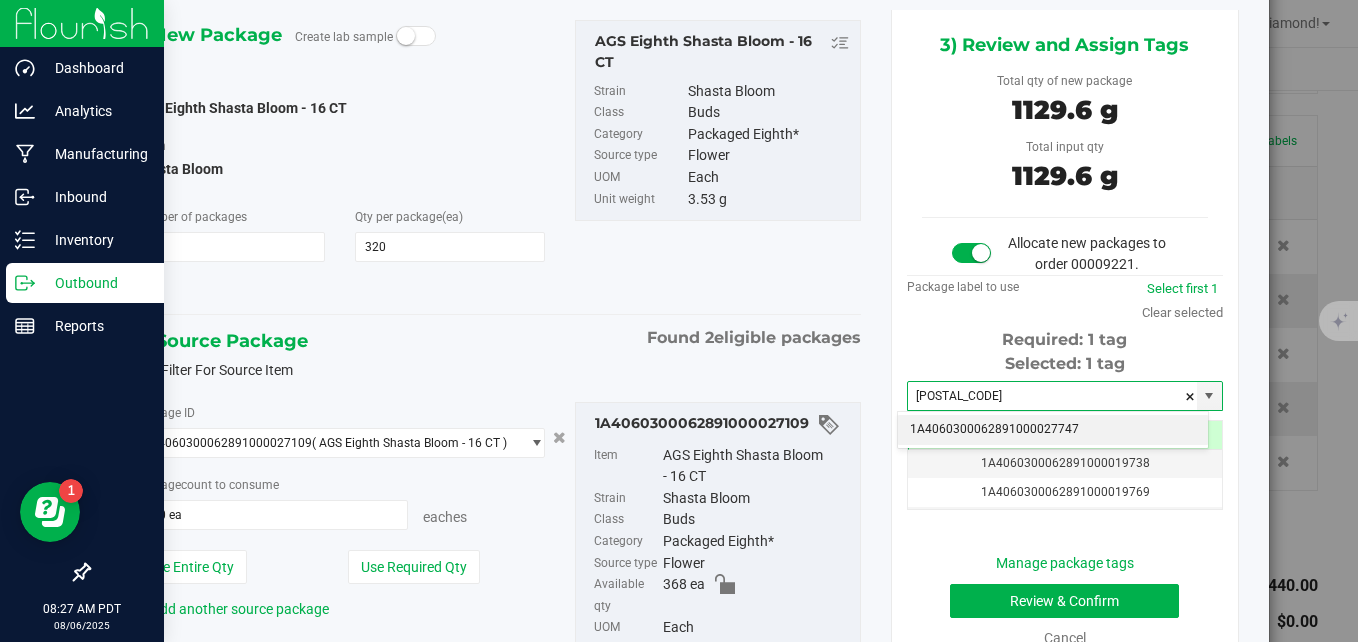 click on "1A4060300062891000027747" at bounding box center [1053, 430] 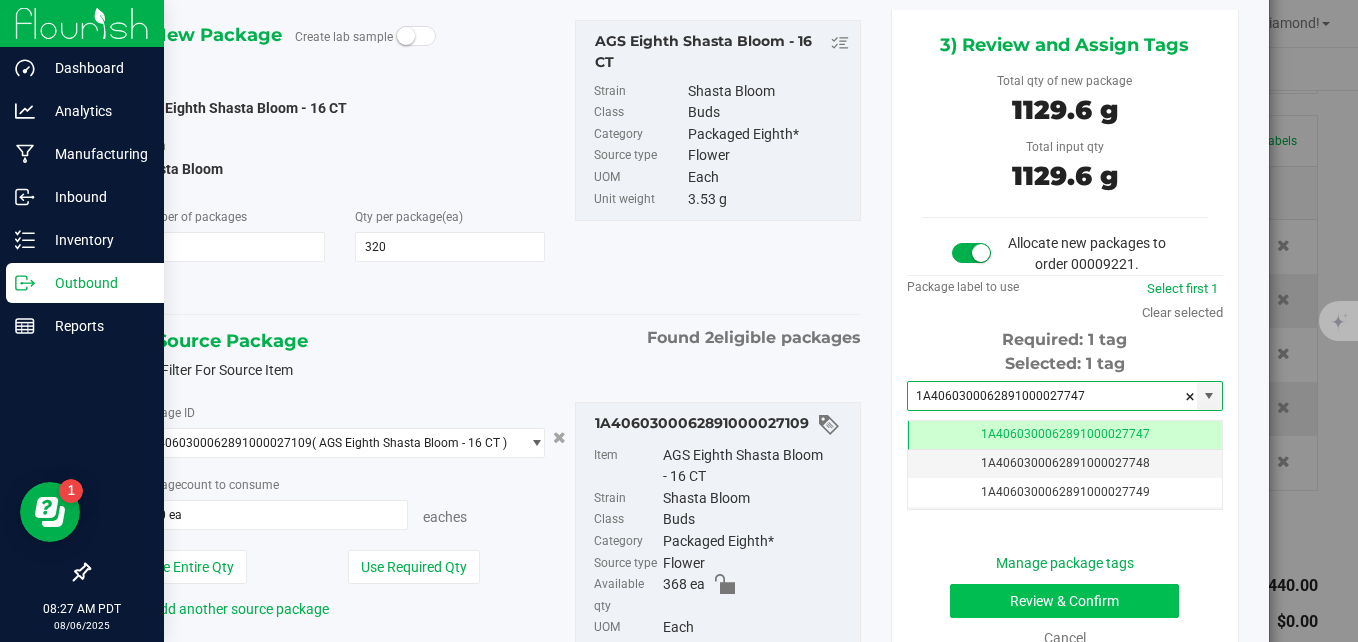 type on "1A4060300062891000027747" 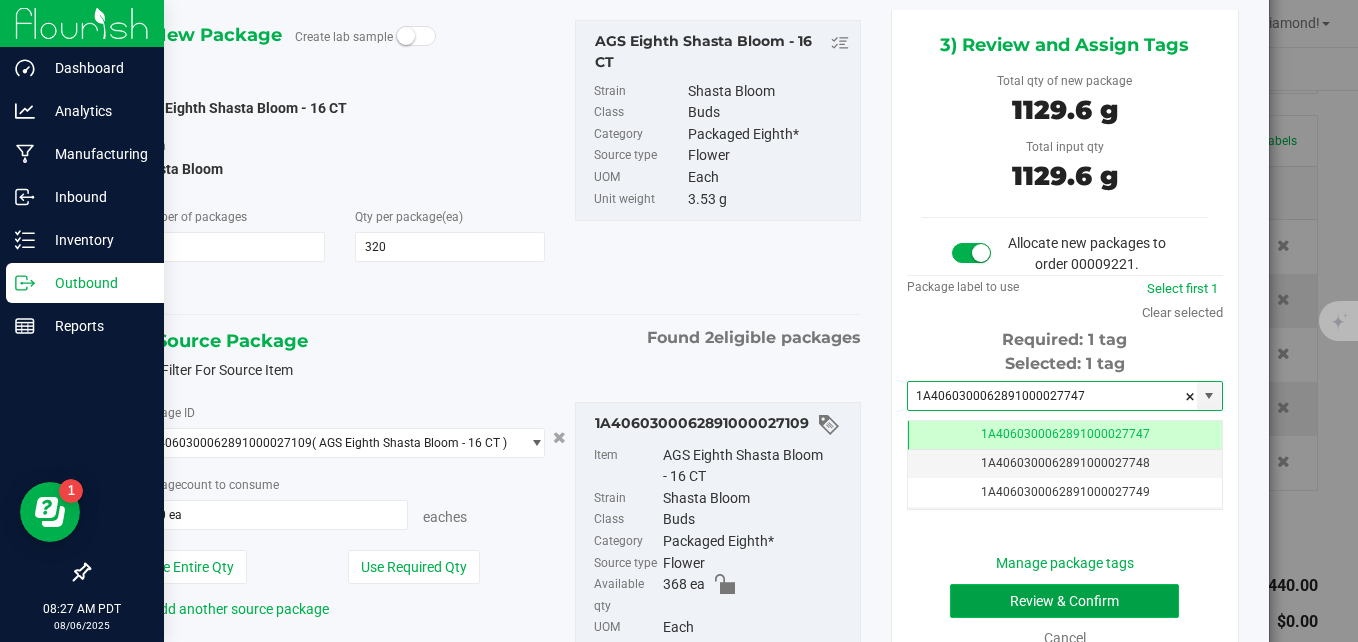 click on "Review & Confirm" at bounding box center (1064, 601) 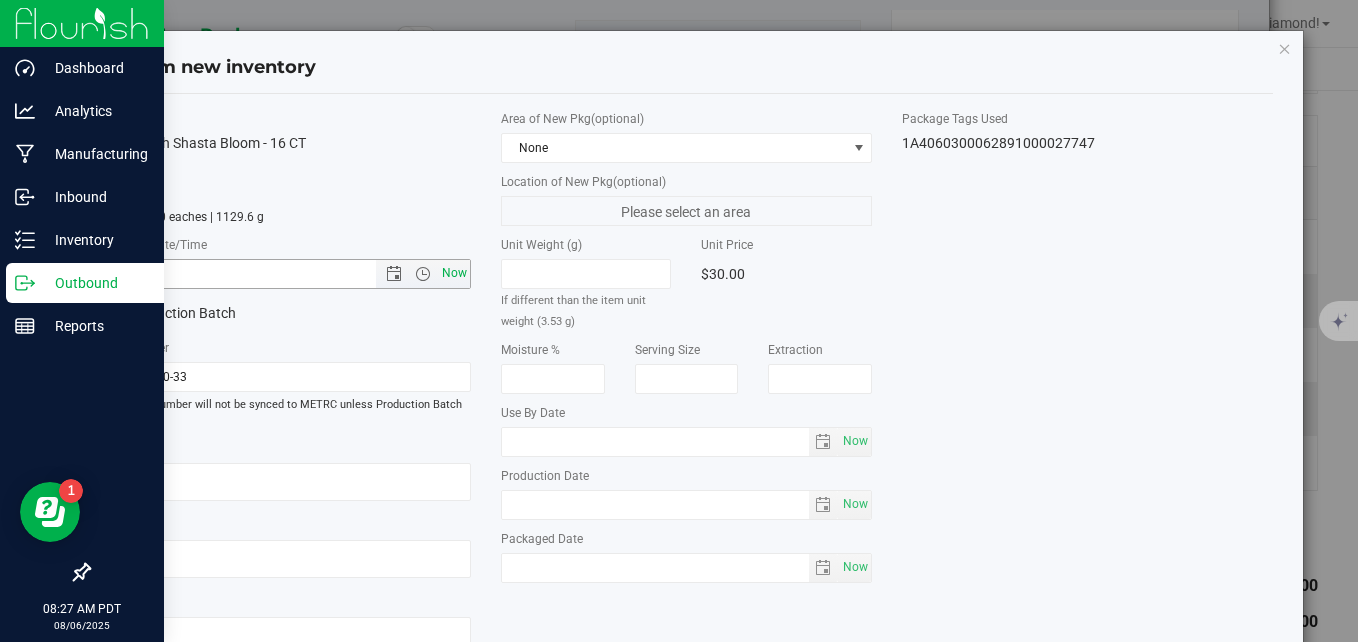 click on "Now" at bounding box center (455, 273) 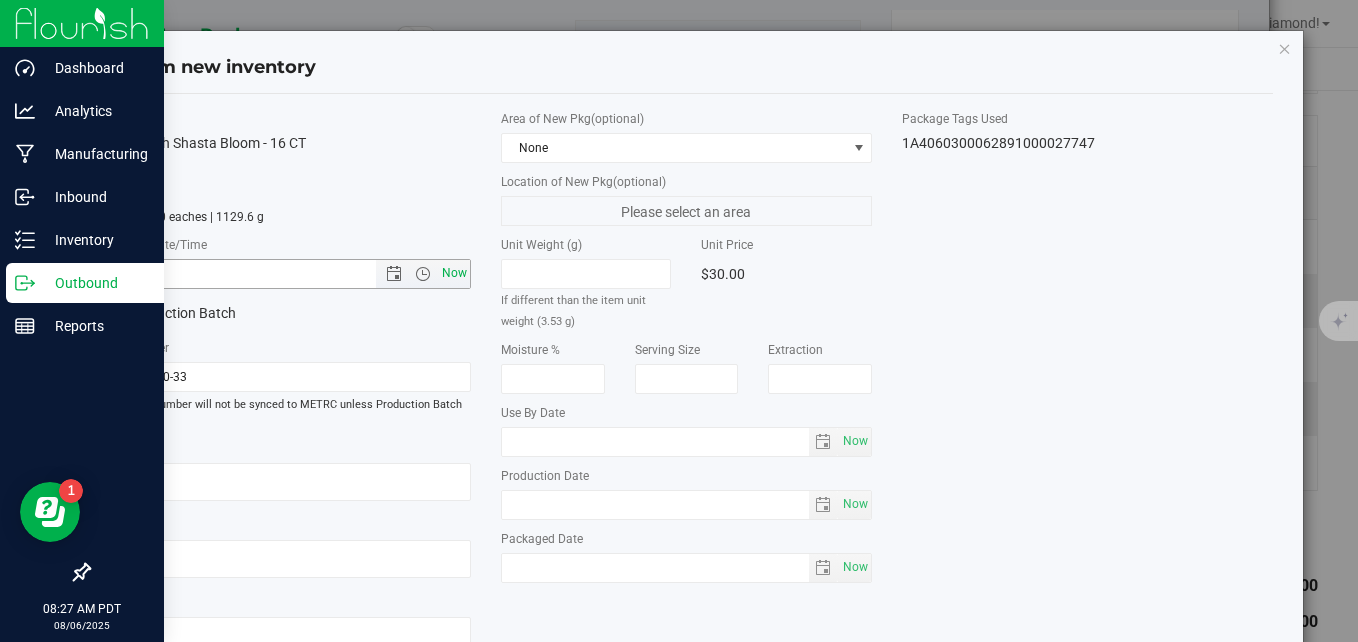 type on "[DATE] [TIME]" 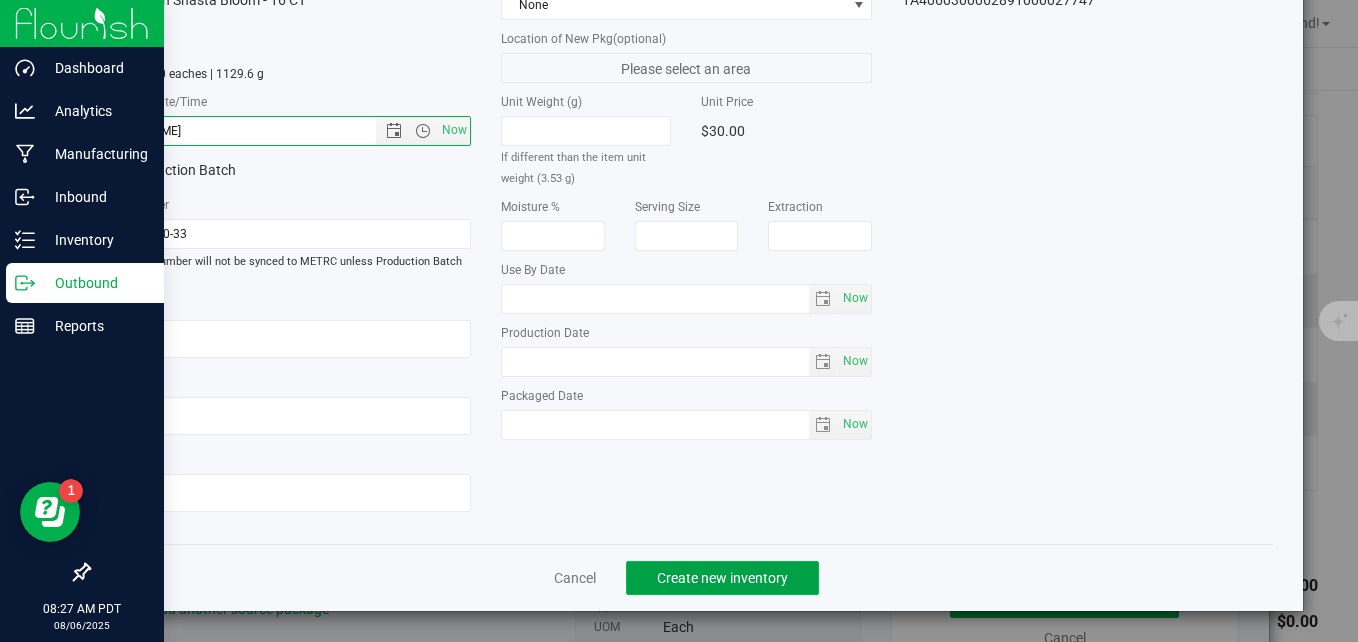 click on "Create new inventory" 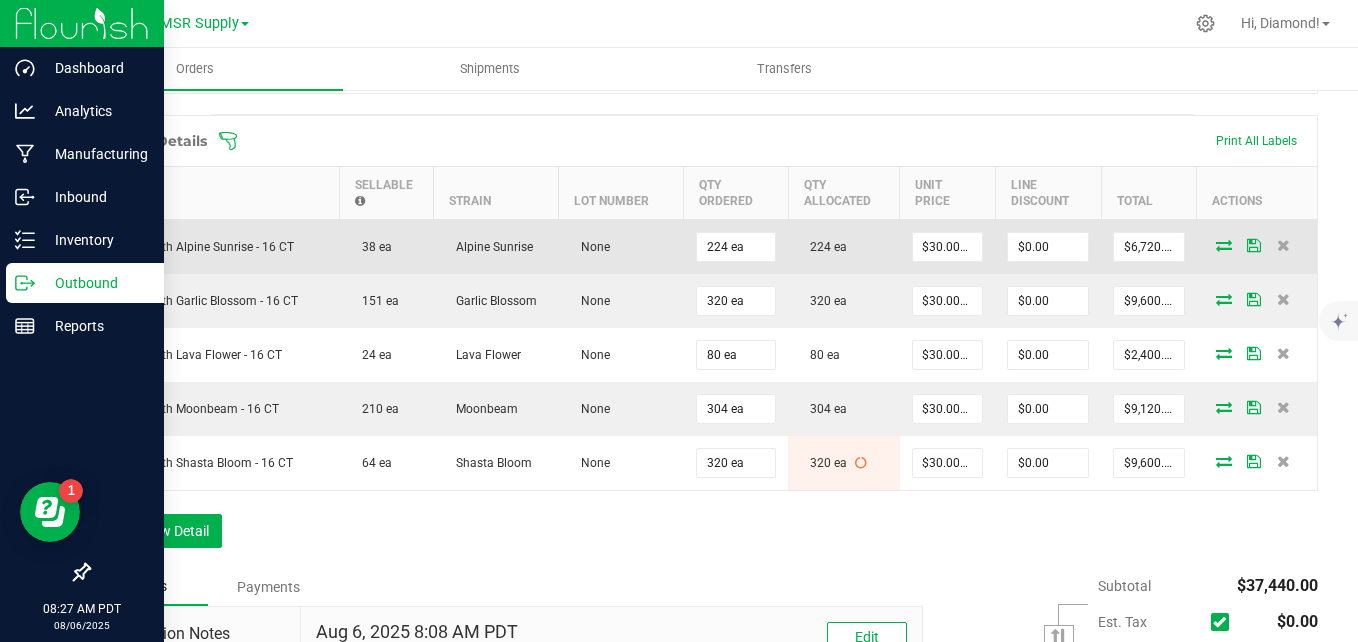 click at bounding box center [1224, 245] 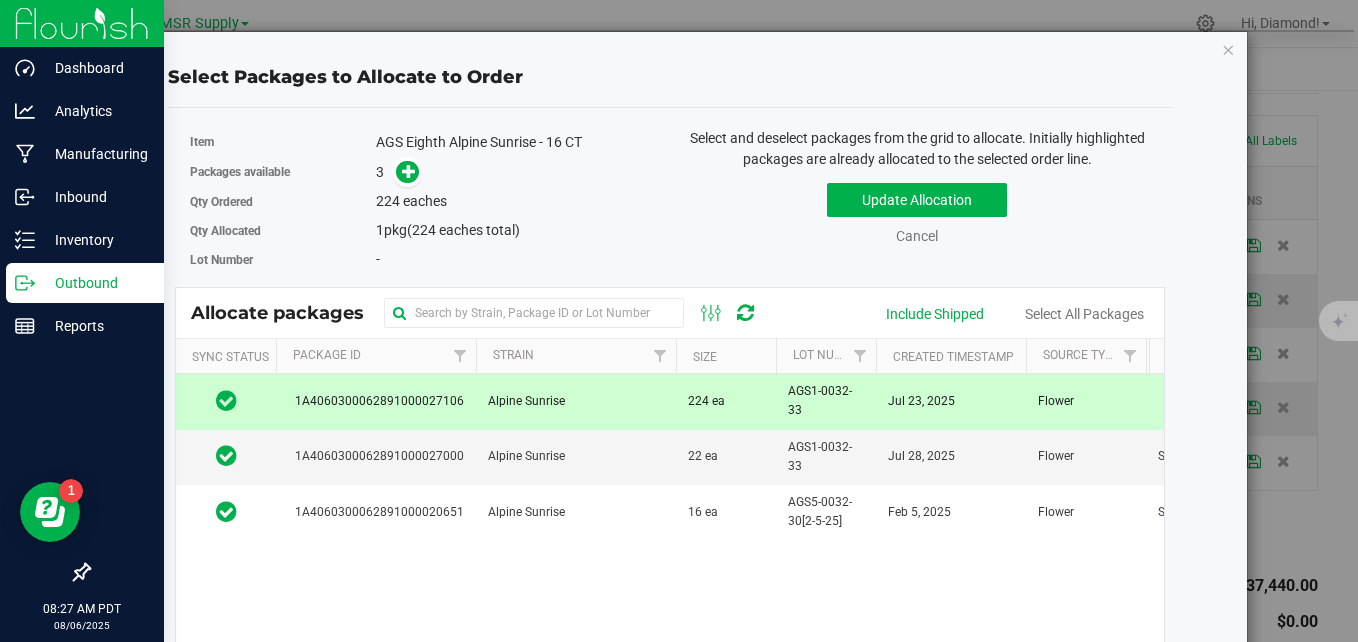 click at bounding box center [1228, 49] 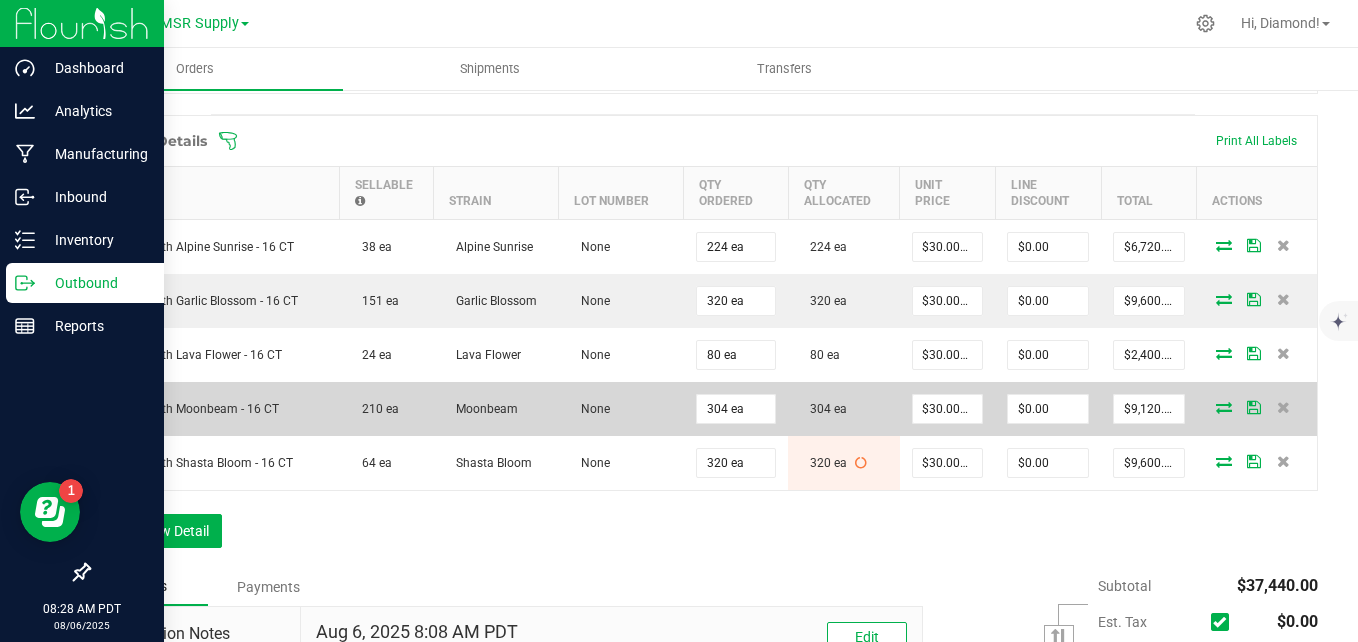 click at bounding box center [1224, 407] 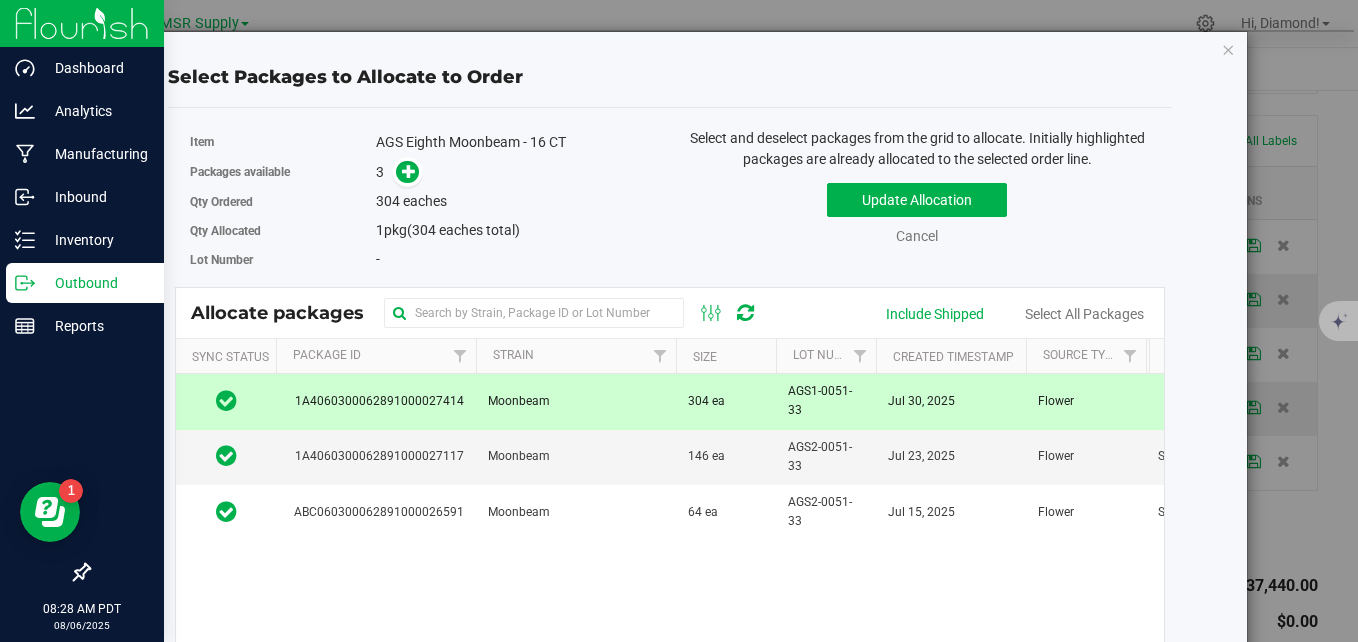 click on "Select Packages to Allocate to Order
Item
AGS Eighth Moonbeam - 16 CT
Packages available
3
Qty Ordered
304
eaches
1" at bounding box center (670, 468) 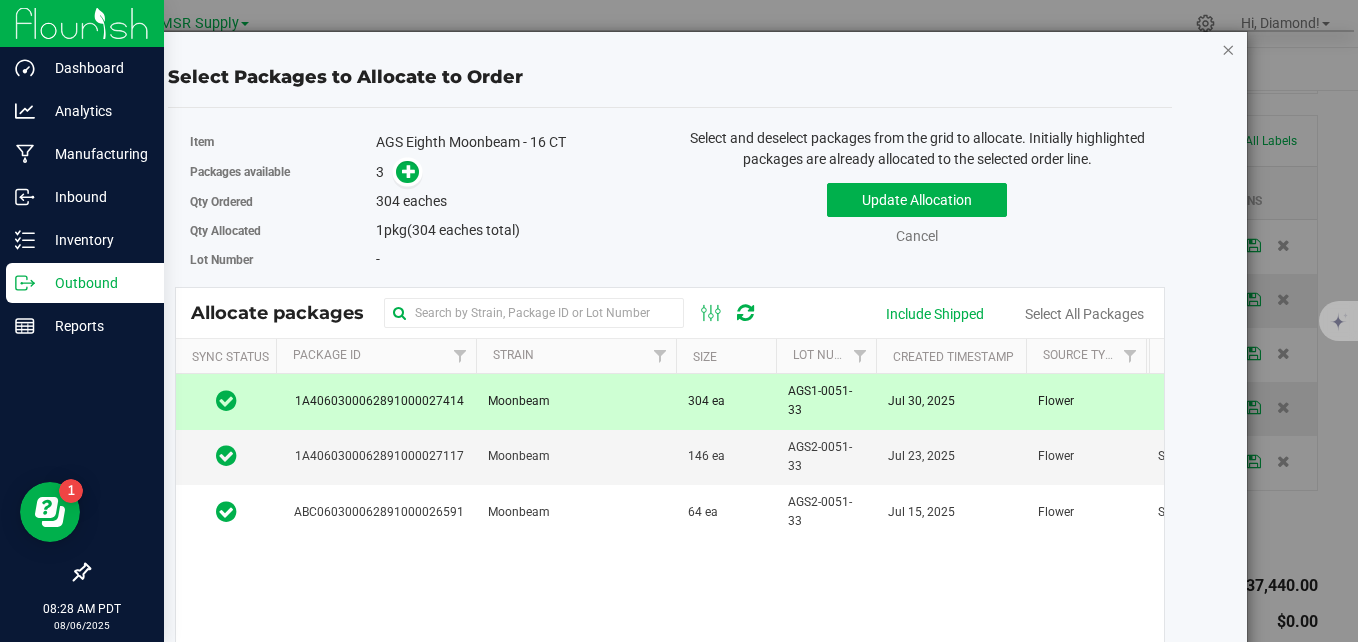 click at bounding box center (1228, 49) 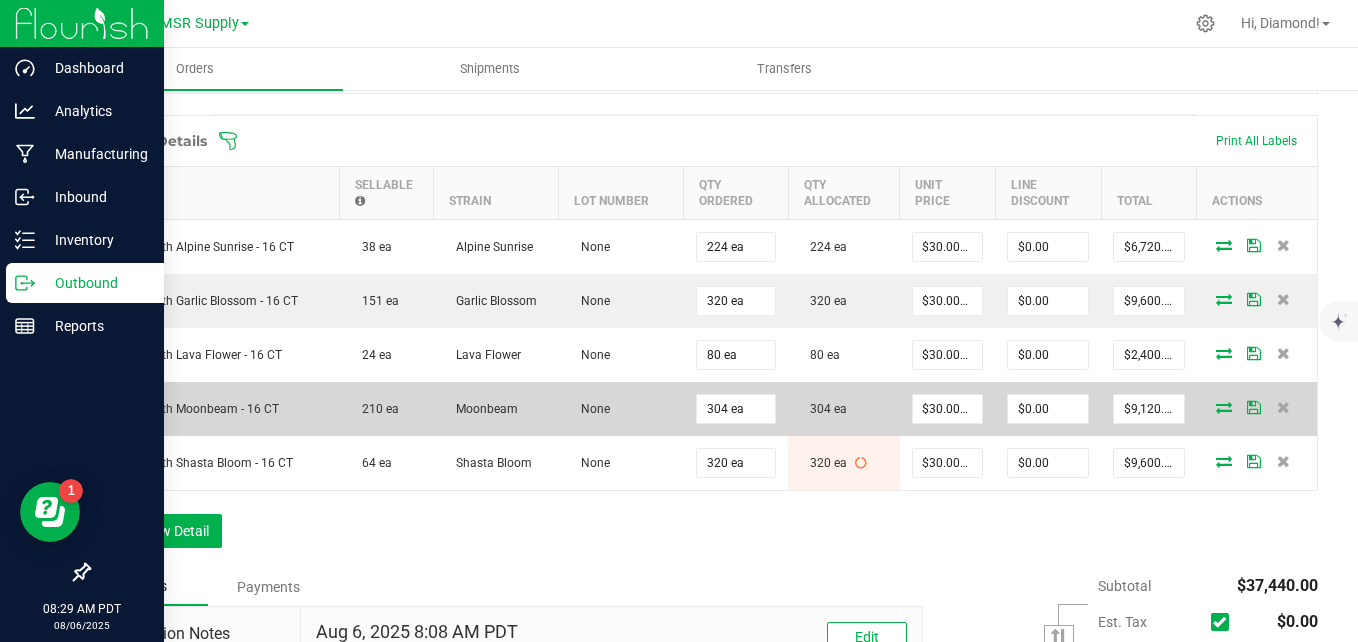 click at bounding box center (1224, 407) 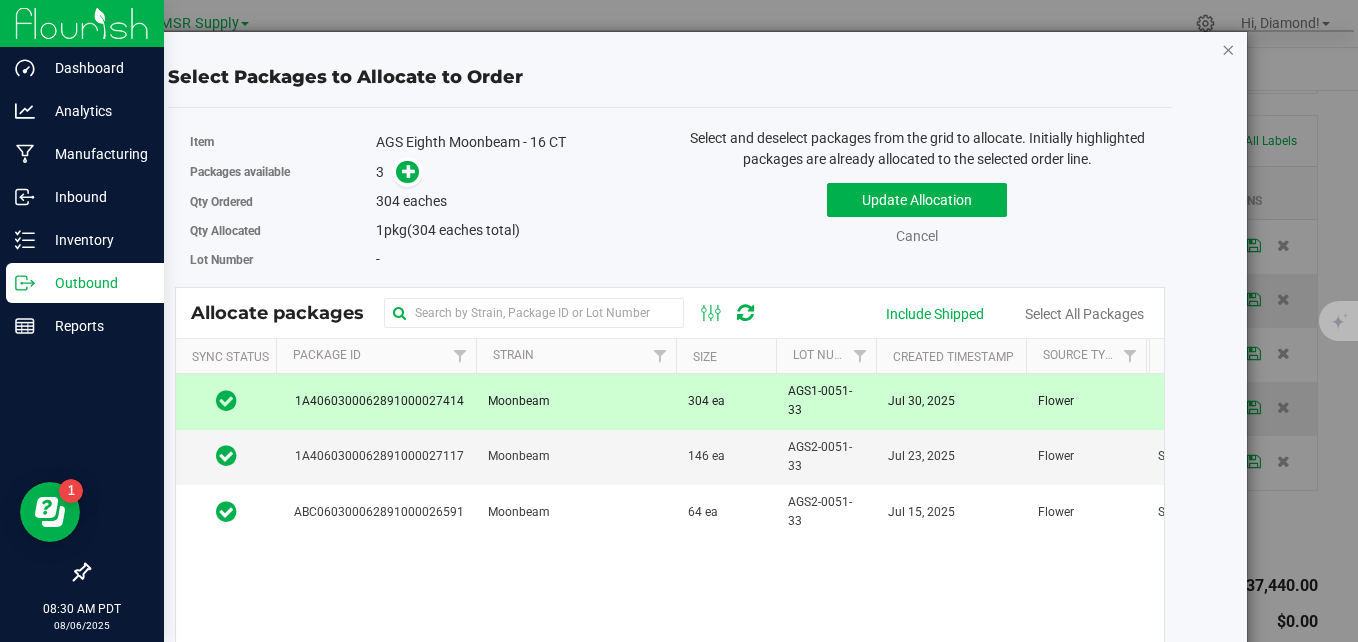 click at bounding box center [1228, 49] 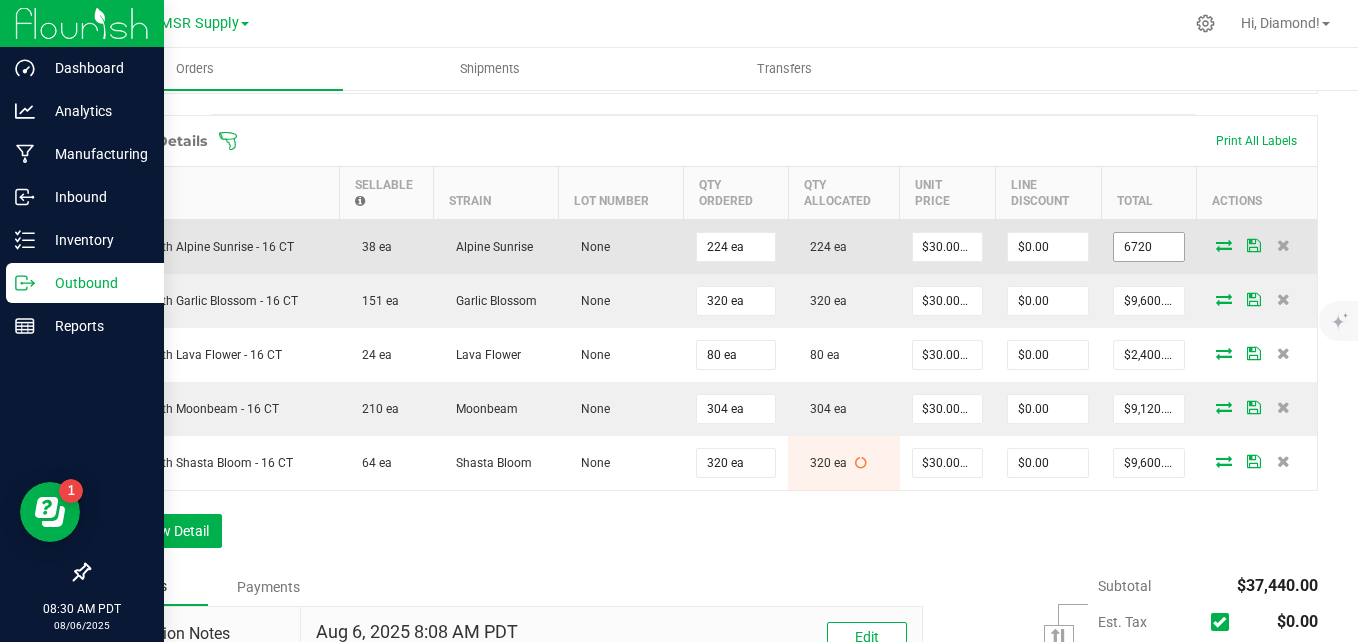 click on "6720" at bounding box center (1149, 247) 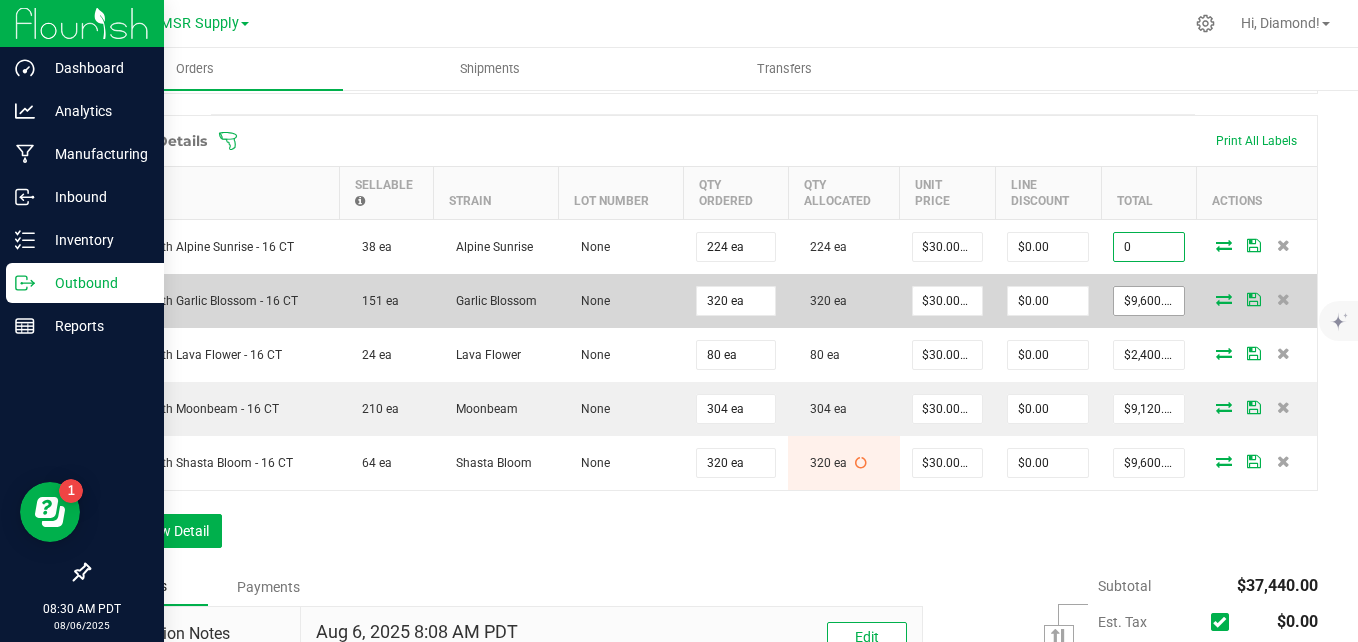 type on "0" 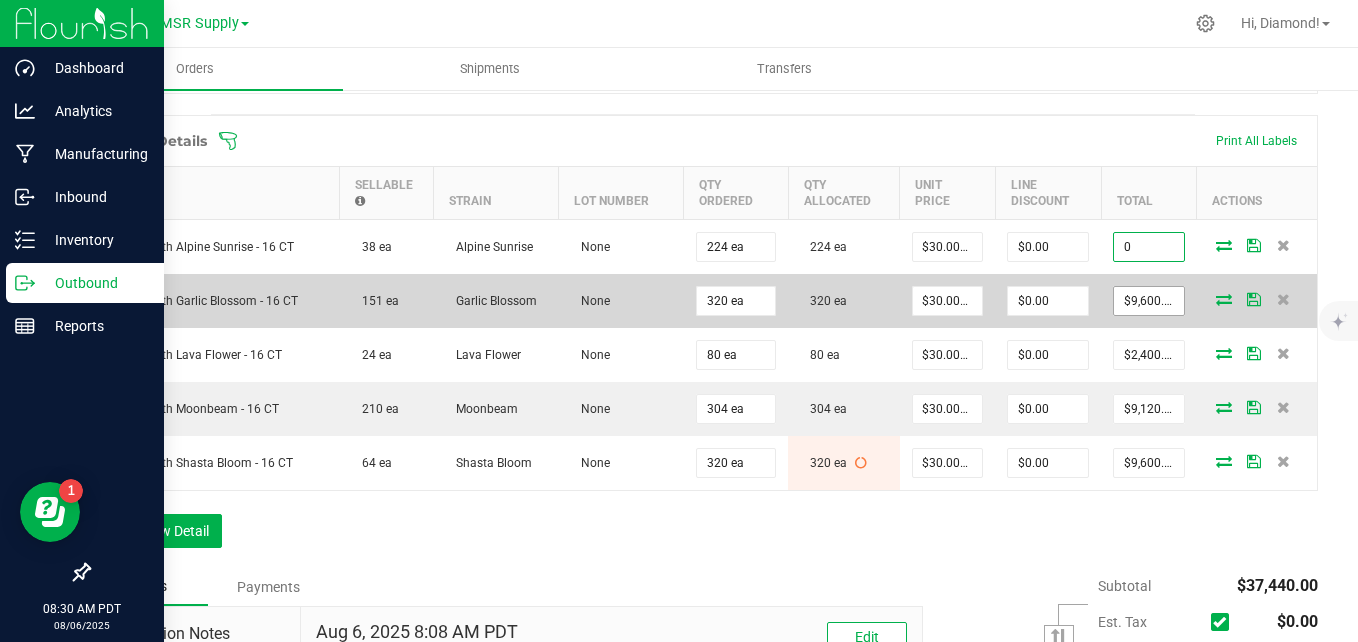type on "$0.00000" 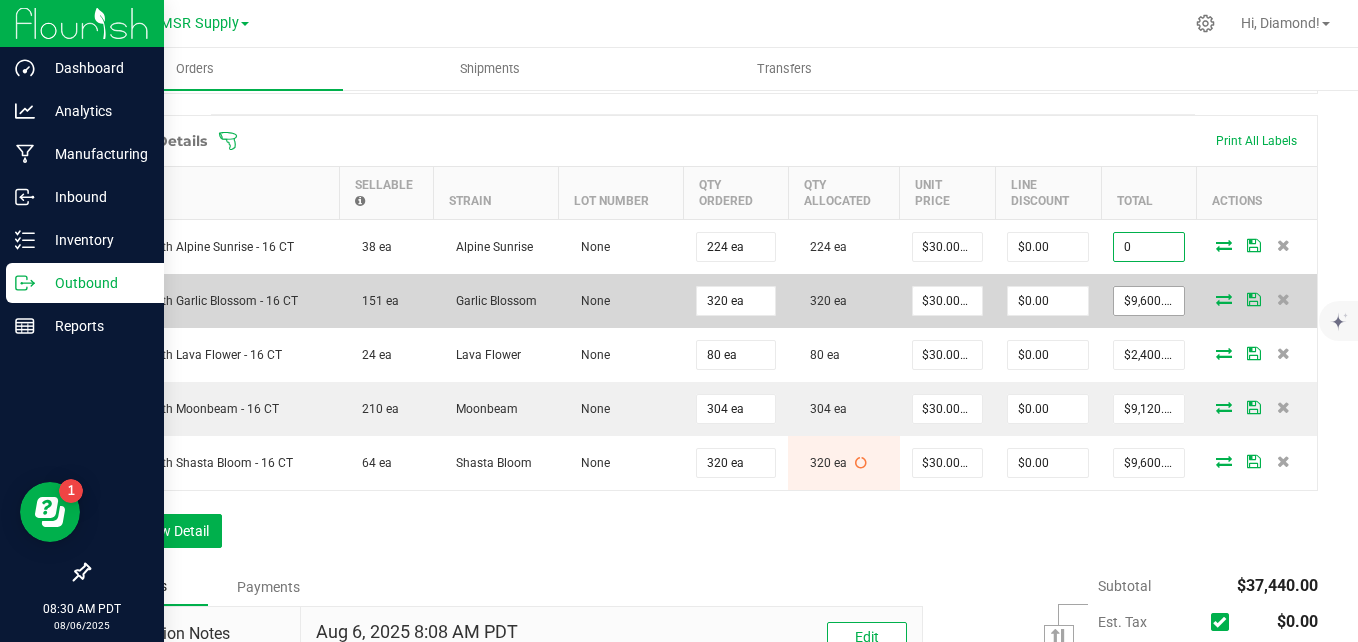 type on "$0.00" 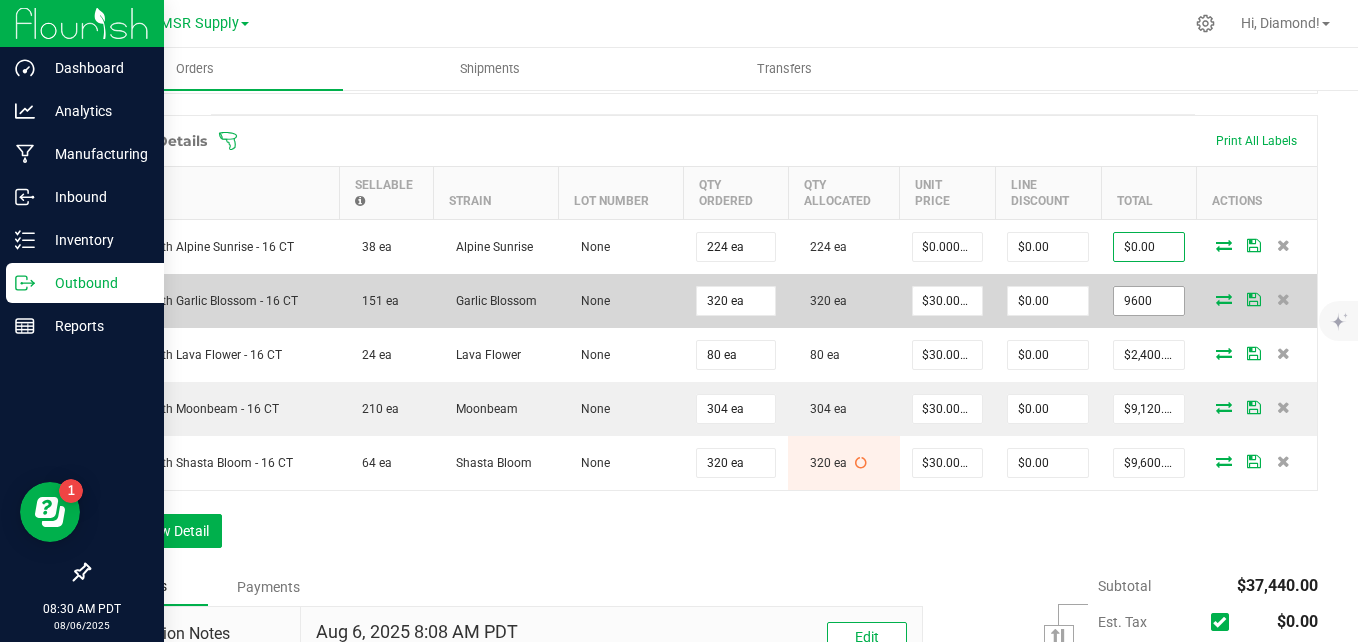 click on "9600" at bounding box center (1149, 301) 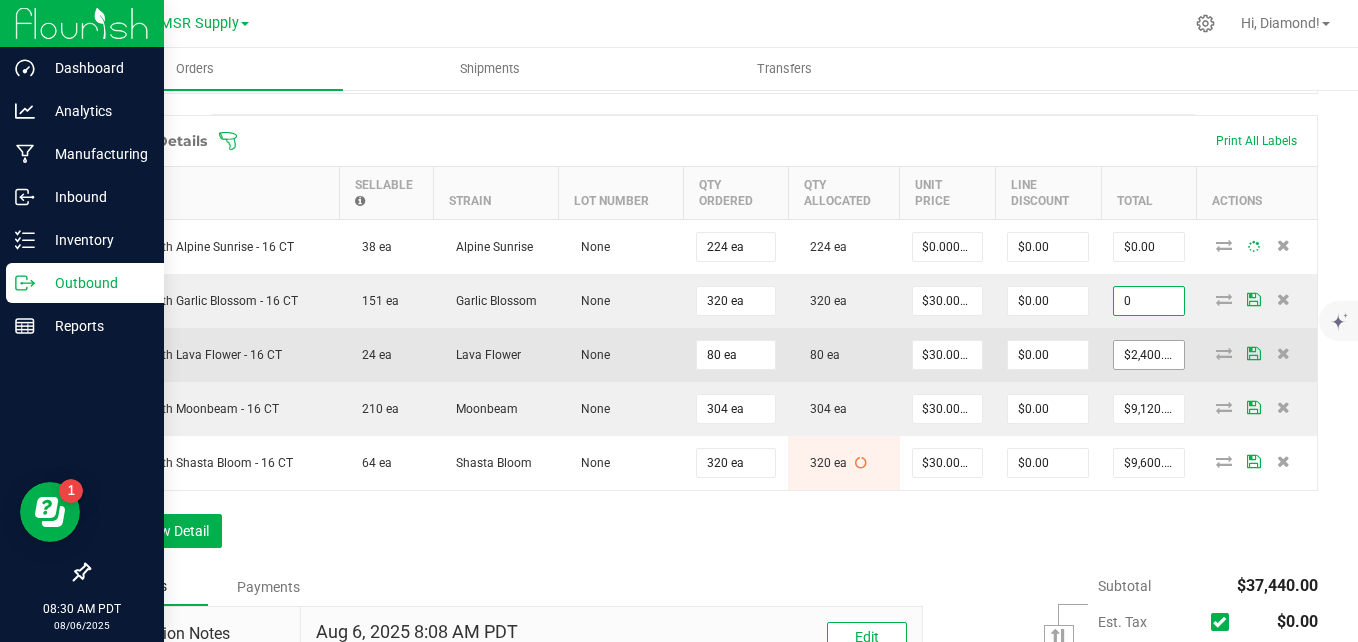 type on "0" 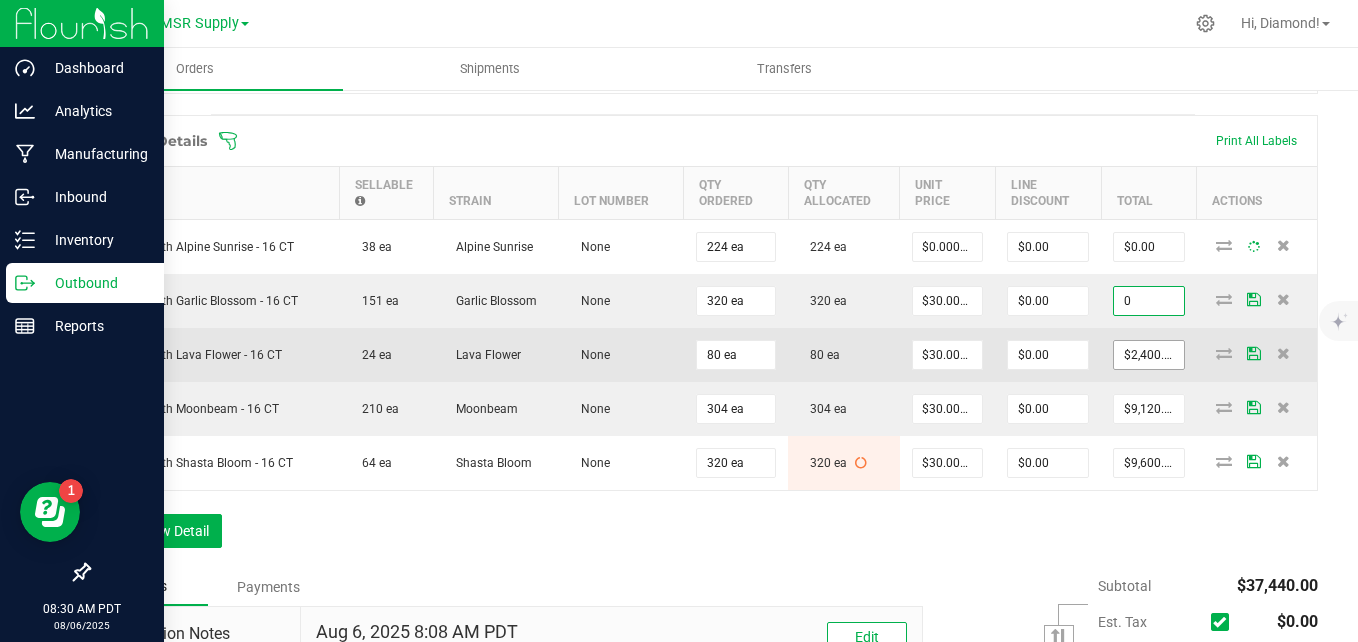 type on "$0.00000" 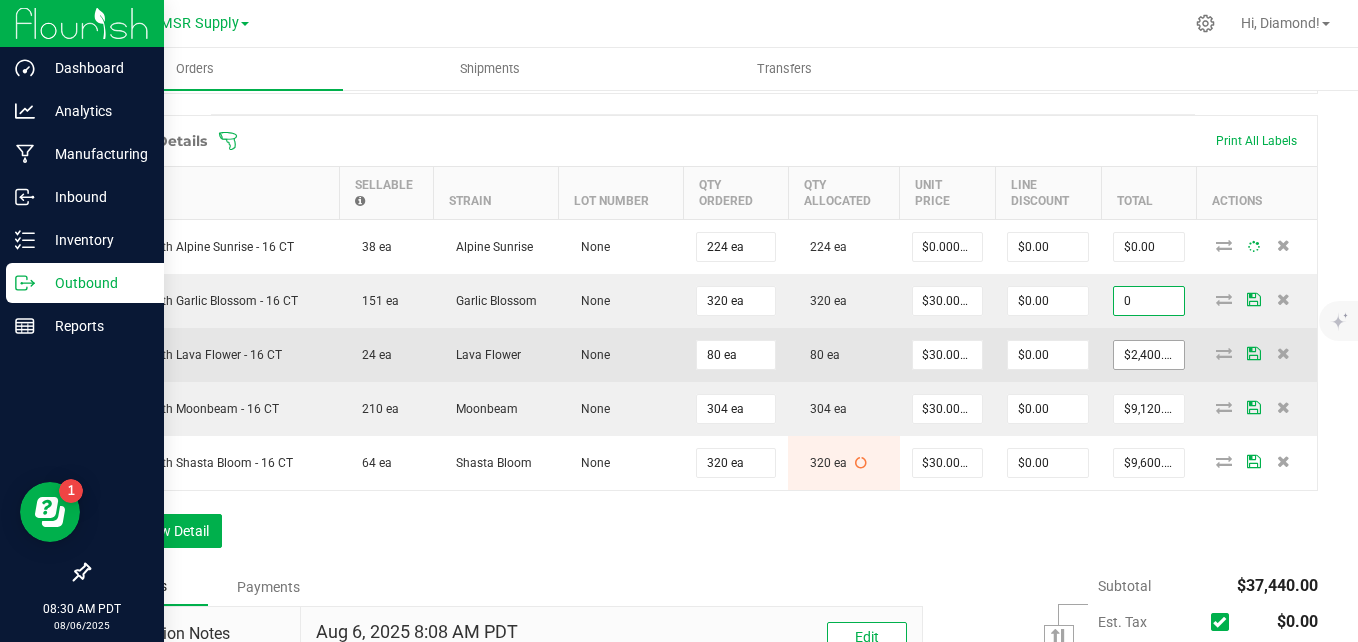 type on "$0.00" 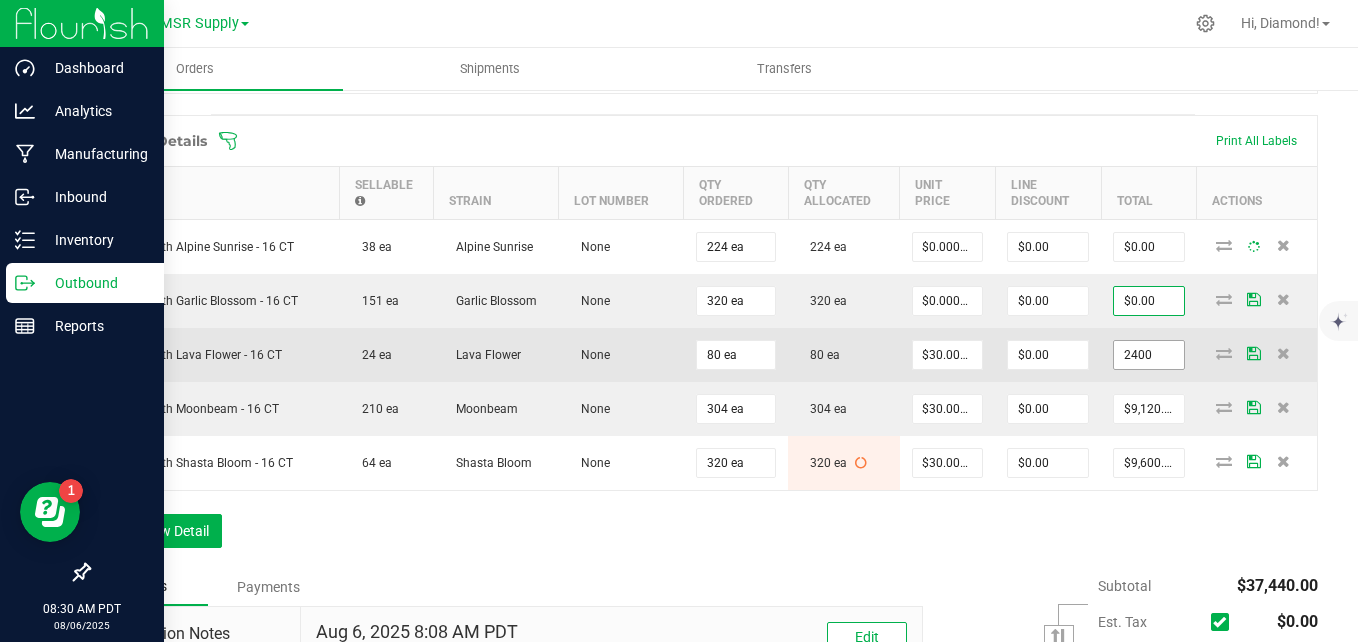 click on "2400" at bounding box center [1149, 355] 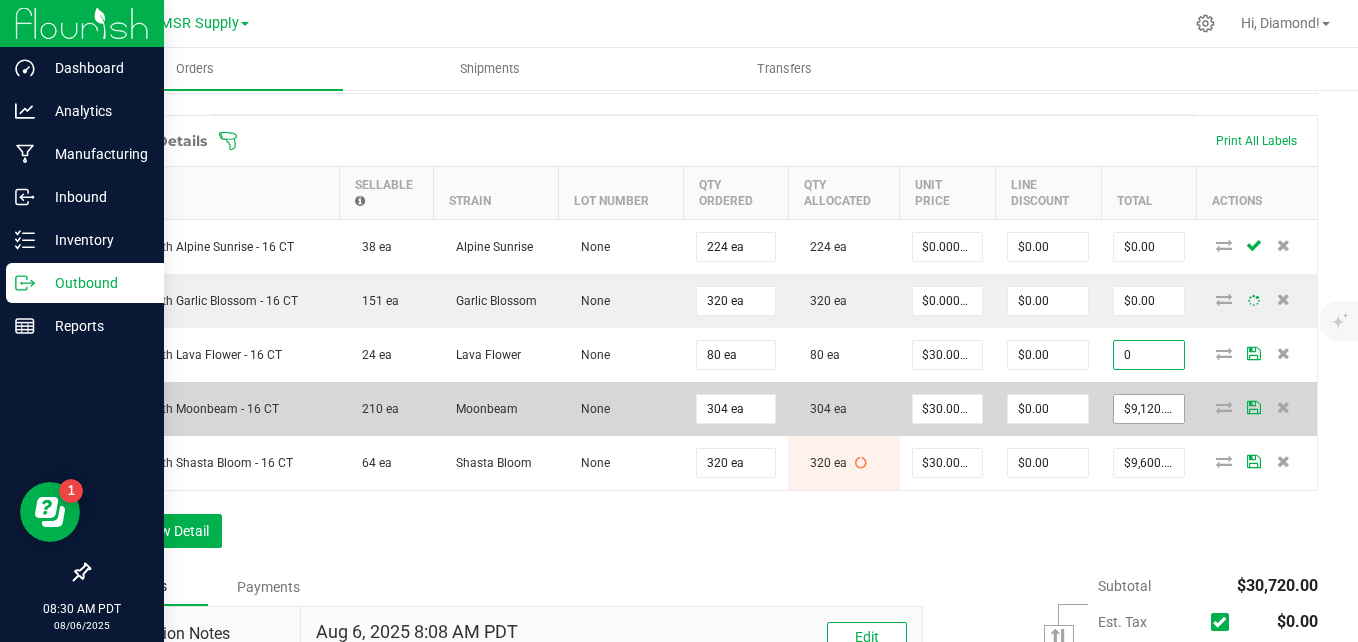 type on "0" 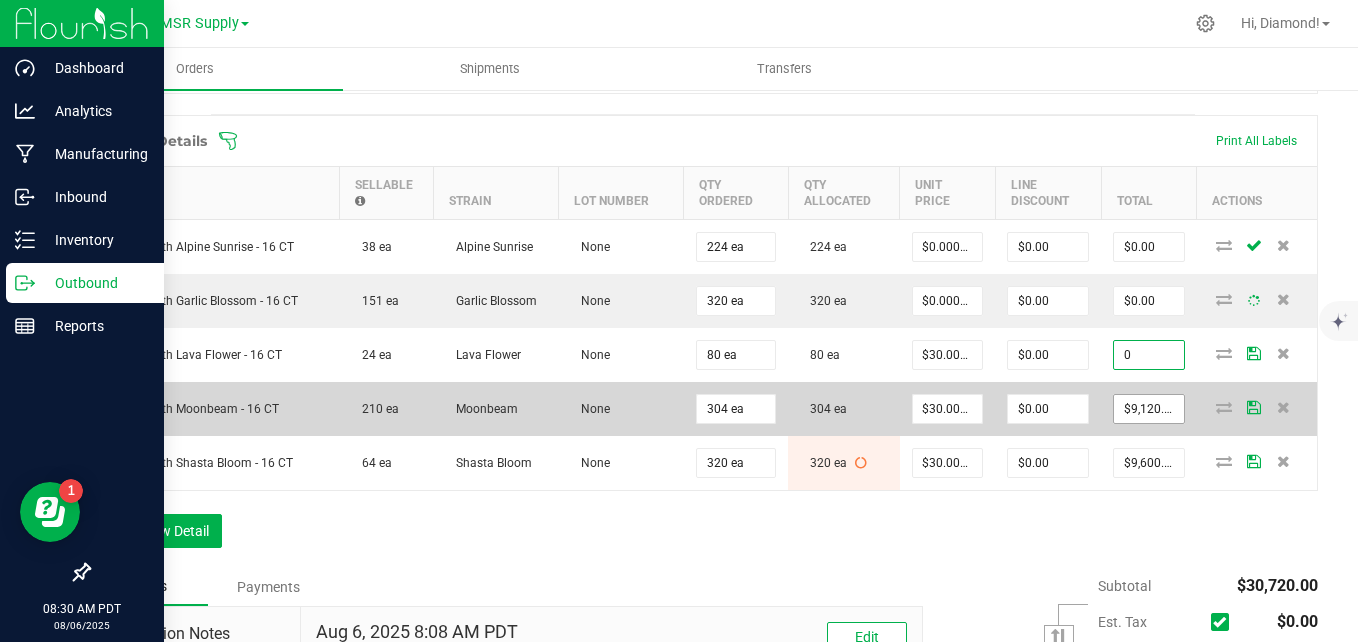 type on "$0.00000" 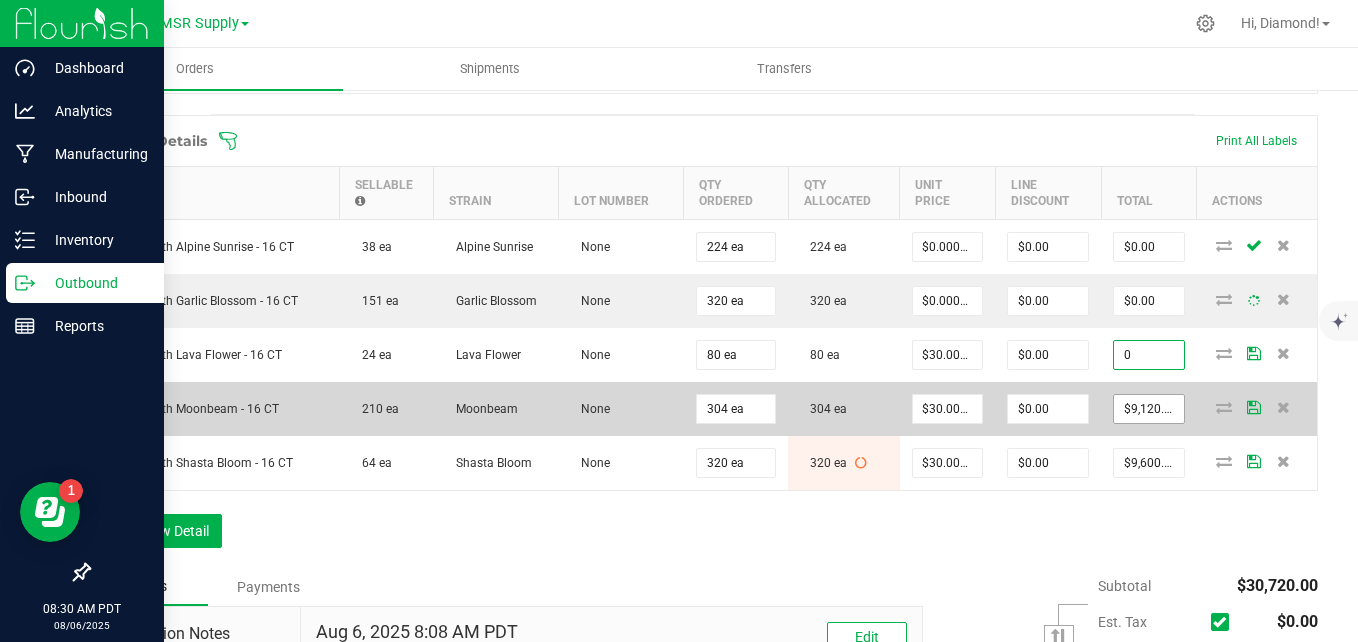 type on "$0.00" 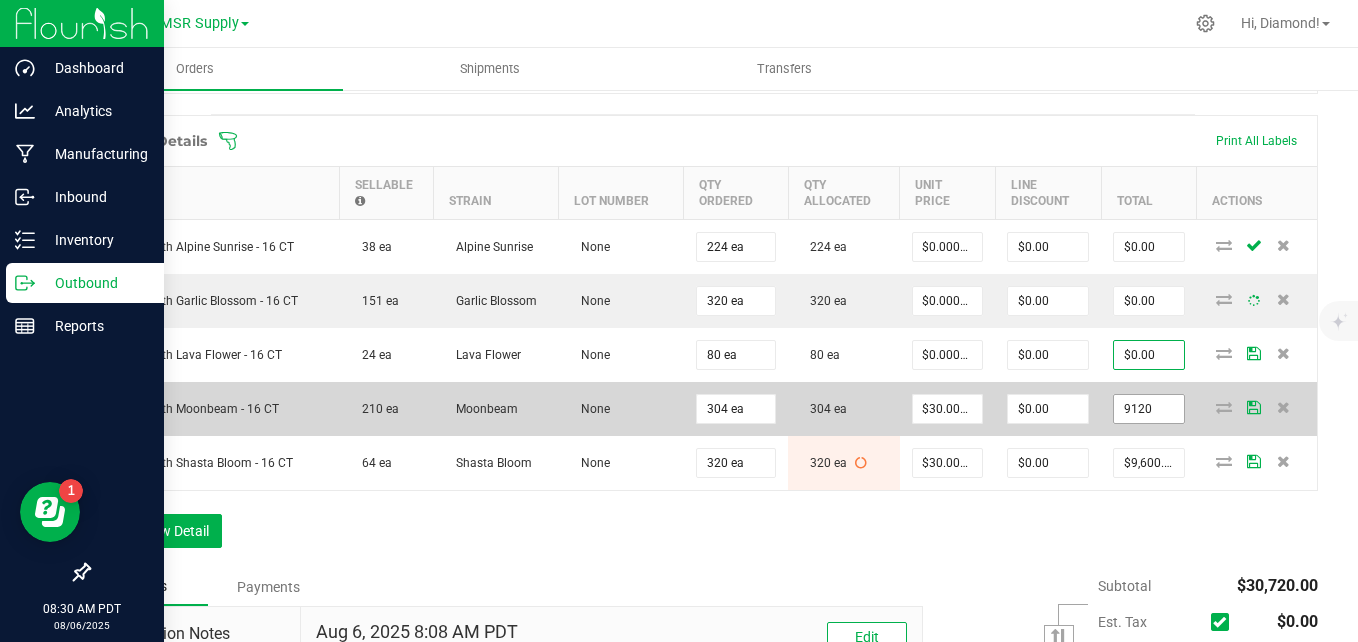click on "9120" at bounding box center [1149, 409] 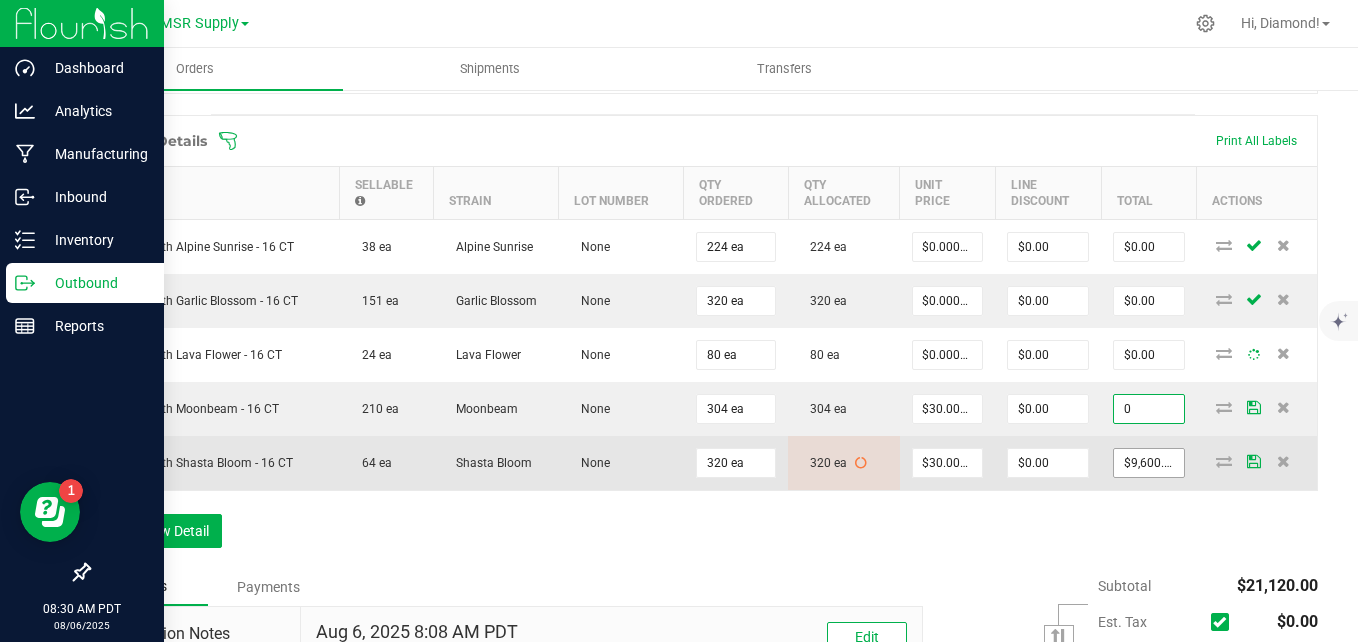 type on "0" 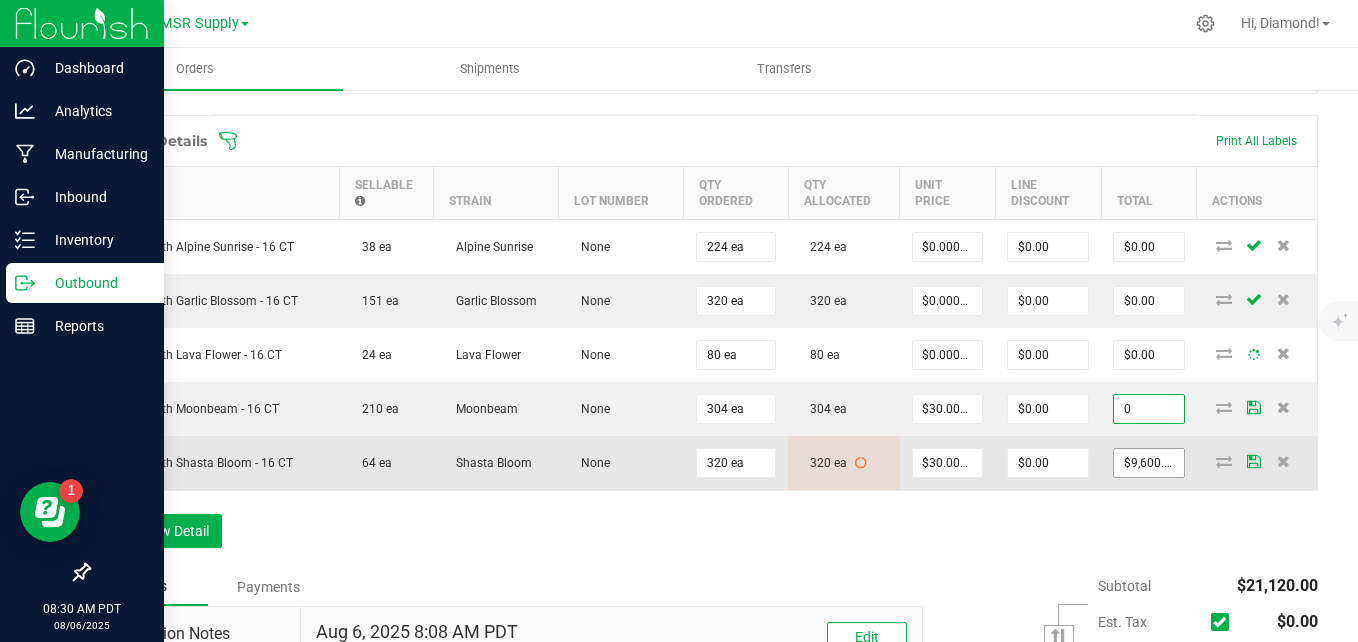 type on "$0.00000" 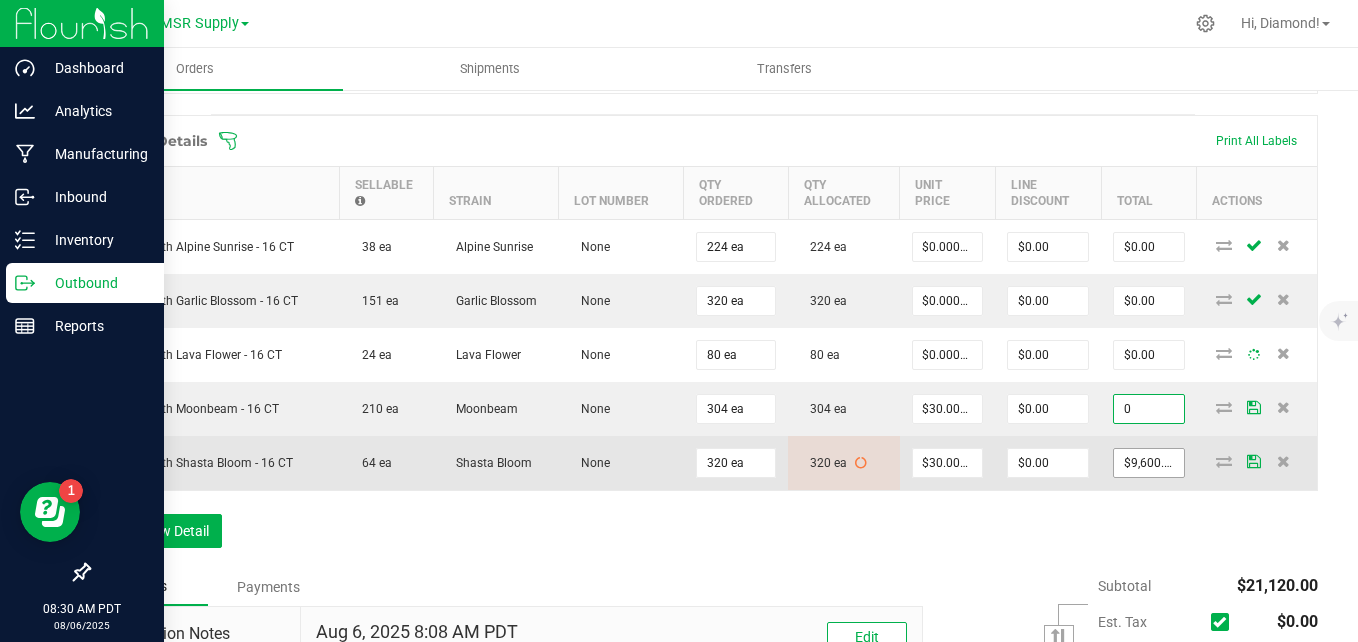 type on "$0.00" 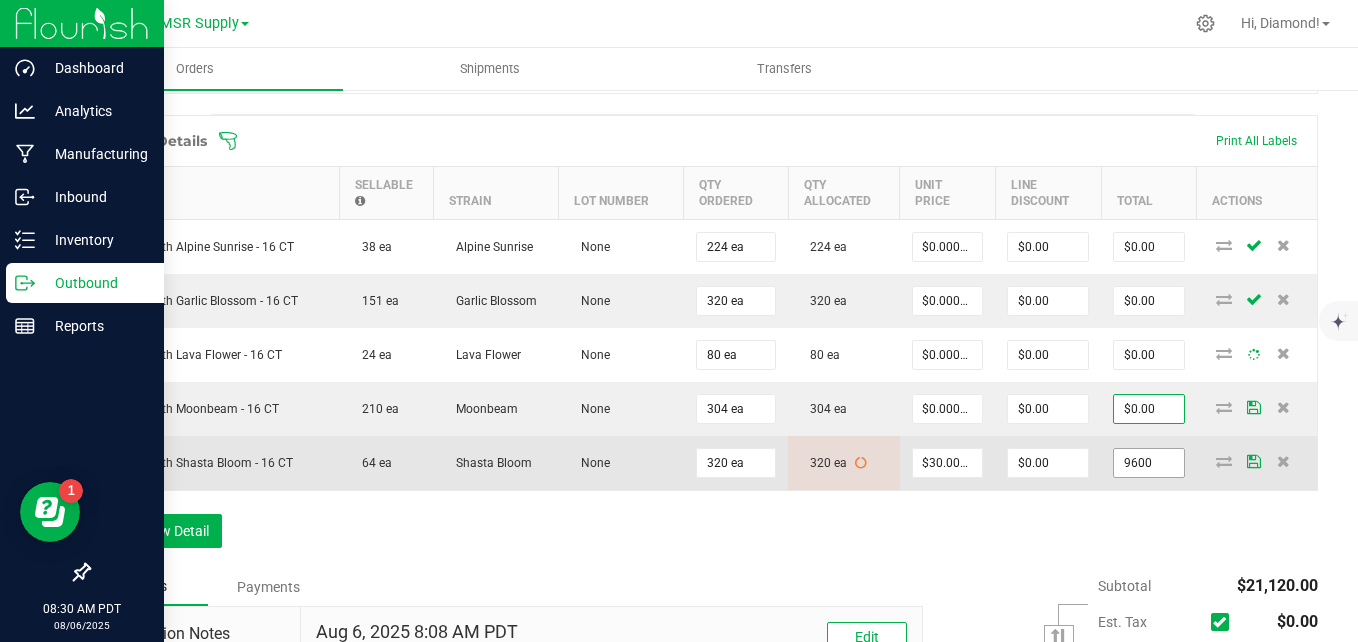 click on "9600" at bounding box center [1149, 463] 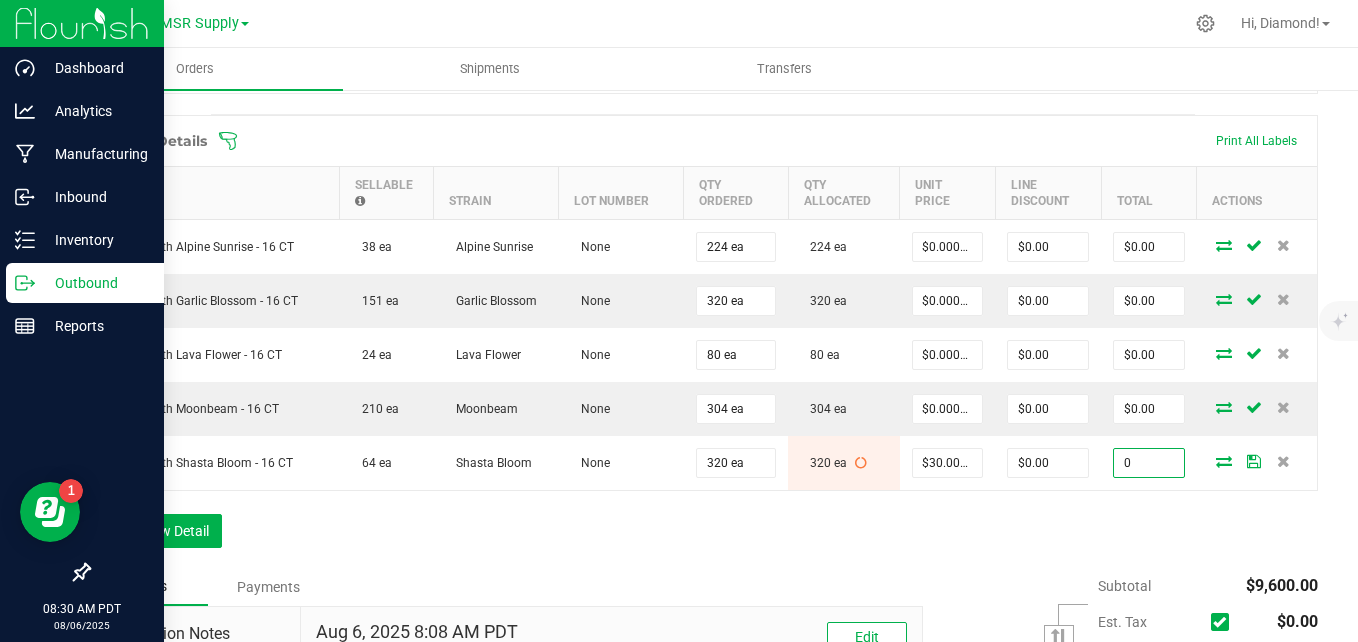 type on "0" 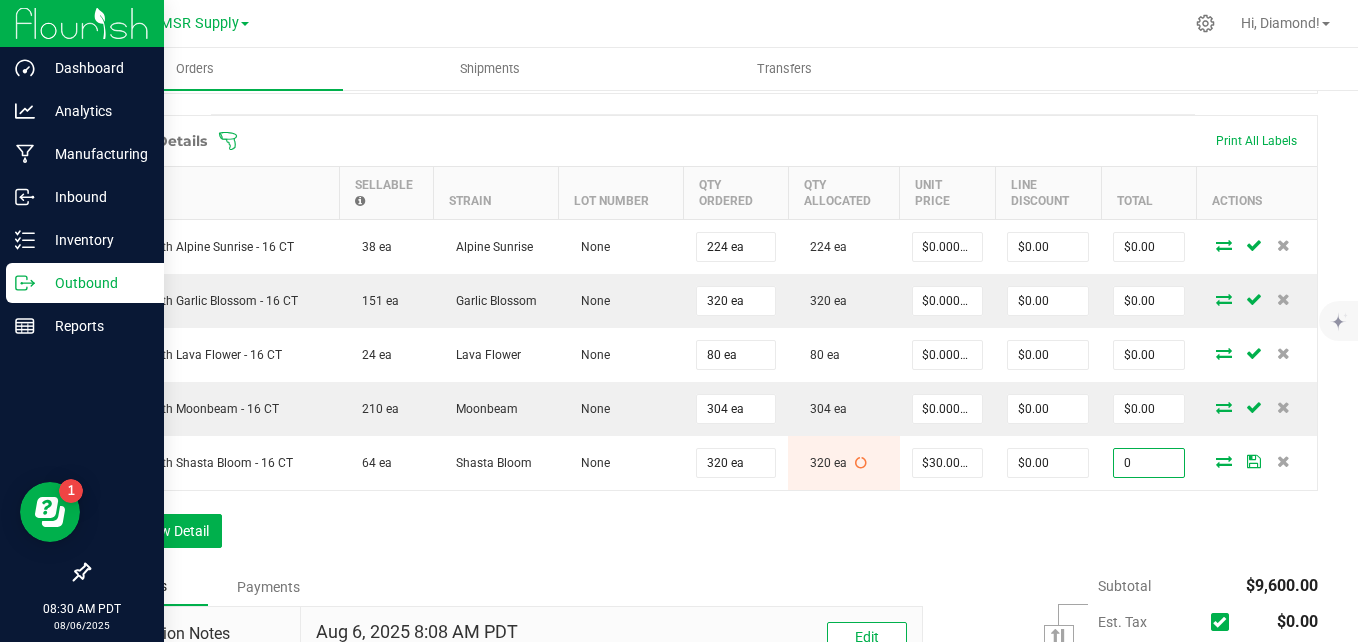 type on "$0.00000" 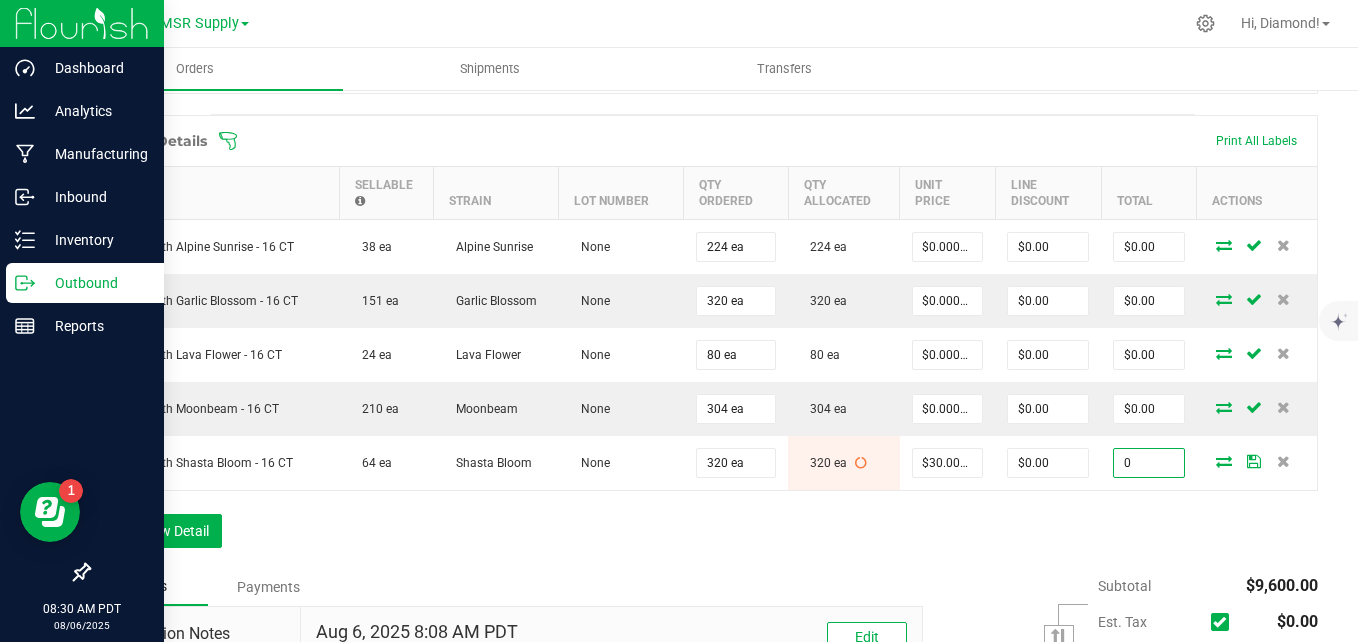 type on "$0.00" 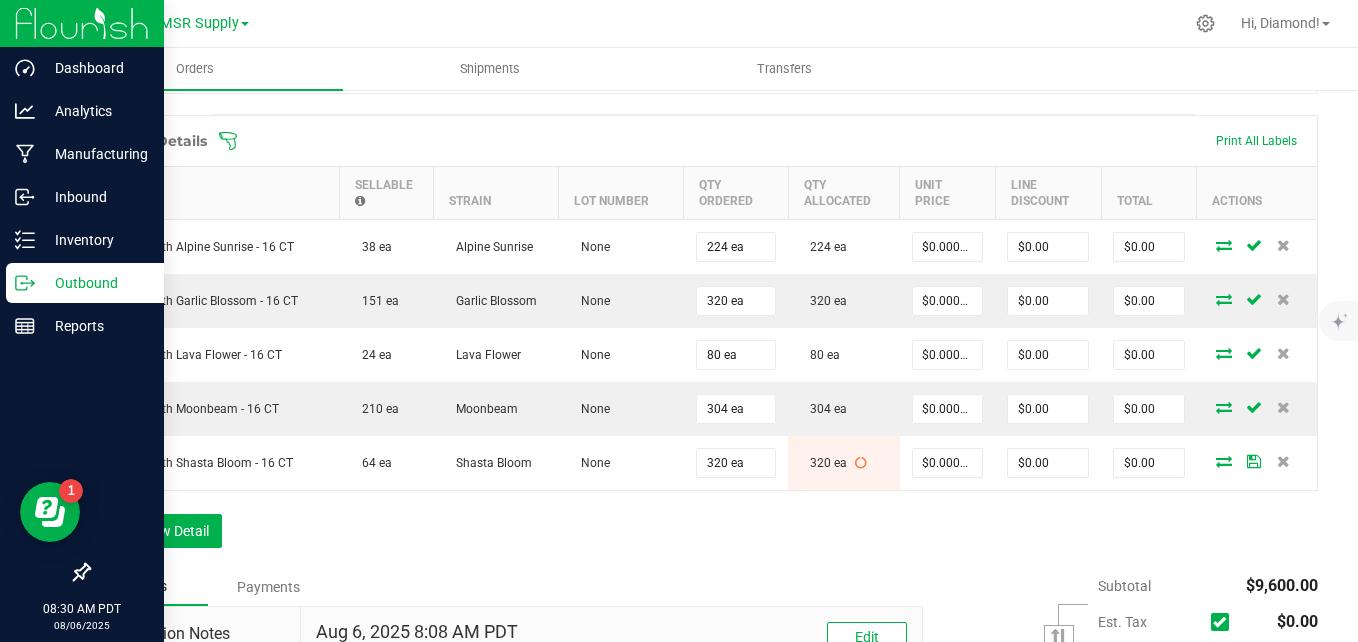 click on "Order Details Print All Labels" at bounding box center (703, 141) 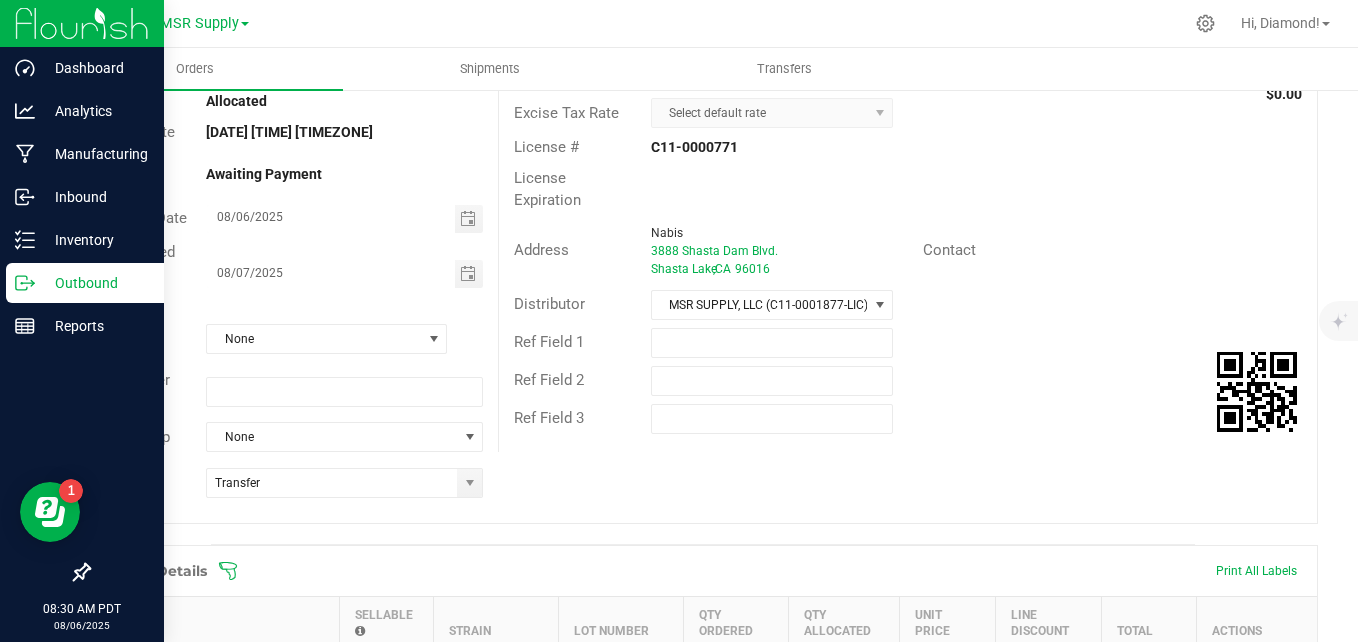 scroll, scrollTop: 0, scrollLeft: 0, axis: both 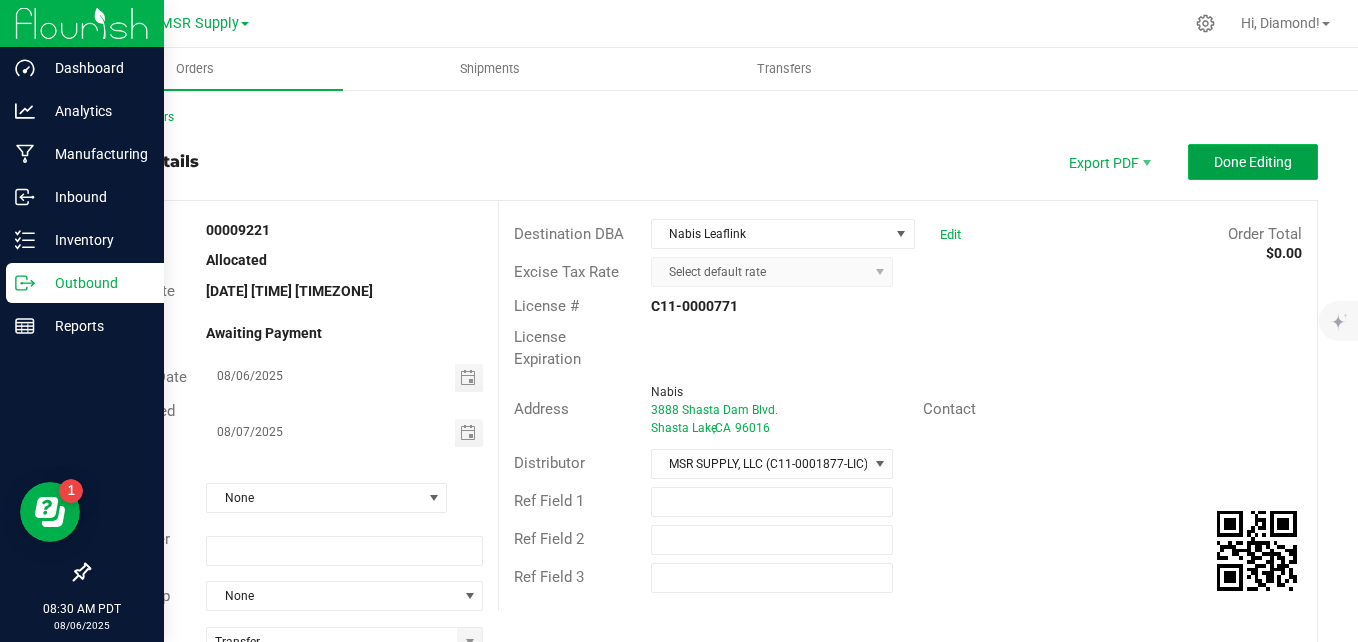 click on "Done Editing" at bounding box center (1253, 162) 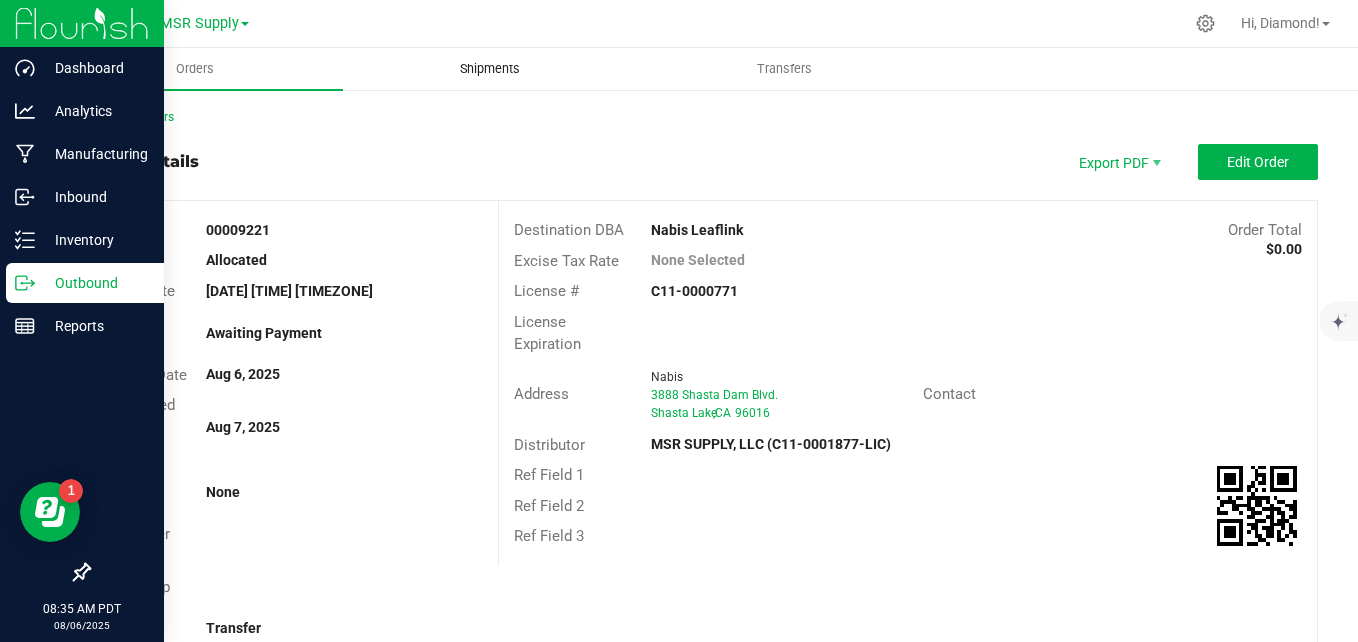 drag, startPoint x: 534, startPoint y: 116, endPoint x: 586, endPoint y: 85, distance: 60.53924 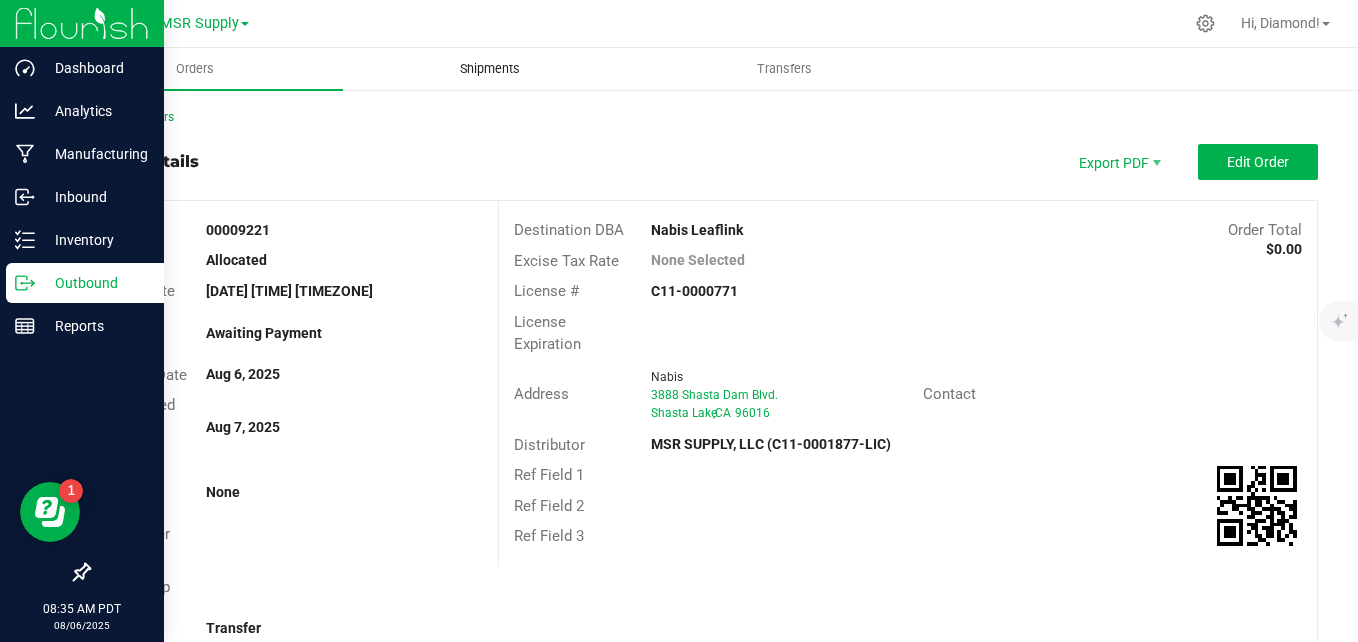 click on "Back to Orders" at bounding box center (703, 117) 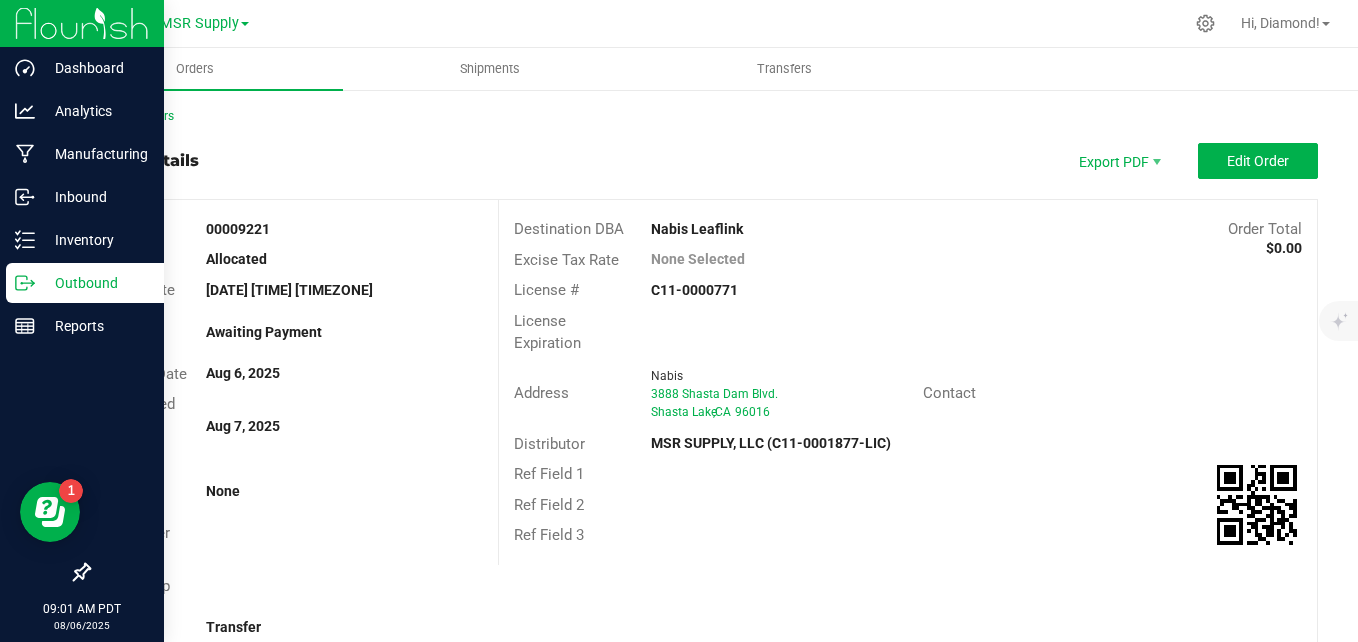 scroll, scrollTop: 0, scrollLeft: 0, axis: both 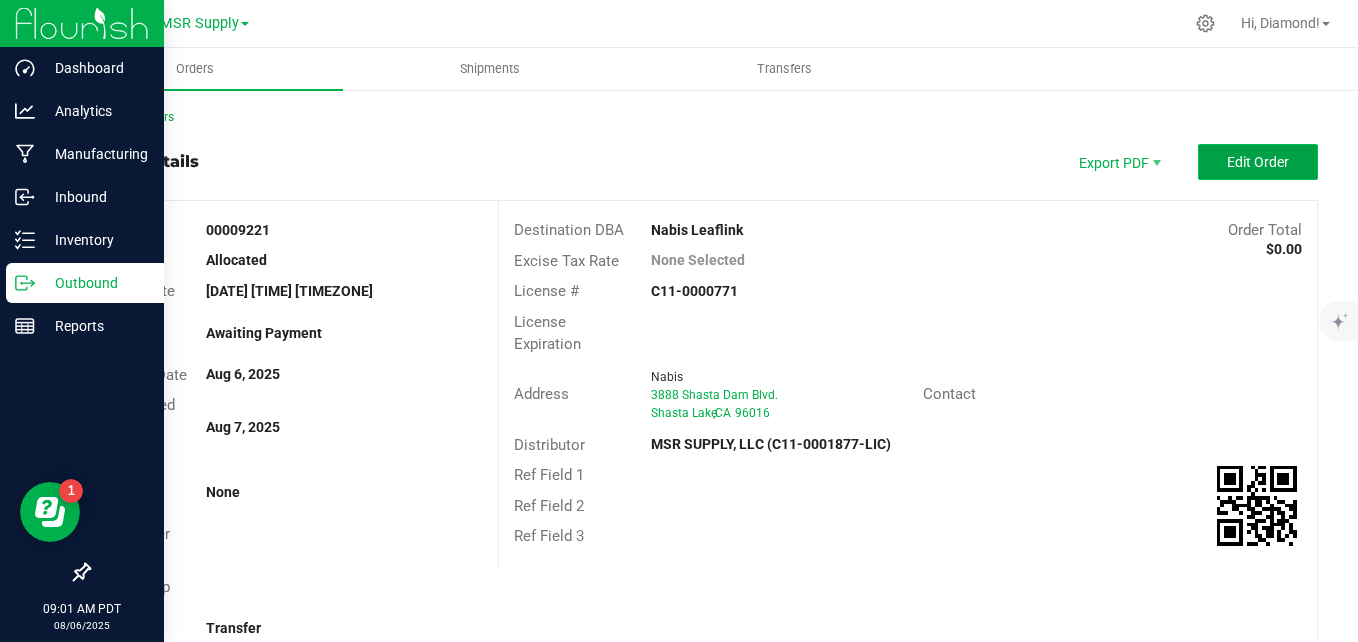 click on "Edit Order" at bounding box center (1258, 162) 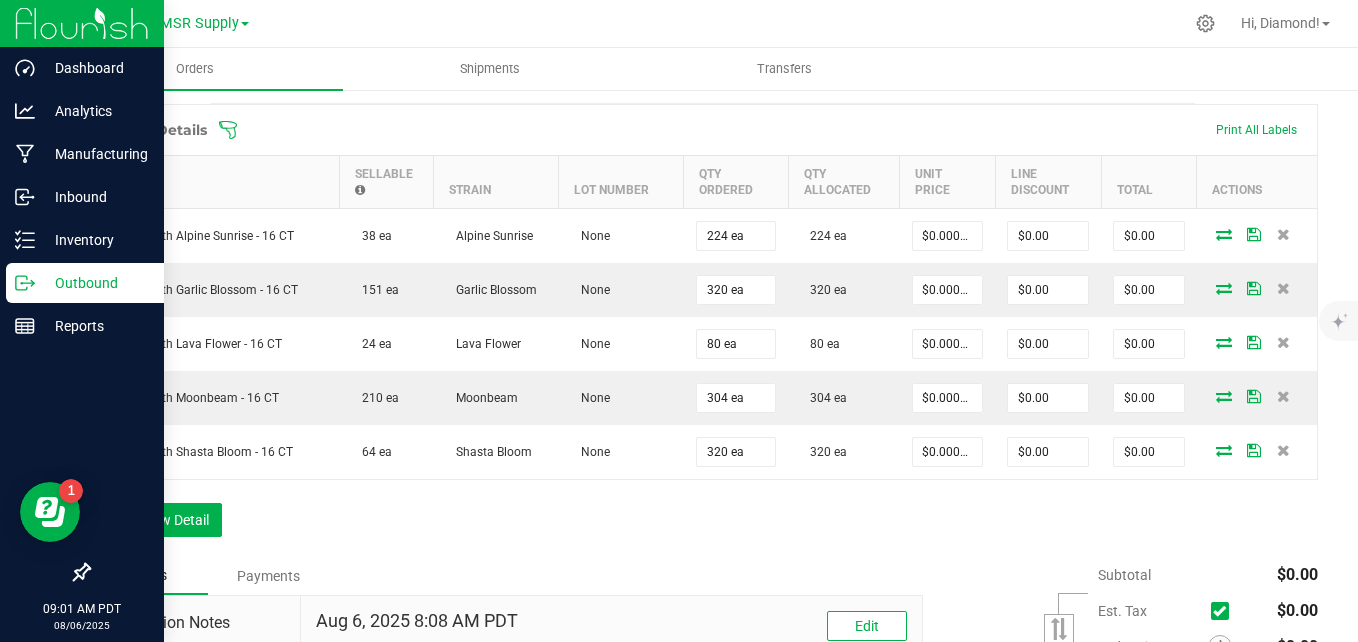 scroll, scrollTop: 800, scrollLeft: 0, axis: vertical 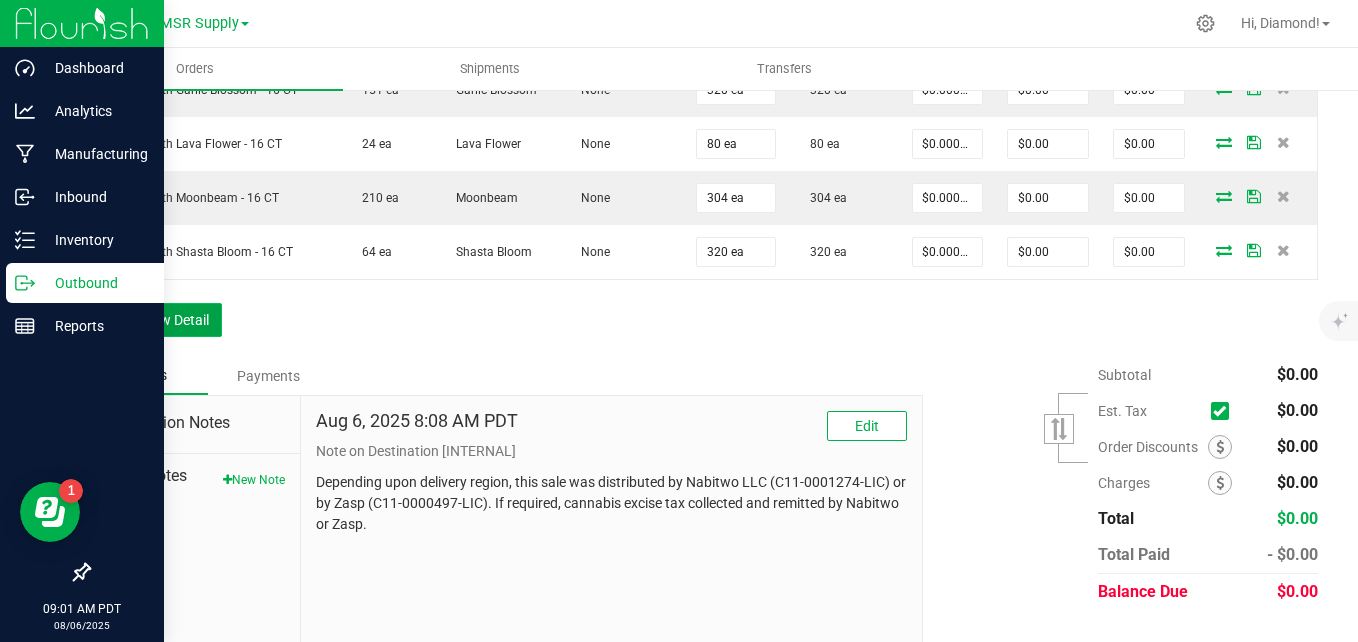 click on "Add New Detail" at bounding box center (155, 320) 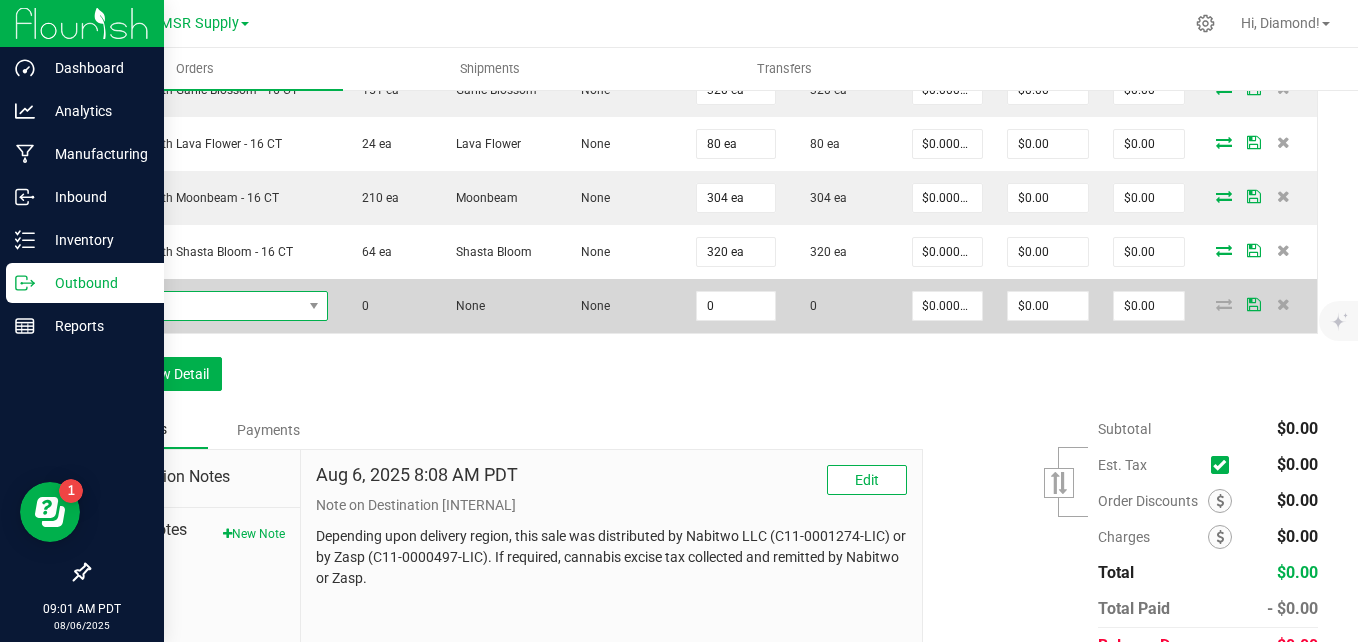 click at bounding box center [202, 306] 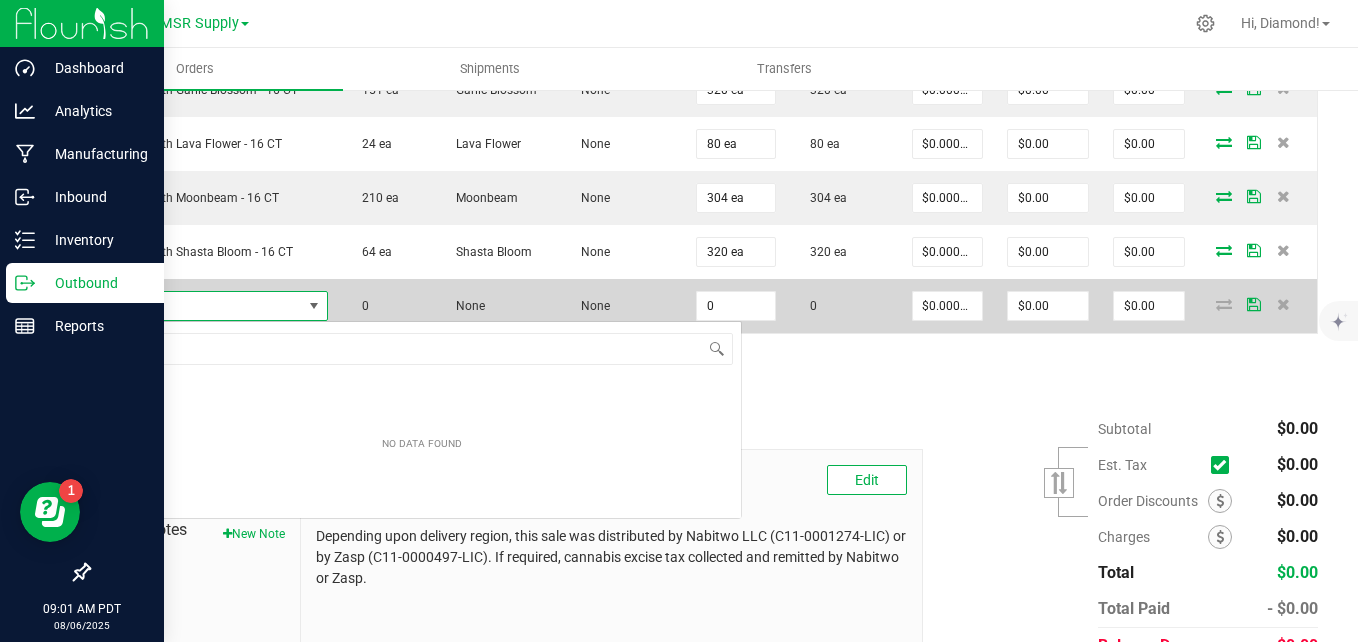 scroll, scrollTop: 99970, scrollLeft: 99774, axis: both 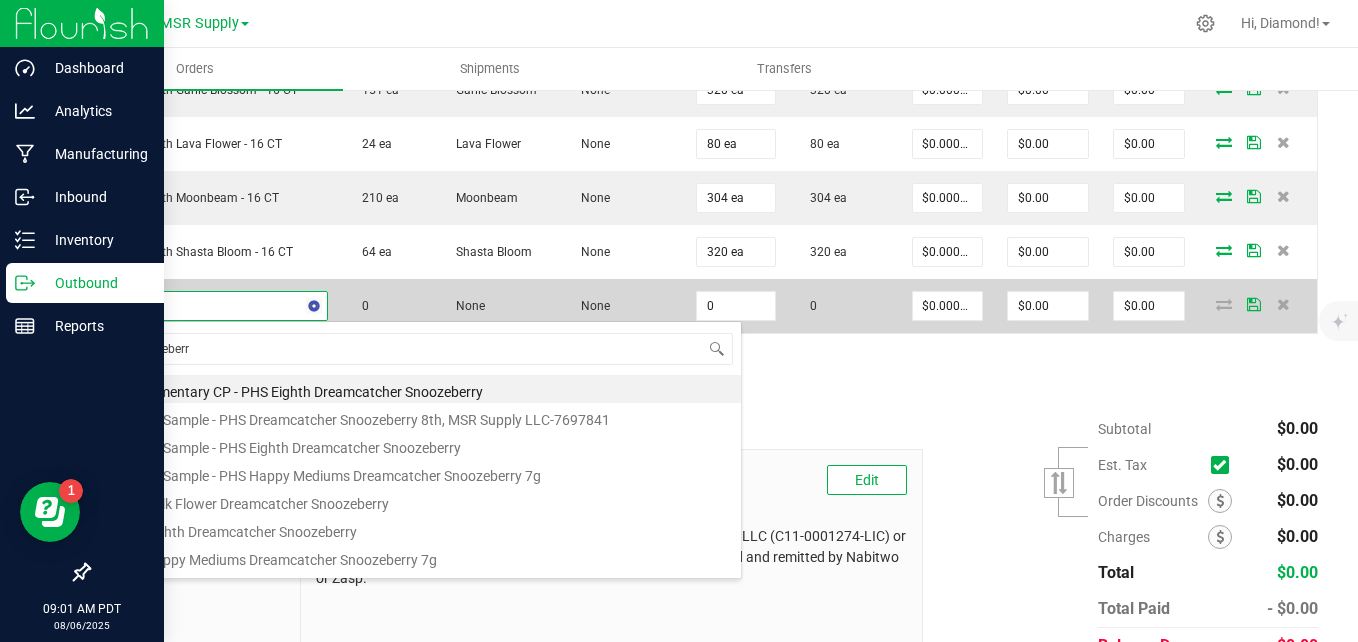 type on "snoozeberry" 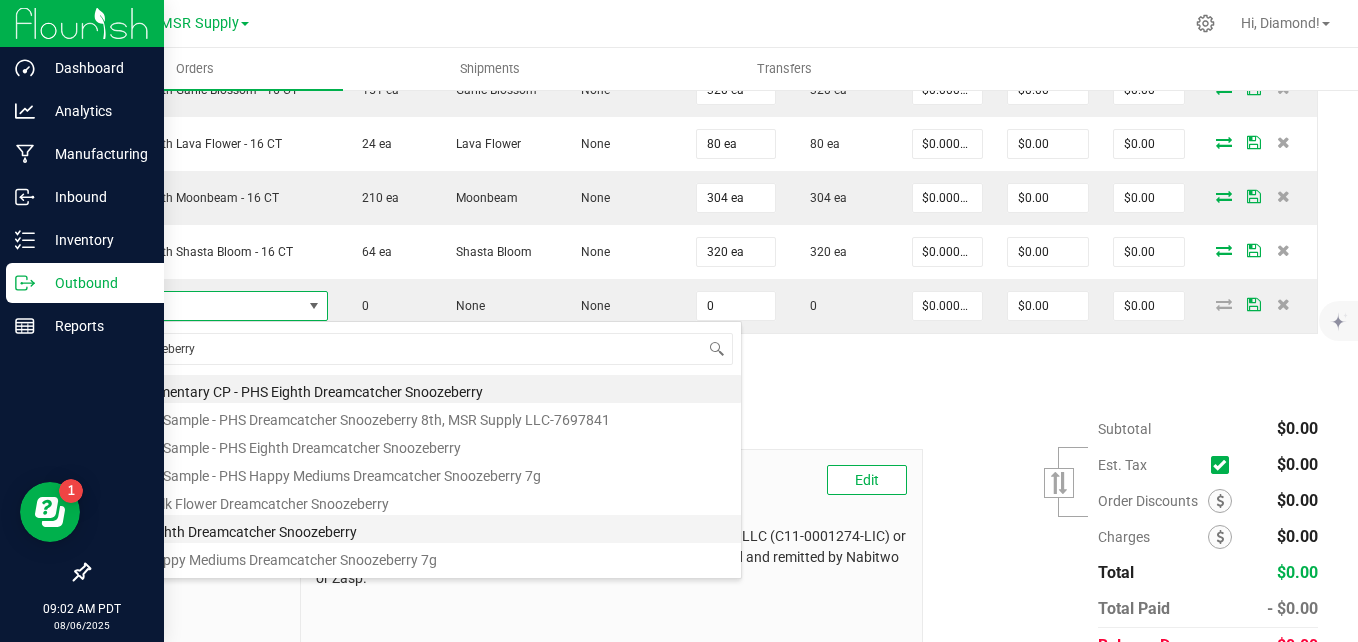 click on "PHS Eighth Dreamcatcher Snoozeberry" at bounding box center [422, 529] 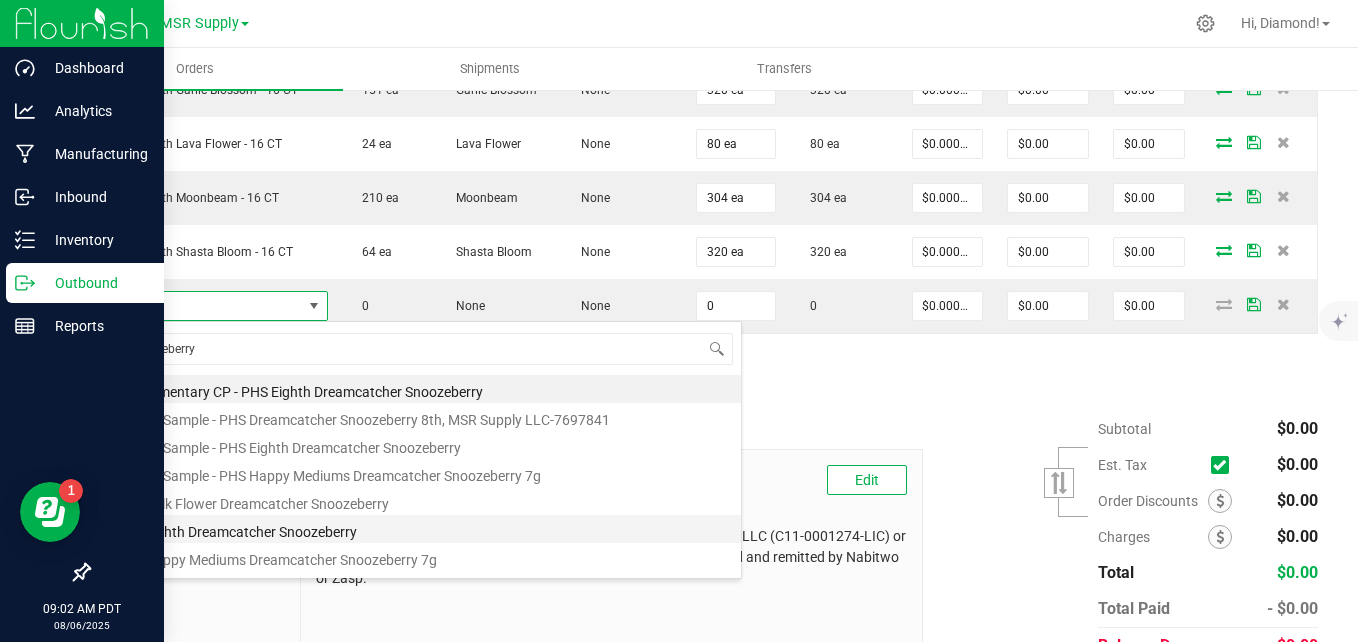 type on "0 ea" 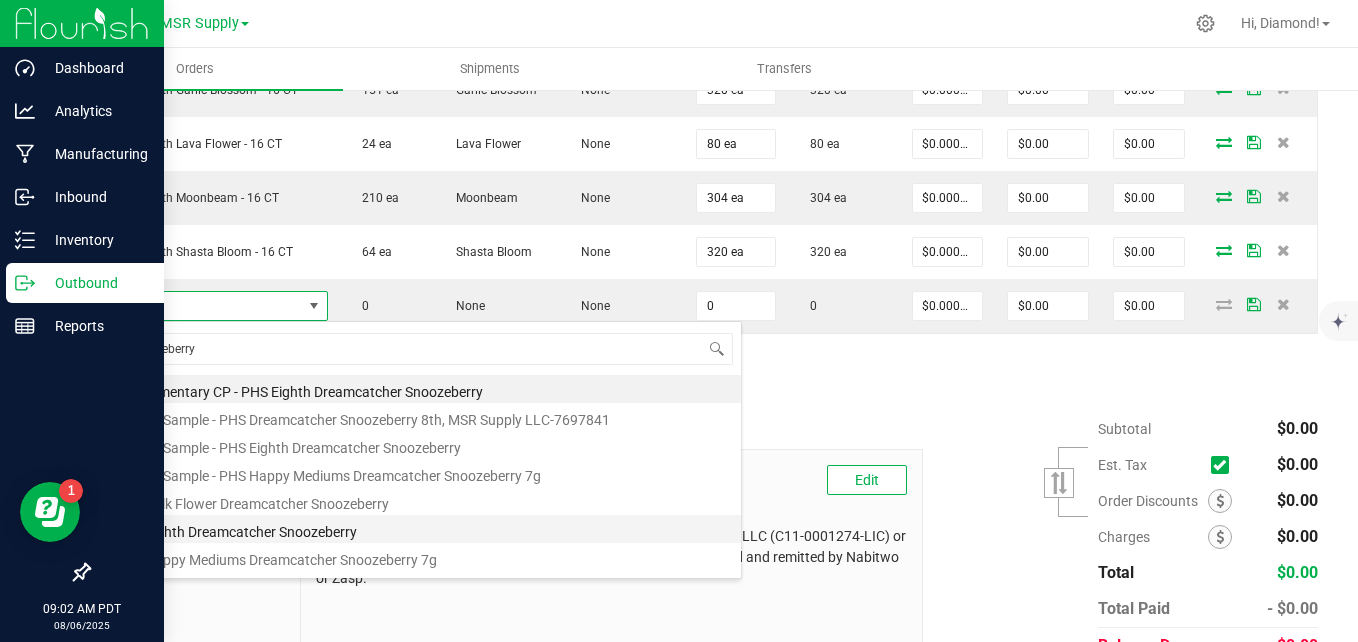 type on "$25.00000" 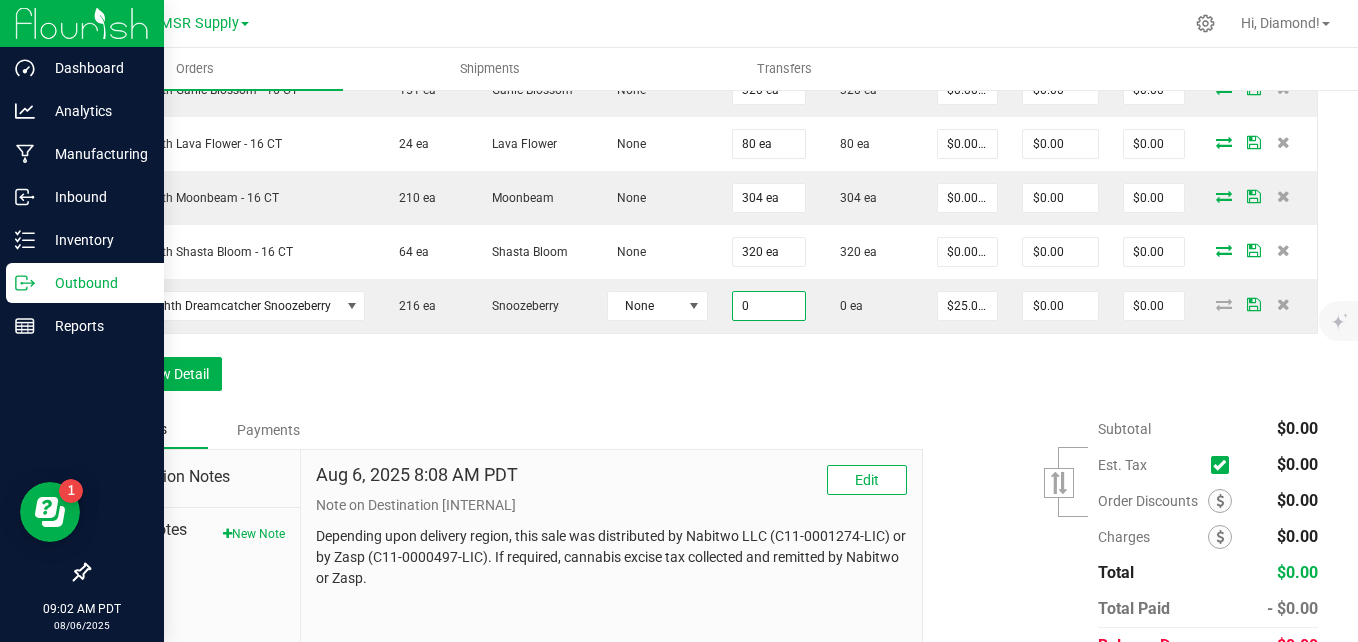 drag, startPoint x: 751, startPoint y: 317, endPoint x: 719, endPoint y: 355, distance: 49.67897 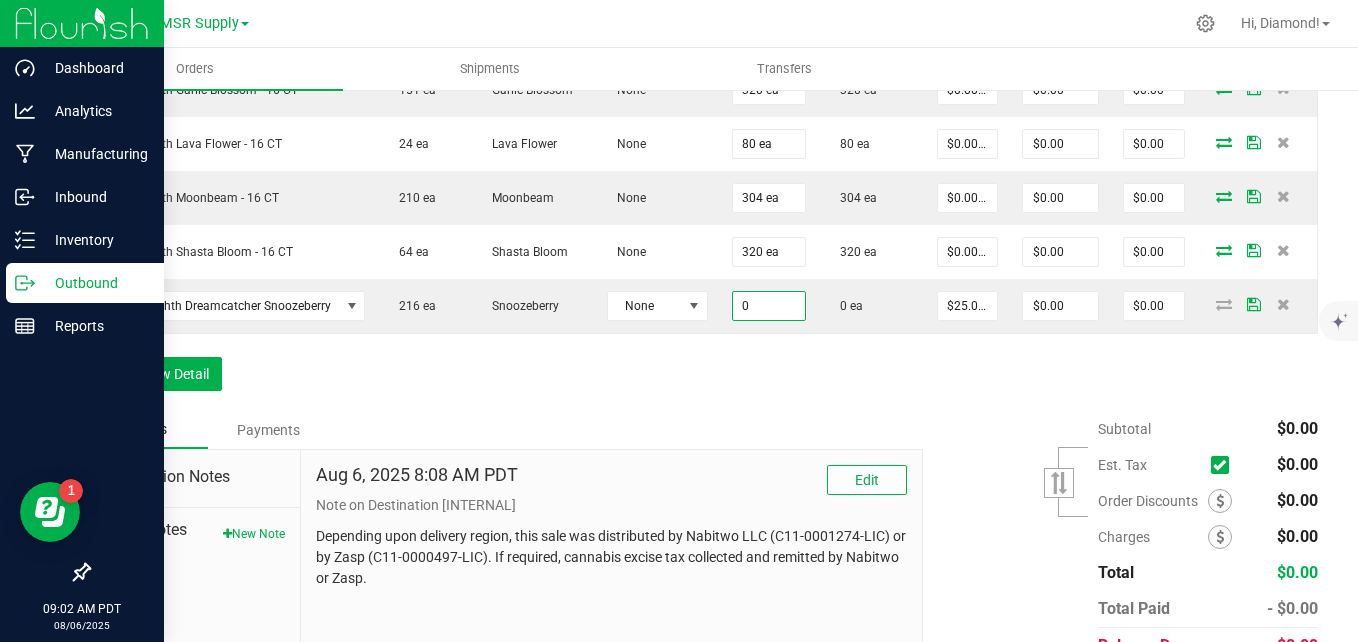 click on "0" at bounding box center [769, 306] 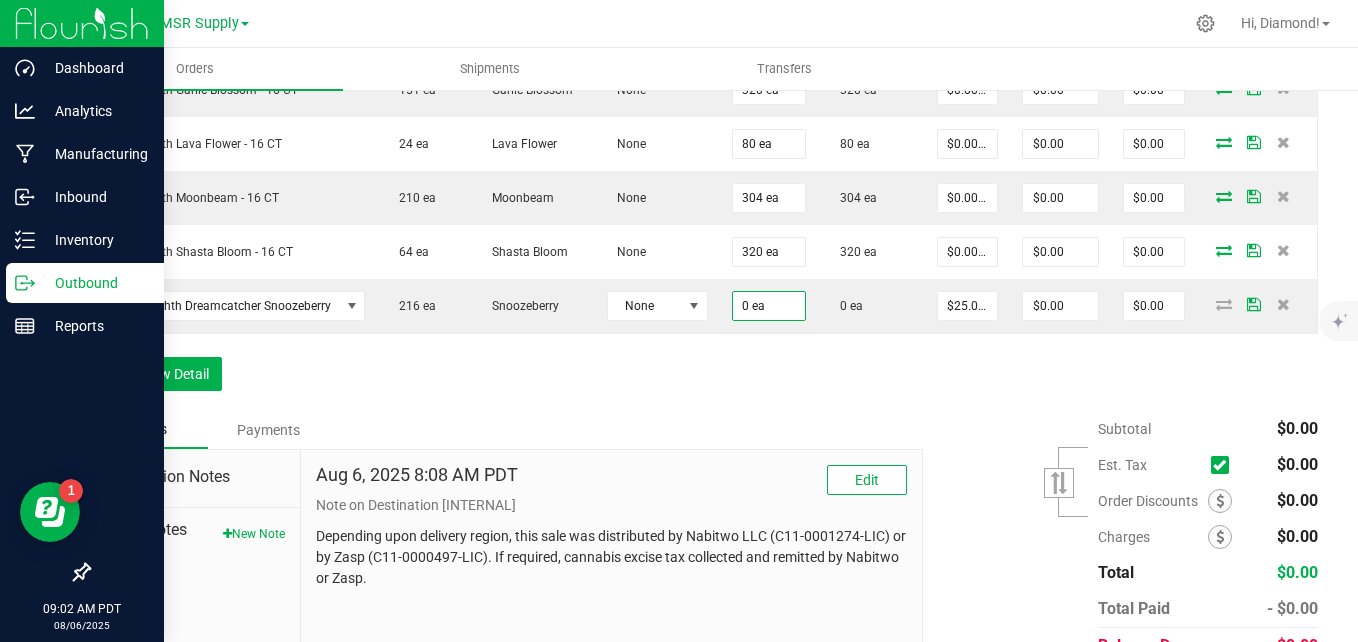 click on "Order Details Print All Labels Item  Sellable  Strain  Lot Number  Qty Ordered Qty Allocated Unit Price Line Discount Total Actions  AGS Eighth Alpine Sunrise - 16 CT   38 ea   Alpine Sunrise   None  224 ea  224 ea  $0.00000 $0.00 $0.00  AGS Eighth Garlic Blossom - 16 CT   151 ea   Garlic Blossom   None  320 ea  320 ea  $0.00000 $0.00 $0.00  AGS Eighth Lava Flower - 16 CT   24 ea   Lava Flower   None  80 ea  80 ea  $0.00000 $0.00 $0.00  AGS Eighth Moonbeam - 16 CT   210 ea   Moonbeam   None  304 ea  304 ea  $0.00000 $0.00 $0.00  AGS Eighth Shasta Bloom - 16 CT   64 ea   Shasta Bloom   None  320 ea  320 ea  $0.00000 $0.00 $0.00 PHS Eighth Dreamcatcher Snoozeberry  216 ea   Snoozeberry  None 0 ea  0 ea  $0.00000 $0.00 $0.00  PHS Eighth High Frequency Electric Colada  372 ea   PHS-Electric Colada  None 208 ea  0 ea  $0.00000 $0.00 $0.00 PHS Eighth High Frequency Super Berry Crush  200 ea   Super Berry Crush  None 128 ea  0 ea  $0.00000 $0.00 $0.00  260 ea  None 304 ea" at bounding box center [703, 157] 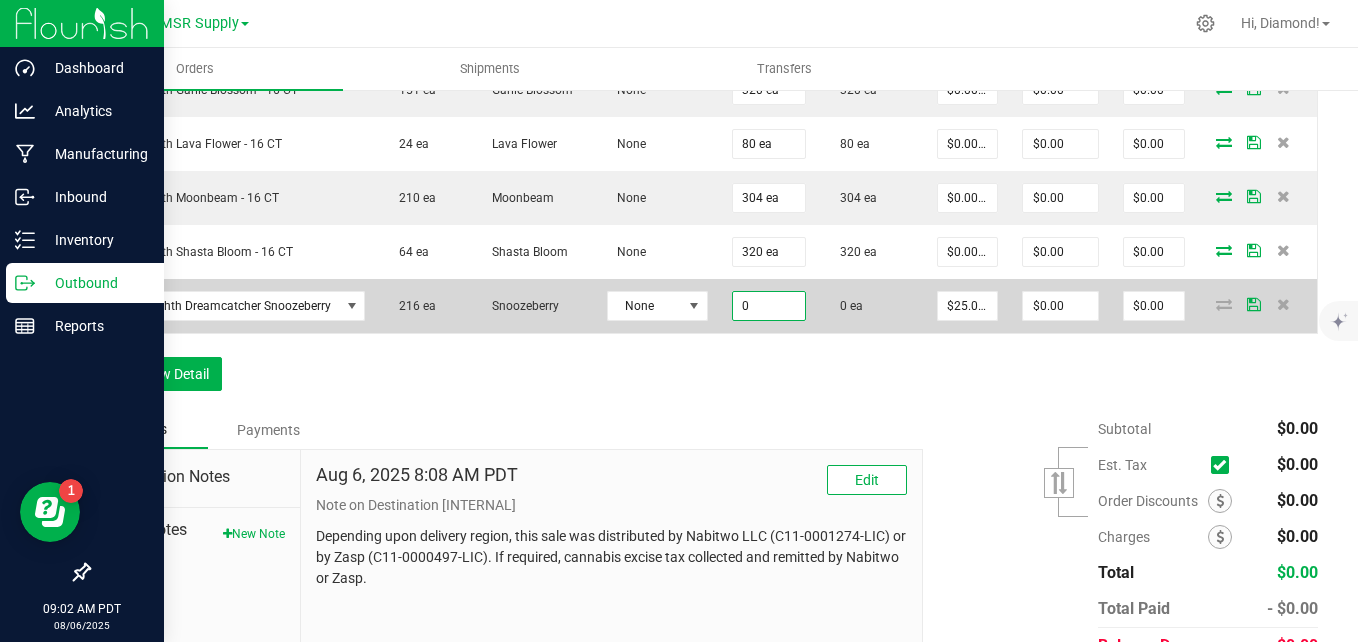 click on "0" at bounding box center [769, 306] 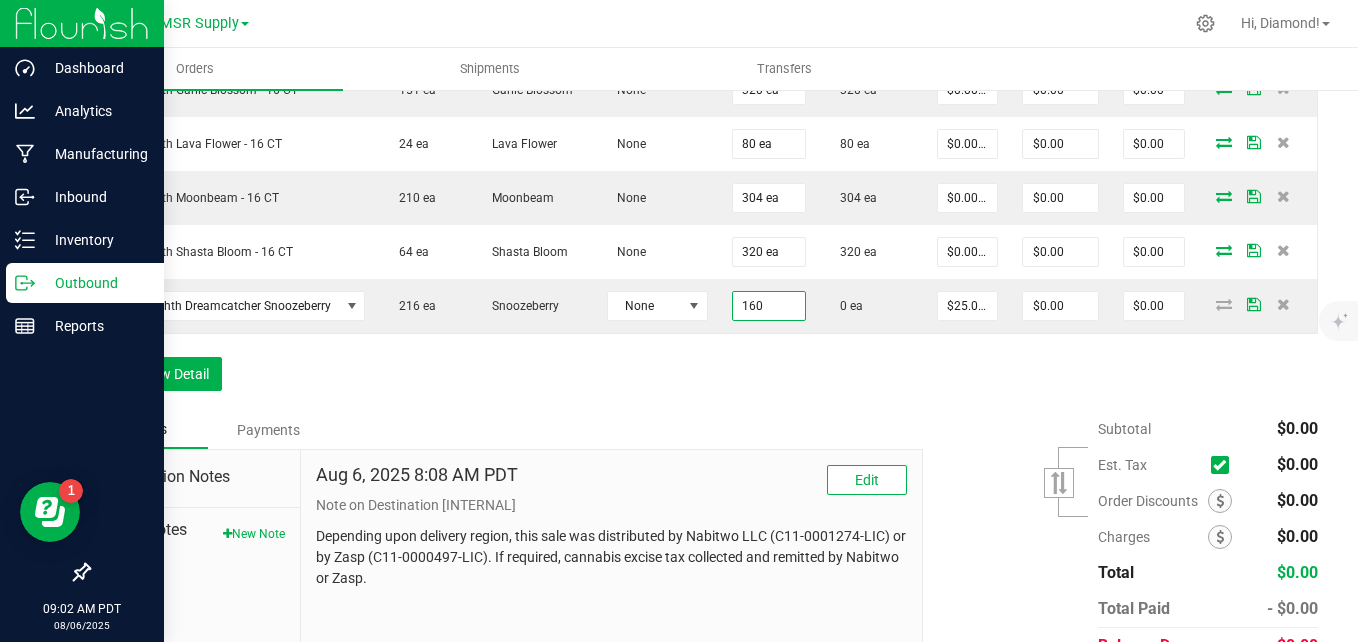 type on "160 ea" 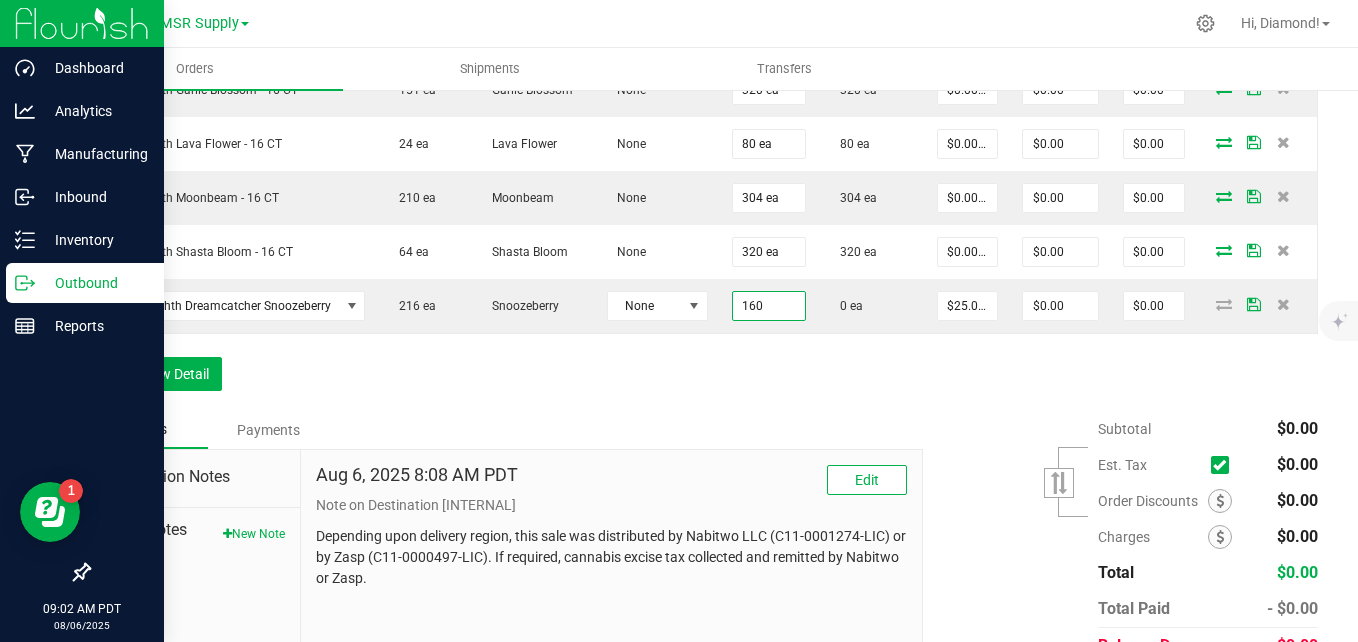 type on "$4,000.00" 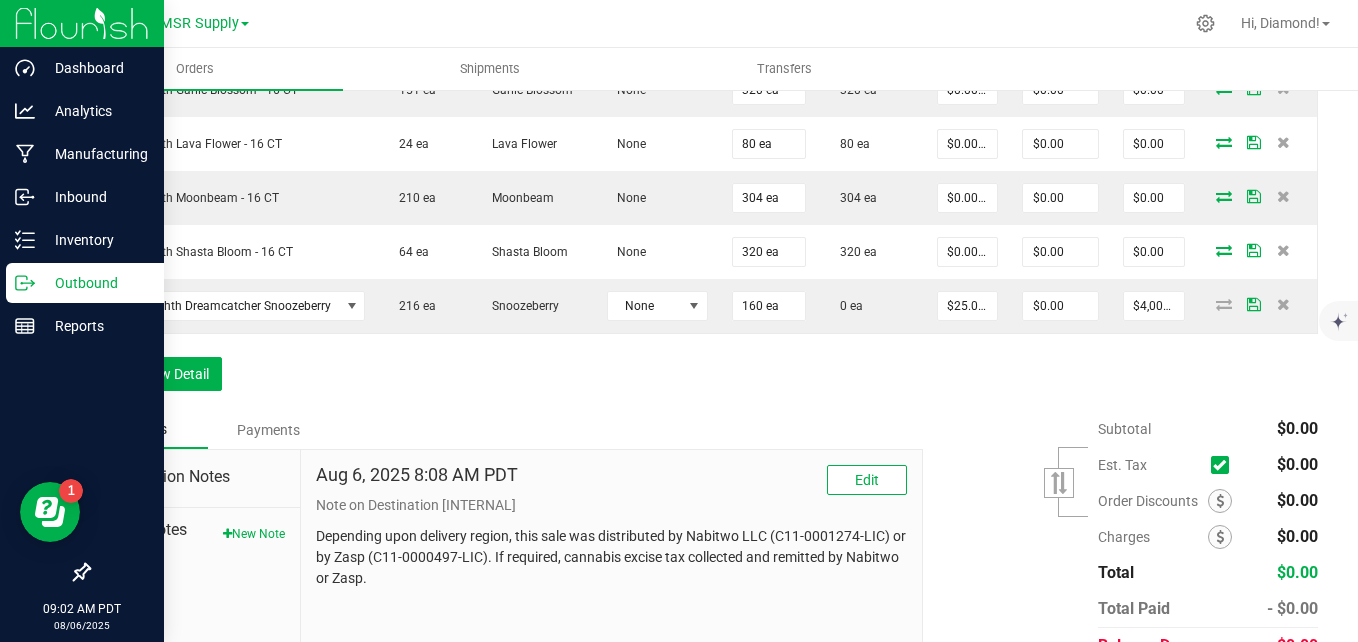 click on "Order Details Print All Labels Item  Sellable  Strain  Lot Number  Qty Ordered Qty Allocated Unit Price Line Discount Total Actions  AGS Eighth Alpine Sunrise - 16 CT   38 ea   Alpine Sunrise   None  224 ea  224 ea  $0.00000 $0.00 $0.00  AGS Eighth Garlic Blossom - 16 CT   151 ea   Garlic Blossom   None  320 ea  320 ea  $0.00000 $0.00 $0.00  AGS Eighth Lava Flower - 16 CT   24 ea   Lava Flower   None  80 ea  80 ea  $0.00000 $0.00 $0.00  AGS Eighth Moonbeam - 16 CT   210 ea   Moonbeam   None  304 ea  304 ea  $0.00000 $0.00 $0.00  AGS Eighth Shasta Bloom - 16 CT   64 ea   Shasta Bloom   None  320 ea  320 ea  $0.00000 $0.00 $0.00 PHS Eighth Dreamcatcher Snoozeberry  216 ea   Snoozeberry  None 160 ea  0 ea  $25.00000 $0.00 $4,000.00
Add New Detail" at bounding box center (703, 157) 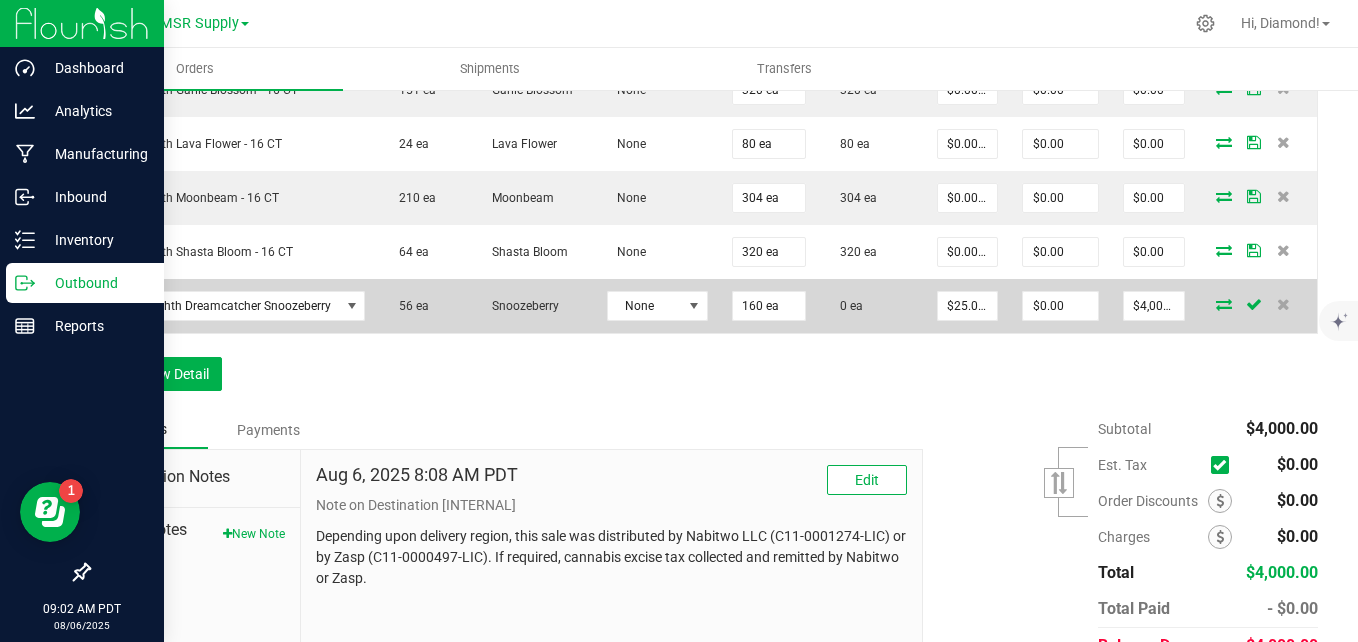 click at bounding box center (1224, 304) 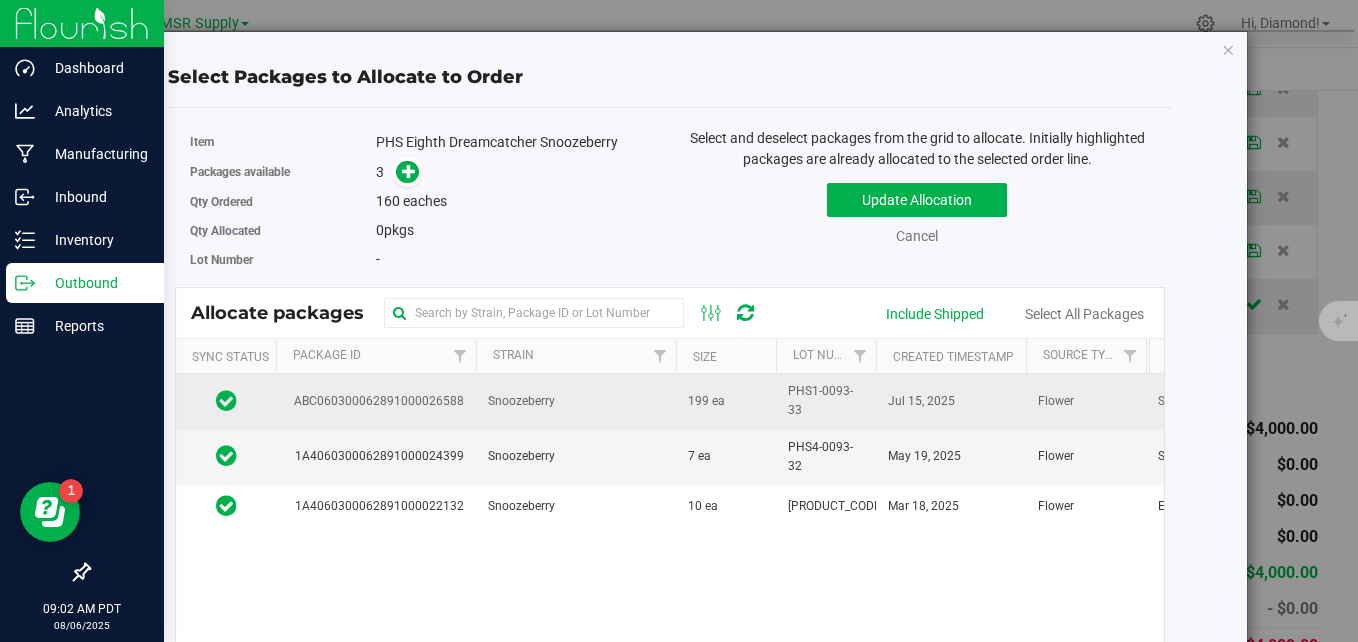 click on "Snoozeberry" at bounding box center (576, 401) 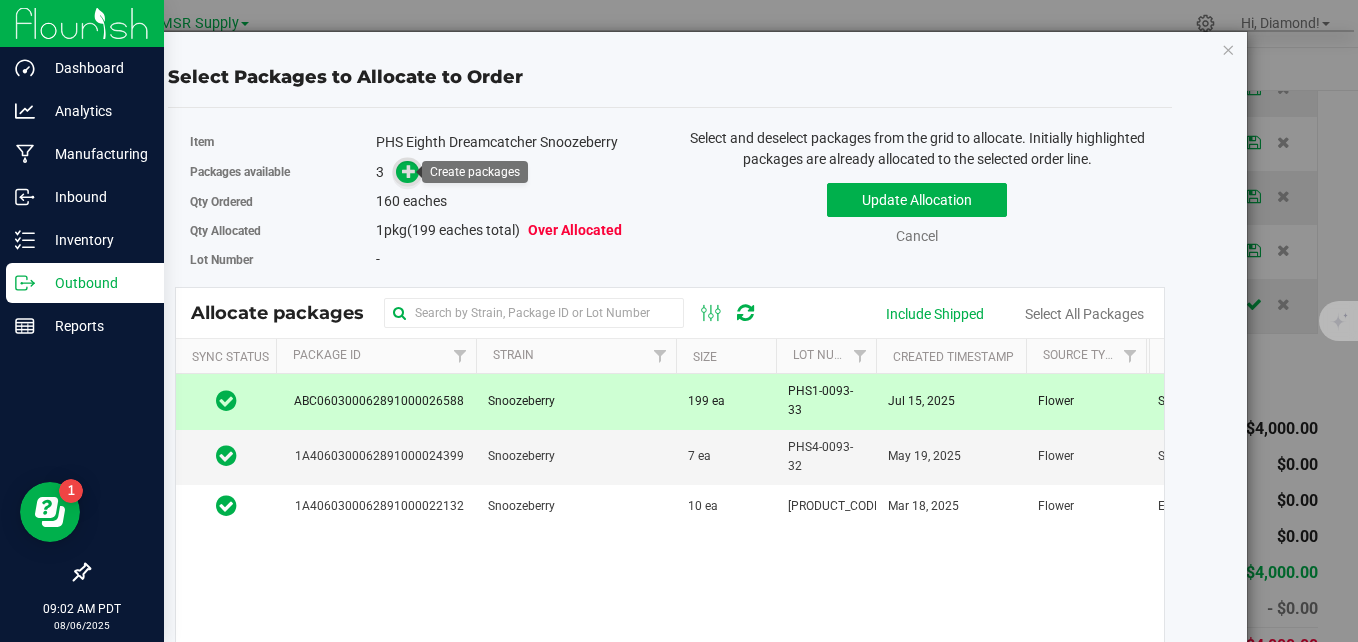 click at bounding box center (407, 172) 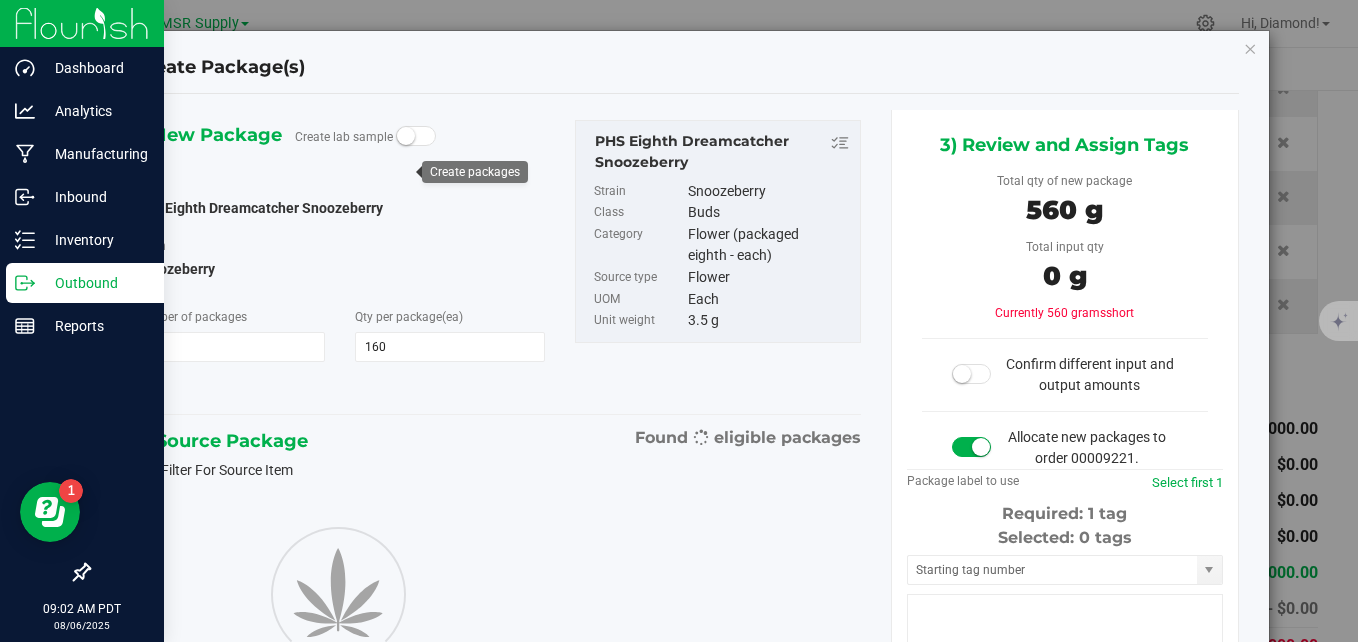 type on "160" 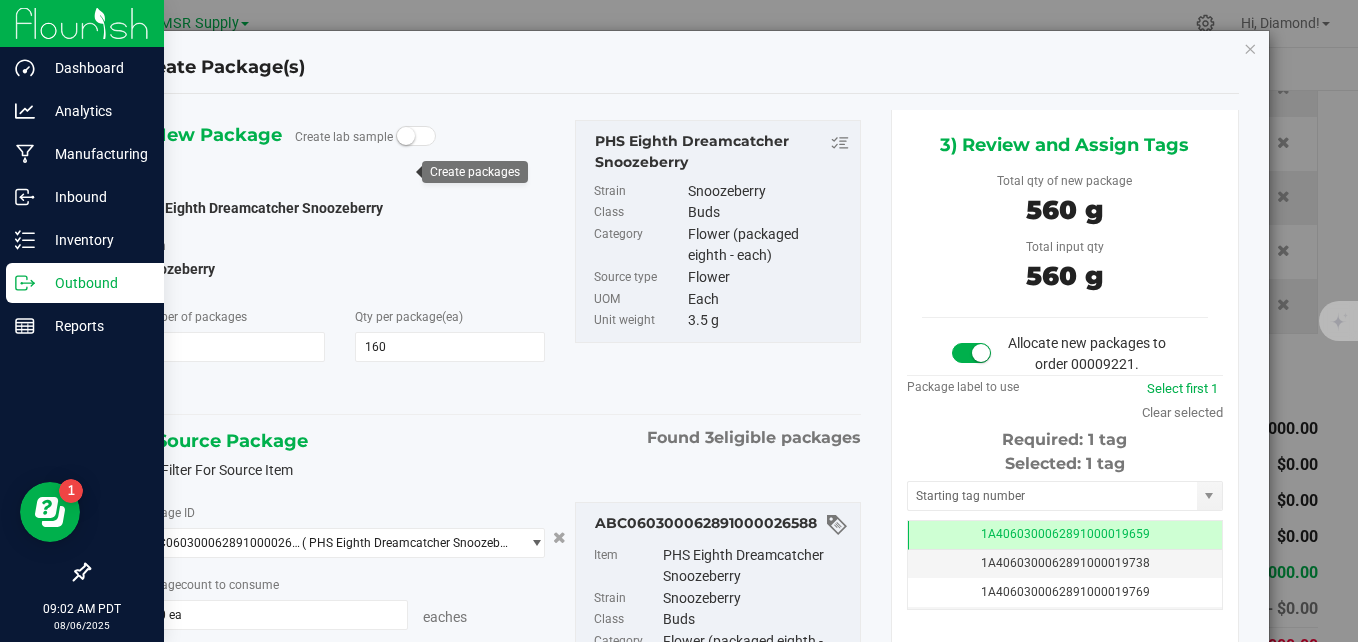 scroll, scrollTop: 0, scrollLeft: -1, axis: horizontal 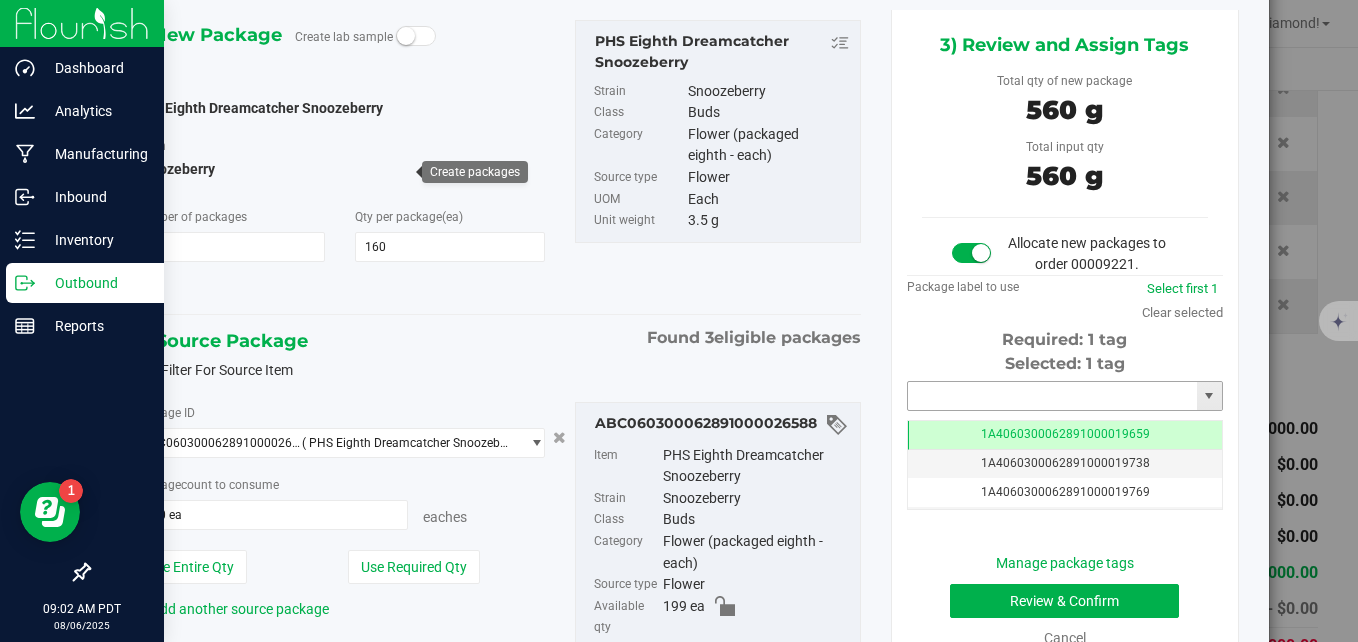 click at bounding box center [1052, 396] 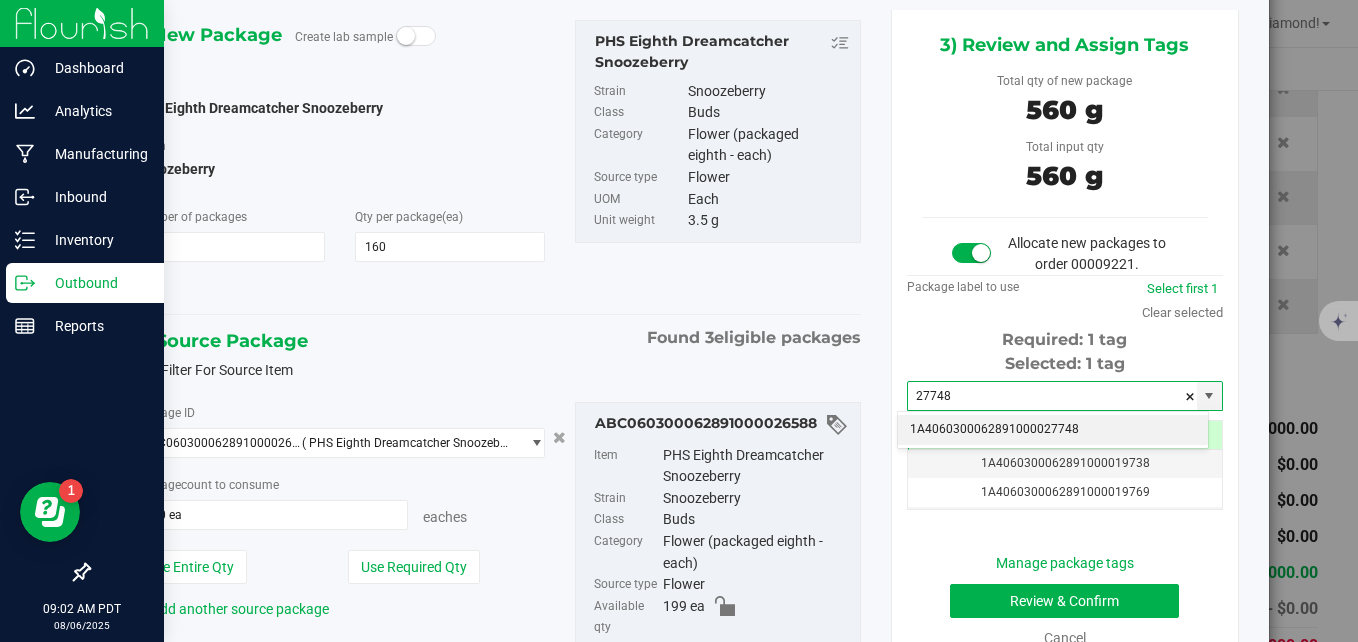 click on "1A4060300062891000027748" at bounding box center [1053, 430] 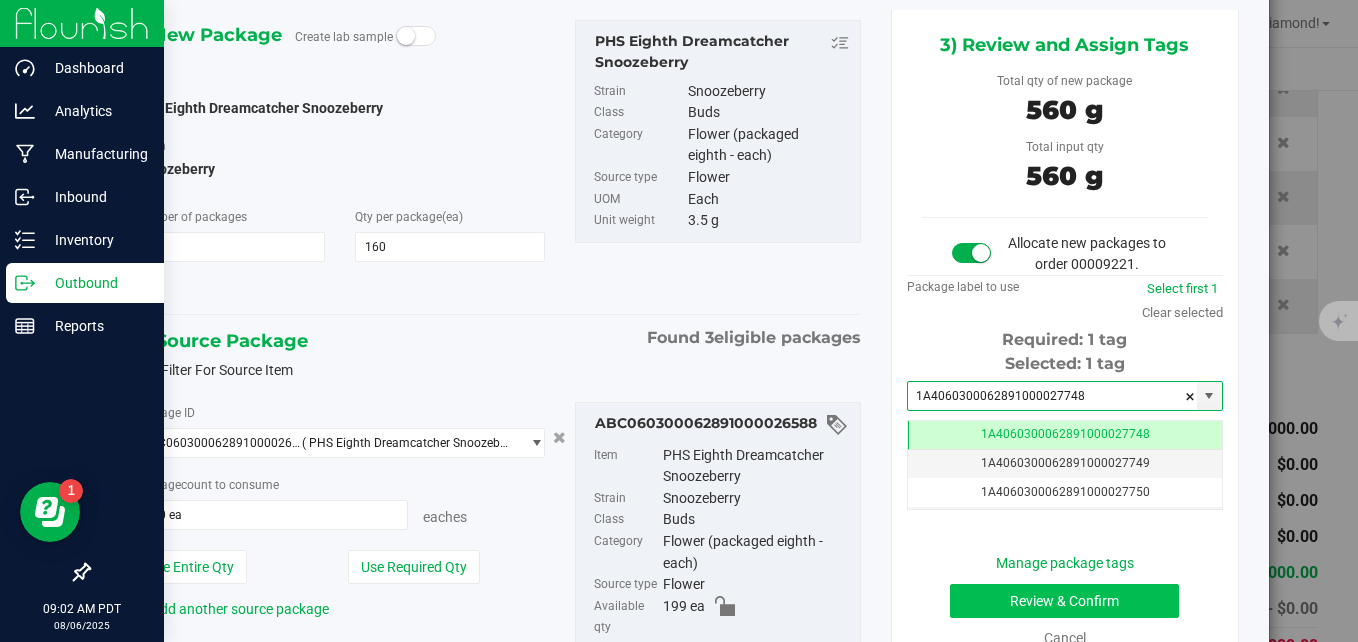 type on "1A4060300062891000027748" 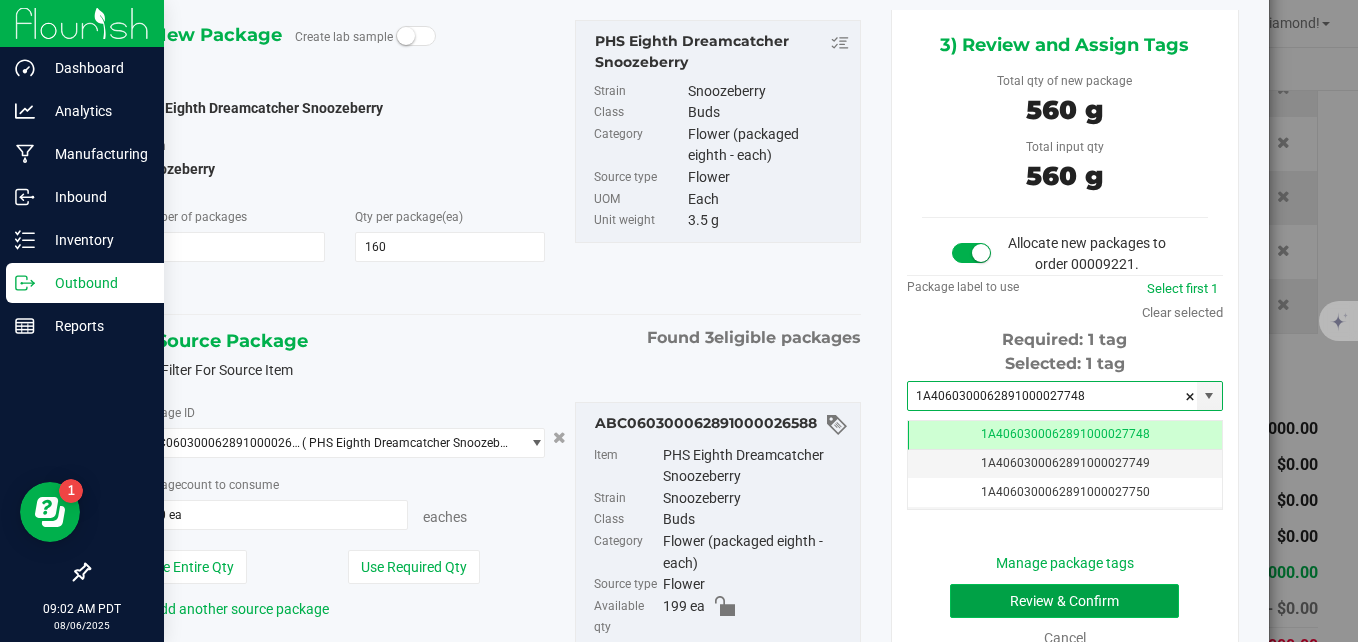 click on "Review & Confirm" at bounding box center [1064, 601] 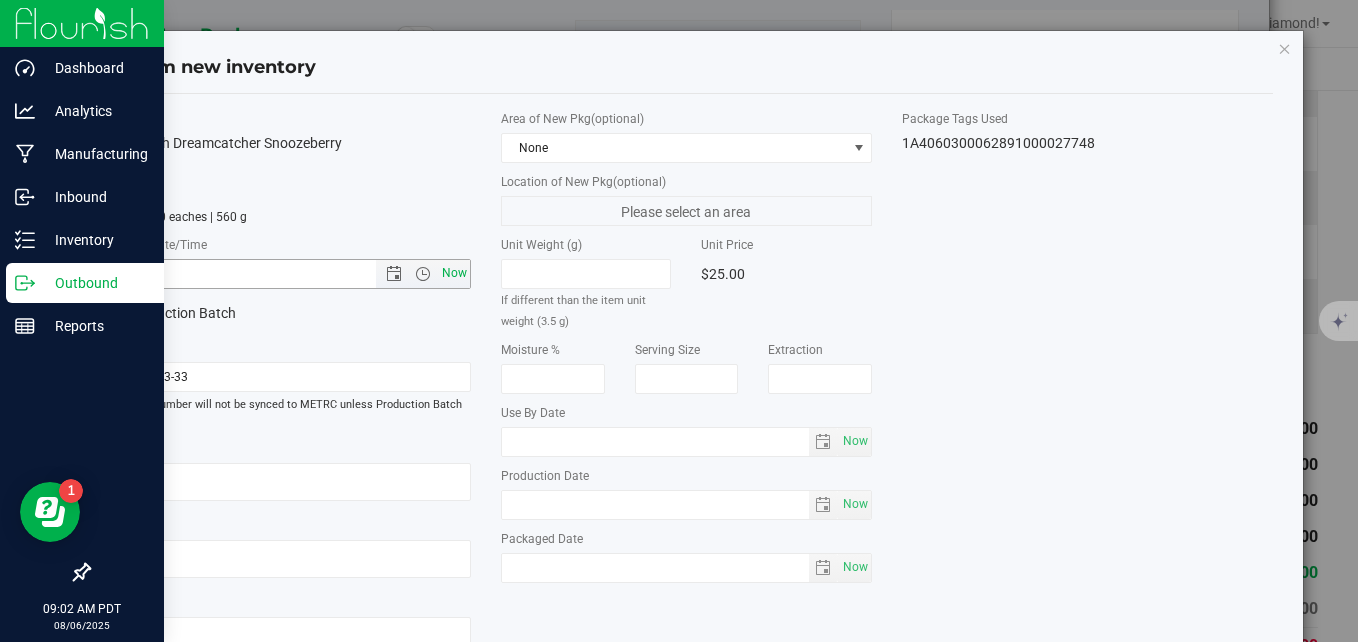click on "Now" at bounding box center [455, 273] 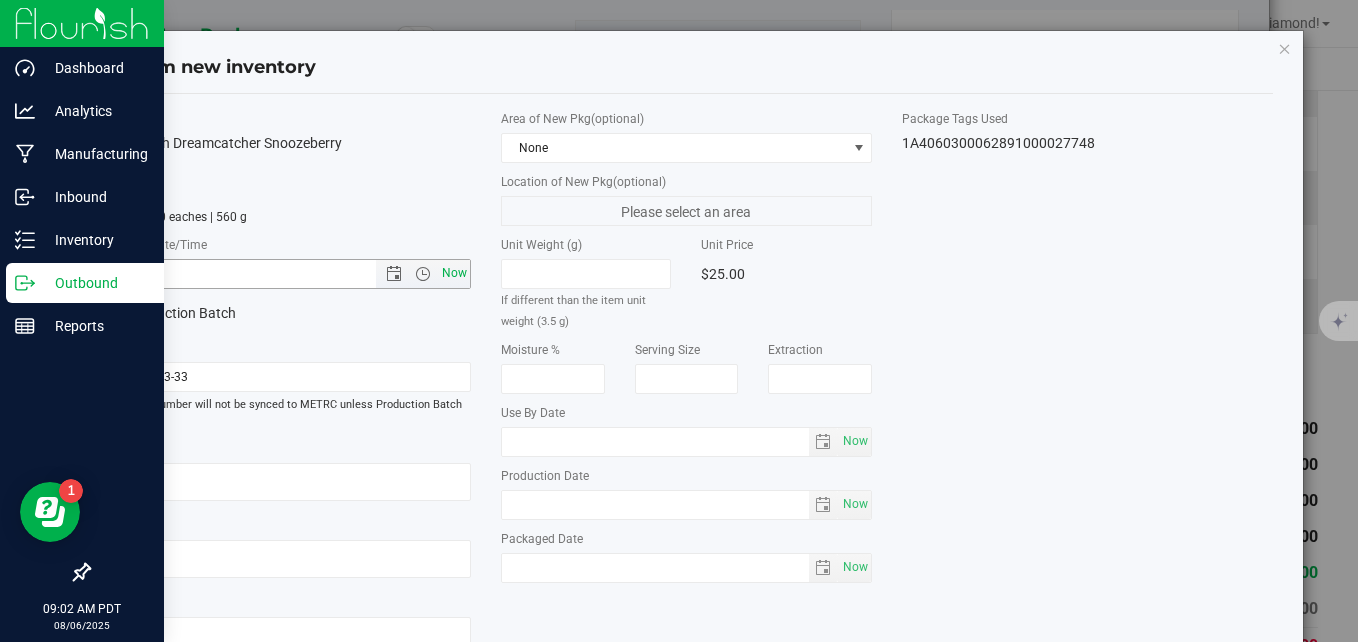 type on "[DATE] [TIME]" 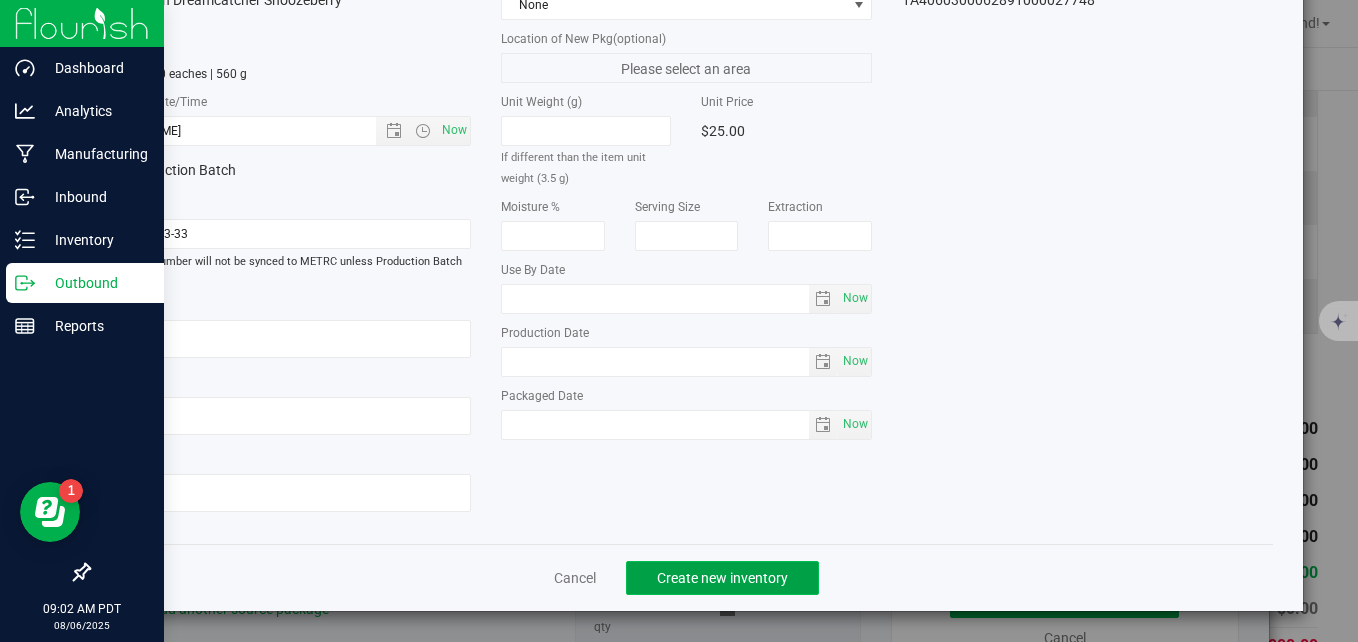 click on "Create new inventory" 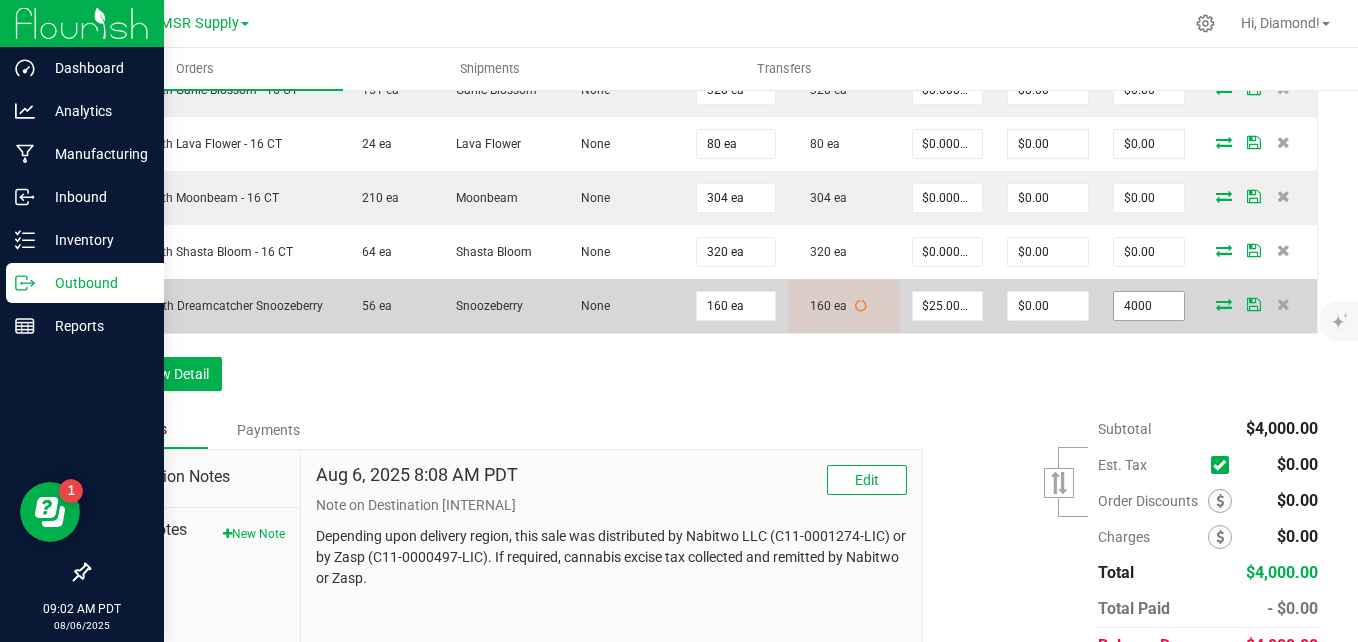 click on "4000" at bounding box center [1149, 306] 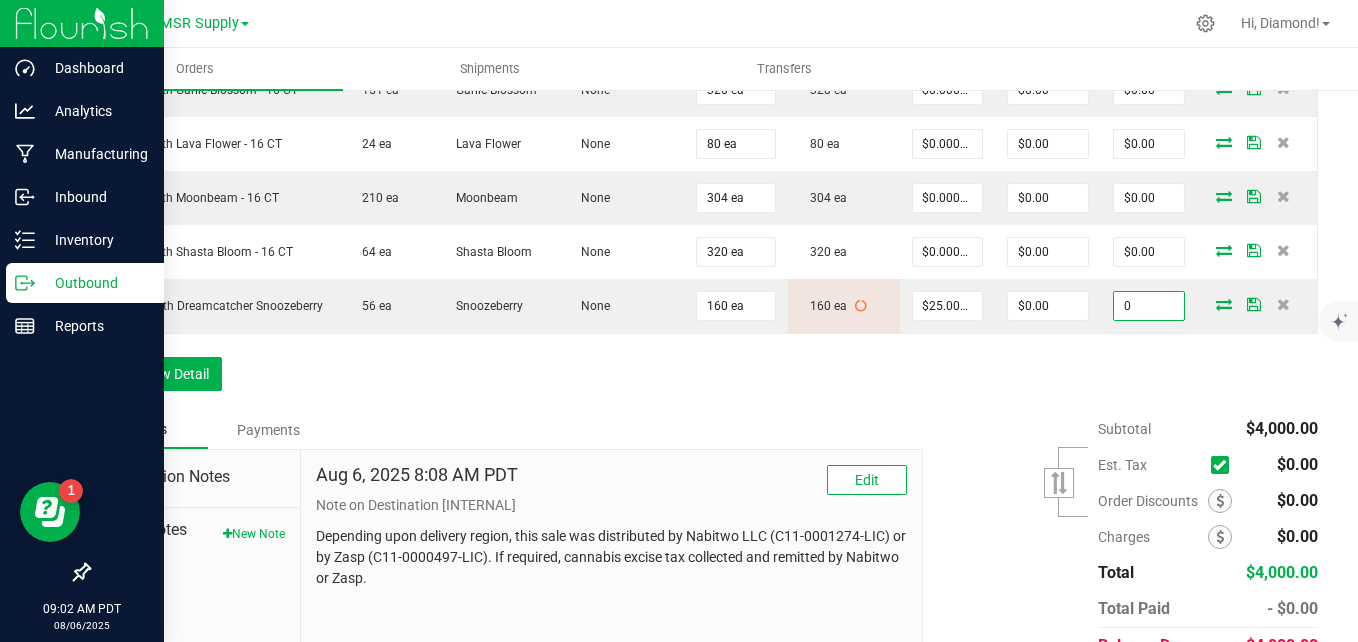 type on "0" 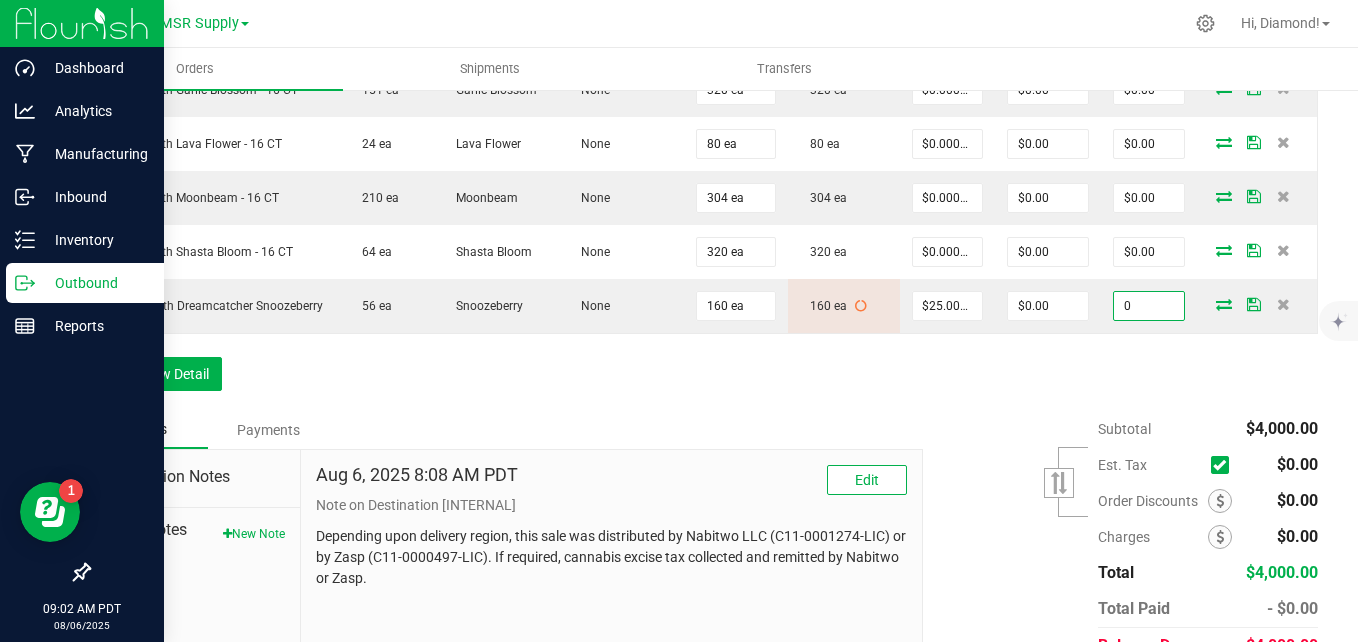 type on "$0.00000" 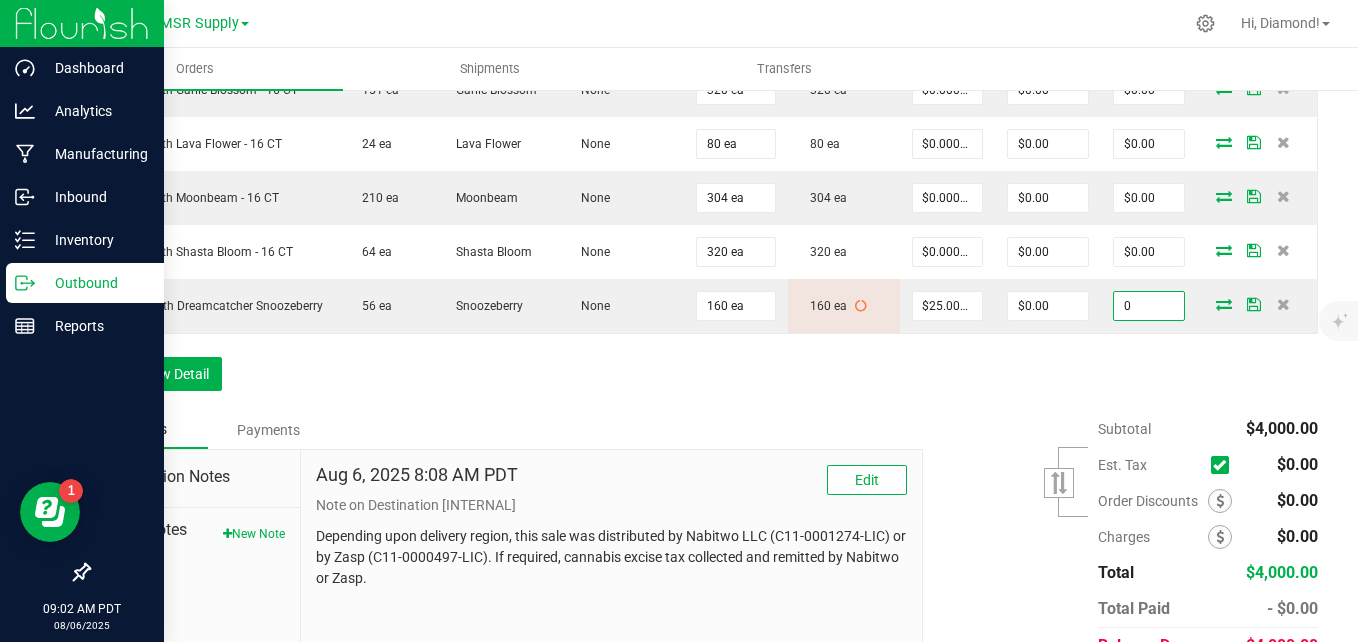 type on "$0.00" 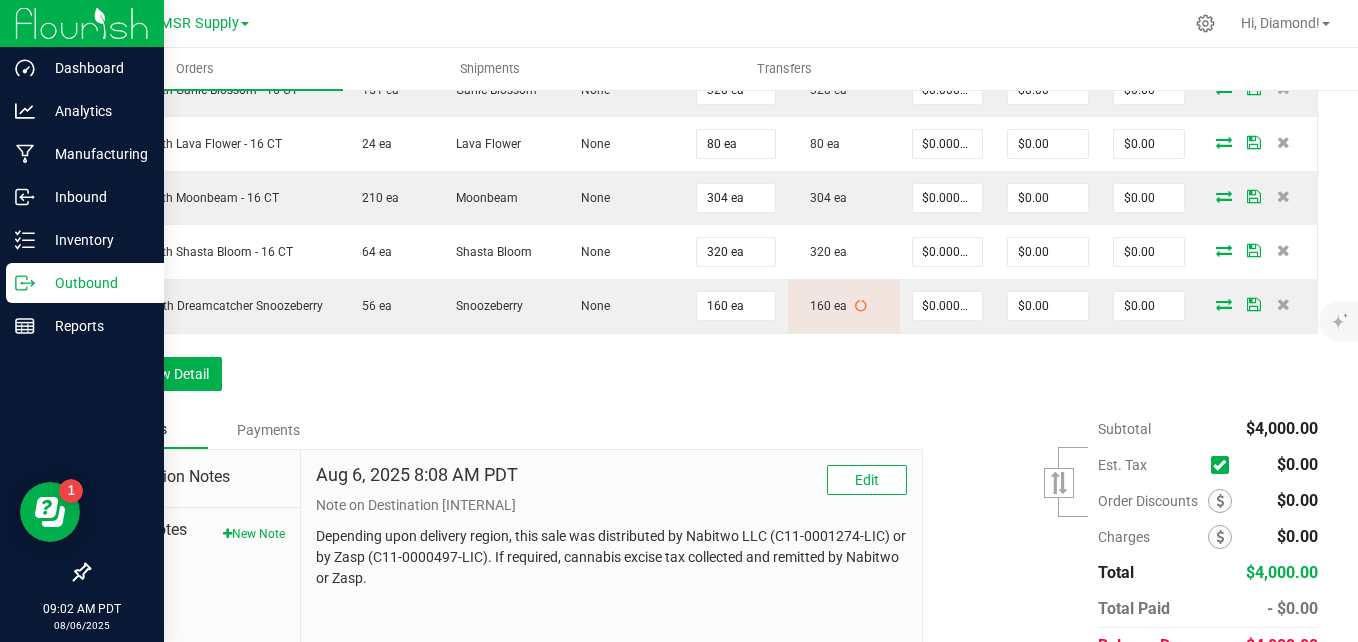 click on "Order Details Print All Labels Item  Sellable  Strain  Lot Number  Qty Ordered Qty Allocated Unit Price Line Discount Total Actions  AGS Eighth Alpine Sunrise - 16 CT   38 ea   Alpine Sunrise   None  224 ea  224 ea  $0.00000 $0.00 $0.00  AGS Eighth Garlic Blossom - 16 CT   151 ea   Garlic Blossom   None  320 ea  320 ea  $0.00000 $0.00 $0.00  AGS Eighth Lava Flower - 16 CT   24 ea   Lava Flower   None  80 ea  80 ea  $0.00000 $0.00 $0.00  AGS Eighth Moonbeam - 16 CT   210 ea   Moonbeam   None  304 ea  304 ea  $0.00000 $0.00 $0.00  AGS Eighth Shasta Bloom - 16 CT   64 ea   Shasta Bloom   None  320 ea  320 ea  $0.00000 $0.00 $0.00  PHS Eighth Dreamcatcher Snoozeberry   56 ea   Snoozeberry   None  160 ea  160 ea
$0.00000 $0.00 $0.00
Add New Detail" at bounding box center (703, 157) 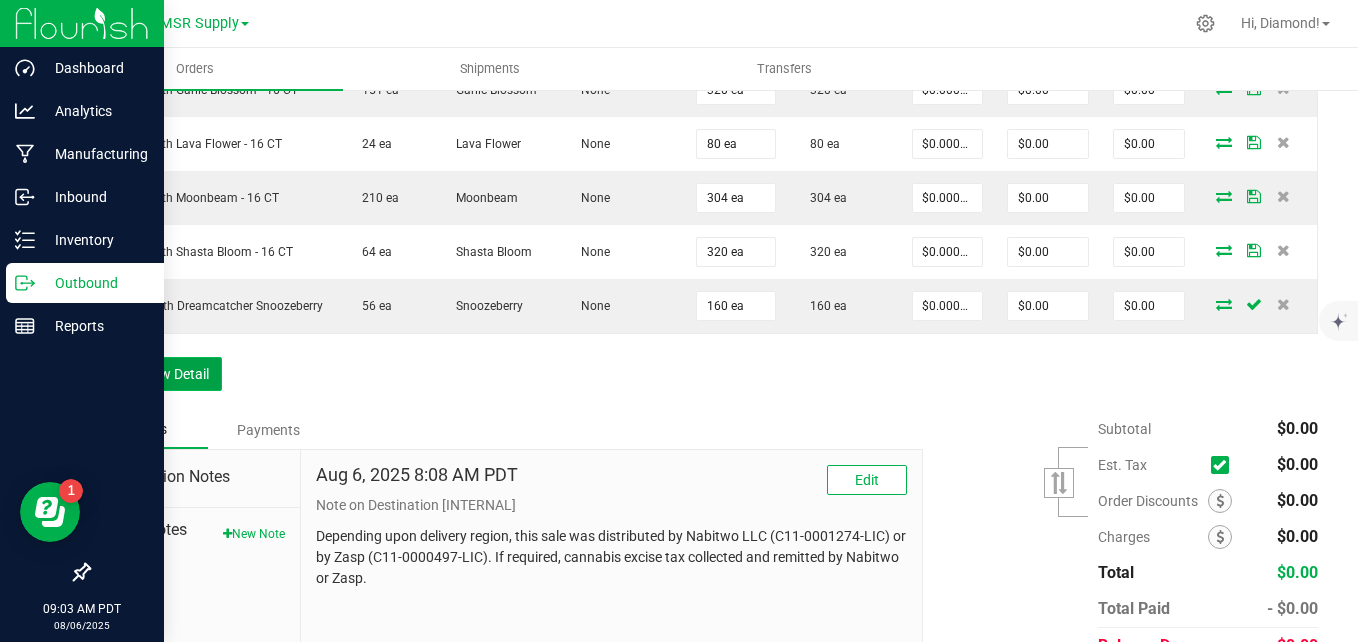 click on "Add New Detail" at bounding box center [155, 374] 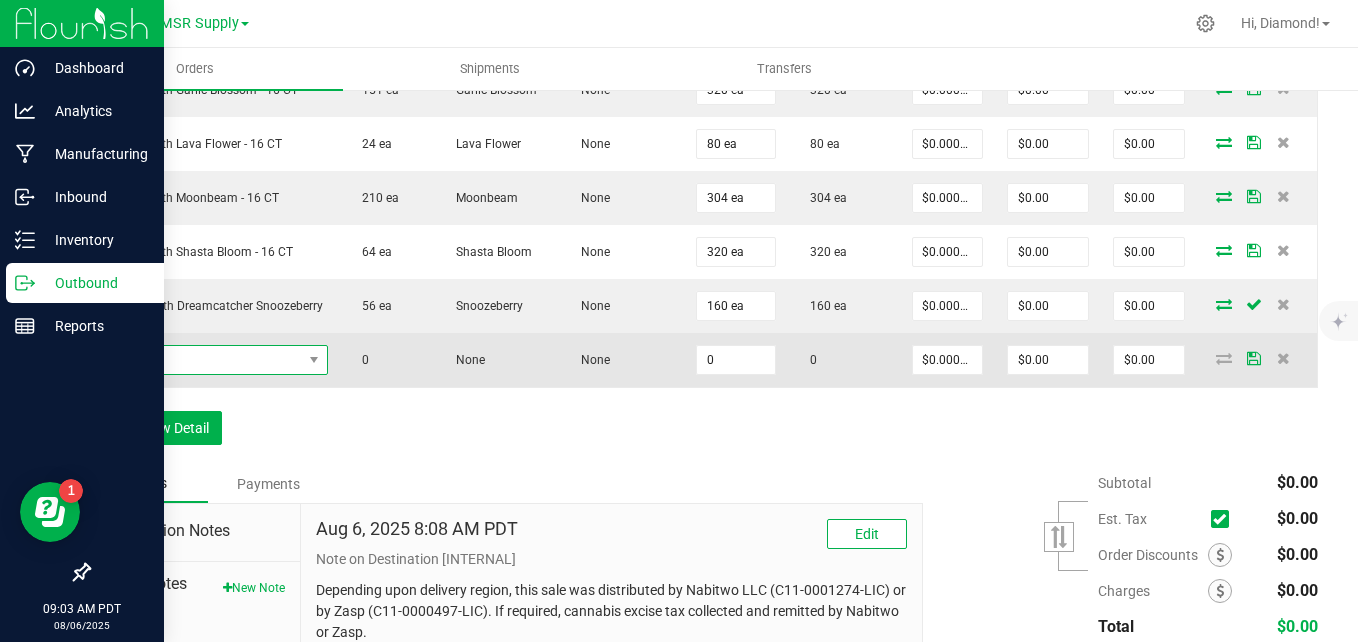 click at bounding box center [202, 360] 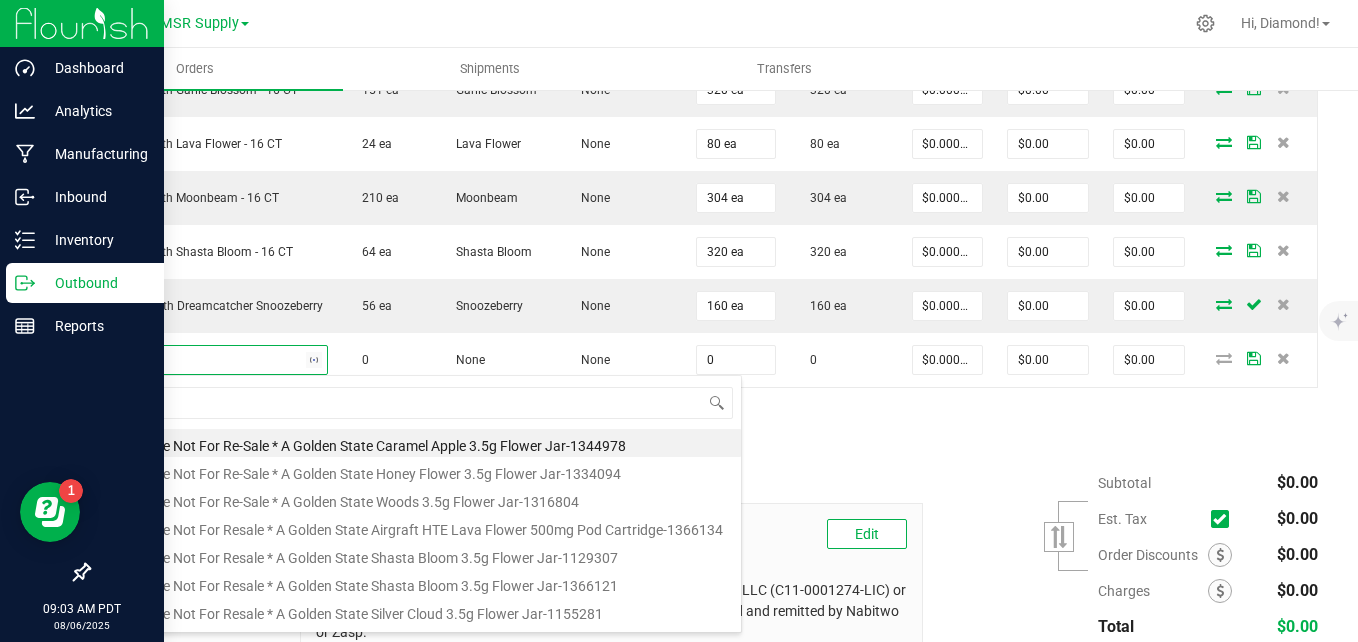 type on "high fre" 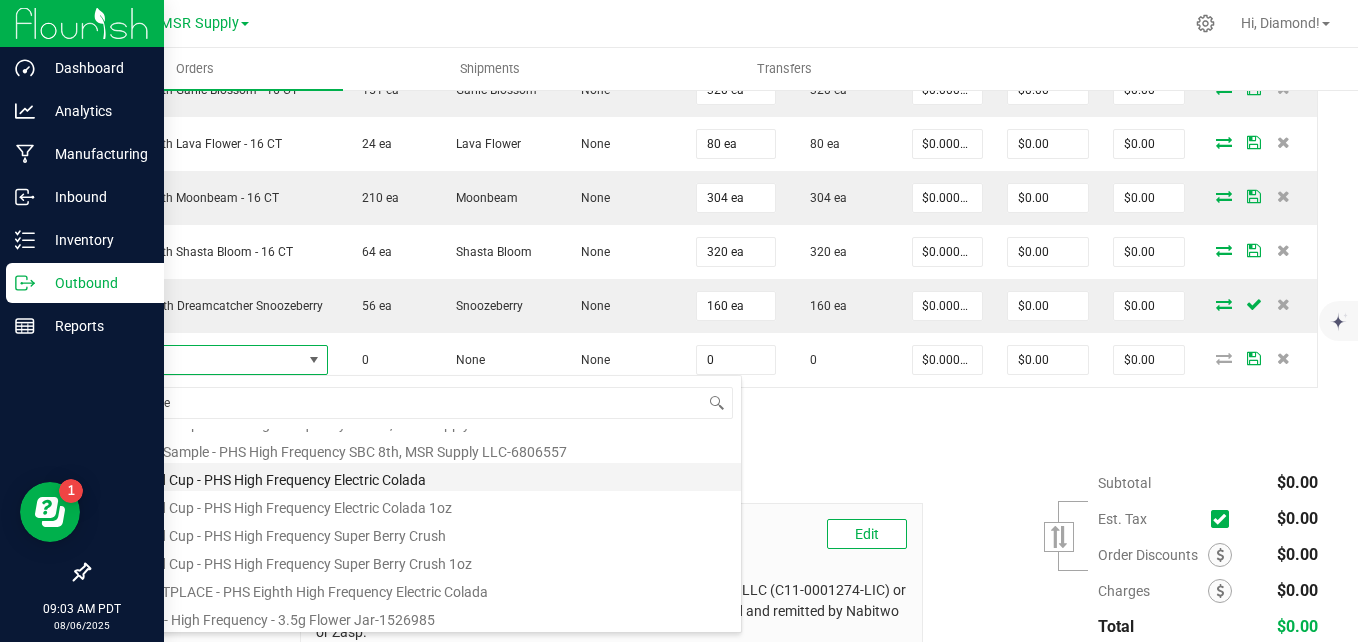 scroll, scrollTop: 360, scrollLeft: 0, axis: vertical 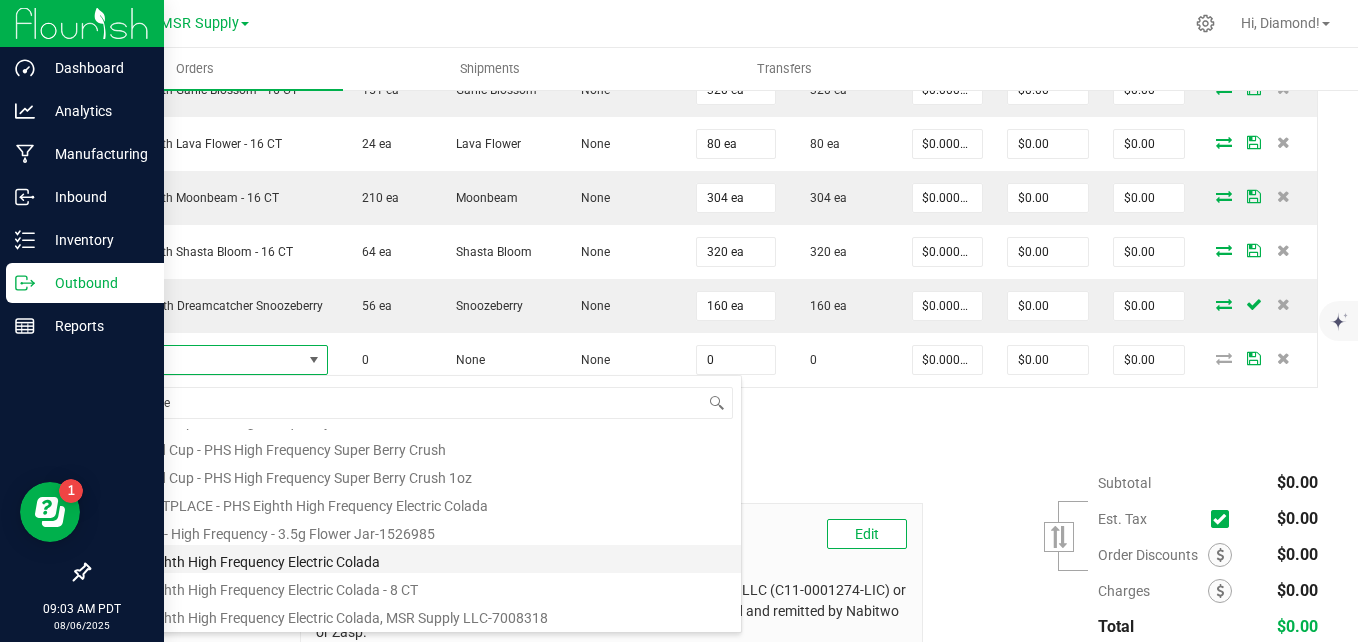 click on "PHS Eighth High Frequency Electric Colada" at bounding box center (422, 559) 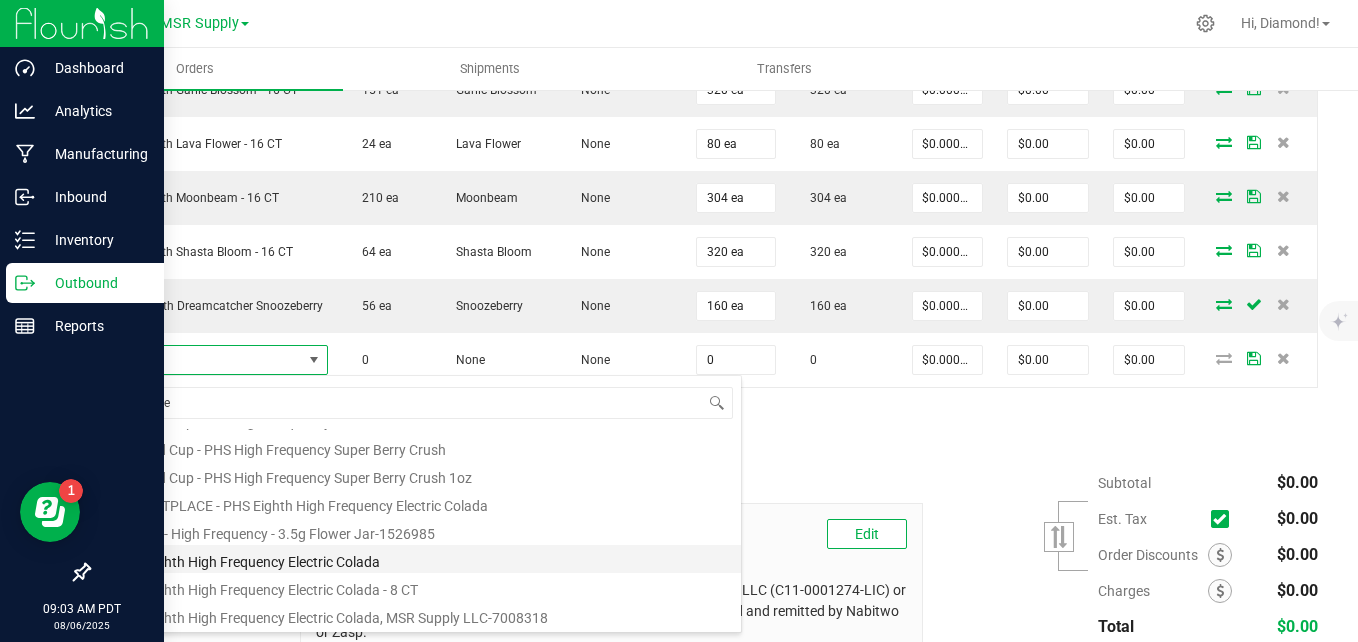 type on "0 ea" 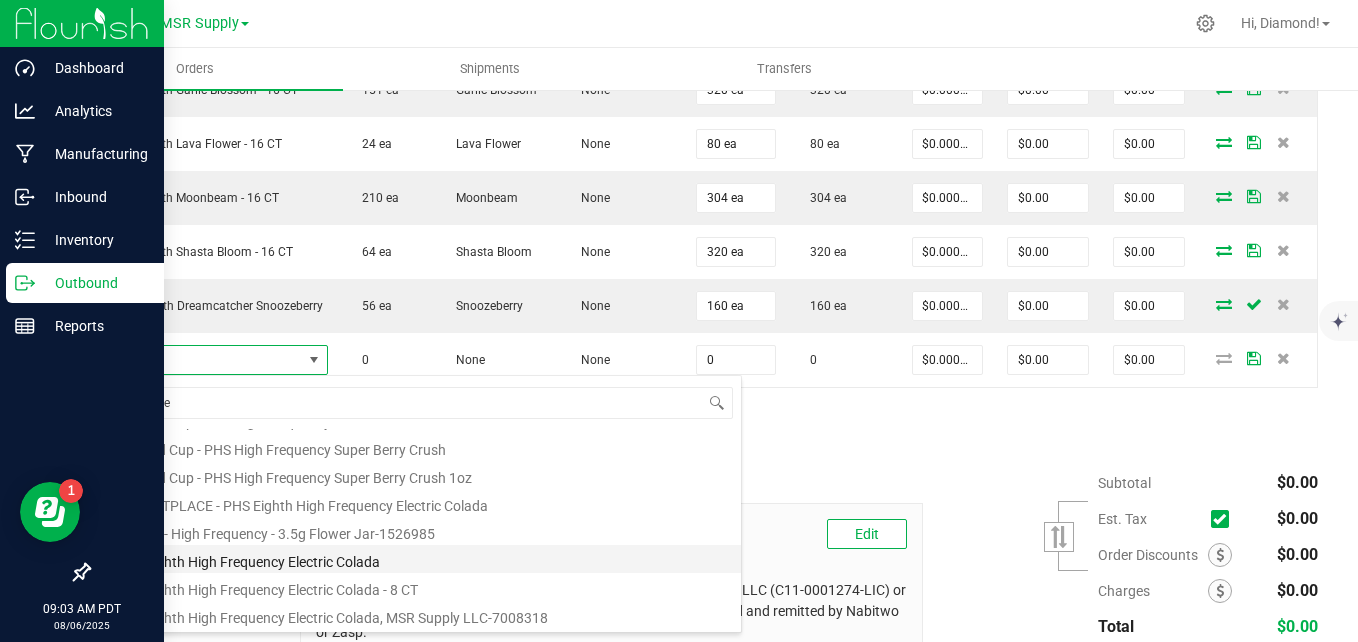 type on "$25.00000" 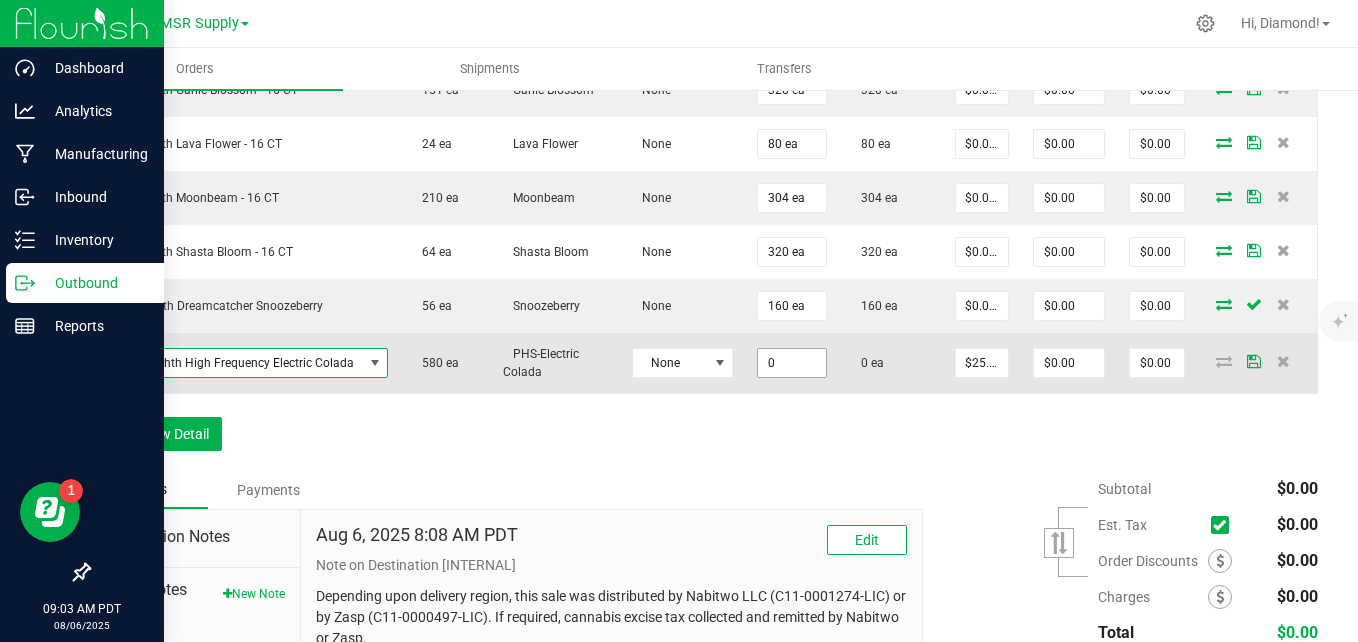 click on "0" at bounding box center (791, 363) 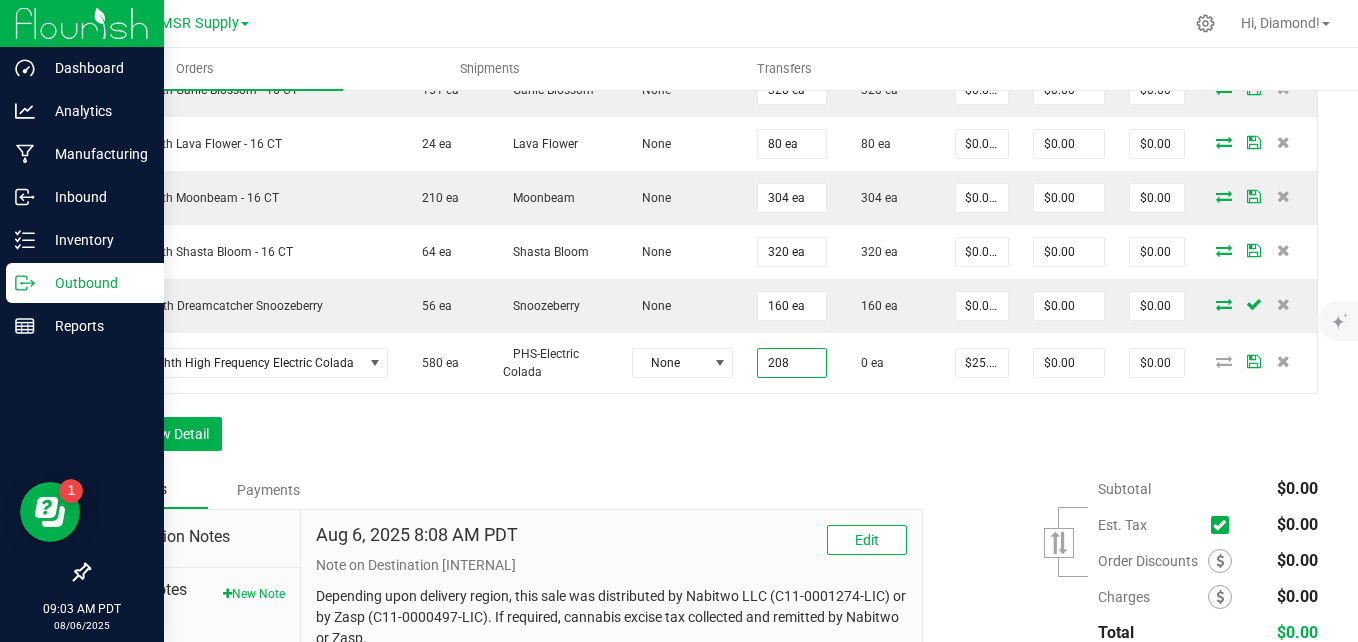 type on "208 ea" 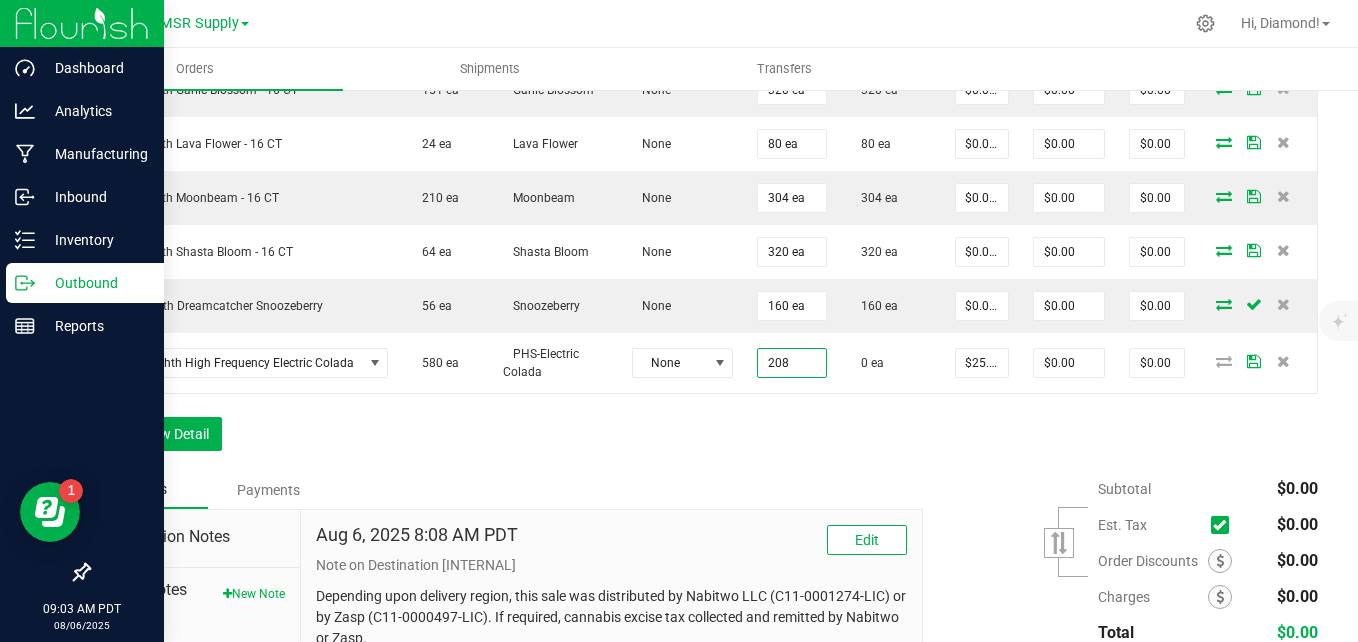 type on "$5,200.00" 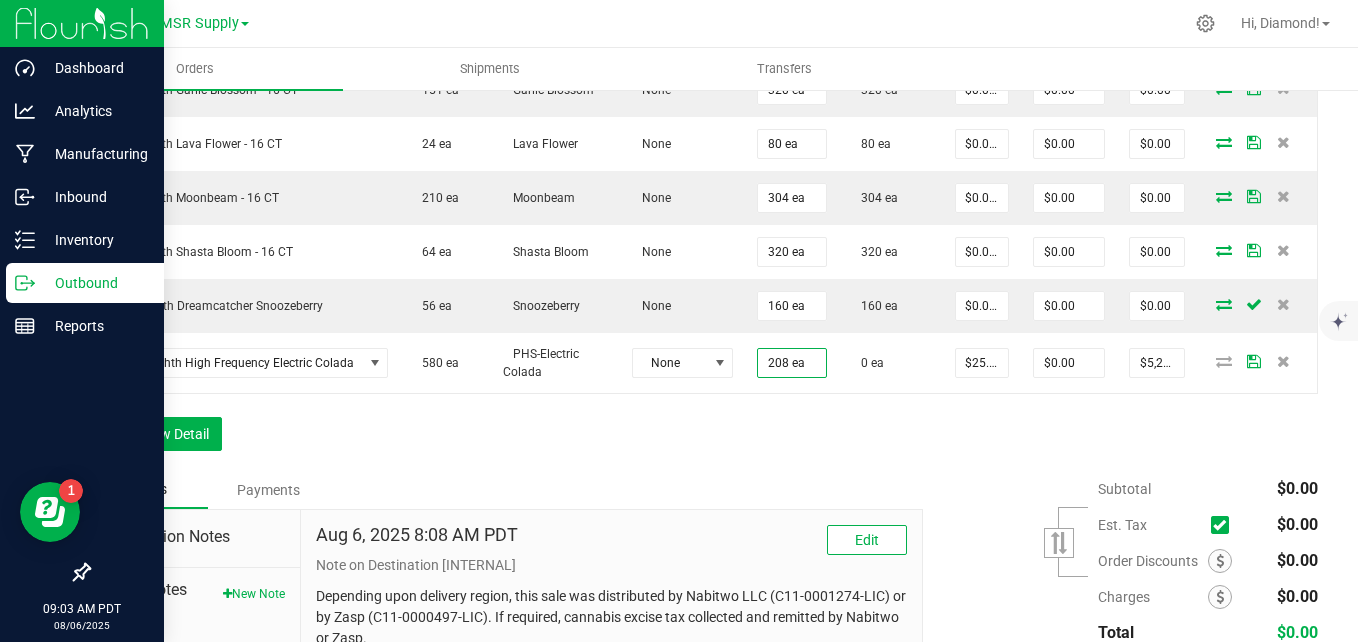 click on "Order Details Print All Labels Item  Sellable  Strain  Lot Number  Qty Ordered Qty Allocated Unit Price Line Discount Total Actions  AGS Eighth Alpine Sunrise - 16 CT   38 ea   Alpine Sunrise   None  224 ea  224 ea  $0.00000 $0.00 $0.00  AGS Eighth Garlic Blossom - 16 CT   151 ea   Garlic Blossom   None  320 ea  320 ea  $0.00000 $0.00 $0.00  AGS Eighth Lava Flower - 16 CT   24 ea   Lava Flower   None  80 ea  80 ea  $0.00000 $0.00 $0.00  AGS Eighth Moonbeam - 16 CT   210 ea   Moonbeam   None  304 ea  304 ea  $0.00000 $0.00 $0.00  AGS Eighth Shasta Bloom - 16 CT   64 ea   Shasta Bloom   None  320 ea  320 ea  $0.00000 $0.00 $0.00  PHS Eighth Dreamcatcher Snoozeberry   56 ea   Snoozeberry   None  160 ea  160 ea  $0.00000 $0.00 $0.00 PHS Eighth High Frequency Electric Colada  580 ea   PHS-Electric Colada  None 208 ea  0 ea  $25.00000 $0.00 $5,200.00
Add New Detail" at bounding box center [703, 187] 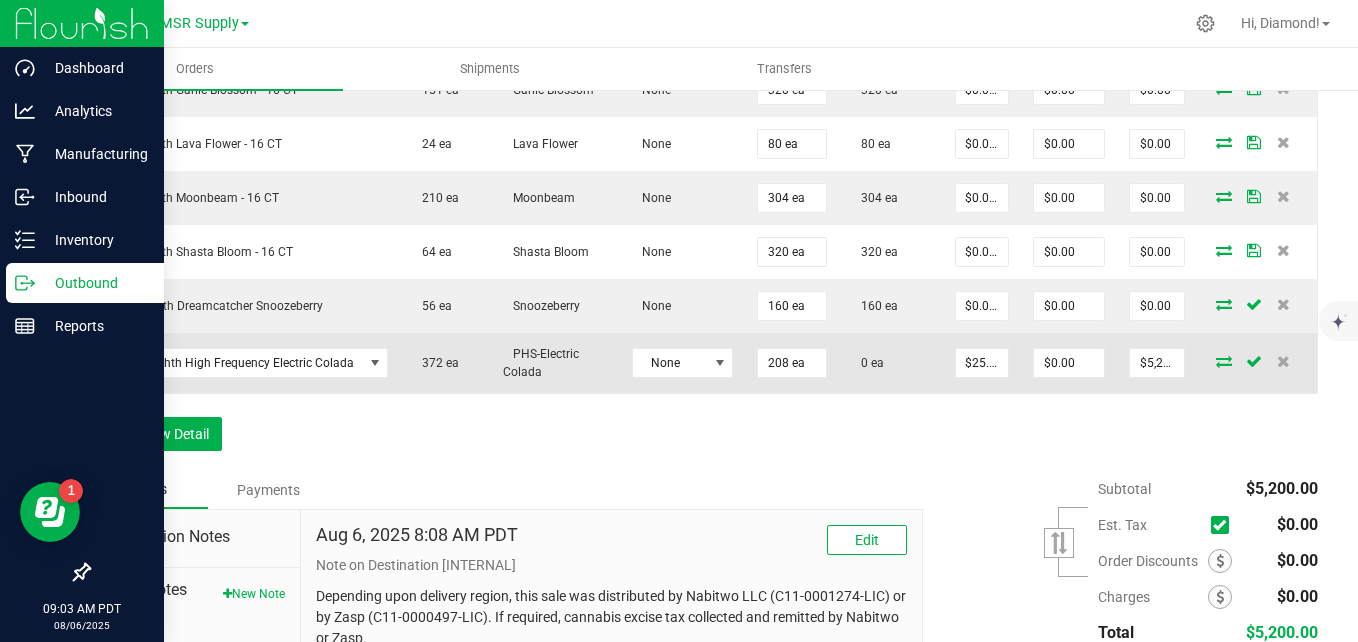click at bounding box center [1224, 361] 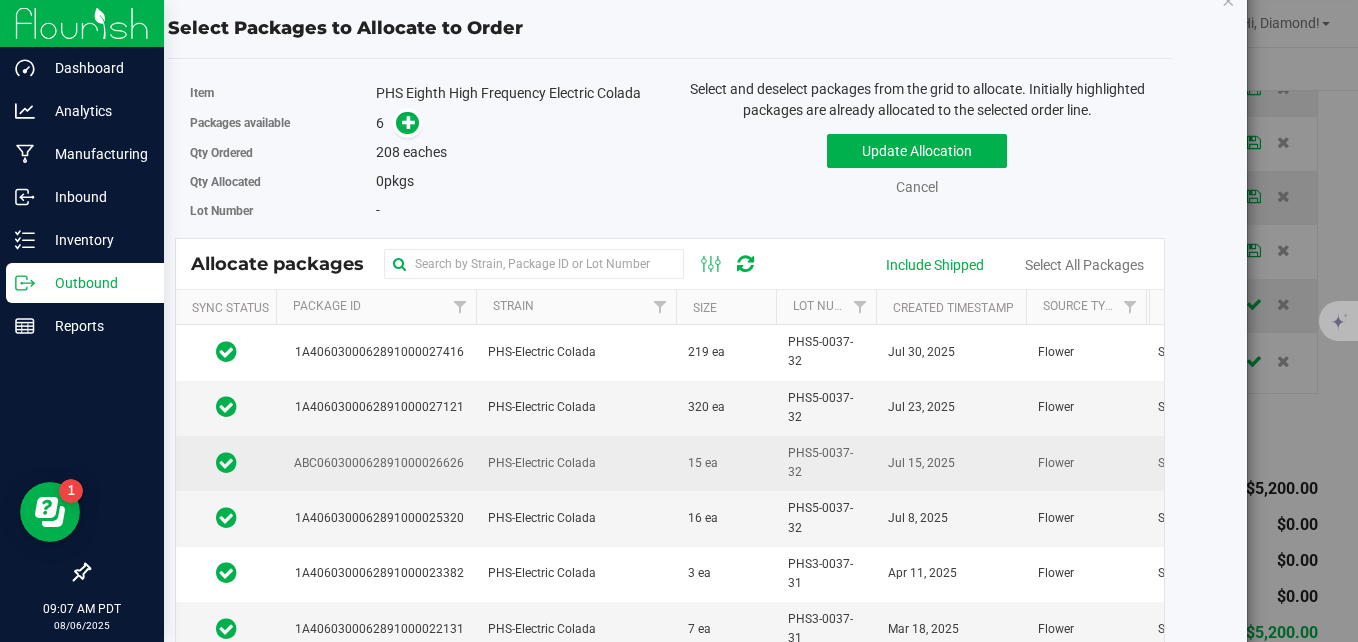 scroll, scrollTop: 0, scrollLeft: 0, axis: both 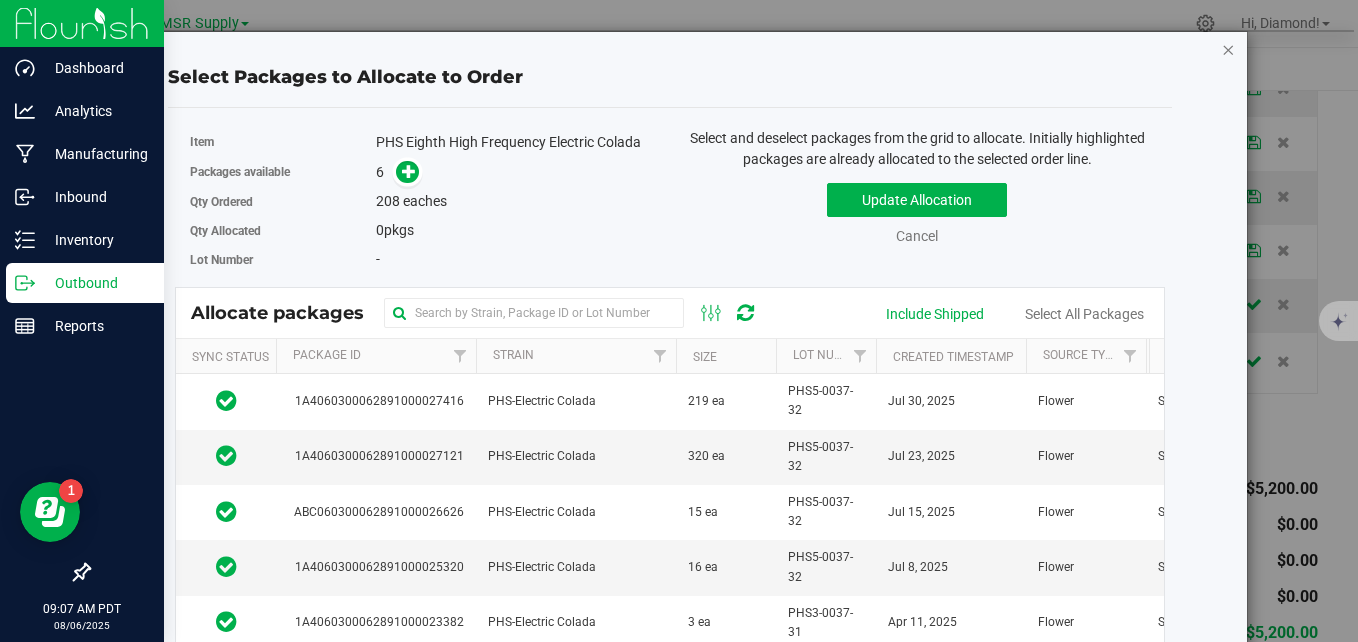 click at bounding box center (1228, 49) 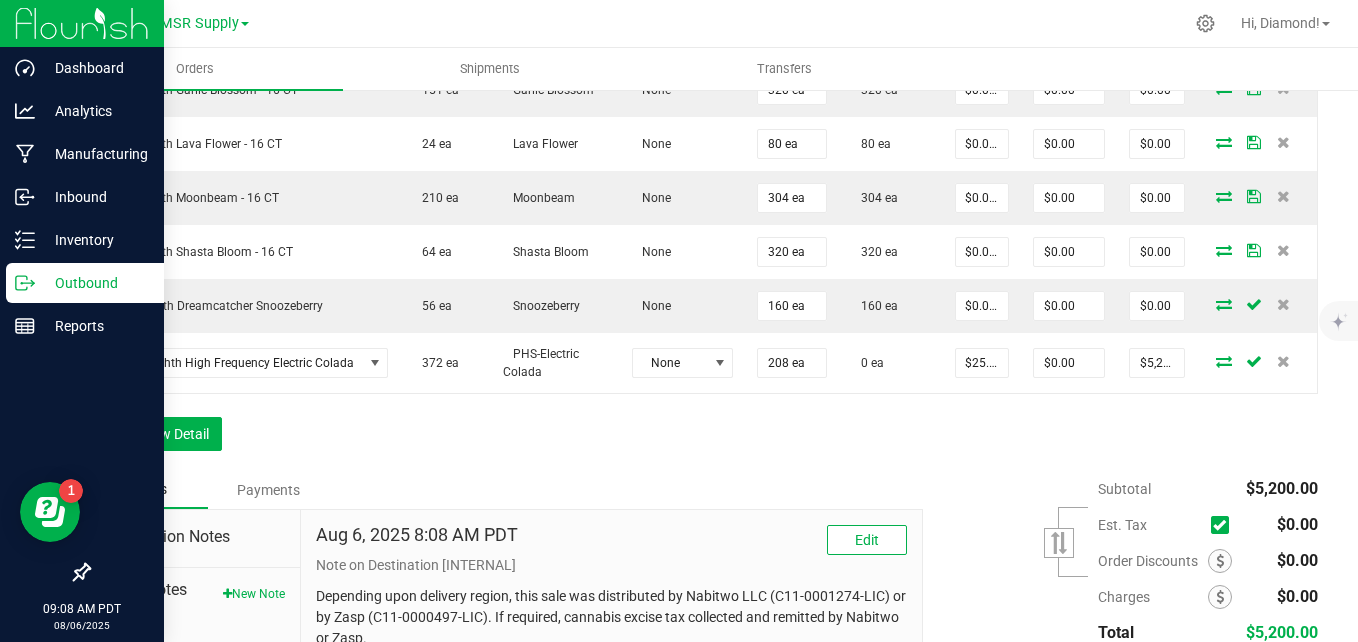 scroll, scrollTop: 900, scrollLeft: 0, axis: vertical 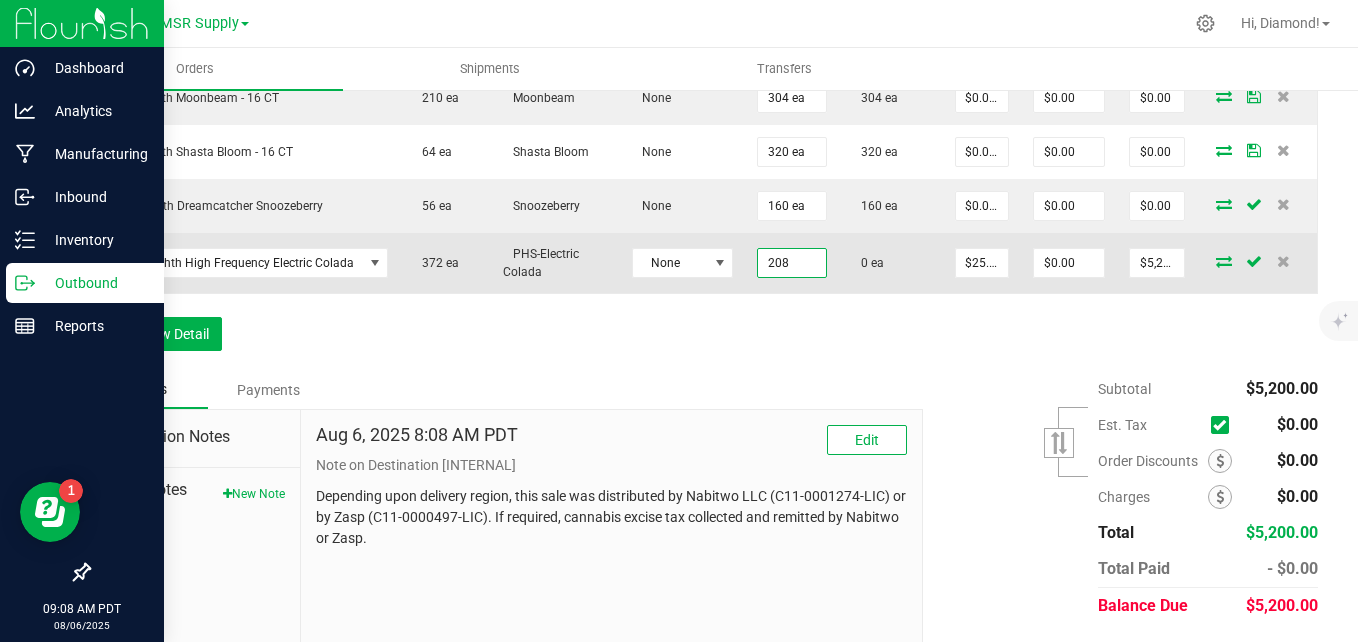 click on "208" at bounding box center [791, 263] 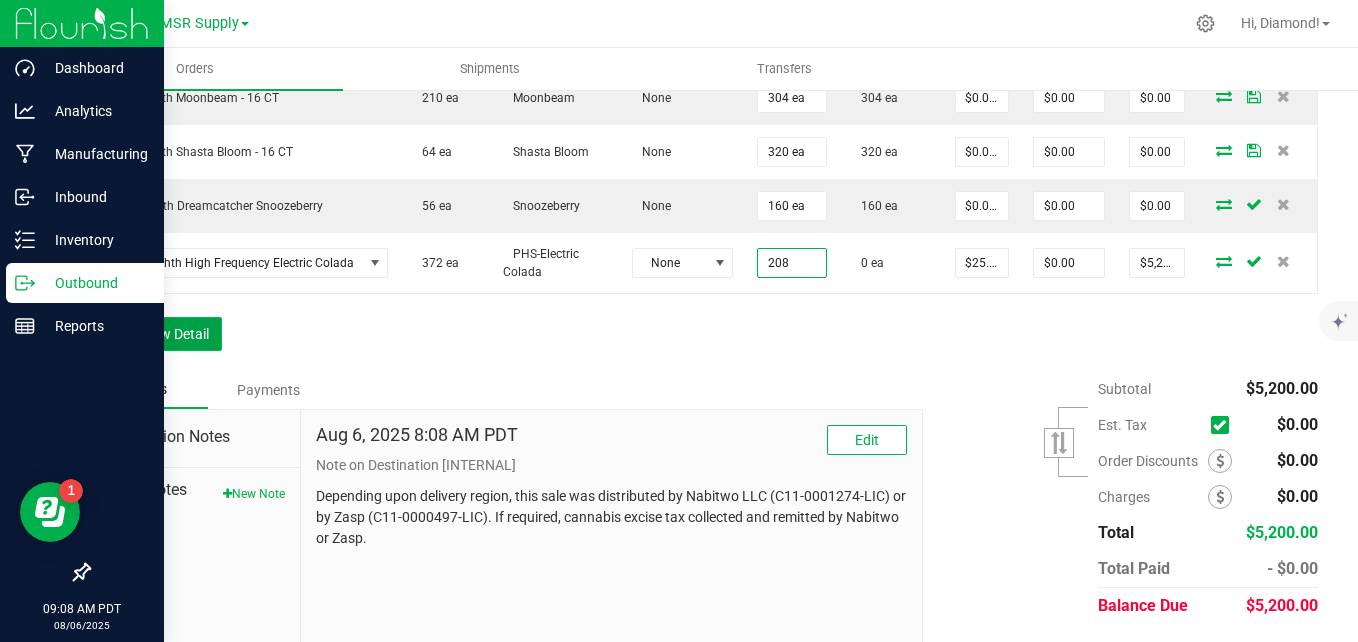 type on "208 ea" 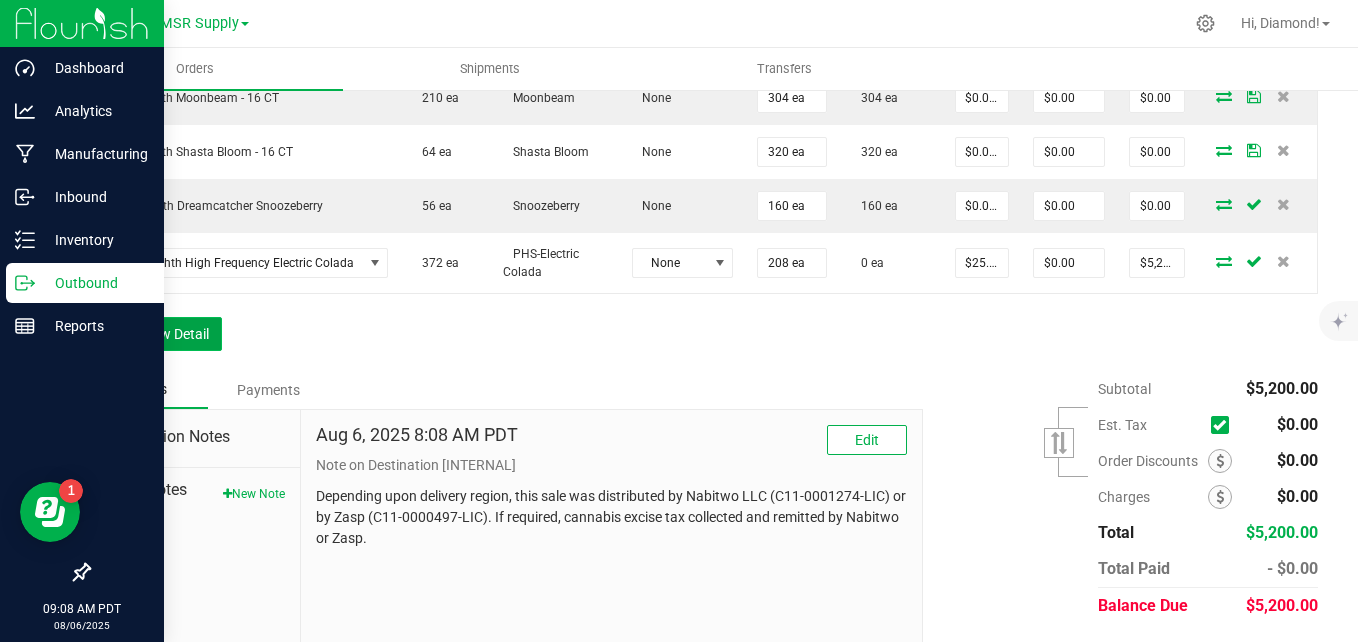 click on "Add New Detail" at bounding box center [155, 334] 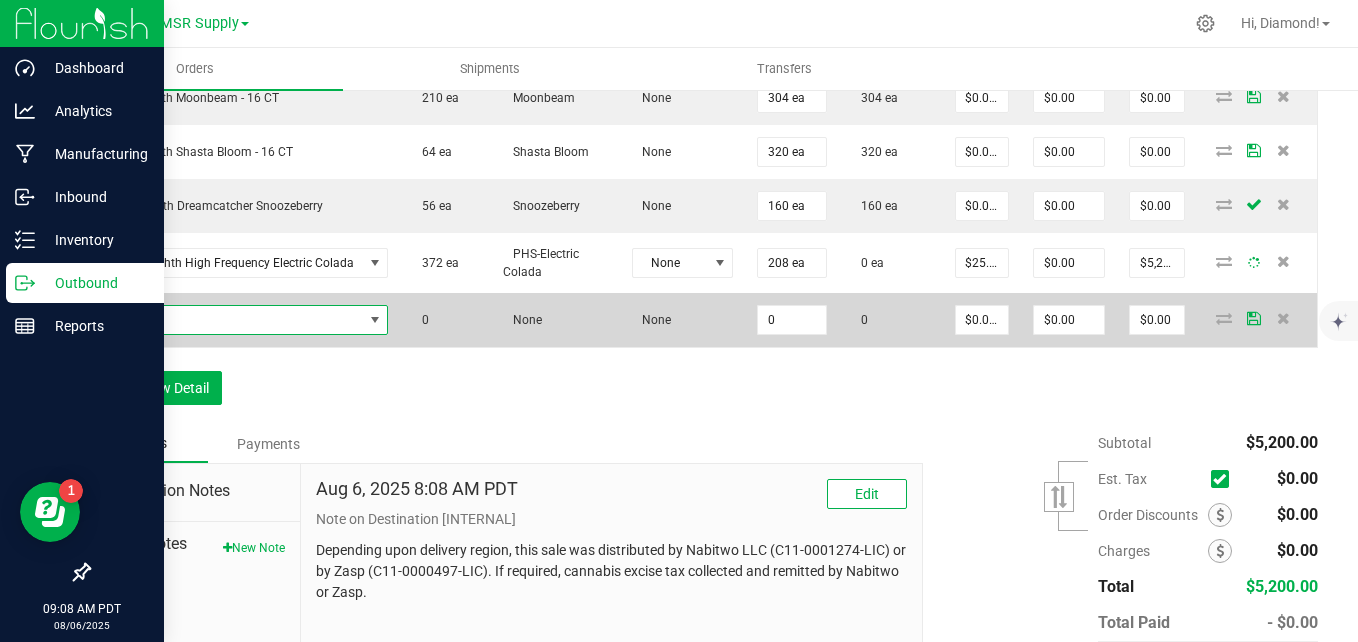 click at bounding box center [233, 320] 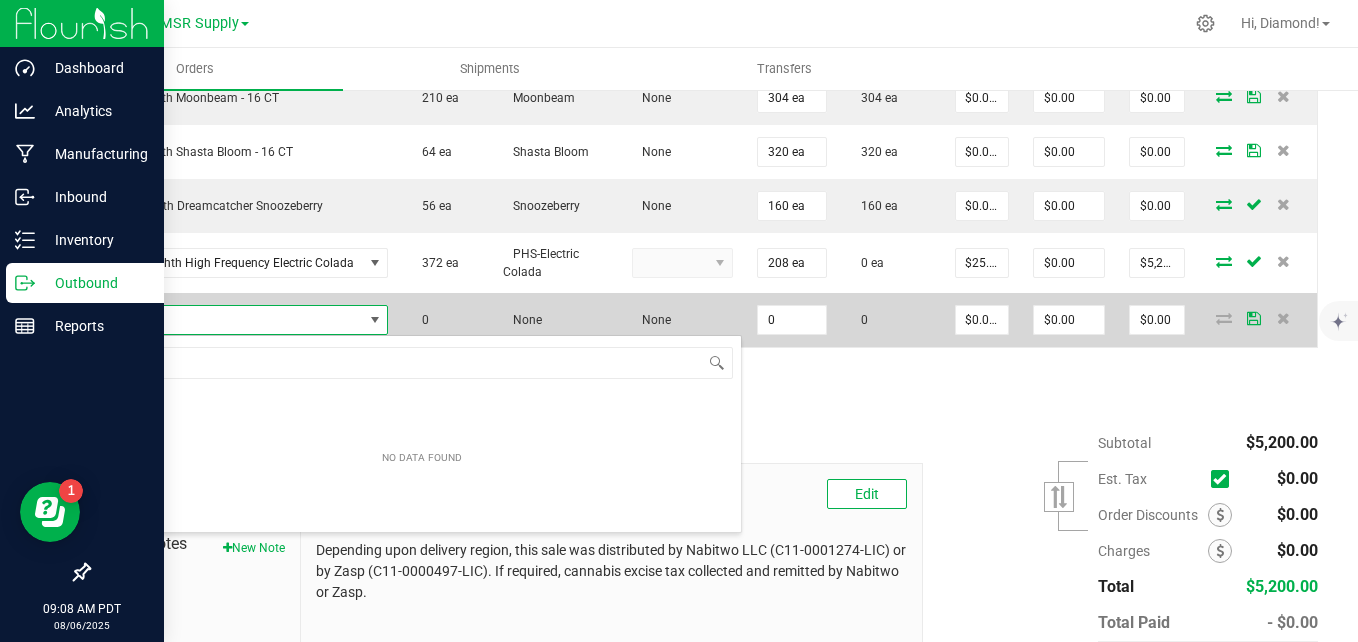 scroll, scrollTop: 99970, scrollLeft: 99719, axis: both 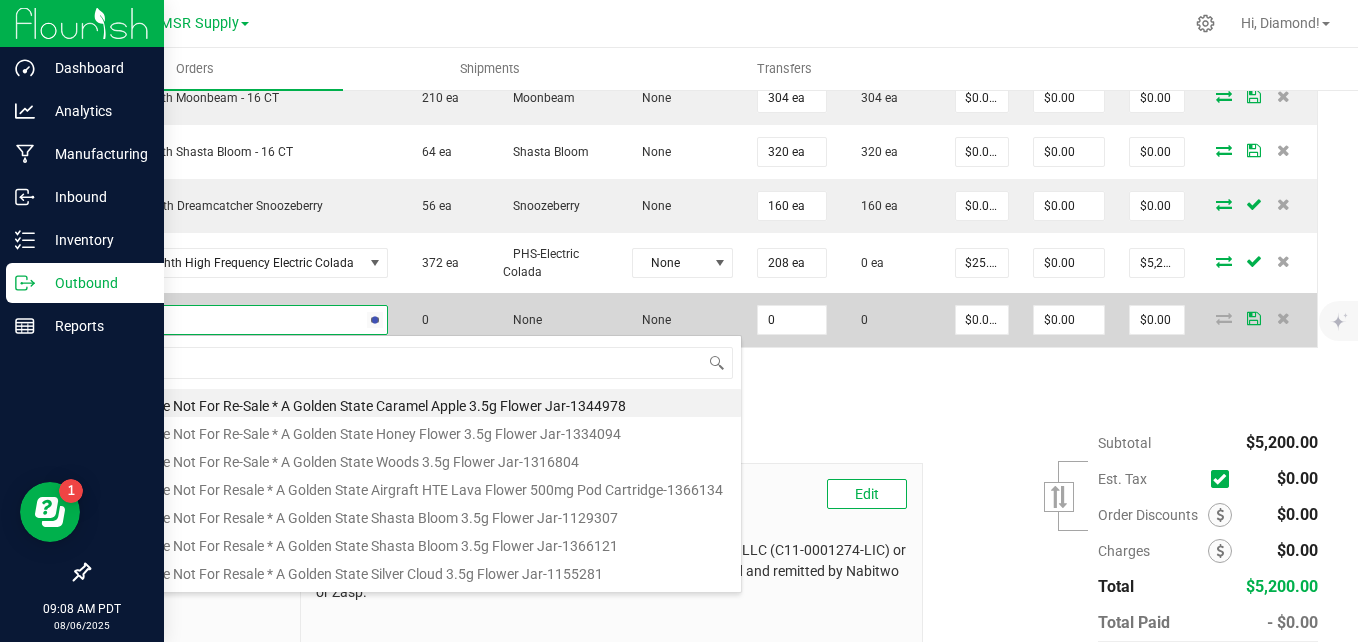 type on "high" 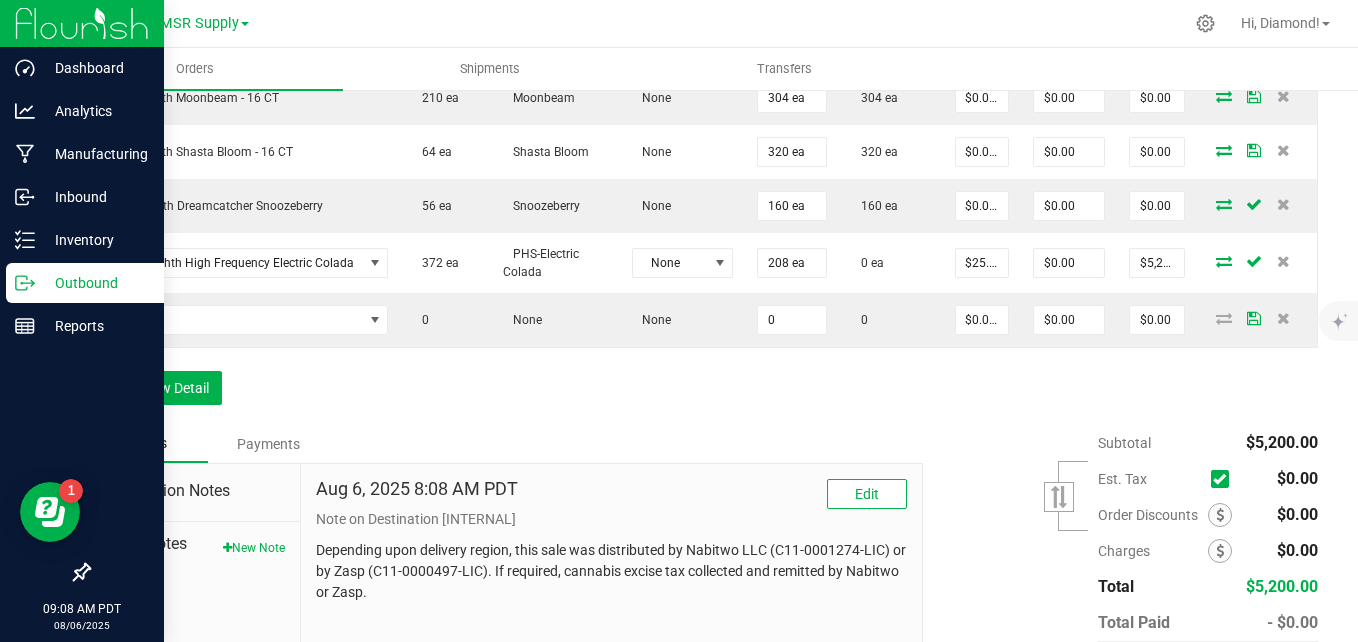 click on "Order Details Print All Labels Item  Sellable  Strain  Lot Number  Qty Ordered Qty Allocated Unit Price Line Discount Total Actions  AGS Eighth Alpine Sunrise - 16 CT   38 ea   Alpine Sunrise   None  224 ea  224 ea  $0.00000 $0.00 $0.00  AGS Eighth Garlic Blossom - 16 CT   151 ea   Garlic Blossom   None  320 ea  320 ea  $0.00000 $0.00 $0.00  AGS Eighth Lava Flower - 16 CT   24 ea   Lava Flower   None  80 ea  80 ea  $0.00000 $0.00 $0.00  AGS Eighth Moonbeam - 16 CT   210 ea   Moonbeam   None  304 ea  304 ea  $0.00000 $0.00 $0.00  AGS Eighth Shasta Bloom - 16 CT   64 ea   Shasta Bloom   None  320 ea  320 ea  $0.00000 $0.00 $0.00  PHS Eighth Dreamcatcher Snoozeberry   56 ea   Snoozeberry   None  160 ea  160 ea  $0.00000 $0.00 $0.00 PHS Eighth High Frequency Electric Colada  372 ea   PHS-Electric Colada  None 208 ea  0 ea  $25.00000 $0.00 $5,200.00  0    None   None  0  0   $0.00000 $0.00 $0.00" at bounding box center [703, 114] 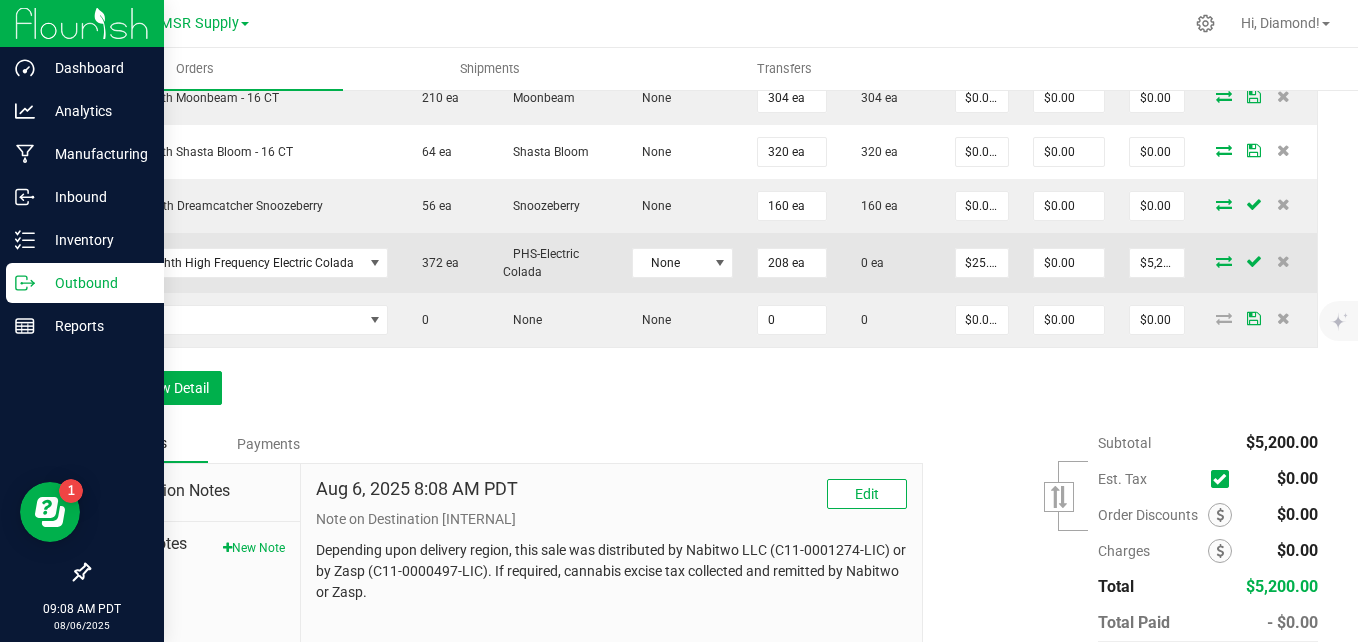click at bounding box center [1224, 261] 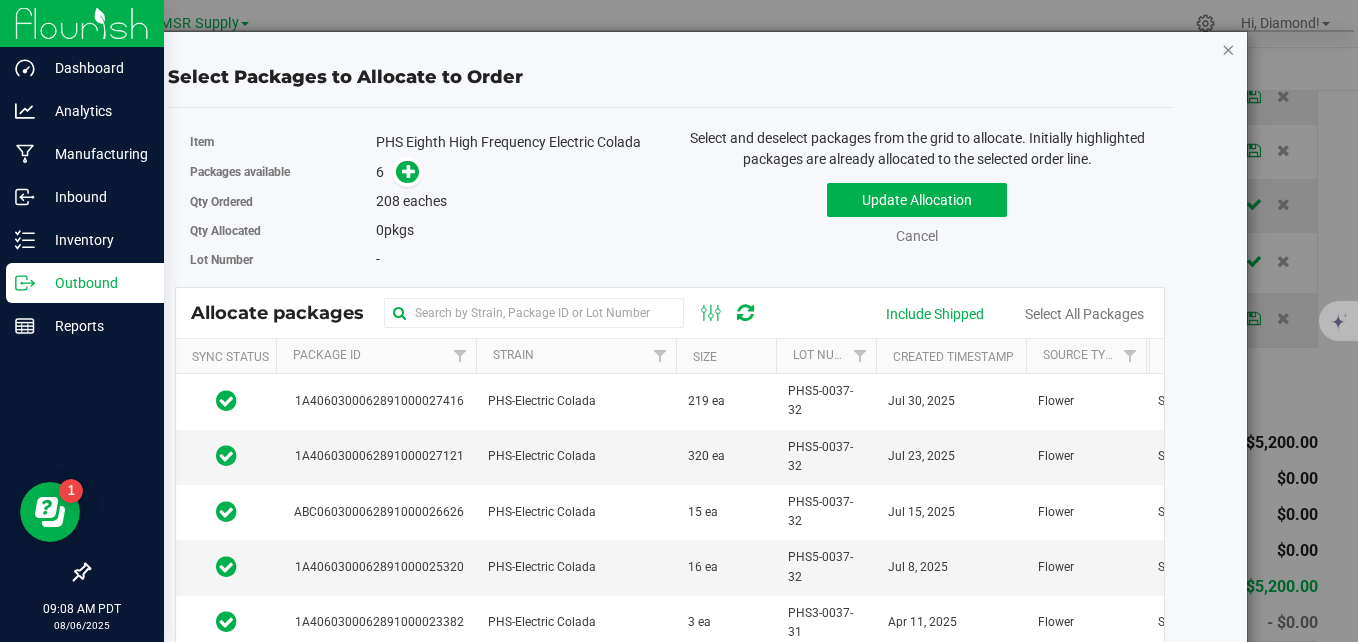 click at bounding box center (1228, 49) 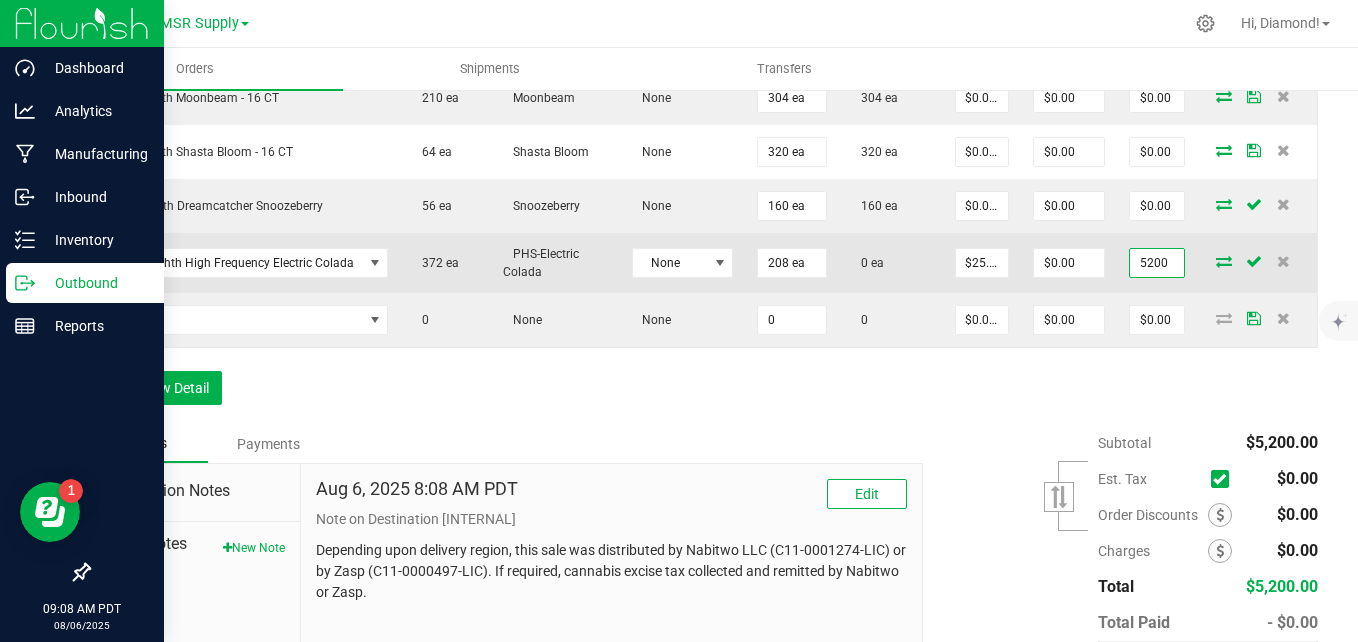 click on "5200" at bounding box center (1156, 263) 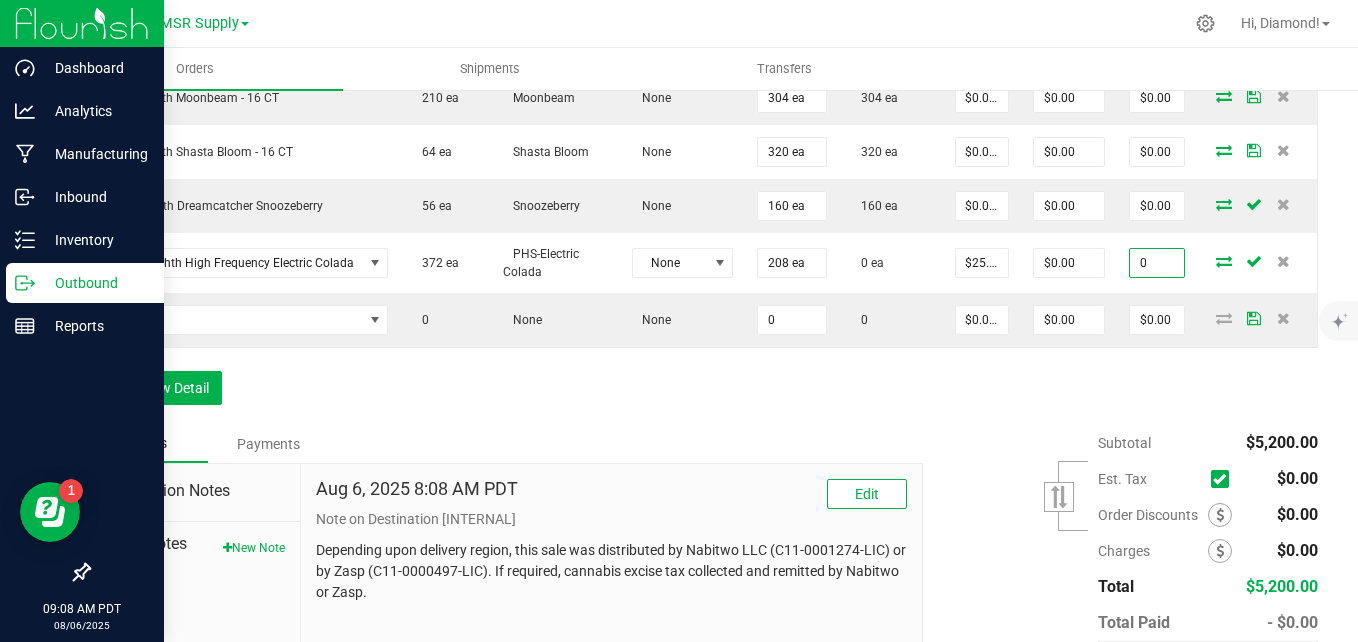 type on "0" 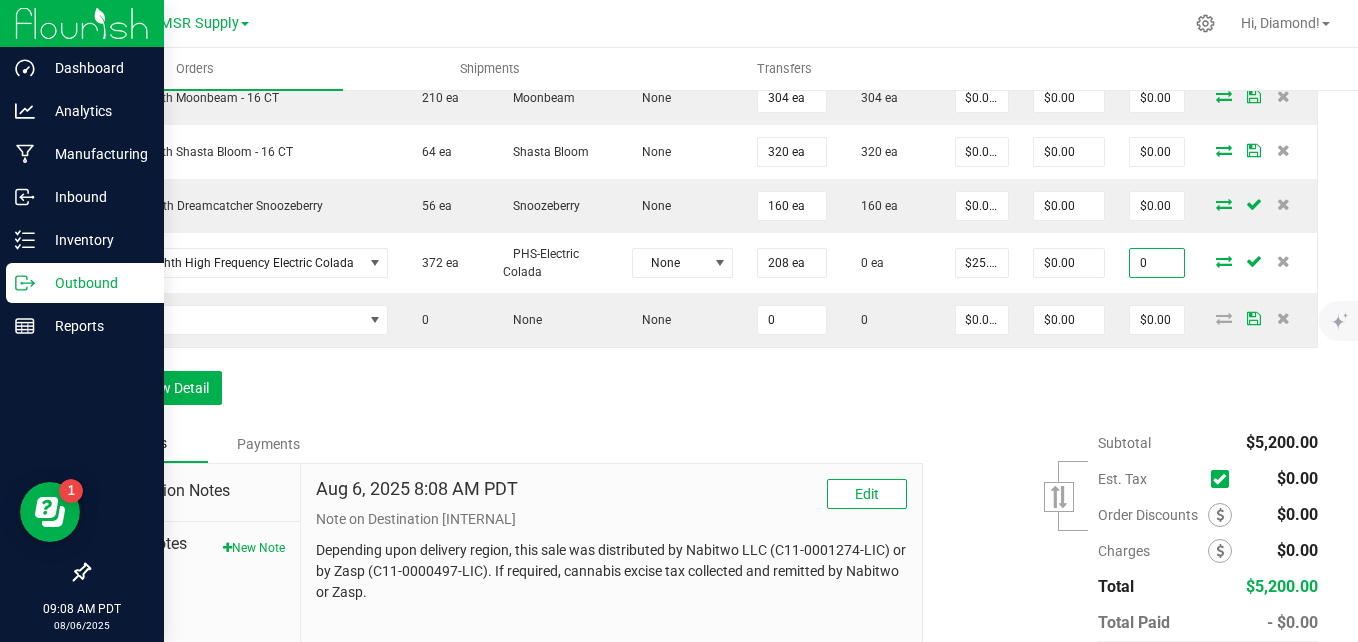 type on "$0.00000" 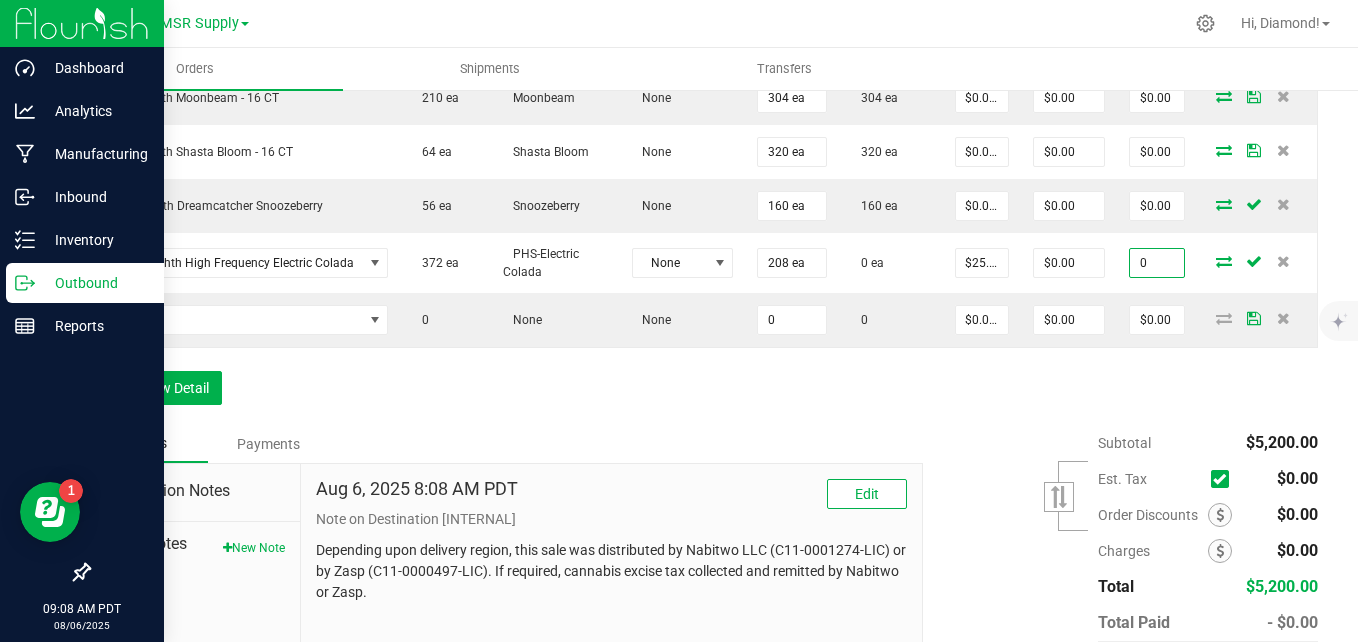 type on "$0.00" 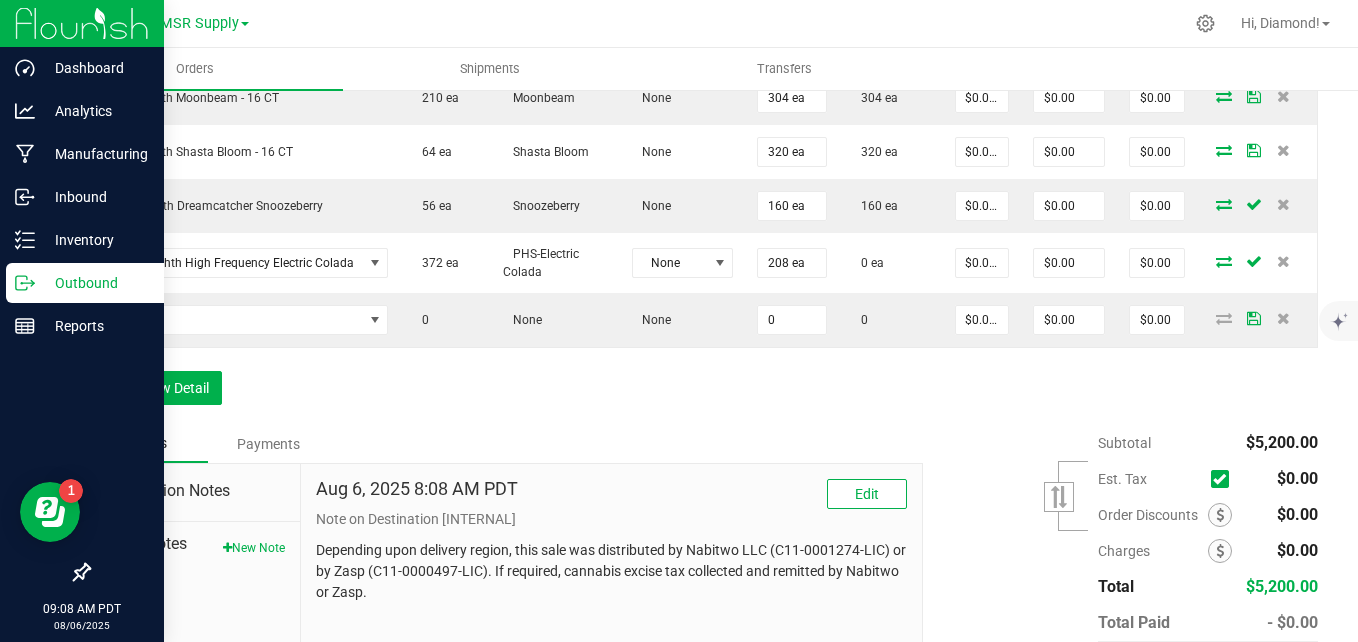 click on "Order Details Print All Labels Item  Sellable  Strain  Lot Number  Qty Ordered Qty Allocated Unit Price Line Discount Total Actions  AGS Eighth Alpine Sunrise - 16 CT   38 ea   Alpine Sunrise   None  224 ea  224 ea  $0.00000 $0.00 $0.00  AGS Eighth Garlic Blossom - 16 CT   151 ea   Garlic Blossom   None  320 ea  320 ea  $0.00000 $0.00 $0.00  AGS Eighth Lava Flower - 16 CT   24 ea   Lava Flower   None  80 ea  80 ea  $0.00000 $0.00 $0.00  AGS Eighth Moonbeam - 16 CT   210 ea   Moonbeam   None  304 ea  304 ea  $0.00000 $0.00 $0.00  AGS Eighth Shasta Bloom - 16 CT   64 ea   Shasta Bloom   None  320 ea  320 ea  $0.00000 $0.00 $0.00  PHS Eighth Dreamcatcher Snoozeberry   56 ea   Snoozeberry   None  160 ea  160 ea  $0.00000 $0.00 $0.00 PHS Eighth High Frequency Electric Colada  372 ea   PHS-Electric Colada  None 208 ea  0 ea  $0.00000 $0.00 $0.00  0    None   None  0  0   $0.00000 $0.00 $0.00" at bounding box center [703, 114] 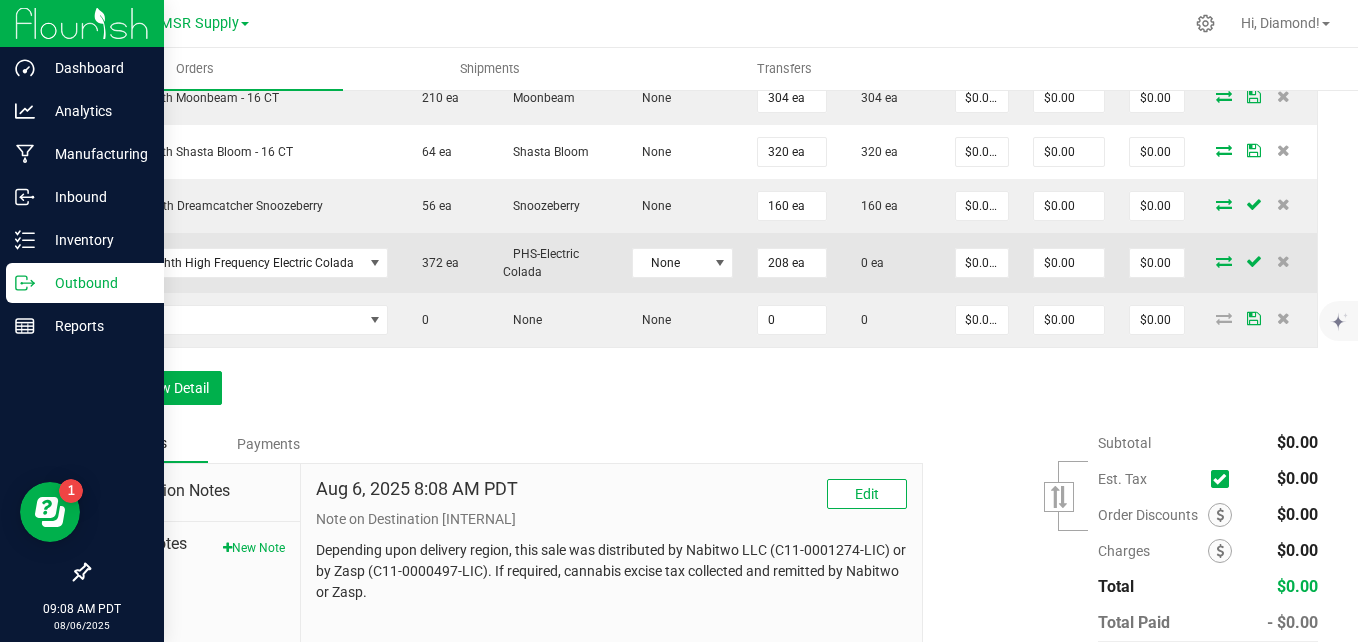 click at bounding box center [1224, 261] 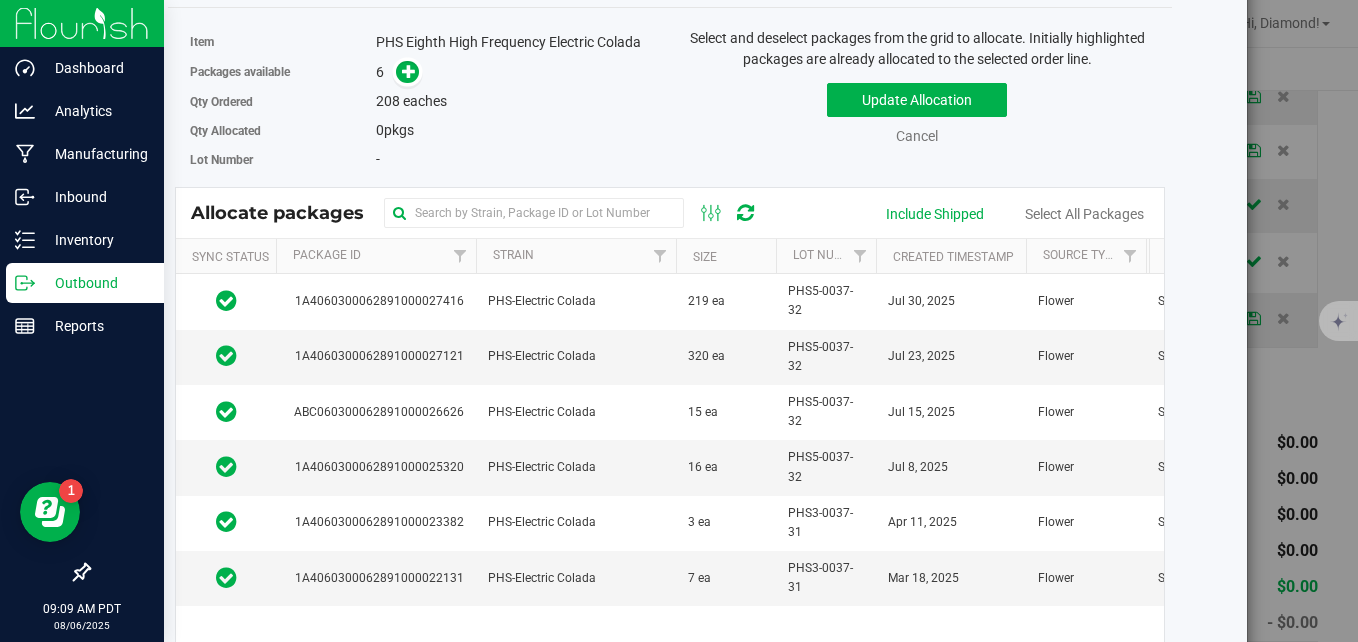 scroll, scrollTop: 0, scrollLeft: 0, axis: both 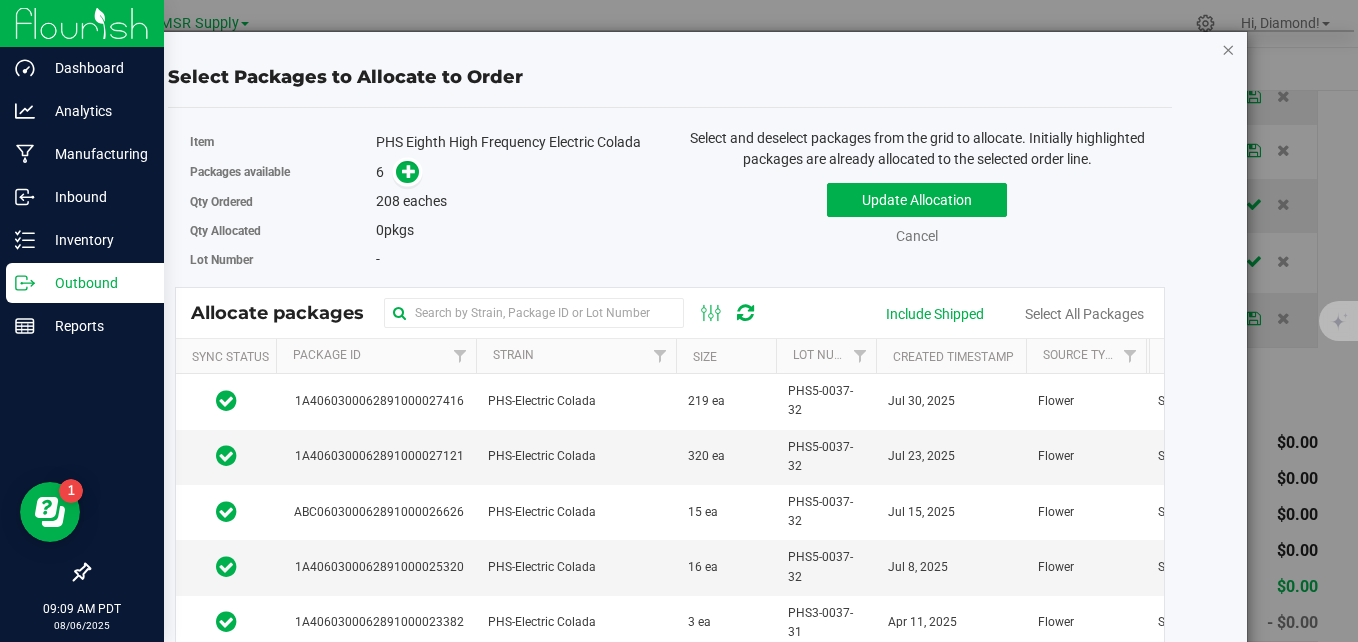 click at bounding box center (1228, 49) 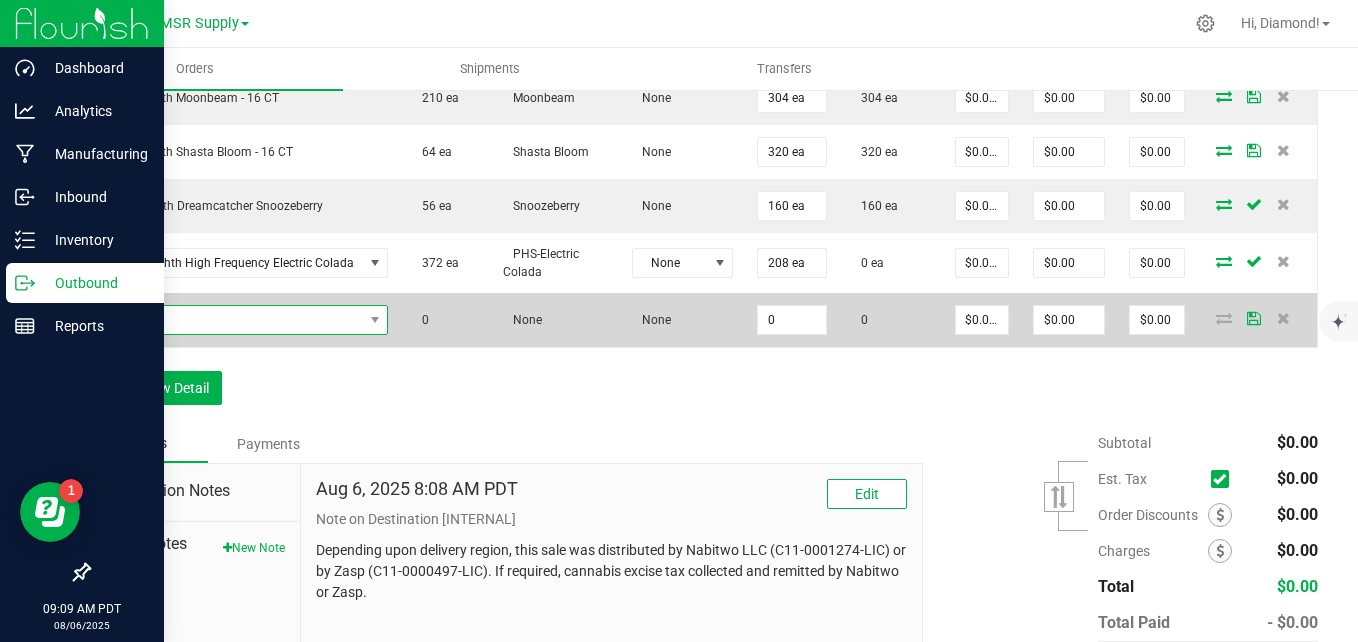 click at bounding box center [233, 320] 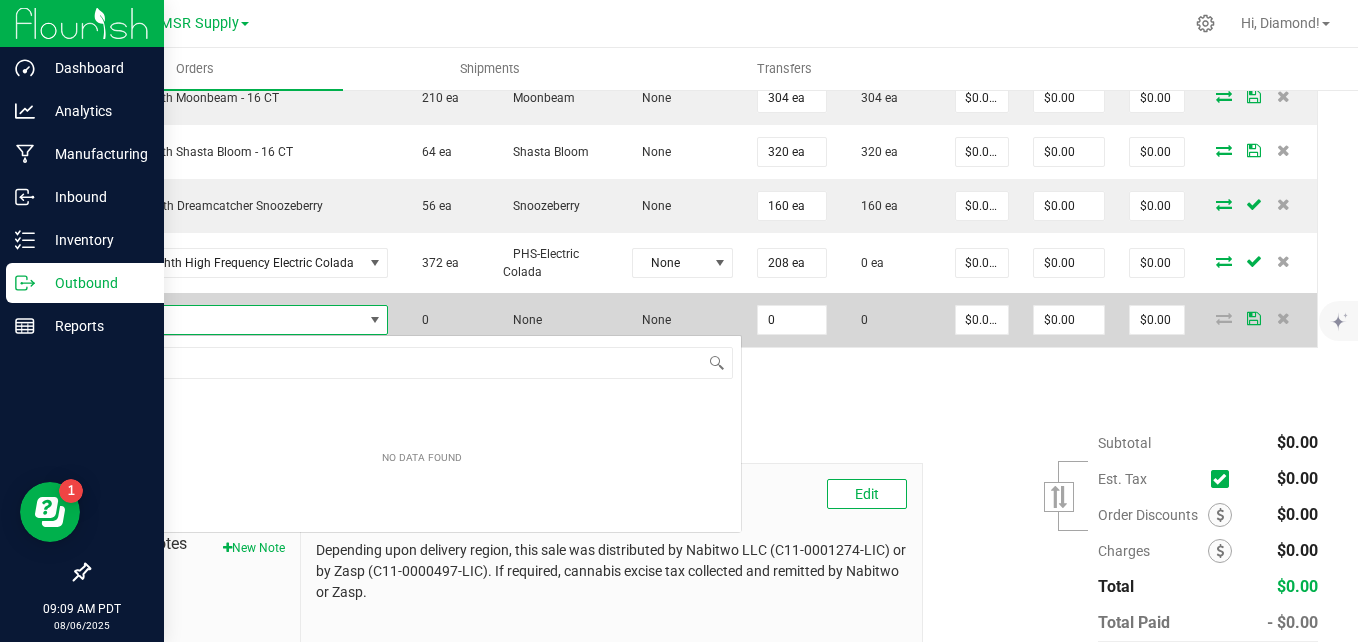 scroll, scrollTop: 99970, scrollLeft: 99719, axis: both 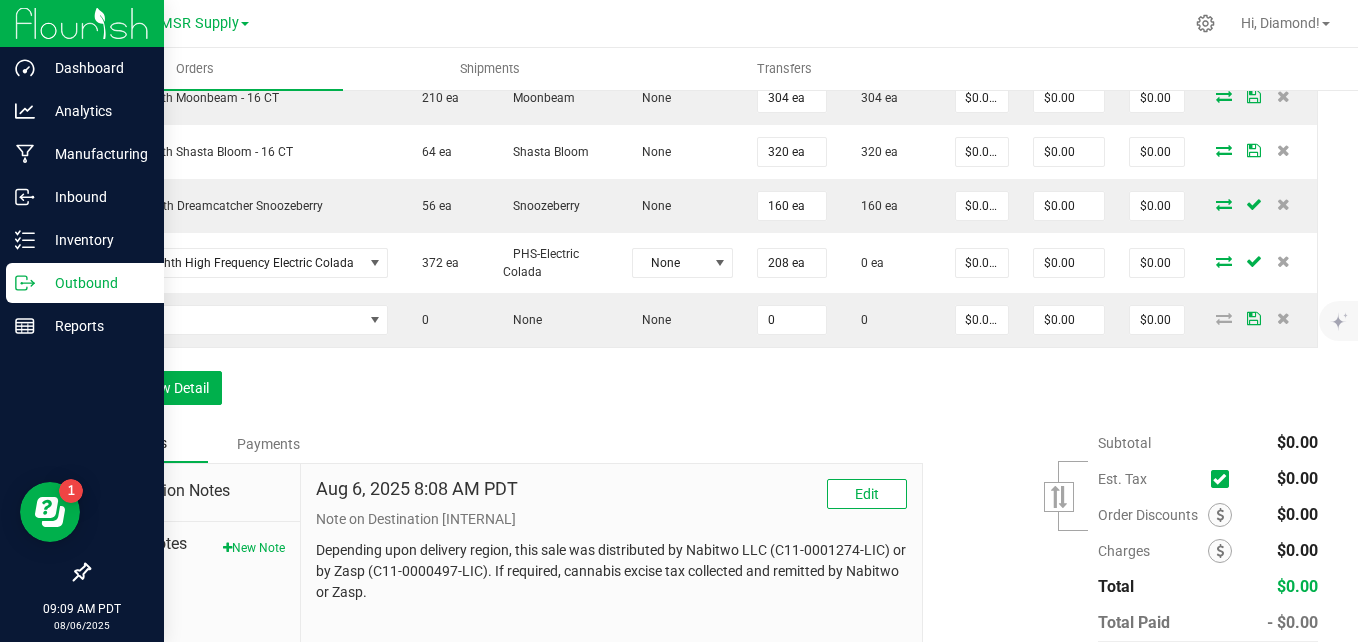 click on "Order Details Print All Labels Item  Sellable  Strain  Lot Number  Qty Ordered Qty Allocated Unit Price Line Discount Total Actions  AGS Eighth Alpine Sunrise - 16 CT   38 ea   Alpine Sunrise   None  224 ea  224 ea  $0.00000 $0.00 $0.00  AGS Eighth Garlic Blossom - 16 CT   151 ea   Garlic Blossom   None  320 ea  320 ea  $0.00000 $0.00 $0.00  AGS Eighth Lava Flower - 16 CT   24 ea   Lava Flower   None  80 ea  80 ea  $0.00000 $0.00 $0.00  AGS Eighth Moonbeam - 16 CT   210 ea   Moonbeam   None  304 ea  304 ea  $0.00000 $0.00 $0.00  AGS Eighth Shasta Bloom - 16 CT   64 ea   Shasta Bloom   None  320 ea  320 ea  $0.00000 $0.00 $0.00  PHS Eighth Dreamcatcher Snoozeberry   56 ea   Snoozeberry   None  160 ea  160 ea  $0.00000 $0.00 $0.00 PHS Eighth High Frequency Electric Colada  372 ea   PHS-Electric Colada  None 208 ea  0 ea  $0.00000 $0.00 $0.00  0    None   None  0  0   $0.00000 $0.00 $0.00" at bounding box center (703, 114) 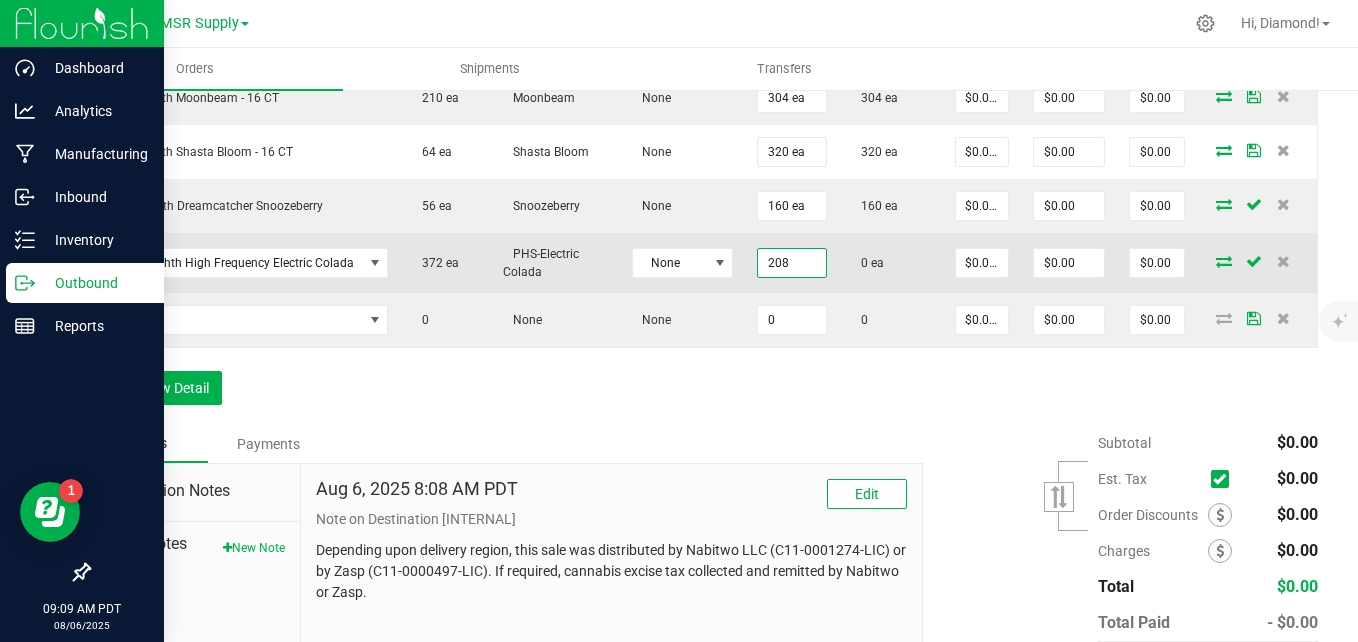 click on "208" at bounding box center (791, 263) 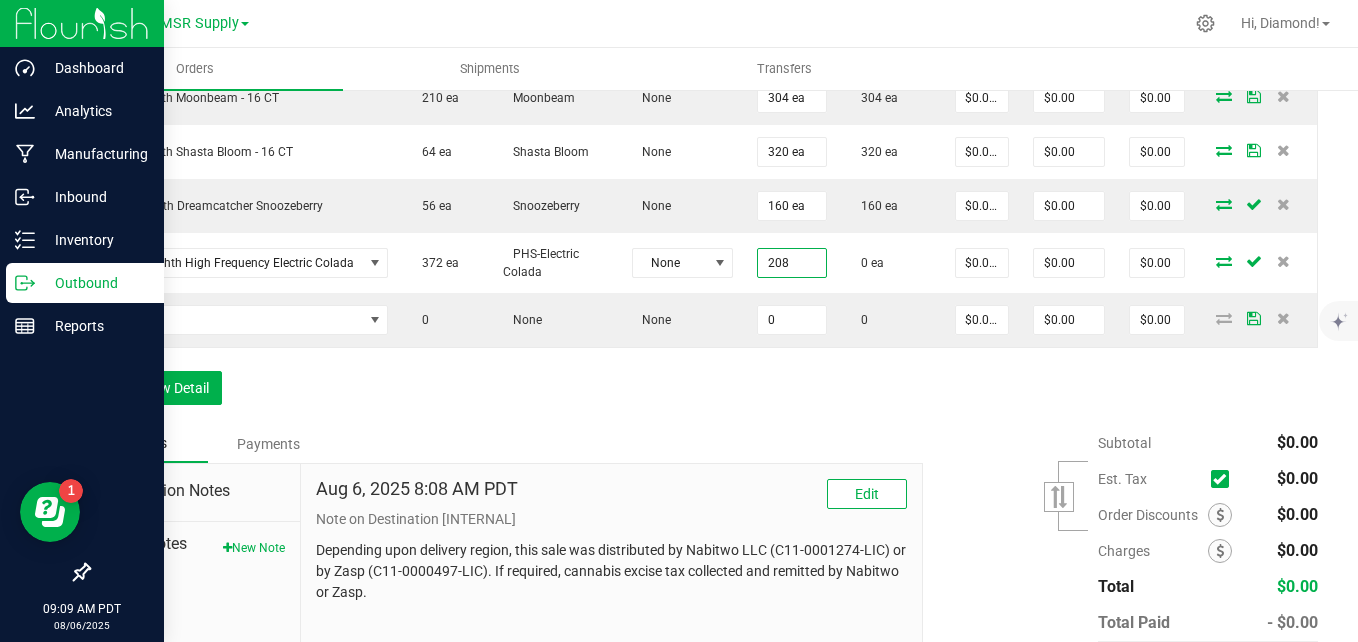 type on "208 ea" 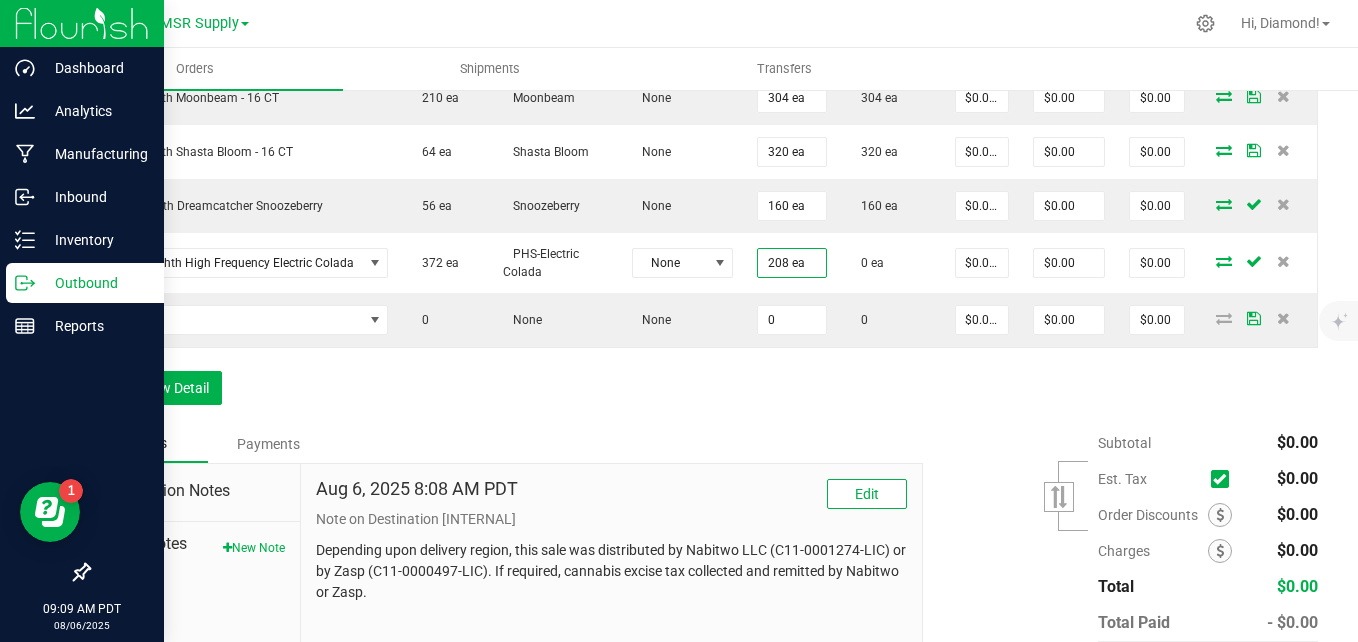 click on "Order Details Print All Labels Item  Sellable  Strain  Lot Number  Qty Ordered Qty Allocated Unit Price Line Discount Total Actions  AGS Eighth Alpine Sunrise - 16 CT   38 ea   Alpine Sunrise   None  224 ea  224 ea  $0.00000 $0.00 $0.00  AGS Eighth Garlic Blossom - 16 CT   151 ea   Garlic Blossom   None  320 ea  320 ea  $0.00000 $0.00 $0.00  AGS Eighth Lava Flower - 16 CT   24 ea   Lava Flower   None  80 ea  80 ea  $0.00000 $0.00 $0.00  AGS Eighth Moonbeam - 16 CT   210 ea   Moonbeam   None  304 ea  304 ea  $0.00000 $0.00 $0.00  AGS Eighth Shasta Bloom - 16 CT   64 ea   Shasta Bloom   None  320 ea  320 ea  $0.00000 $0.00 $0.00  PHS Eighth Dreamcatcher Snoozeberry   56 ea   Snoozeberry   None  160 ea  160 ea  $0.00000 $0.00 $0.00 PHS Eighth High Frequency Electric Colada  372 ea   PHS-Electric Colada  None 208 ea  0 ea  $0.00000 $0.00 $0.00  0    None   None  0  0   $0.00000 $0.00 $0.00" at bounding box center [703, 114] 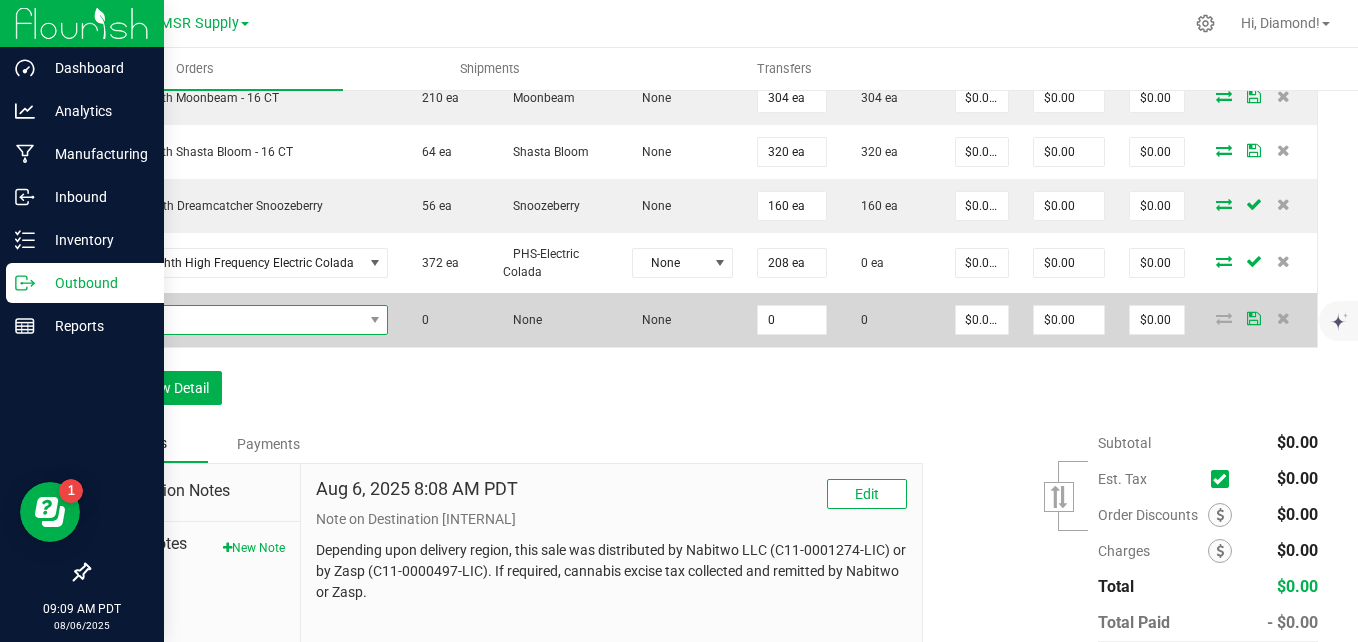 click at bounding box center [233, 320] 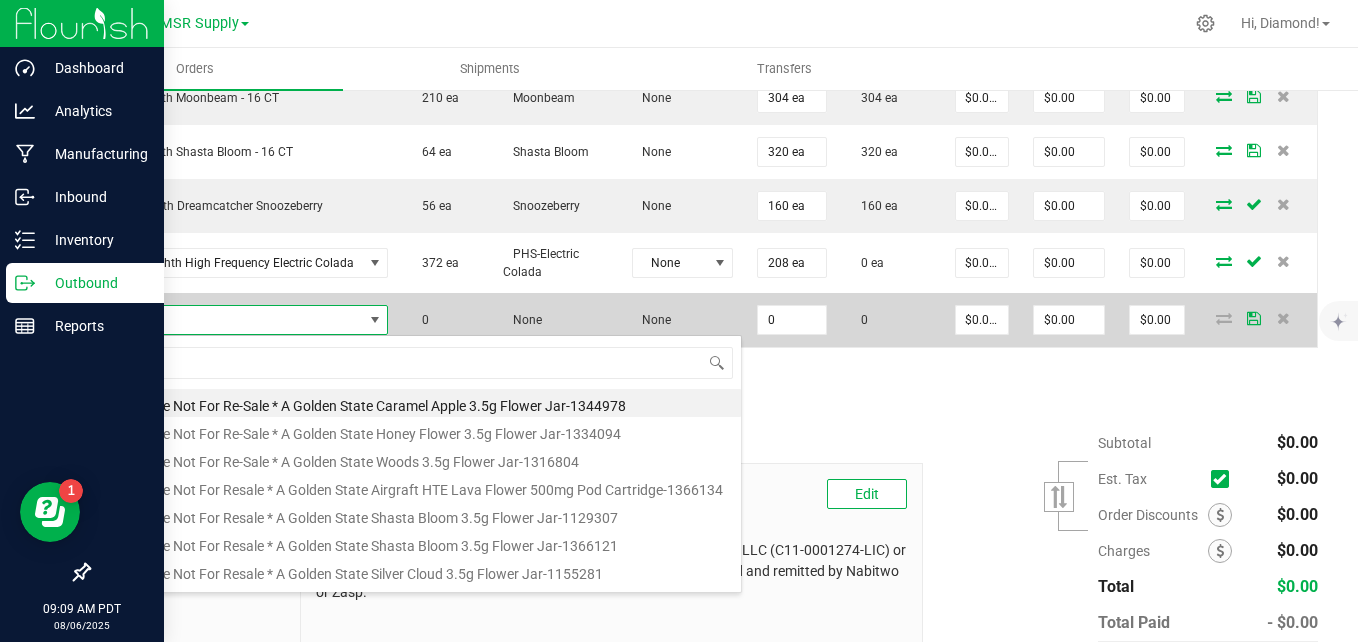 scroll, scrollTop: 99970, scrollLeft: 99719, axis: both 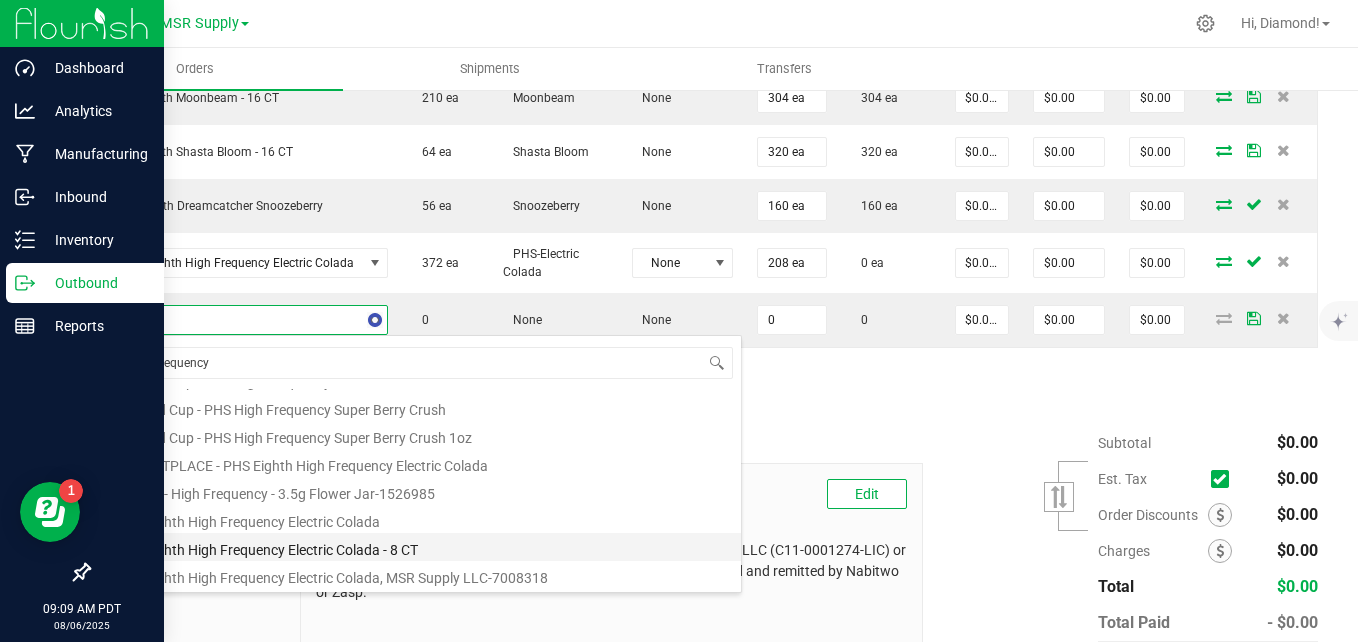 type on "high frequency s" 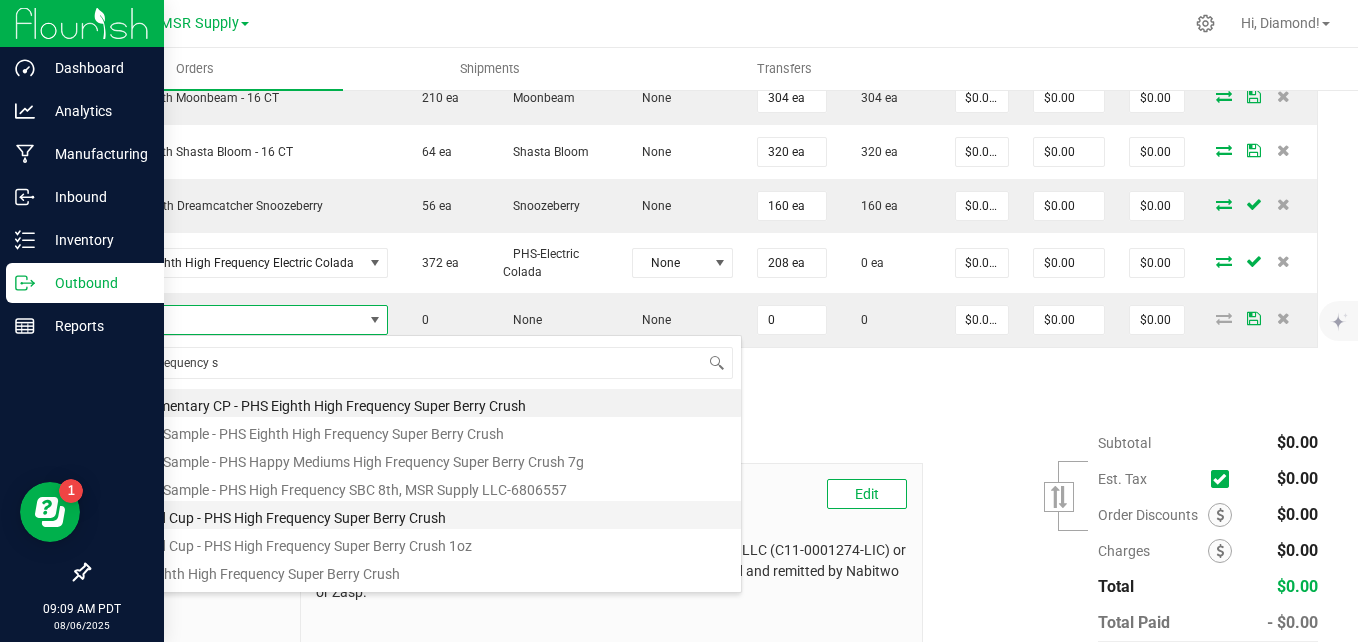 scroll, scrollTop: 100, scrollLeft: 0, axis: vertical 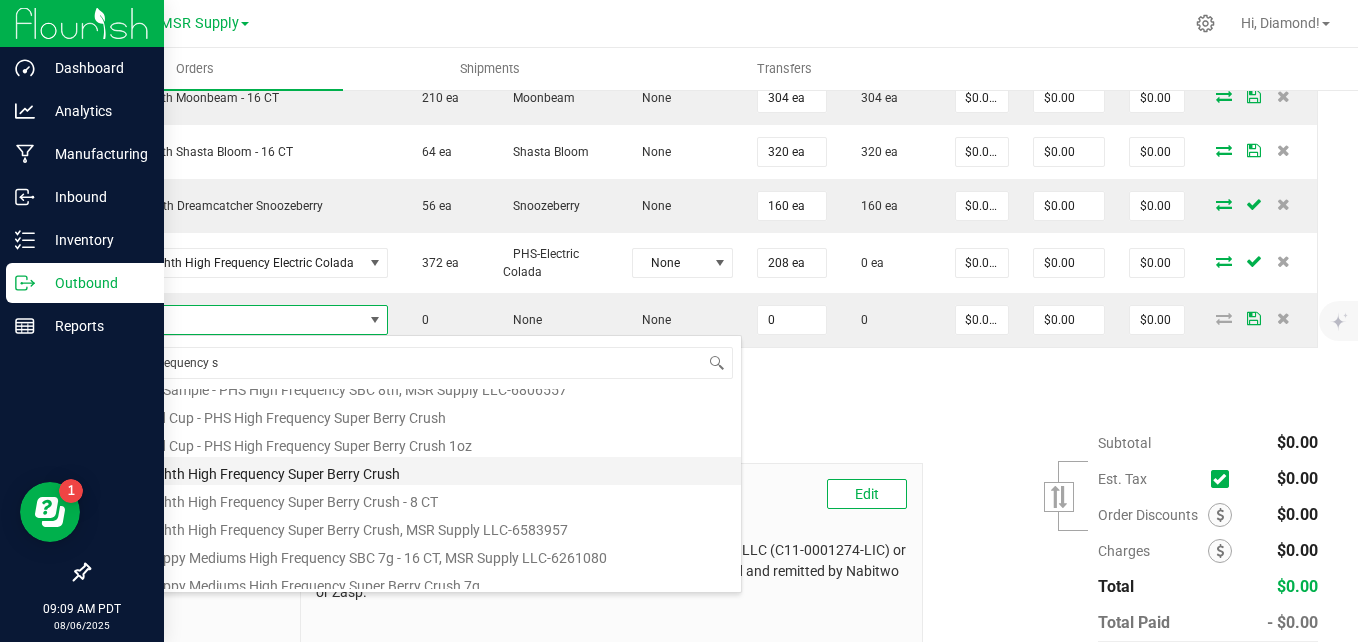 click on "PHS Eighth High Frequency Super Berry Crush" at bounding box center (422, 471) 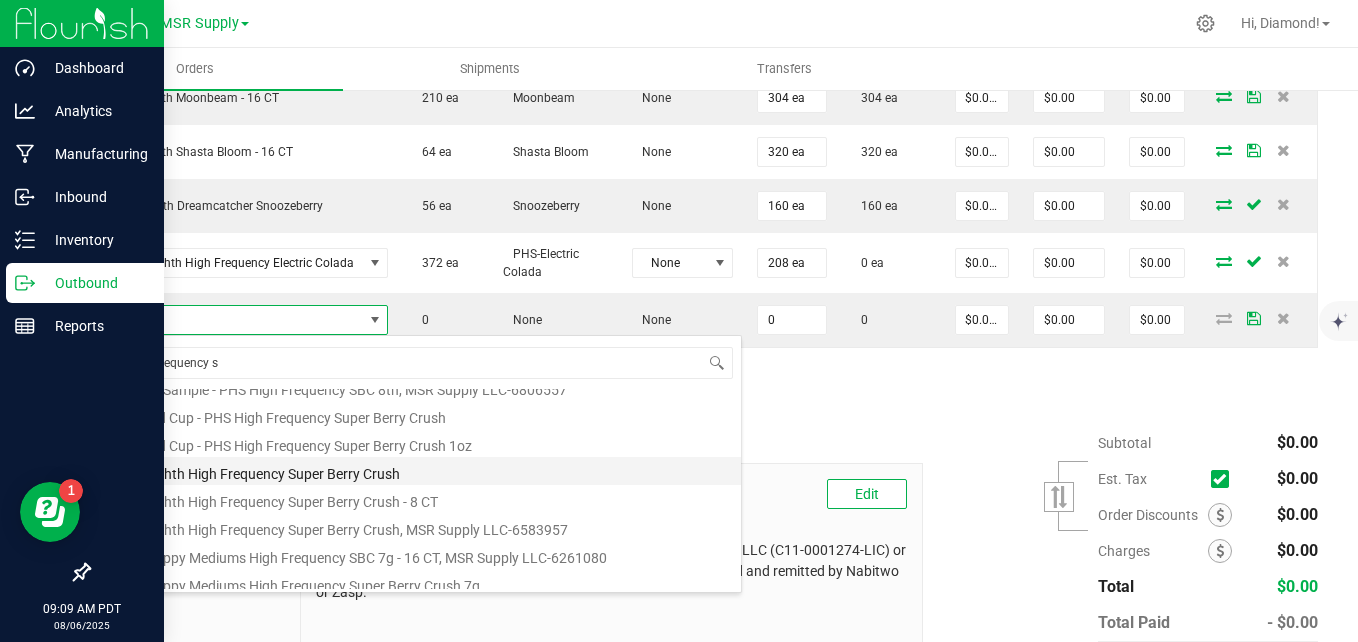 type on "0 ea" 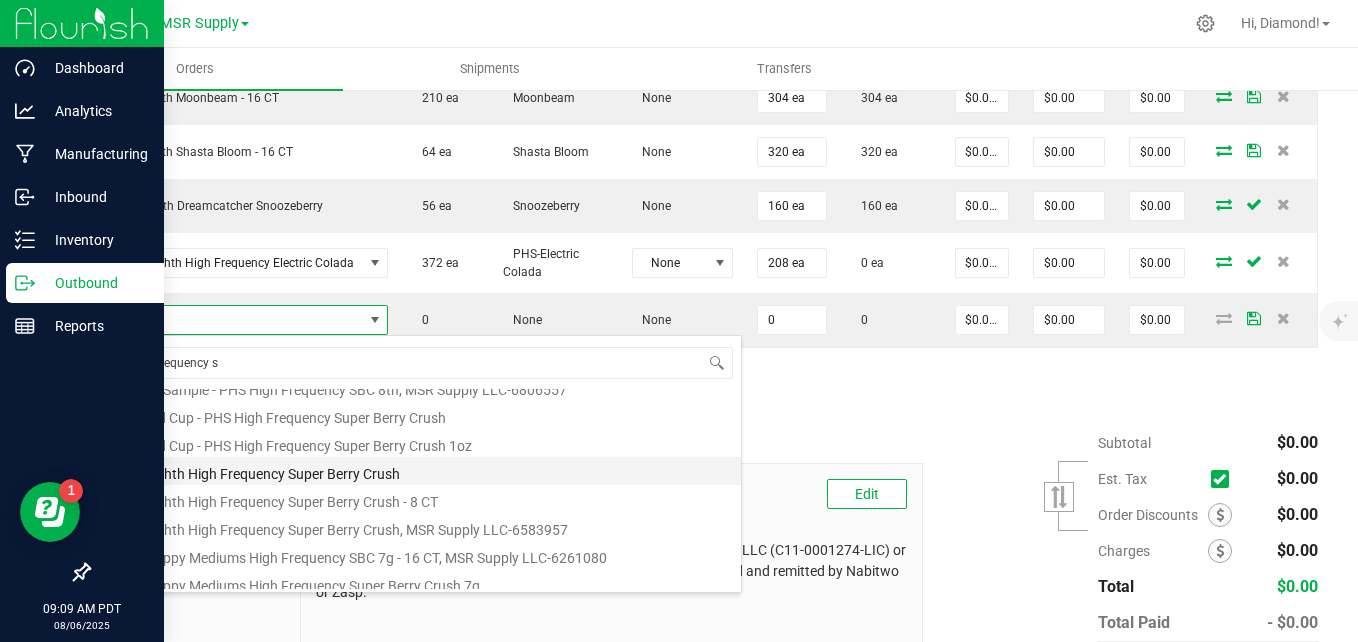 type on "$25.00000" 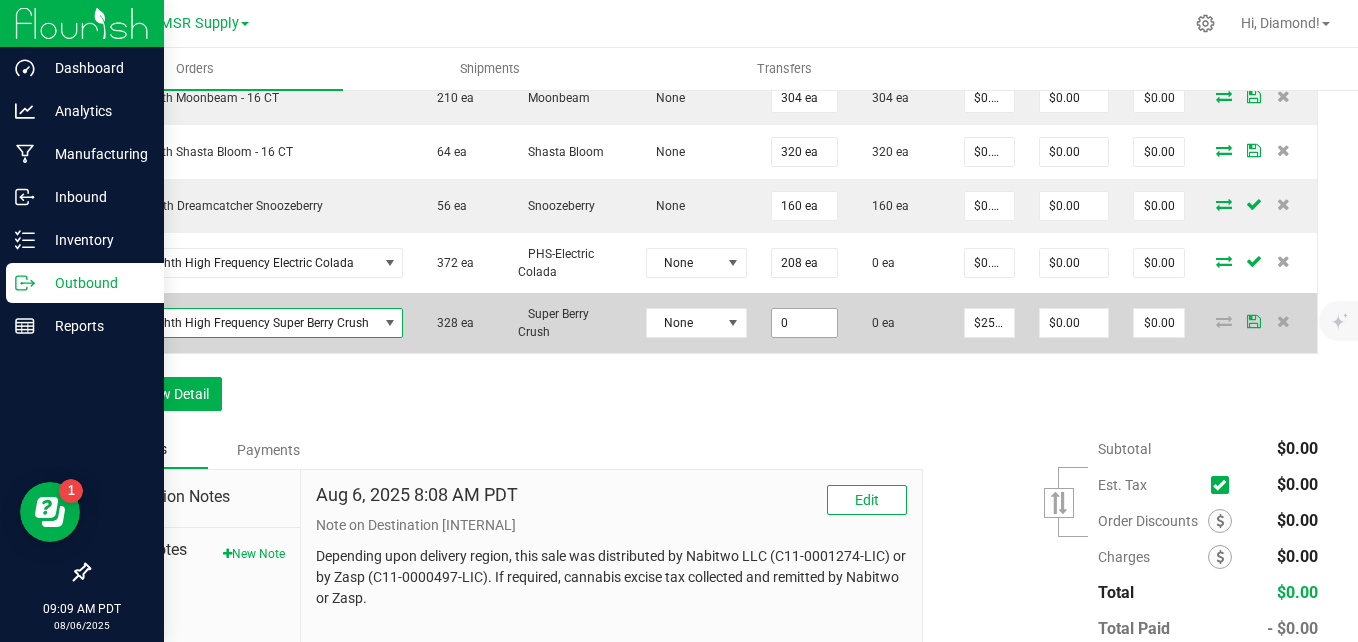 click on "0" at bounding box center (804, 323) 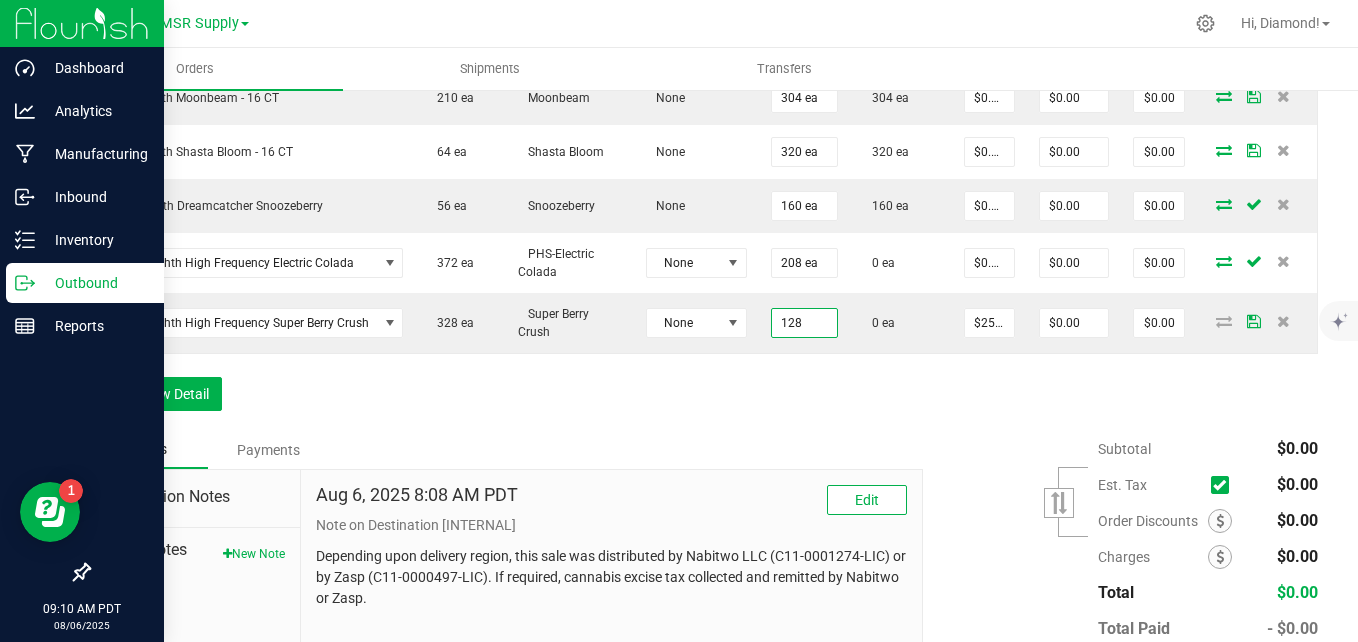 type on "128 ea" 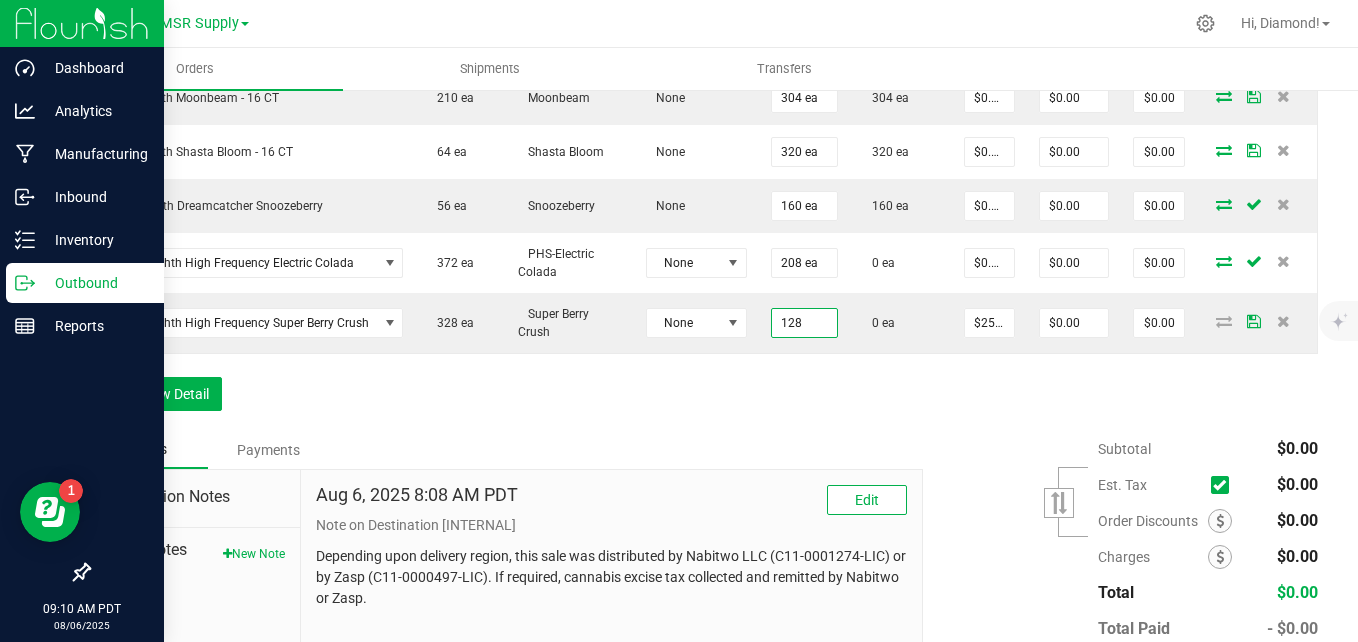 type on "$3,200.00" 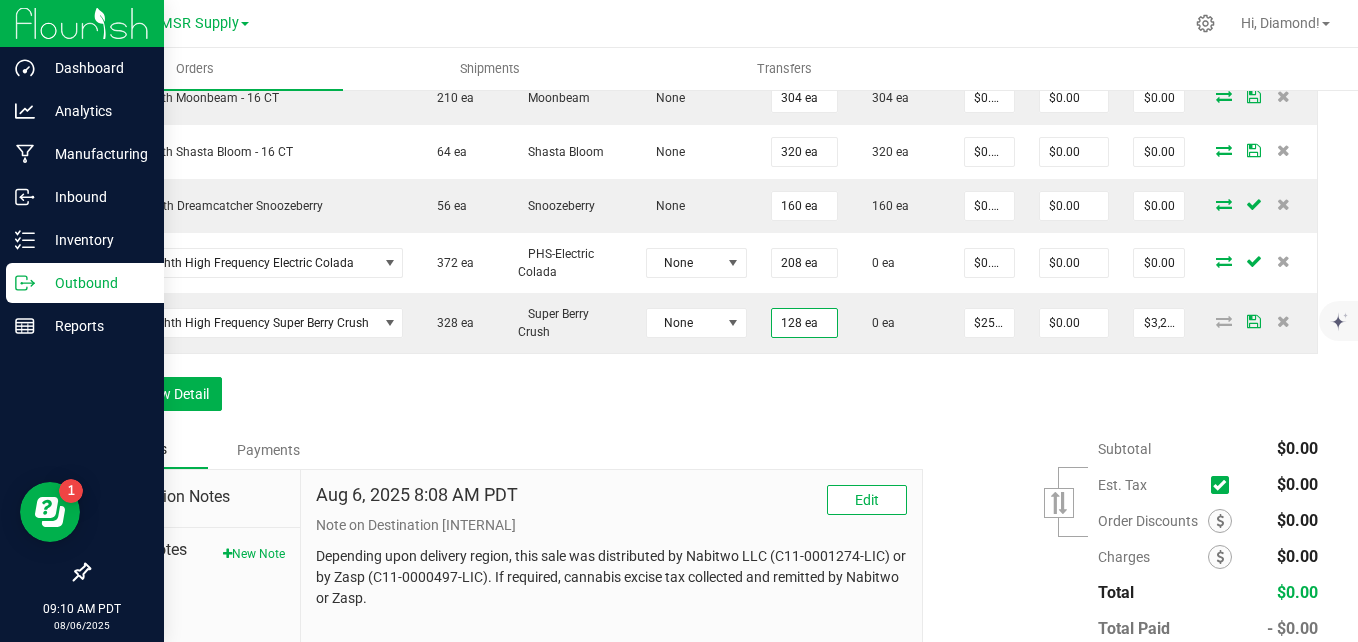 click on "Order Details Print All Labels Item  Sellable  Strain  Lot Number  Qty Ordered Qty Allocated Unit Price Line Discount Total Actions  AGS Eighth Alpine Sunrise - 16 CT   38 ea   Alpine Sunrise   None  224 ea  224 ea  $0.00000 $0.00 $0.00  AGS Eighth Garlic Blossom - 16 CT   151 ea   Garlic Blossom   None  320 ea  320 ea  $0.00000 $0.00 $0.00  AGS Eighth Lava Flower - 16 CT   24 ea   Lava Flower   None  80 ea  80 ea  $0.00000 $0.00 $0.00  AGS Eighth Moonbeam - 16 CT   210 ea   Moonbeam   None  304 ea  304 ea  $0.00000 $0.00 $0.00  AGS Eighth Shasta Bloom - 16 CT   64 ea   Shasta Bloom   None  320 ea  320 ea  $0.00000 $0.00 $0.00  PHS Eighth Dreamcatcher Snoozeberry   56 ea   Snoozeberry   None  160 ea  160 ea  $0.00000 $0.00 $0.00 PHS Eighth High Frequency Electric Colada  372 ea   PHS-Electric Colada  None 208 ea  0 ea  $0.00000 $0.00 $0.00 PHS Eighth High Frequency Super Berry Crush  328 ea   Super Berry Crush  None 128 ea  0 ea  $25.00000 $0.00 $3,200.00" at bounding box center [703, 117] 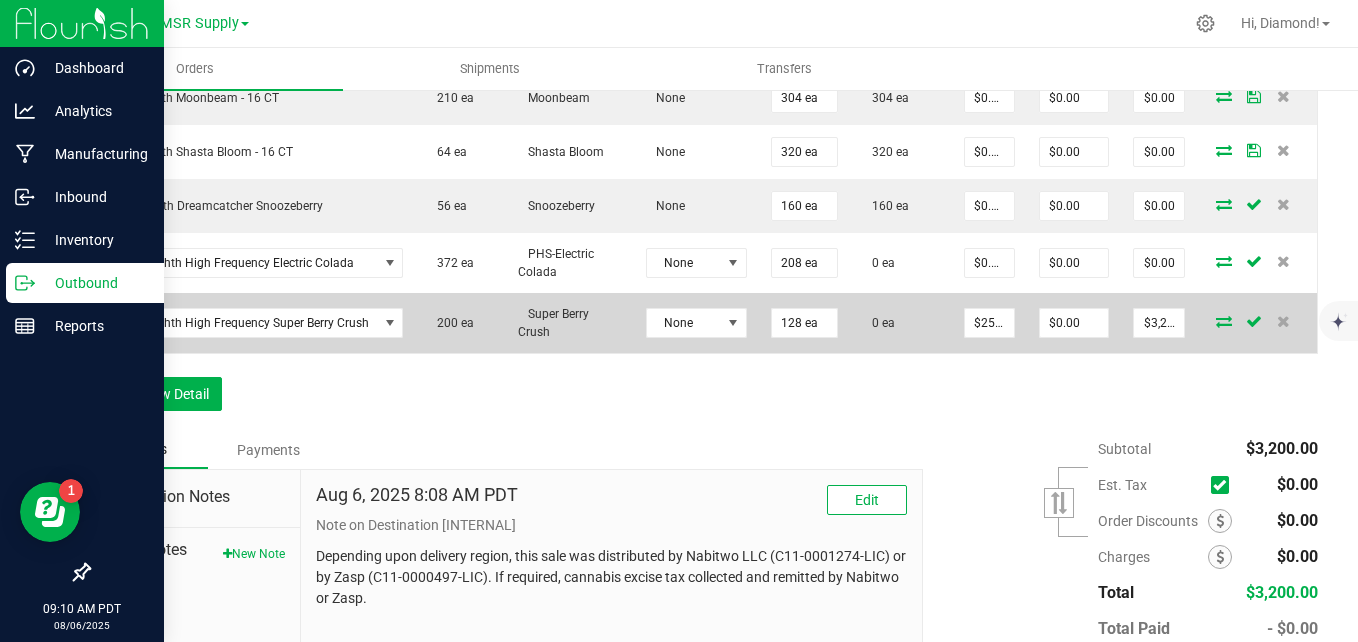 click at bounding box center (1224, 321) 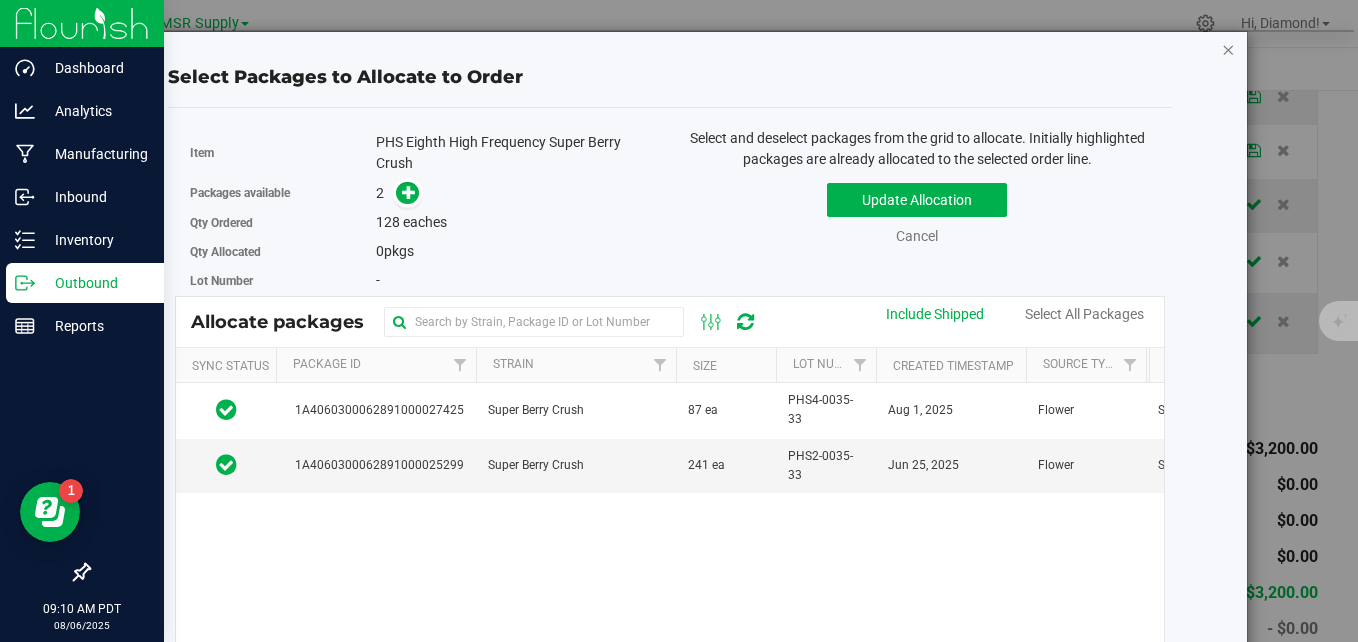 click at bounding box center (1228, 49) 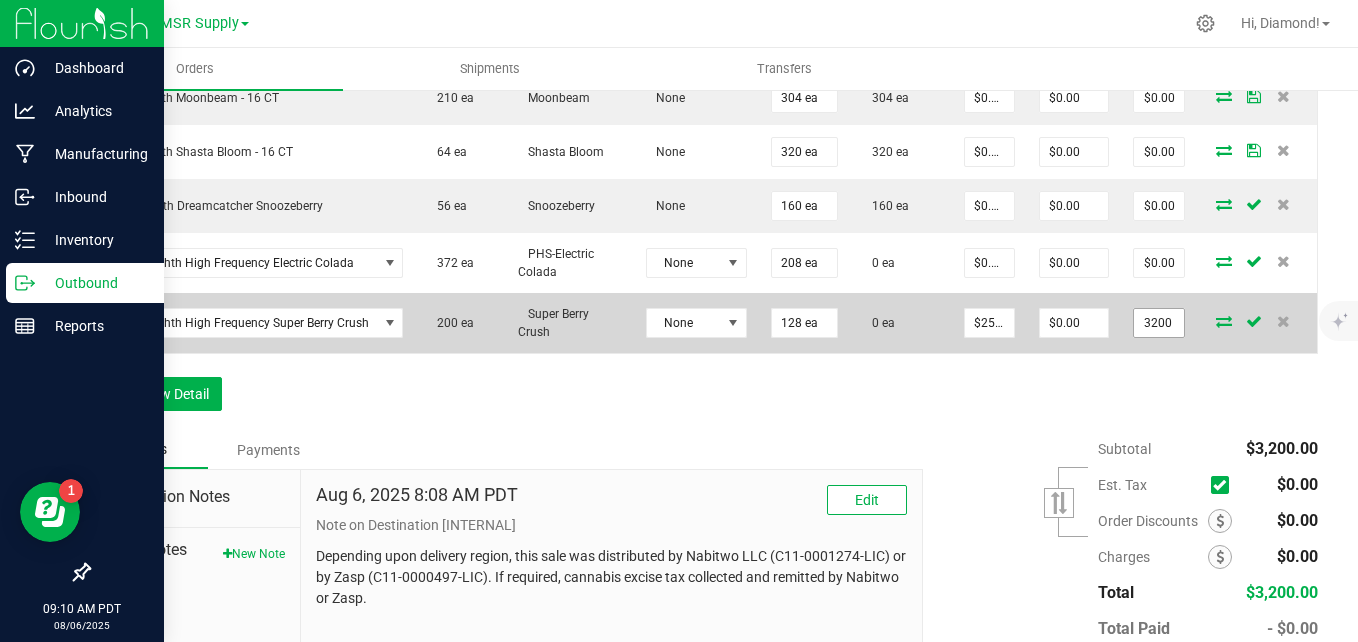 click on "3200" at bounding box center [1159, 323] 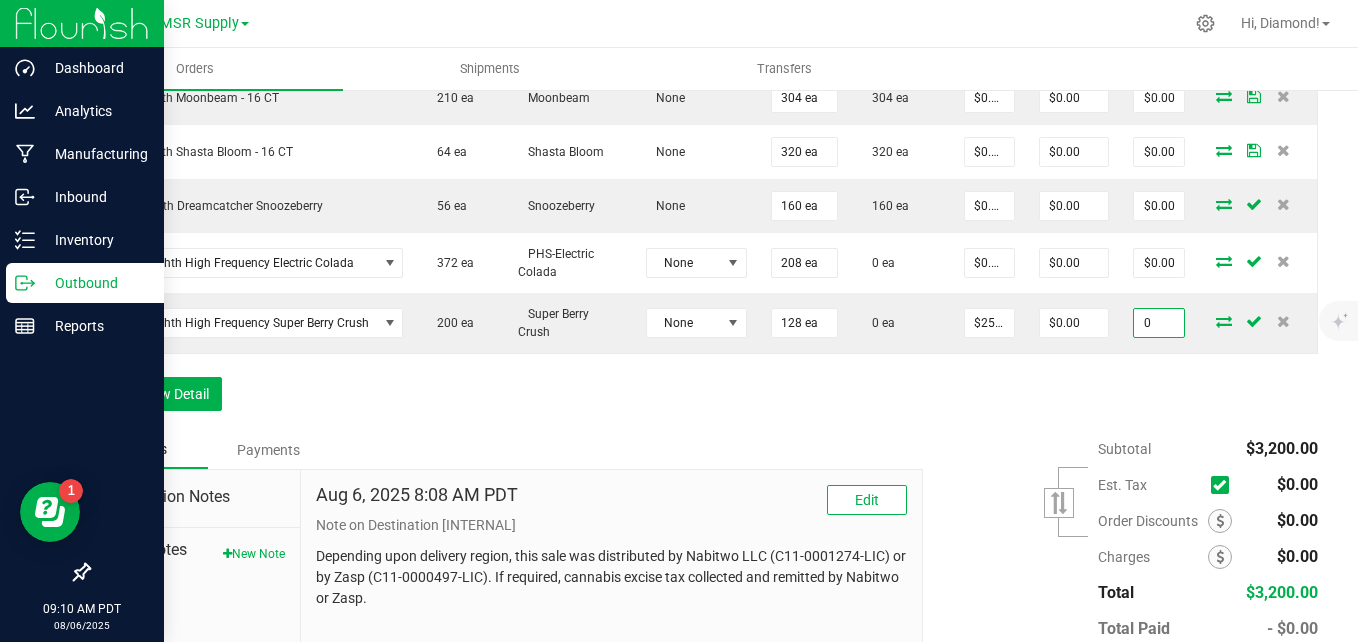 type on "0" 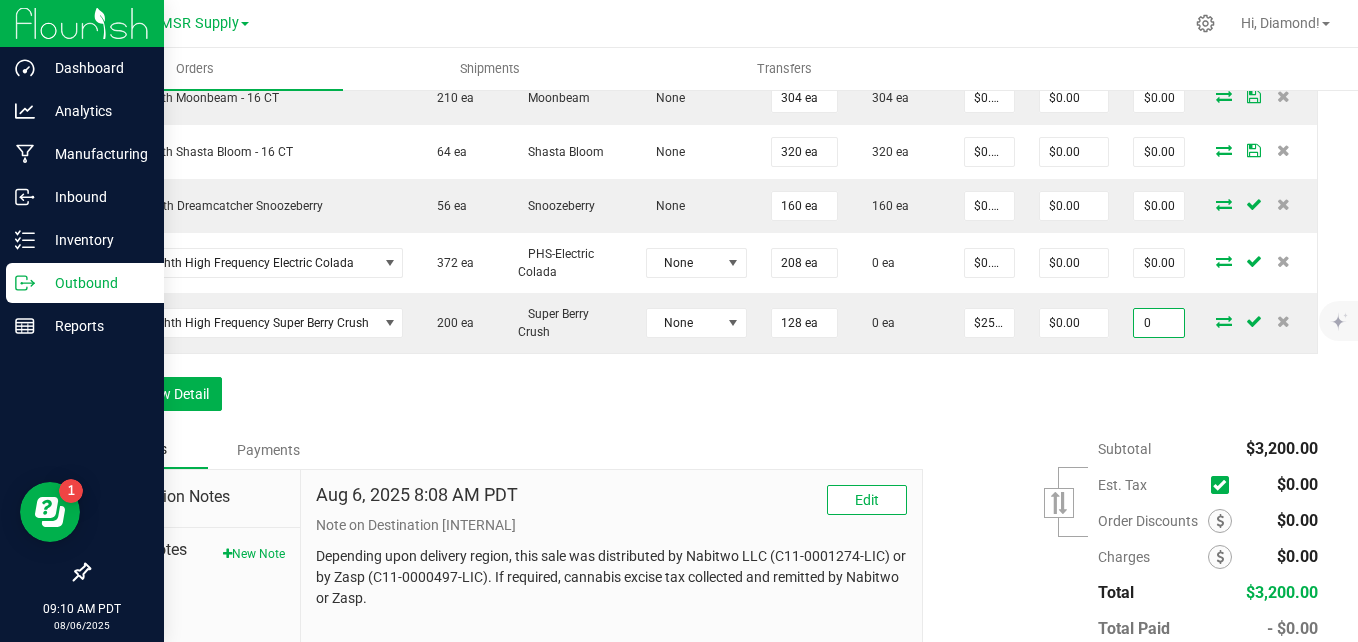 type on "$0.00000" 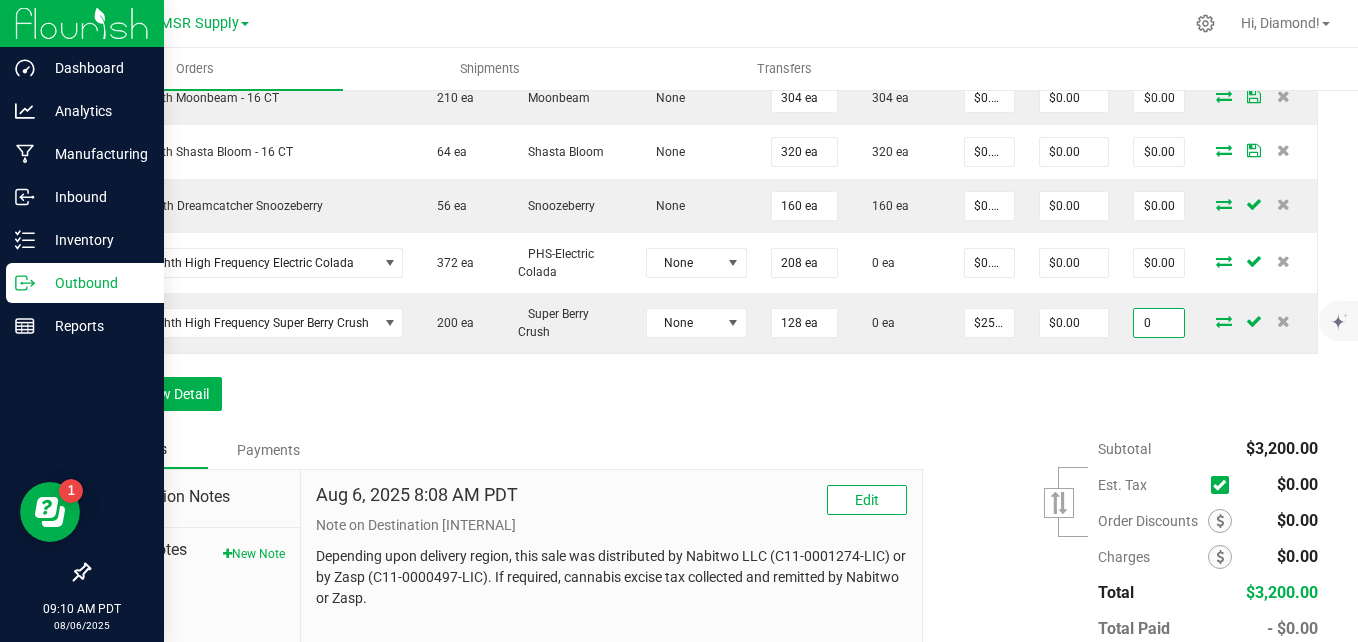 type on "$0.00" 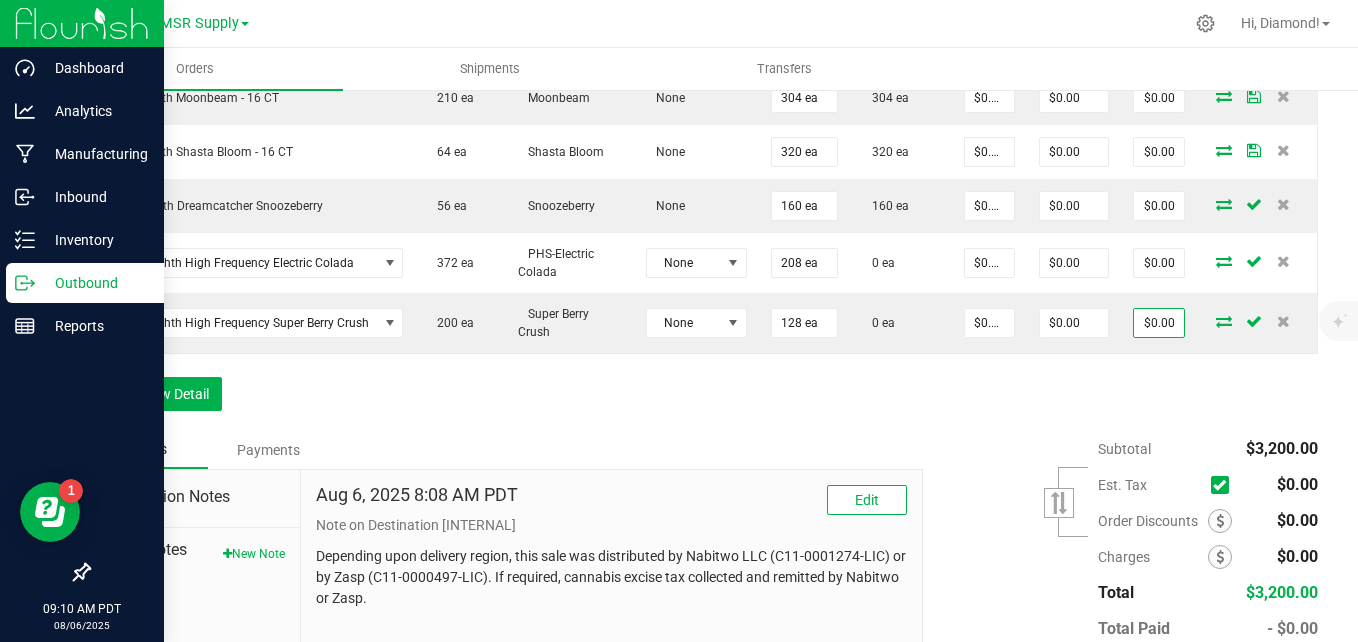 click on "Order Details Print All Labels Item  Sellable  Strain  Lot Number  Qty Ordered Qty Allocated Unit Price Line Discount Total Actions  AGS Eighth Alpine Sunrise - 16 CT   38 ea   Alpine Sunrise   None  224 ea  224 ea  $0.00000 $0.00 $0.00  AGS Eighth Garlic Blossom - 16 CT   151 ea   Garlic Blossom   None  320 ea  320 ea  $0.00000 $0.00 $0.00  AGS Eighth Lava Flower - 16 CT   24 ea   Lava Flower   None  80 ea  80 ea  $0.00000 $0.00 $0.00  AGS Eighth Moonbeam - 16 CT   210 ea   Moonbeam   None  304 ea  304 ea  $0.00000 $0.00 $0.00  AGS Eighth Shasta Bloom - 16 CT   64 ea   Shasta Bloom   None  320 ea  320 ea  $0.00000 $0.00 $0.00  PHS Eighth Dreamcatcher Snoozeberry   56 ea   Snoozeberry   None  160 ea  160 ea  $0.00000 $0.00 $0.00 PHS Eighth High Frequency Electric Colada  372 ea   PHS-Electric Colada  None 208 ea  0 ea  $0.00000 $0.00 $0.00 PHS Eighth High Frequency Super Berry Crush  200 ea   Super Berry Crush  None 128 ea  0 ea  $0.00000 $0.00 $0.00" at bounding box center [703, 117] 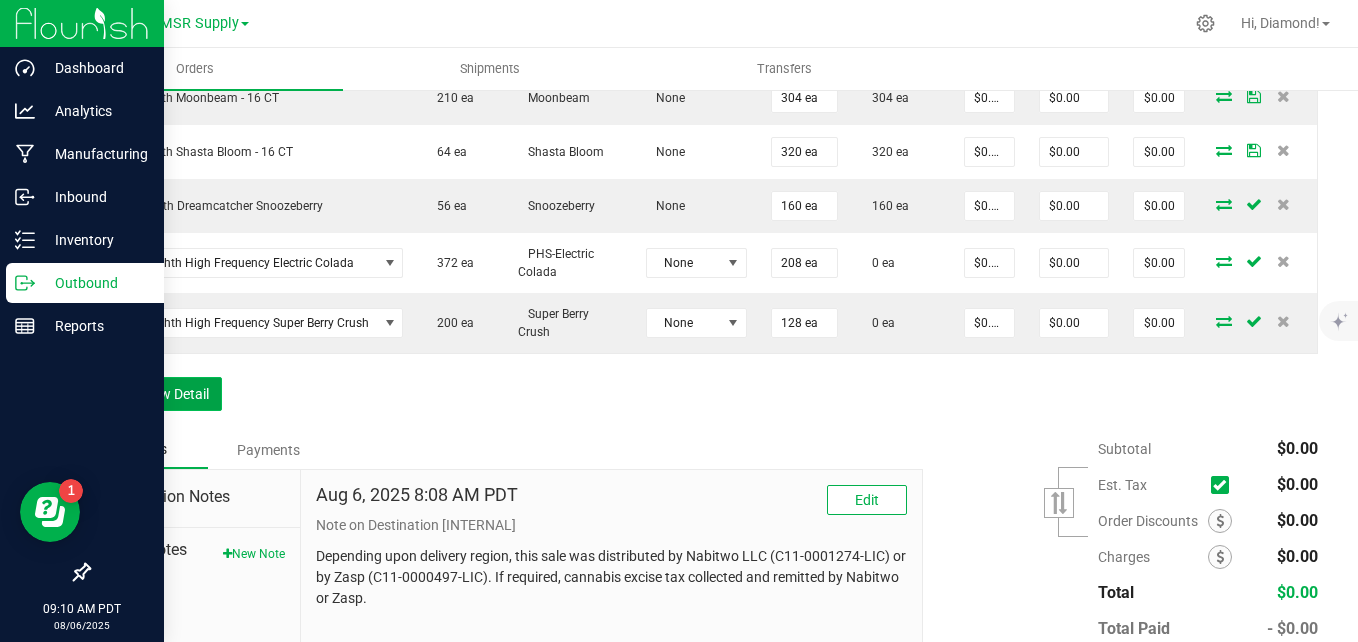 click on "Add New Detail" at bounding box center (155, 394) 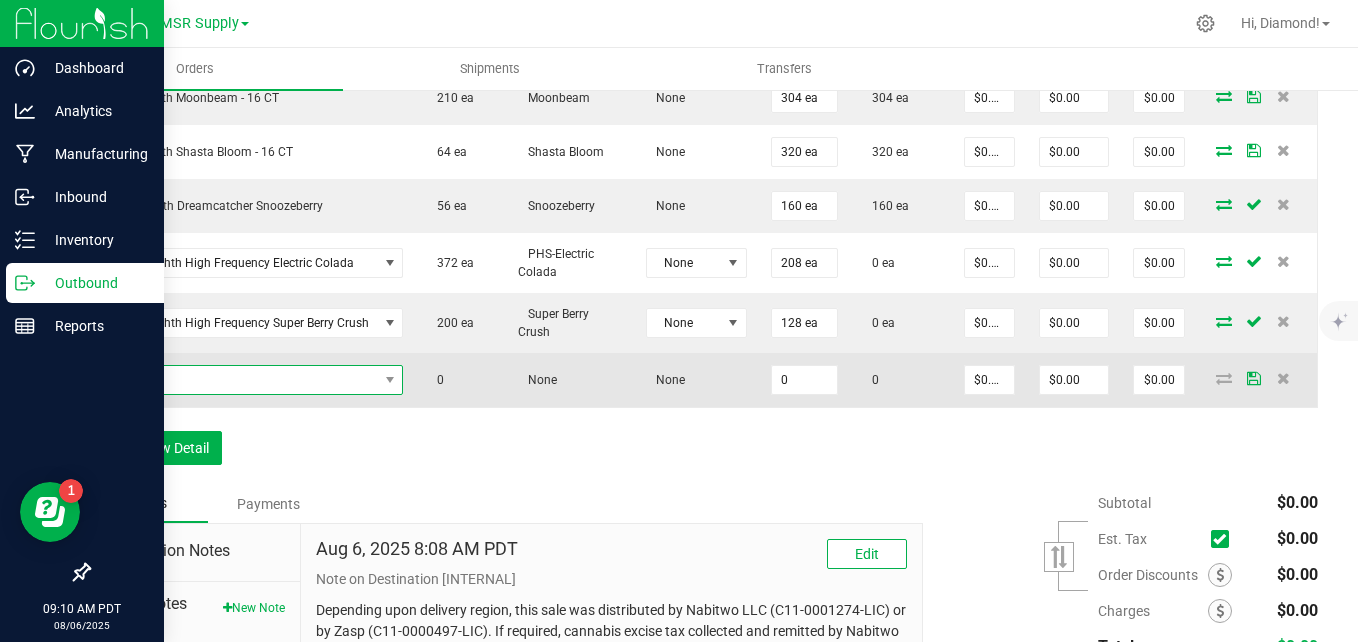 click at bounding box center (240, 380) 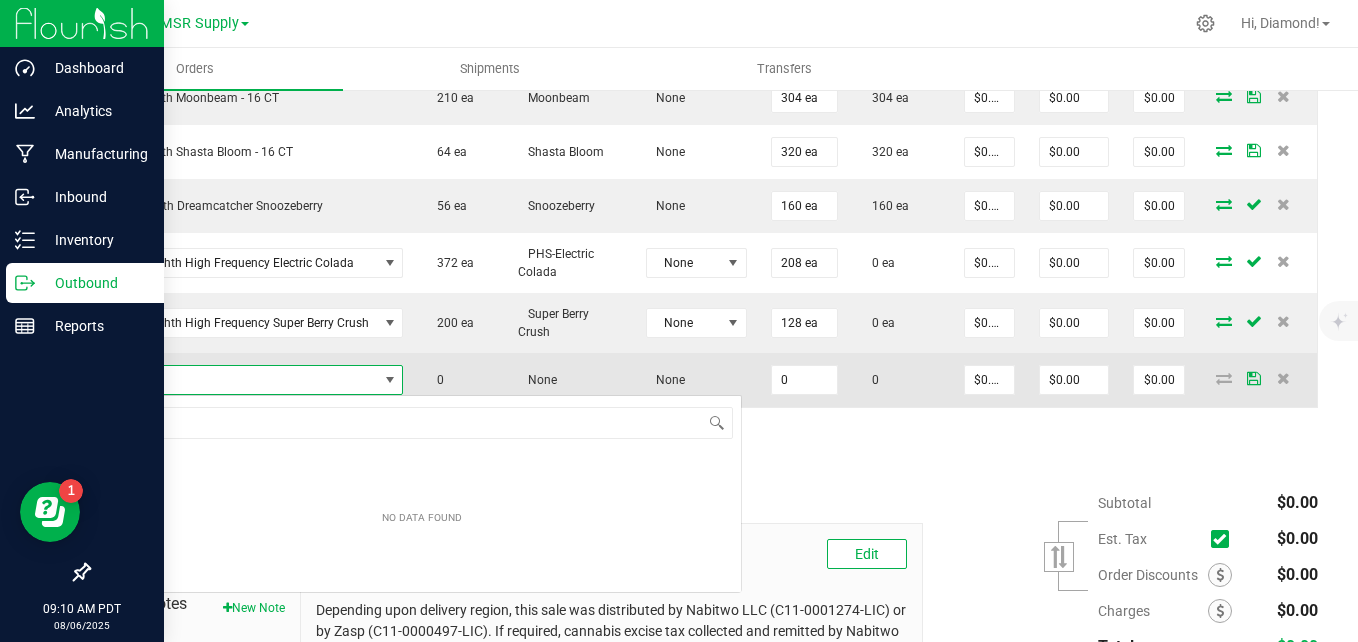 scroll, scrollTop: 99970, scrollLeft: 99703, axis: both 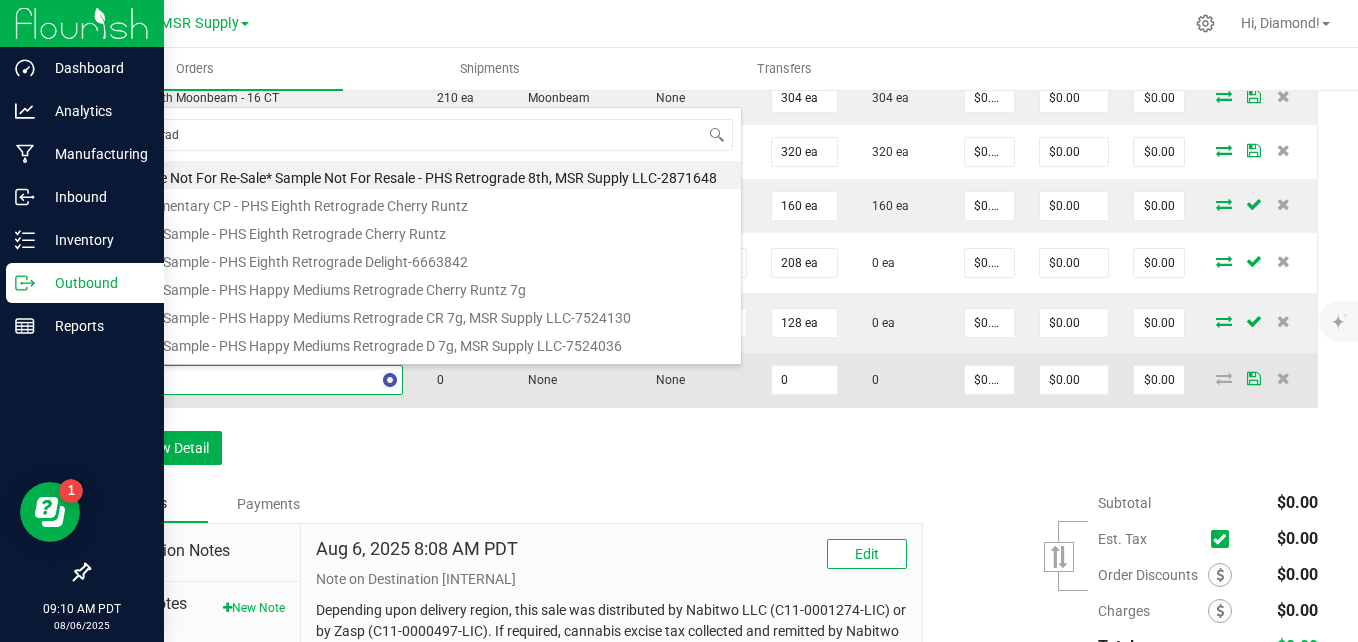 type on "retrograde" 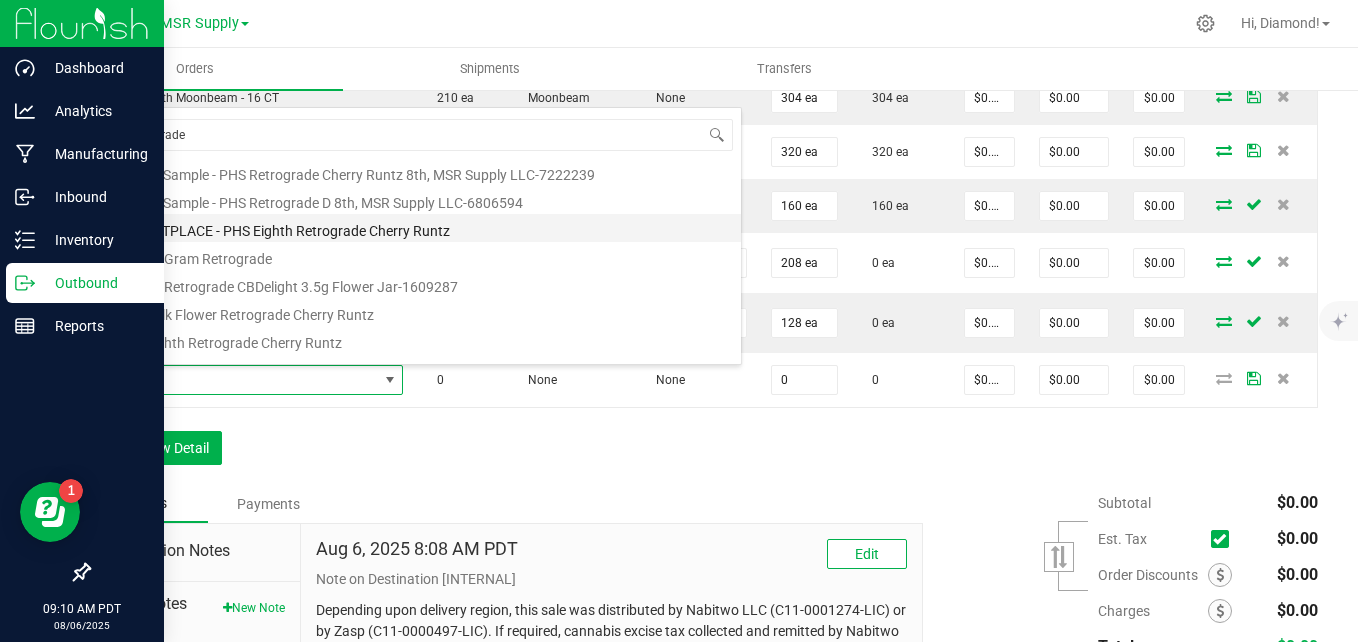 scroll, scrollTop: 200, scrollLeft: 0, axis: vertical 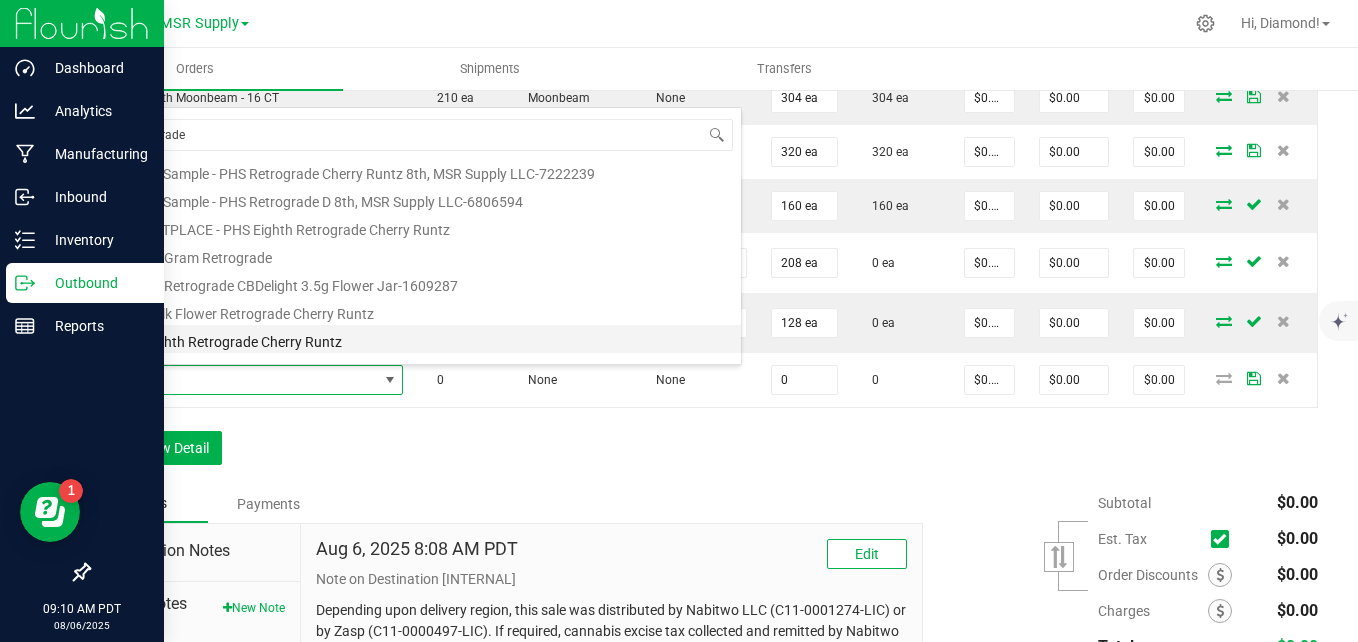 click on "PHS Eighth Retrograde Cherry Runtz" at bounding box center [422, 339] 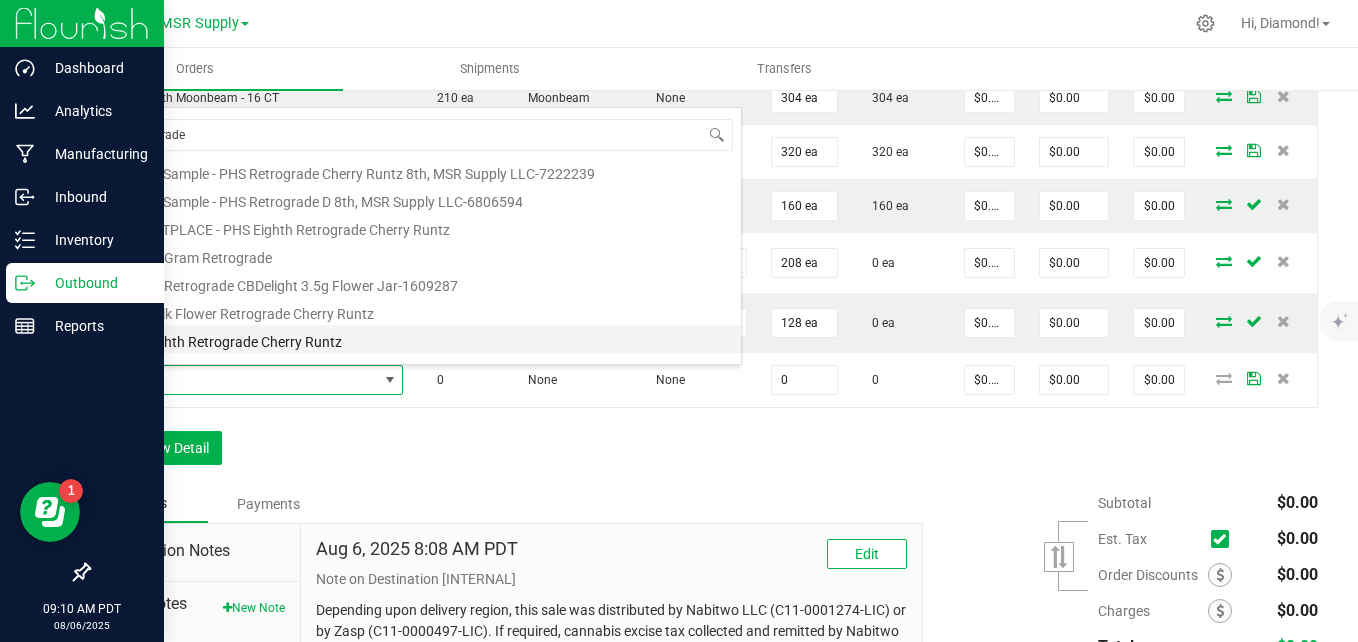 type on "0 ea" 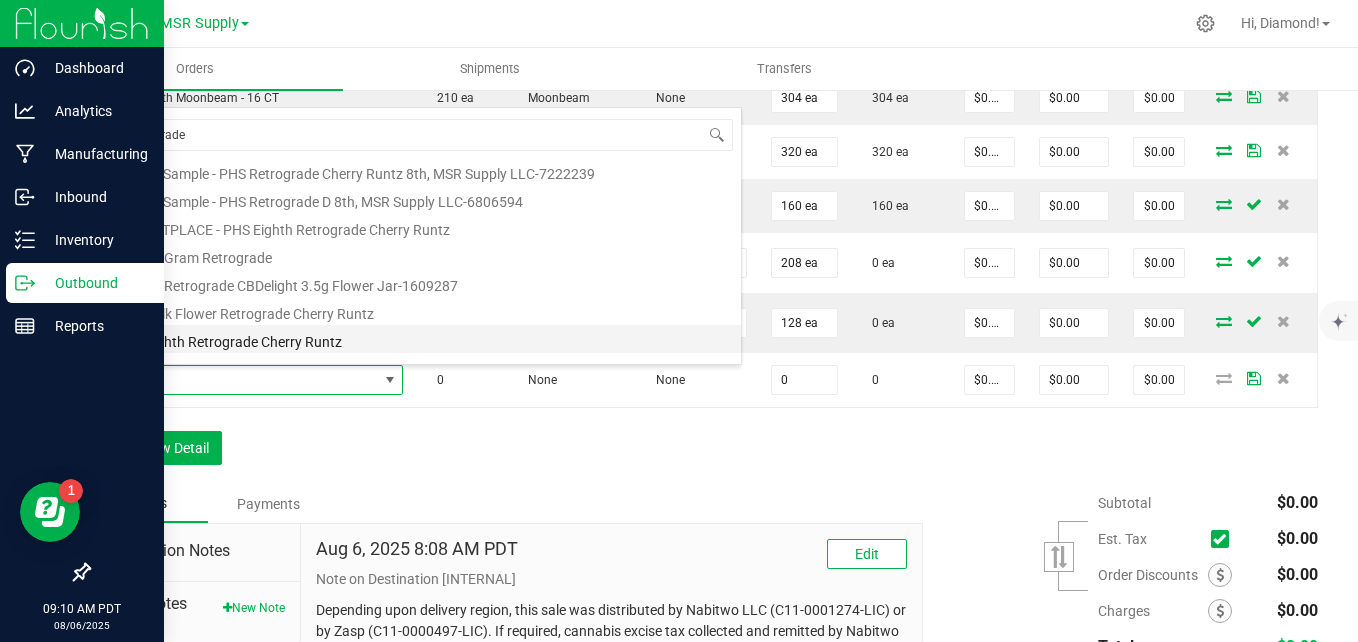 type on "$25.00000" 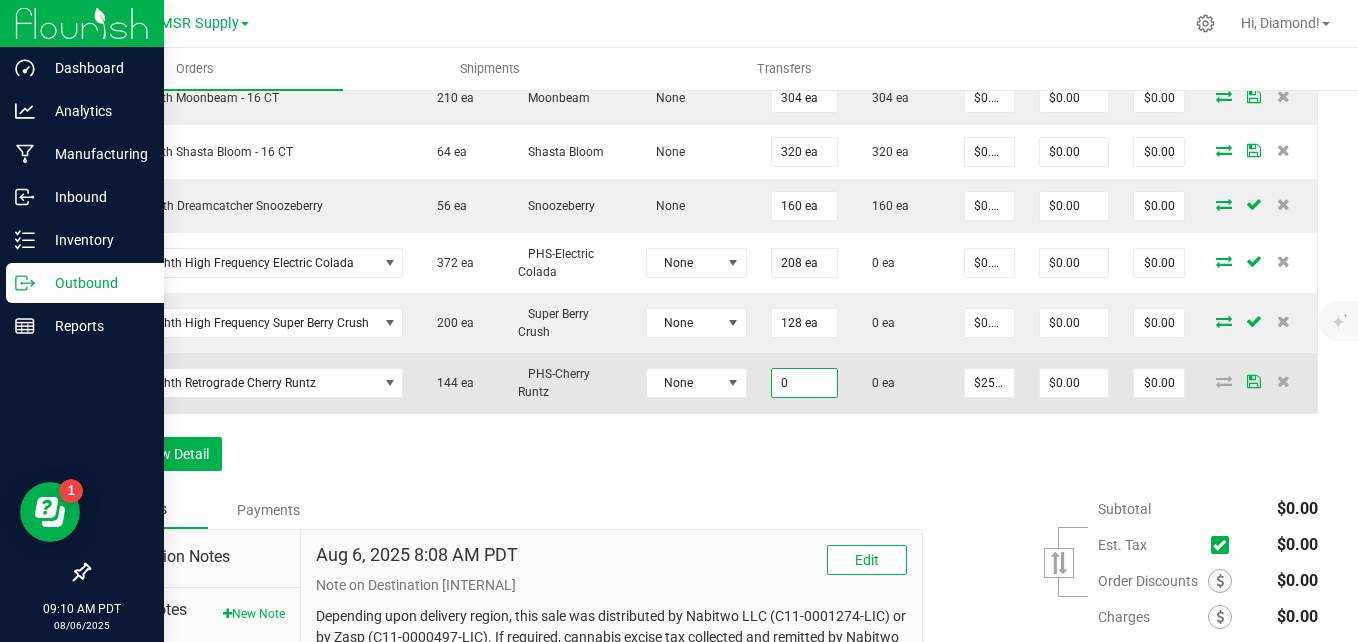 click on "0" at bounding box center [804, 383] 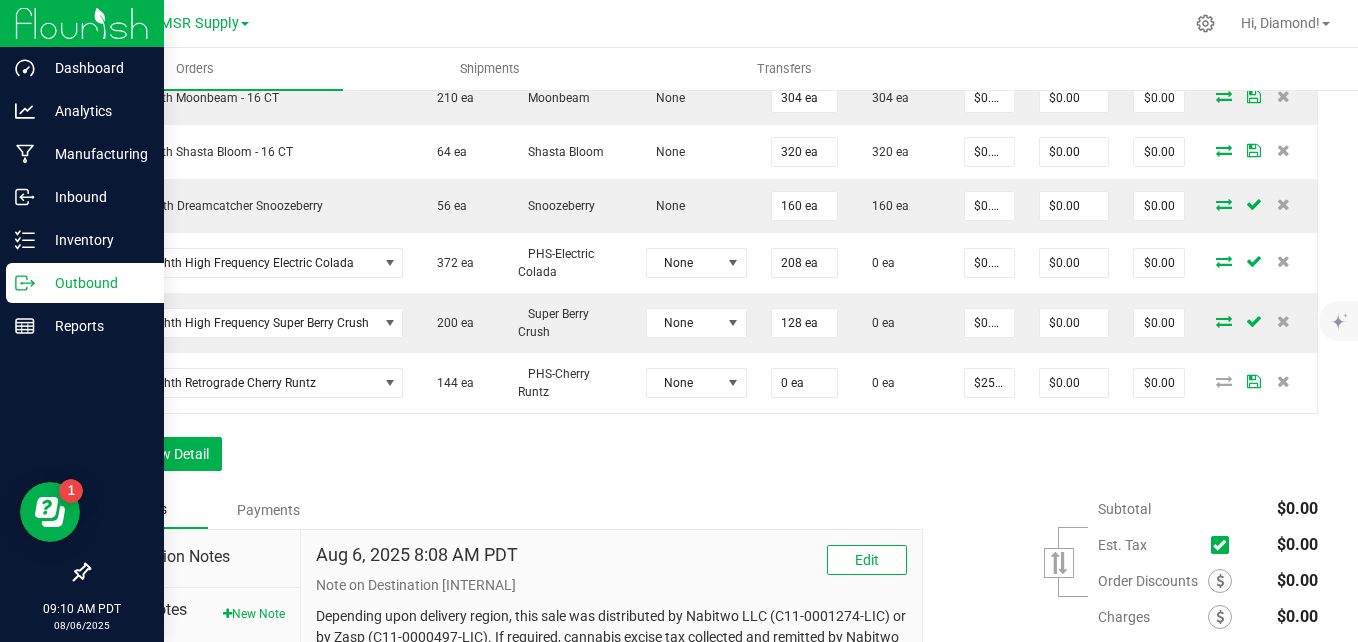 type on "0" 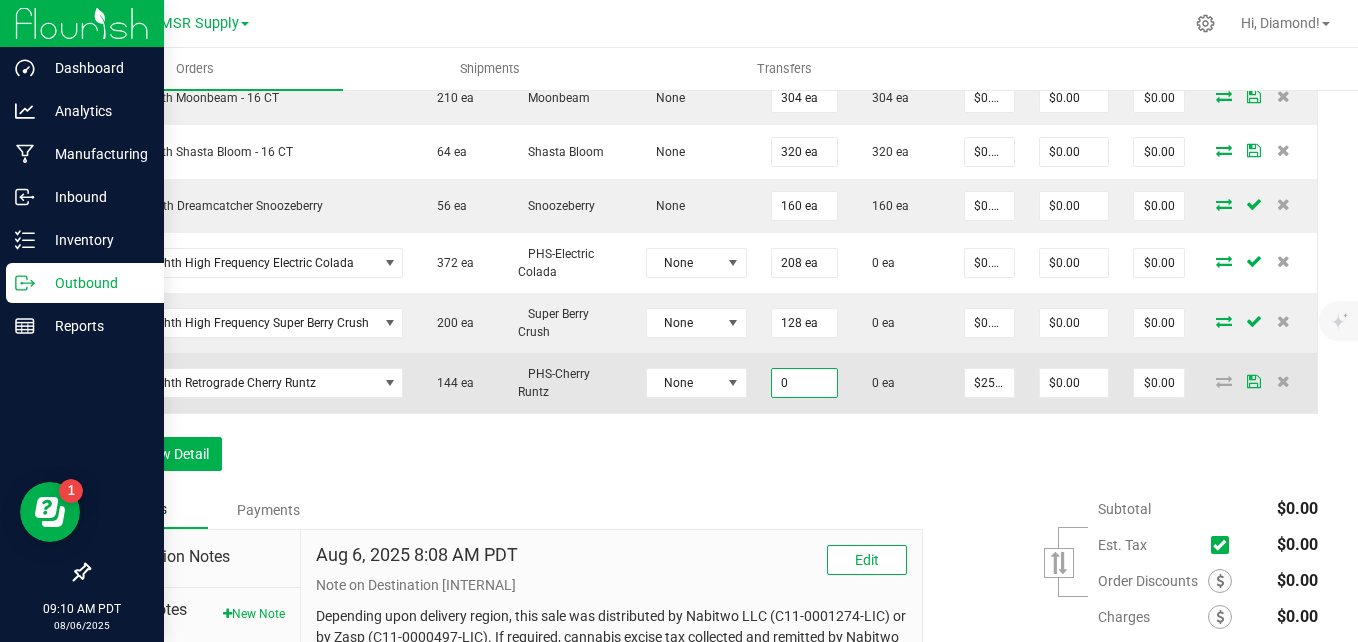 click on "0" at bounding box center (804, 383) 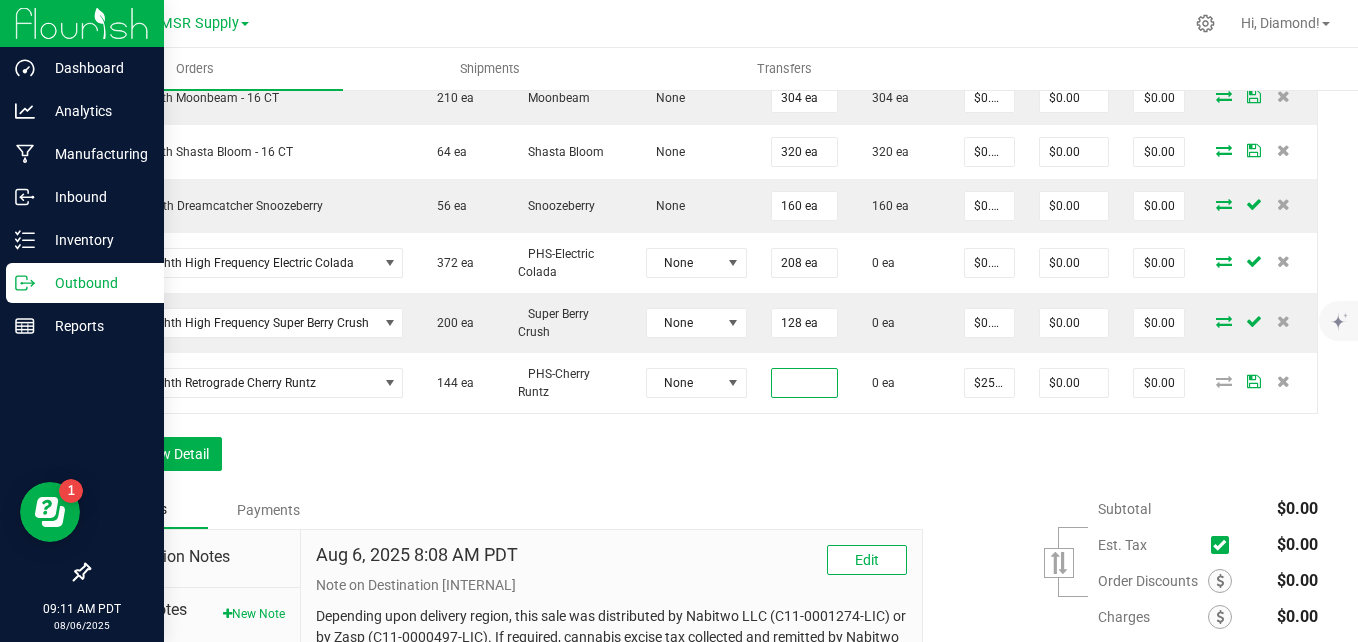 type 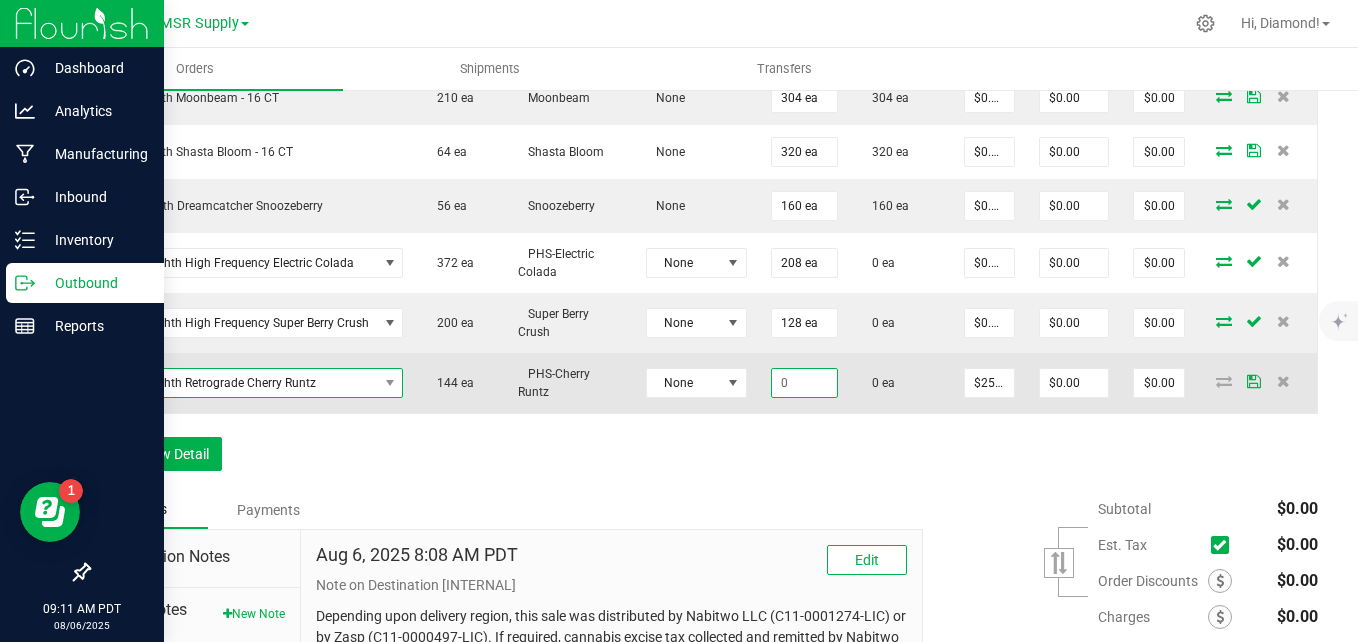 click on "PHS Eighth Retrograde Cherry Runtz" at bounding box center [240, 383] 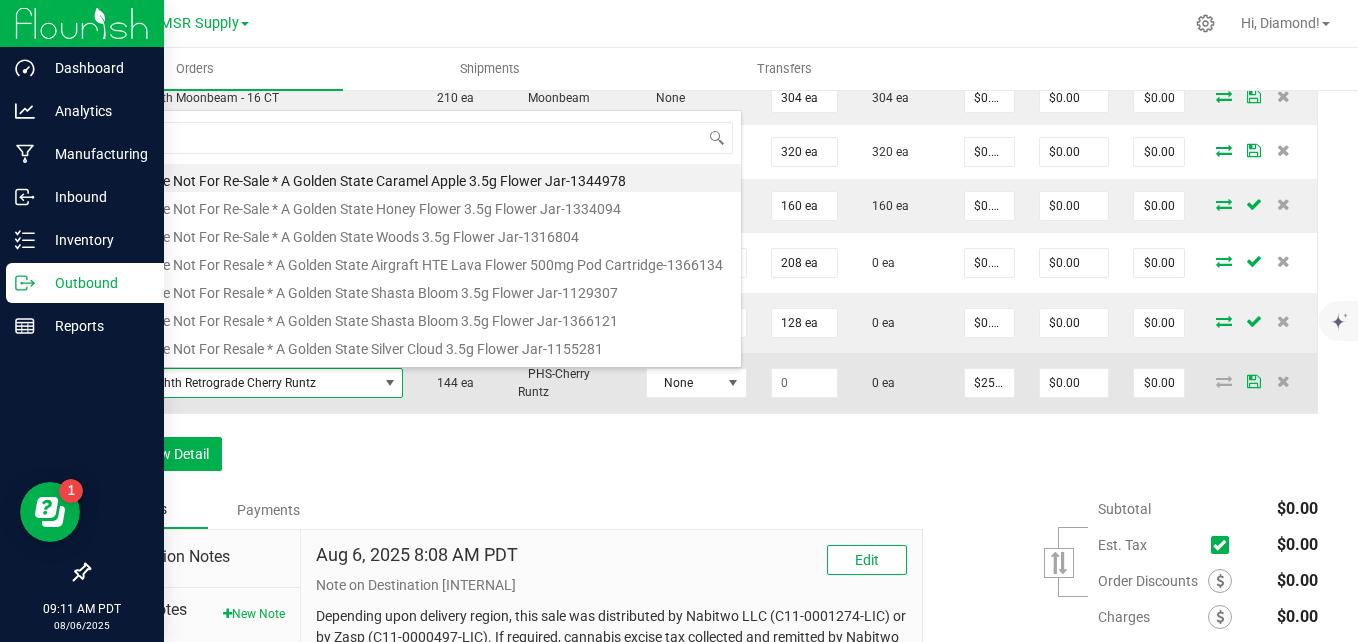 scroll, scrollTop: 99970, scrollLeft: 99703, axis: both 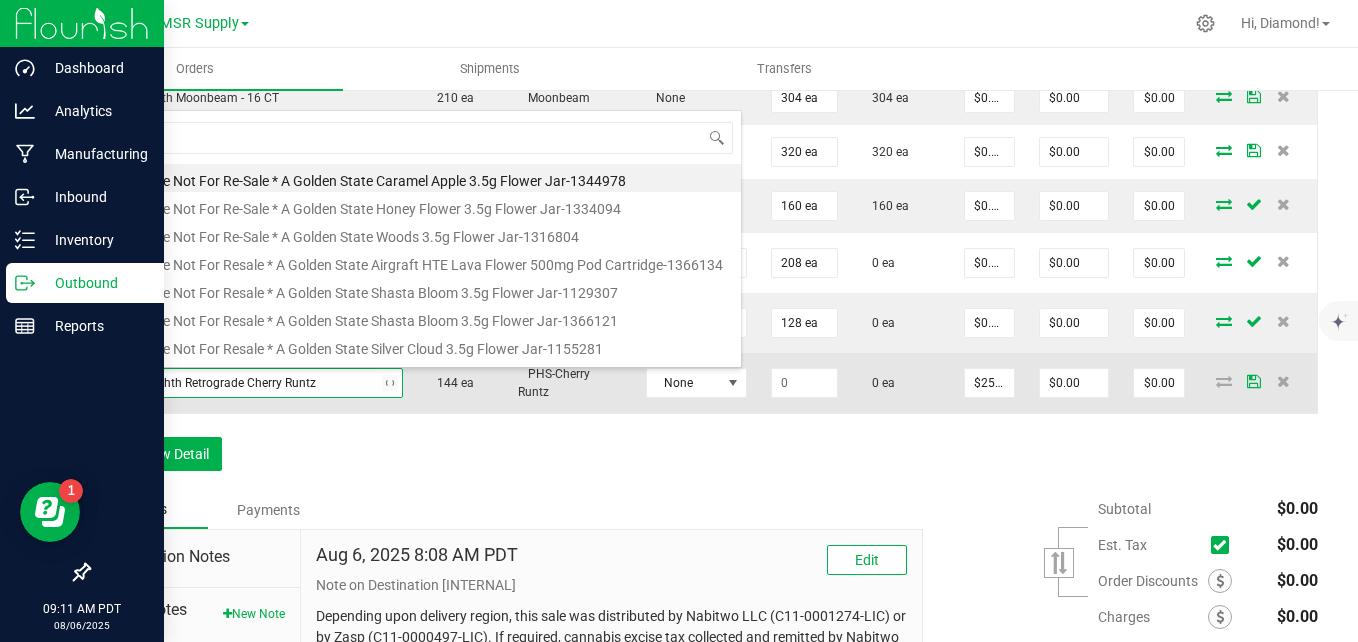 type on "reverie" 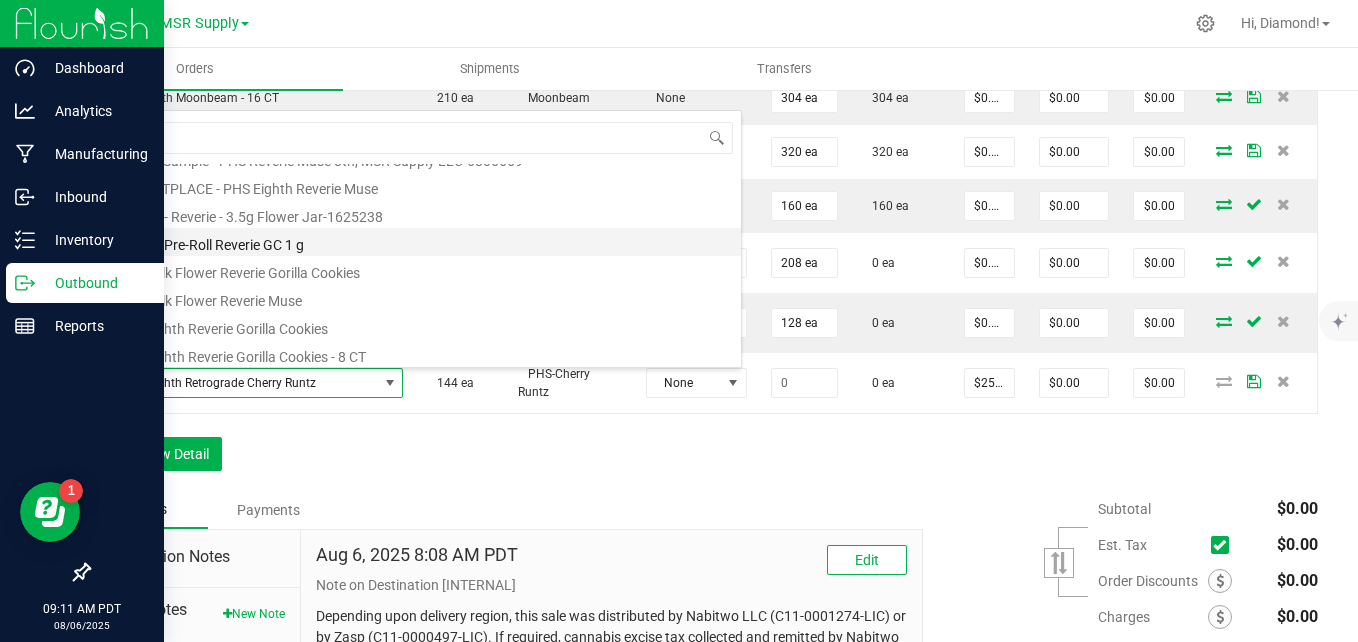scroll, scrollTop: 360, scrollLeft: 0, axis: vertical 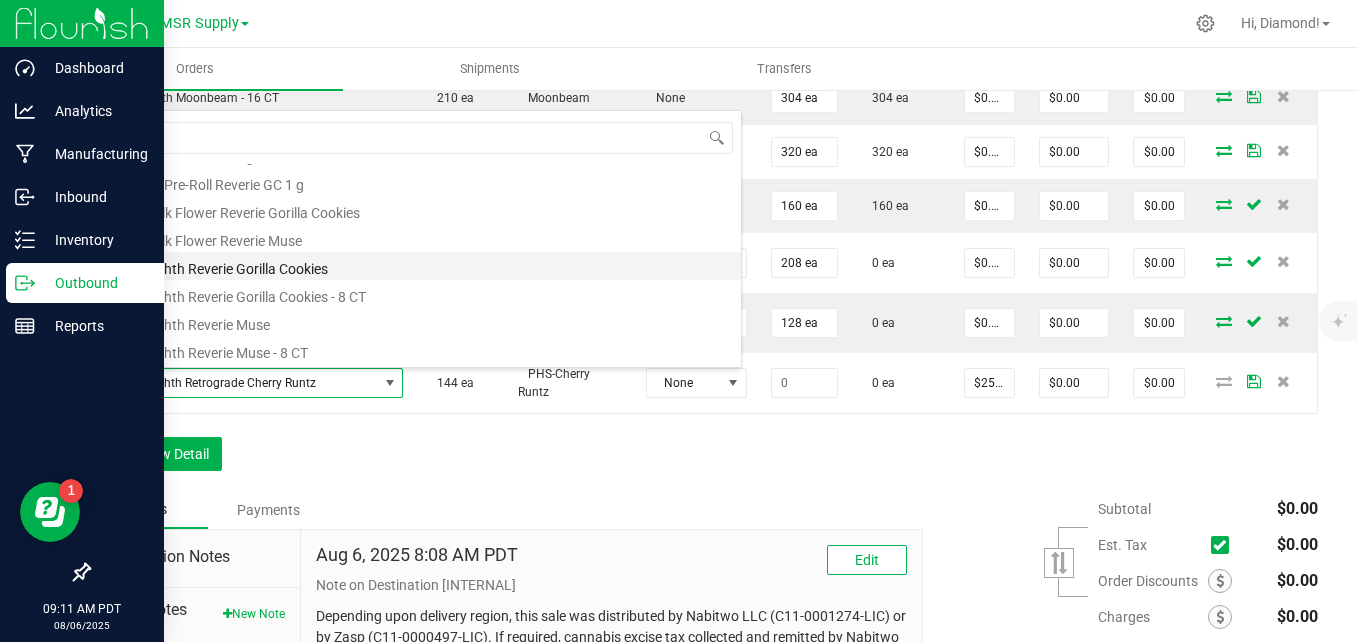 click on "PHS Eighth Reverie Gorilla Cookies" at bounding box center (422, 266) 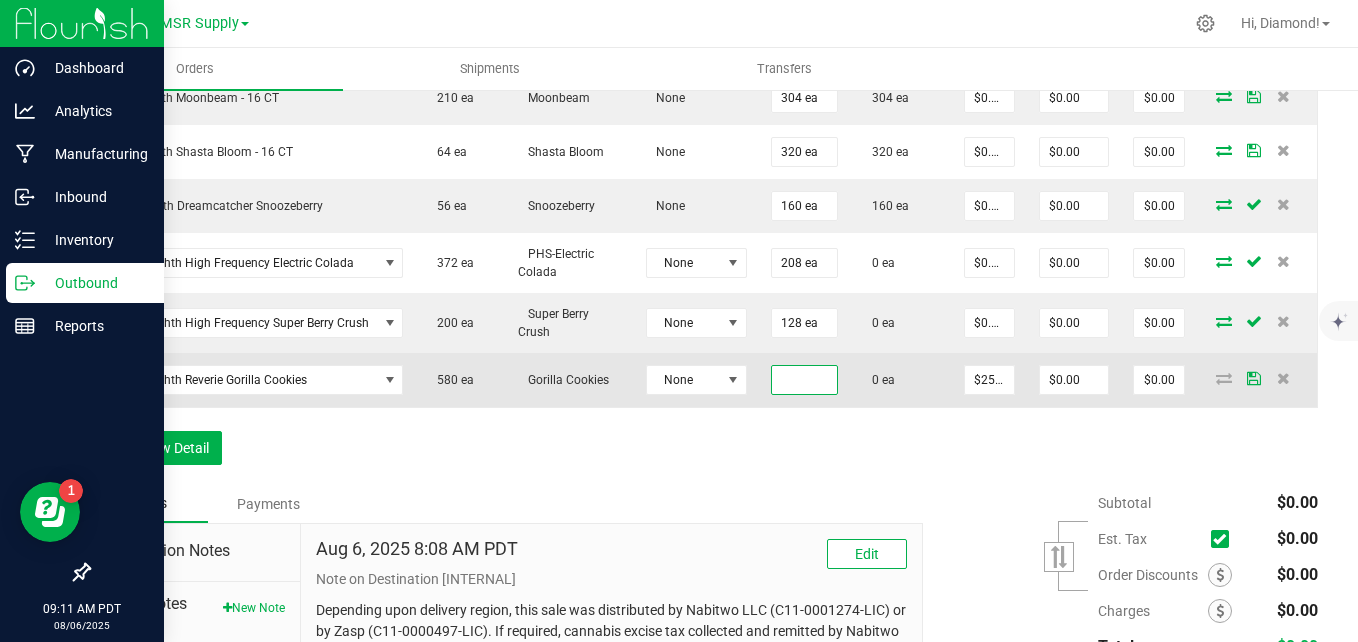 click at bounding box center (804, 380) 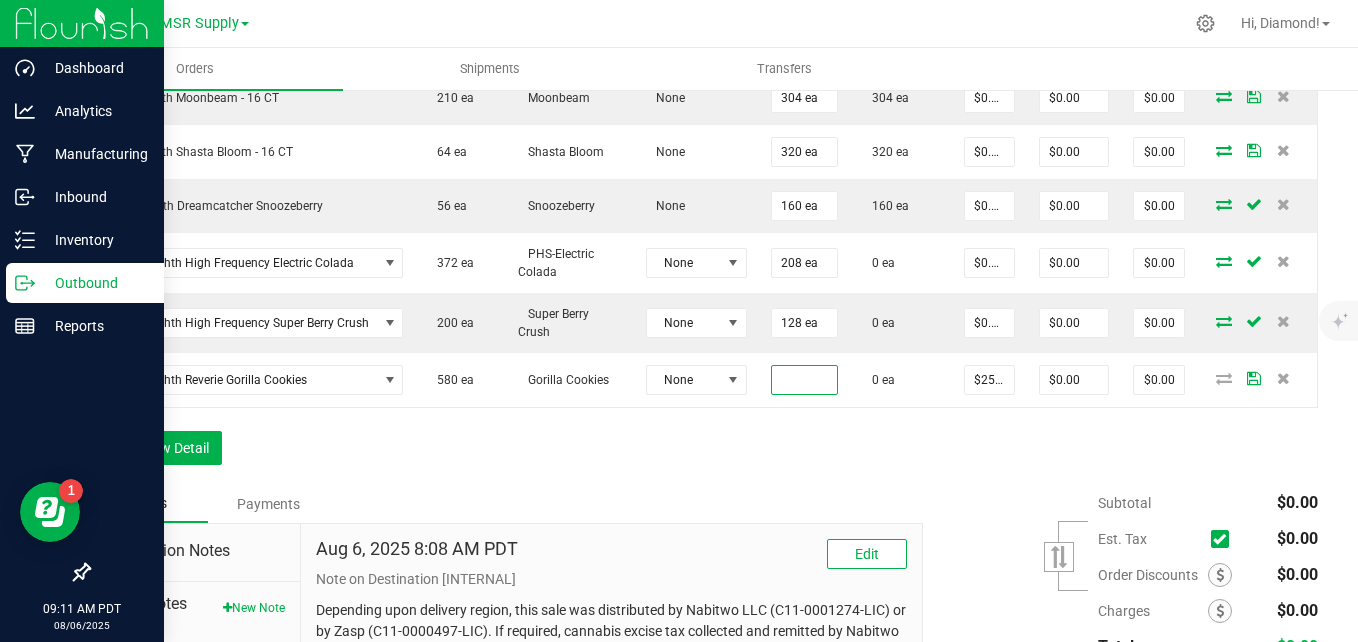 type on "2" 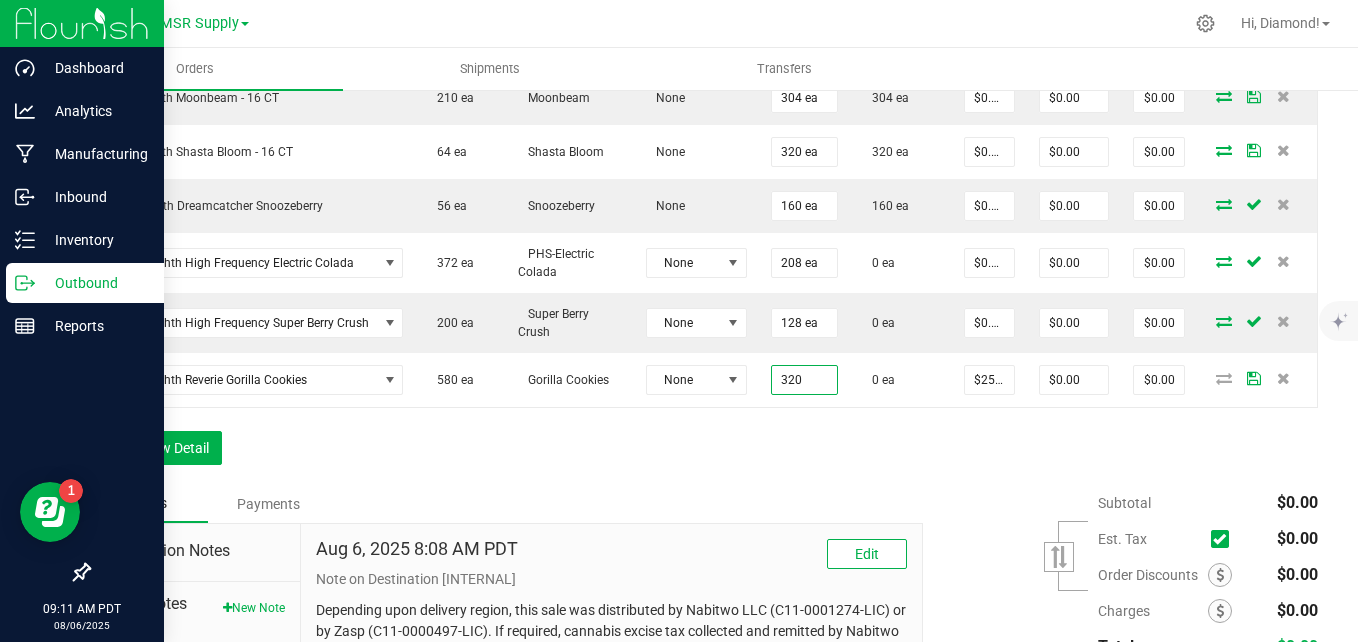 type on "320 ea" 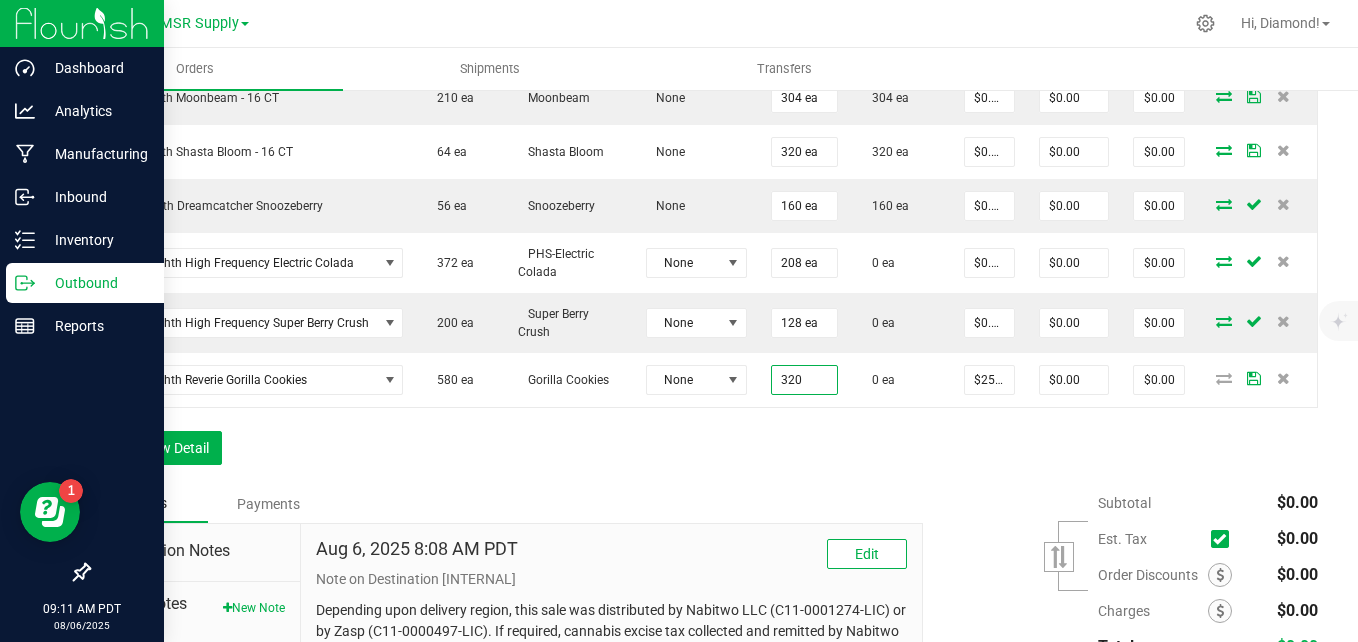 type on "$8,000.00" 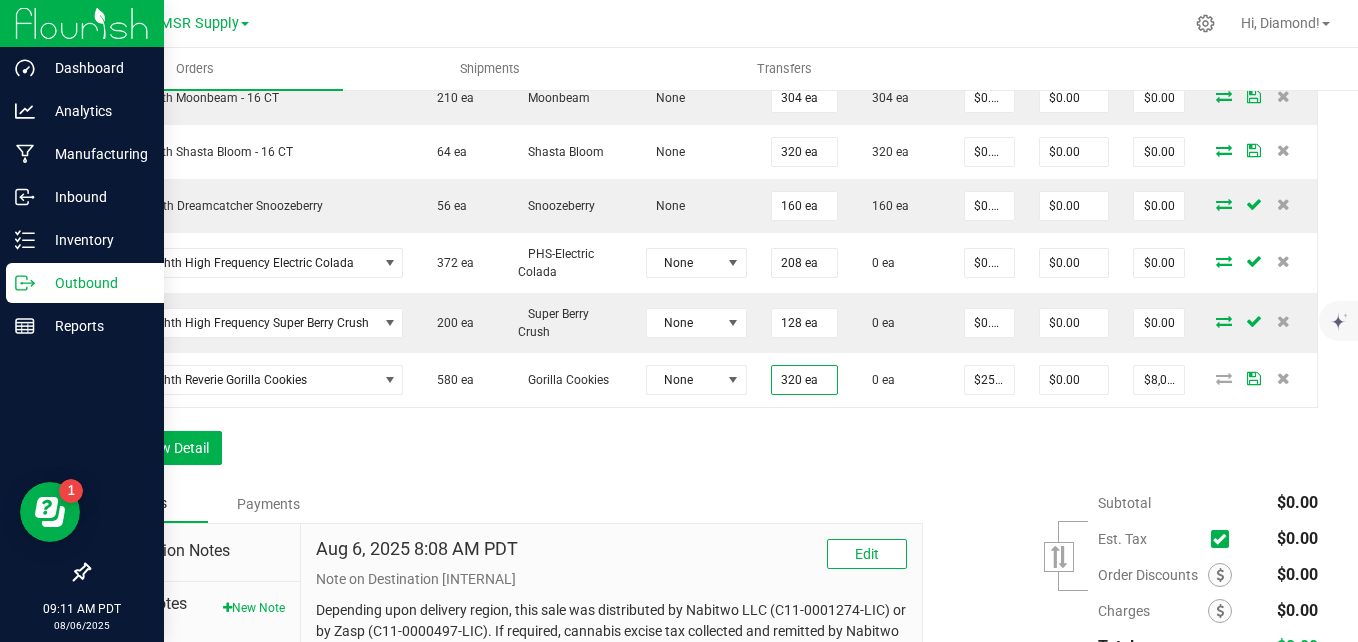 click on "Order Details Print All Labels Item  Sellable  Strain  Lot Number  Qty Ordered Qty Allocated Unit Price Line Discount Total Actions  AGS Eighth Alpine Sunrise - 16 CT   38 ea   Alpine Sunrise   None  224 ea  224 ea  $0.00000 $0.00 $0.00  AGS Eighth Garlic Blossom - 16 CT   151 ea   Garlic Blossom   None  320 ea  320 ea  $0.00000 $0.00 $0.00  AGS Eighth Lava Flower - 16 CT   24 ea   Lava Flower   None  80 ea  80 ea  $0.00000 $0.00 $0.00  AGS Eighth Moonbeam - 16 CT   210 ea   Moonbeam   None  304 ea  304 ea  $0.00000 $0.00 $0.00  AGS Eighth Shasta Bloom - 16 CT   64 ea   Shasta Bloom   None  320 ea  320 ea  $0.00000 $0.00 $0.00  PHS Eighth Dreamcatcher Snoozeberry   56 ea   Snoozeberry   None  160 ea  160 ea  $0.00000 $0.00 $0.00 PHS Eighth High Frequency Electric Colada  372 ea   PHS-Electric Colada  None 208 ea  0 ea  $0.00000 $0.00 $0.00 PHS Eighth High Frequency Super Berry Crush  200 ea   Super Berry Crush  None 128 ea  0 ea  $0.00000 $0.00 $0.00  580 ea  None 320 ea" at bounding box center [703, 144] 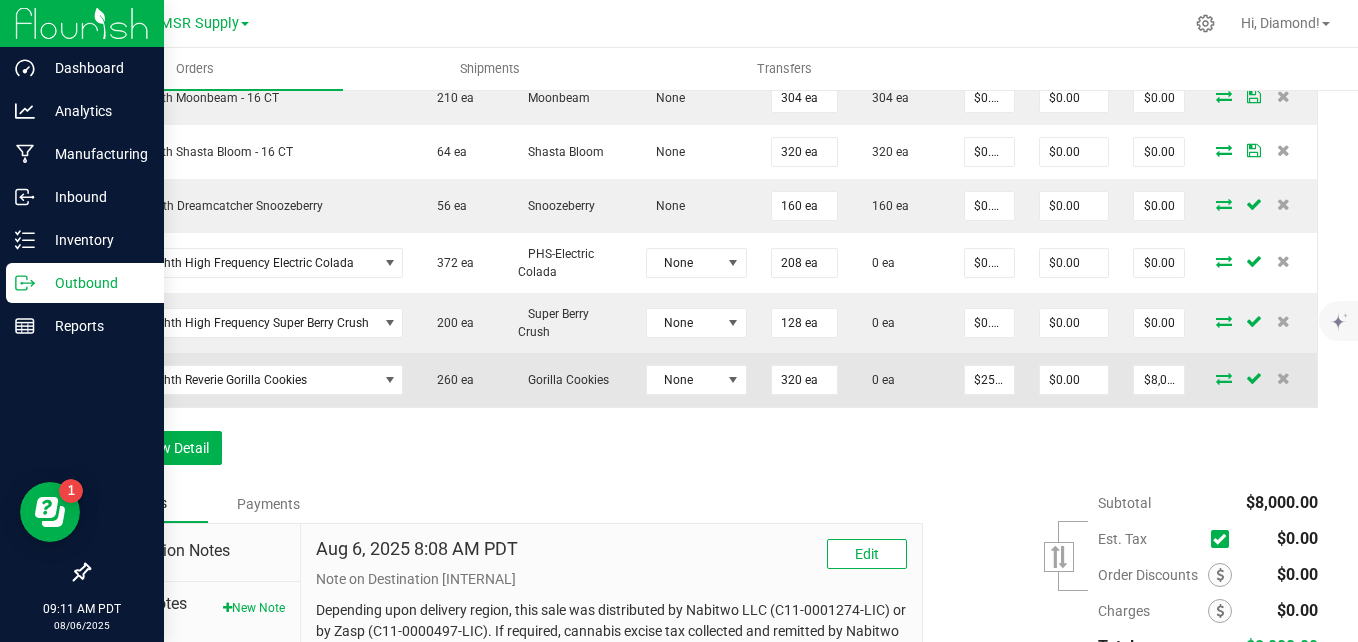 click at bounding box center [1224, 378] 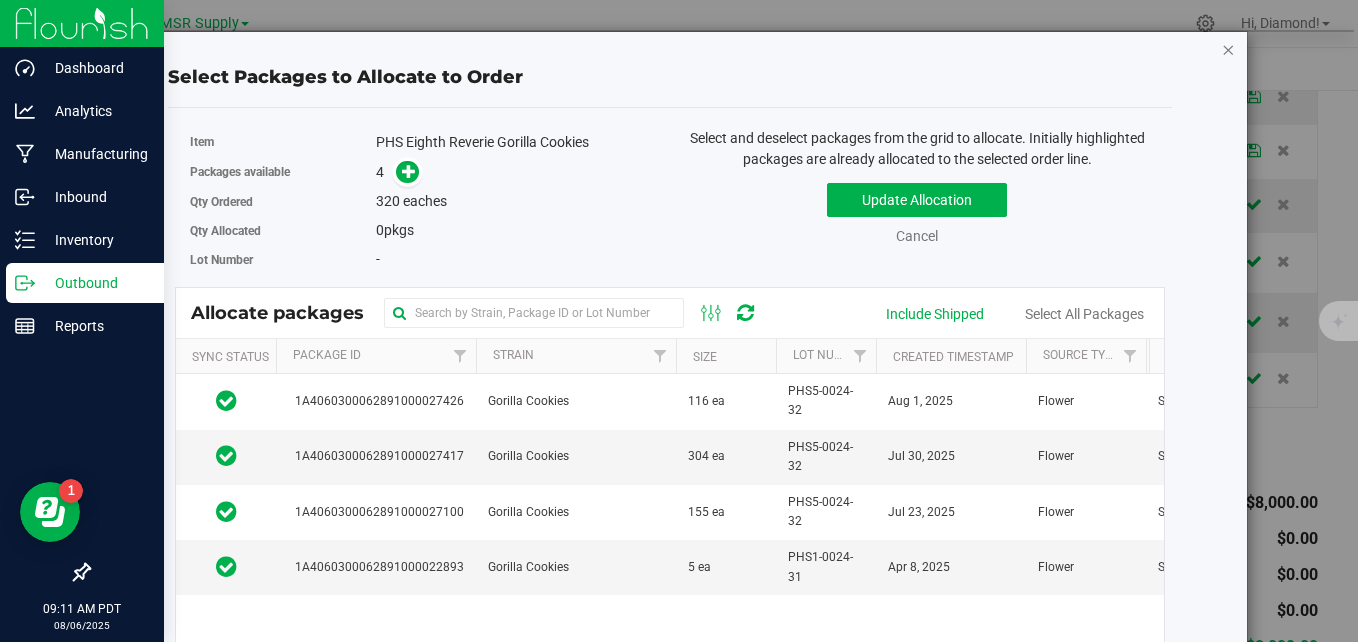 click at bounding box center [1228, 49] 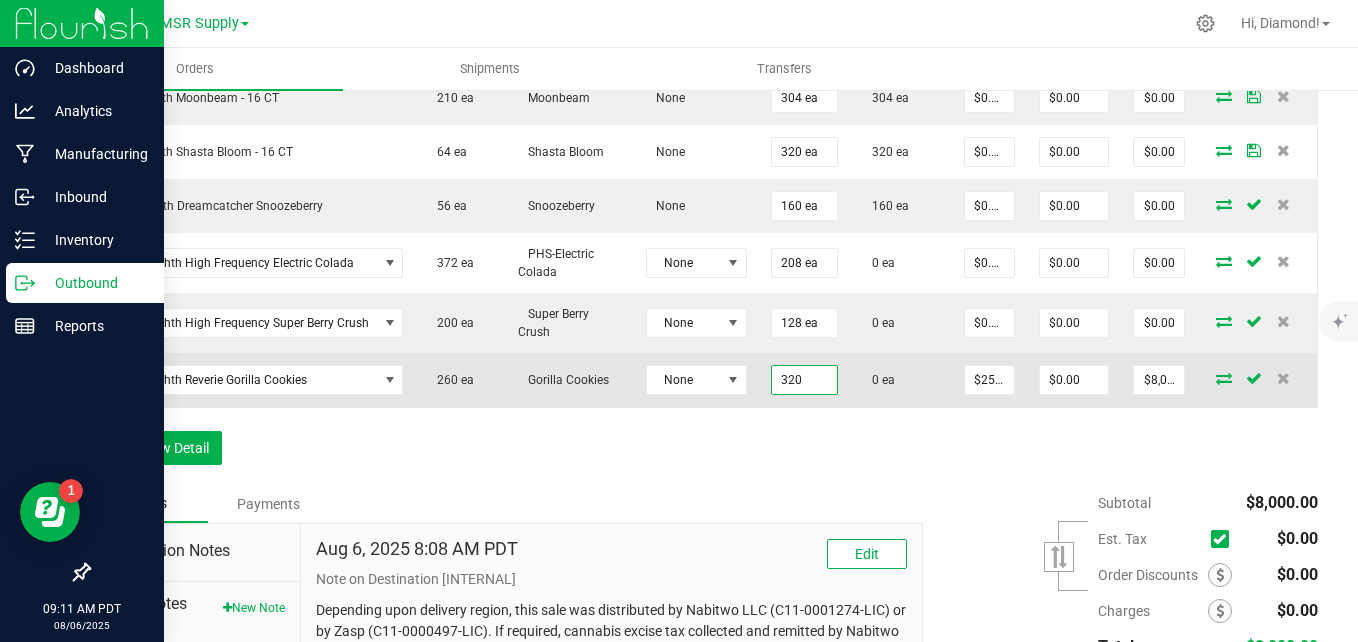 click on "320" at bounding box center [804, 380] 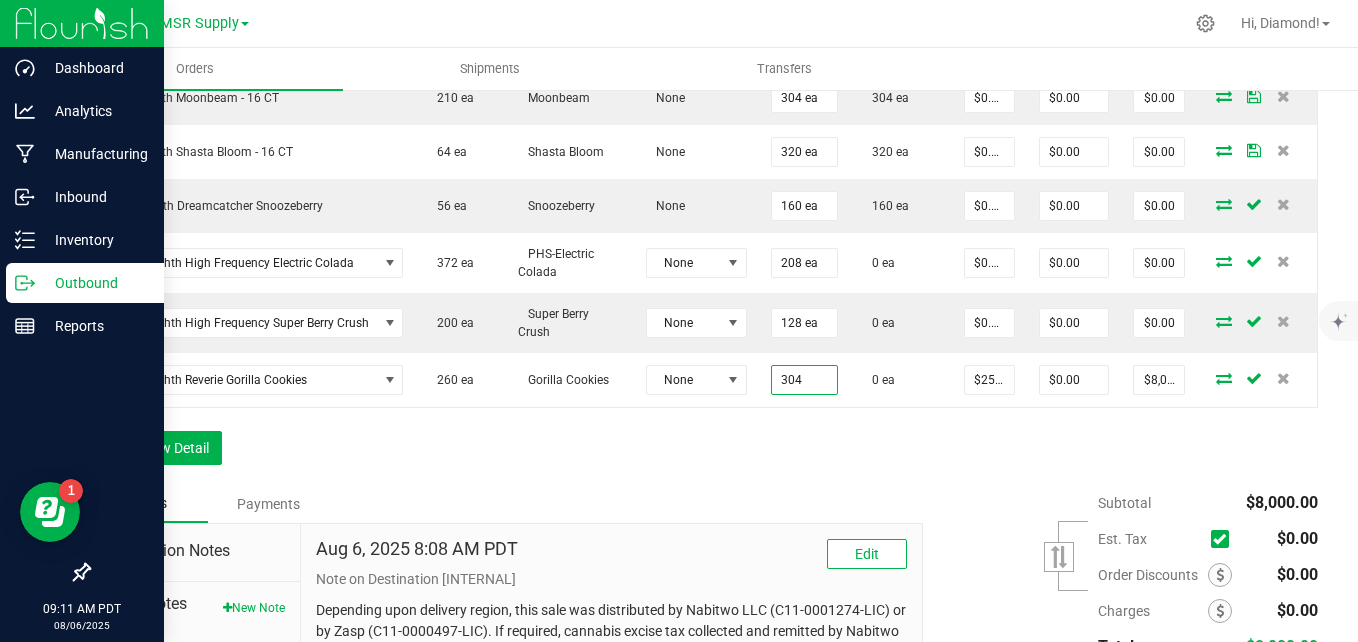 type on "304 ea" 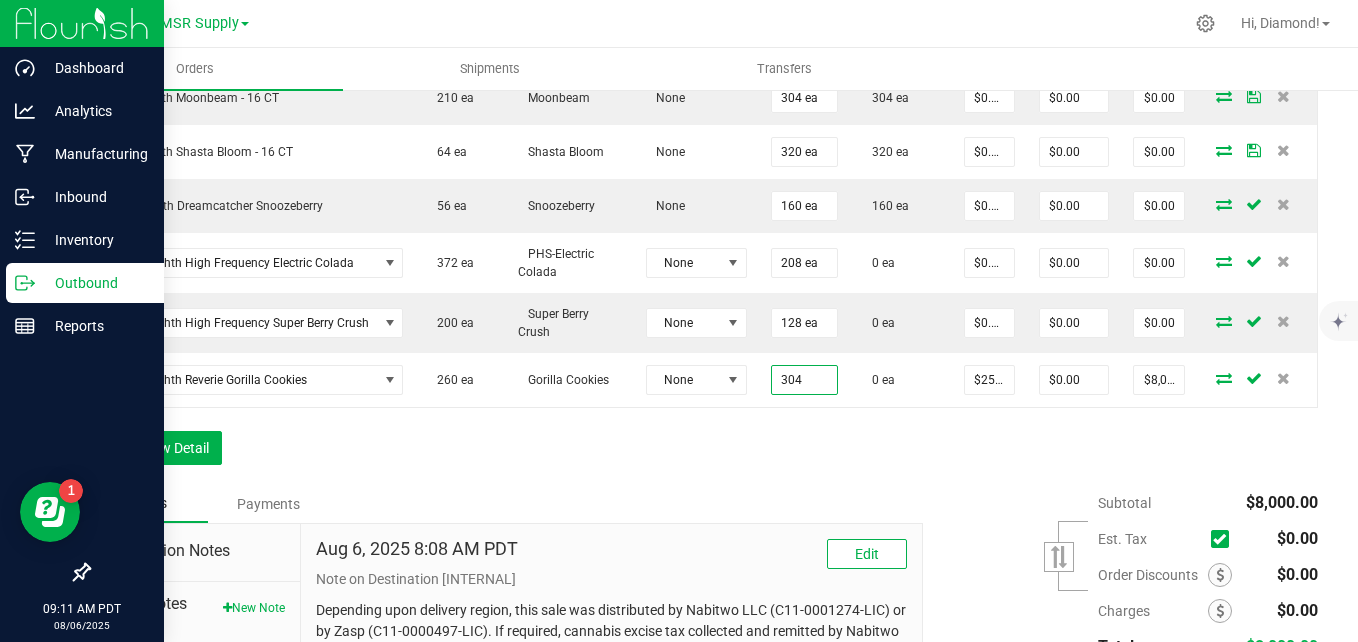 type on "$7,600.00" 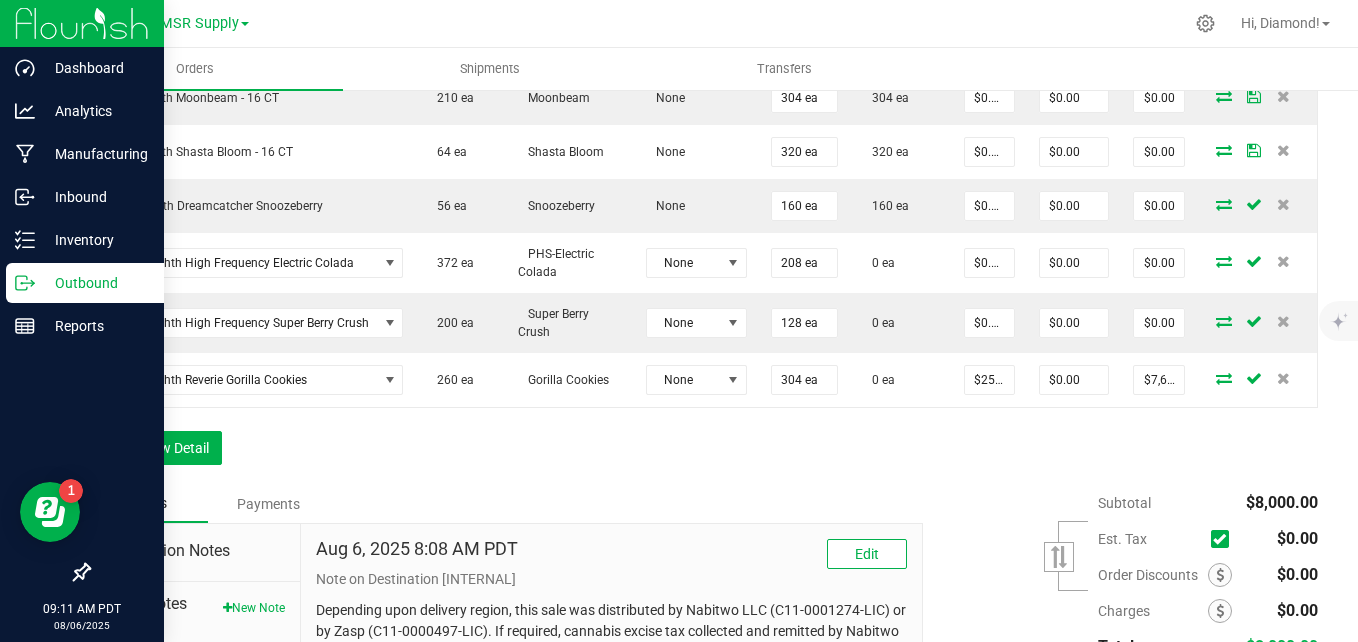 click on "Order Details Print All Labels Item  Sellable  Strain  Lot Number  Qty Ordered Qty Allocated Unit Price Line Discount Total Actions  AGS Eighth Alpine Sunrise - 16 CT   38 ea   Alpine Sunrise   None  224 ea  224 ea  $0.00000 $0.00 $0.00  AGS Eighth Garlic Blossom - 16 CT   151 ea   Garlic Blossom   None  320 ea  320 ea  $0.00000 $0.00 $0.00  AGS Eighth Lava Flower - 16 CT   24 ea   Lava Flower   None  80 ea  80 ea  $0.00000 $0.00 $0.00  AGS Eighth Moonbeam - 16 CT   210 ea   Moonbeam   None  304 ea  304 ea  $0.00000 $0.00 $0.00  AGS Eighth Shasta Bloom - 16 CT   64 ea   Shasta Bloom   None  320 ea  320 ea  $0.00000 $0.00 $0.00  PHS Eighth Dreamcatcher Snoozeberry   56 ea   Snoozeberry   None  160 ea  160 ea  $0.00000 $0.00 $0.00 PHS Eighth High Frequency Electric Colada  372 ea   PHS-Electric Colada  None 208 ea  0 ea  $0.00000 $0.00 $0.00 PHS Eighth High Frequency Super Berry Crush  200 ea   Super Berry Crush  None 128 ea  0 ea  $0.00000 $0.00 $0.00  260 ea  None 304 ea" at bounding box center (703, 144) 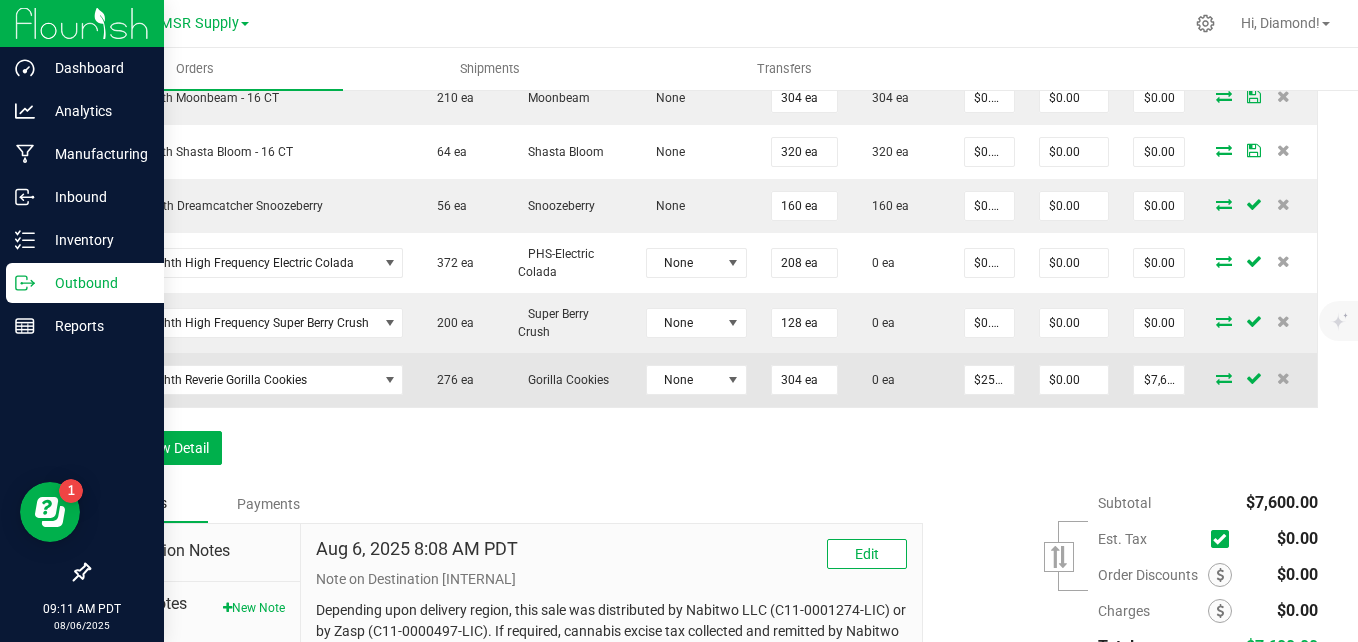 click at bounding box center (1224, 378) 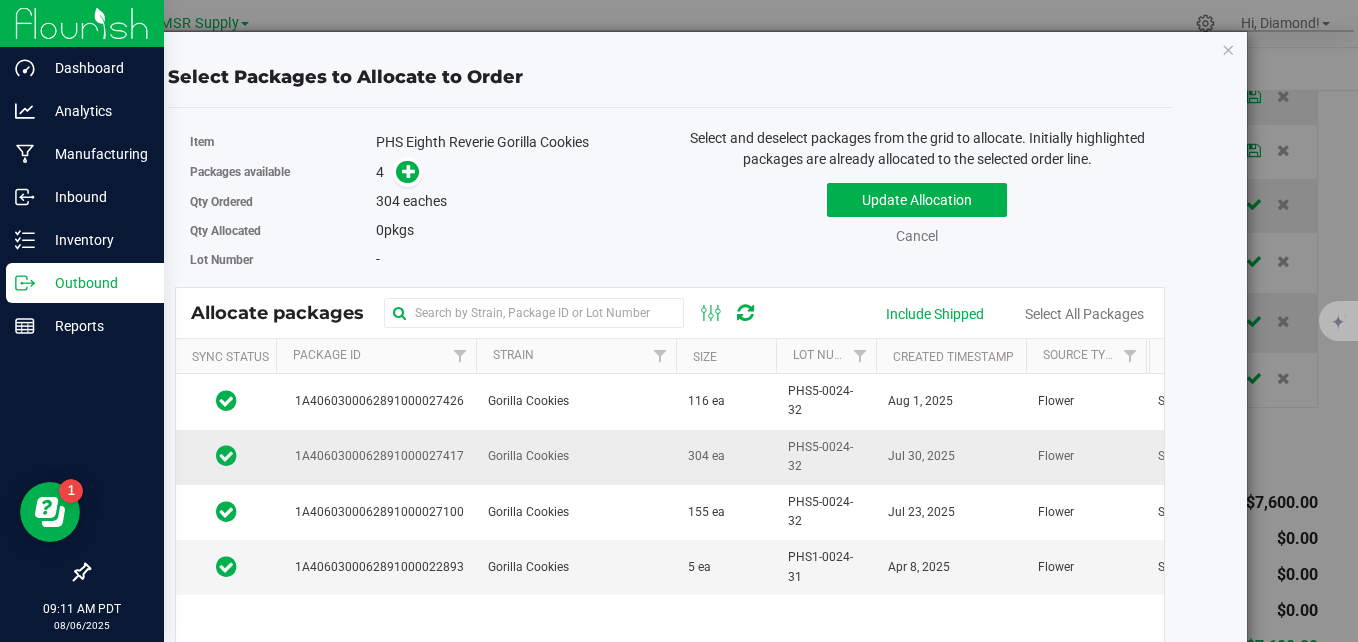 click on "Gorilla Cookies" at bounding box center [576, 457] 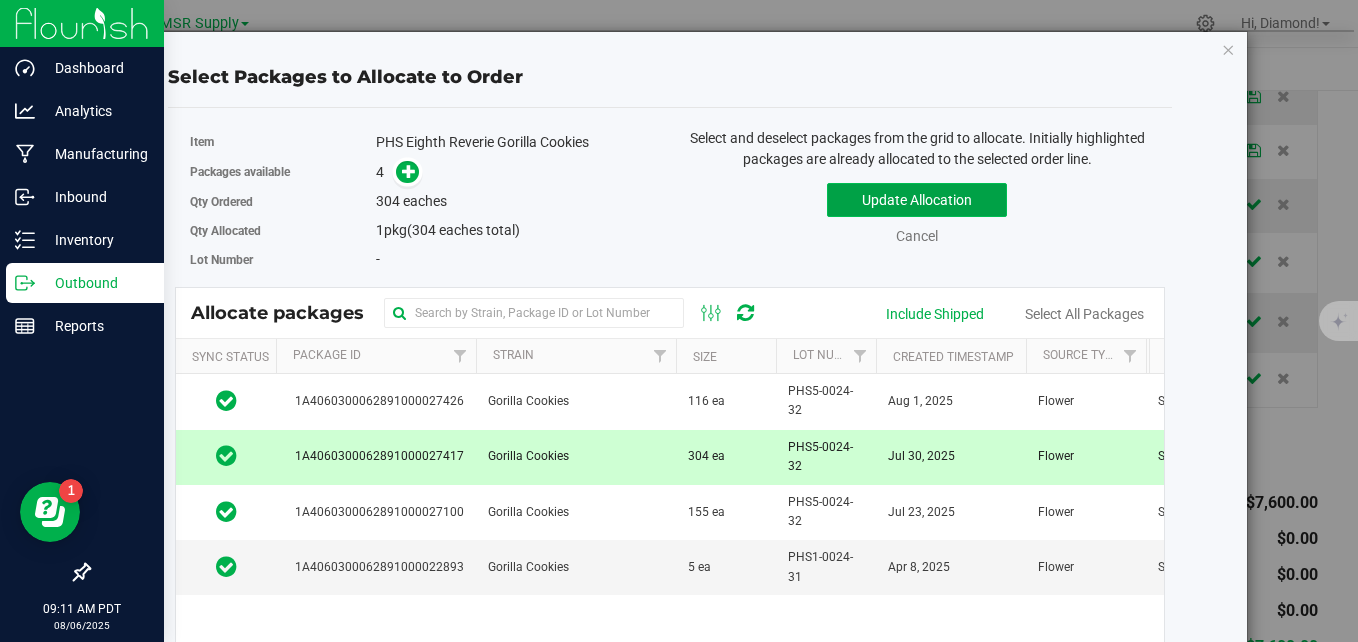 click on "Update Allocation" at bounding box center (917, 200) 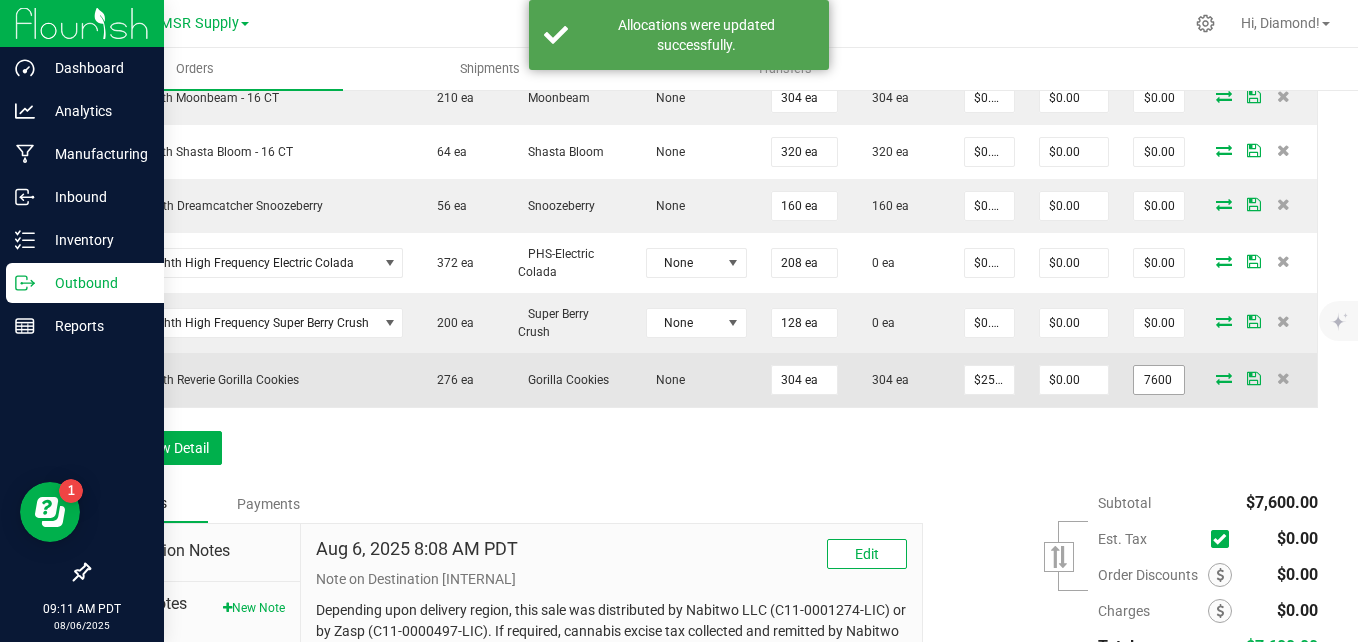 click on "7600" at bounding box center [1159, 380] 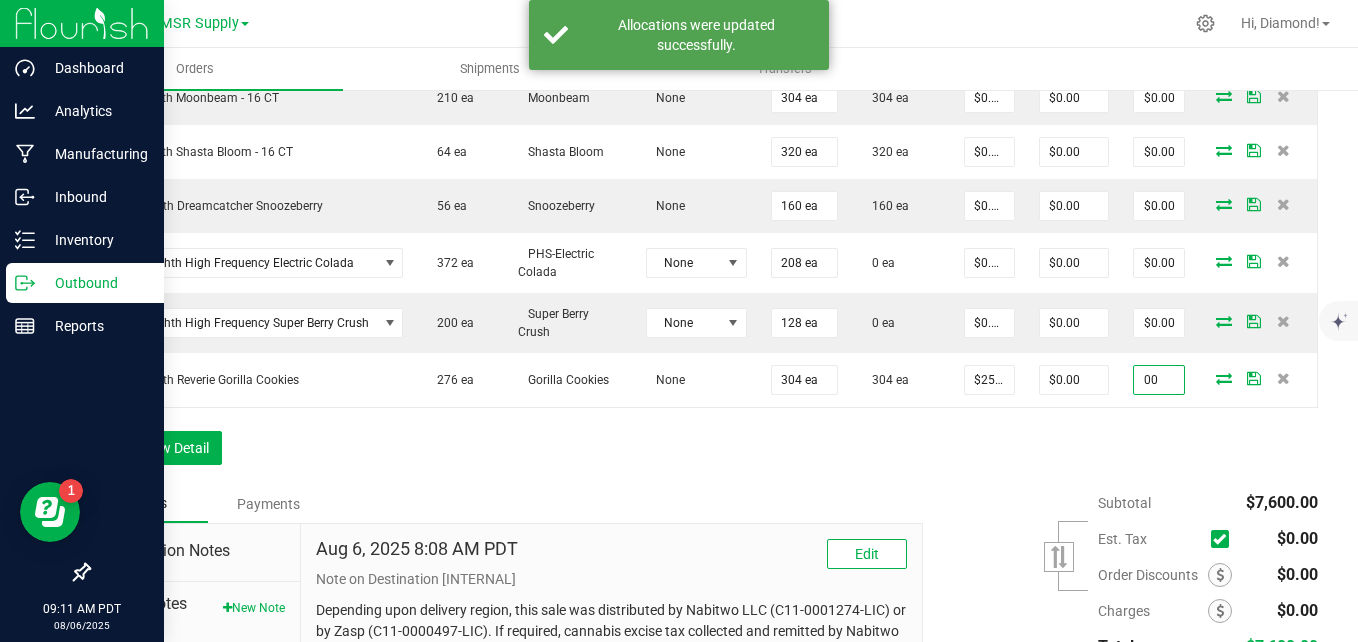 type on "00" 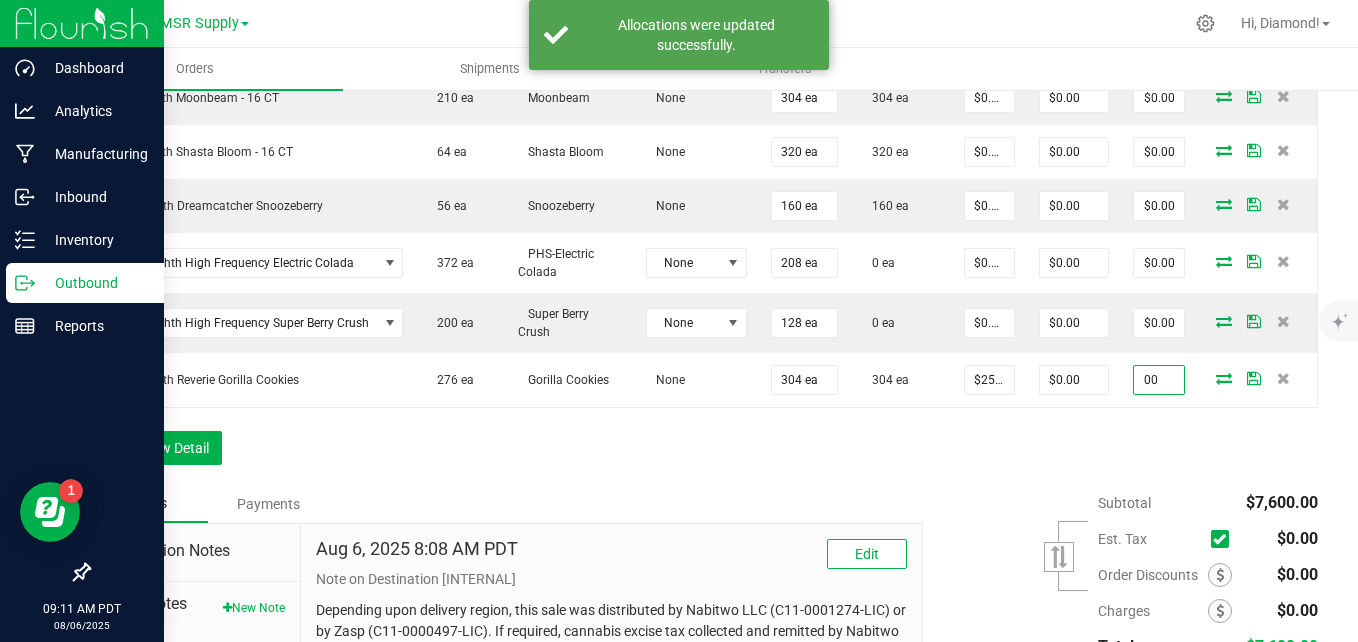 type on "$0.00000" 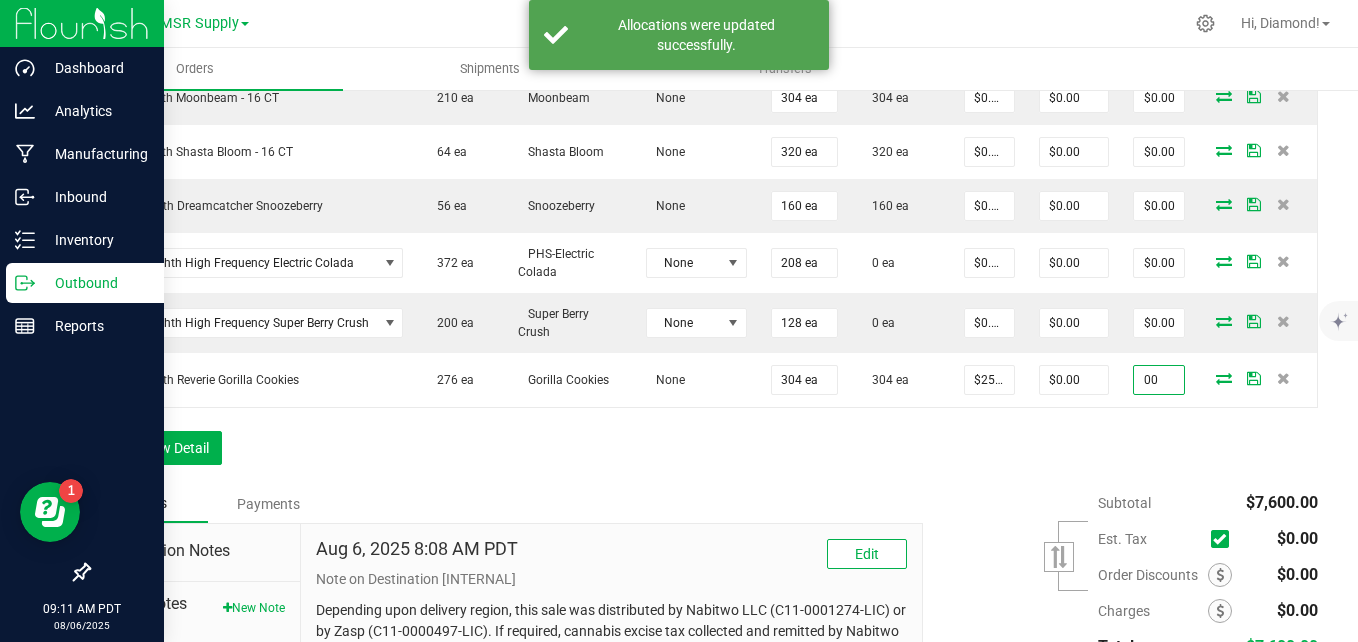 type on "$0.00" 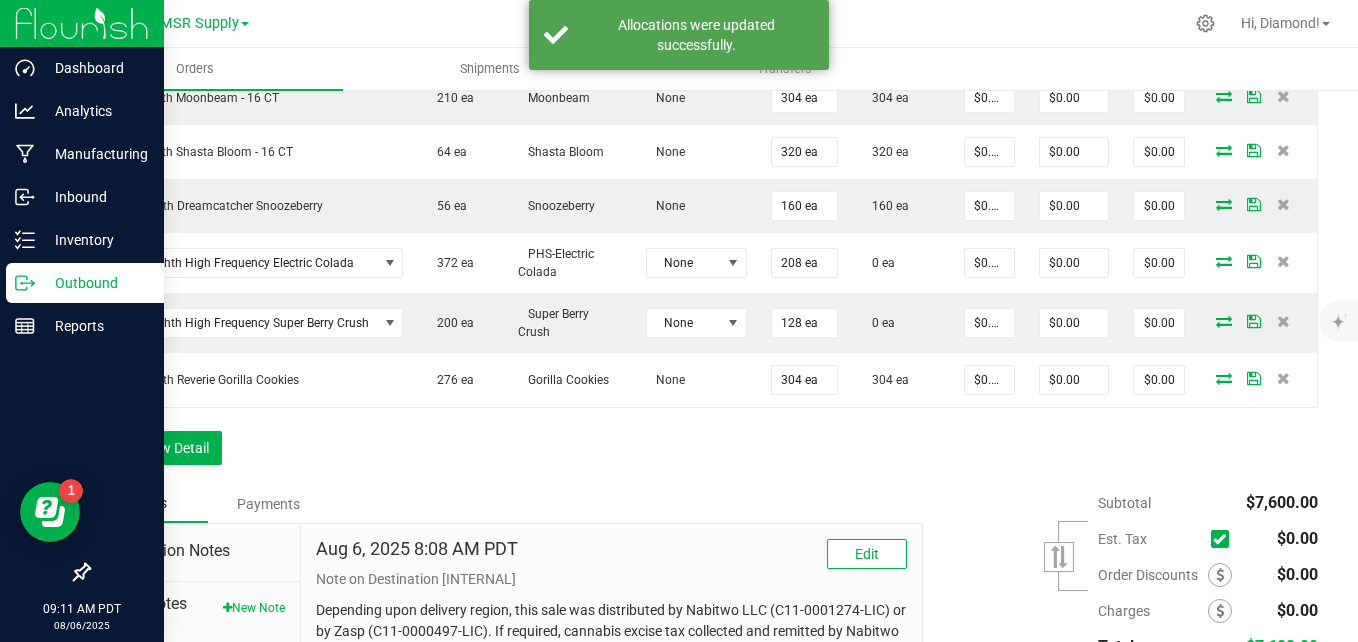 click on "Order Details Print All Labels Item  Sellable  Strain  Lot Number  Qty Ordered Qty Allocated Unit Price Line Discount Total Actions  AGS Eighth Alpine Sunrise - 16 CT   38 ea   Alpine Sunrise   None  224 ea  224 ea  $0.00000 $0.00 $0.00  AGS Eighth Garlic Blossom - 16 CT   151 ea   Garlic Blossom   None  320 ea  320 ea  $0.00000 $0.00 $0.00  AGS Eighth Lava Flower - 16 CT   24 ea   Lava Flower   None  80 ea  80 ea  $0.00000 $0.00 $0.00  AGS Eighth Moonbeam - 16 CT   210 ea   Moonbeam   None  304 ea  304 ea  $0.00000 $0.00 $0.00  AGS Eighth Shasta Bloom - 16 CT   64 ea   Shasta Bloom   None  320 ea  320 ea  $0.00000 $0.00 $0.00  PHS Eighth Dreamcatcher Snoozeberry   56 ea   Snoozeberry   None  160 ea  160 ea  $0.00000 $0.00 $0.00 PHS Eighth High Frequency Electric Colada  372 ea   PHS-Electric Colada  None 208 ea  0 ea  $0.00000 $0.00 $0.00 PHS Eighth High Frequency Super Berry Crush  200 ea   Super Berry Crush  None 128 ea  0 ea  $0.00000 $0.00 $0.00  276 ea   None  304 ea" at bounding box center (703, 144) 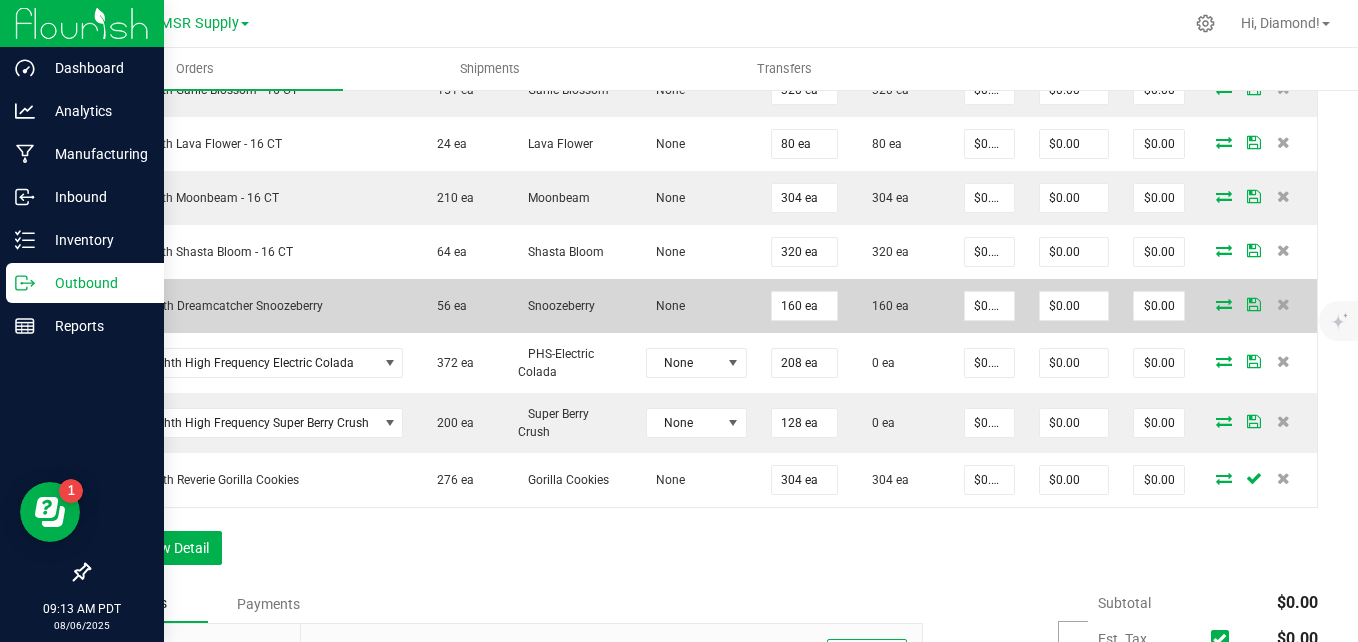 scroll, scrollTop: 900, scrollLeft: 0, axis: vertical 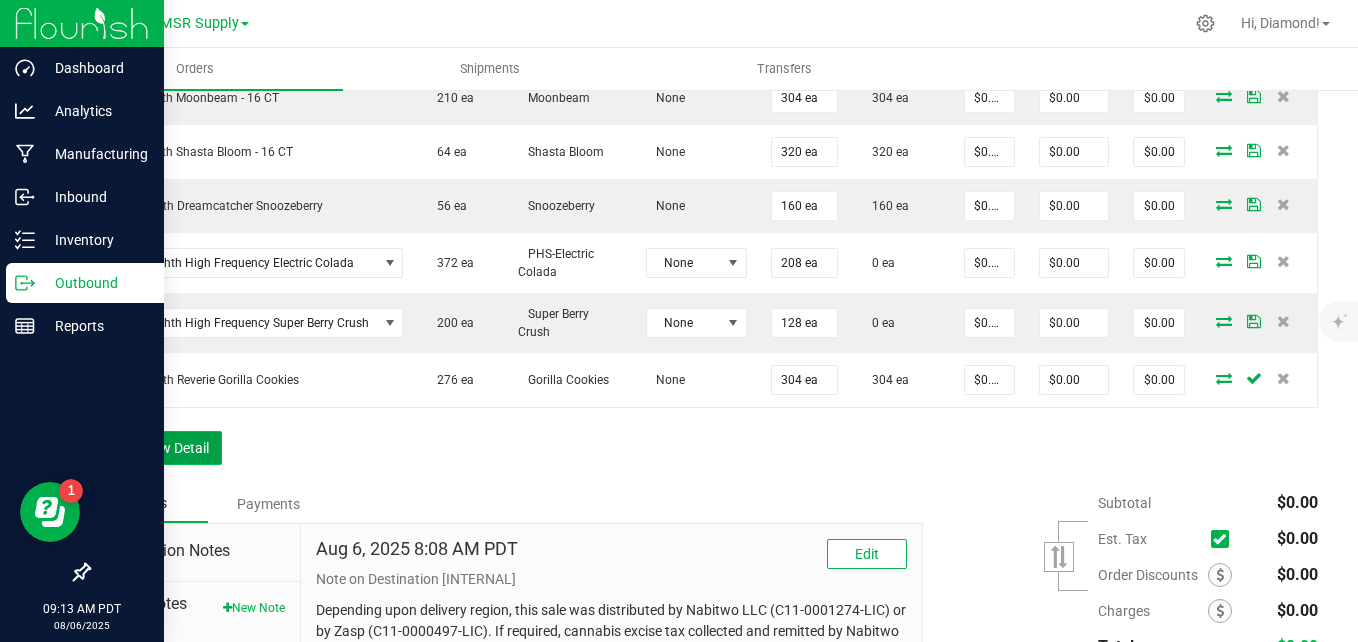 click on "Add New Detail" at bounding box center [155, 448] 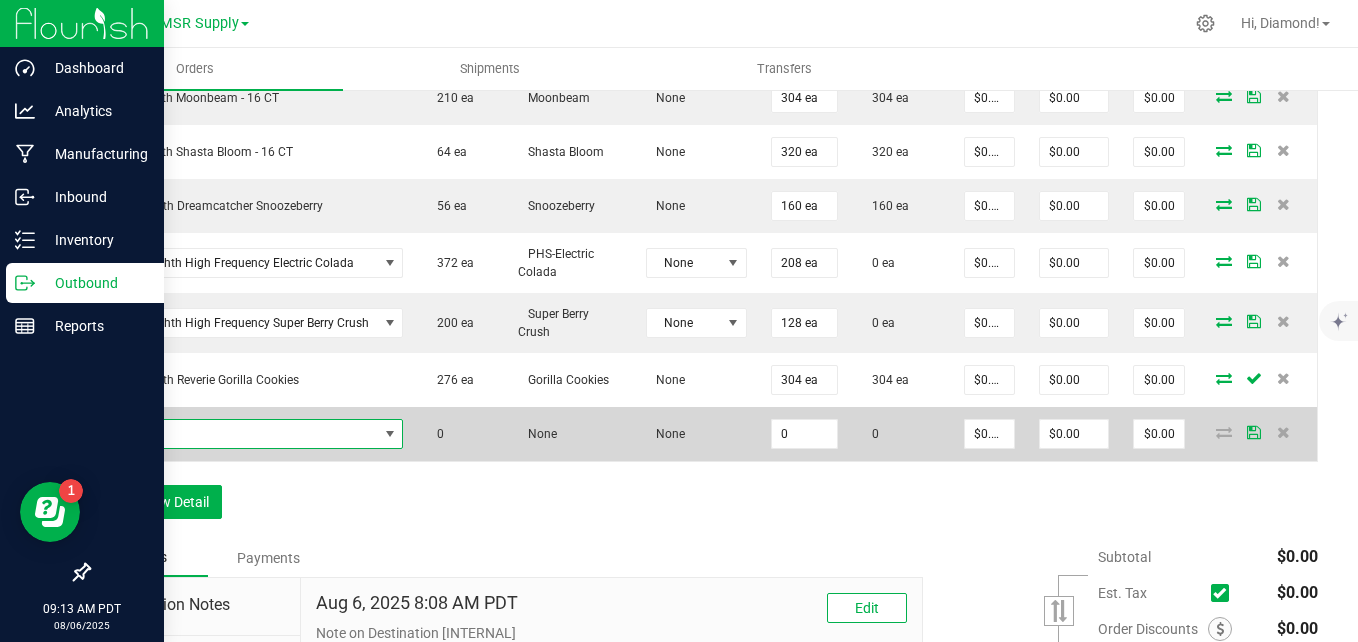click at bounding box center (240, 434) 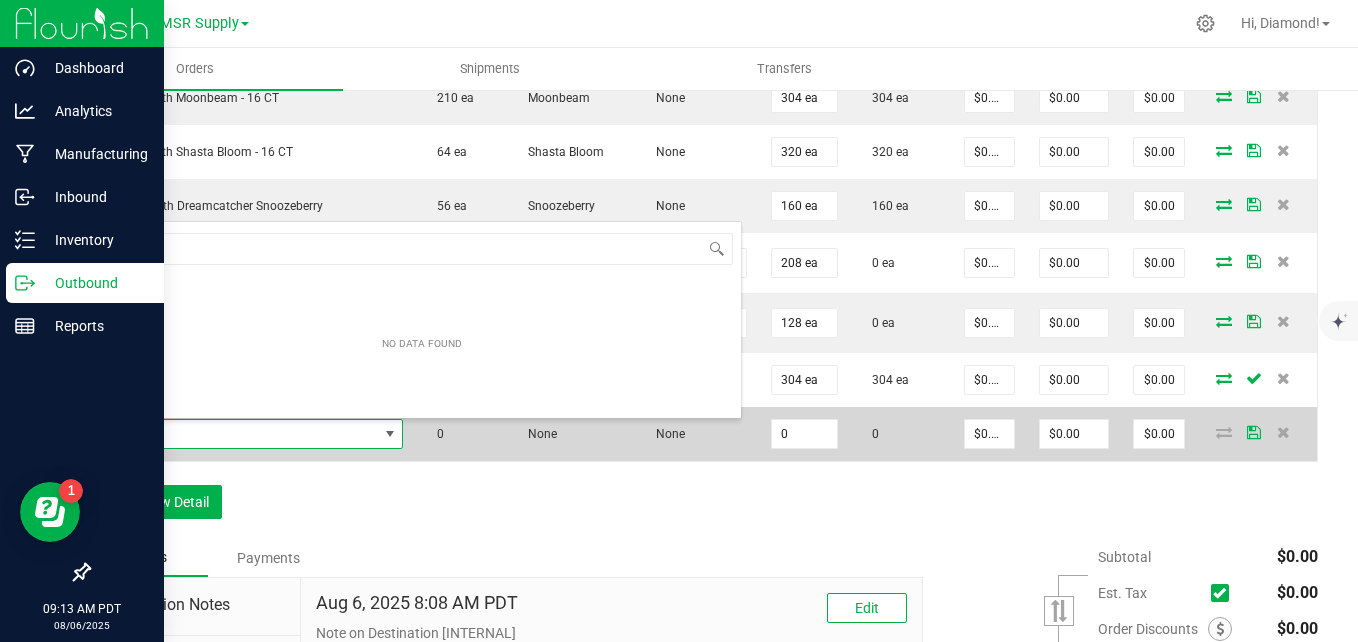 scroll, scrollTop: 99970, scrollLeft: 99703, axis: both 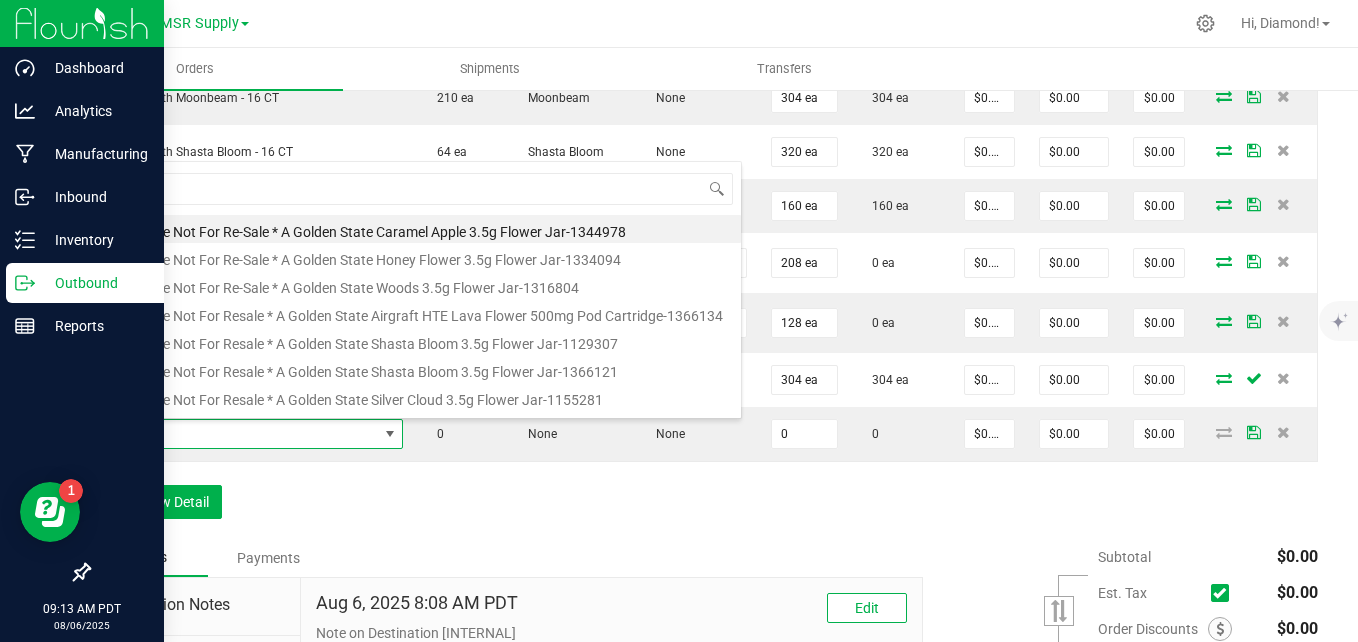 click on "Order Details Print All Labels Item  Sellable  Strain  Lot Number  Qty Ordered Qty Allocated Unit Price Line Discount Total Actions  AGS Eighth Alpine Sunrise - 16 CT   38 ea   Alpine Sunrise   None  224 ea  224 ea  $0.00000 $0.00 $0.00  AGS Eighth Garlic Blossom - 16 CT   151 ea   Garlic Blossom   None  320 ea  320 ea  $0.00000 $0.00 $0.00  AGS Eighth Lava Flower - 16 CT   24 ea   Lava Flower   None  80 ea  80 ea  $0.00000 $0.00 $0.00  AGS Eighth Moonbeam - 16 CT   210 ea   Moonbeam   None  304 ea  304 ea  $0.00000 $0.00 $0.00  AGS Eighth Shasta Bloom - 16 CT   64 ea   Shasta Bloom   None  320 ea  320 ea  $0.00000 $0.00 $0.00  PHS Eighth Dreamcatcher Snoozeberry   56 ea   Snoozeberry   None  160 ea  160 ea  $0.00000 $0.00 $0.00 PHS Eighth High Frequency Electric Colada  372 ea   PHS-Electric Colada  None 208 ea  0 ea  $0.00000 $0.00 $0.00 PHS Eighth High Frequency Super Berry Crush  200 ea   Super Berry Crush  None 128 ea  0 ea  $0.00000 $0.00 $0.00  276 ea   None  304 ea 0" at bounding box center [703, 171] 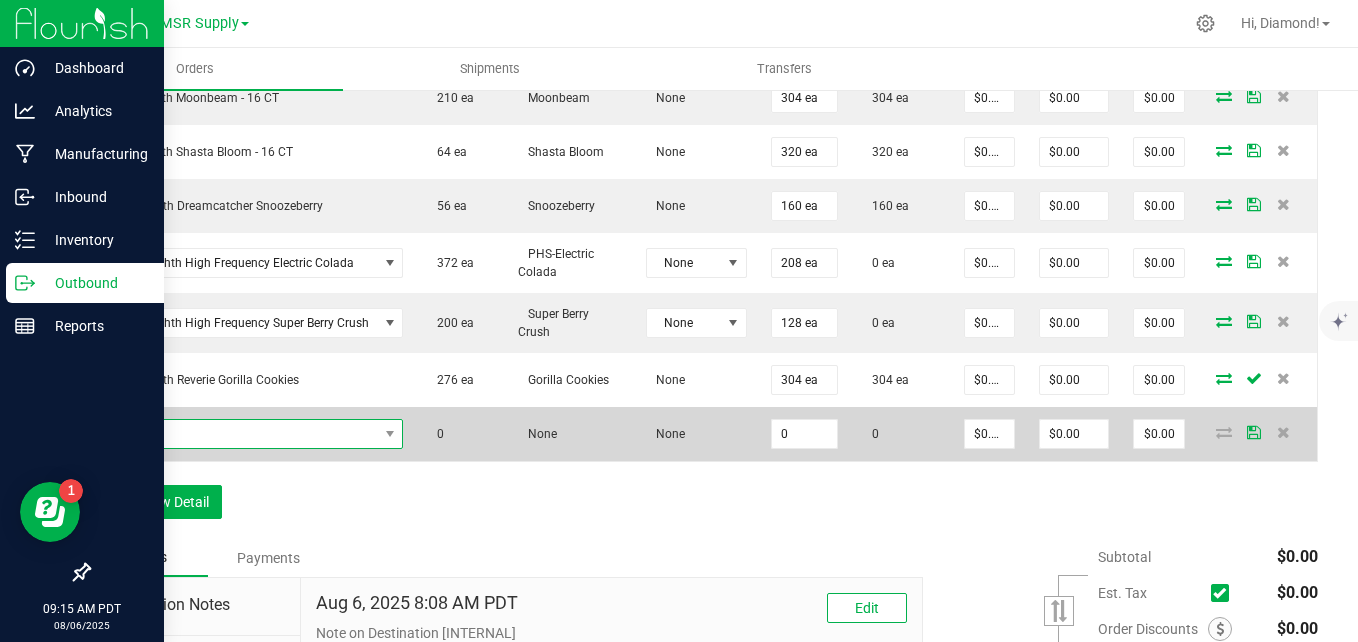 click at bounding box center (240, 434) 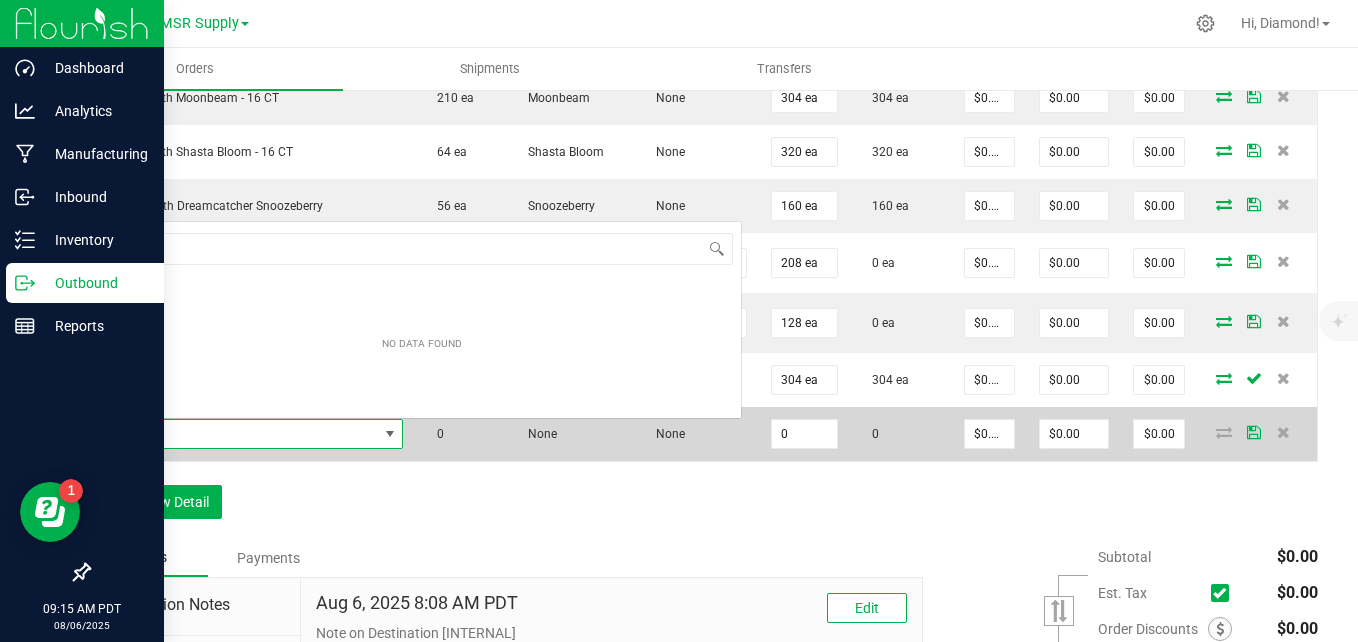 scroll, scrollTop: 0, scrollLeft: 0, axis: both 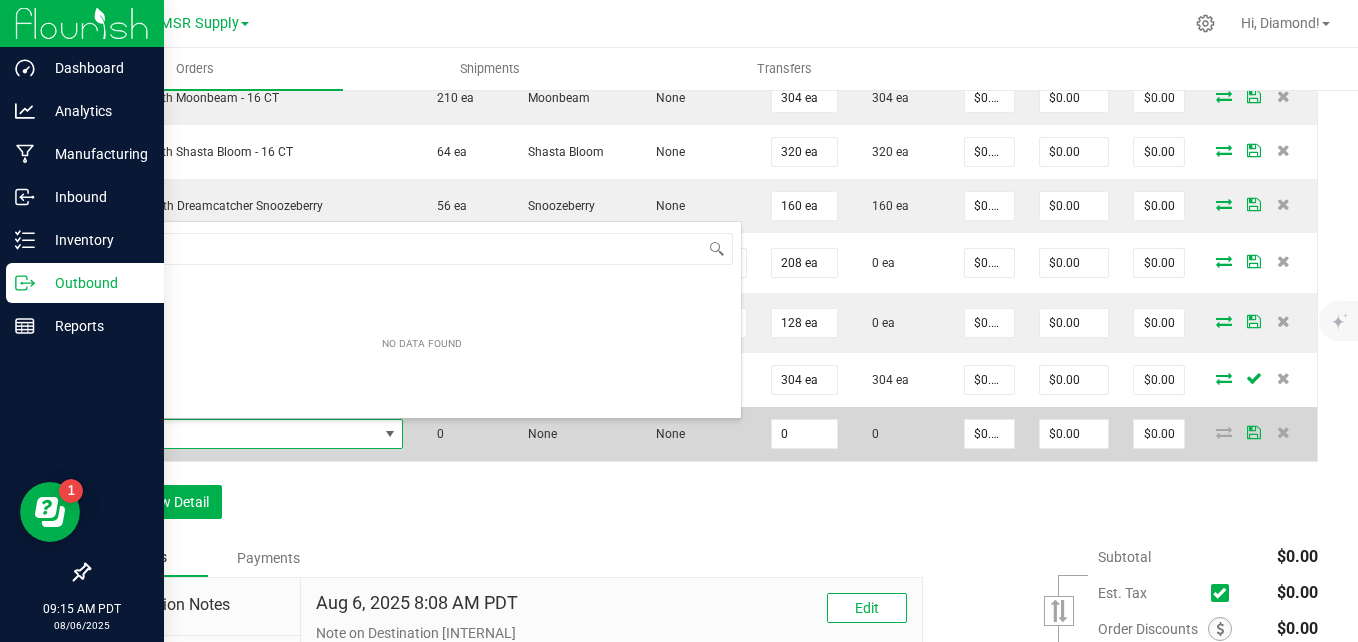 type on "sms" 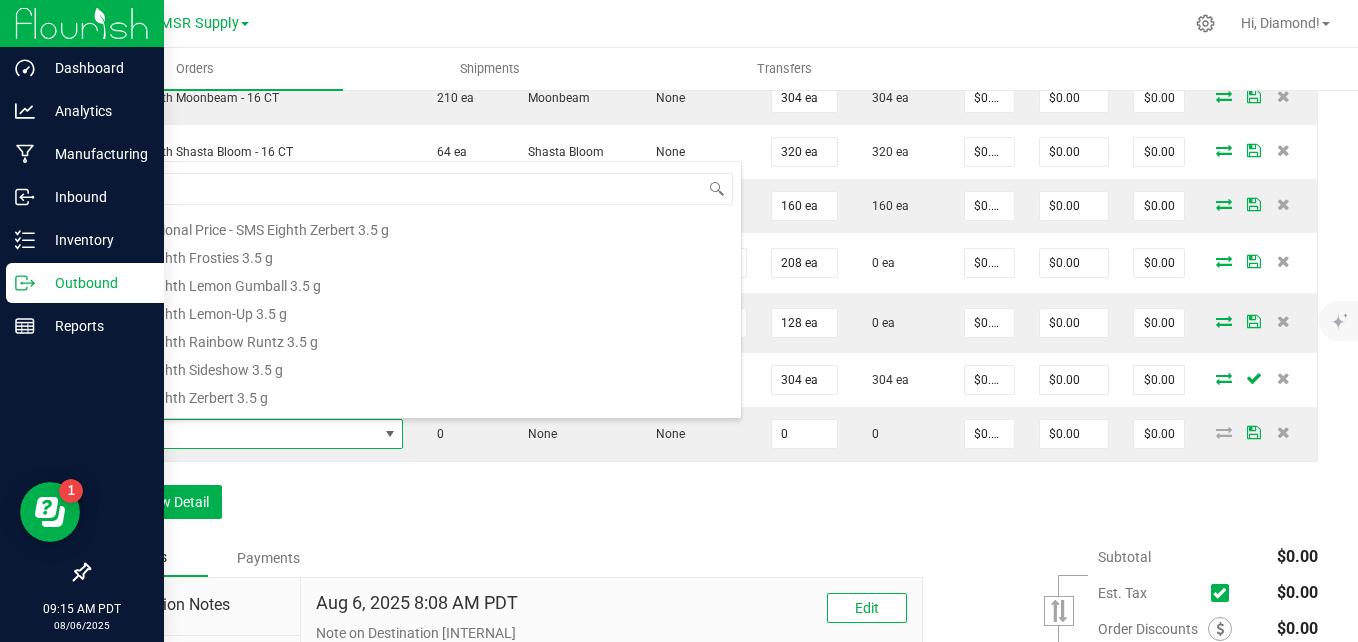 scroll, scrollTop: 200, scrollLeft: 0, axis: vertical 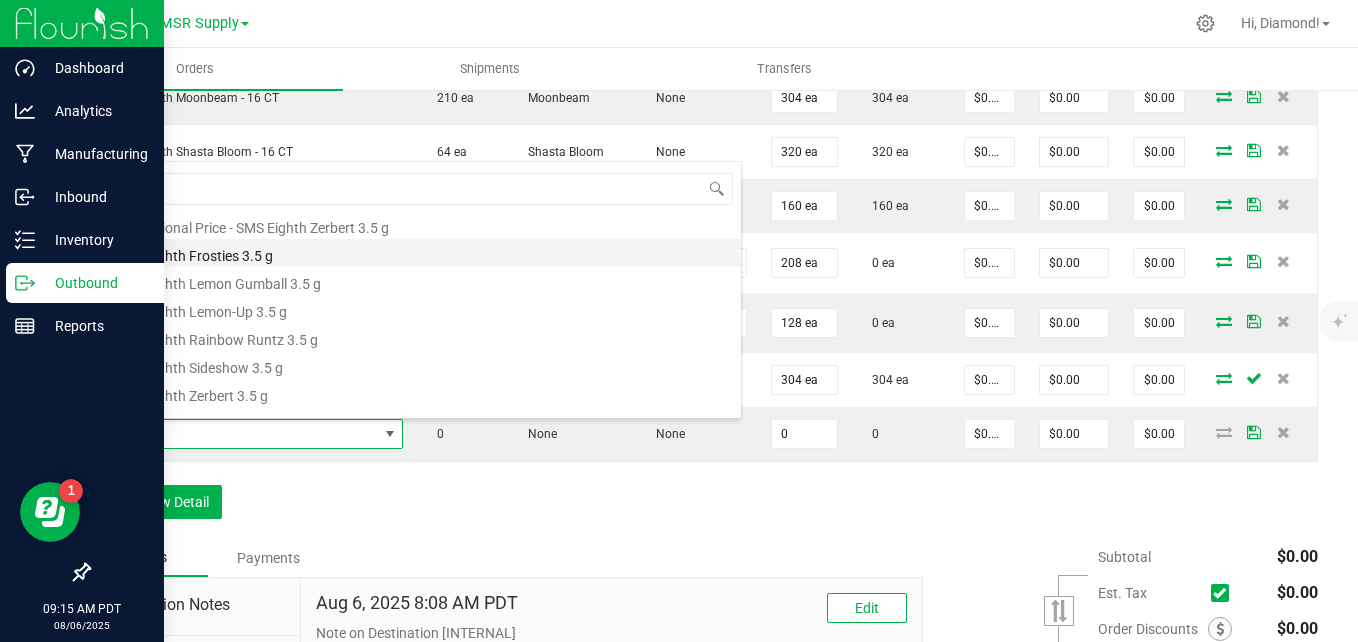 click on "SMS Eighth Frosties 3.5 g" at bounding box center (422, 253) 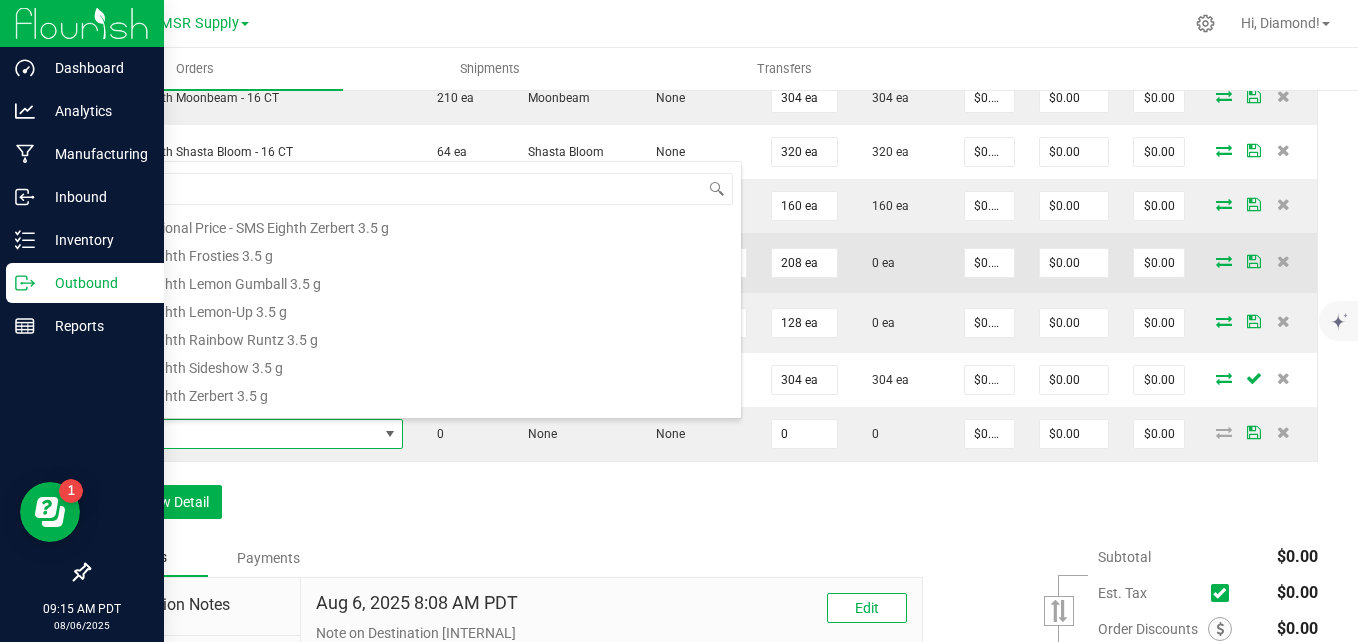 type on "0 ea" 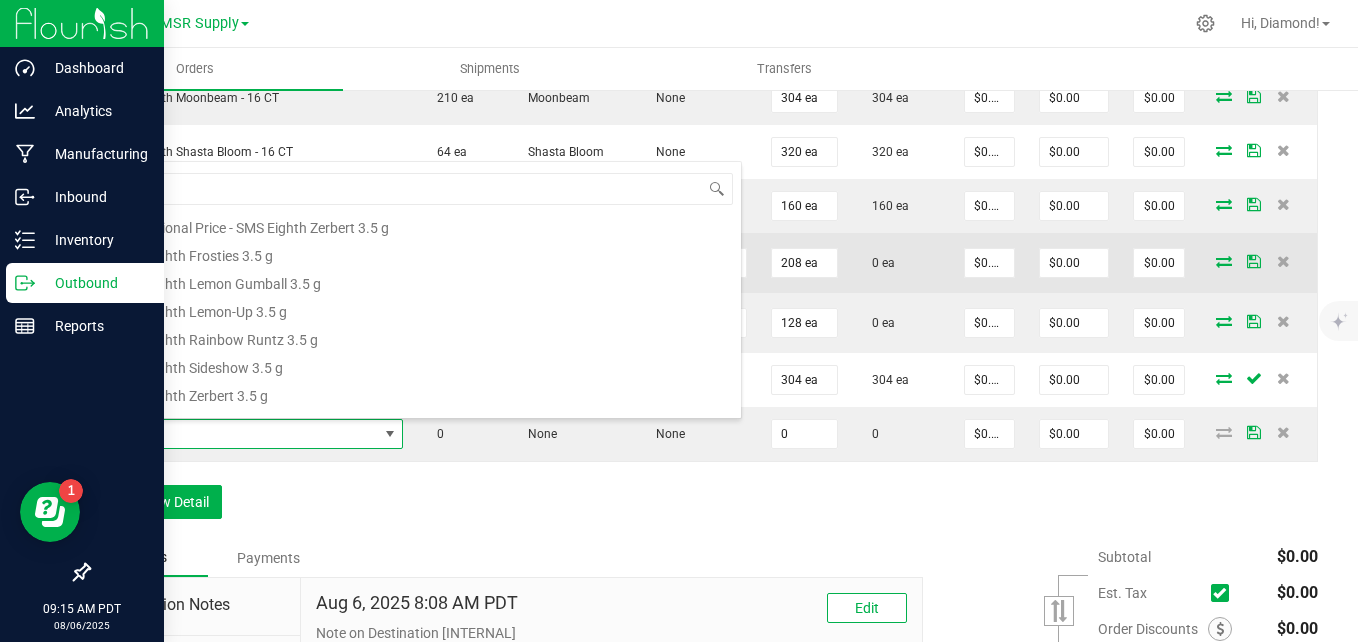 type on "$16.50000" 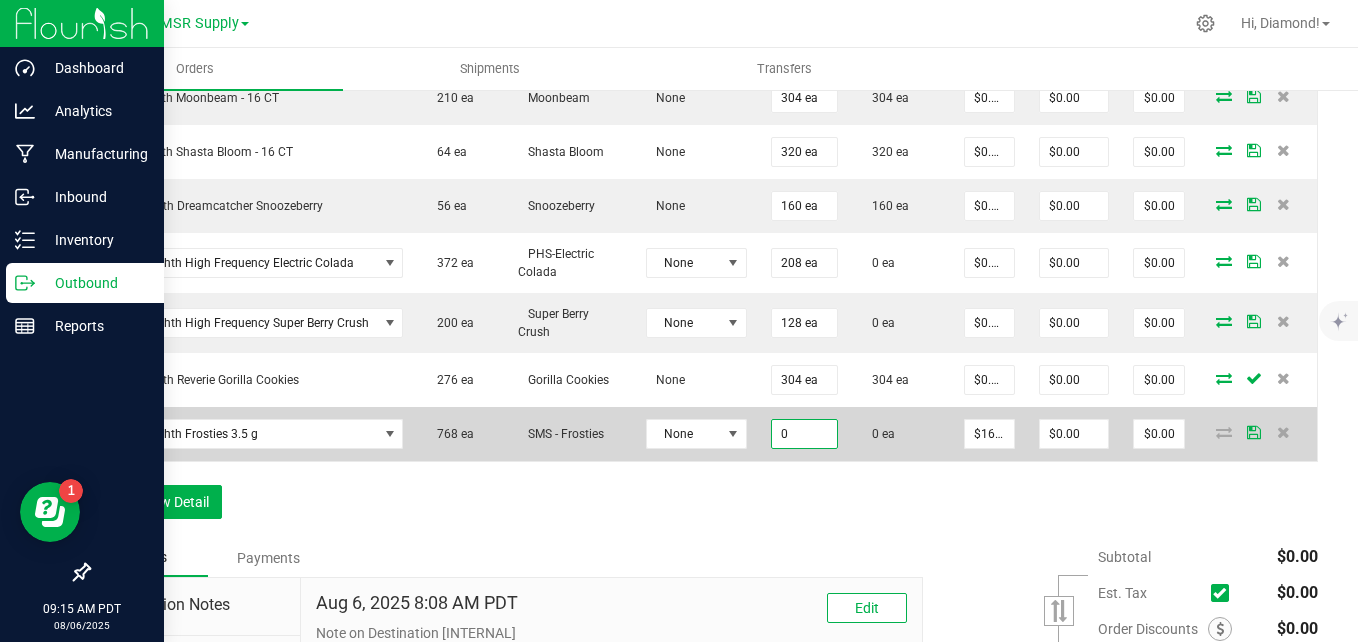 click on "0" at bounding box center (804, 434) 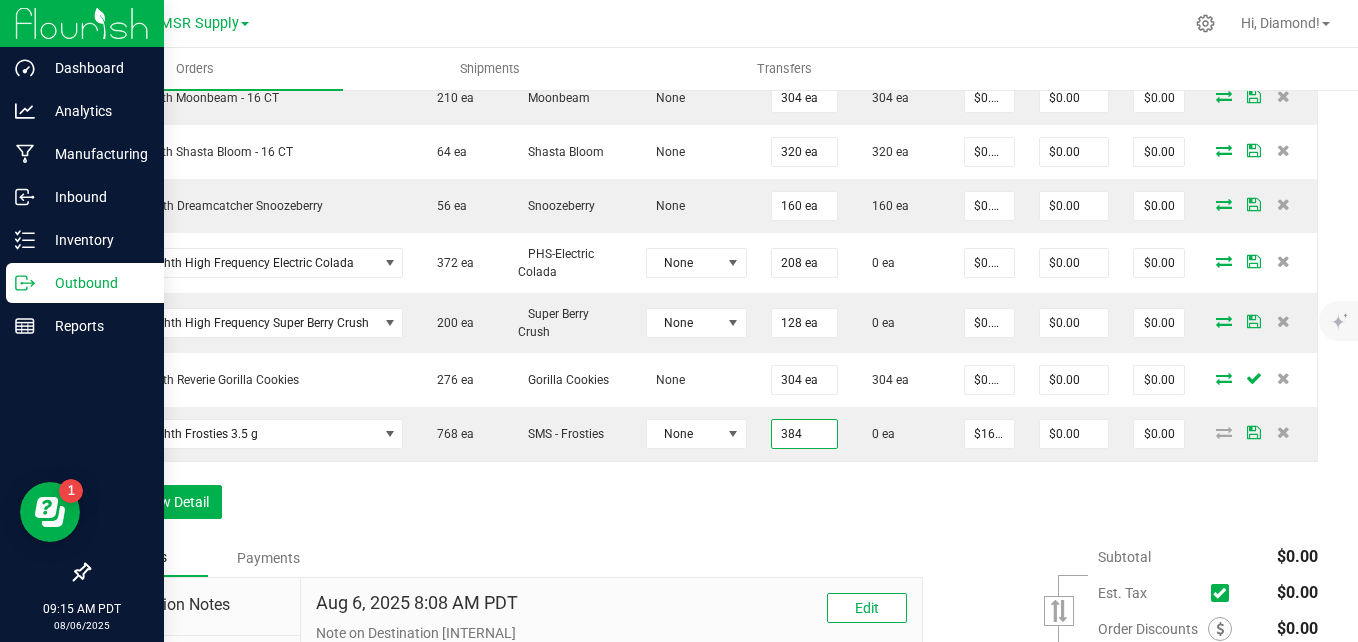 type on "384 ea" 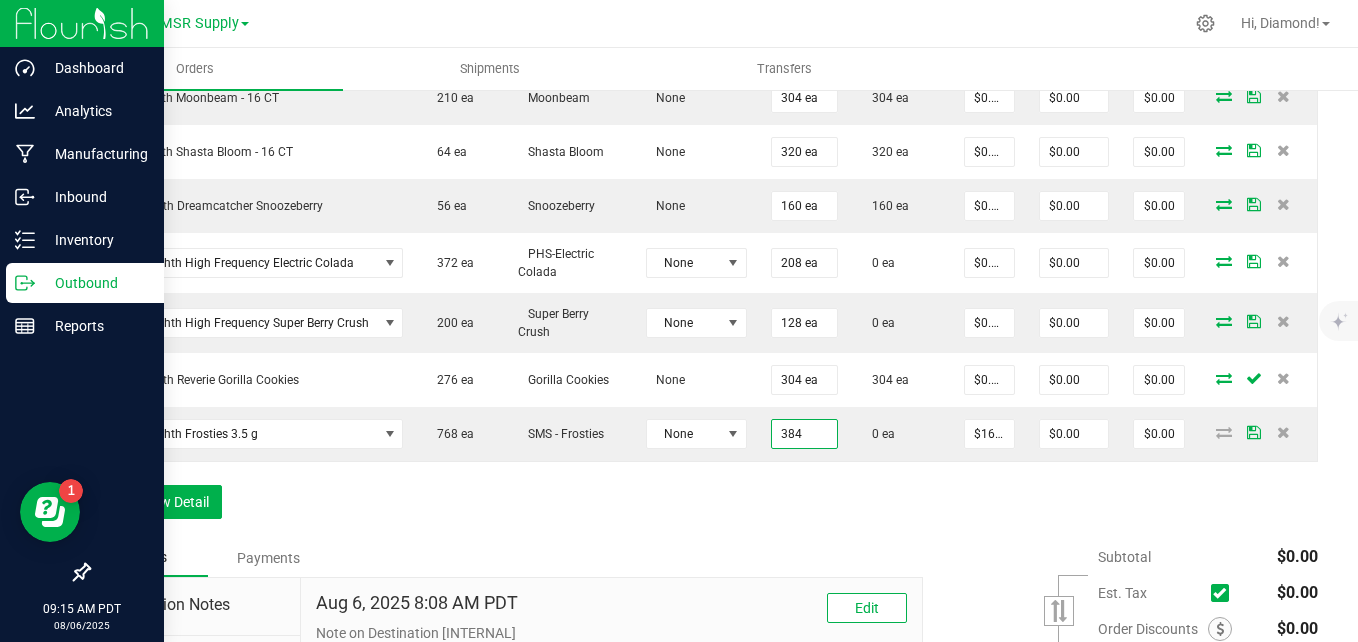 type on "$6,336.00" 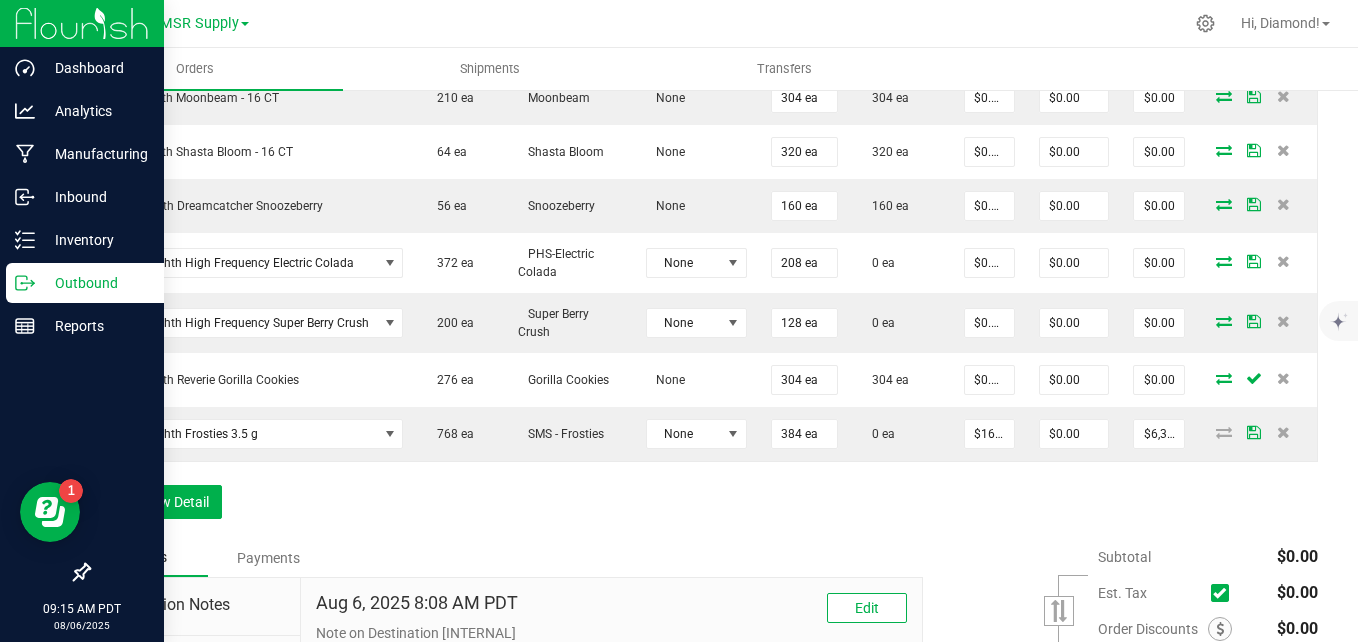 drag, startPoint x: 778, startPoint y: 494, endPoint x: 782, endPoint y: 479, distance: 15.524175 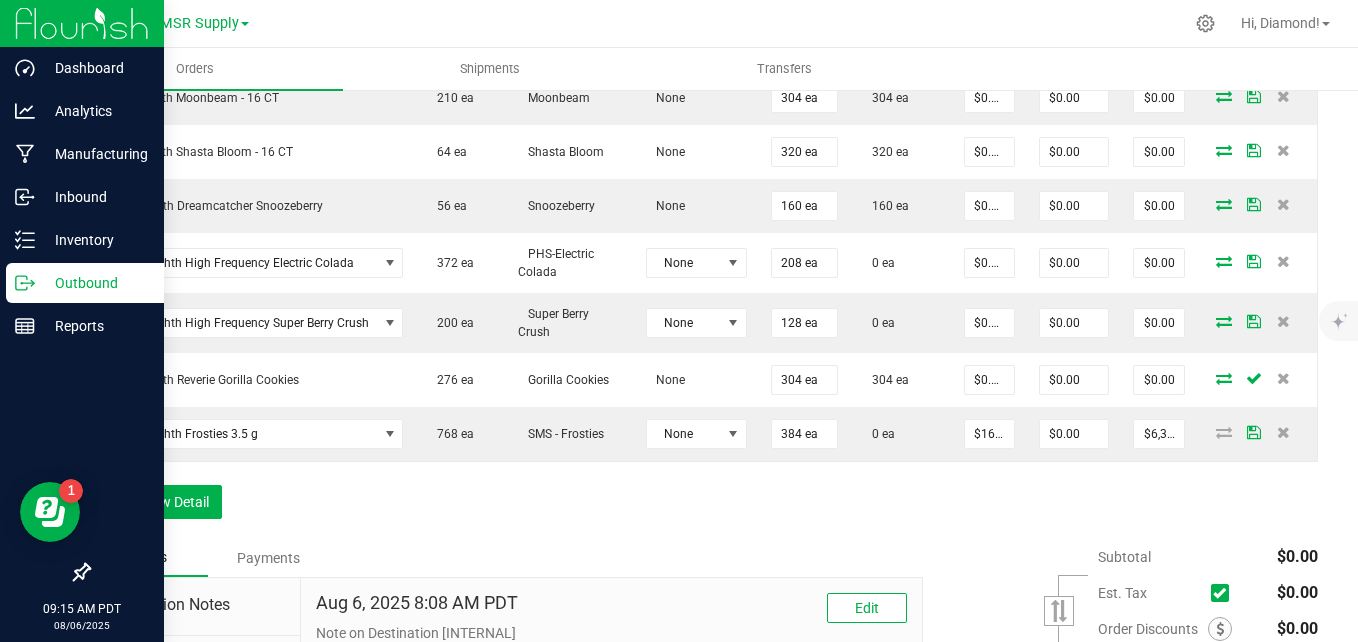 click on "Order Details Print All Labels Item  Sellable  Strain  Lot Number  Qty Ordered Qty Allocated Unit Price Line Discount Total Actions  AGS Eighth Alpine Sunrise - 16 CT   38 ea   Alpine Sunrise   None  224 ea  224 ea  $0.00000 $0.00 $0.00  AGS Eighth Garlic Blossom - 16 CT   151 ea   Garlic Blossom   None  320 ea  320 ea  $0.00000 $0.00 $0.00  AGS Eighth Lava Flower - 16 CT   24 ea   Lava Flower   None  80 ea  80 ea  $0.00000 $0.00 $0.00  AGS Eighth Moonbeam - 16 CT   210 ea   Moonbeam   None  304 ea  304 ea  $0.00000 $0.00 $0.00  AGS Eighth Shasta Bloom - 16 CT   64 ea   Shasta Bloom   None  320 ea  320 ea  $0.00000 $0.00 $0.00  PHS Eighth Dreamcatcher Snoozeberry   56 ea   Snoozeberry   None  160 ea  160 ea  $0.00000 $0.00 $0.00 PHS Eighth High Frequency Electric Colada  372 ea   PHS-Electric Colada  None 208 ea  0 ea  $0.00000 $0.00 $0.00 PHS Eighth High Frequency Super Berry Crush  200 ea   Super Berry Crush  None 128 ea  0 ea  $0.00000 $0.00 $0.00  276 ea   None  304 ea" at bounding box center (703, 171) 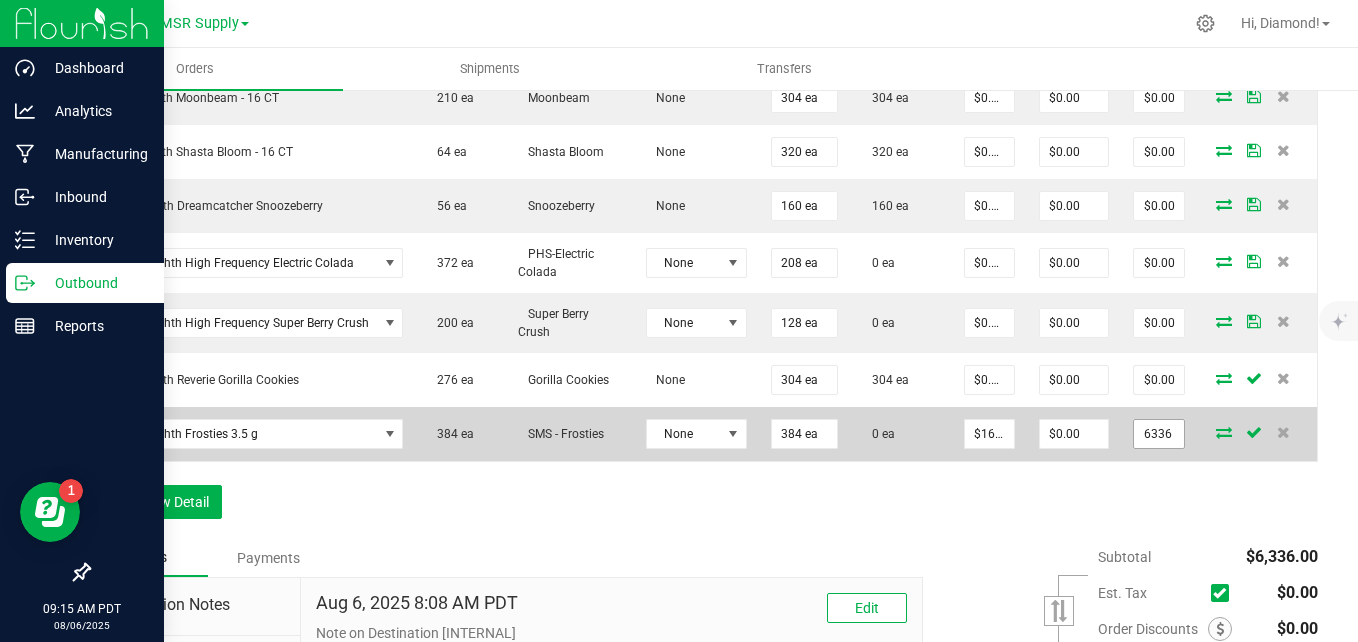 click on "6336" at bounding box center [1159, 434] 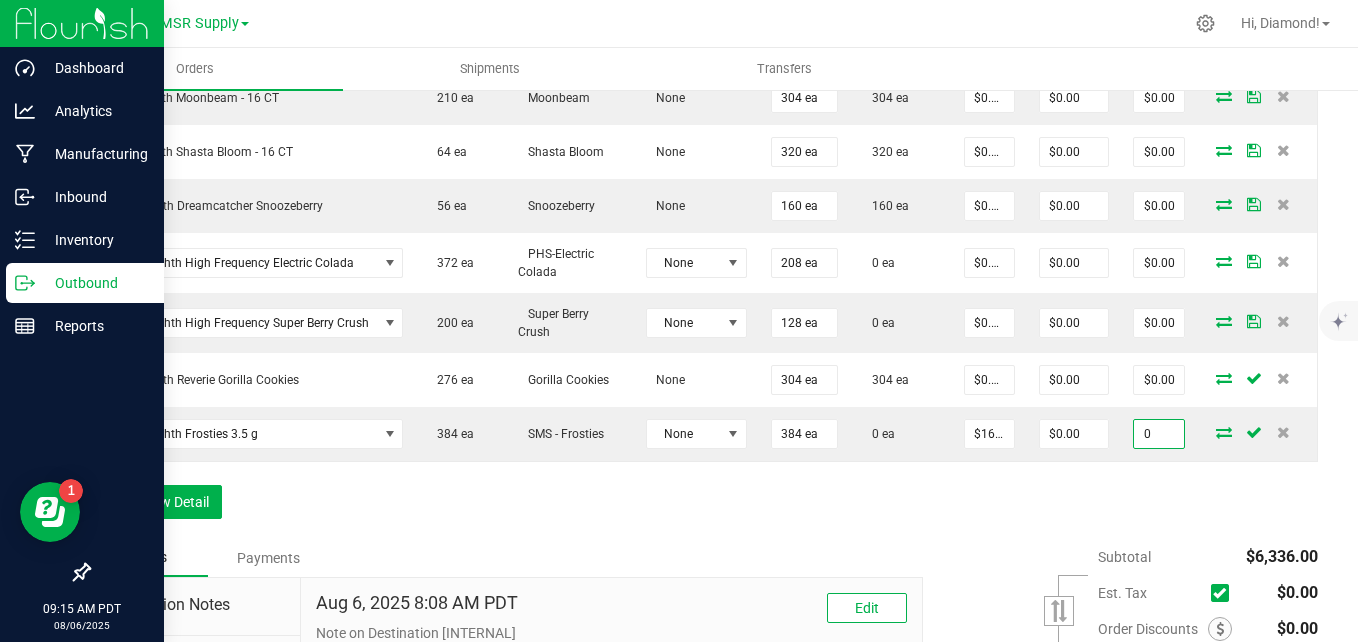 type on "0" 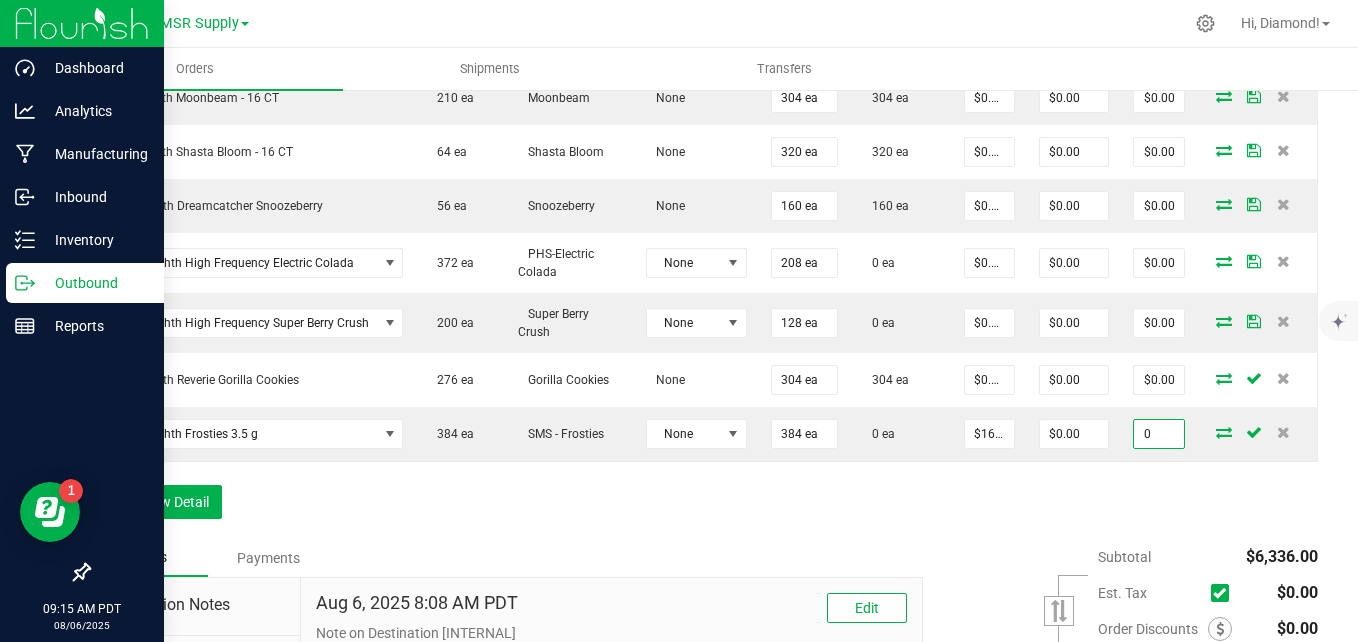 type on "$0.00000" 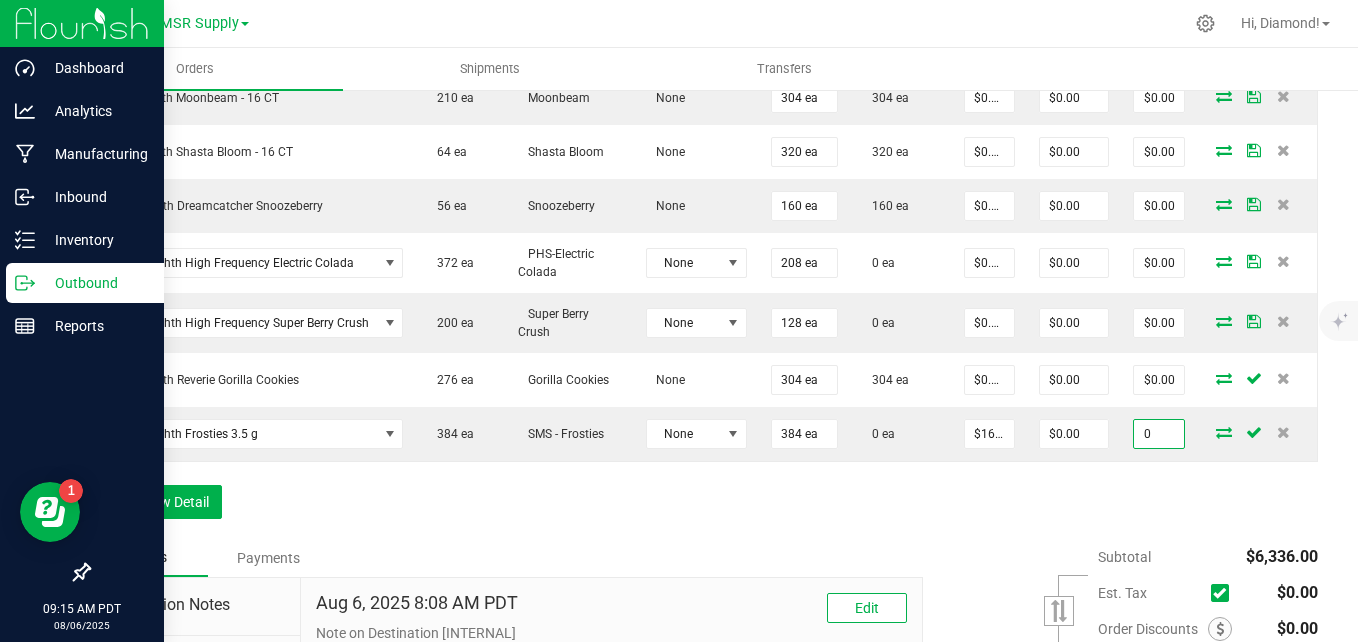 type on "$0.00" 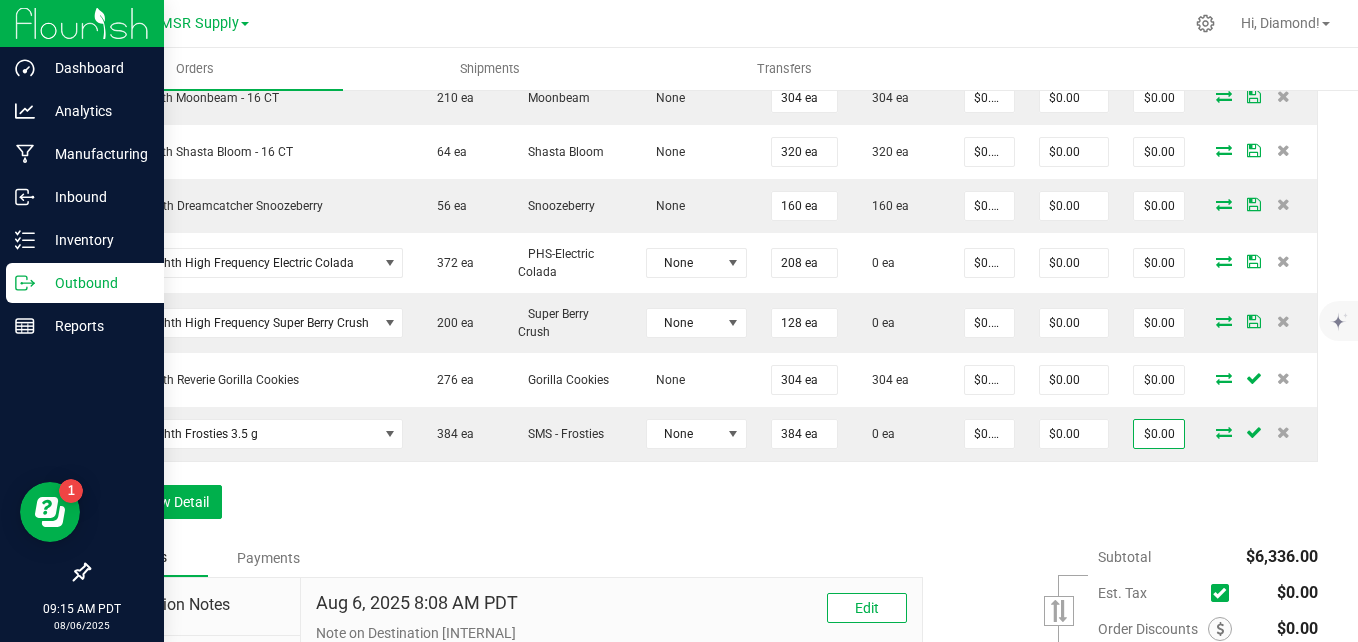 click on "Order Details Print All Labels Item  Sellable  Strain  Lot Number  Qty Ordered Qty Allocated Unit Price Line Discount Total Actions  AGS Eighth Alpine Sunrise - 16 CT   38 ea   Alpine Sunrise   None  224 ea  224 ea  $0.00000 $0.00 $0.00  AGS Eighth Garlic Blossom - 16 CT   151 ea   Garlic Blossom   None  320 ea  320 ea  $0.00000 $0.00 $0.00  AGS Eighth Lava Flower - 16 CT   24 ea   Lava Flower   None  80 ea  80 ea  $0.00000 $0.00 $0.00  AGS Eighth Moonbeam - 16 CT   210 ea   Moonbeam   None  304 ea  304 ea  $0.00000 $0.00 $0.00  AGS Eighth Shasta Bloom - 16 CT   64 ea   Shasta Bloom   None  320 ea  320 ea  $0.00000 $0.00 $0.00  PHS Eighth Dreamcatcher Snoozeberry   56 ea   Snoozeberry   None  160 ea  160 ea  $0.00000 $0.00 $0.00 PHS Eighth High Frequency Electric Colada  372 ea   PHS-Electric Colada  None 208 ea  0 ea  $0.00000 $0.00 $0.00 PHS Eighth High Frequency Super Berry Crush  200 ea   Super Berry Crush  None 128 ea  0 ea  $0.00000 $0.00 $0.00  276 ea   None  304 ea" at bounding box center (703, 171) 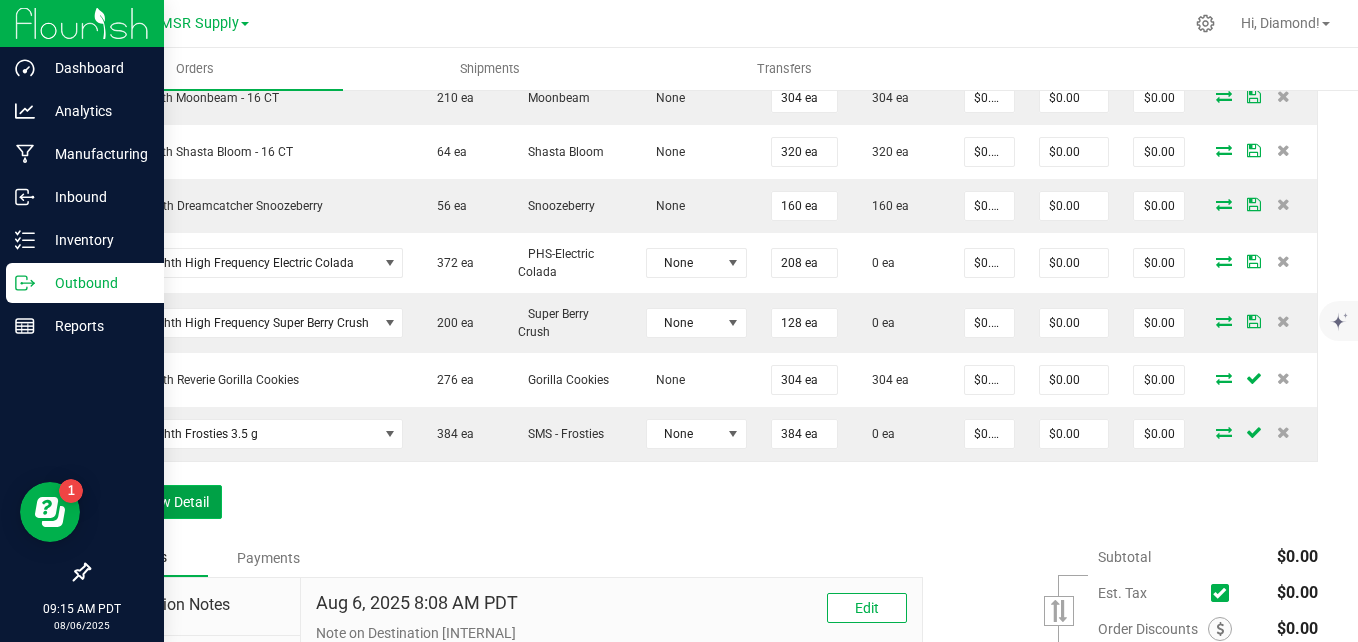 click on "Add New Detail" at bounding box center [155, 502] 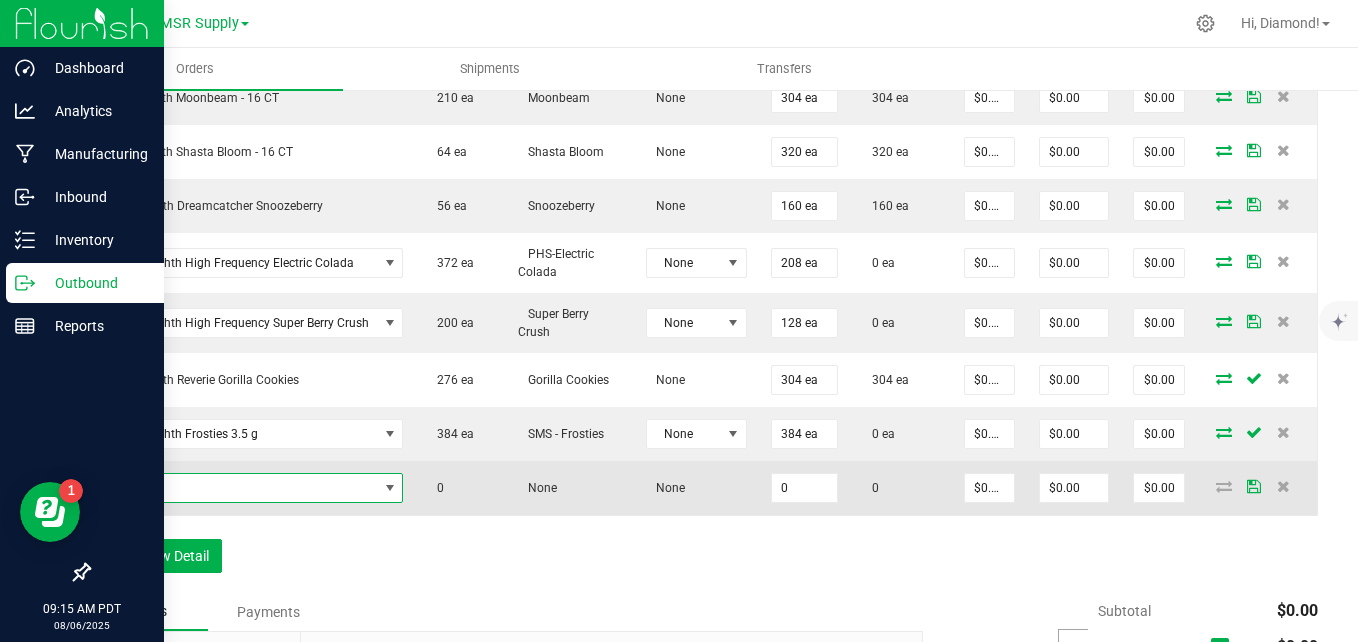 click at bounding box center [240, 488] 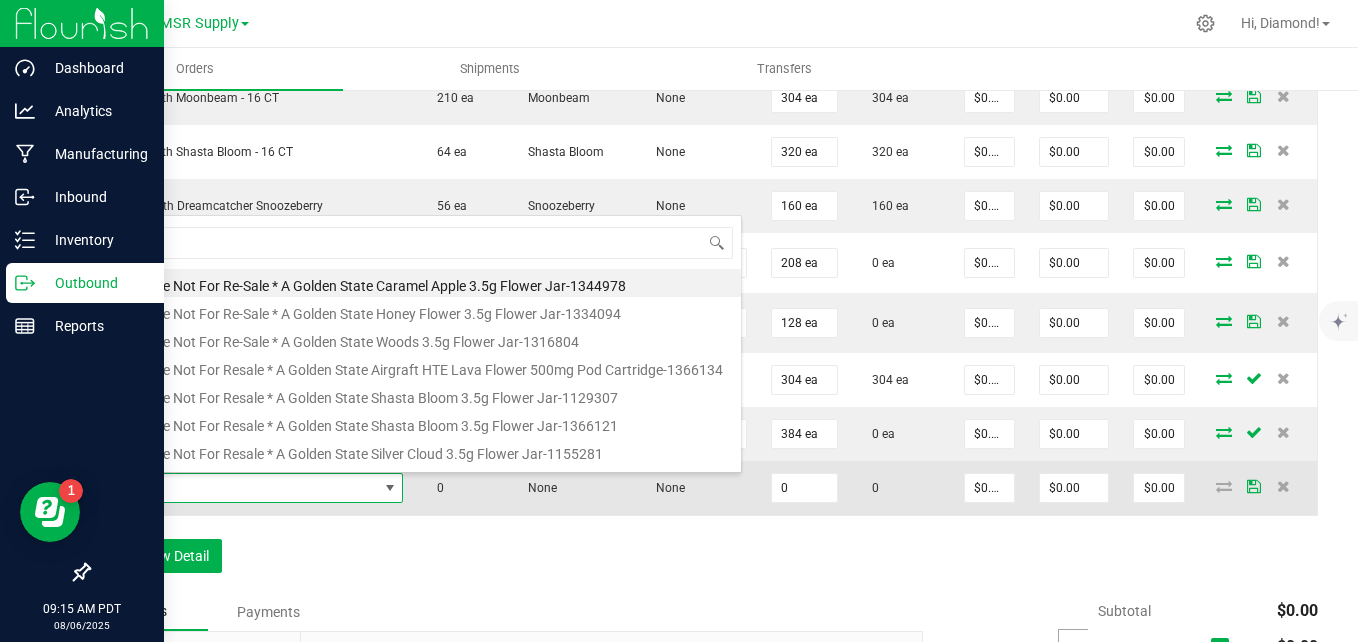 scroll, scrollTop: 99970, scrollLeft: 99703, axis: both 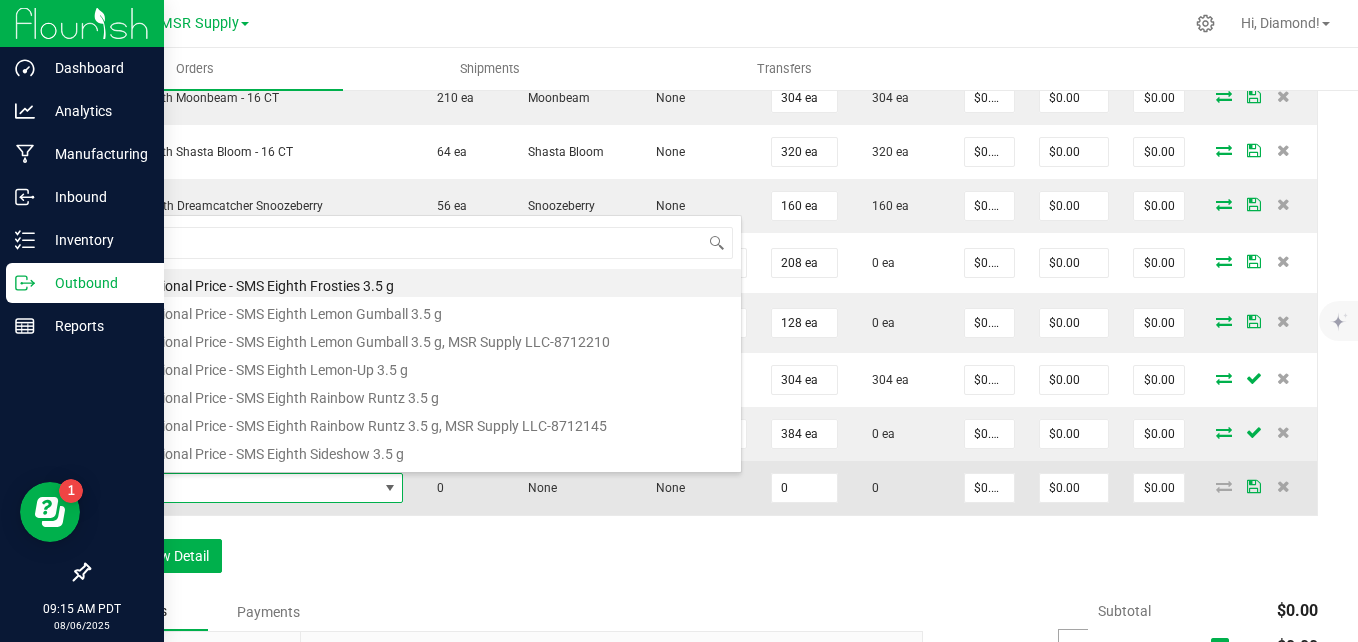 type on "sms" 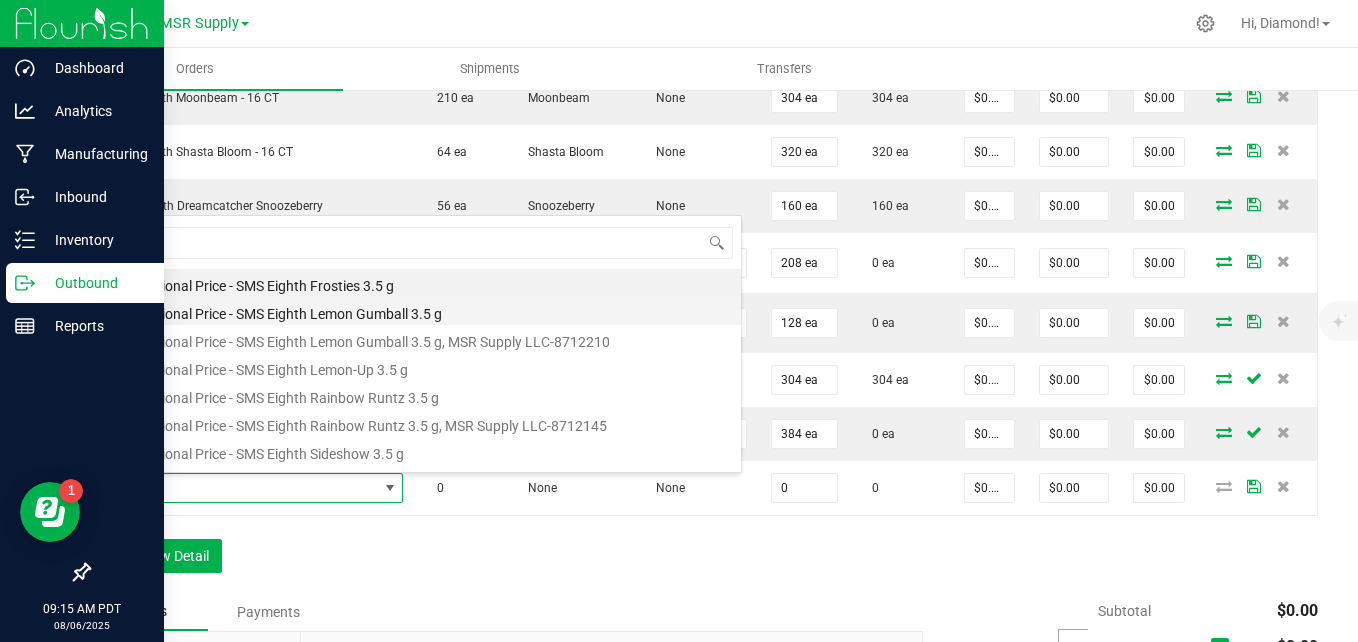 click on "Promotional Price - SMS Eighth Lemon Gumball 3.5 g" at bounding box center (422, 311) 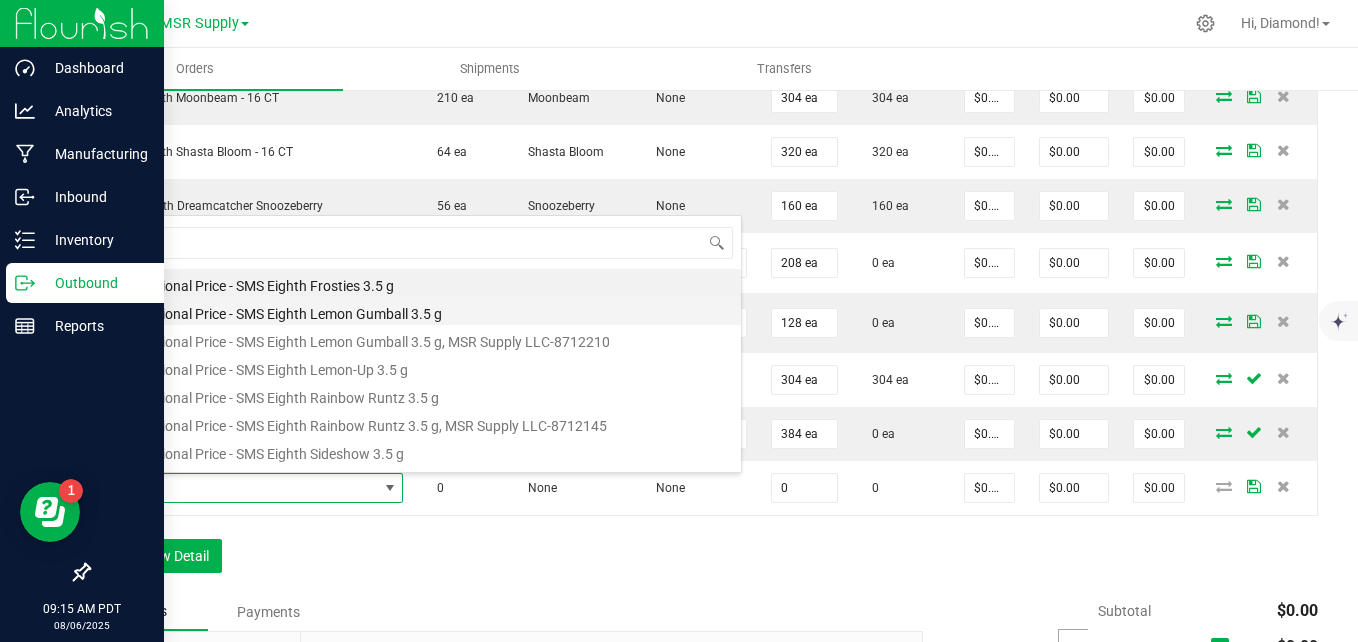 type on "0 ea" 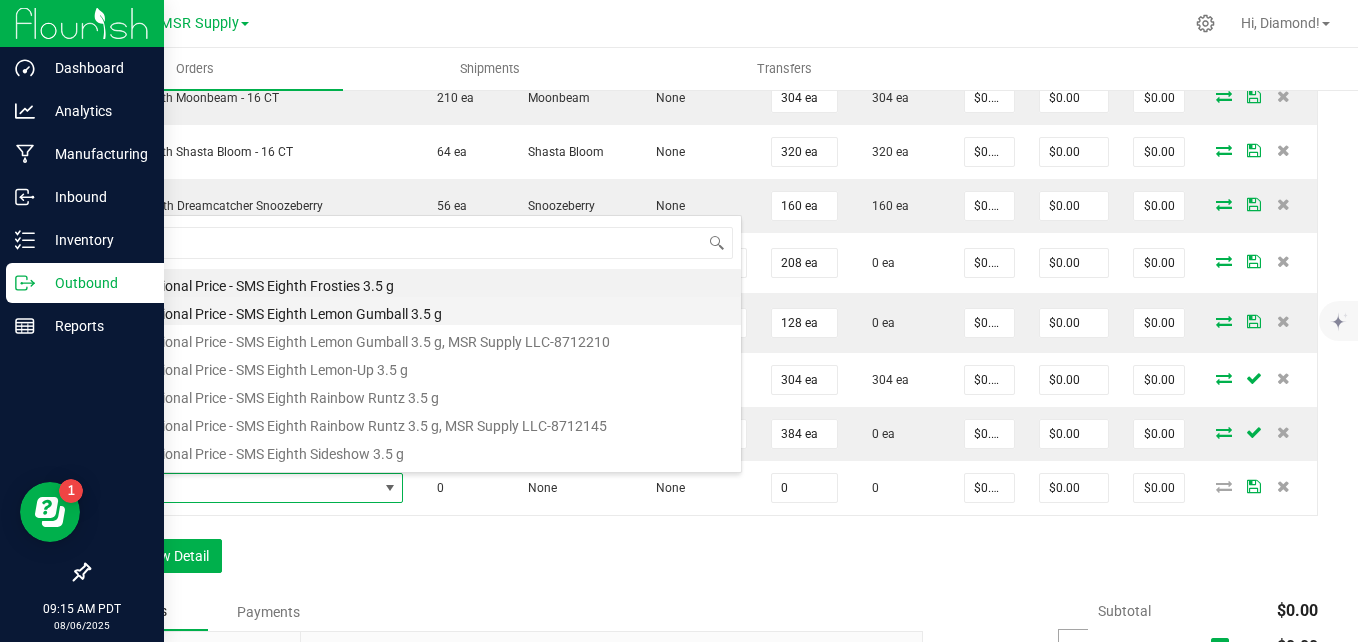 type on "$0.01000" 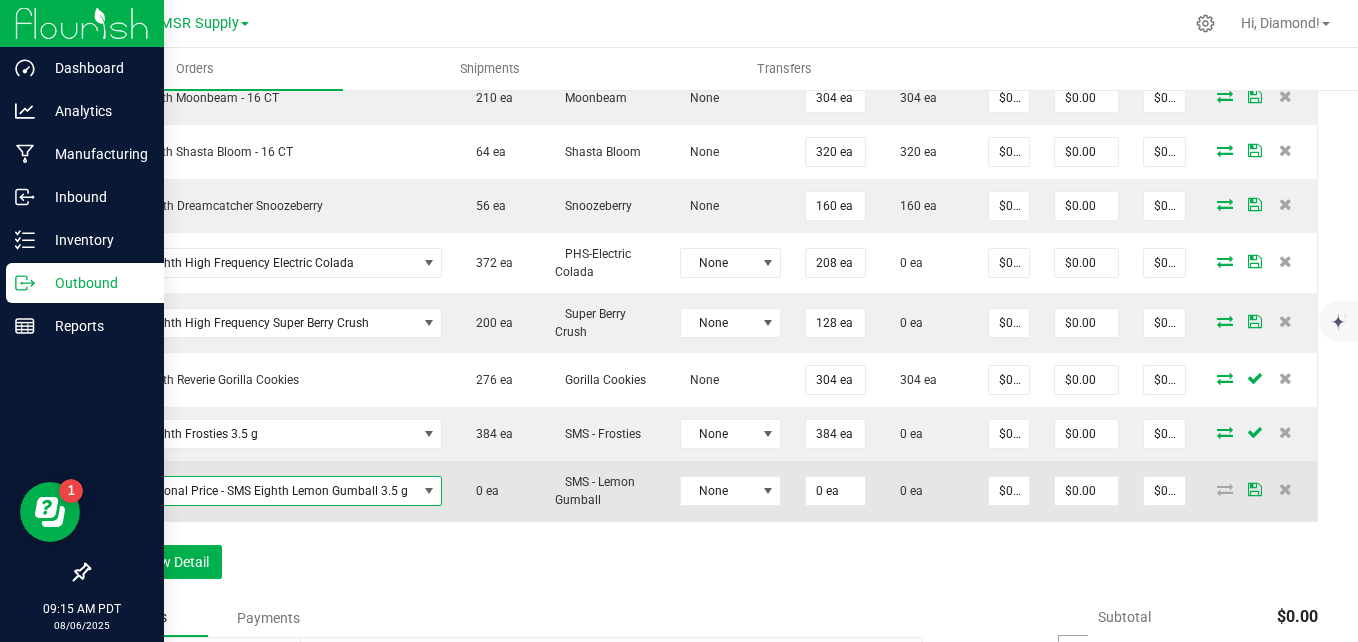 click on "Promotional Price - SMS Eighth Lemon Gumball 3.5 g" at bounding box center (260, 491) 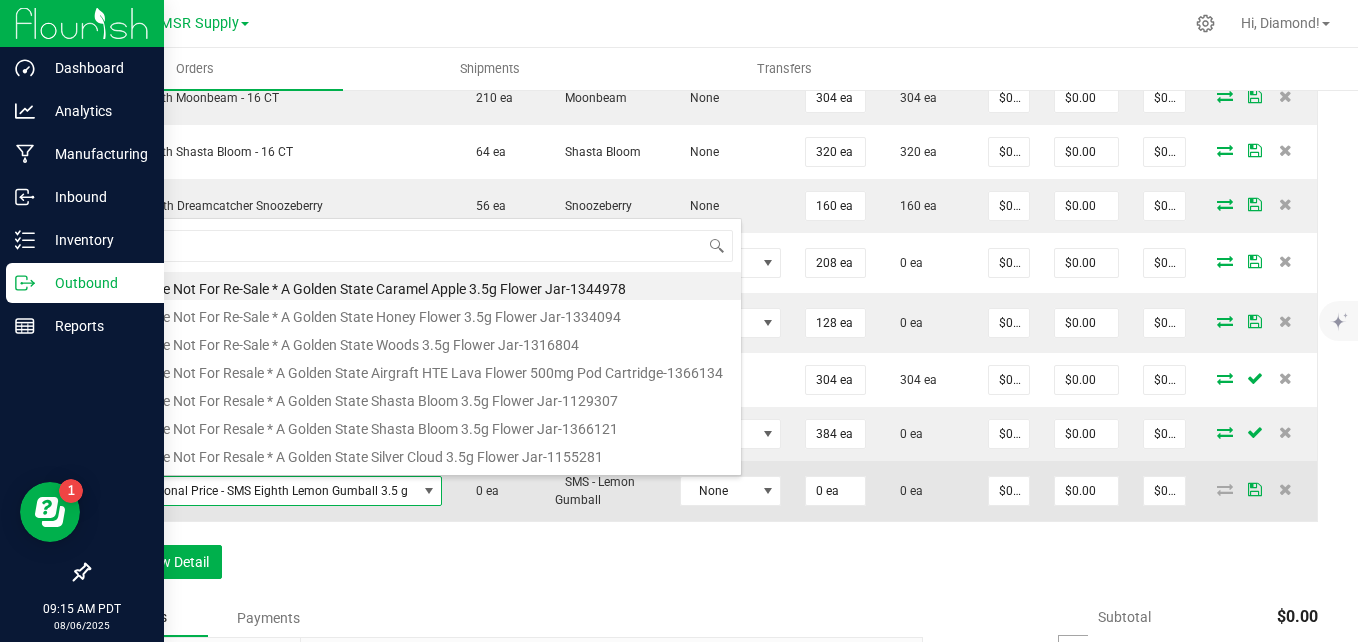 scroll, scrollTop: 99970, scrollLeft: 99665, axis: both 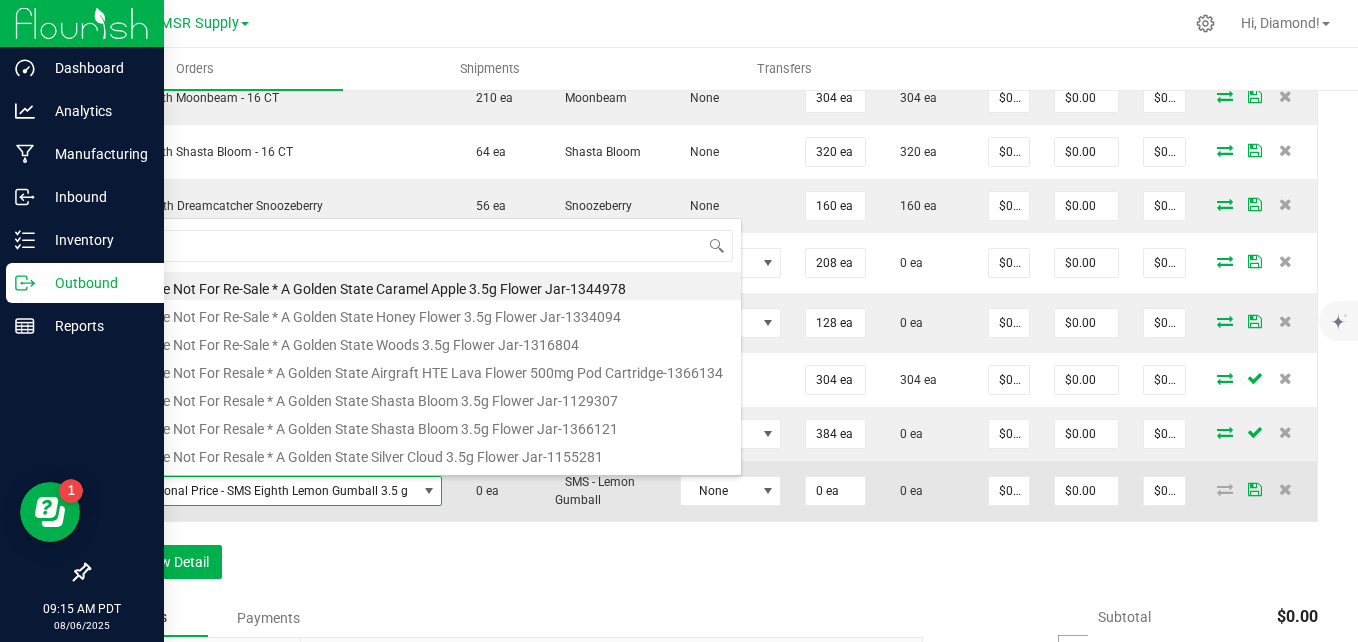 type on "sms" 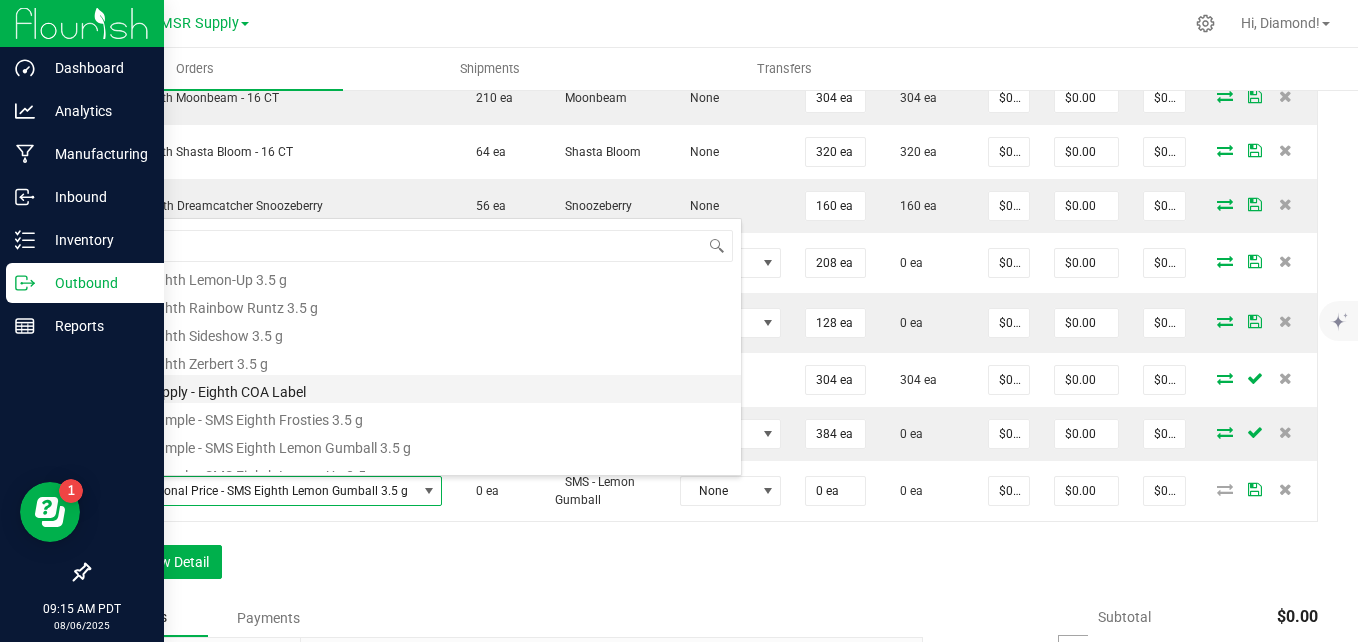 scroll, scrollTop: 260, scrollLeft: 0, axis: vertical 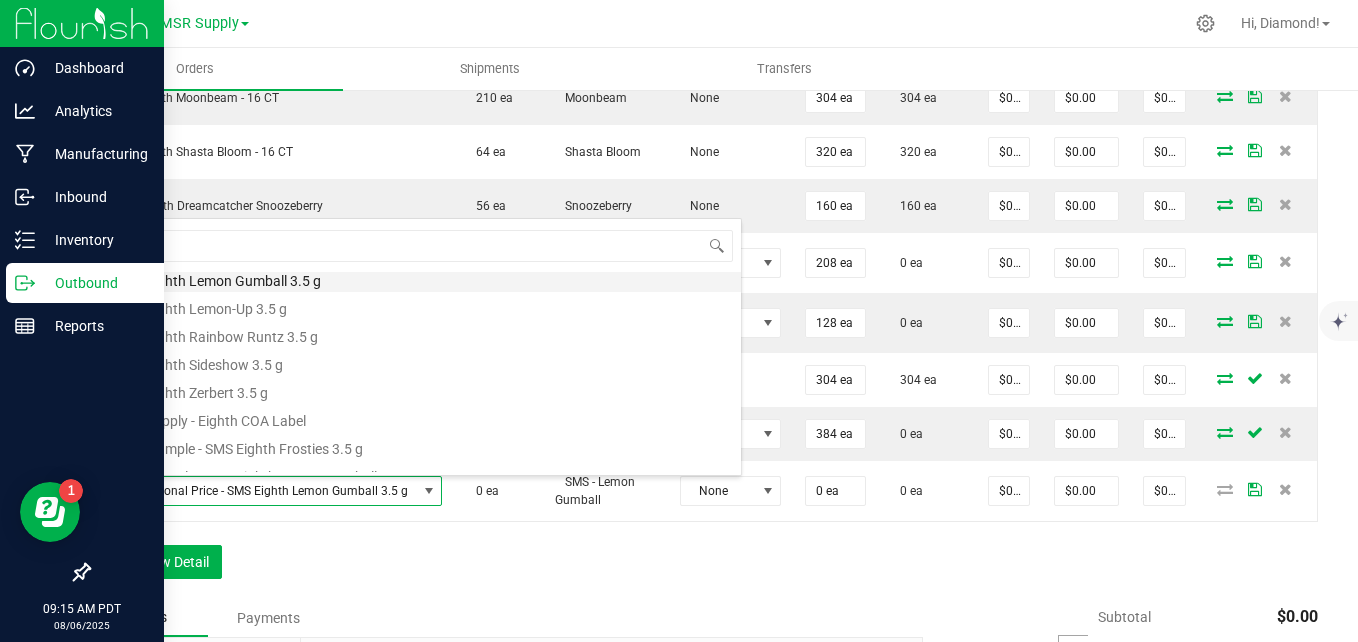 click on "SMS Eighth Lemon Gumball 3.5 g" at bounding box center (422, 278) 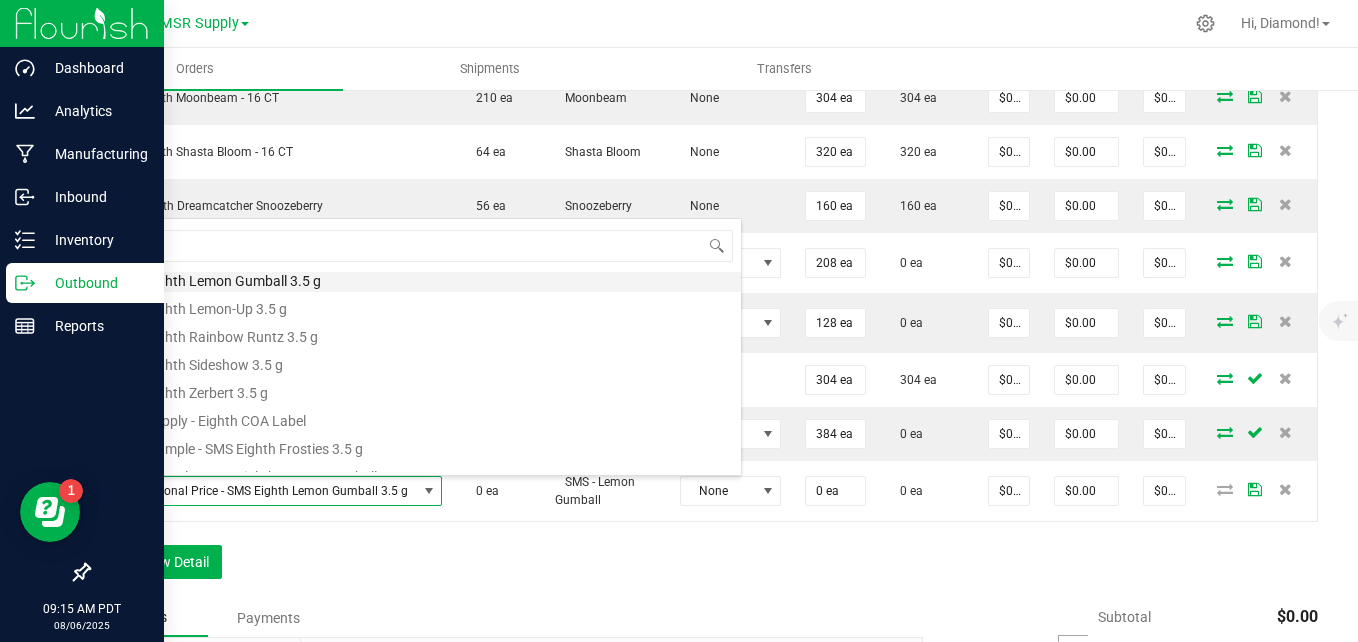 type on "$16.50000" 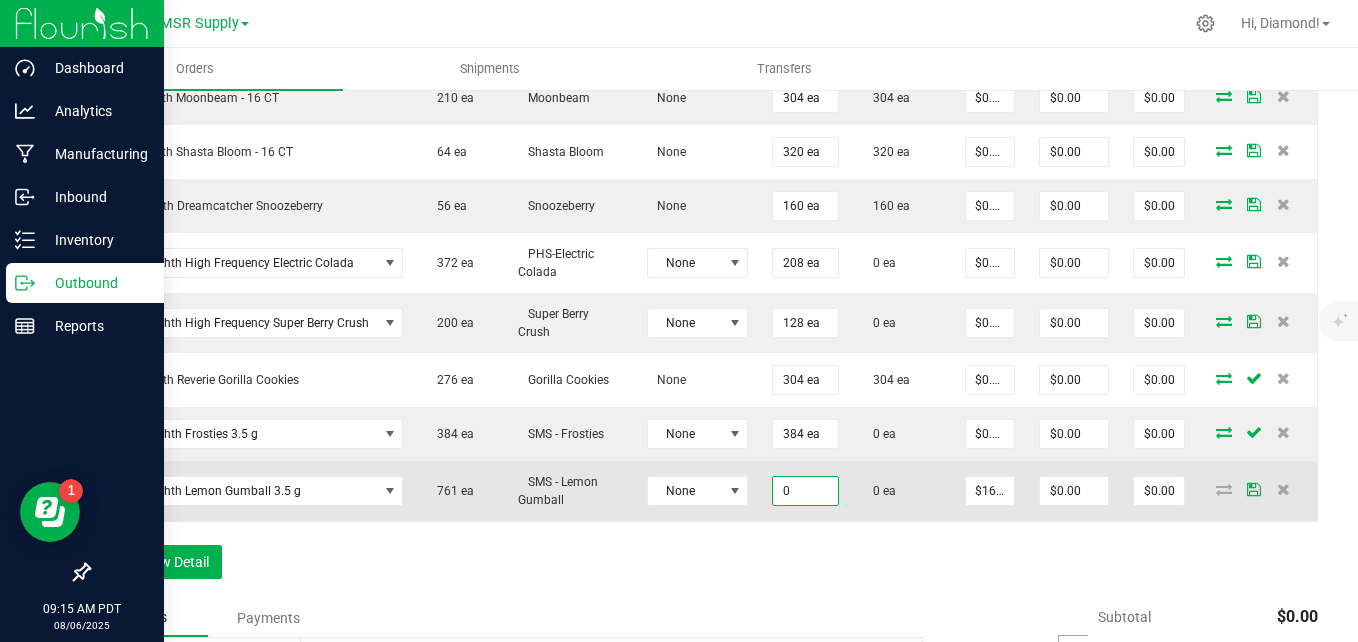 click on "0" at bounding box center [805, 491] 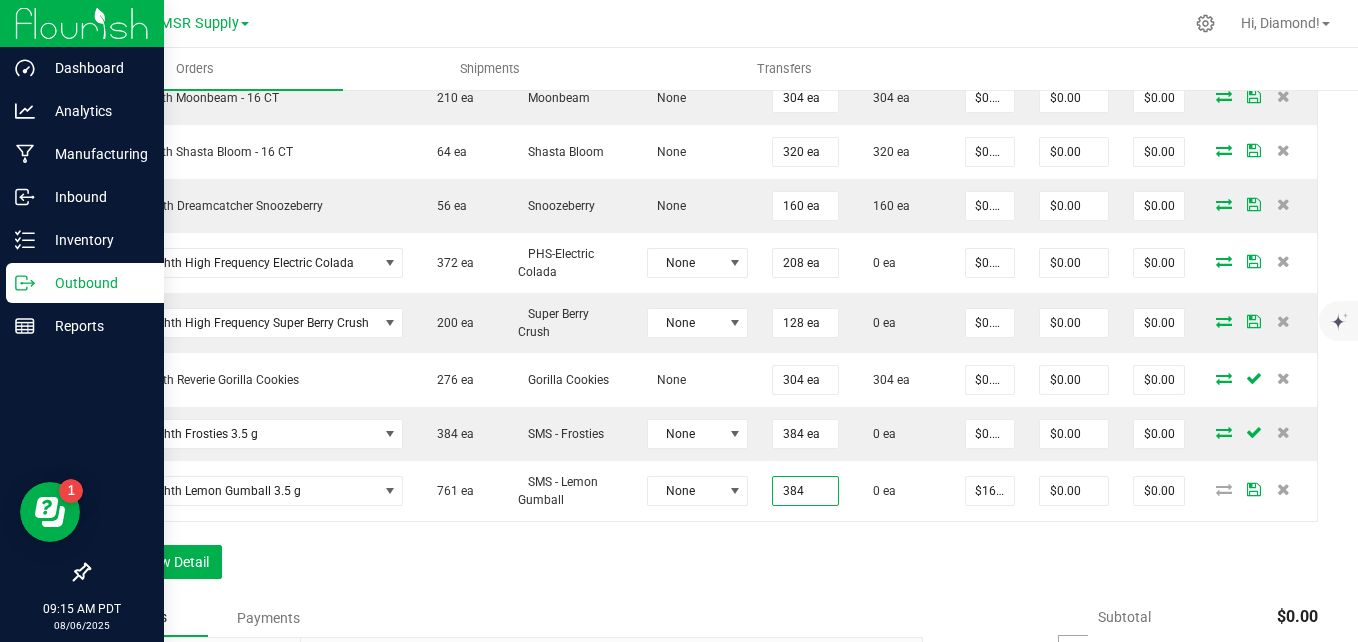 type on "384 ea" 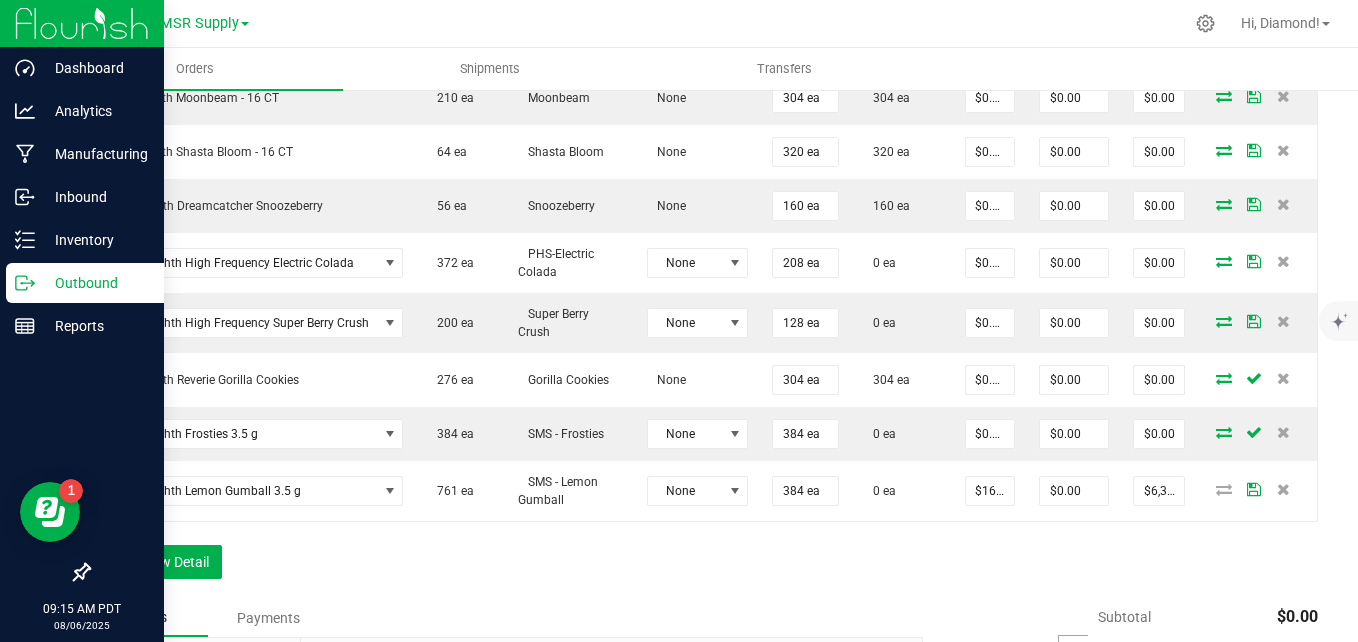 drag, startPoint x: 706, startPoint y: 571, endPoint x: 706, endPoint y: 587, distance: 16 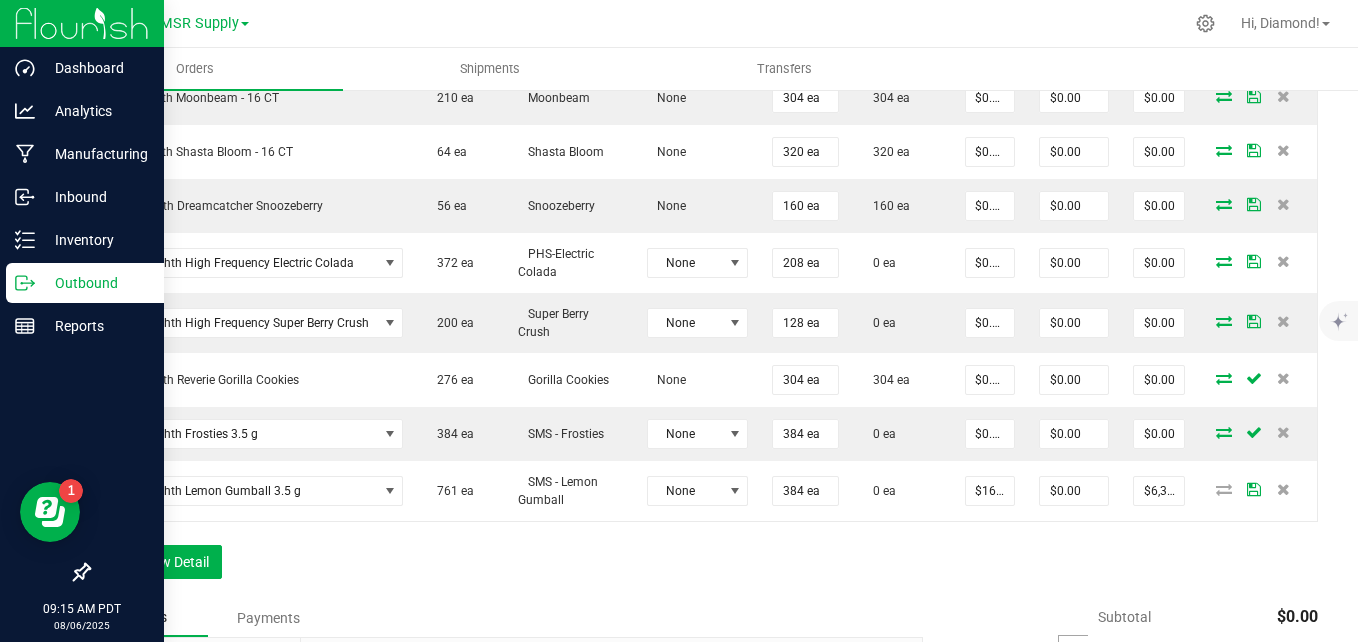 click on "Order Details Print All Labels Item  Sellable  Strain  Lot Number  Qty Ordered Qty Allocated Unit Price Line Discount Total Actions  AGS Eighth Alpine Sunrise - 16 CT   38 ea   Alpine Sunrise   None  224 ea  224 ea  $0.00000 $0.00 $0.00  AGS Eighth Garlic Blossom - 16 CT   151 ea   Garlic Blossom   None  320 ea  320 ea  $0.00000 $0.00 $0.00  AGS Eighth Lava Flower - 16 CT   24 ea   Lava Flower   None  80 ea  80 ea  $0.00000 $0.00 $0.00  AGS Eighth Moonbeam - 16 CT   210 ea   Moonbeam   None  304 ea  304 ea  $0.00000 $0.00 $0.00  AGS Eighth Shasta Bloom - 16 CT   64 ea   Shasta Bloom   None  320 ea  320 ea  $0.00000 $0.00 $0.00  PHS Eighth Dreamcatcher Snoozeberry   56 ea   Snoozeberry   None  160 ea  160 ea  $0.00000 $0.00 $0.00 PHS Eighth High Frequency Electric Colada  372 ea   PHS-Electric Colada  None 208 ea  0 ea  $0.00000 $0.00 $0.00 PHS Eighth High Frequency Super Berry Crush  200 ea   Super Berry Crush  None 128 ea  0 ea  $0.00000 $0.00 $0.00  276 ea   None  304 ea" at bounding box center (703, 201) 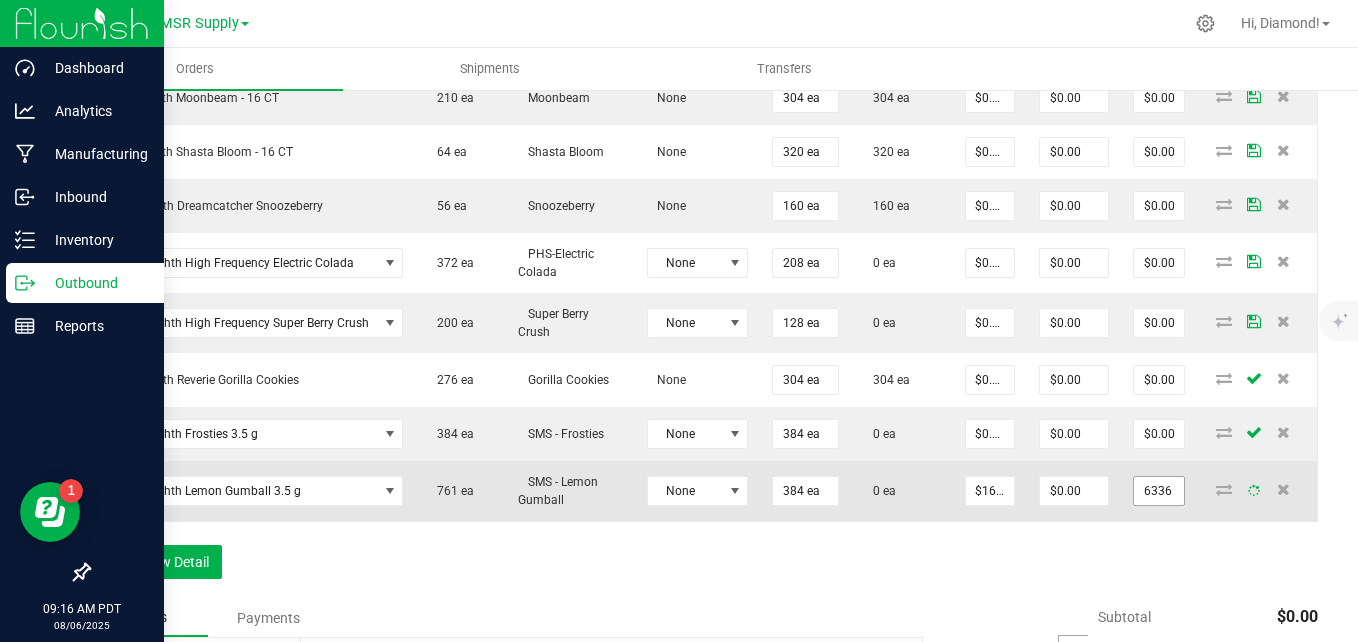 click on "6336" at bounding box center [1159, 491] 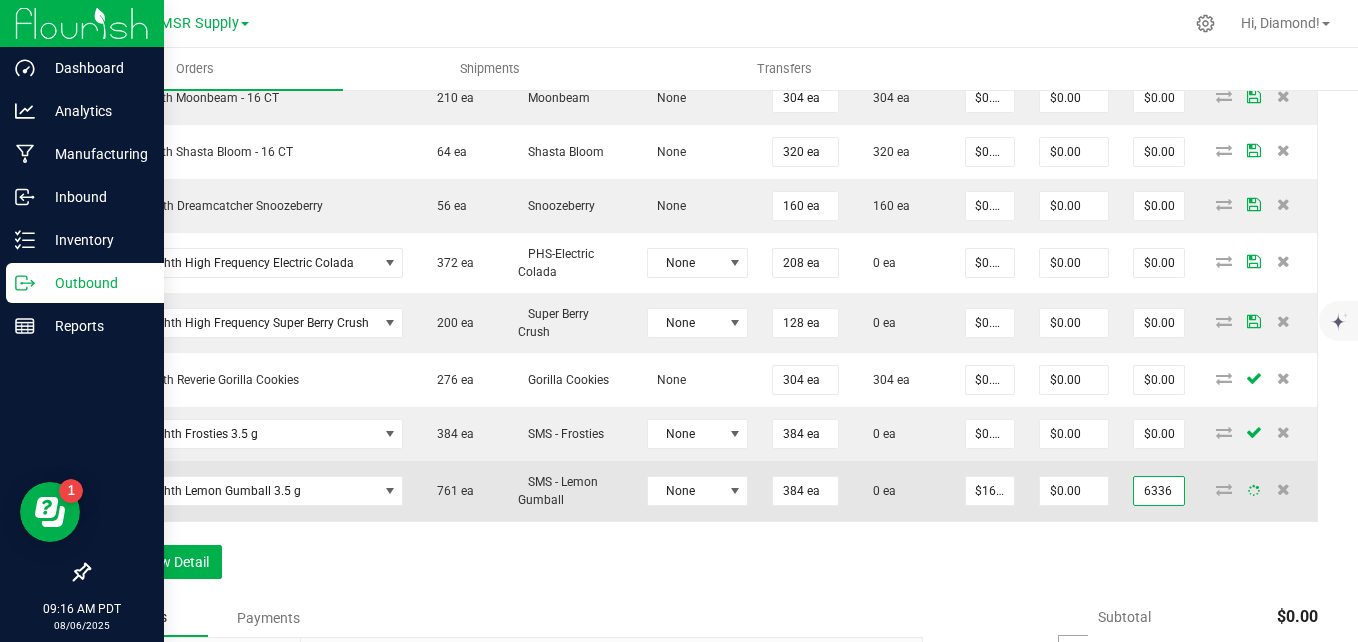 type on "0" 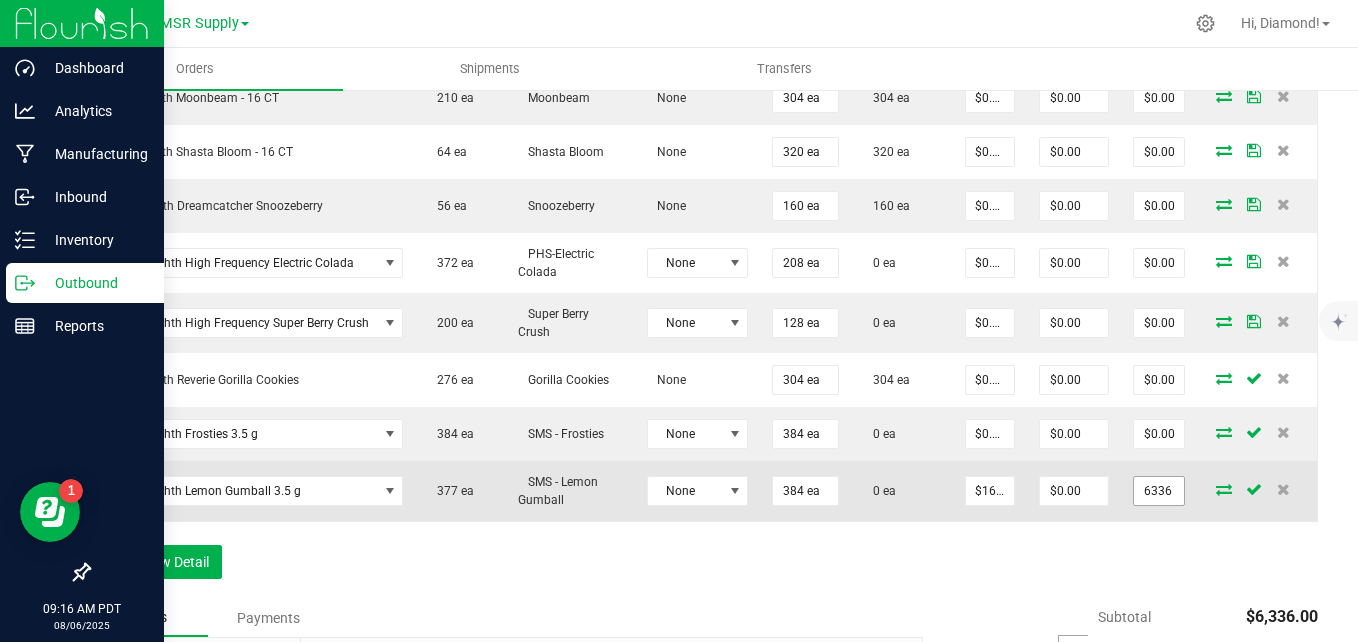 click on "6336" at bounding box center [1159, 491] 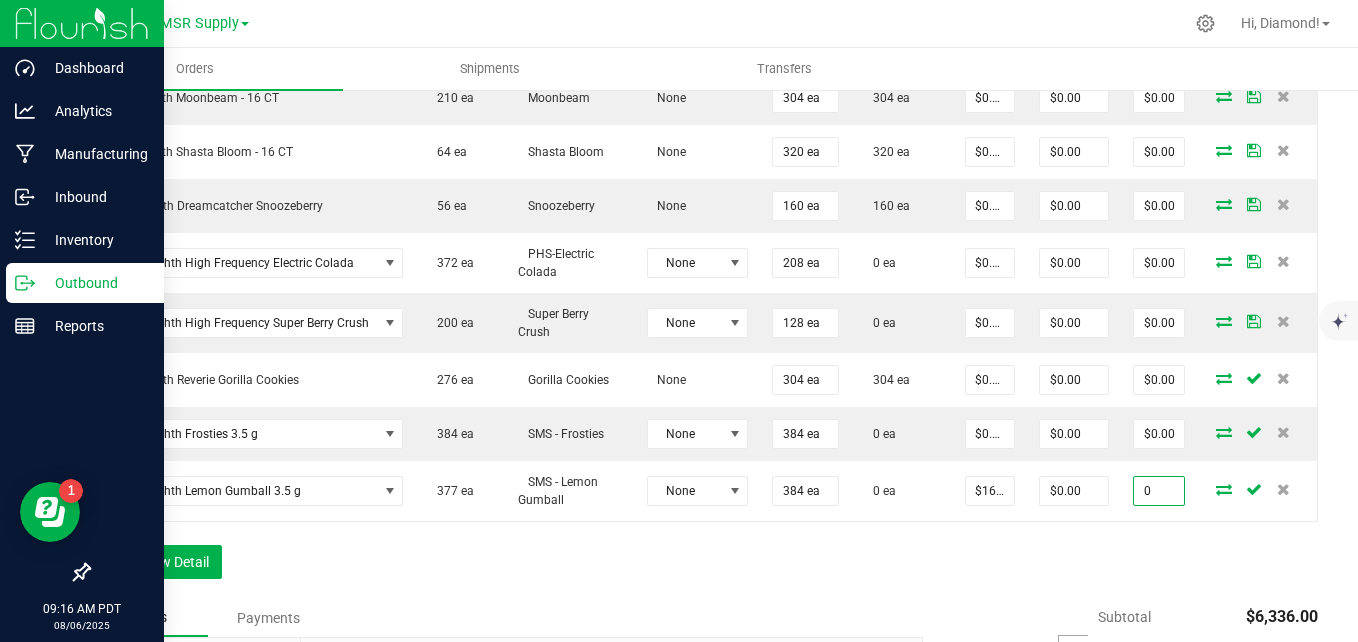 type on "0" 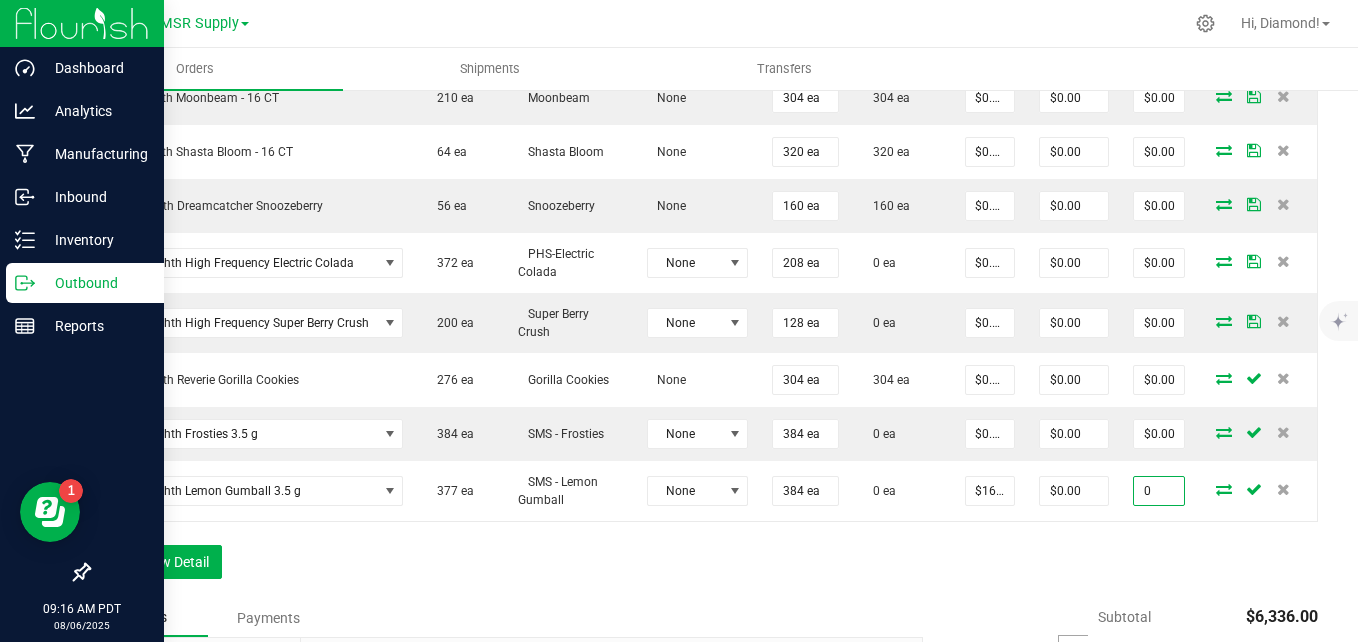 type on "$0.00000" 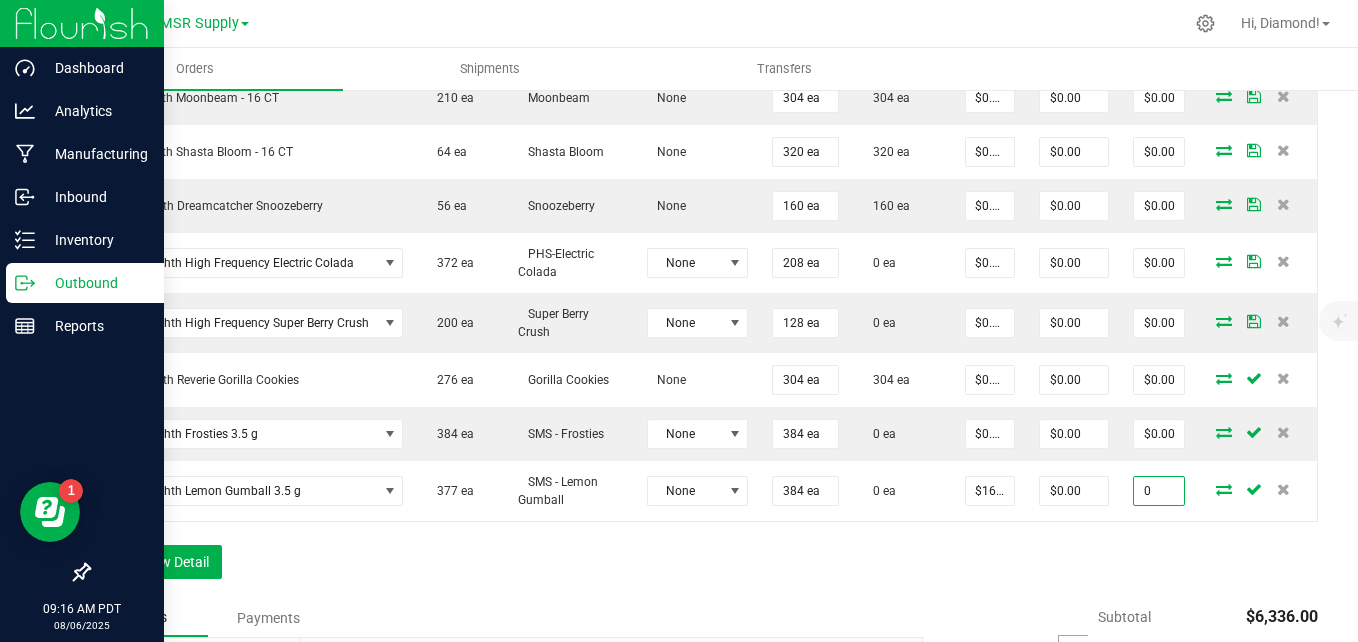 type on "$0.00" 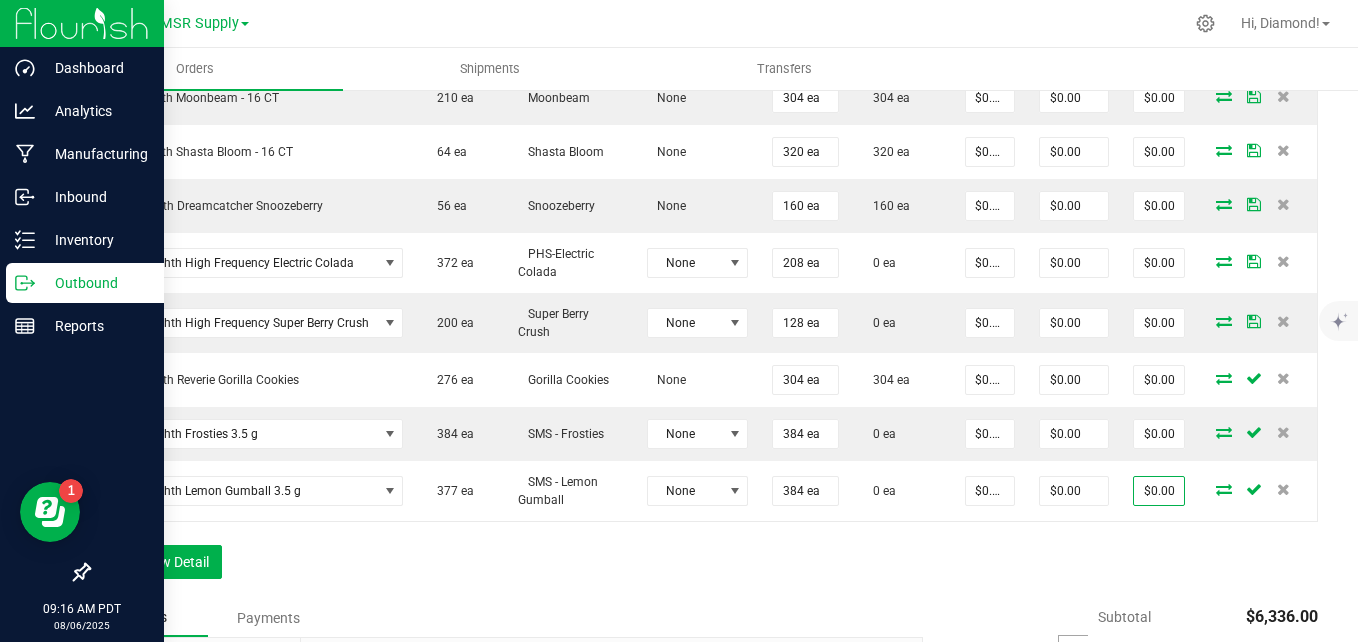 click on "Order Details Print All Labels Item  Sellable  Strain  Lot Number  Qty Ordered Qty Allocated Unit Price Line Discount Total Actions  AGS Eighth Alpine Sunrise - 16 CT   38 ea   Alpine Sunrise   None  224 ea  224 ea  $0.00000 $0.00 $0.00  AGS Eighth Garlic Blossom - 16 CT   151 ea   Garlic Blossom   None  320 ea  320 ea  $0.00000 $0.00 $0.00  AGS Eighth Lava Flower - 16 CT   24 ea   Lava Flower   None  80 ea  80 ea  $0.00000 $0.00 $0.00  AGS Eighth Moonbeam - 16 CT   210 ea   Moonbeam   None  304 ea  304 ea  $0.00000 $0.00 $0.00  AGS Eighth Shasta Bloom - 16 CT   64 ea   Shasta Bloom   None  320 ea  320 ea  $0.00000 $0.00 $0.00  PHS Eighth Dreamcatcher Snoozeberry   56 ea   Snoozeberry   None  160 ea  160 ea  $0.00000 $0.00 $0.00 PHS Eighth High Frequency Electric Colada  372 ea   PHS-Electric Colada  None 208 ea  0 ea  $0.00000 $0.00 $0.00 PHS Eighth High Frequency Super Berry Crush  200 ea   Super Berry Crush  None 128 ea  0 ea  $0.00000 $0.00 $0.00  276 ea   None  304 ea" at bounding box center (703, 201) 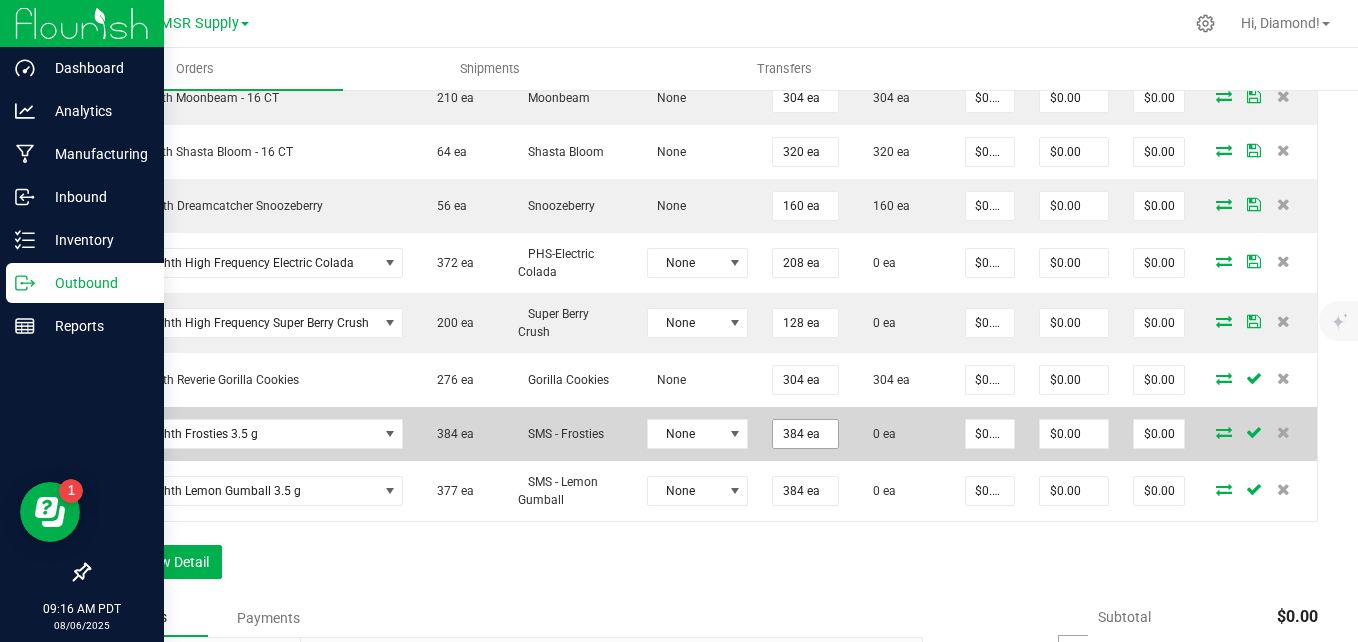 type on "384" 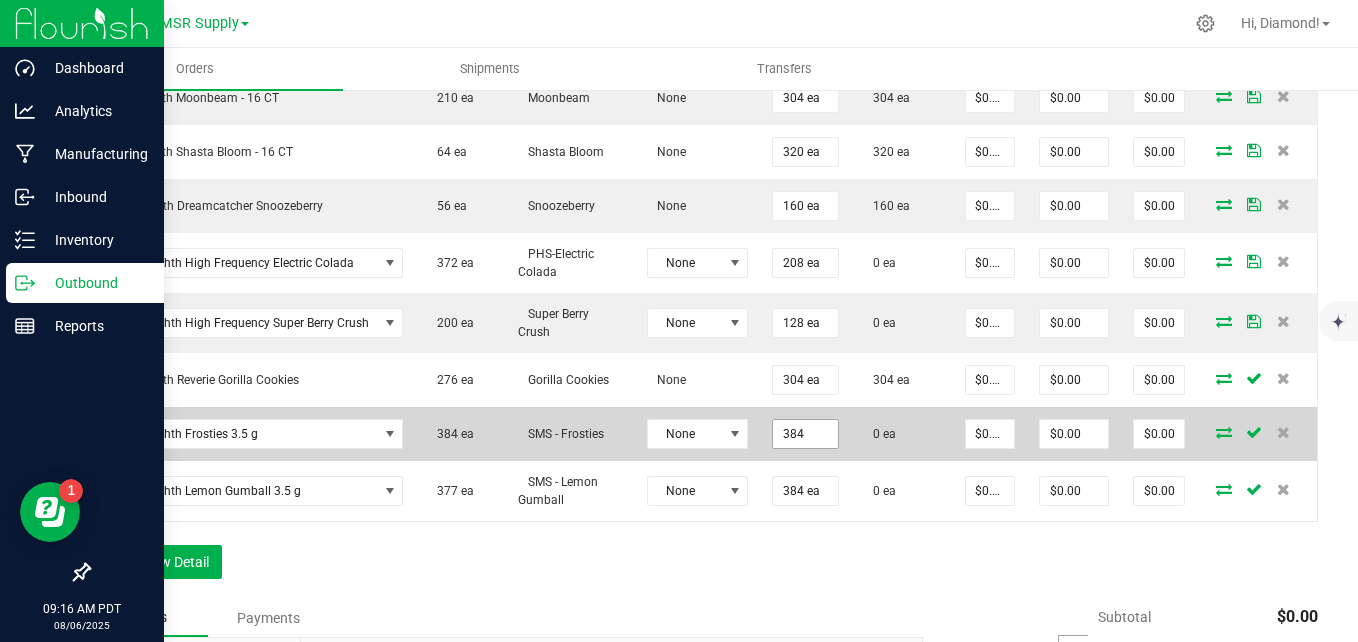 click on "384" at bounding box center (805, 434) 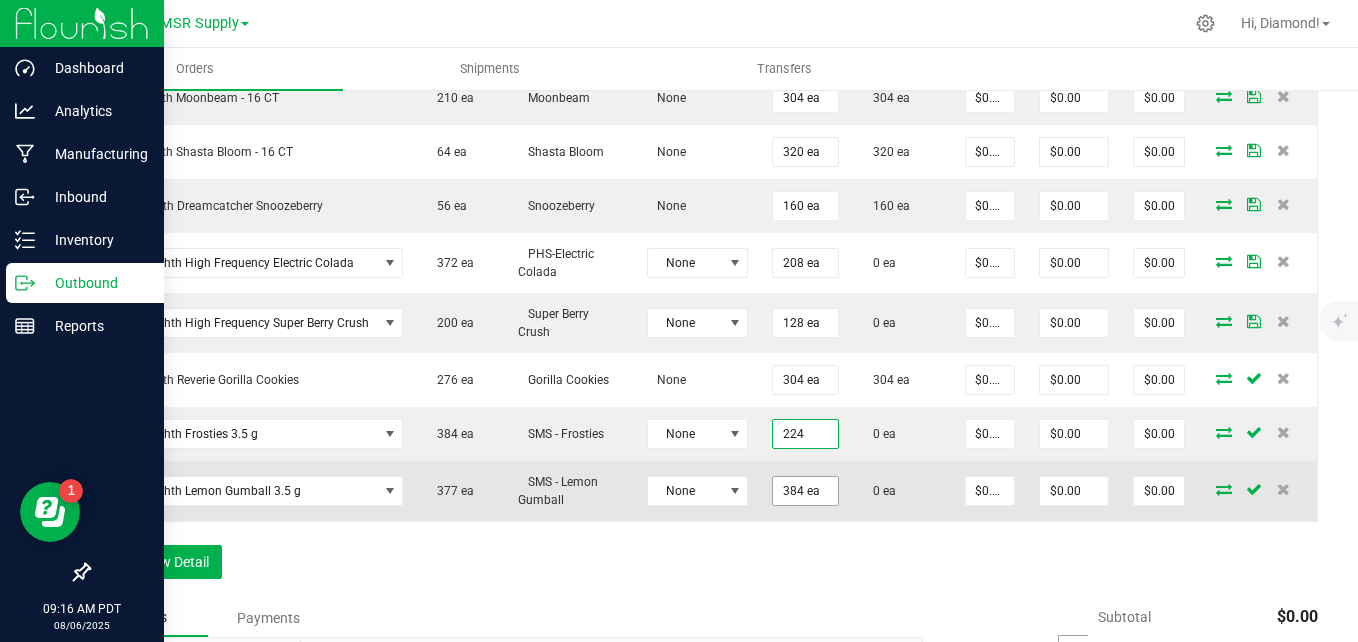 type on "224 ea" 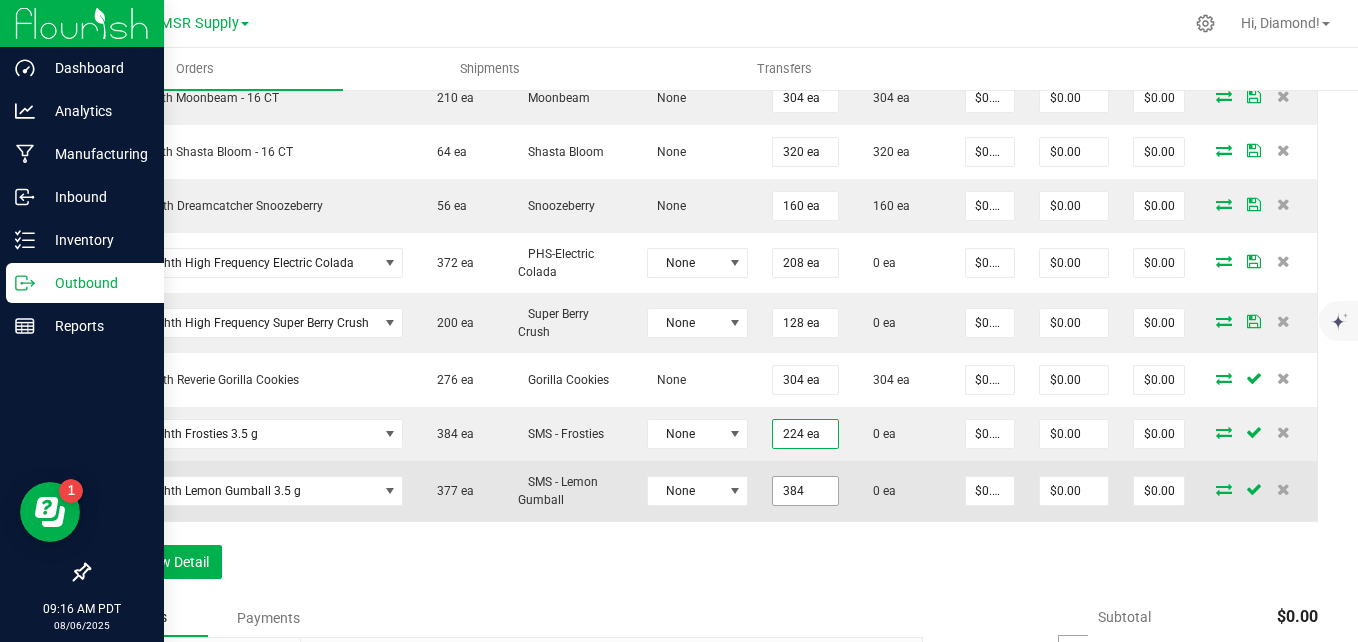 click on "384" at bounding box center (805, 491) 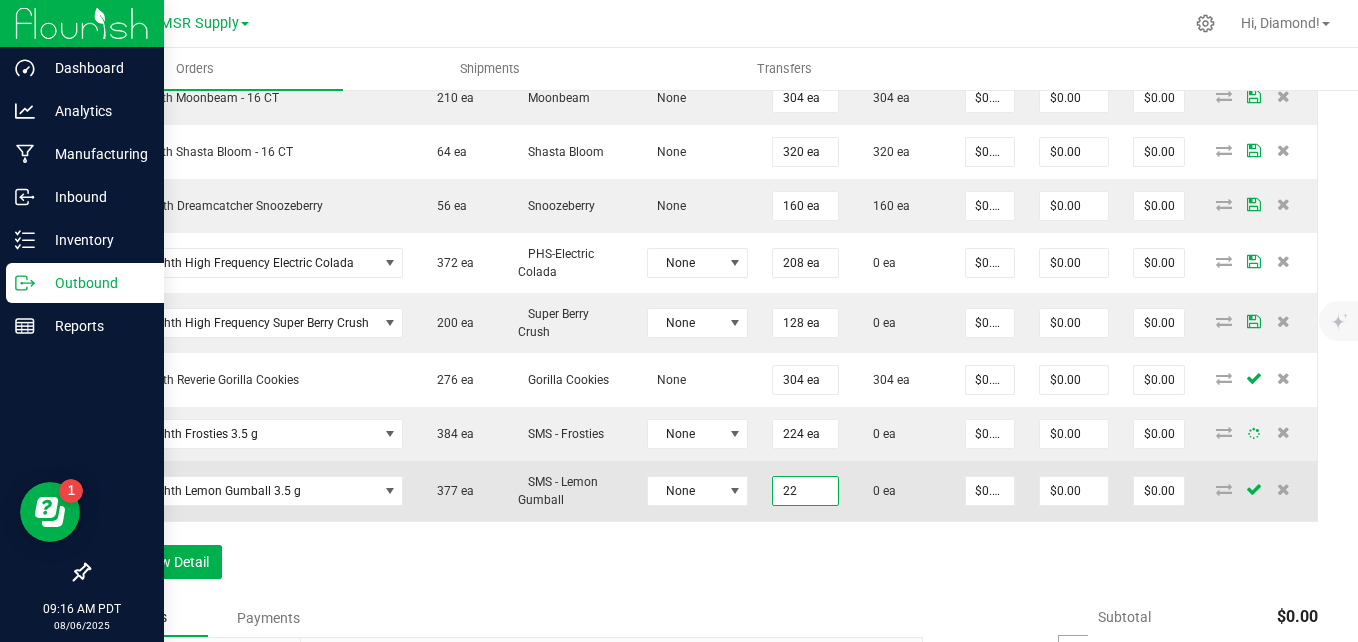 type on "224" 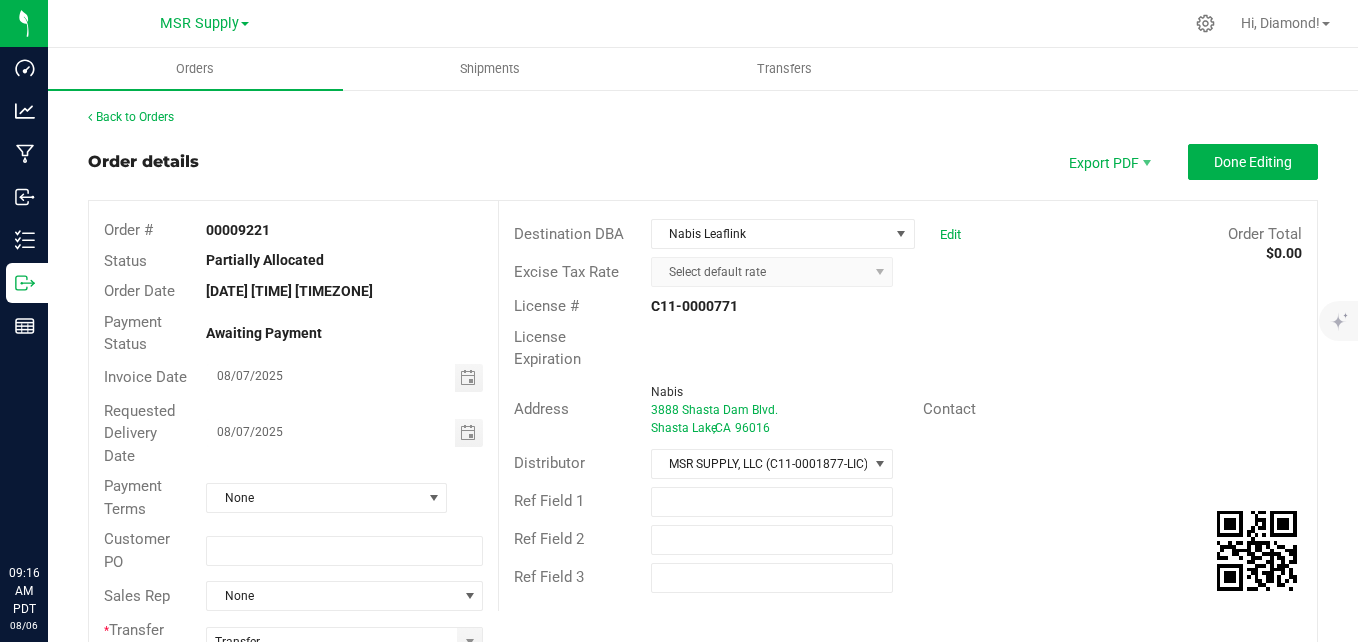 scroll, scrollTop: 0, scrollLeft: 0, axis: both 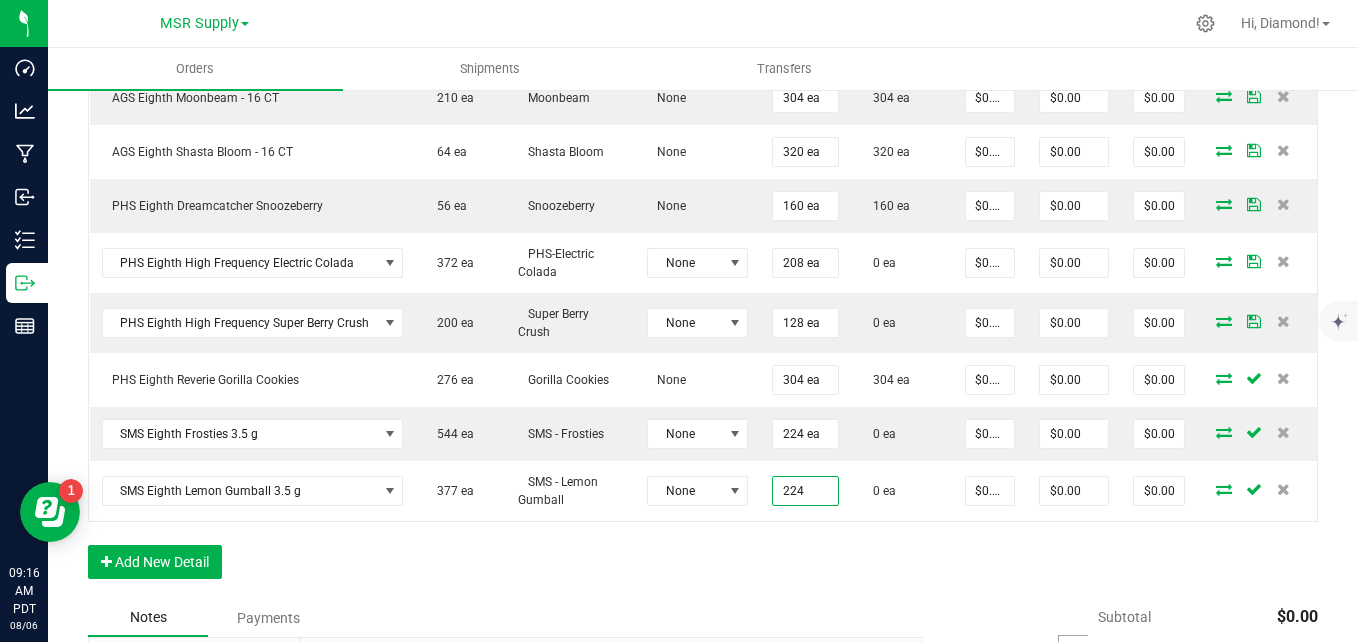 type on "224 ea" 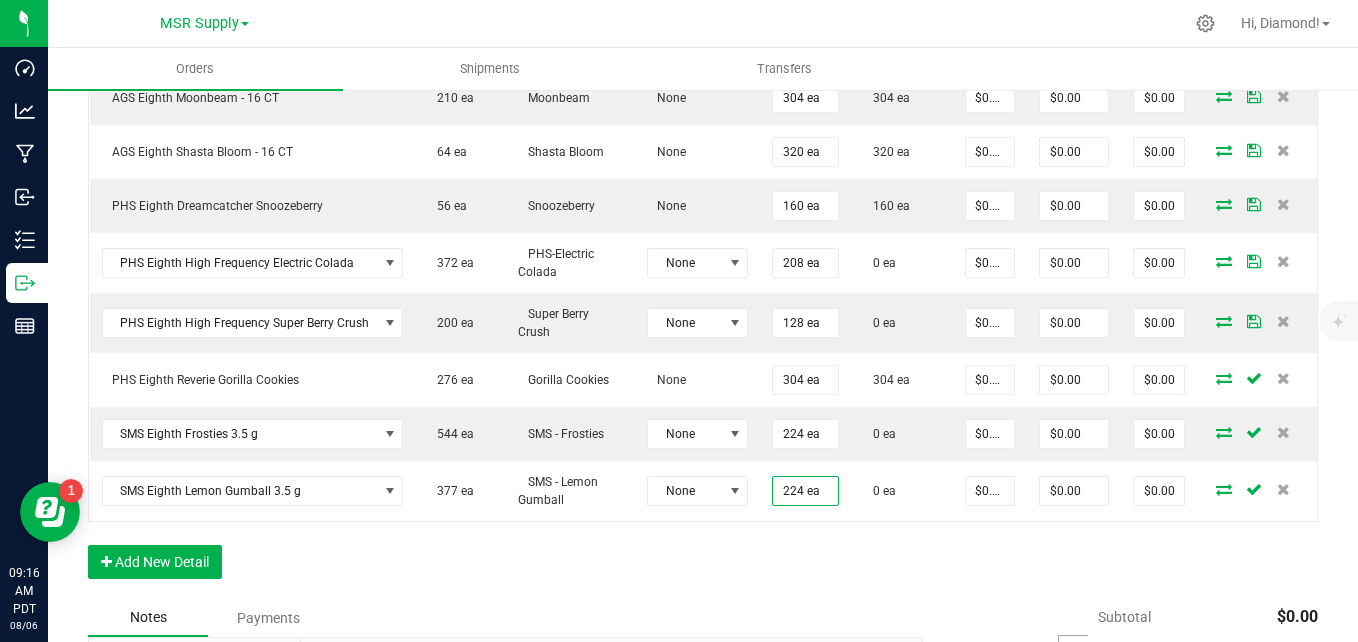click on "Order Details Print All Labels Item  Sellable  Strain  Lot Number  Qty Ordered Qty Allocated Unit Price Line Discount Total Actions  AGS Eighth Alpine Sunrise - 16 CT   38 ea   Alpine Sunrise   None  224 ea  224 ea  $0.00000 $0.00 $0.00  AGS Eighth Garlic Blossom - 16 CT   151 ea   Garlic Blossom   None  320 ea  320 ea  $0.00000 $0.00 $0.00  AGS Eighth Lava Flower - 16 CT   24 ea   Lava Flower   None  80 ea  80 ea  $0.00000 $0.00 $0.00  AGS Eighth Moonbeam - 16 CT   210 ea   Moonbeam   None  304 ea  304 ea  $0.00000 $0.00 $0.00  AGS Eighth Shasta Bloom - 16 CT   64 ea   Shasta Bloom   None  320 ea  320 ea  $0.00000 $0.00 $0.00  PHS Eighth Dreamcatcher Snoozeberry   56 ea   Snoozeberry   None  160 ea  160 ea  $0.00000 $0.00 $0.00 PHS Eighth High Frequency Electric Colada  372 ea   PHS-Electric Colada  None 208 ea  0 ea  $0.00000 $0.00 $0.00 PHS Eighth High Frequency Super Berry Crush  200 ea   Super Berry Crush  None 128 ea  0 ea  $0.00000 $0.00 $0.00  276 ea   None  304 ea" at bounding box center (703, 201) 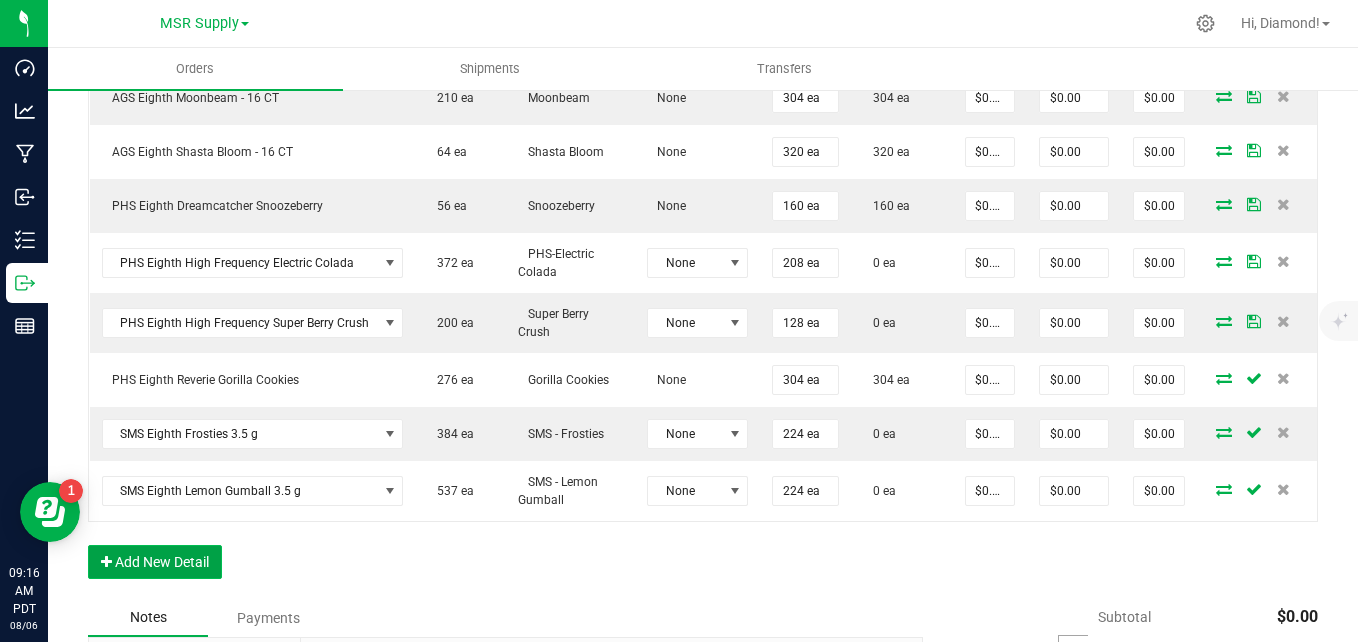 click on "Add New Detail" at bounding box center (155, 562) 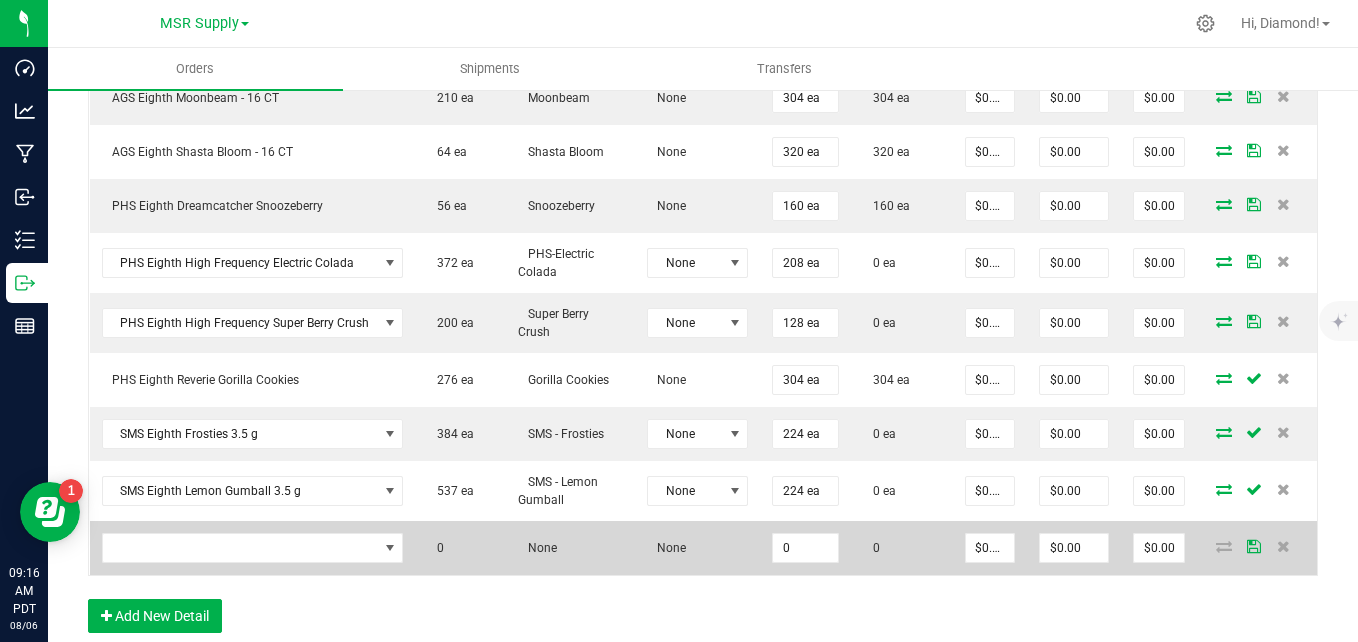 click at bounding box center [253, 548] 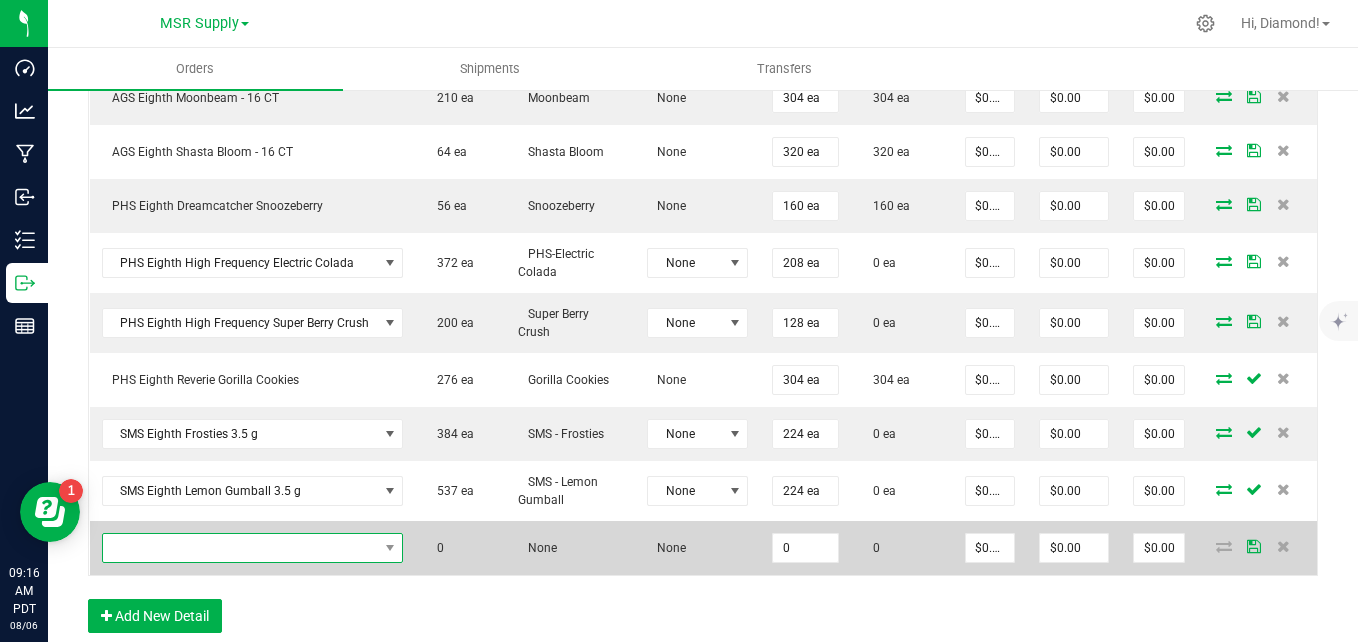 click at bounding box center [240, 548] 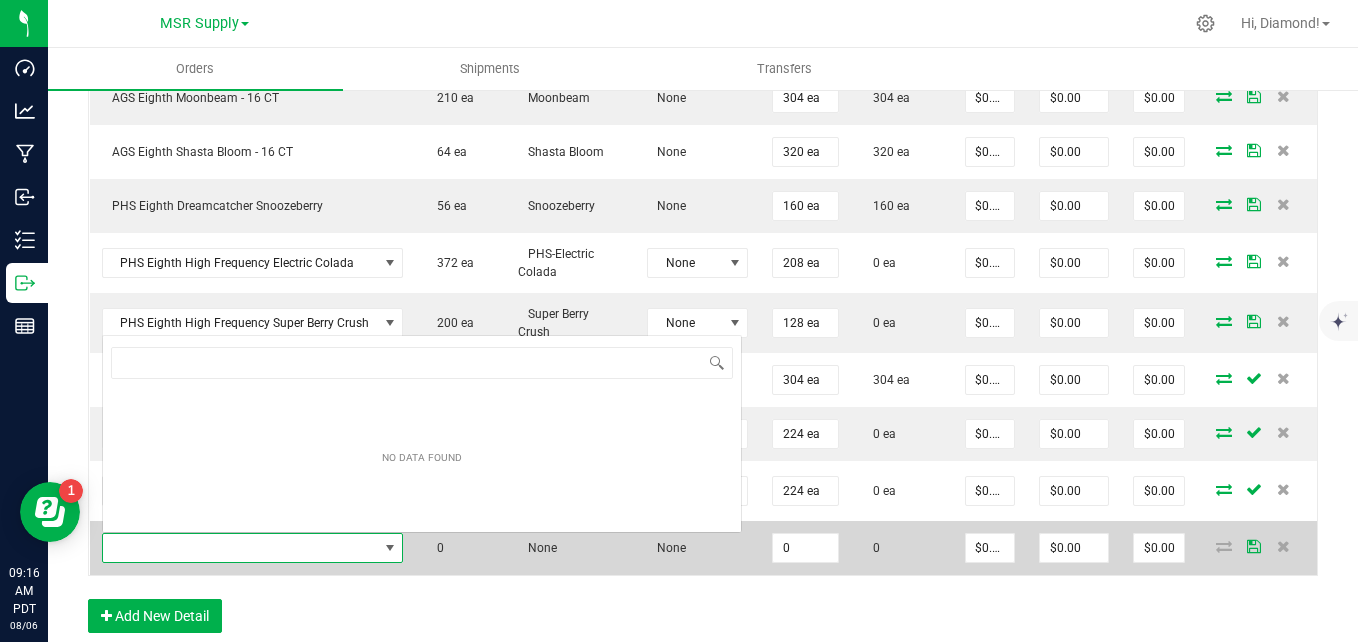 scroll, scrollTop: 0, scrollLeft: 0, axis: both 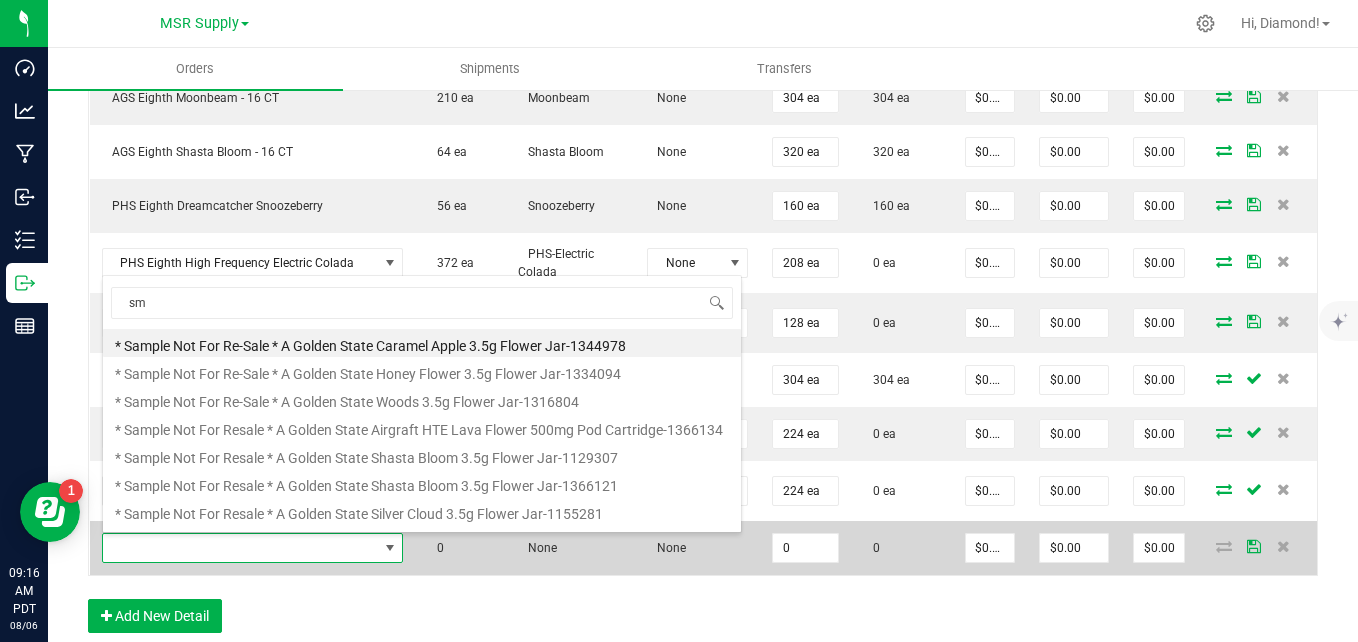 type on "sms" 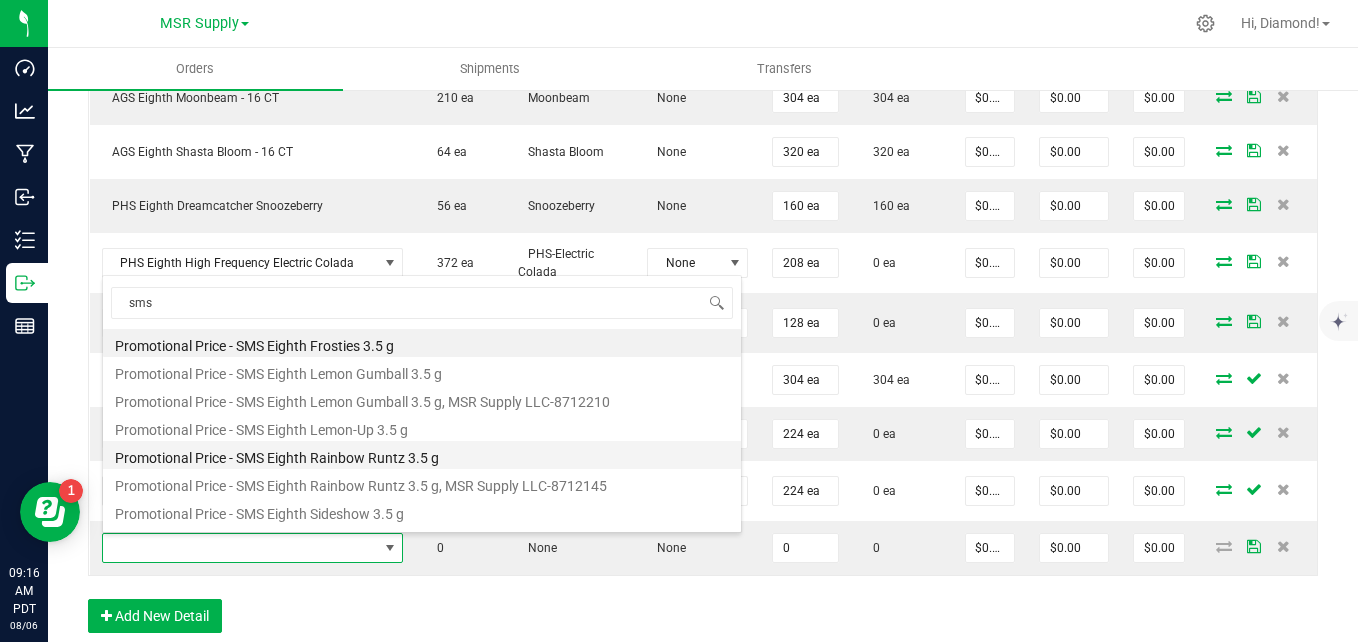 scroll, scrollTop: 200, scrollLeft: 0, axis: vertical 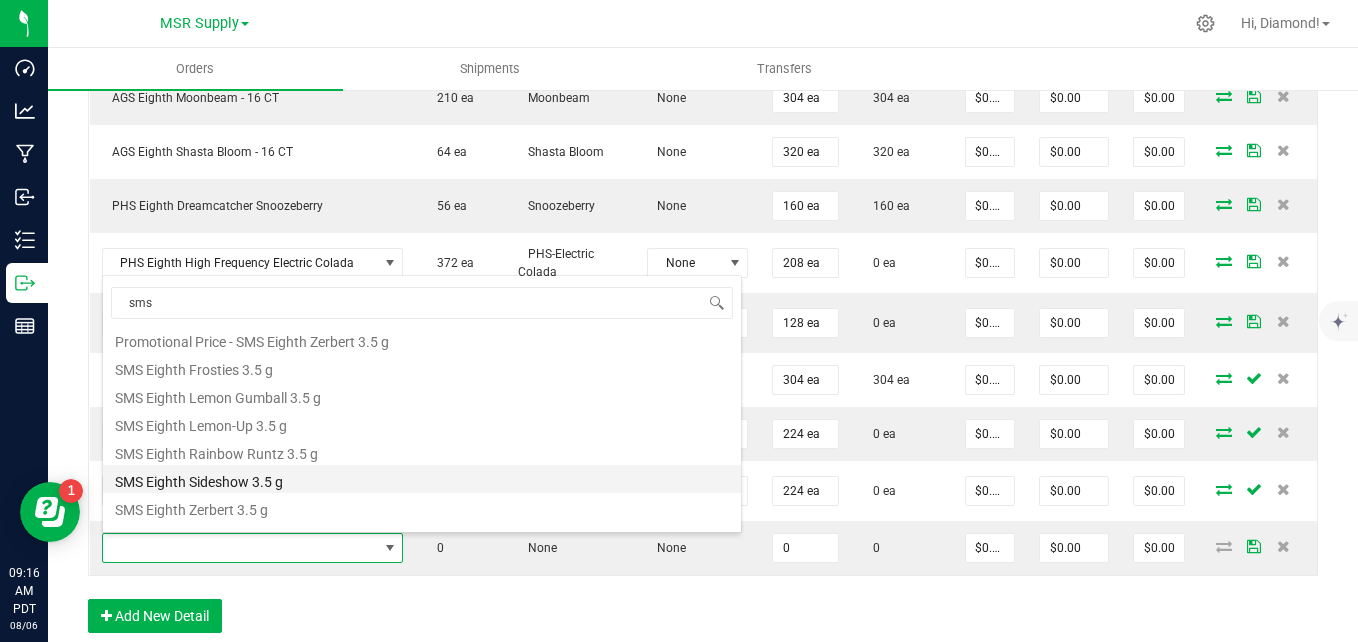 click on "SMS Eighth Sideshow 3.5 g" at bounding box center (422, 479) 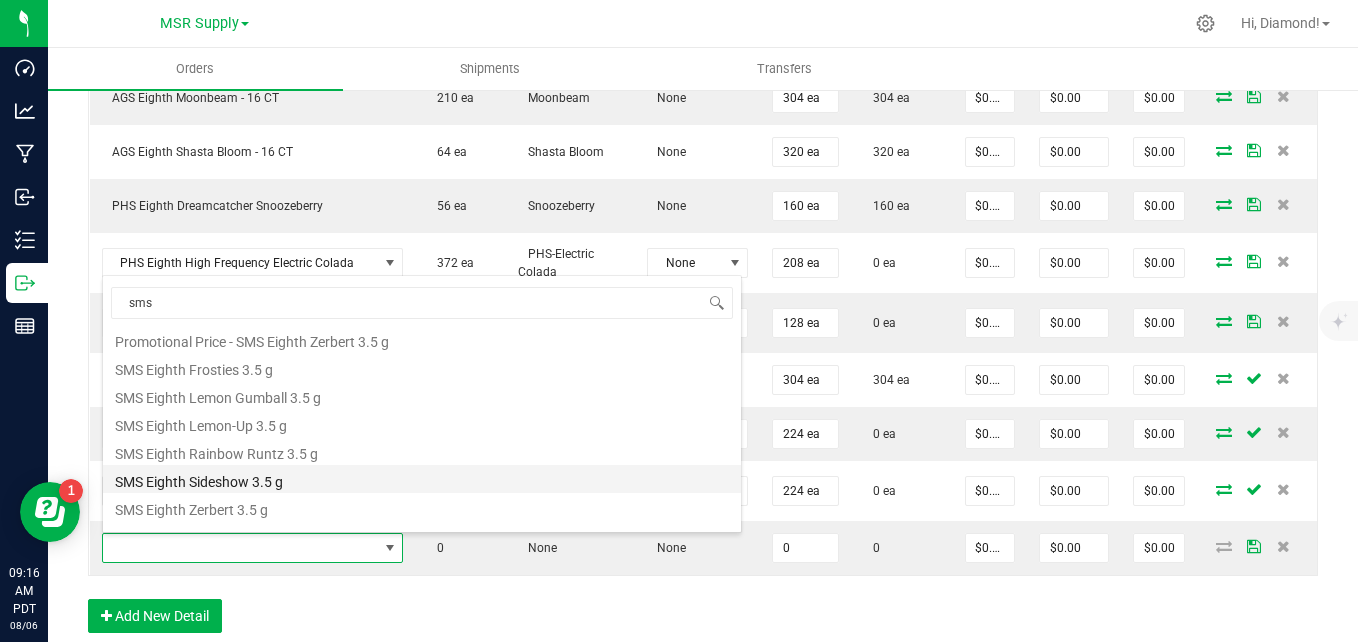 type on "0 ea" 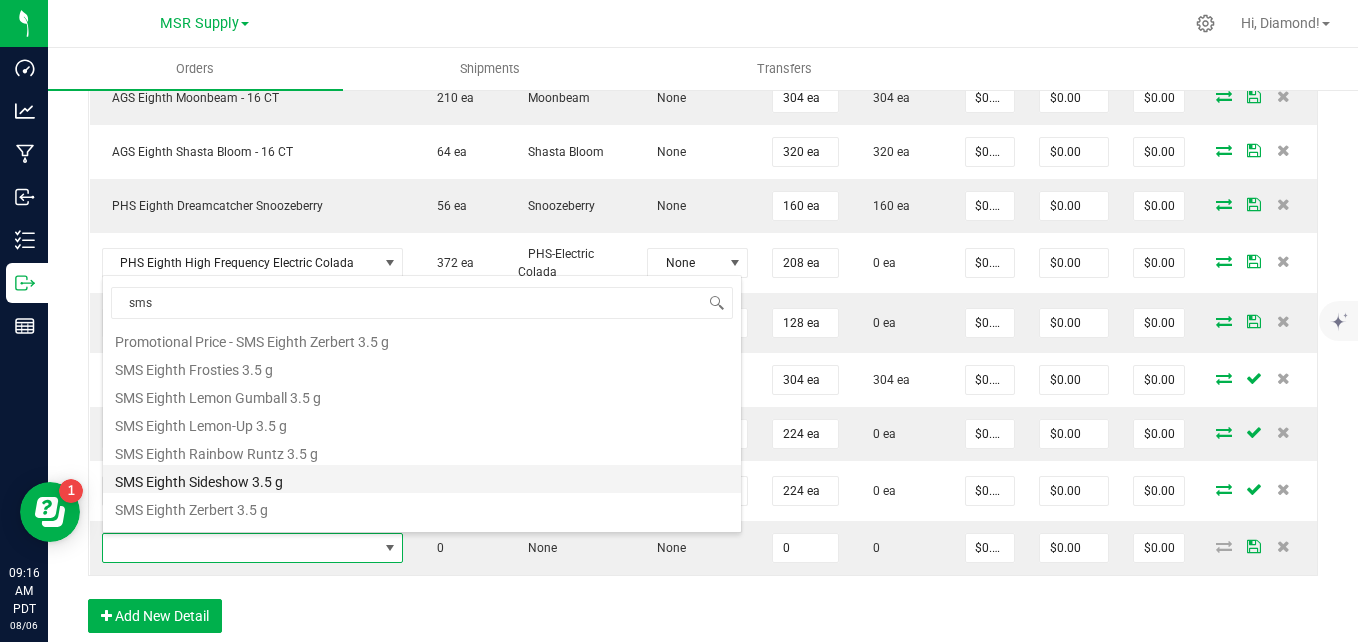 type on "$16.50000" 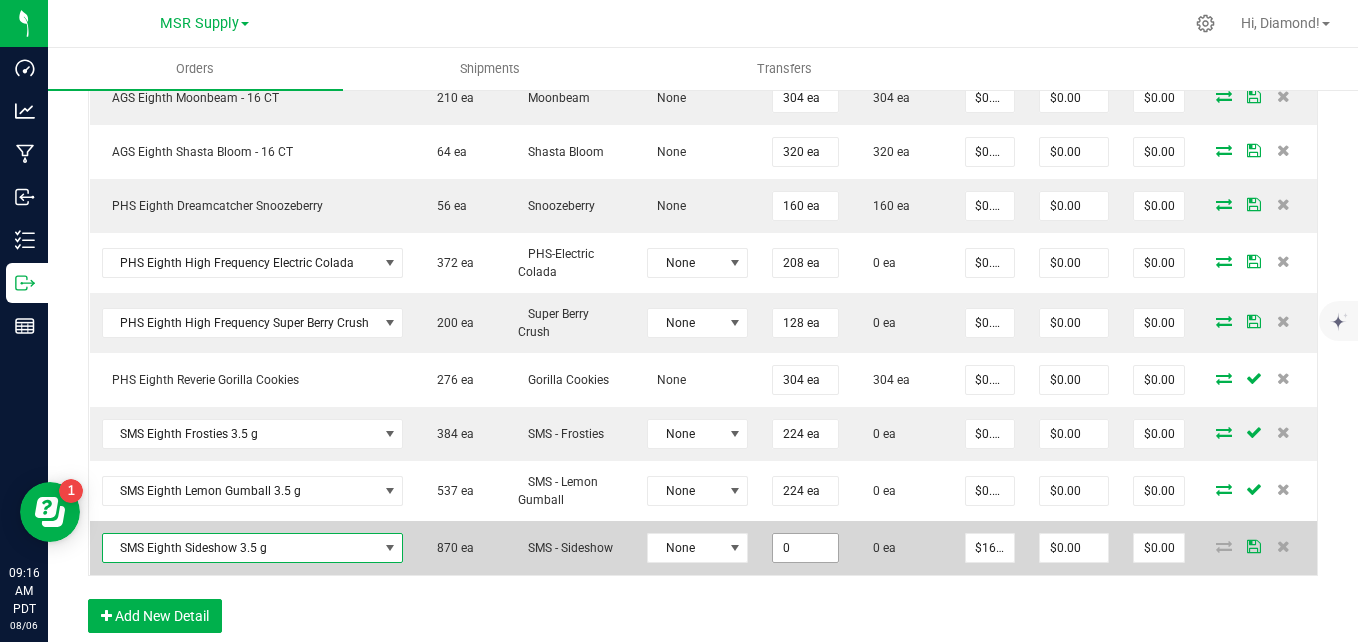 click on "0" at bounding box center [805, 548] 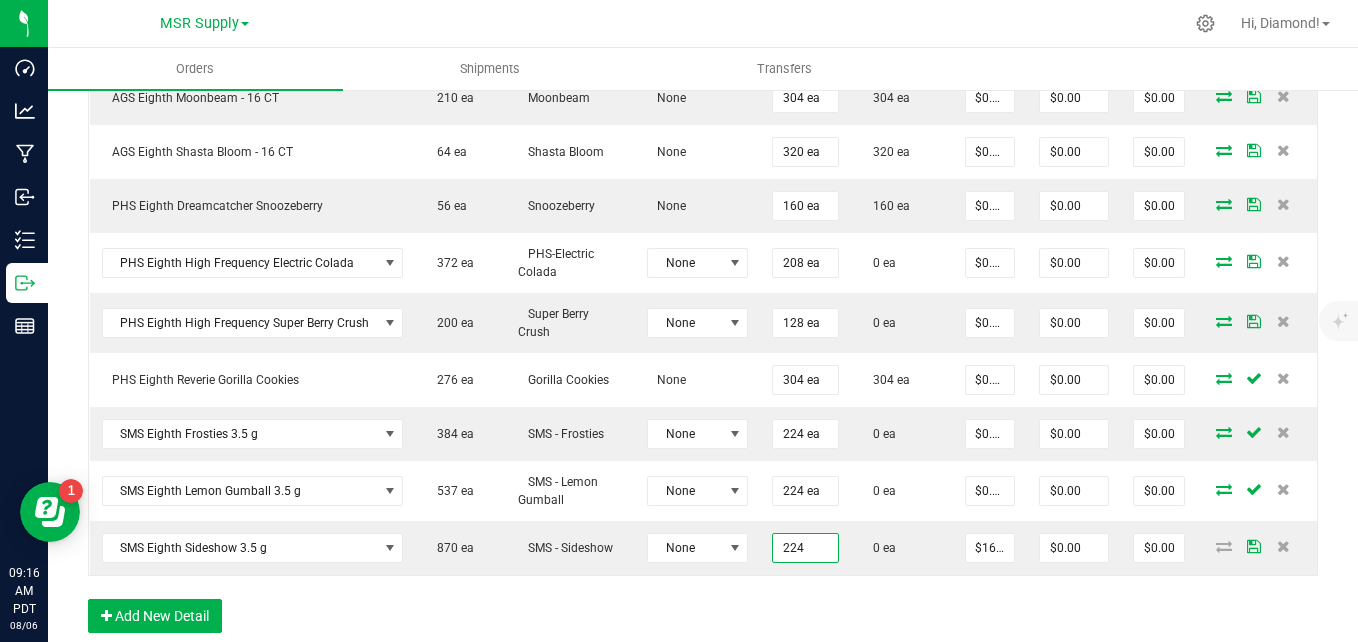 type on "224 ea" 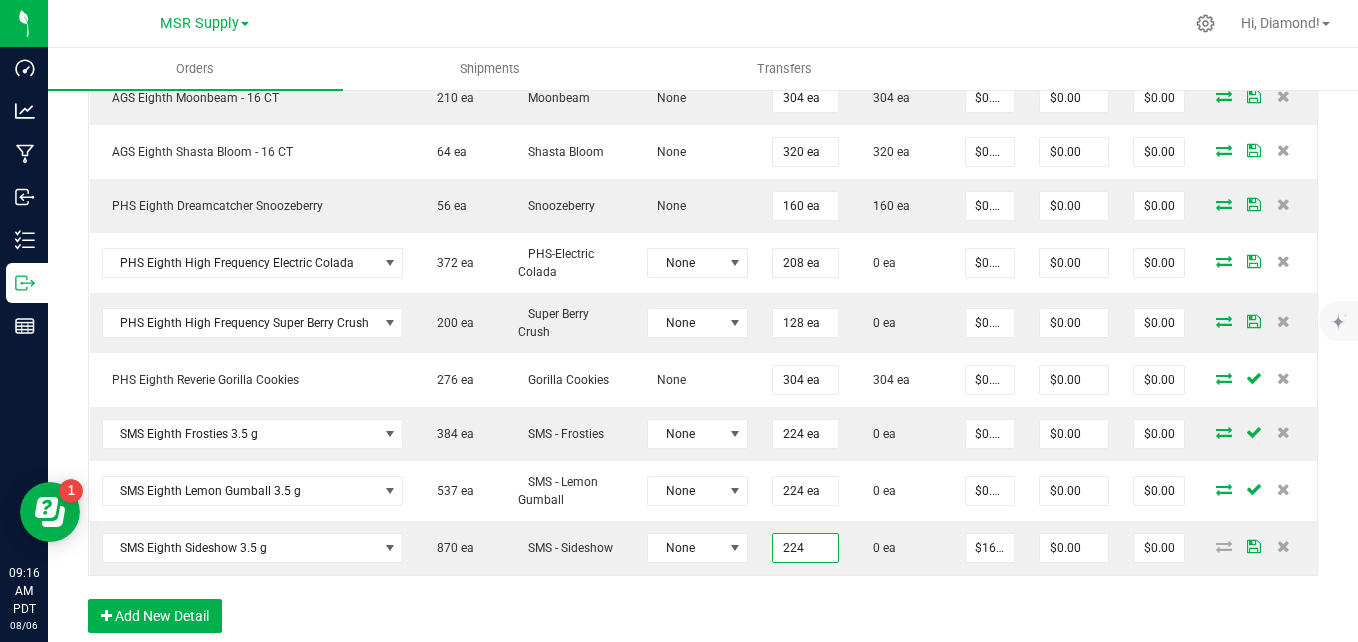 type on "$3,696.00" 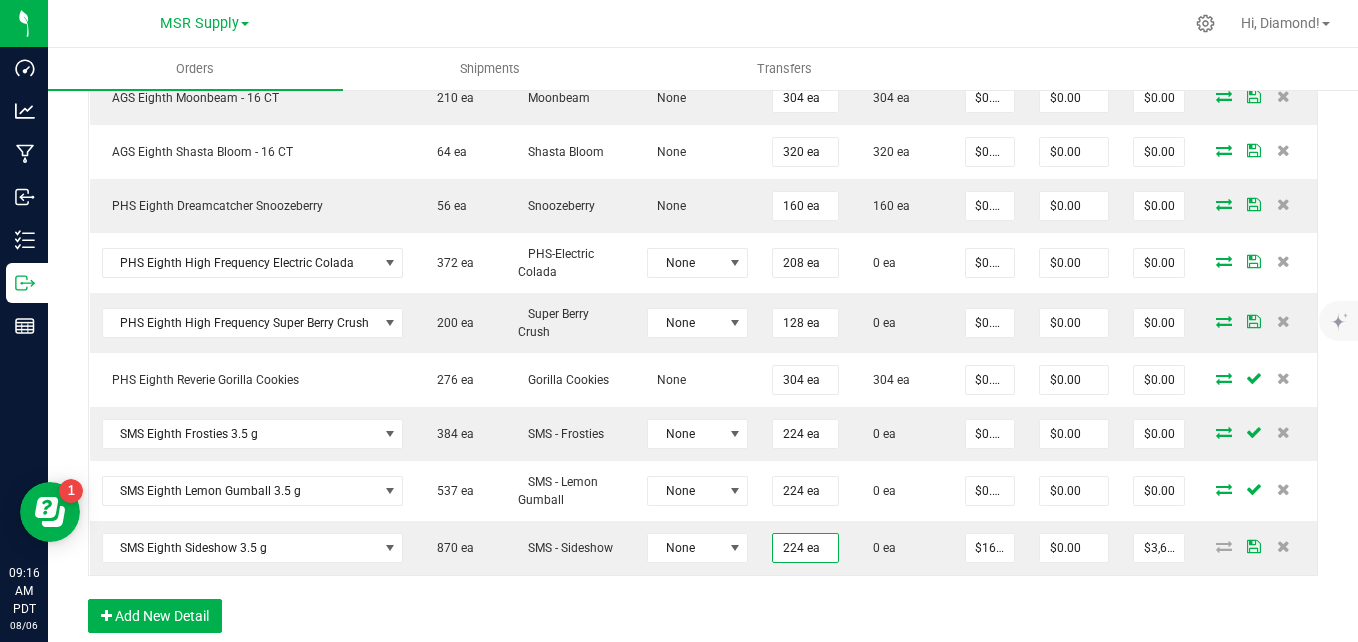 click on "Order Details Print All Labels Item  Sellable  Strain  Lot Number  Qty Ordered Qty Allocated Unit Price Line Discount Total Actions  AGS Eighth Alpine Sunrise - 16 CT   38 ea   Alpine Sunrise   None  224 ea  224 ea  $0.00000 $0.00 $0.00  AGS Eighth Garlic Blossom - 16 CT   151 ea   Garlic Blossom   None  320 ea  320 ea  $0.00000 $0.00 $0.00  AGS Eighth Lava Flower - 16 CT   24 ea   Lava Flower   None  80 ea  80 ea  $0.00000 $0.00 $0.00  AGS Eighth Moonbeam - 16 CT   210 ea   Moonbeam   None  304 ea  304 ea  $0.00000 $0.00 $0.00  AGS Eighth Shasta Bloom - 16 CT   64 ea   Shasta Bloom   None  320 ea  320 ea  $0.00000 $0.00 $0.00  PHS Eighth Dreamcatcher Snoozeberry   56 ea   Snoozeberry   None  160 ea  160 ea  $0.00000 $0.00 $0.00 PHS Eighth High Frequency Electric Colada  372 ea   PHS-Electric Colada  None 208 ea  0 ea  $0.00000 $0.00 $0.00 PHS Eighth High Frequency Super Berry Crush  200 ea   Super Berry Crush  None 128 ea  0 ea  $0.00000 $0.00 $0.00  276 ea   None  304 ea" at bounding box center [703, 228] 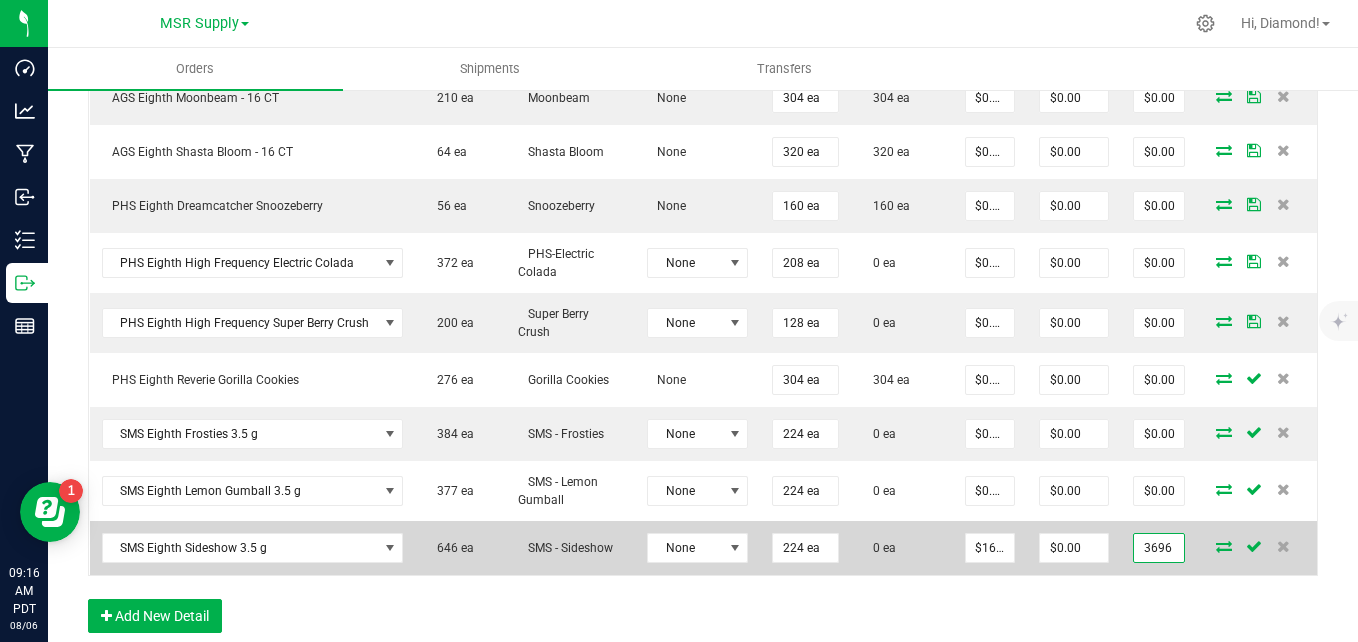 click on "3696" at bounding box center (1159, 548) 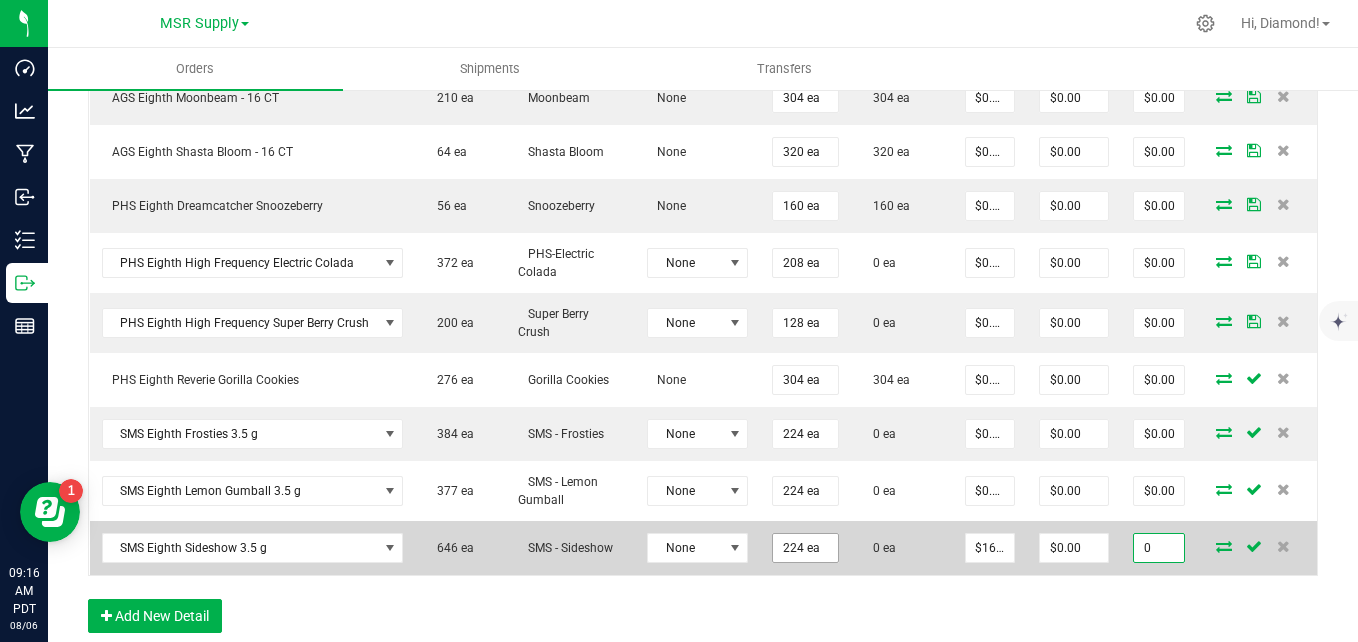 type on "0" 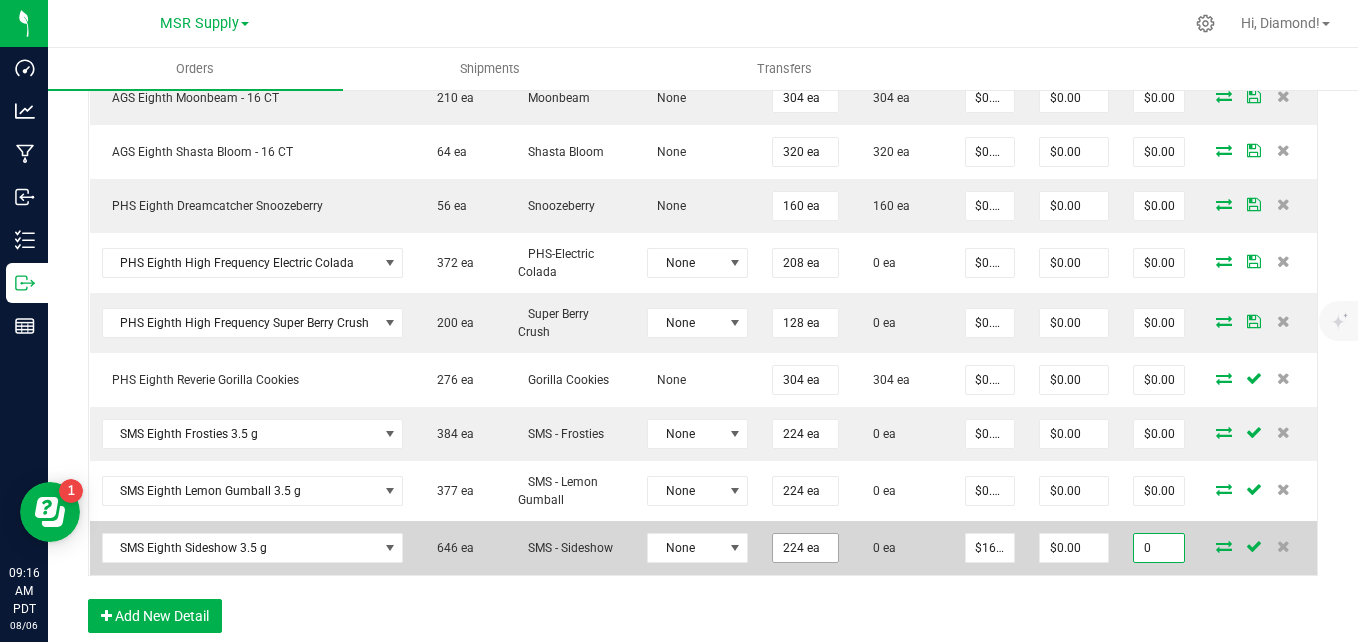 type on "224" 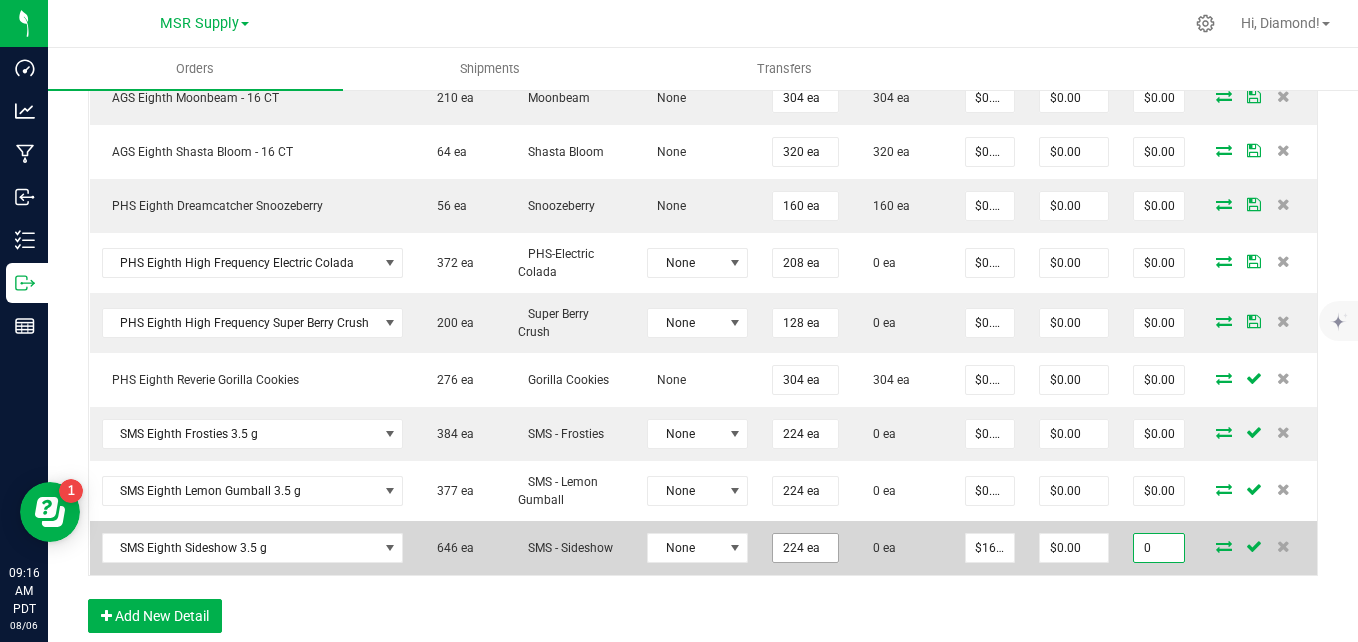 type on "$0.00000" 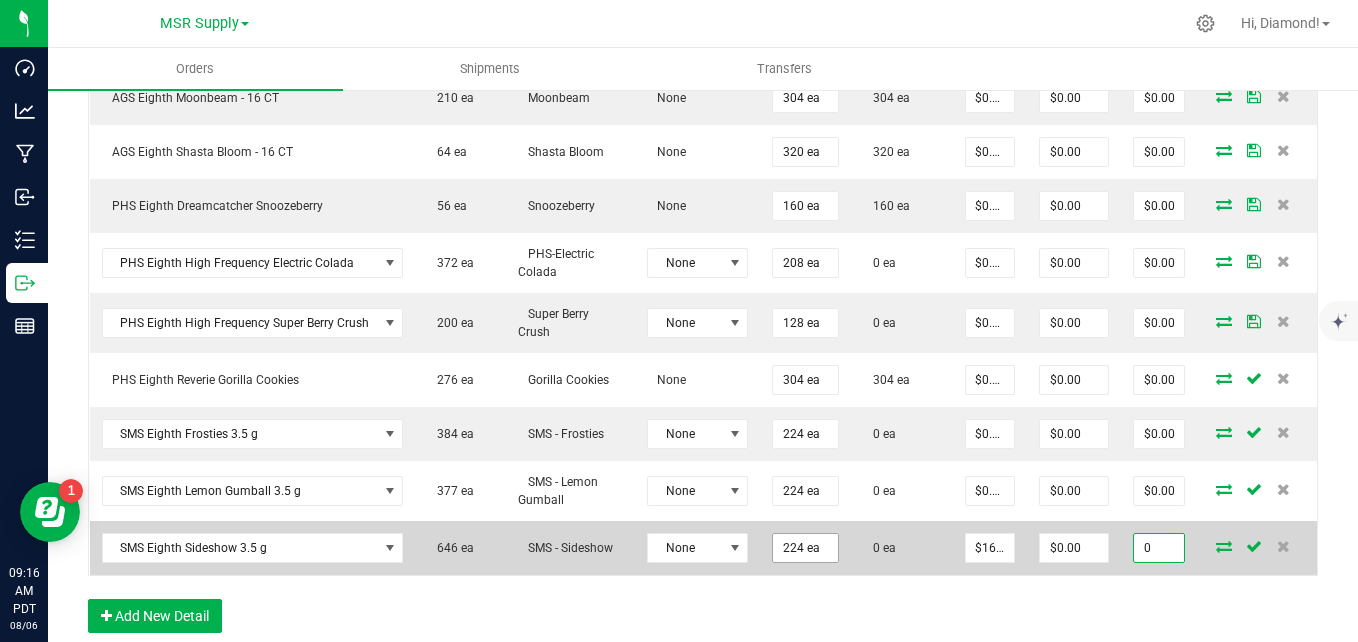 type on "$0.00" 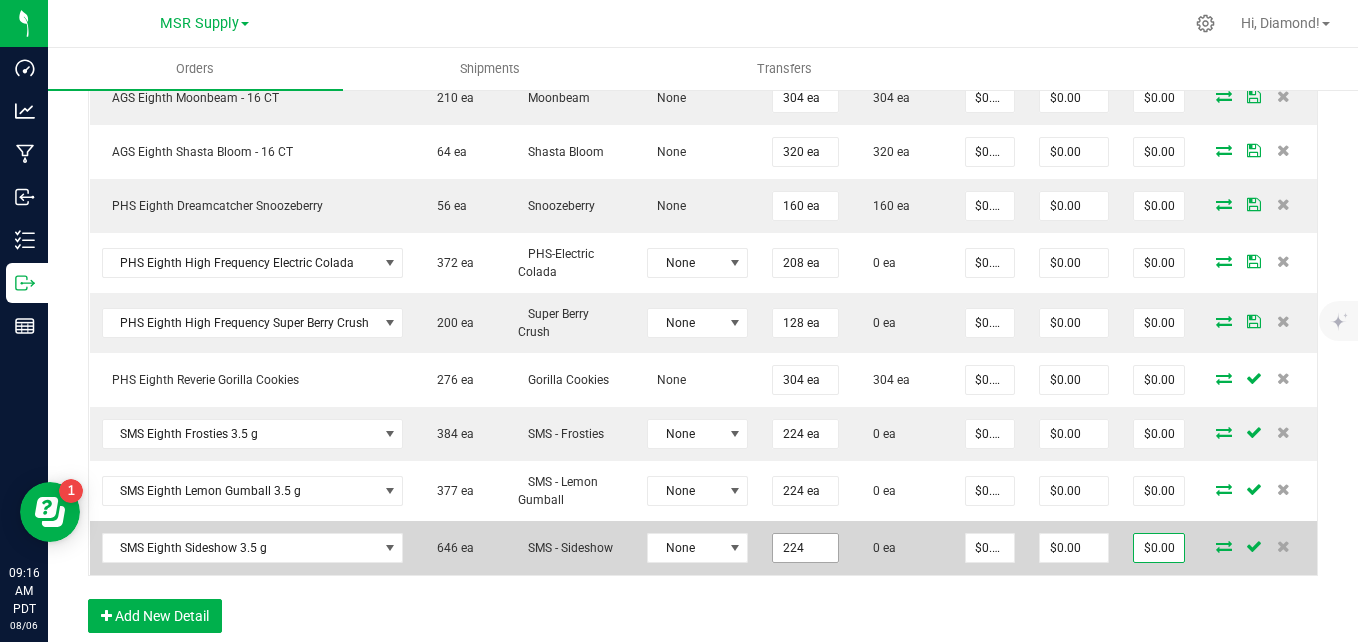 click on "224" at bounding box center (805, 548) 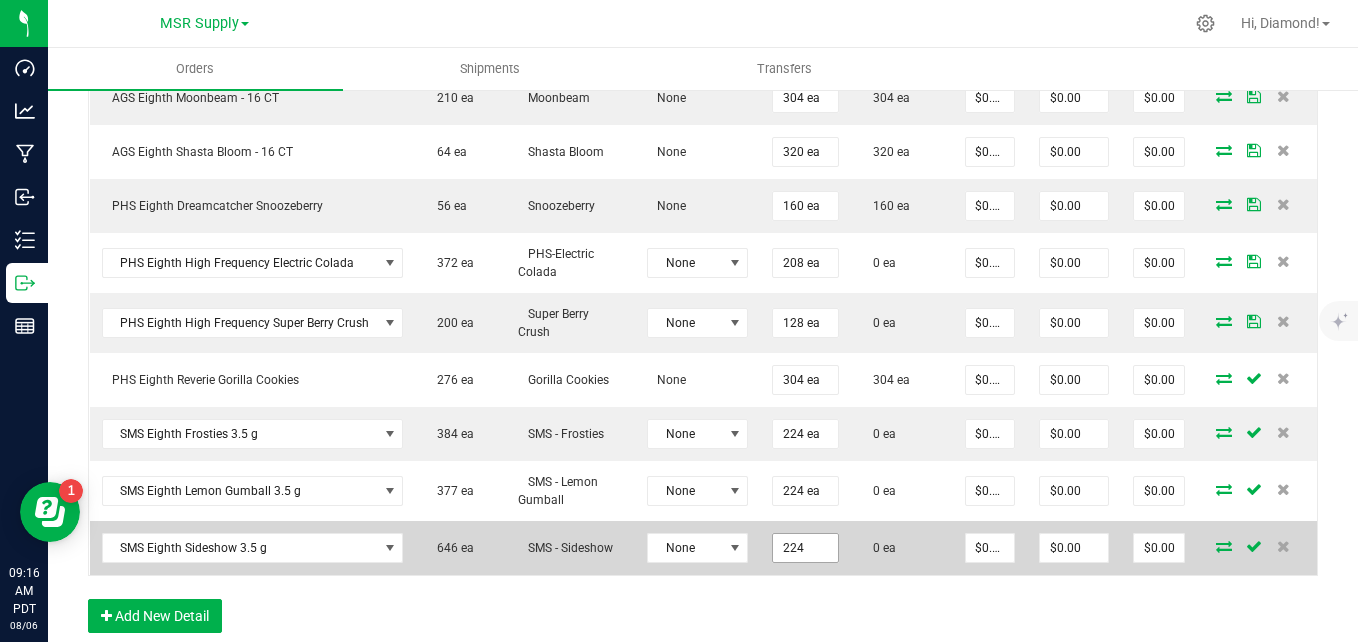 click on "224" at bounding box center (805, 548) 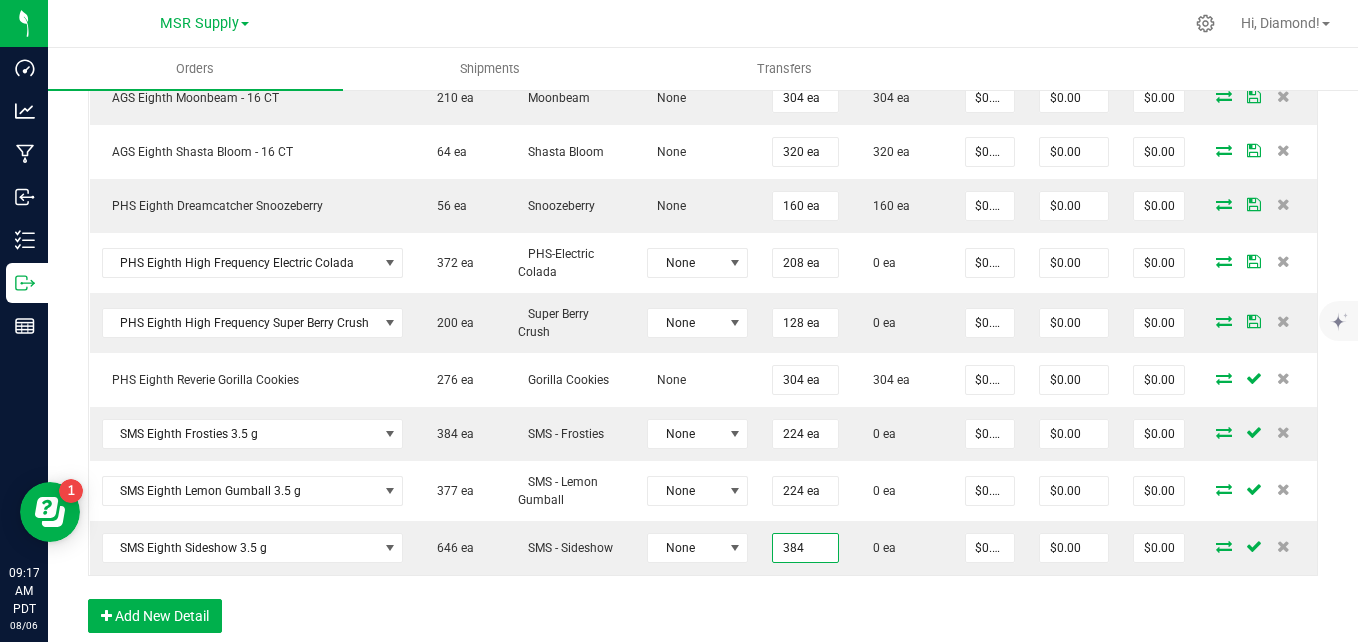 type on "384 ea" 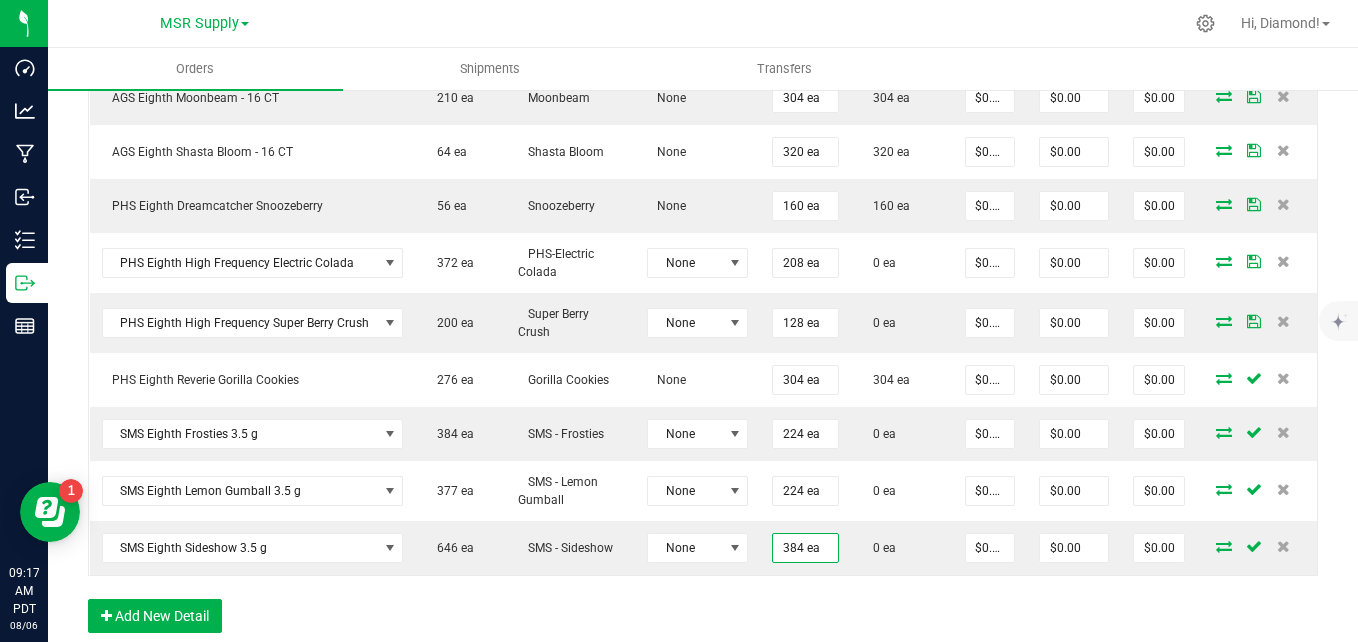 click on "Order Details Print All Labels Item  Sellable  Strain  Lot Number  Qty Ordered Qty Allocated Unit Price Line Discount Total Actions  AGS Eighth Alpine Sunrise - 16 CT   38 ea   Alpine Sunrise   None  224 ea  224 ea  $0.00000 $0.00 $0.00  AGS Eighth Garlic Blossom - 16 CT   151 ea   Garlic Blossom   None  320 ea  320 ea  $0.00000 $0.00 $0.00  AGS Eighth Lava Flower - 16 CT   24 ea   Lava Flower   None  80 ea  80 ea  $0.00000 $0.00 $0.00  AGS Eighth Moonbeam - 16 CT   210 ea   Moonbeam   None  304 ea  304 ea  $0.00000 $0.00 $0.00  AGS Eighth Shasta Bloom - 16 CT   64 ea   Shasta Bloom   None  320 ea  320 ea  $0.00000 $0.00 $0.00  PHS Eighth Dreamcatcher Snoozeberry   56 ea   Snoozeberry   None  160 ea  160 ea  $0.00000 $0.00 $0.00 PHS Eighth High Frequency Electric Colada  372 ea   PHS-Electric Colada  None 208 ea  0 ea  $0.00000 $0.00 $0.00 PHS Eighth High Frequency Super Berry Crush  200 ea   Super Berry Crush  None 128 ea  0 ea  $0.00000 $0.00 $0.00  276 ea   None  304 ea" at bounding box center [703, 228] 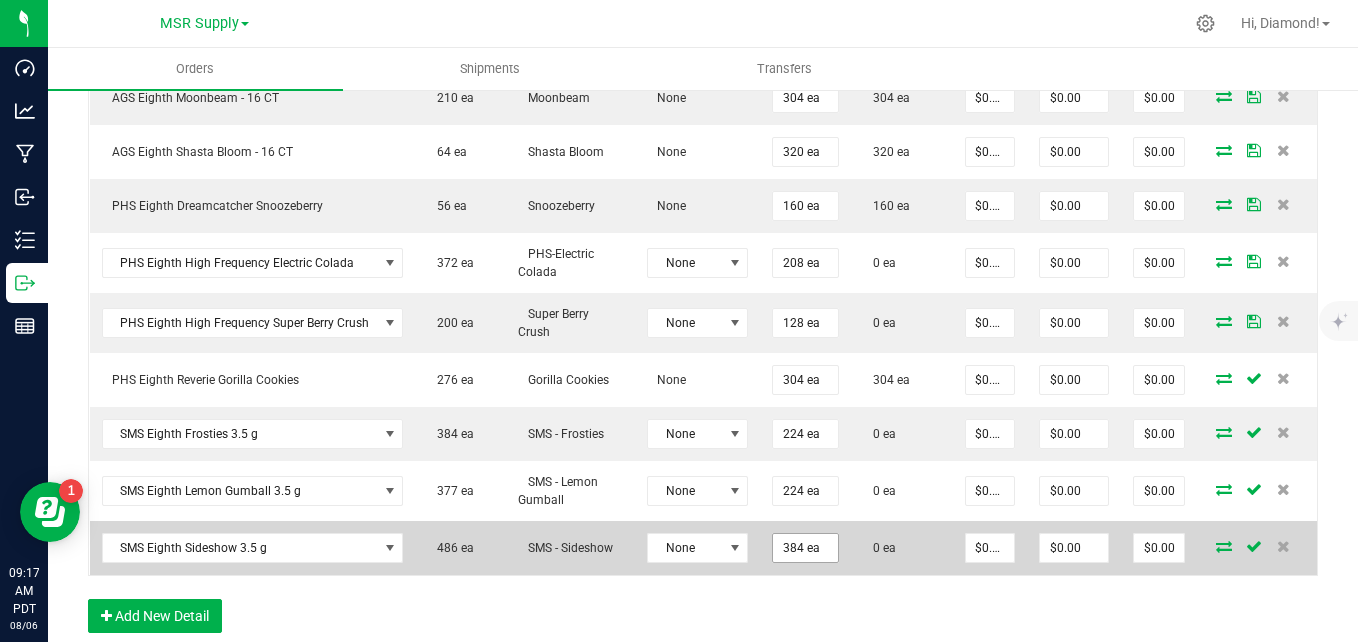 type on "384" 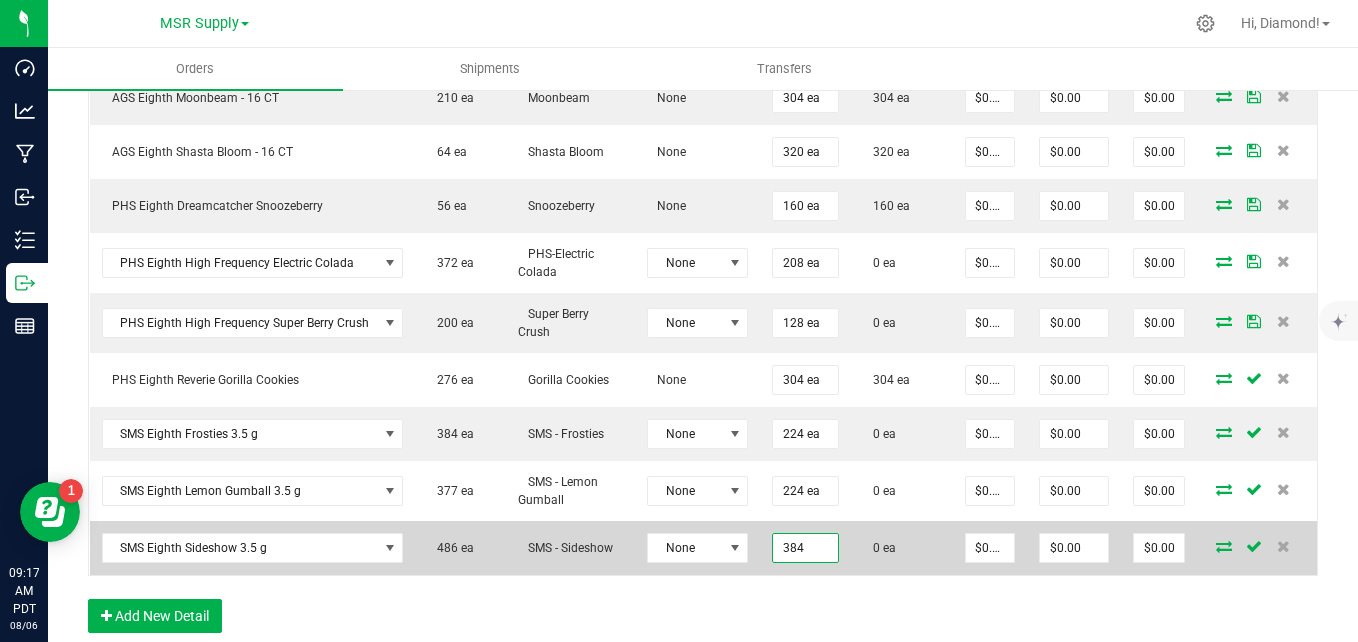 click on "384" at bounding box center [805, 548] 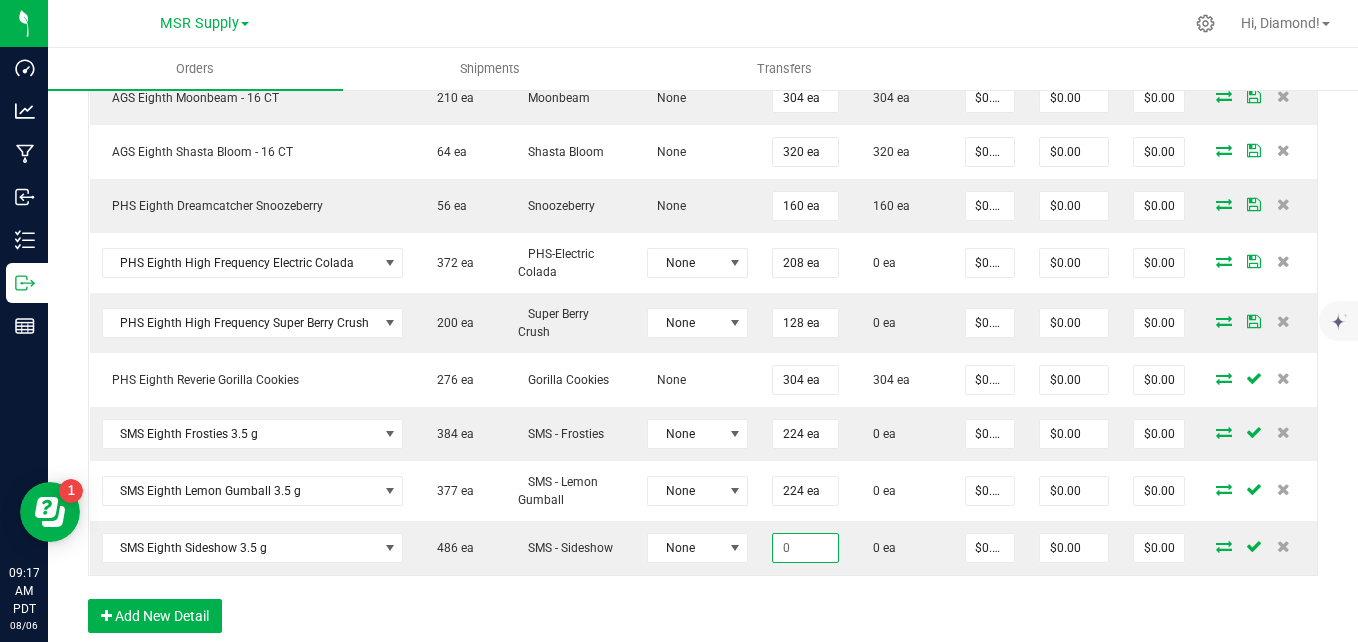 click on "Order Details Print All Labels Item  Sellable  Strain  Lot Number  Qty Ordered Qty Allocated Unit Price Line Discount Total Actions  AGS Eighth Alpine Sunrise - 16 CT   38 ea   Alpine Sunrise   None  224 ea  224 ea  $0.00000 $0.00 $0.00  AGS Eighth Garlic Blossom - 16 CT   151 ea   Garlic Blossom   None  320 ea  320 ea  $0.00000 $0.00 $0.00  AGS Eighth Lava Flower - 16 CT   24 ea   Lava Flower   None  80 ea  80 ea  $0.00000 $0.00 $0.00  AGS Eighth Moonbeam - 16 CT   210 ea   Moonbeam   None  304 ea  304 ea  $0.00000 $0.00 $0.00  AGS Eighth Shasta Bloom - 16 CT   64 ea   Shasta Bloom   None  320 ea  320 ea  $0.00000 $0.00 $0.00  PHS Eighth Dreamcatcher Snoozeberry   56 ea   Snoozeberry   None  160 ea  160 ea  $0.00000 $0.00 $0.00 PHS Eighth High Frequency Electric Colada  372 ea   PHS-Electric Colada  None 208 ea  0 ea  $0.00000 $0.00 $0.00 PHS Eighth High Frequency Super Berry Crush  200 ea   Super Berry Crush  None 128 ea  0 ea  $0.00000 $0.00 $0.00  276 ea   None  304 ea" at bounding box center (703, 228) 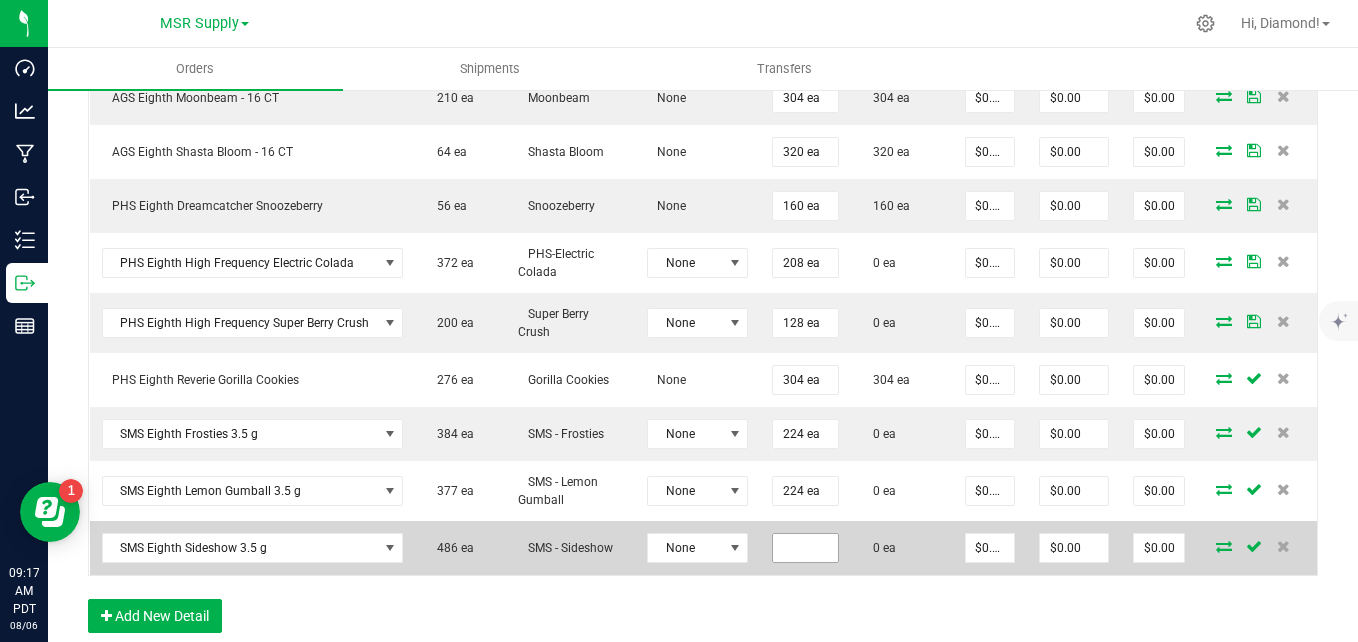click at bounding box center (805, 548) 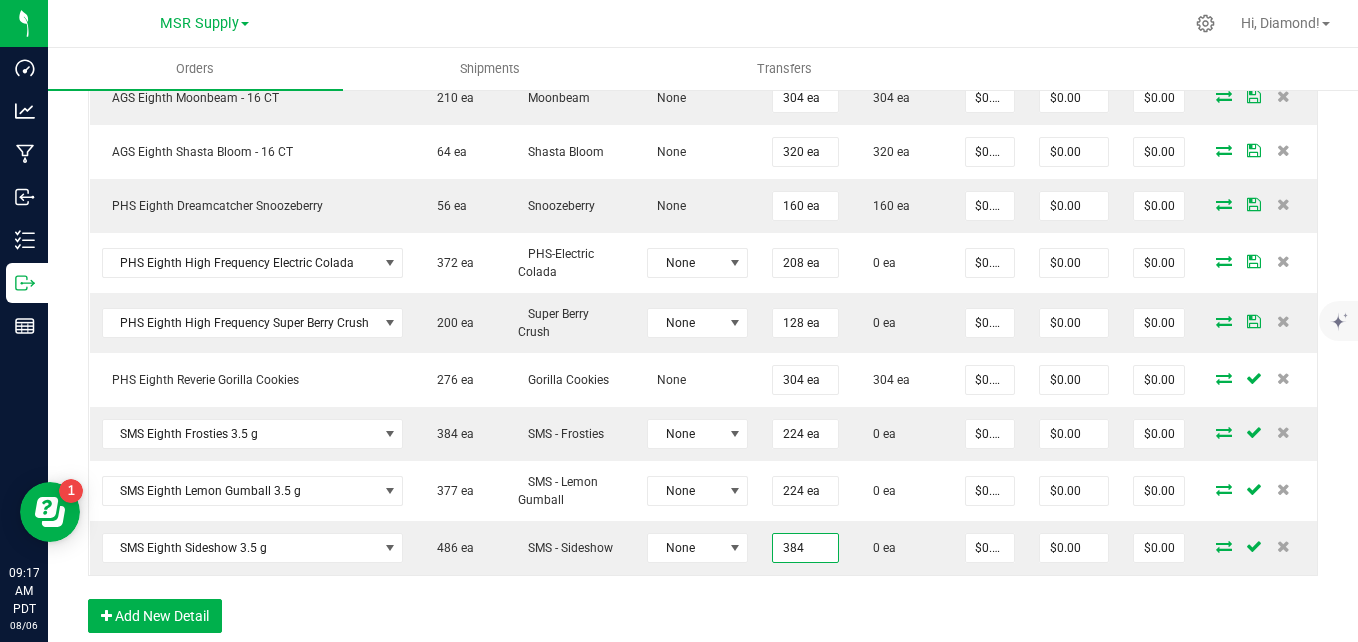 type on "384 ea" 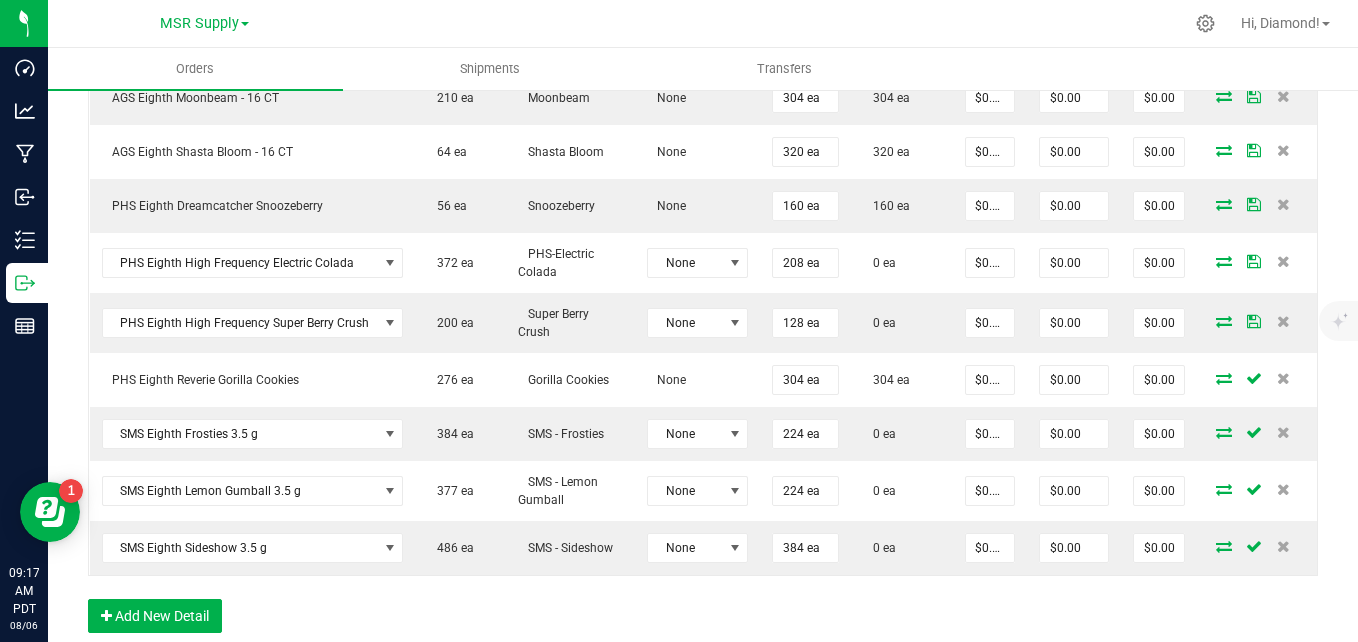 click on "Order Details Print All Labels Item  Sellable  Strain  Lot Number  Qty Ordered Qty Allocated Unit Price Line Discount Total Actions  AGS Eighth Alpine Sunrise - 16 CT   38 ea   Alpine Sunrise   None  224 ea  224 ea  $0.00000 $0.00 $0.00  AGS Eighth Garlic Blossom - 16 CT   151 ea   Garlic Blossom   None  320 ea  320 ea  $0.00000 $0.00 $0.00  AGS Eighth Lava Flower - 16 CT   24 ea   Lava Flower   None  80 ea  80 ea  $0.00000 $0.00 $0.00  AGS Eighth Moonbeam - 16 CT   210 ea   Moonbeam   None  304 ea  304 ea  $0.00000 $0.00 $0.00  AGS Eighth Shasta Bloom - 16 CT   64 ea   Shasta Bloom   None  320 ea  320 ea  $0.00000 $0.00 $0.00  PHS Eighth Dreamcatcher Snoozeberry   56 ea   Snoozeberry   None  160 ea  160 ea  $0.00000 $0.00 $0.00 PHS Eighth High Frequency Electric Colada  372 ea   PHS-Electric Colada  None 208 ea  0 ea  $0.00000 $0.00 $0.00 PHS Eighth High Frequency Super Berry Crush  200 ea   Super Berry Crush  None 128 ea  0 ea  $0.00000 $0.00 $0.00  276 ea   None  304 ea" at bounding box center [703, 228] 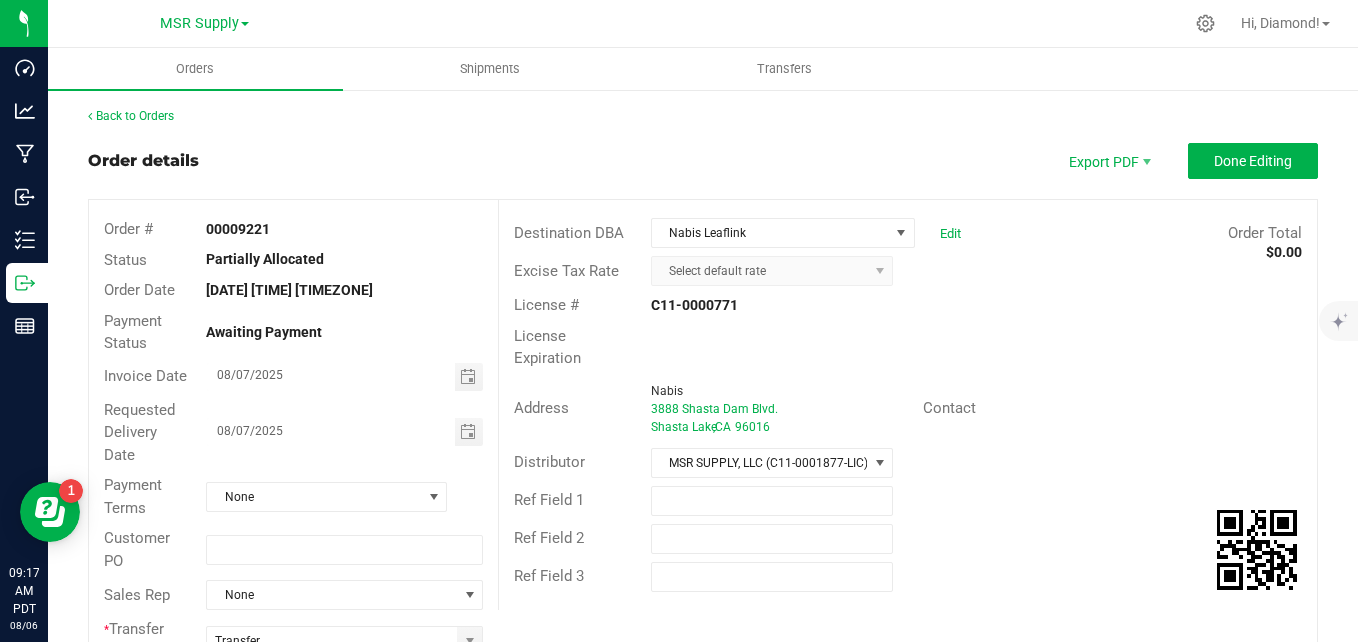 scroll, scrollTop: 0, scrollLeft: 0, axis: both 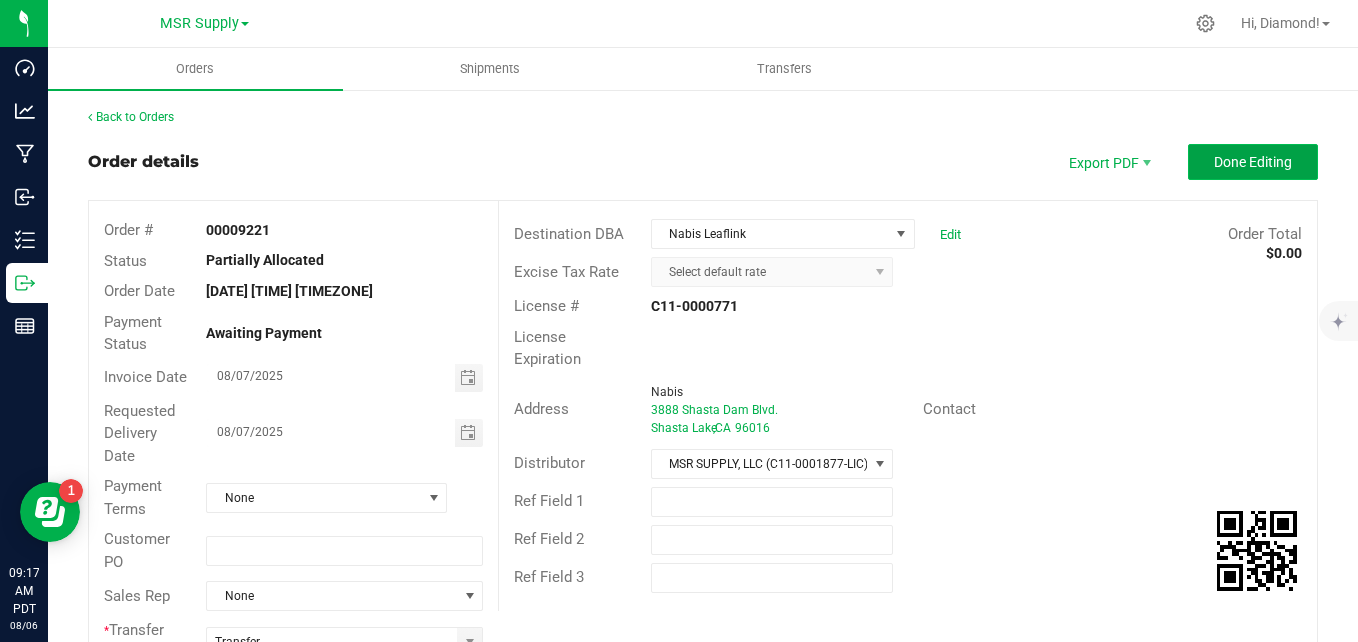 click on "Done Editing" at bounding box center (1253, 162) 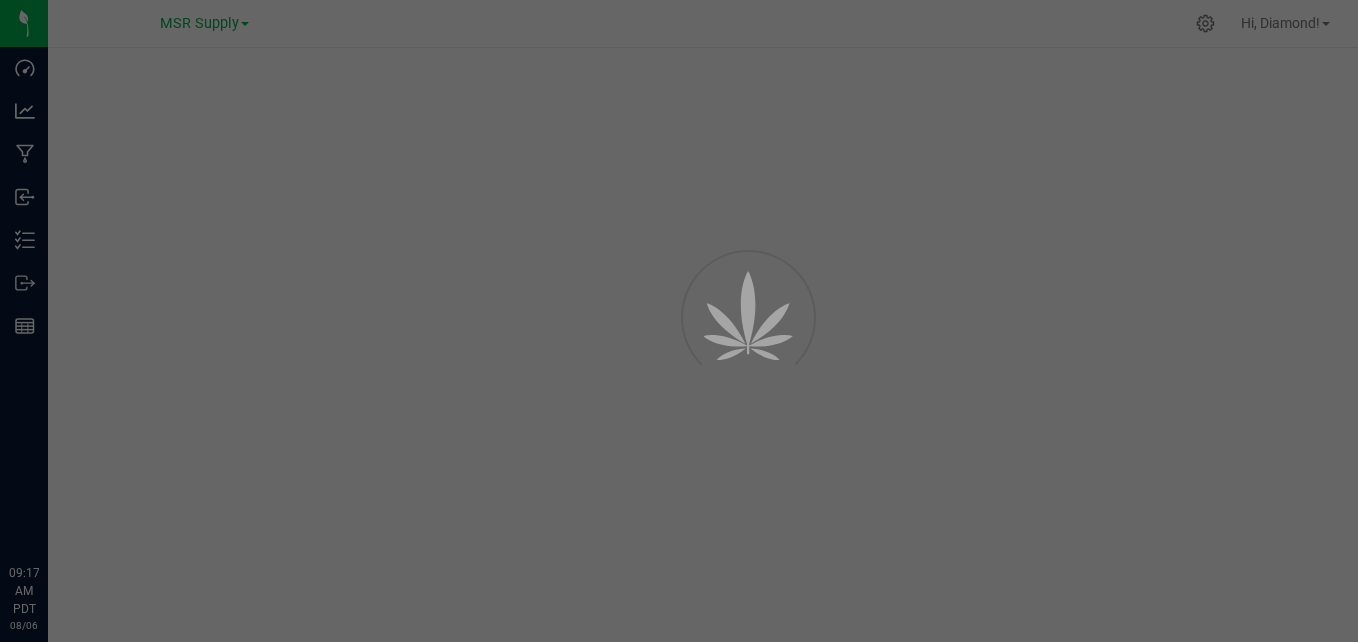 scroll, scrollTop: 0, scrollLeft: 0, axis: both 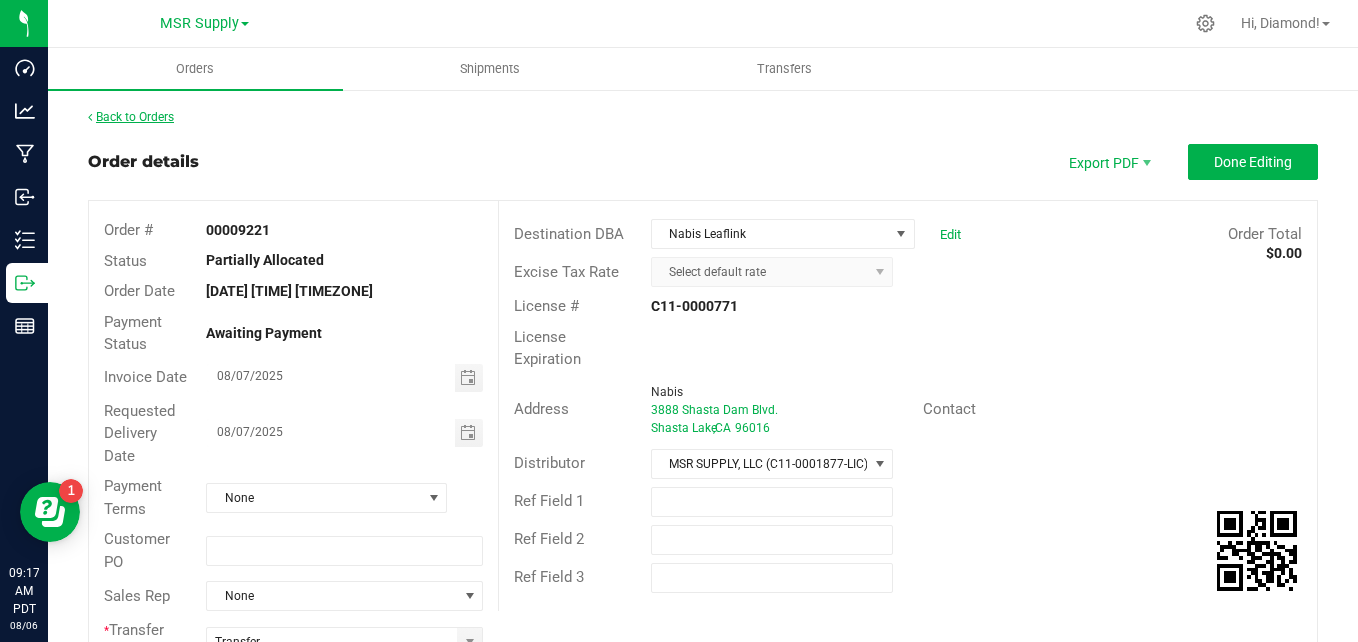 click on "Back to Orders" at bounding box center [131, 117] 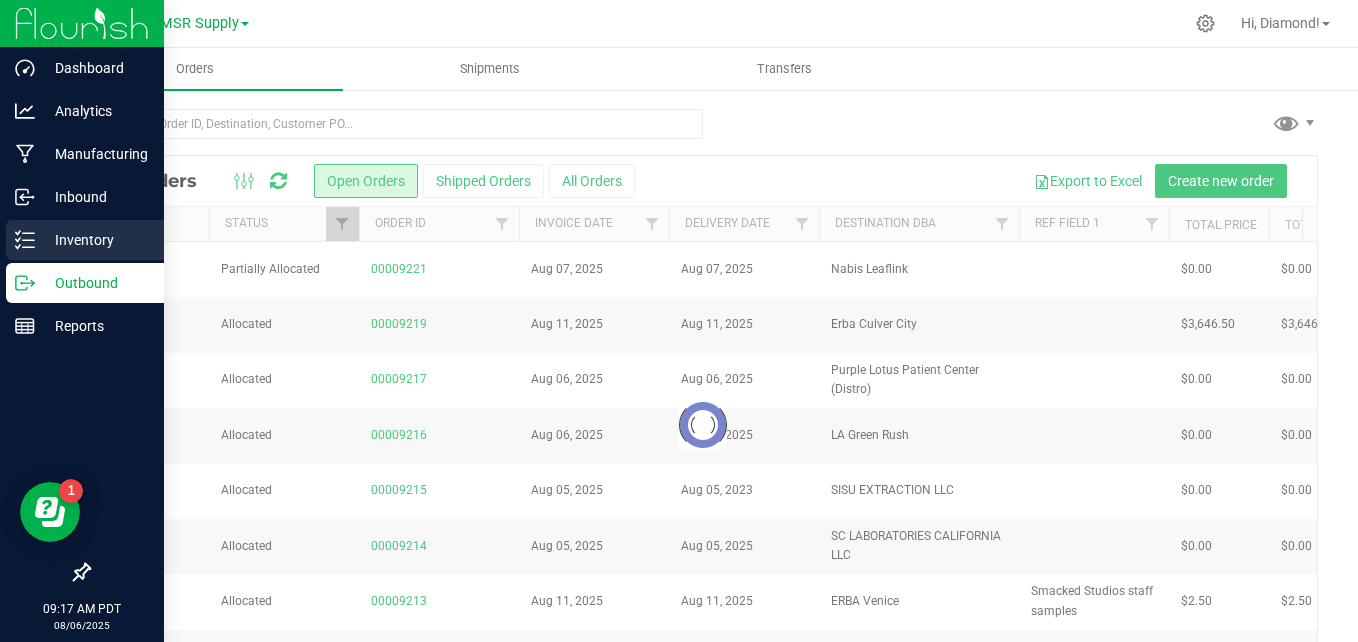 click 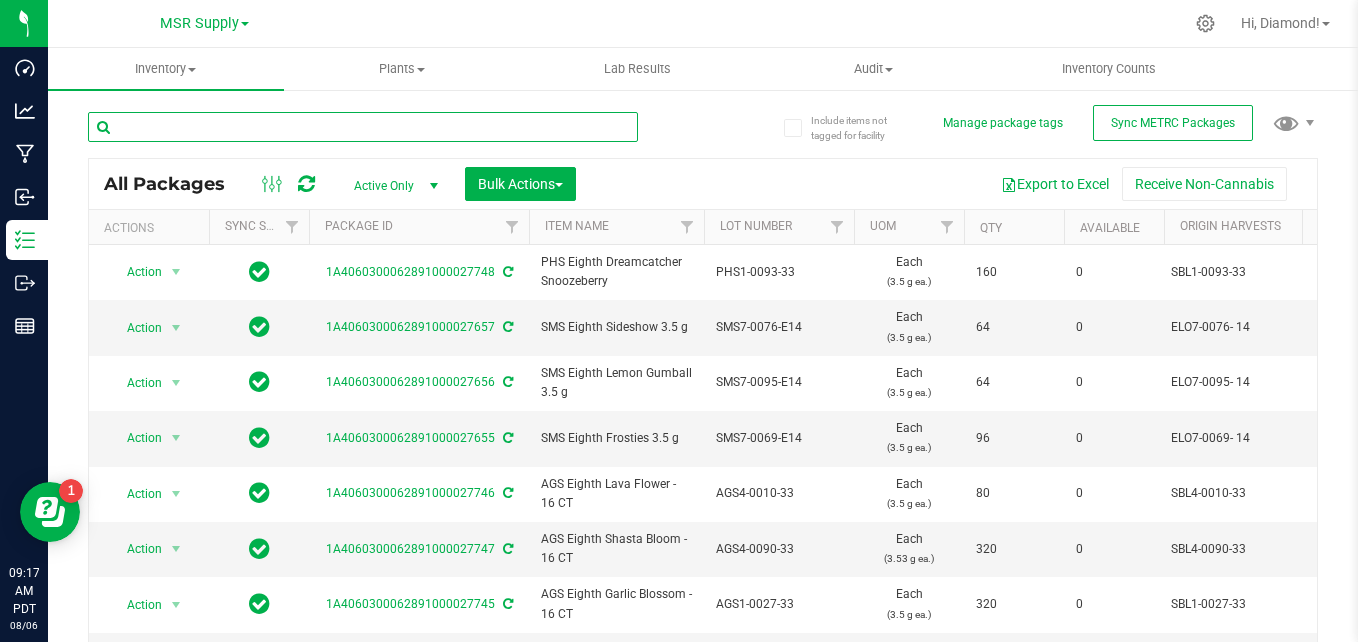 click at bounding box center [363, 127] 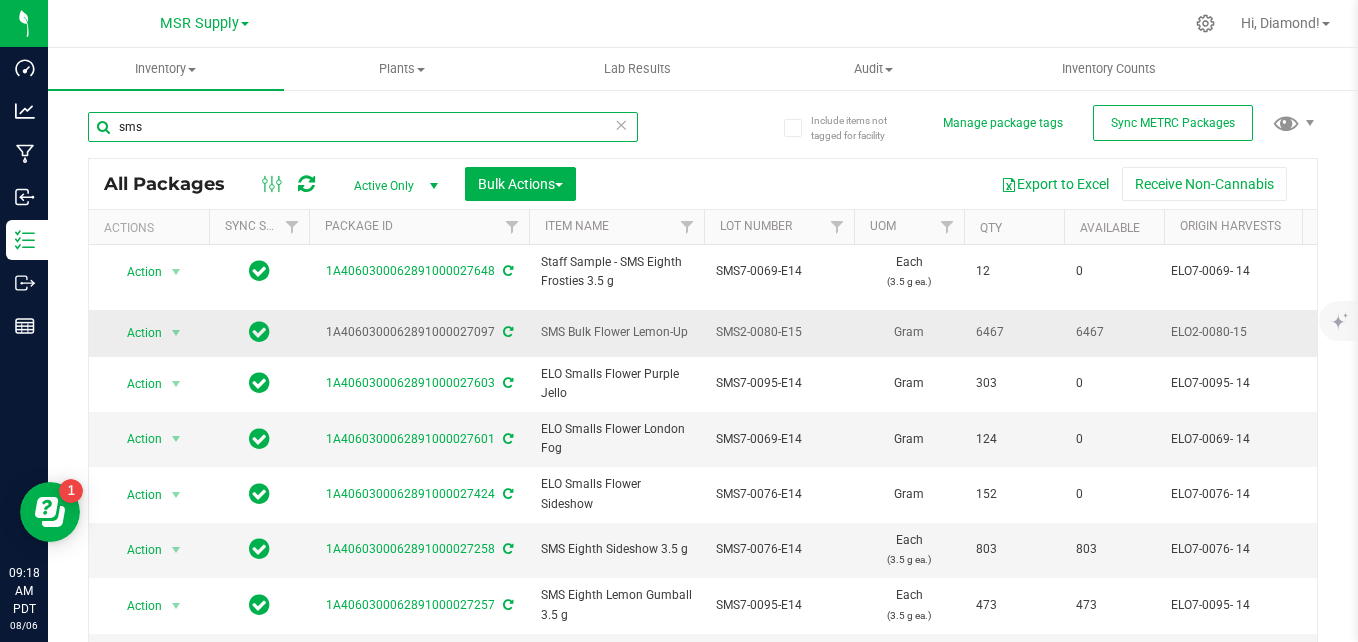 scroll, scrollTop: 500, scrollLeft: 0, axis: vertical 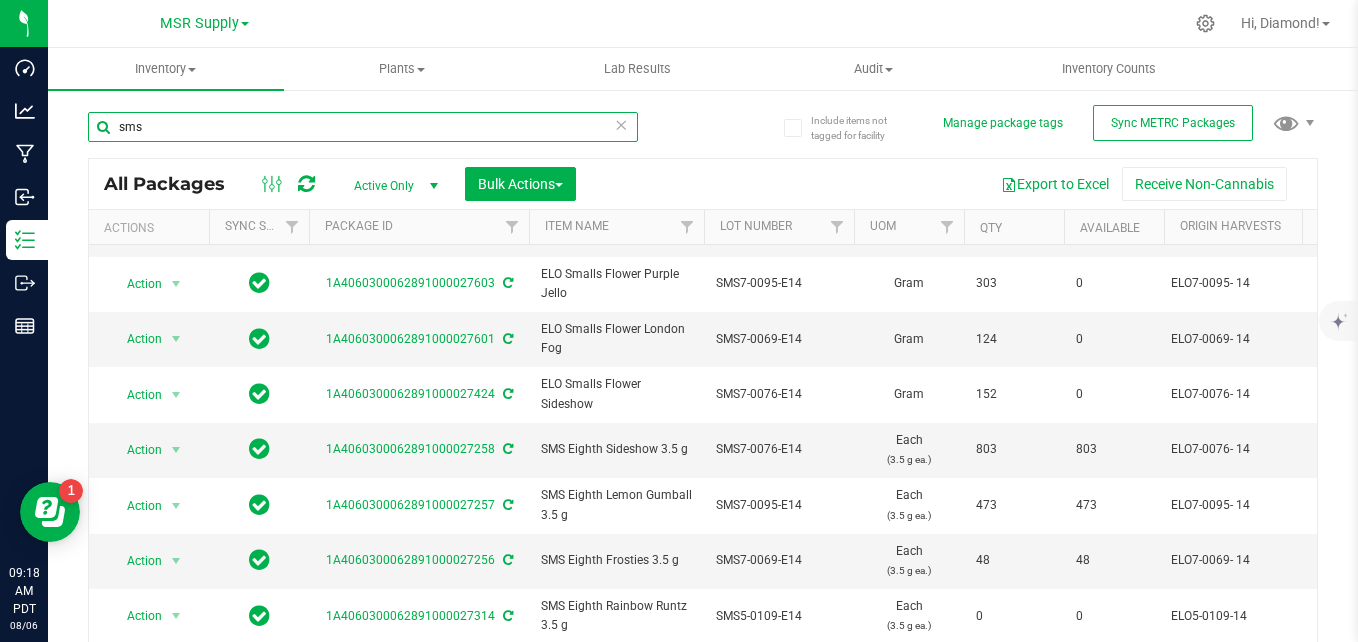 type on "sms" 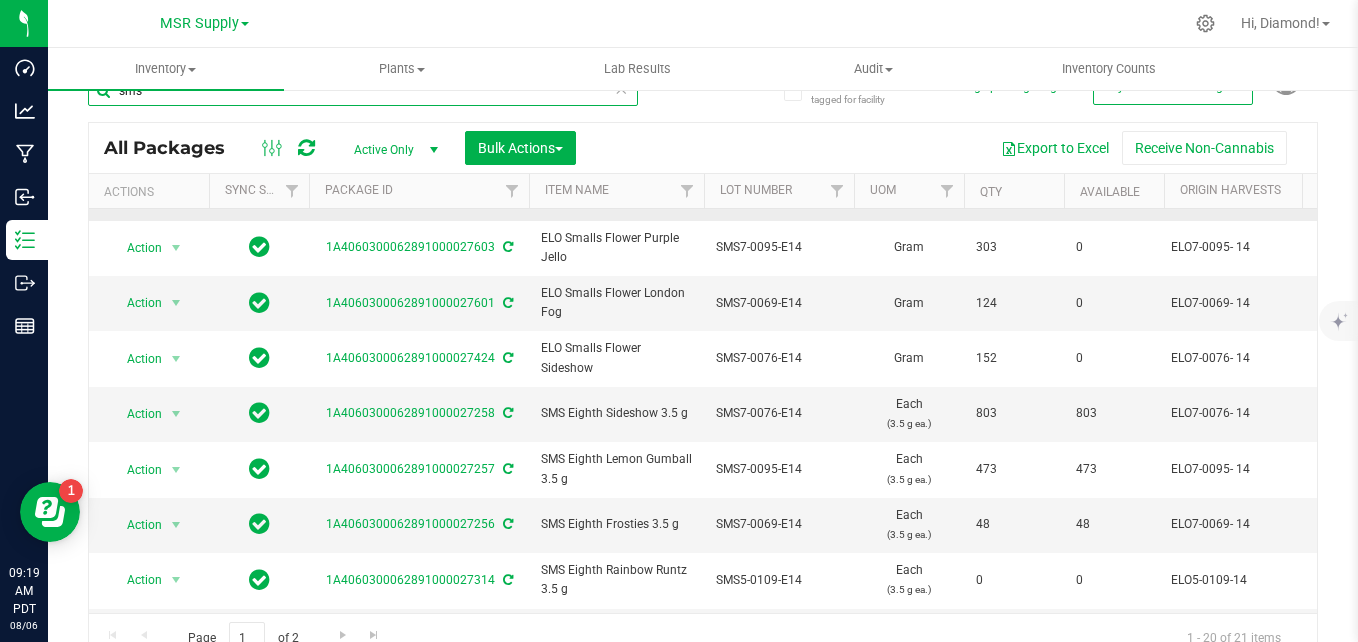scroll, scrollTop: 56, scrollLeft: 0, axis: vertical 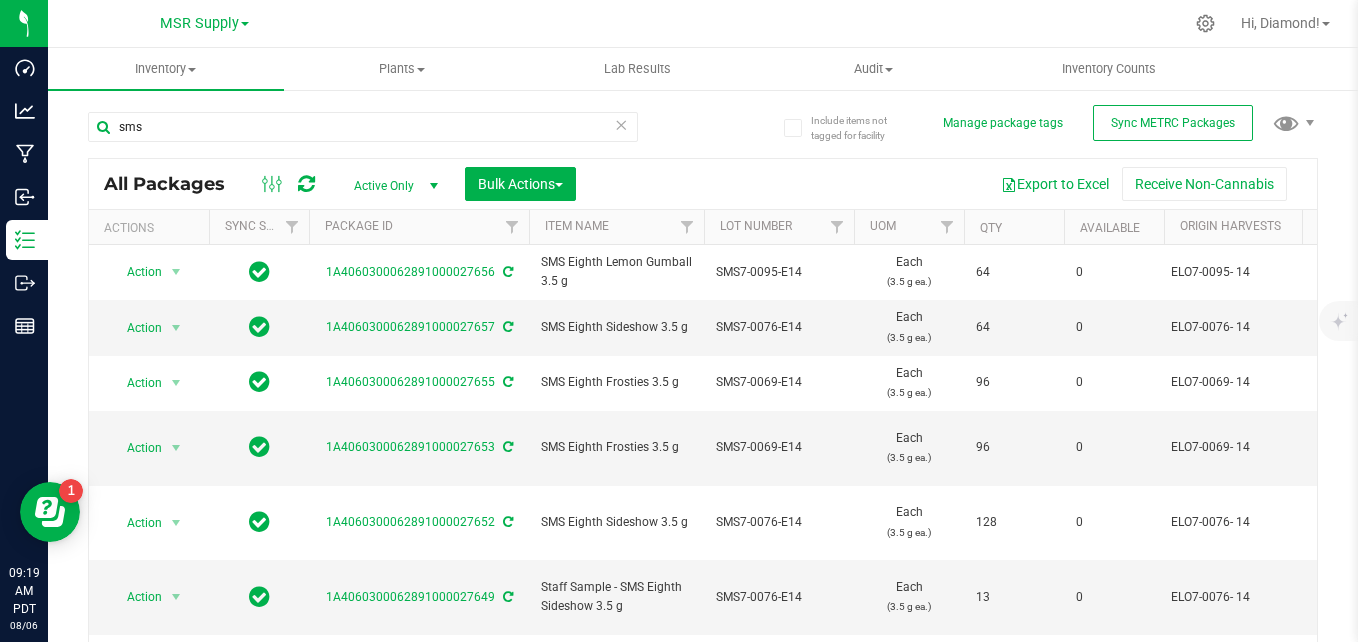 click on "sms" at bounding box center [395, 126] 